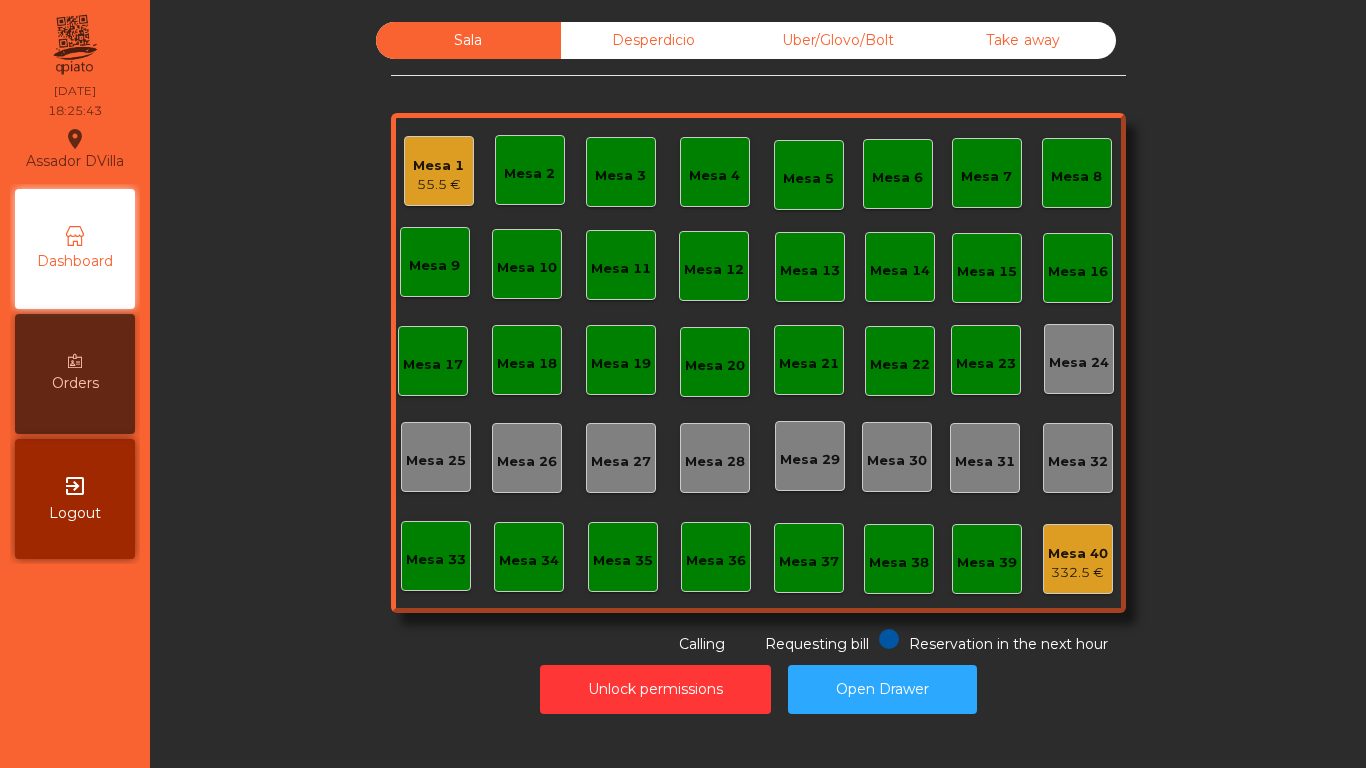 scroll, scrollTop: 0, scrollLeft: 0, axis: both 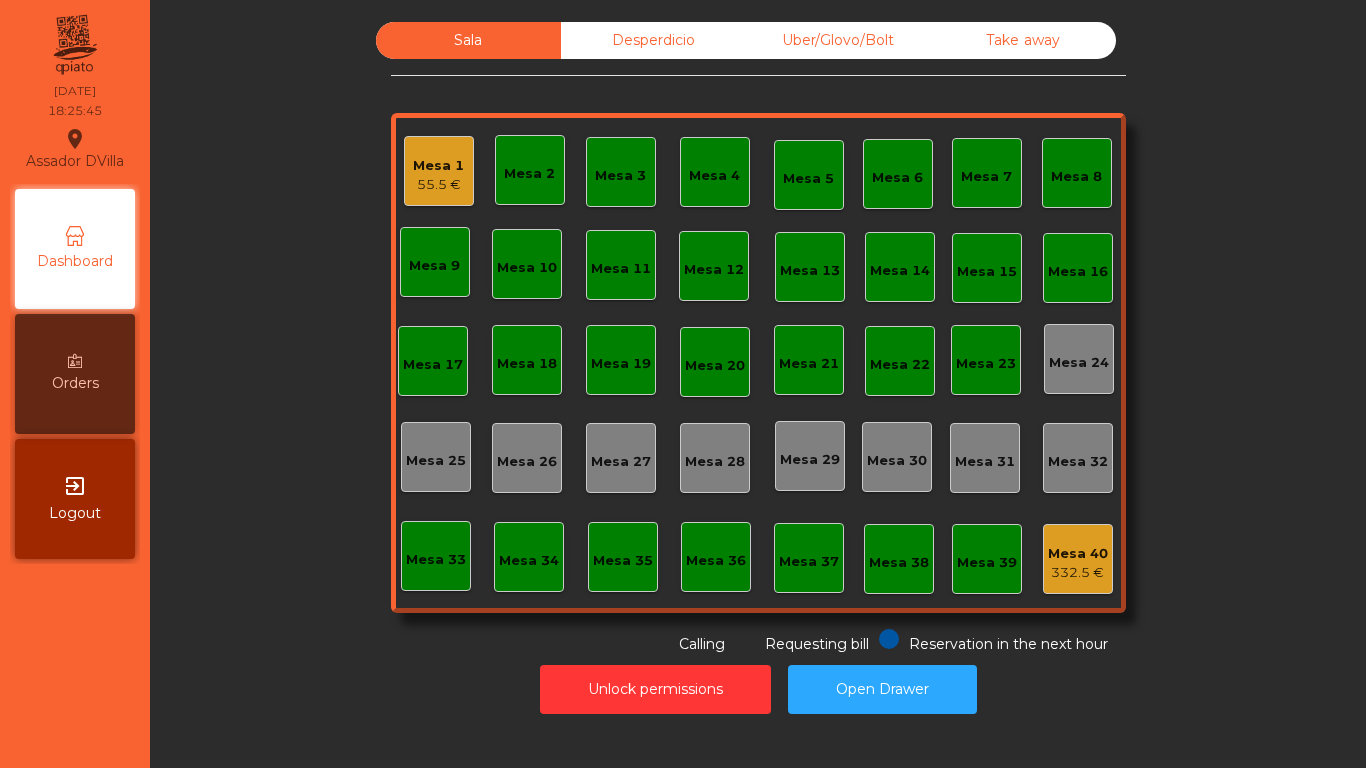 click on "Mesa 18" 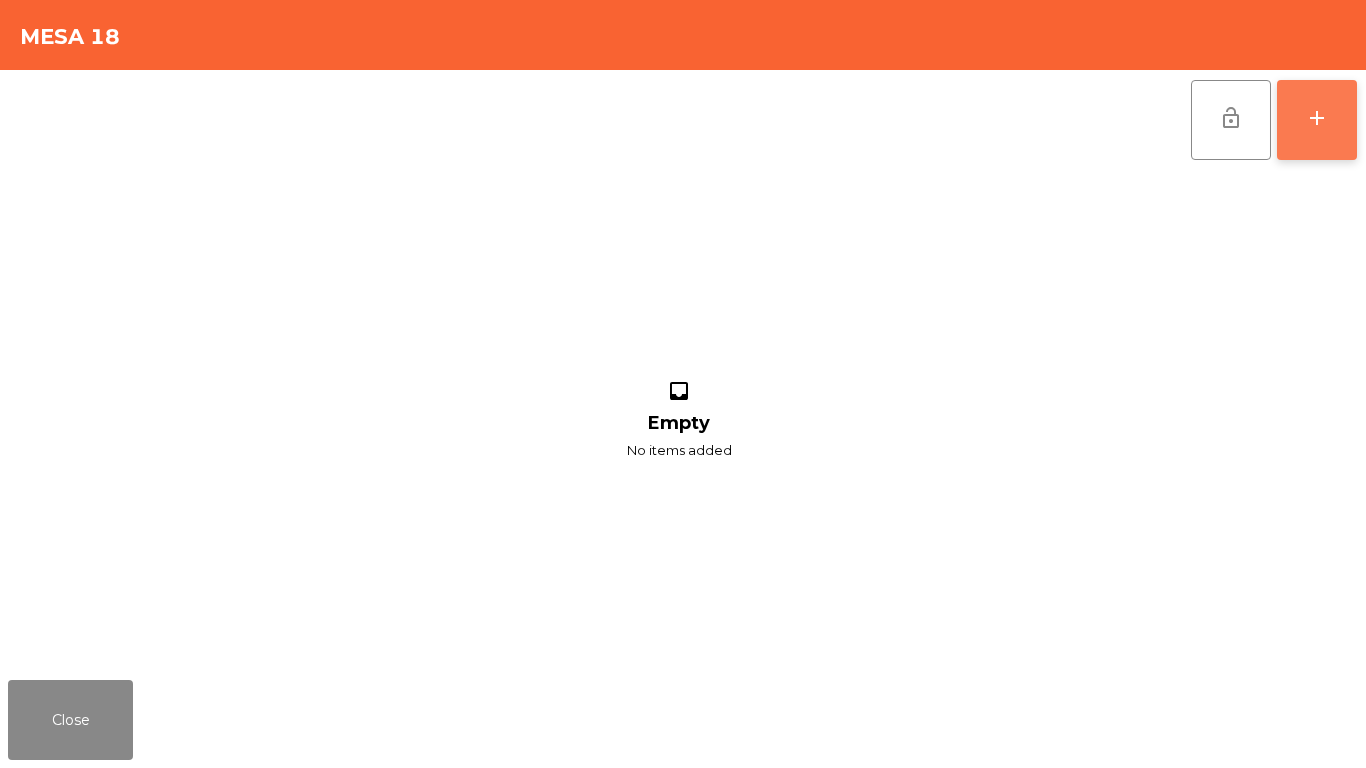 drag, startPoint x: 1310, startPoint y: 116, endPoint x: 1296, endPoint y: 117, distance: 14.035668 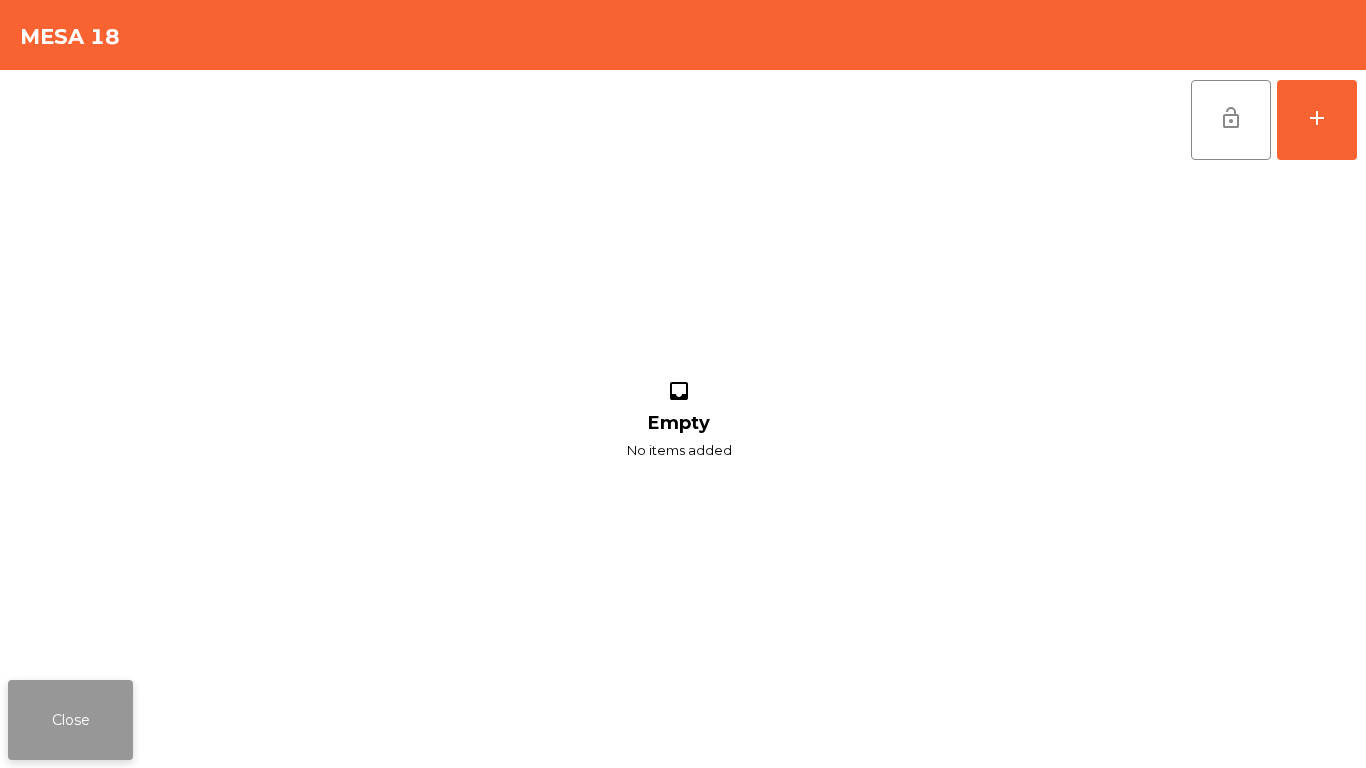 click on "Close" 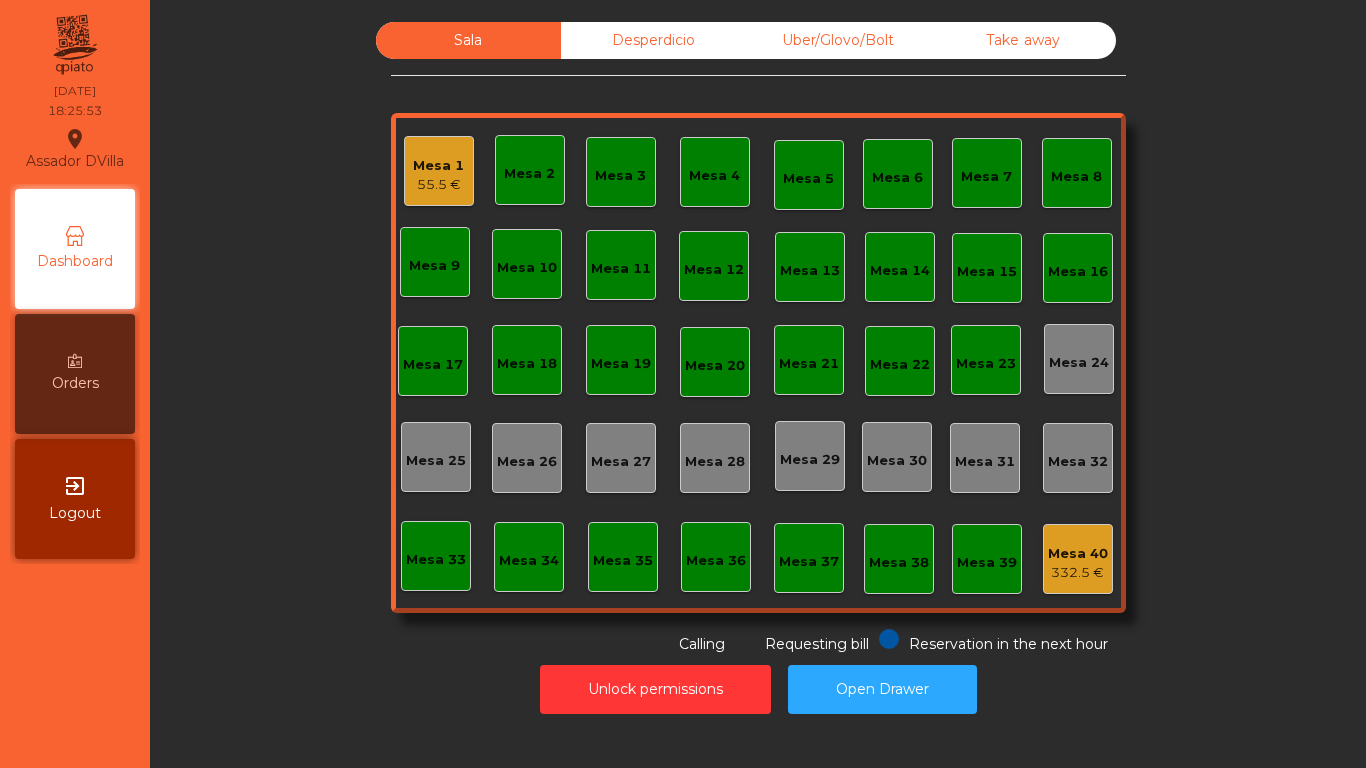 click on "Mesa 33" 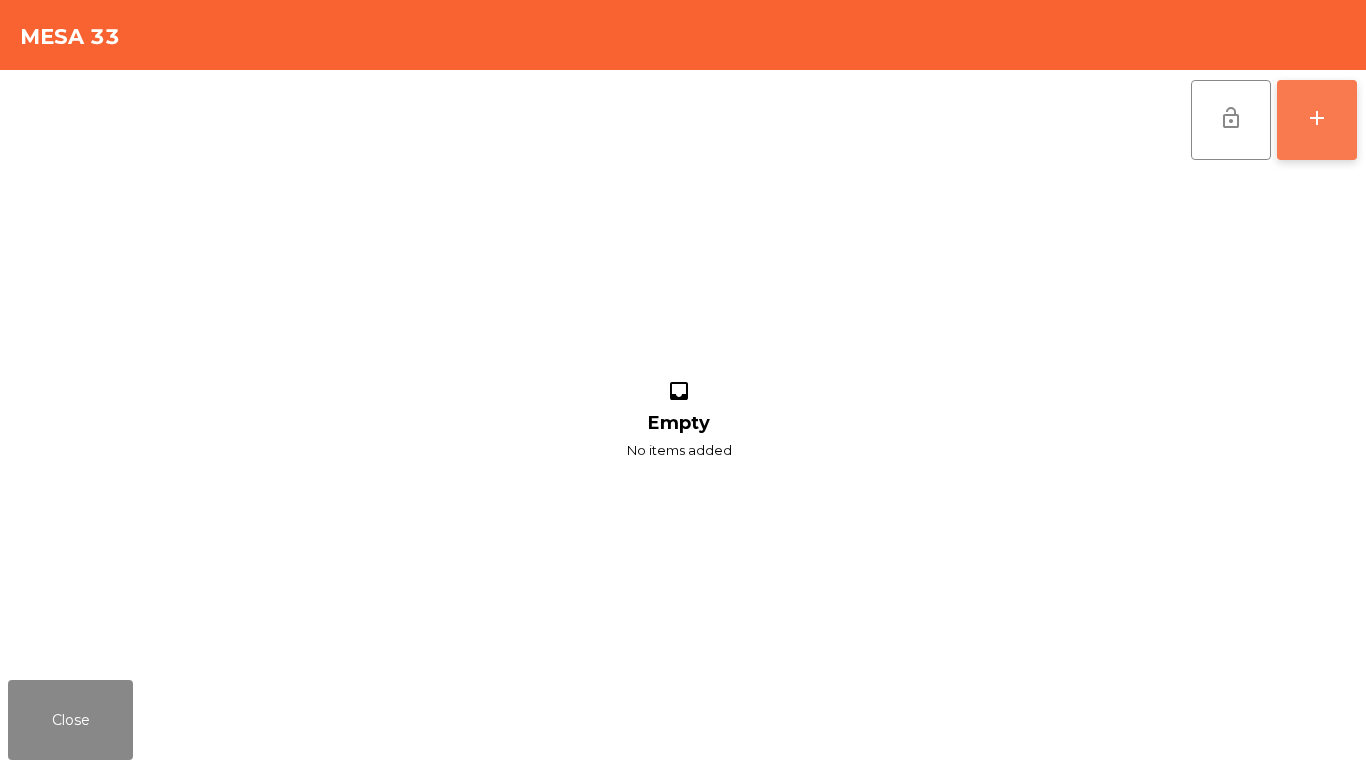 click on "add" 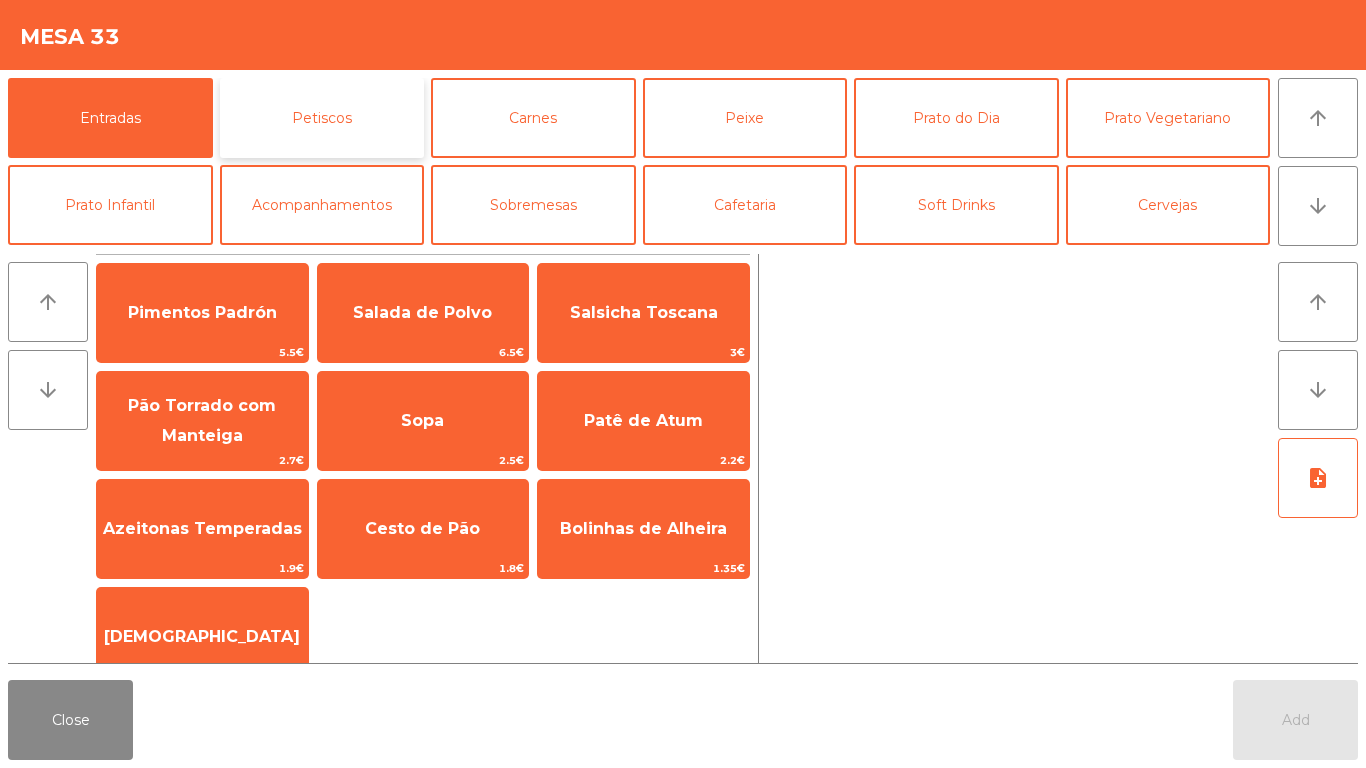 click on "Petiscos" 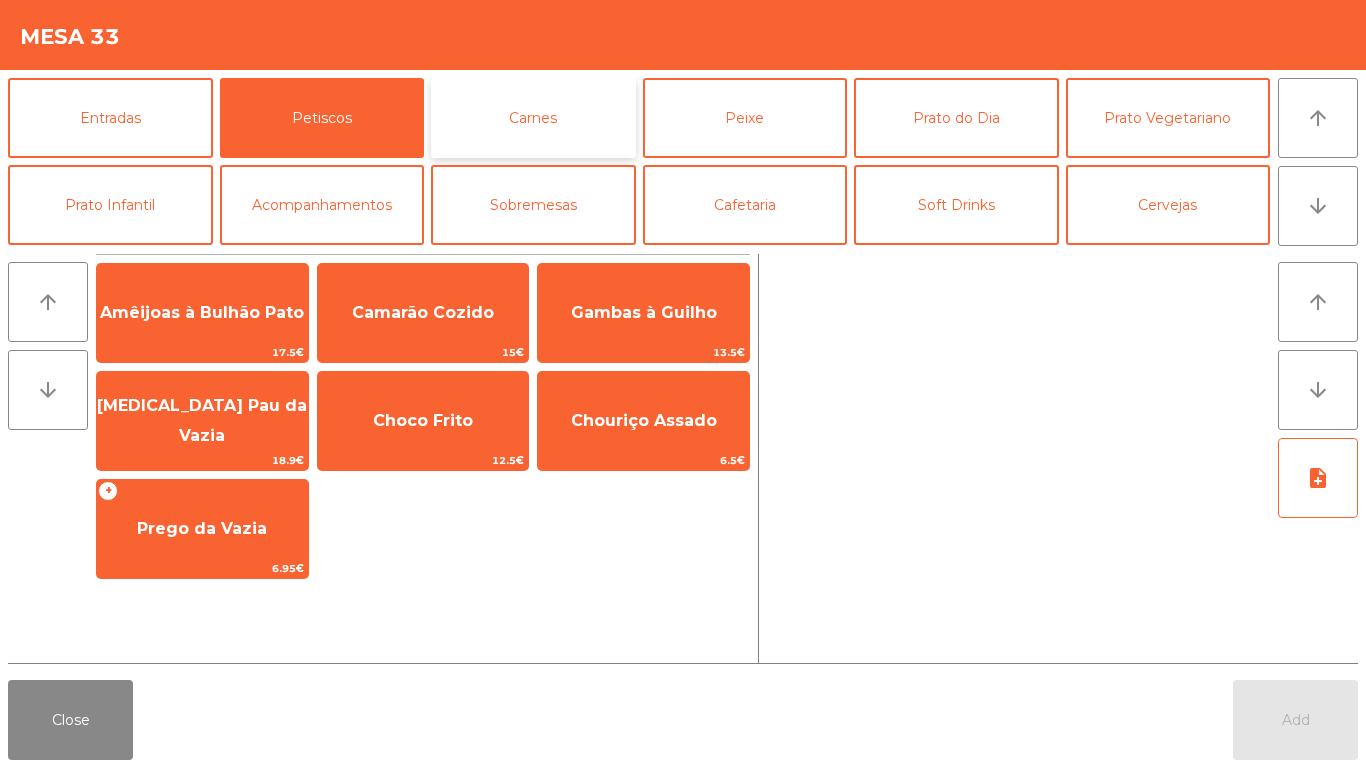 click on "Carnes" 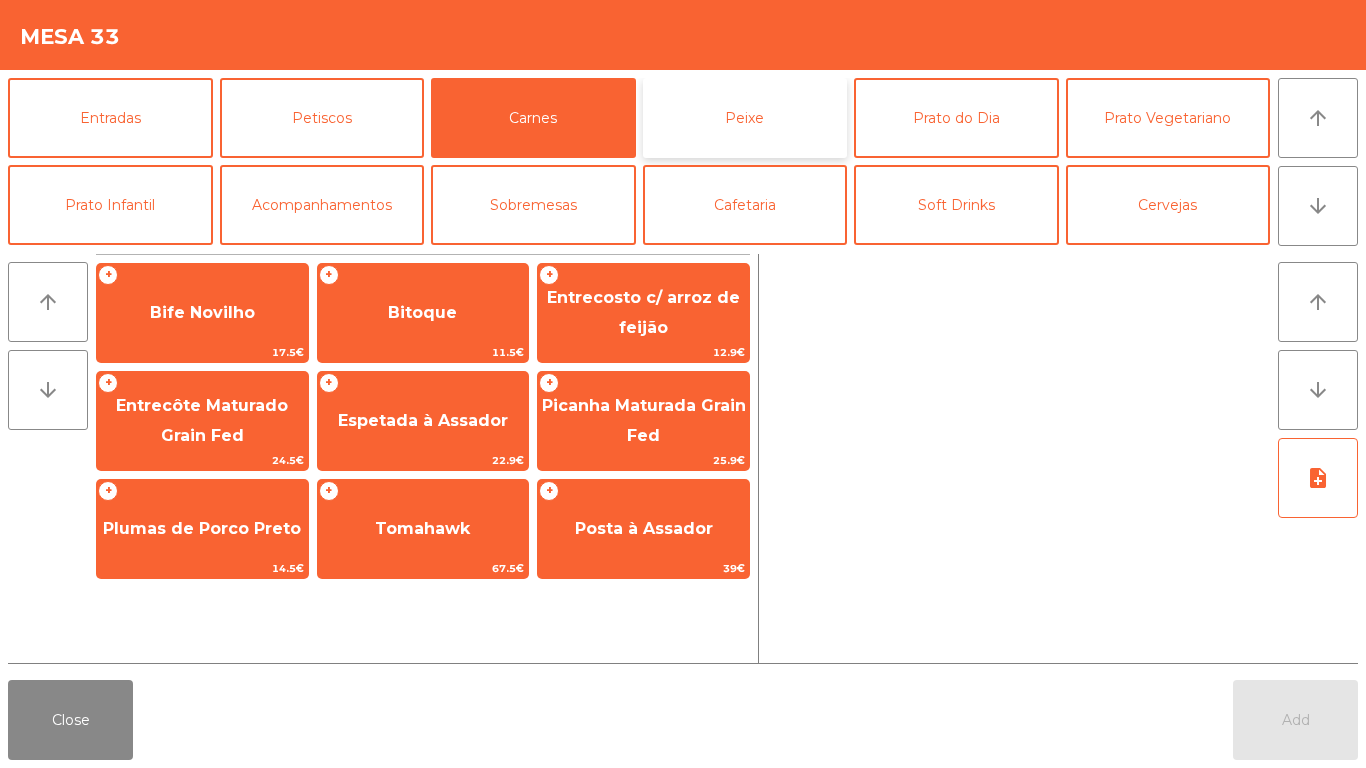 click on "Peixe" 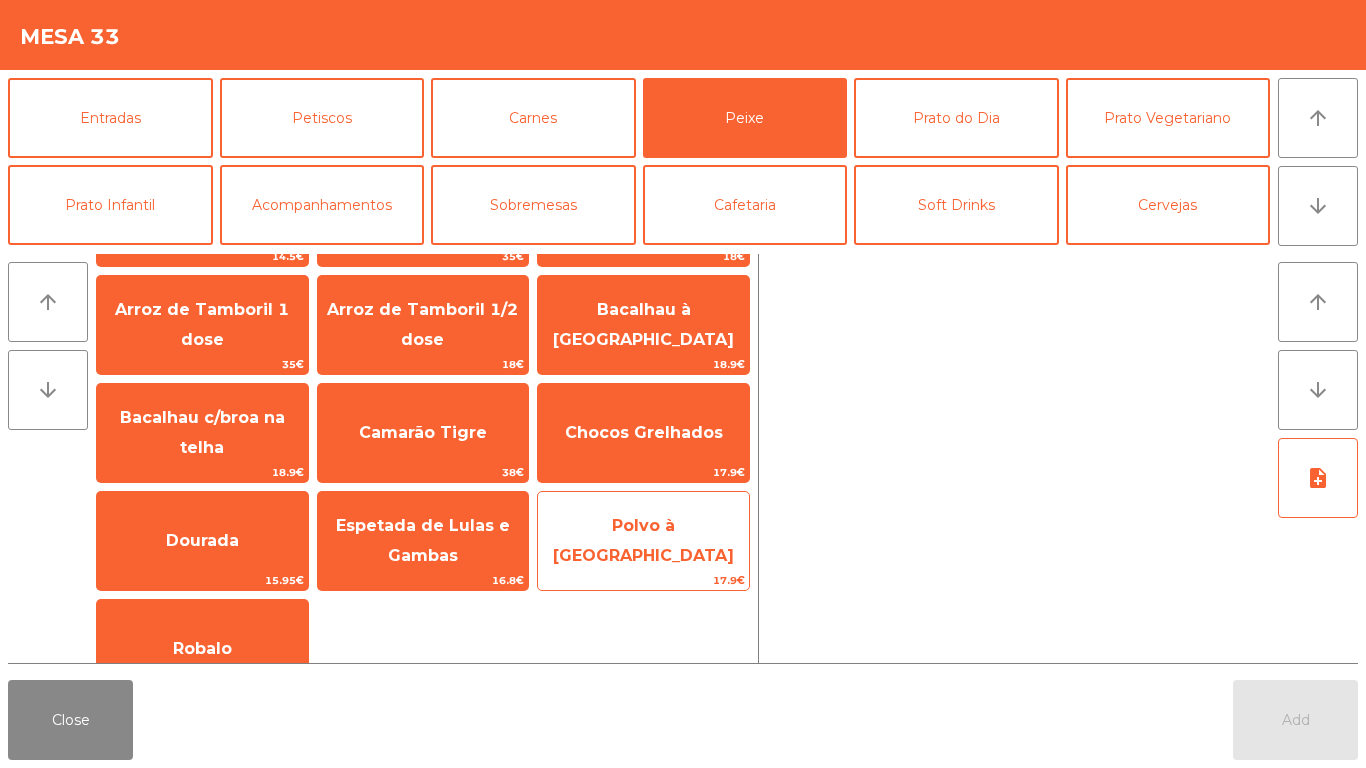 scroll, scrollTop: 140, scrollLeft: 0, axis: vertical 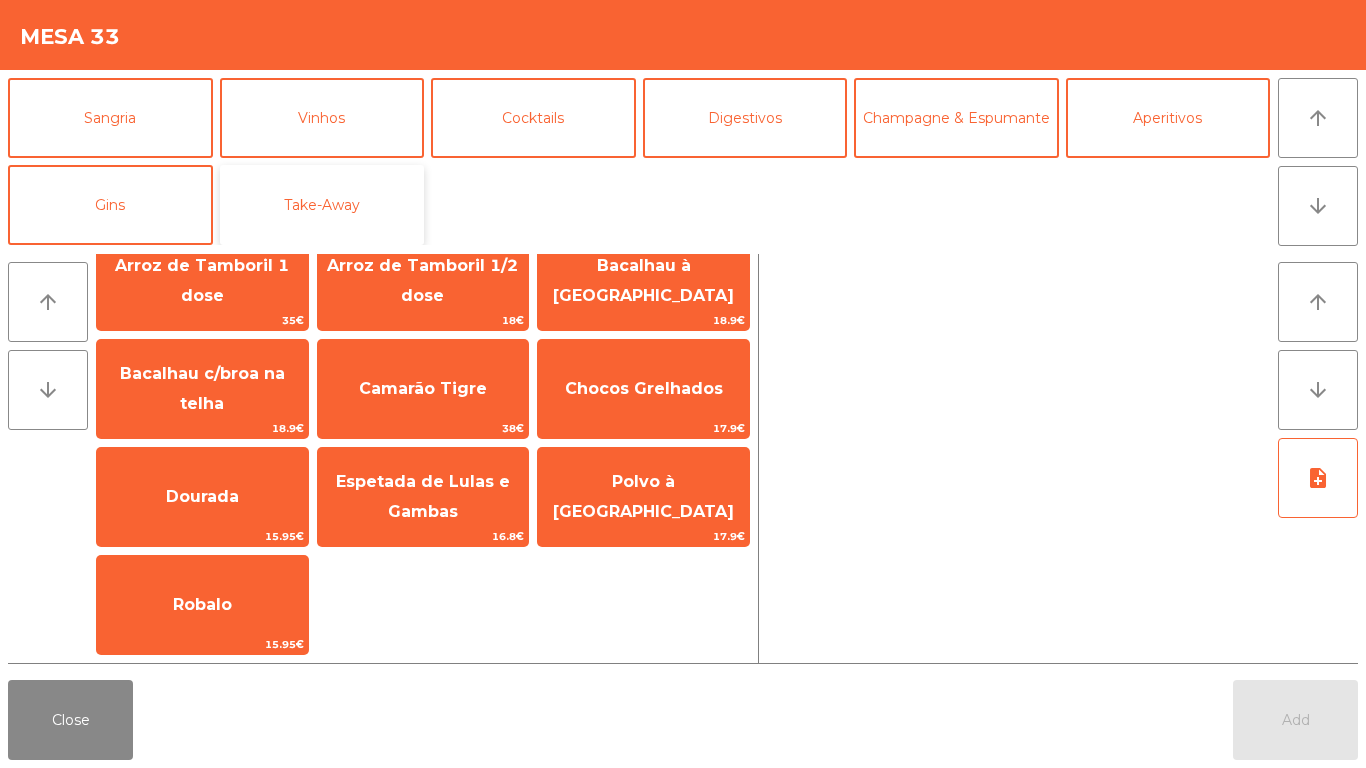 click on "Take-Away" 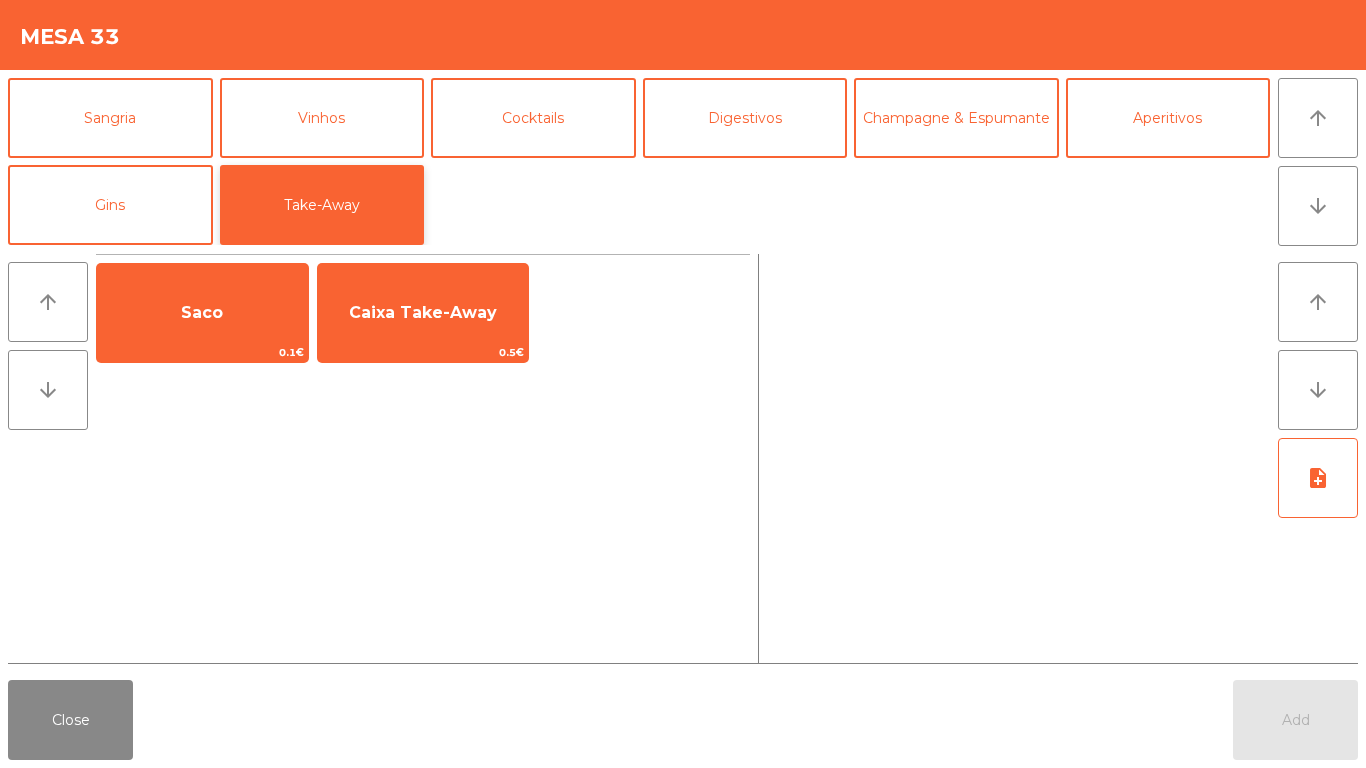 scroll, scrollTop: 0, scrollLeft: 0, axis: both 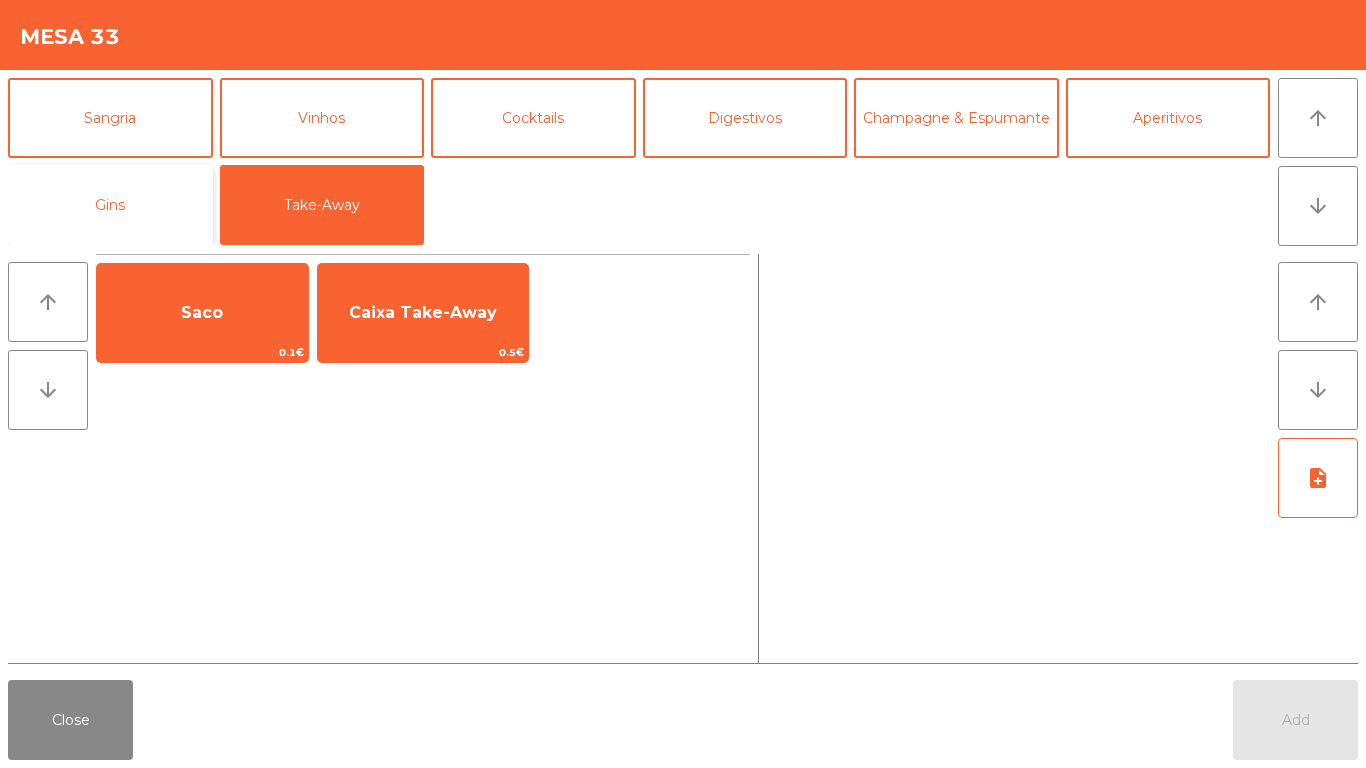 click on "Gins" 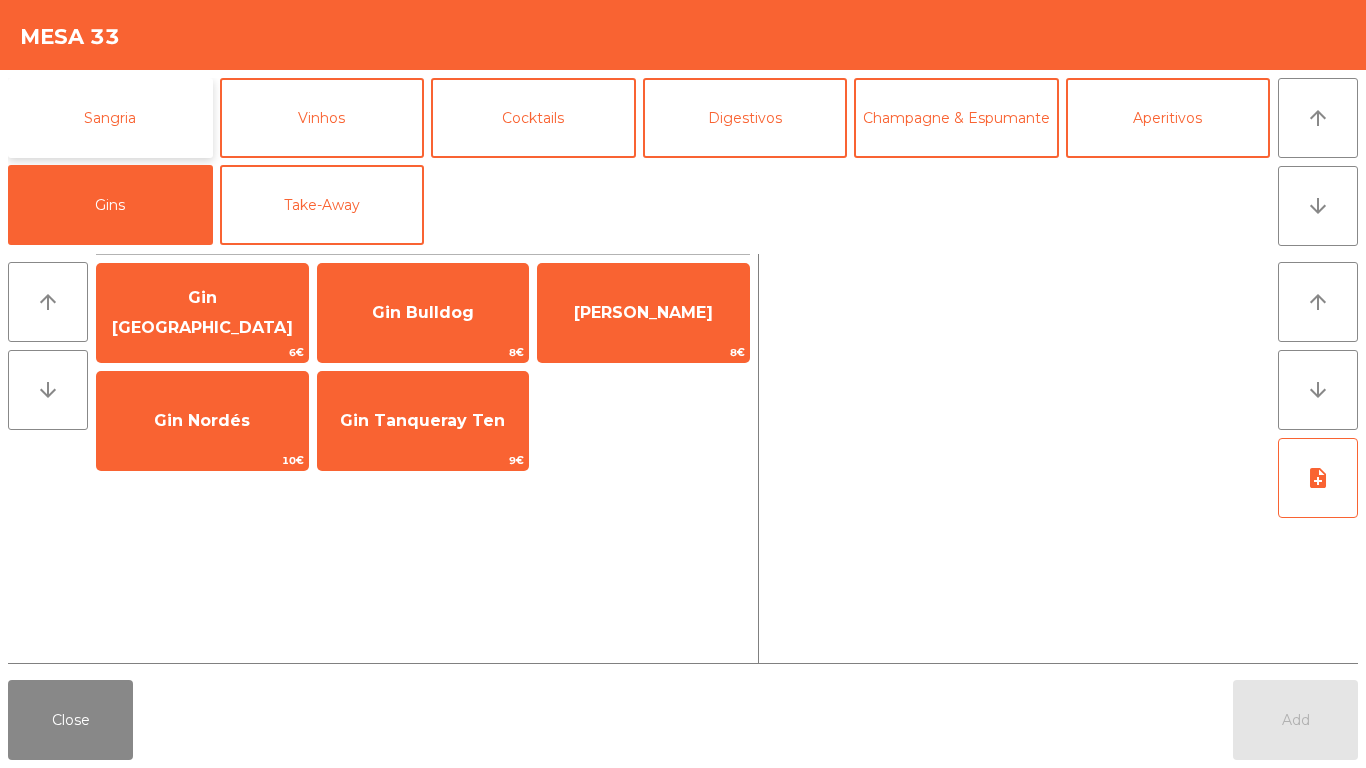 click on "Sangria" 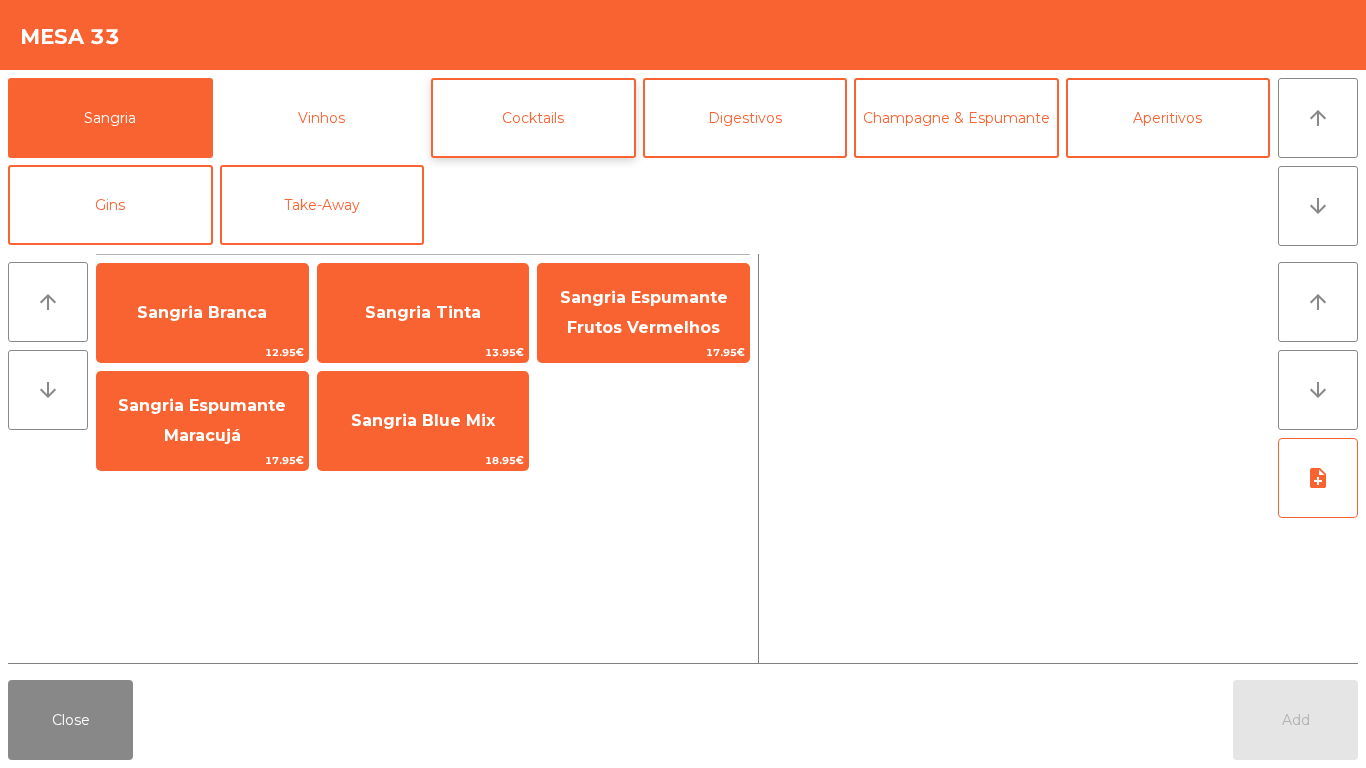 drag, startPoint x: 316, startPoint y: 138, endPoint x: 454, endPoint y: 143, distance: 138.09055 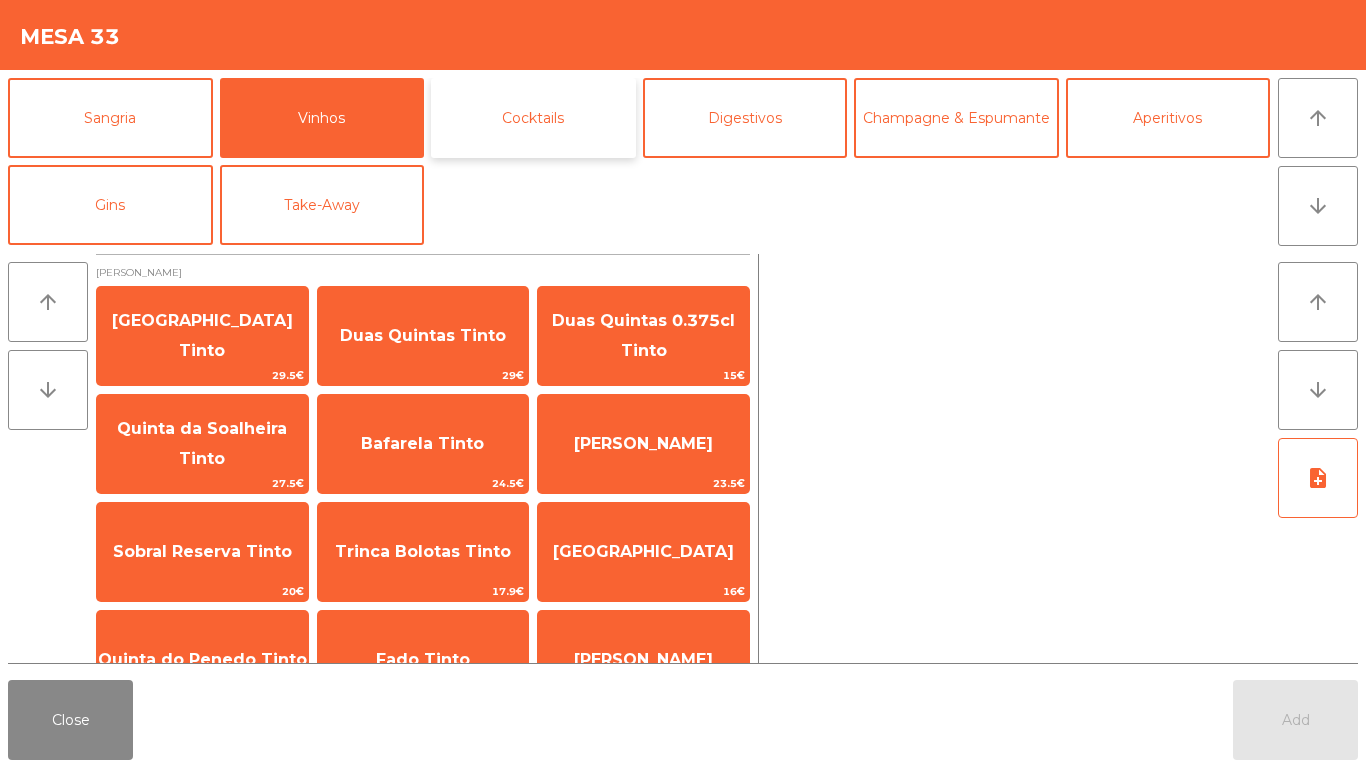 click on "Cocktails" 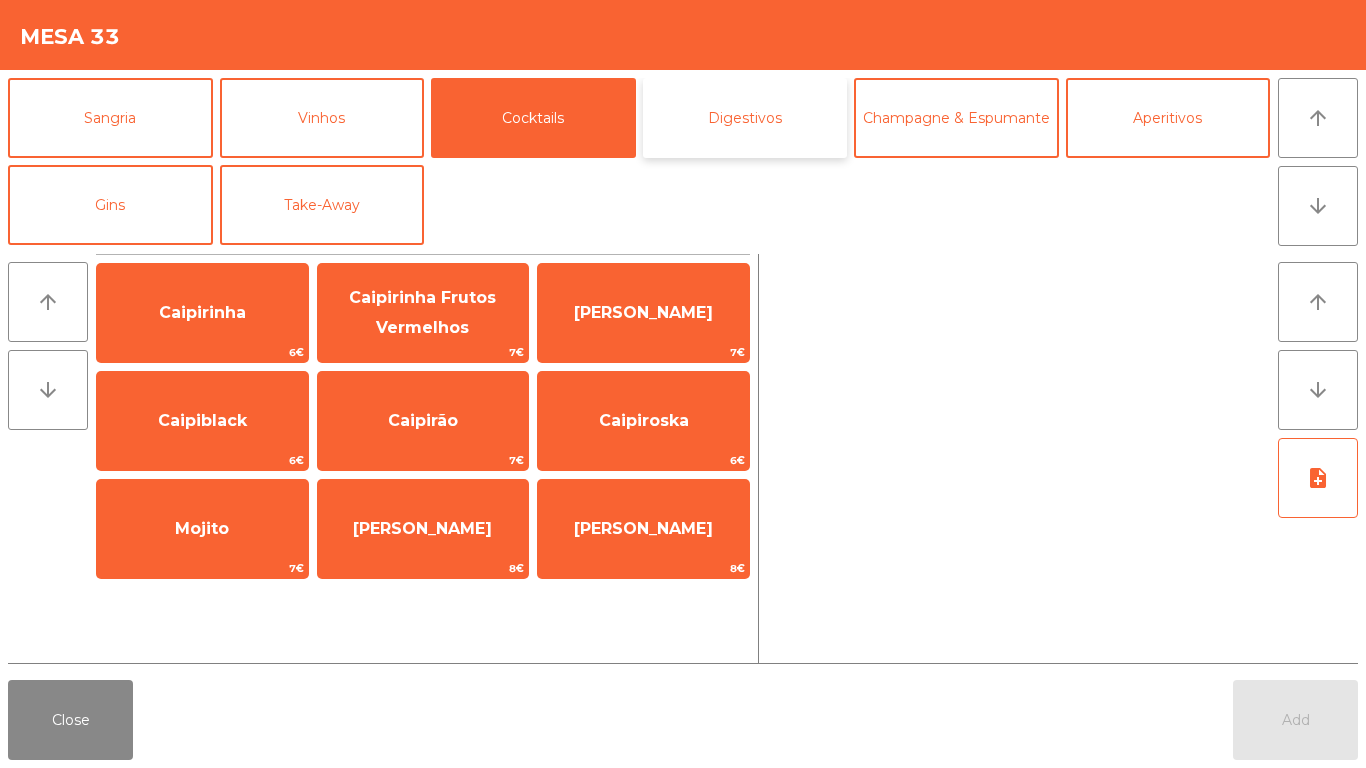click on "Digestivos" 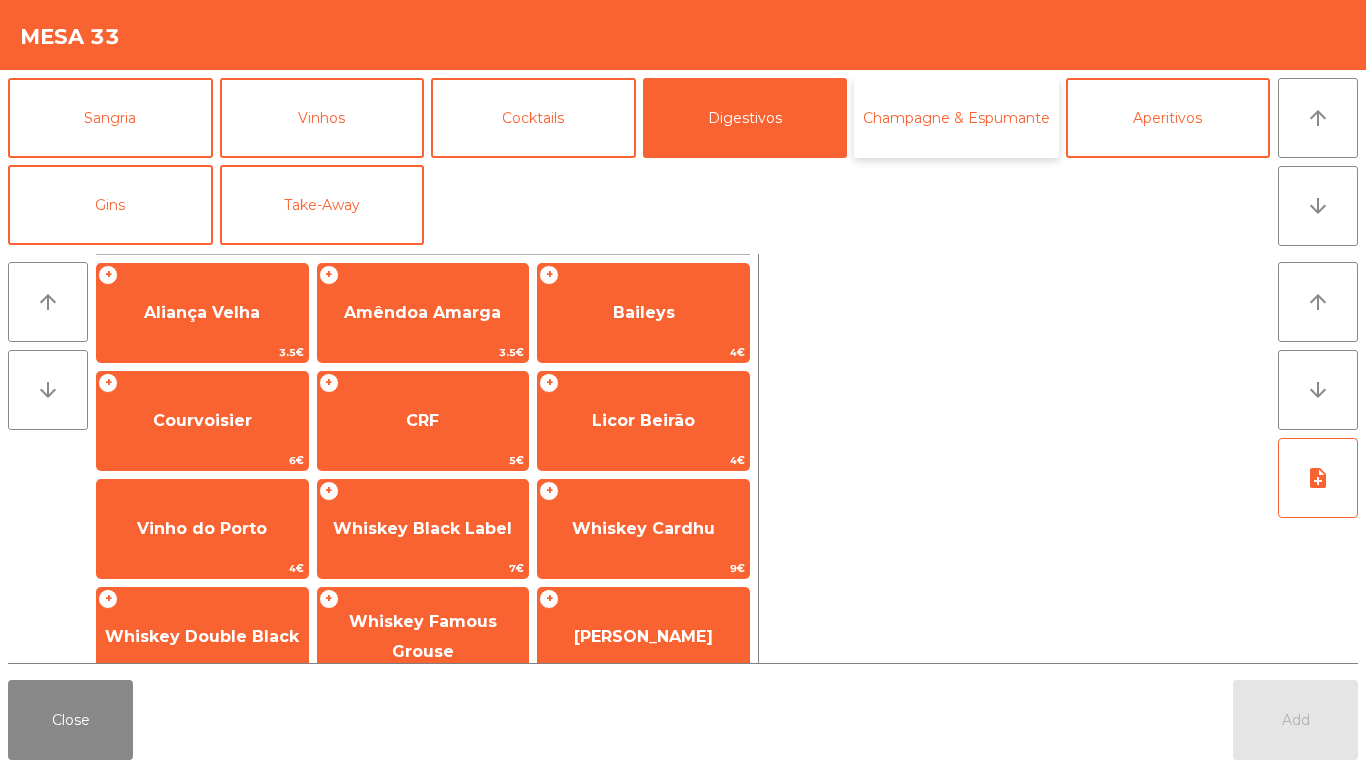 click on "Champagne & Espumante" 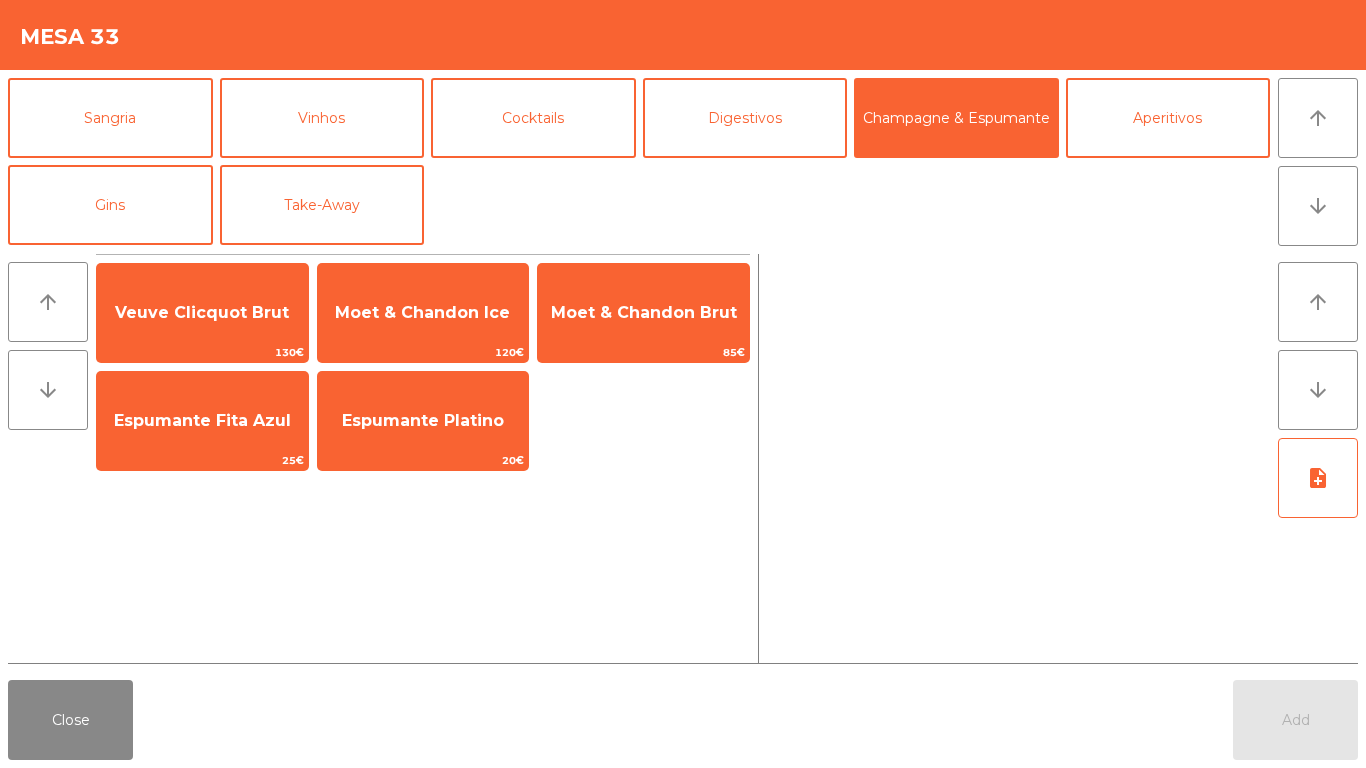 click on "Entradas   Petiscos   Carnes   Peixe   Prato do Dia   Prato Vegetariano   Prato Infantil   Acompanhamentos   Sobremesas   Cafetaria   Soft Drinks   Cervejas   Sangria   Vinhos   Cocktails   Digestivos   Champagne & Espumante   Aperitivos   Gins   Take-Away" 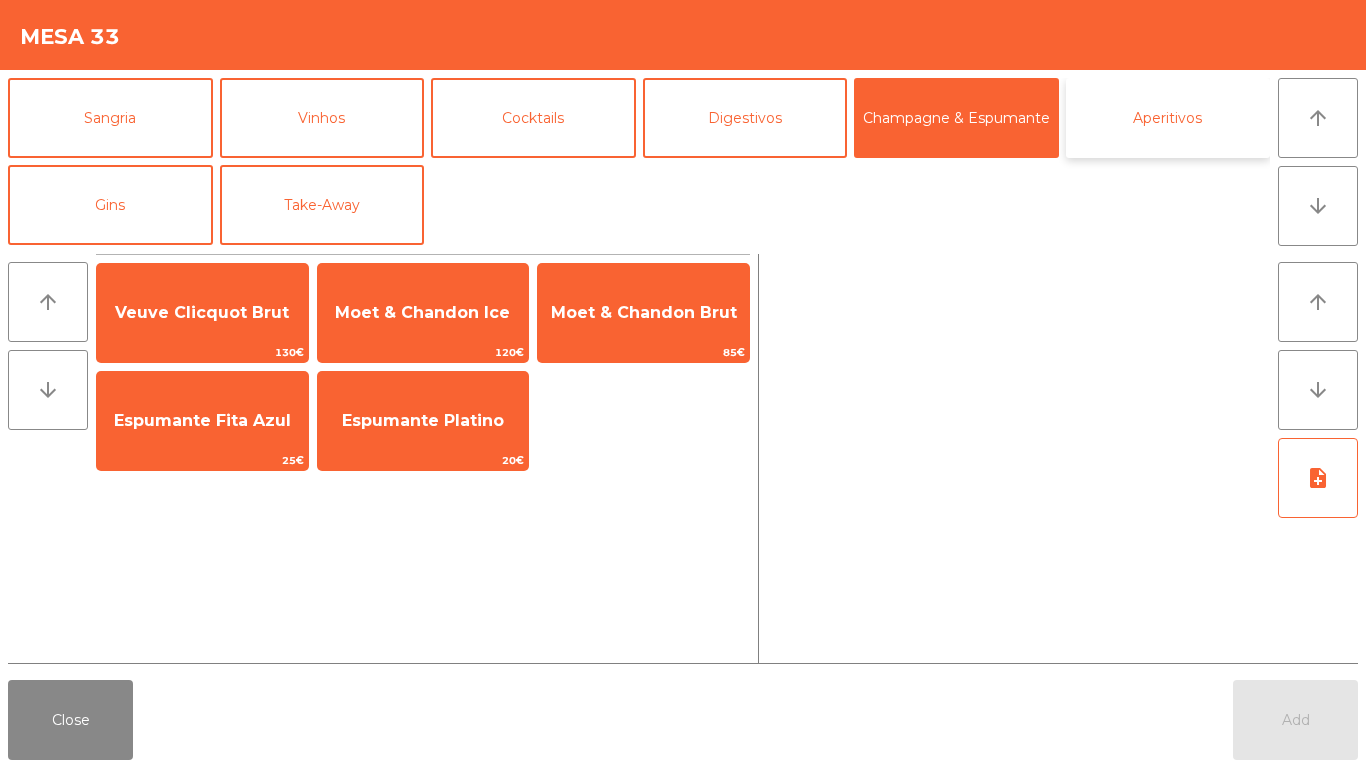 click on "Aperitivos" 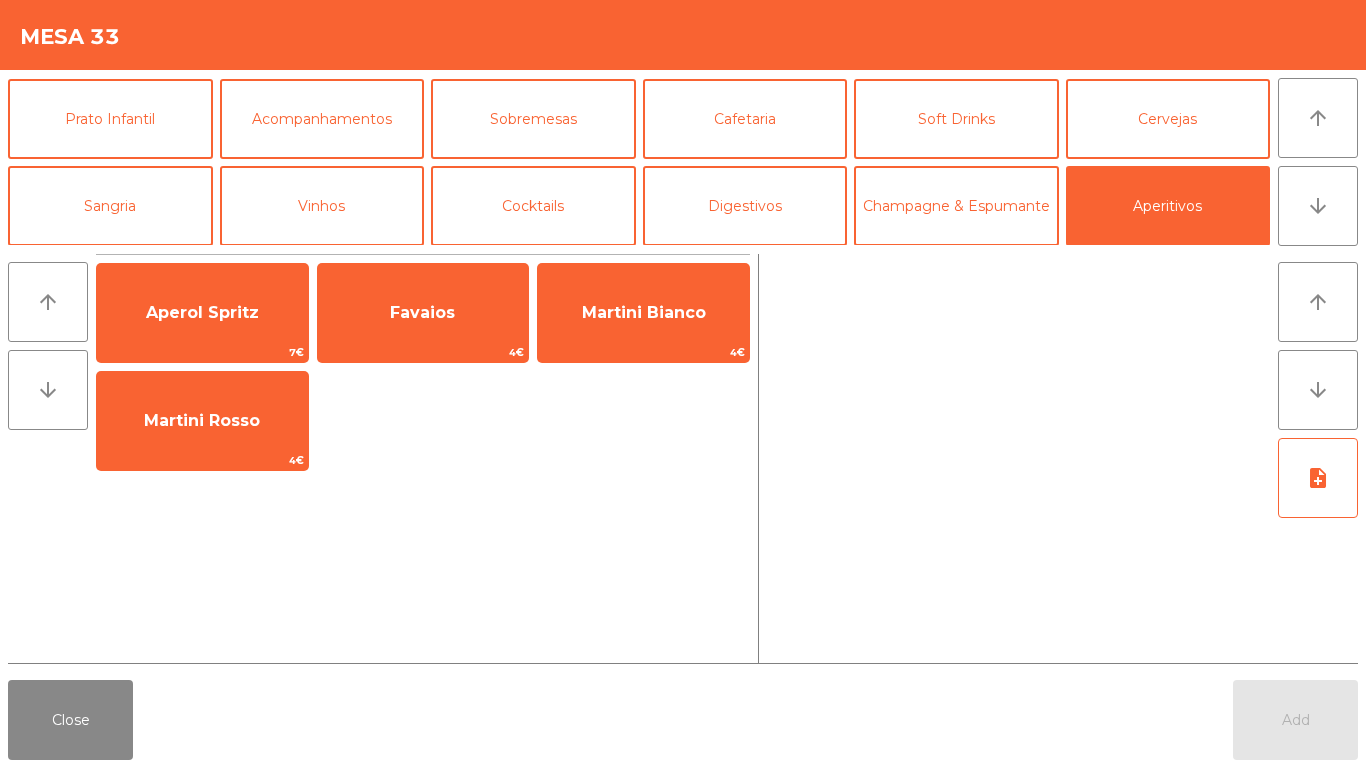 scroll, scrollTop: 0, scrollLeft: 0, axis: both 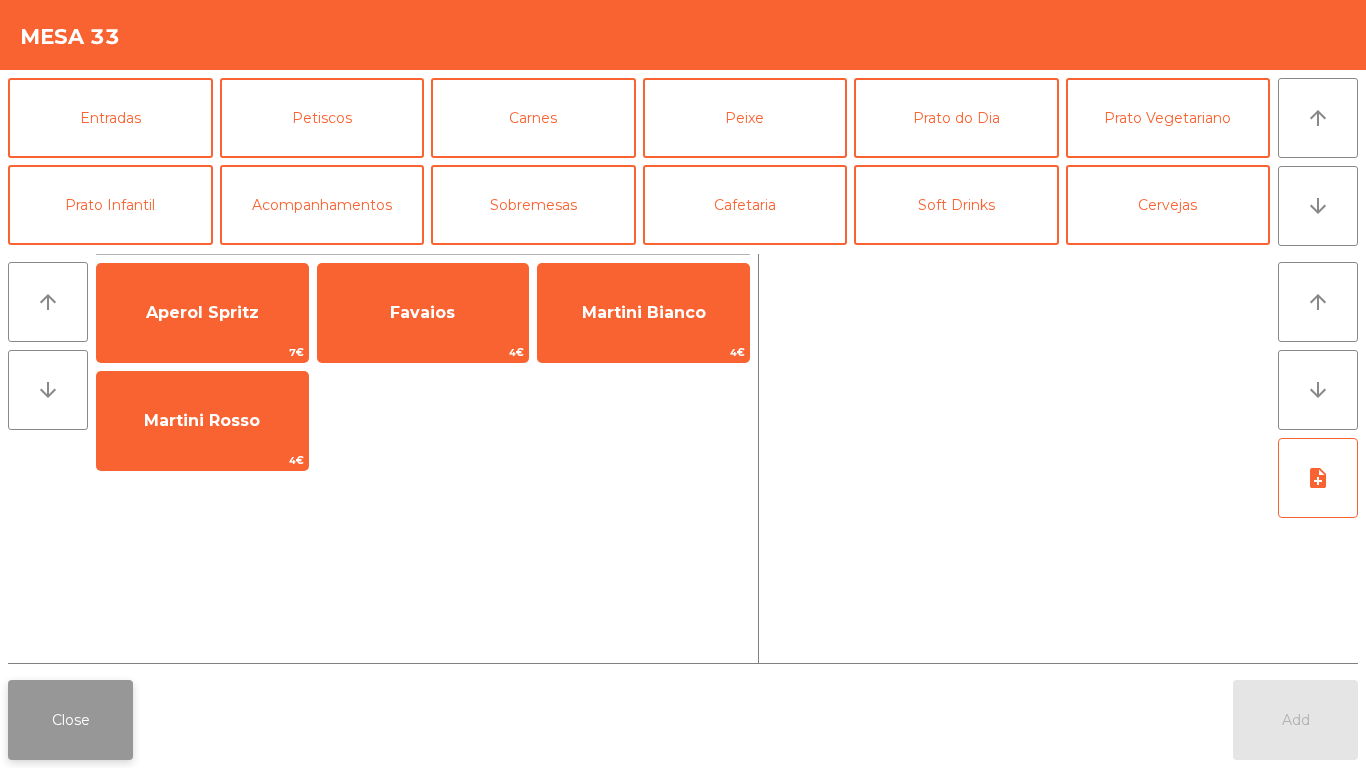click on "Close" 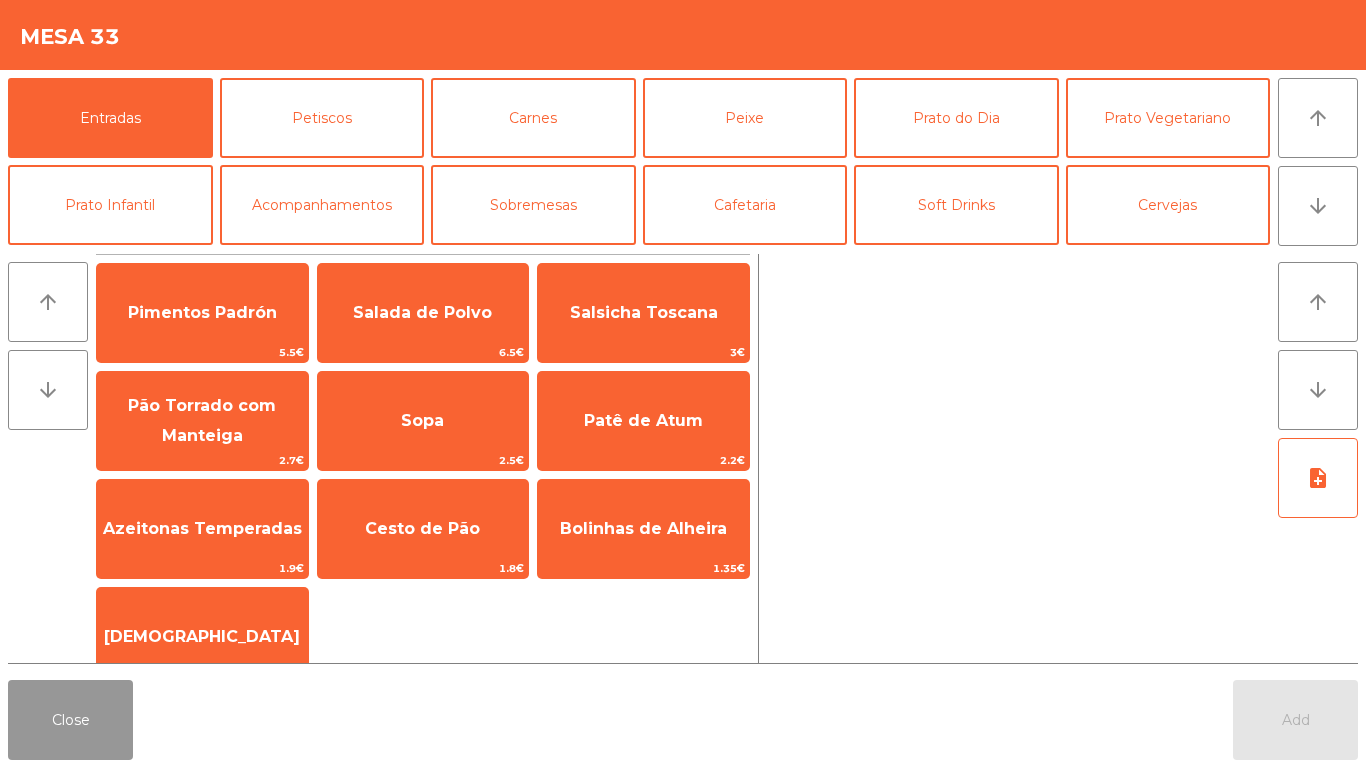 click on "Close" 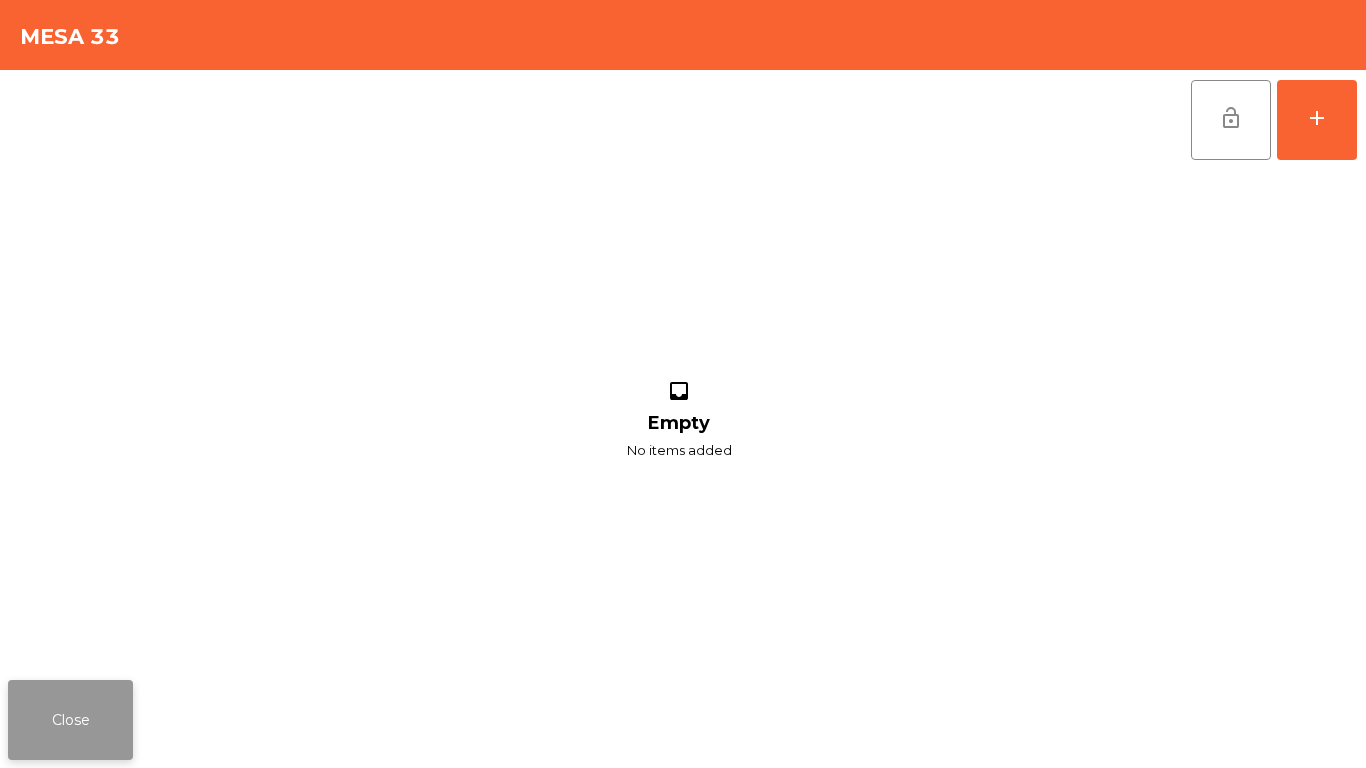 click on "Close" 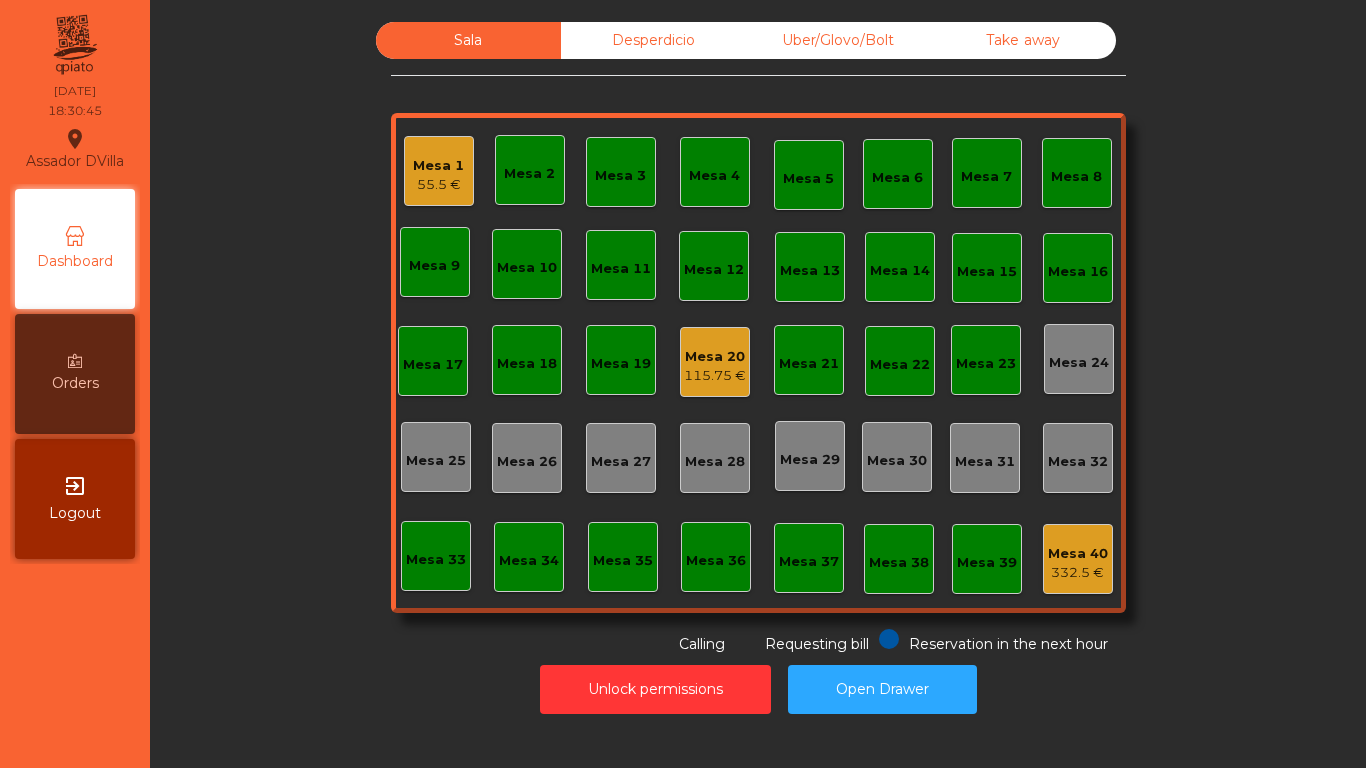 click on "Mesa 20" 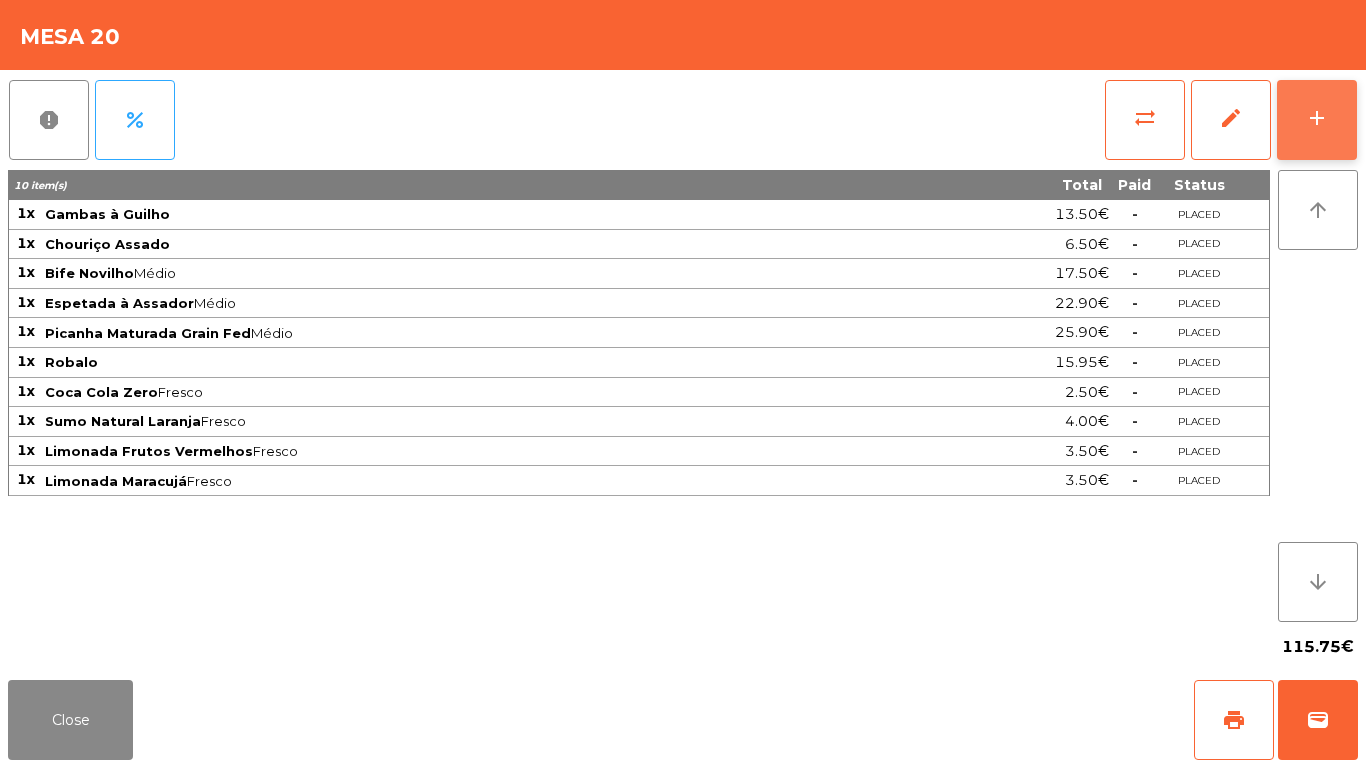 click on "add" 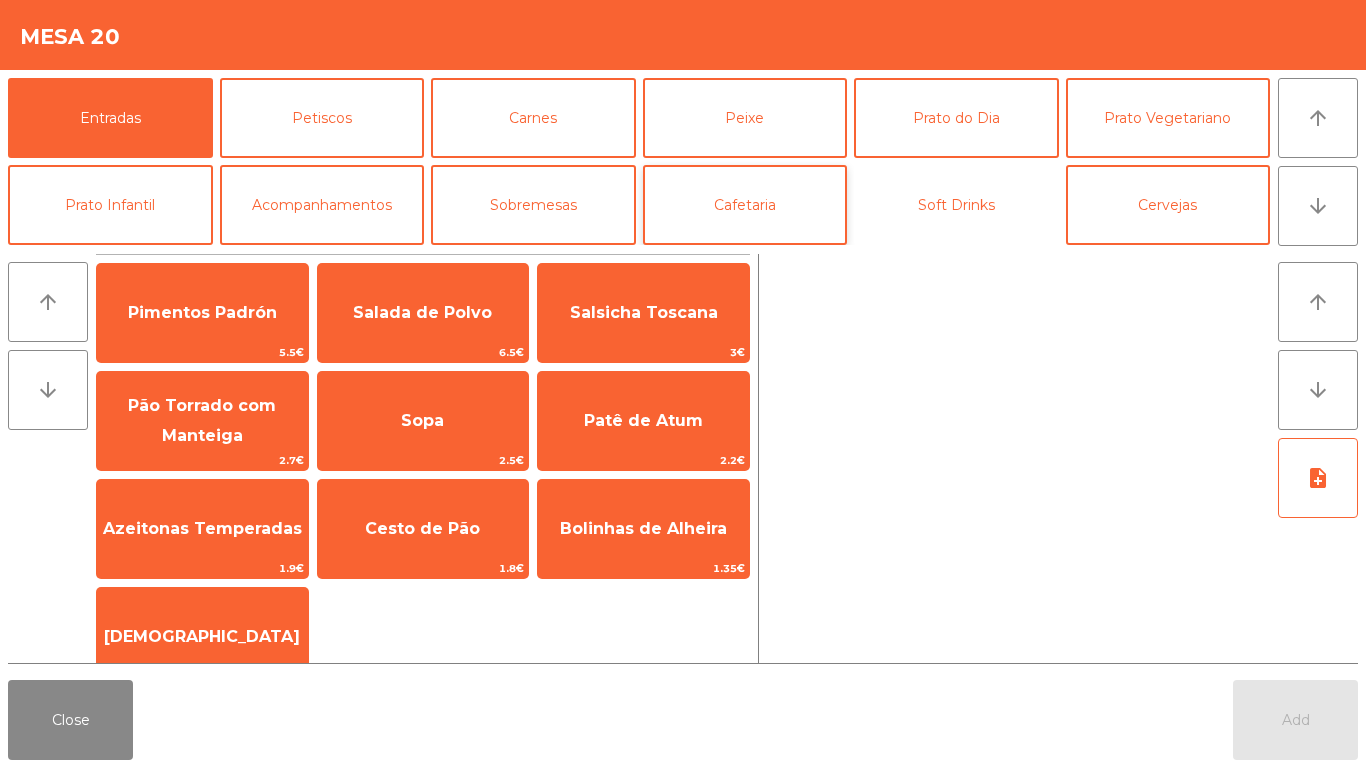 drag, startPoint x: 1002, startPoint y: 212, endPoint x: 714, endPoint y: 233, distance: 288.76462 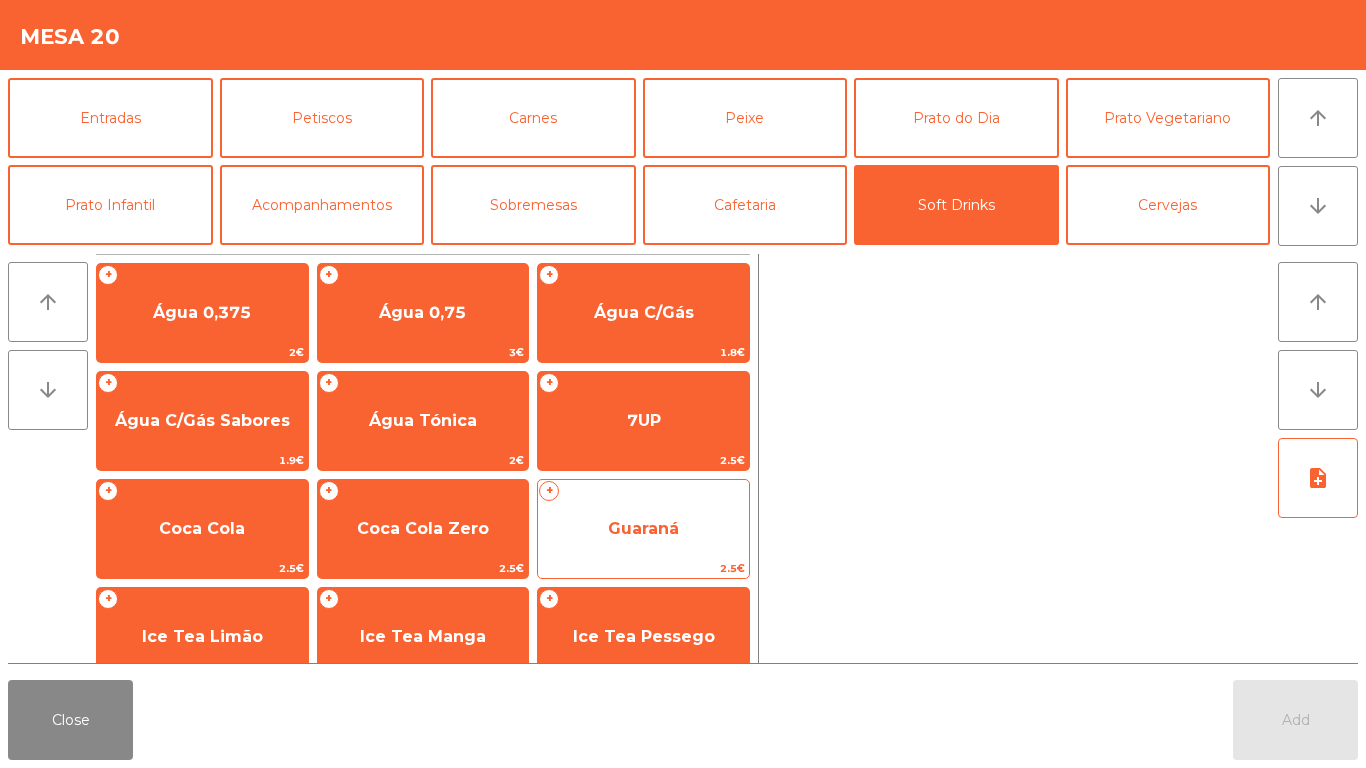 click on "Guaraná" 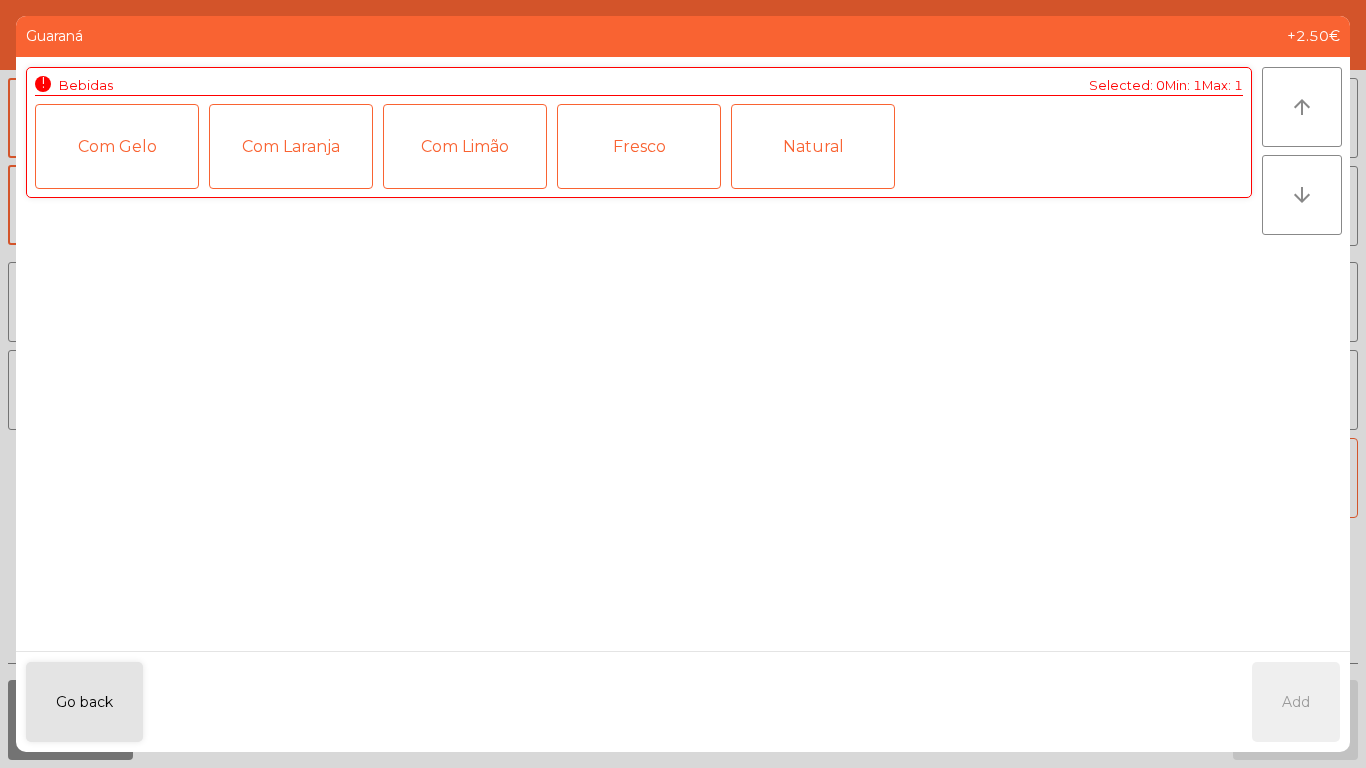 click on "Go back   Add" 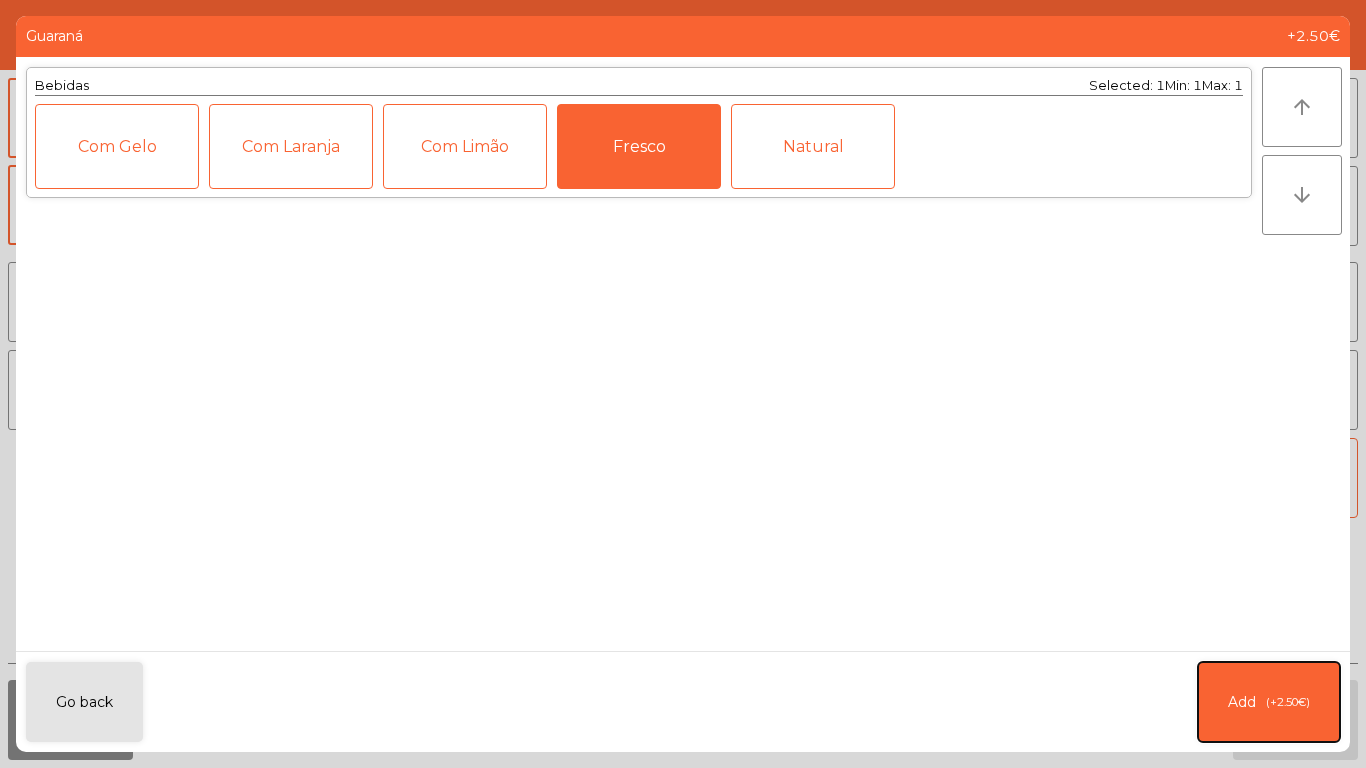 click on "Add   (+2.50€)" 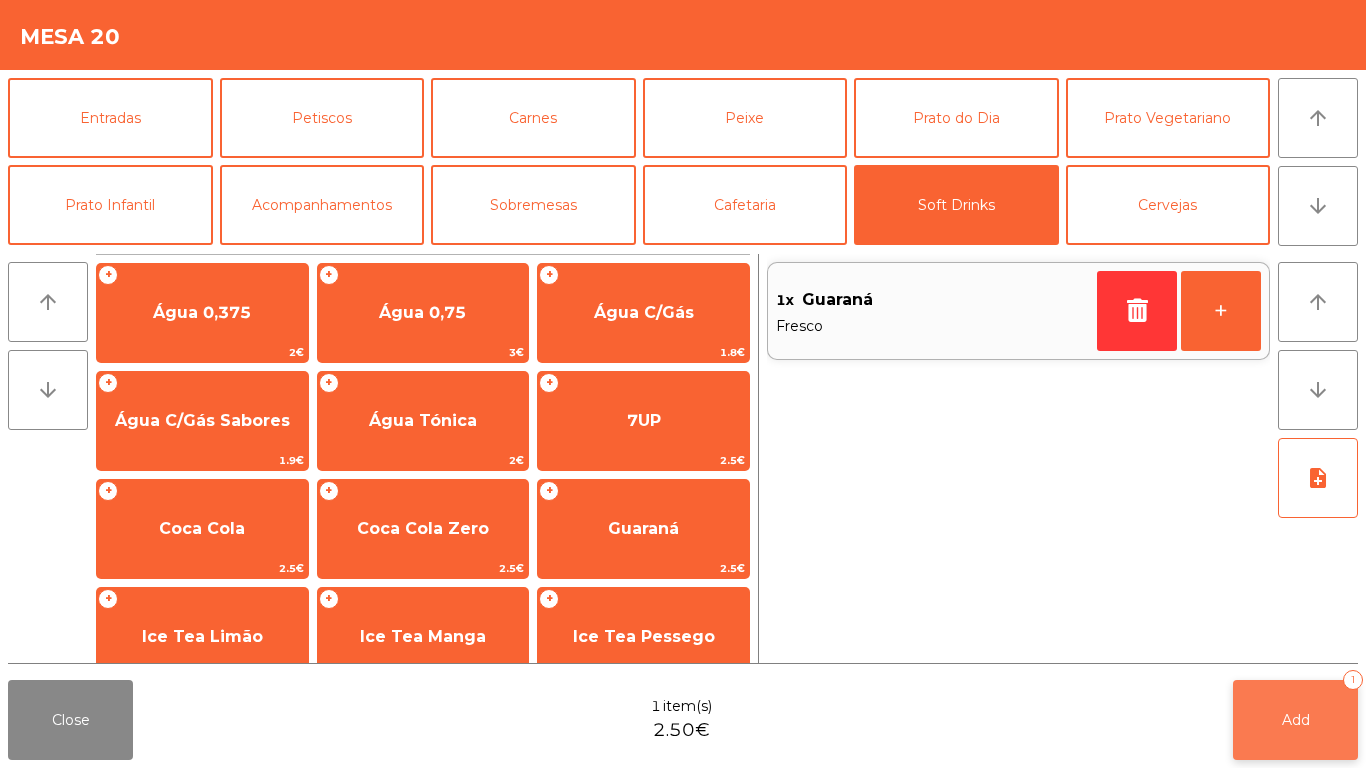click on "Add   1" 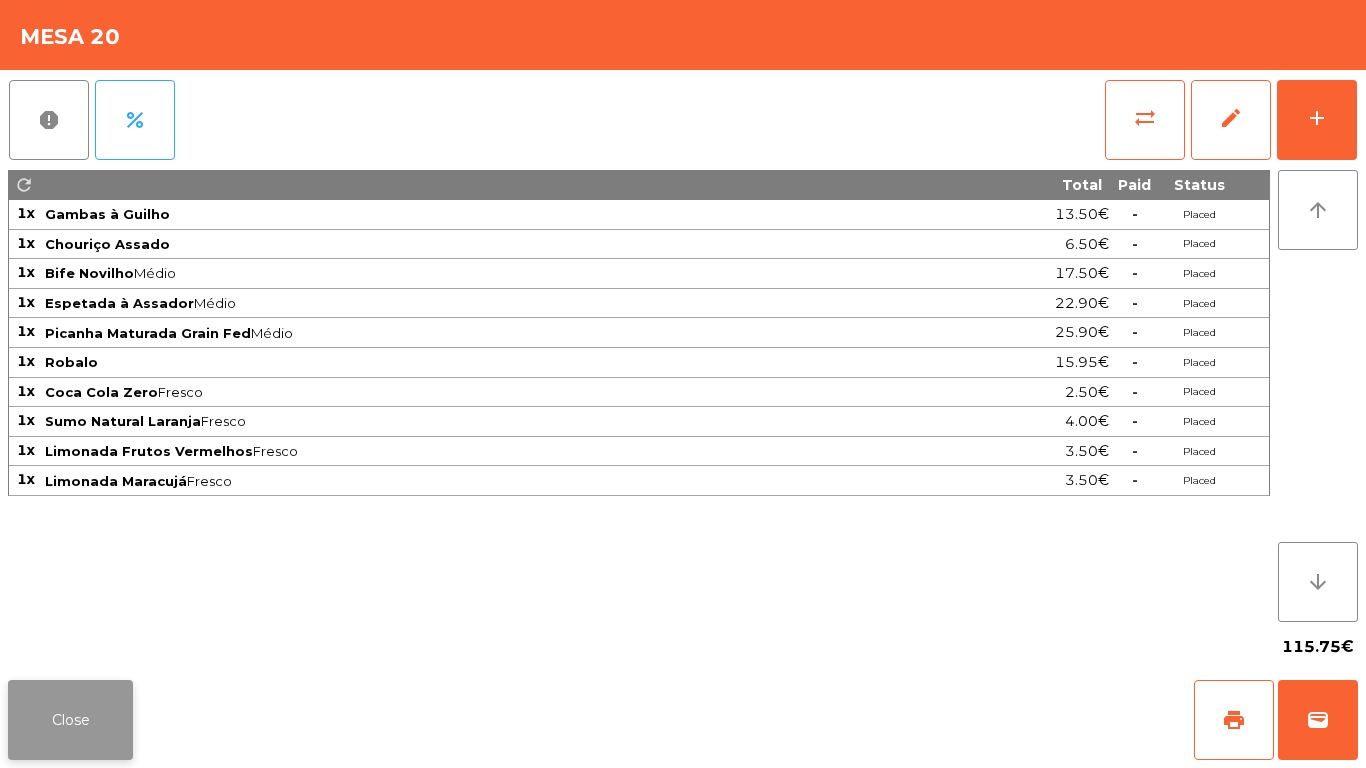 click on "Close" 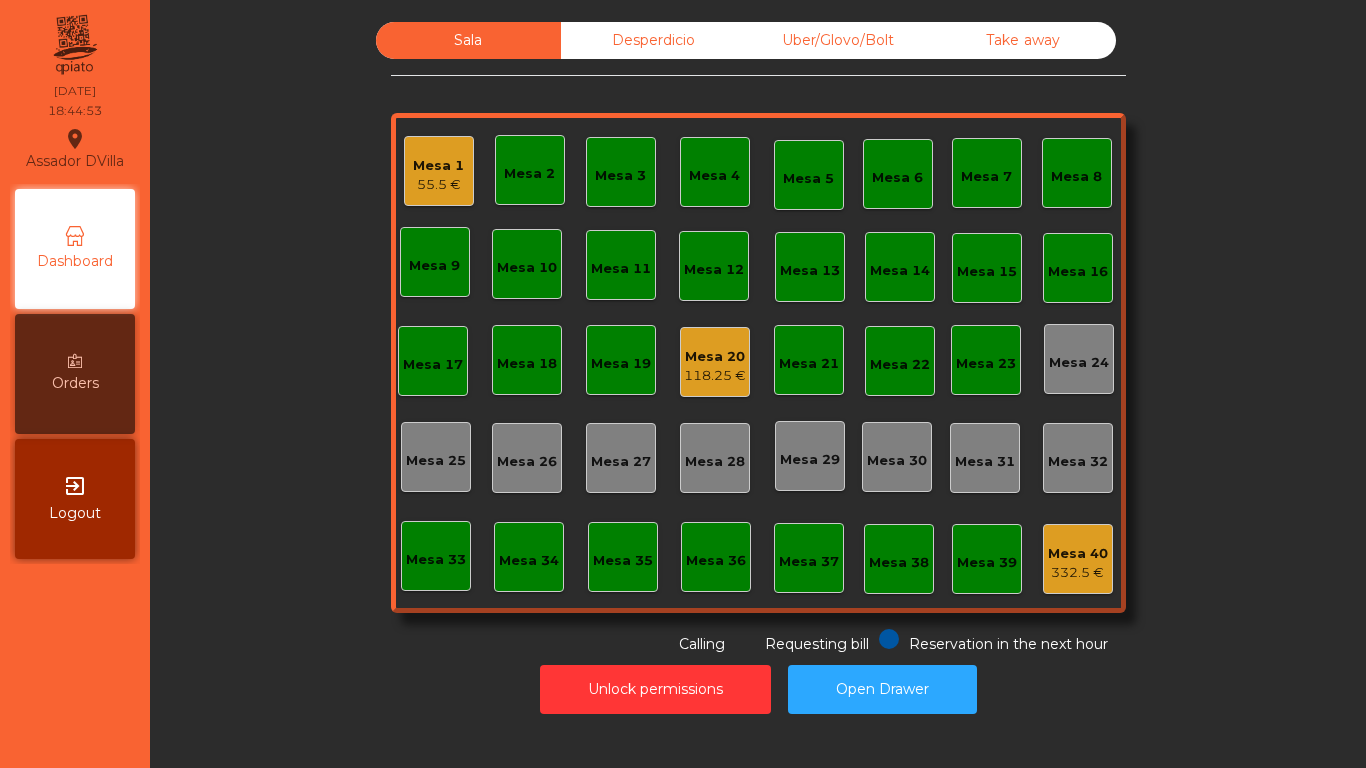 click on "Assador DVilla  location_on  25/07/2025   18:44:53   Dashboard   Orders  exit_to_app  Logout" 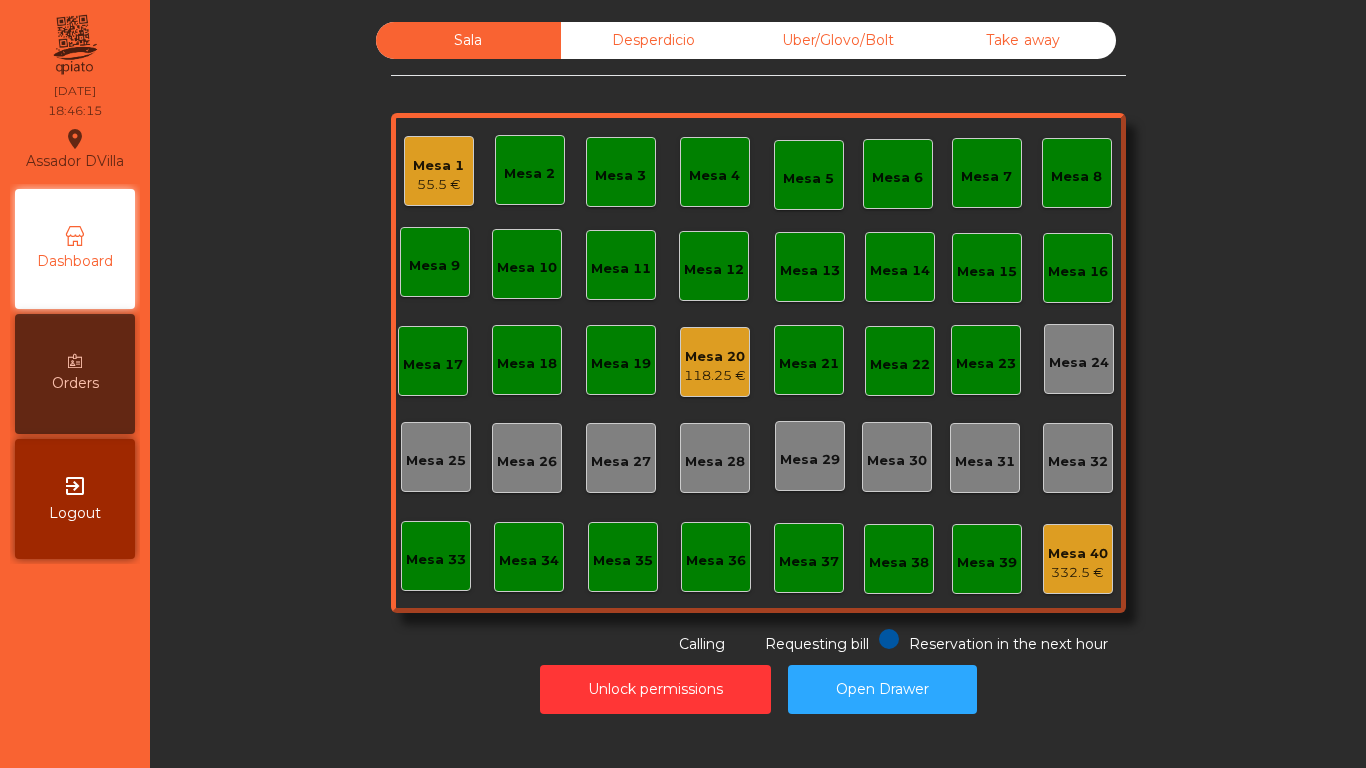 click on "Mesa 20" 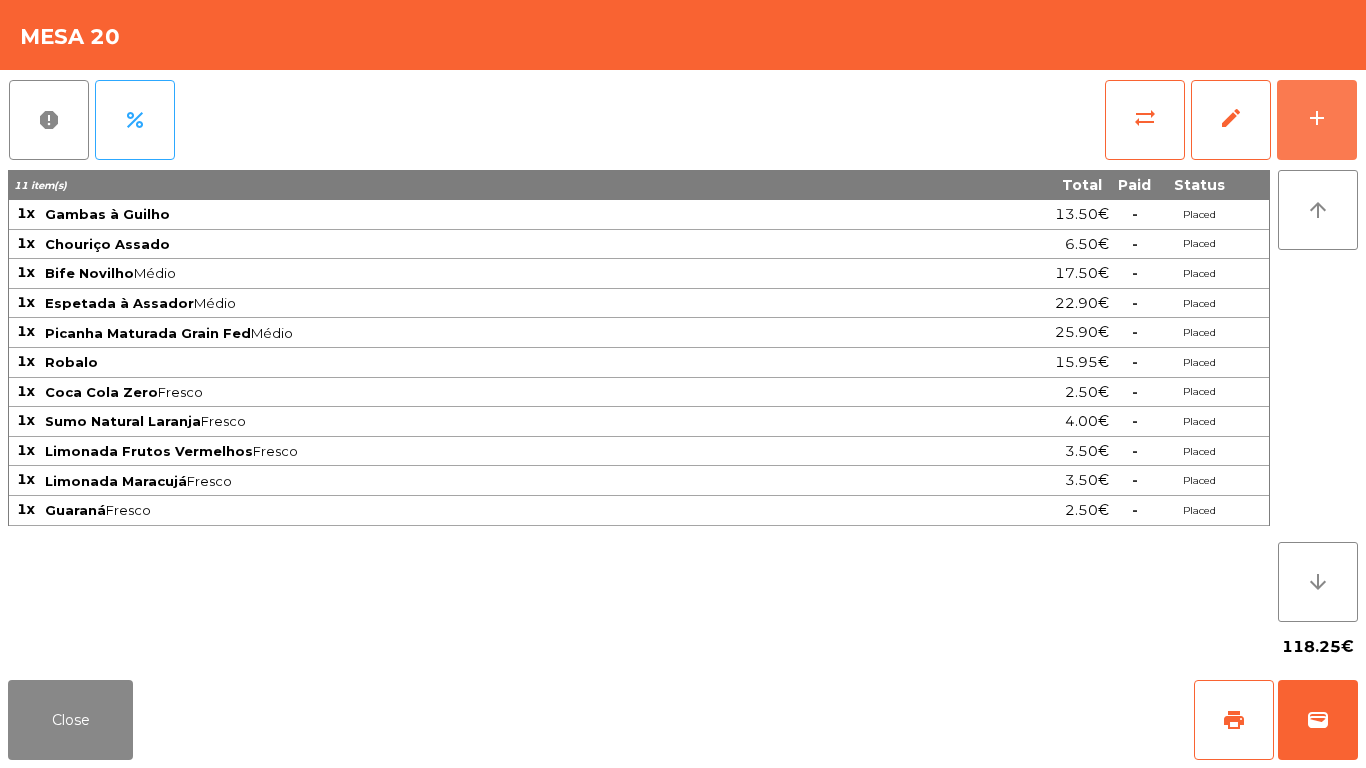 drag, startPoint x: 1328, startPoint y: 146, endPoint x: 694, endPoint y: 102, distance: 635.52496 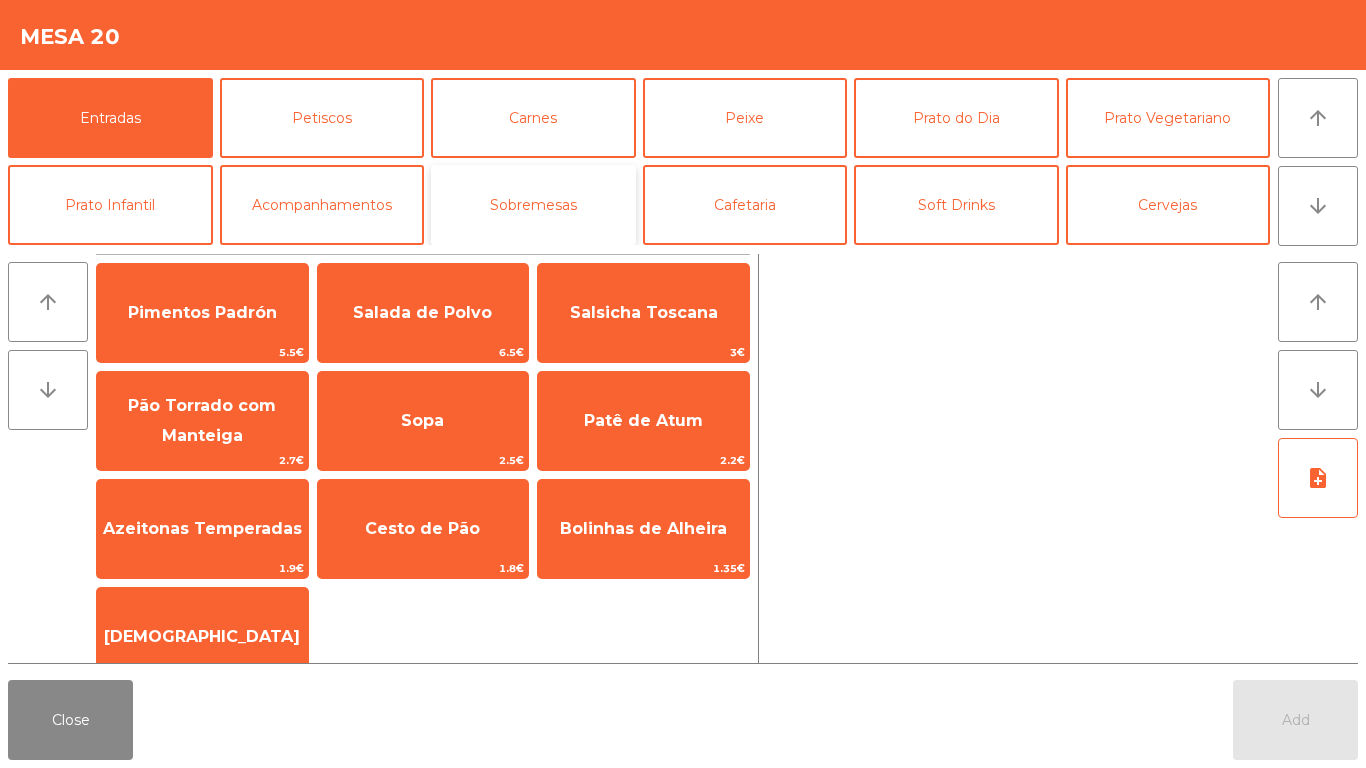 click on "Sobremesas" 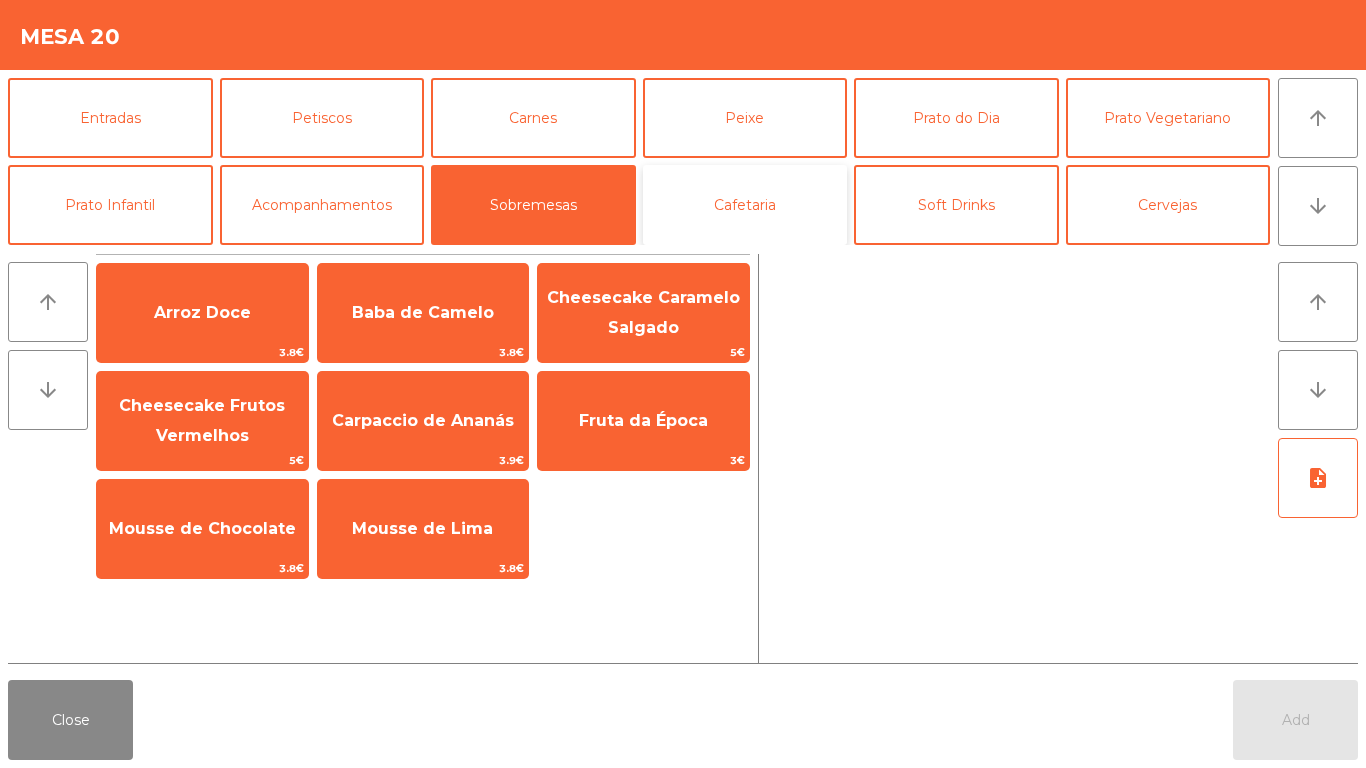 click on "Cafetaria" 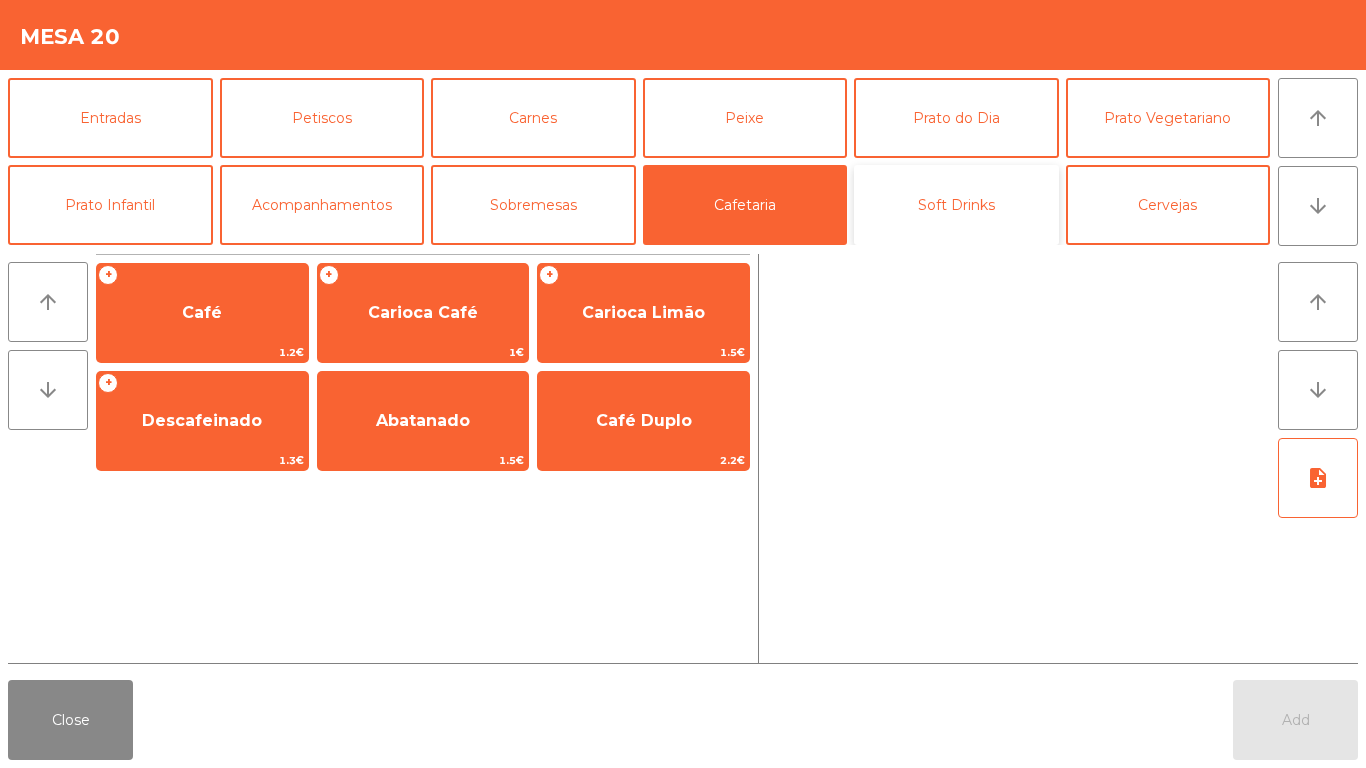 click on "Soft Drinks" 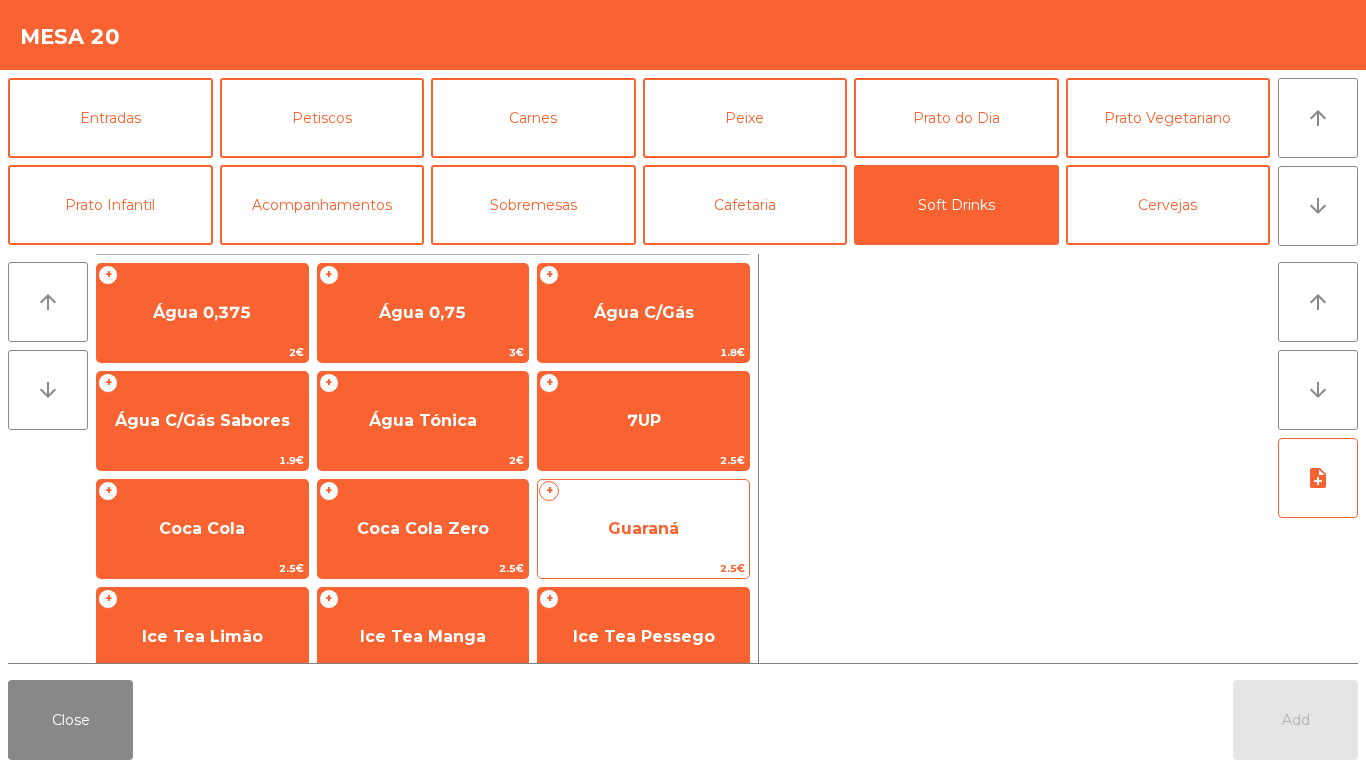 click on "Guaraná" 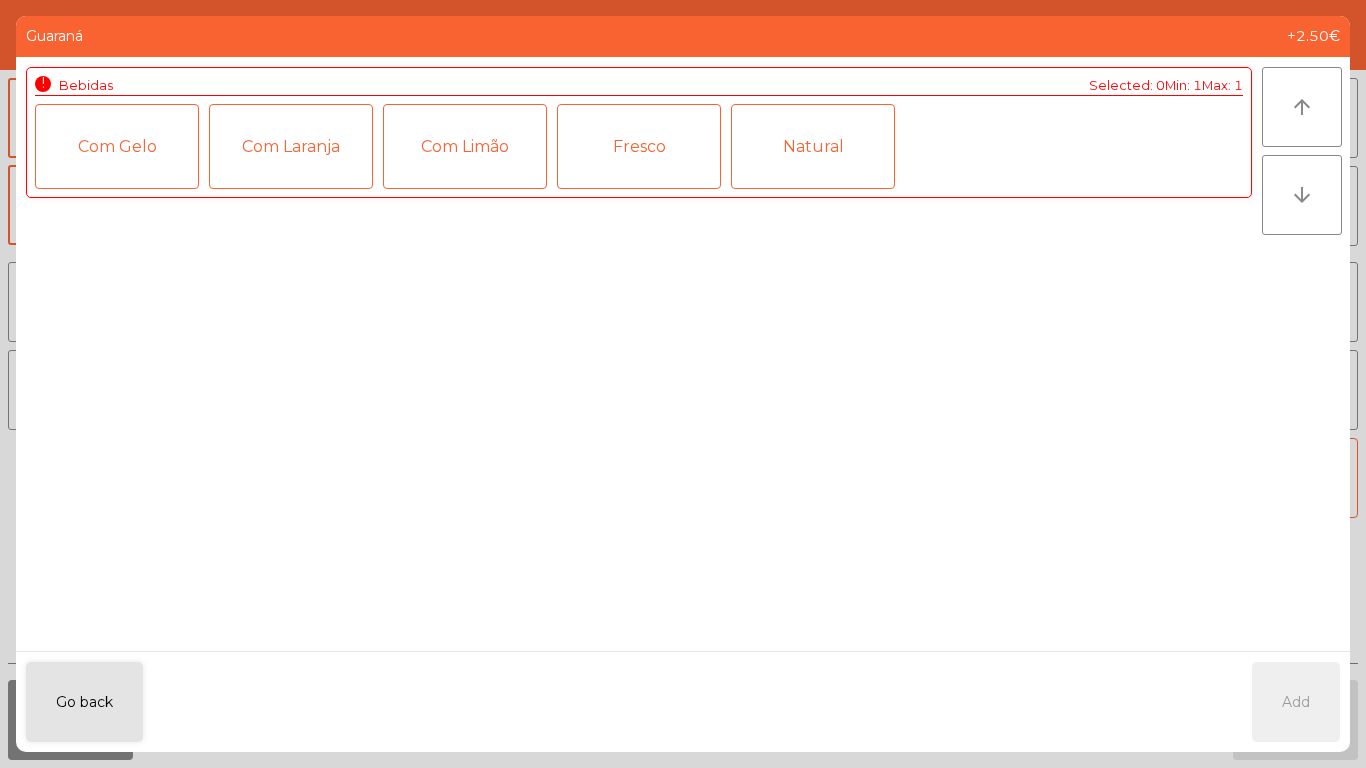 drag, startPoint x: 643, startPoint y: 145, endPoint x: 976, endPoint y: 452, distance: 452.92163 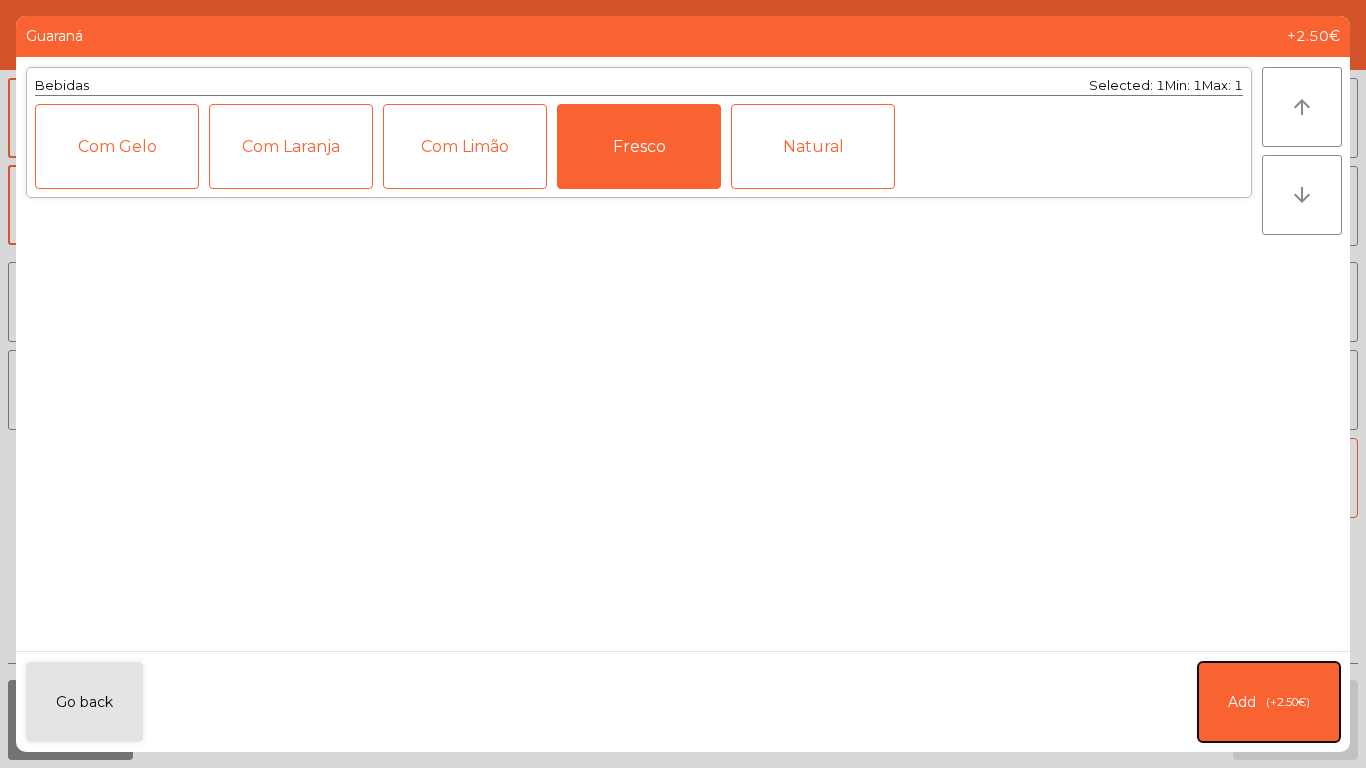 drag, startPoint x: 1279, startPoint y: 699, endPoint x: 1243, endPoint y: 663, distance: 50.91169 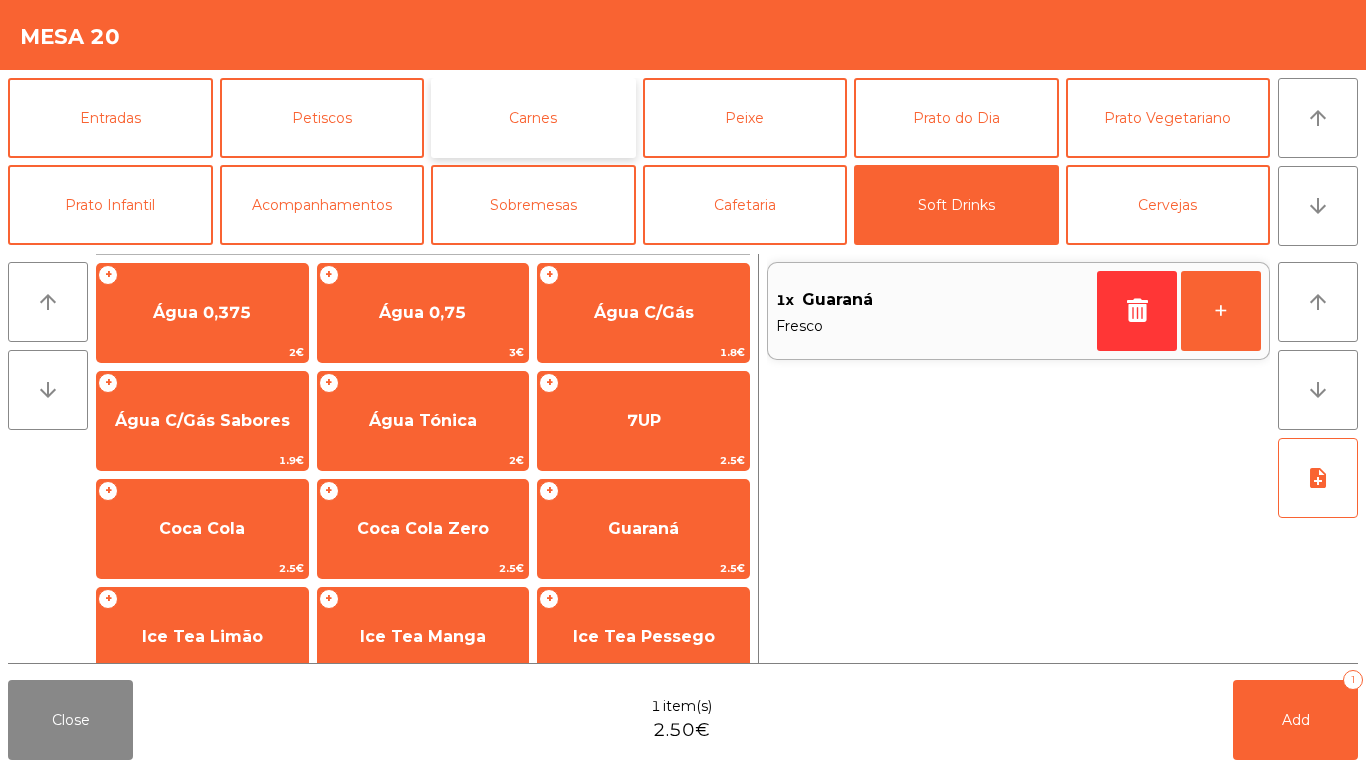 click on "Carnes" 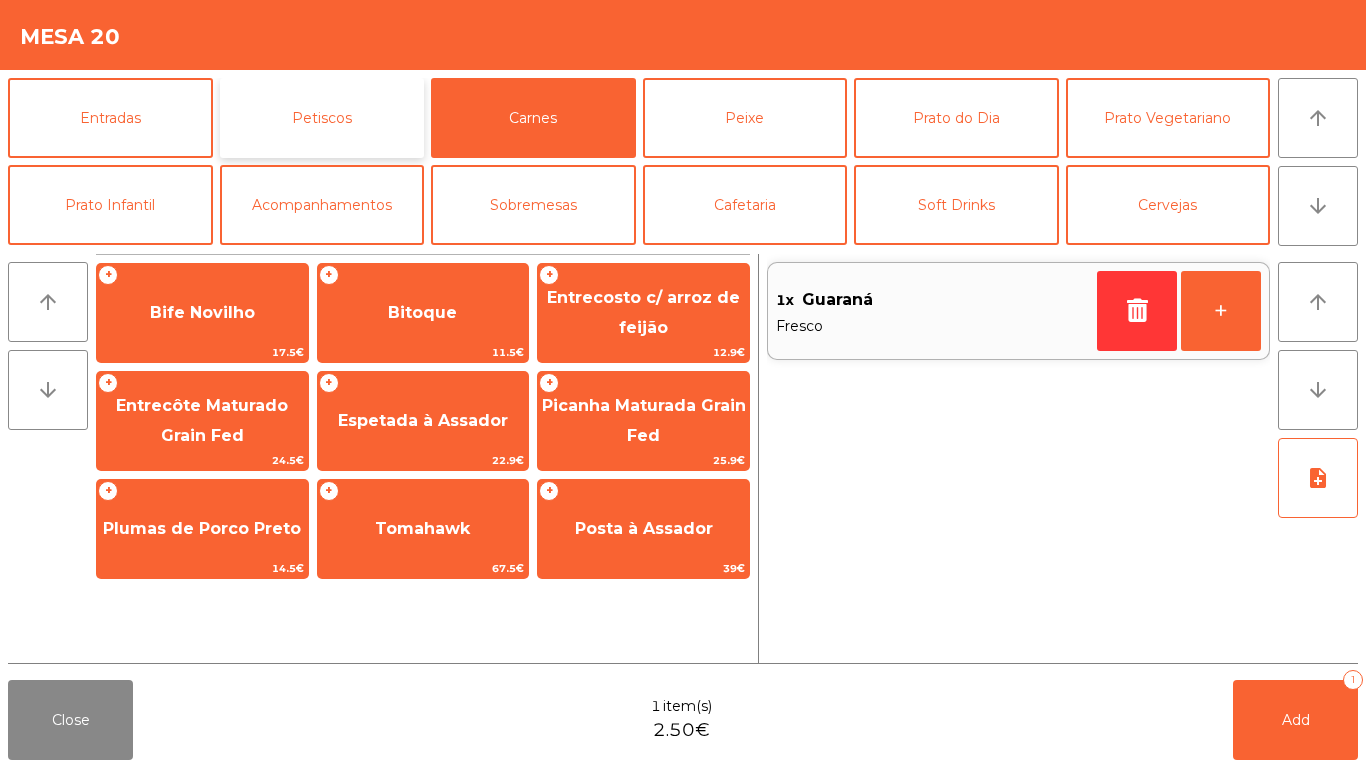 click on "Petiscos" 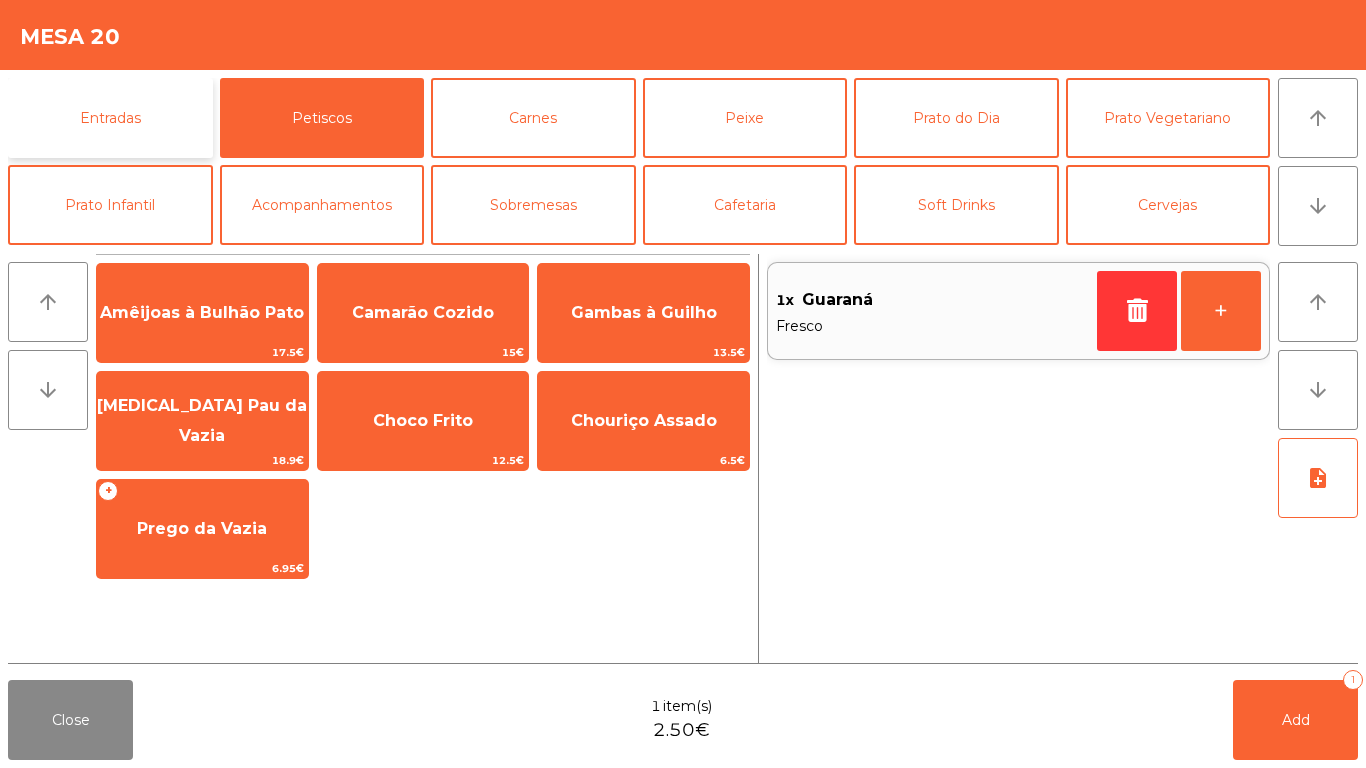 click on "Entradas" 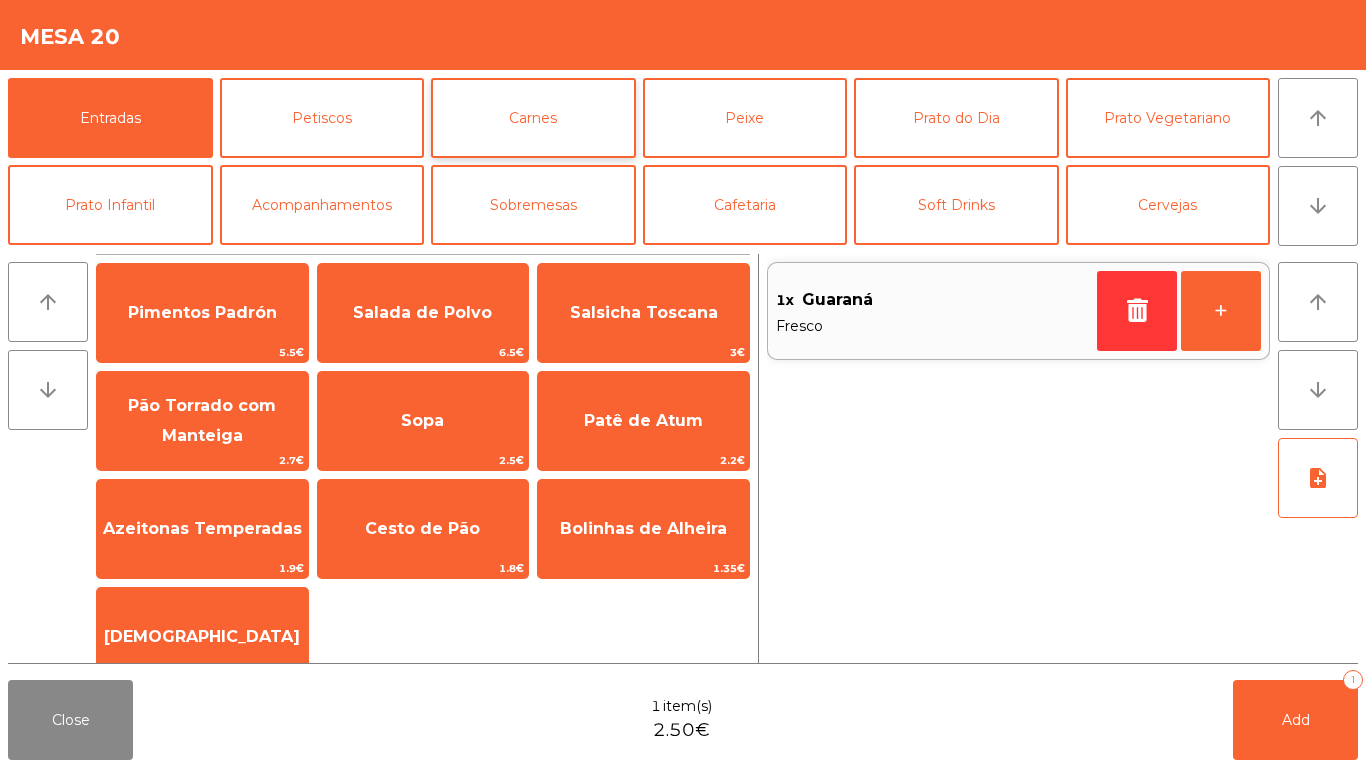 drag, startPoint x: 434, startPoint y: 553, endPoint x: 480, endPoint y: 138, distance: 417.54163 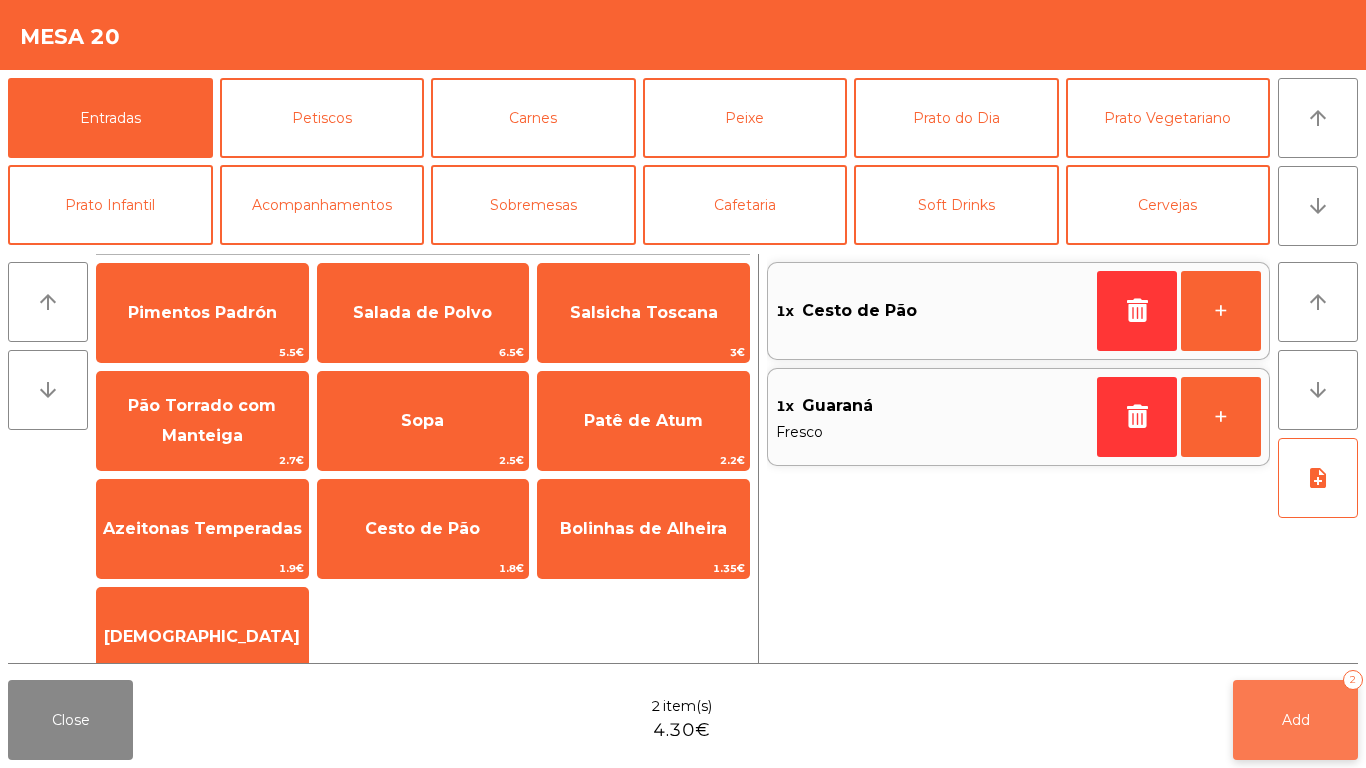 click on "Add   2" 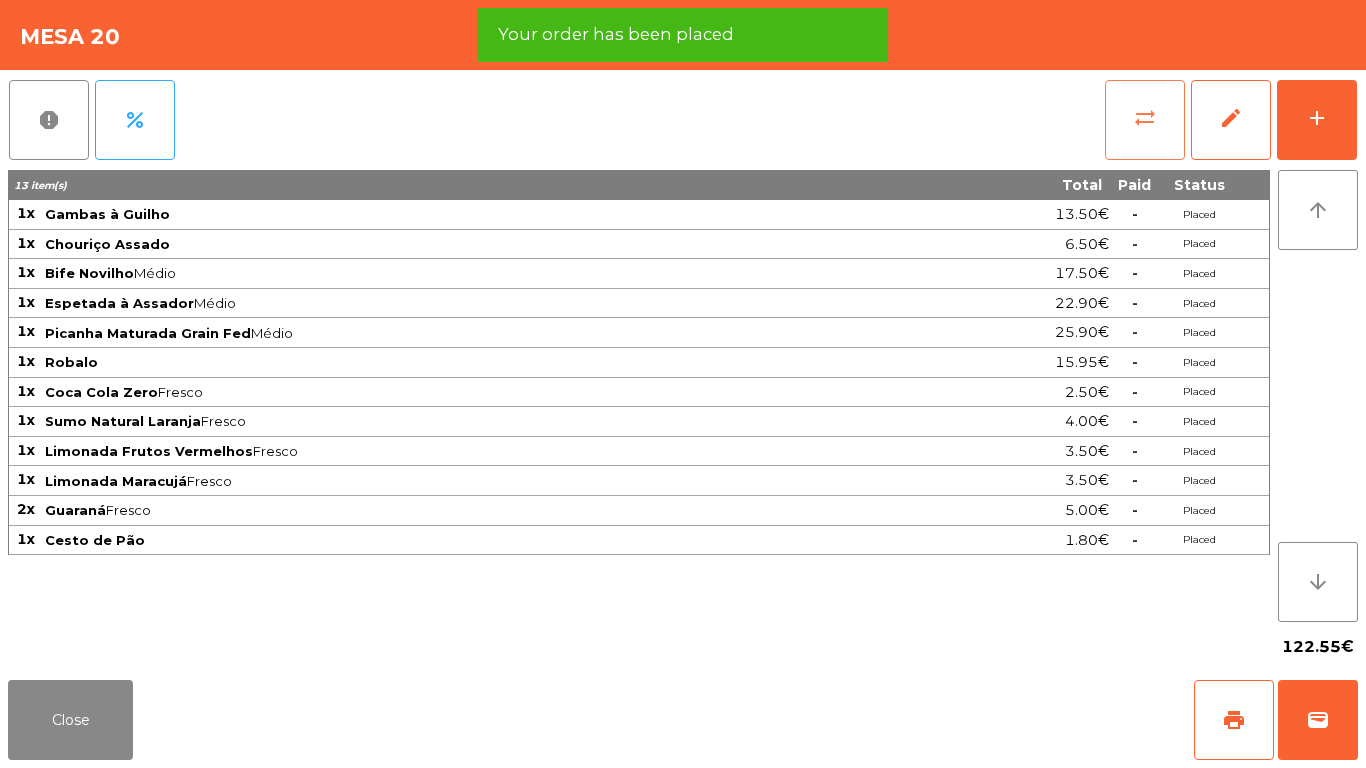 click on "sync_alt" 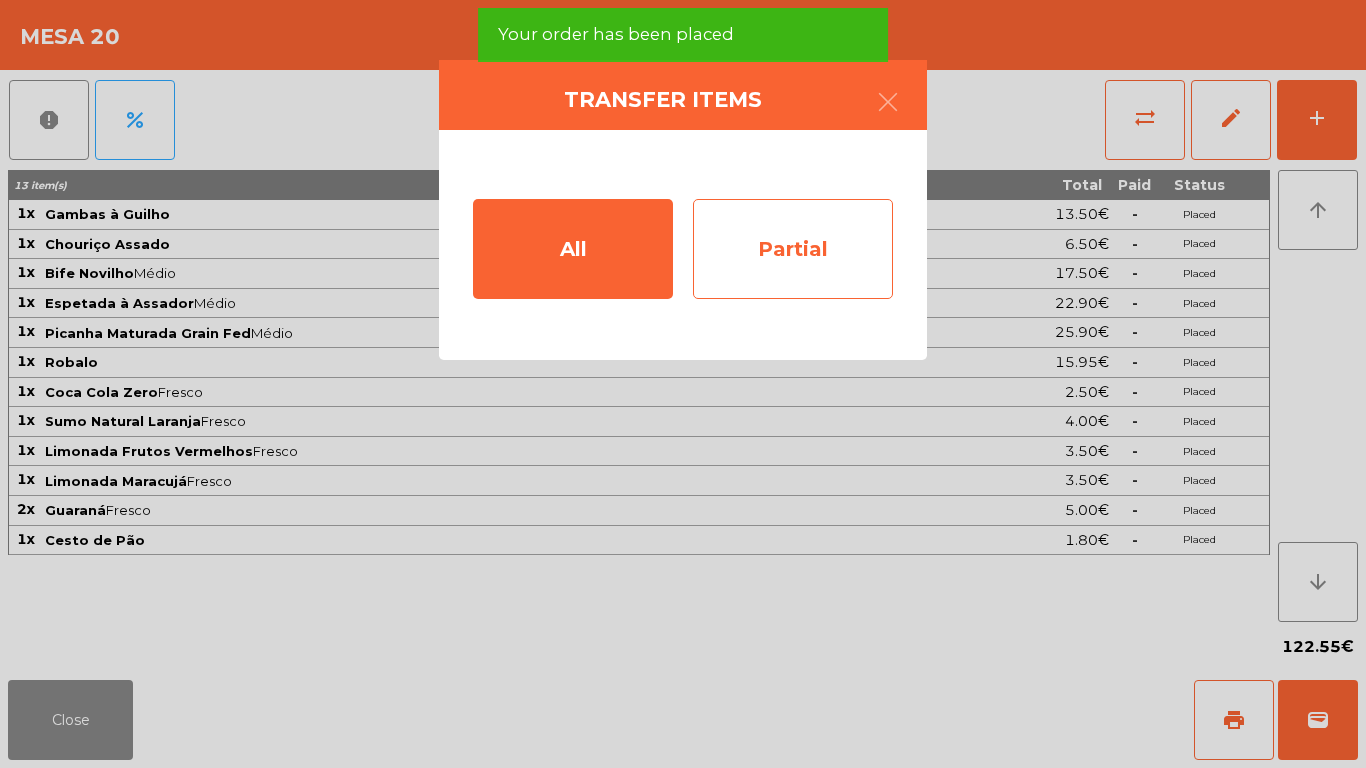 click on "Partial" 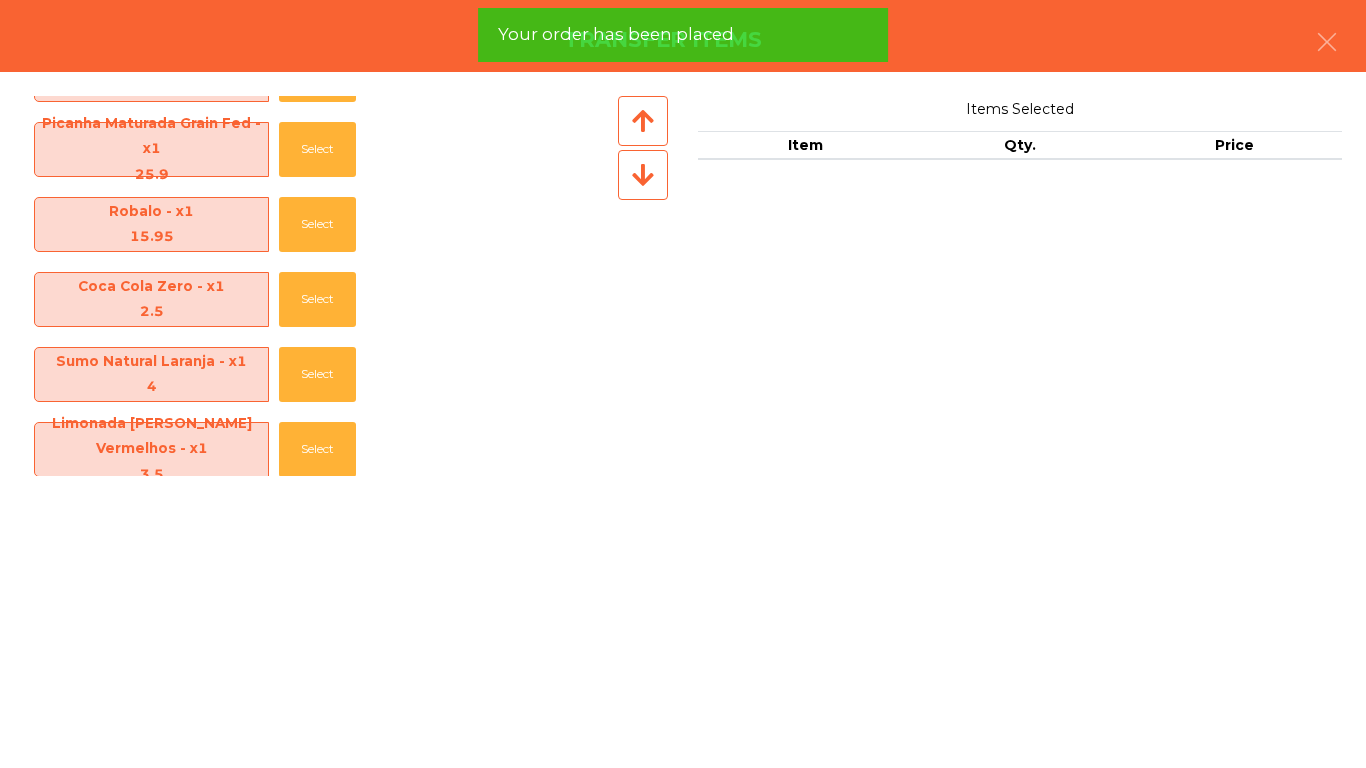 scroll, scrollTop: 500, scrollLeft: 0, axis: vertical 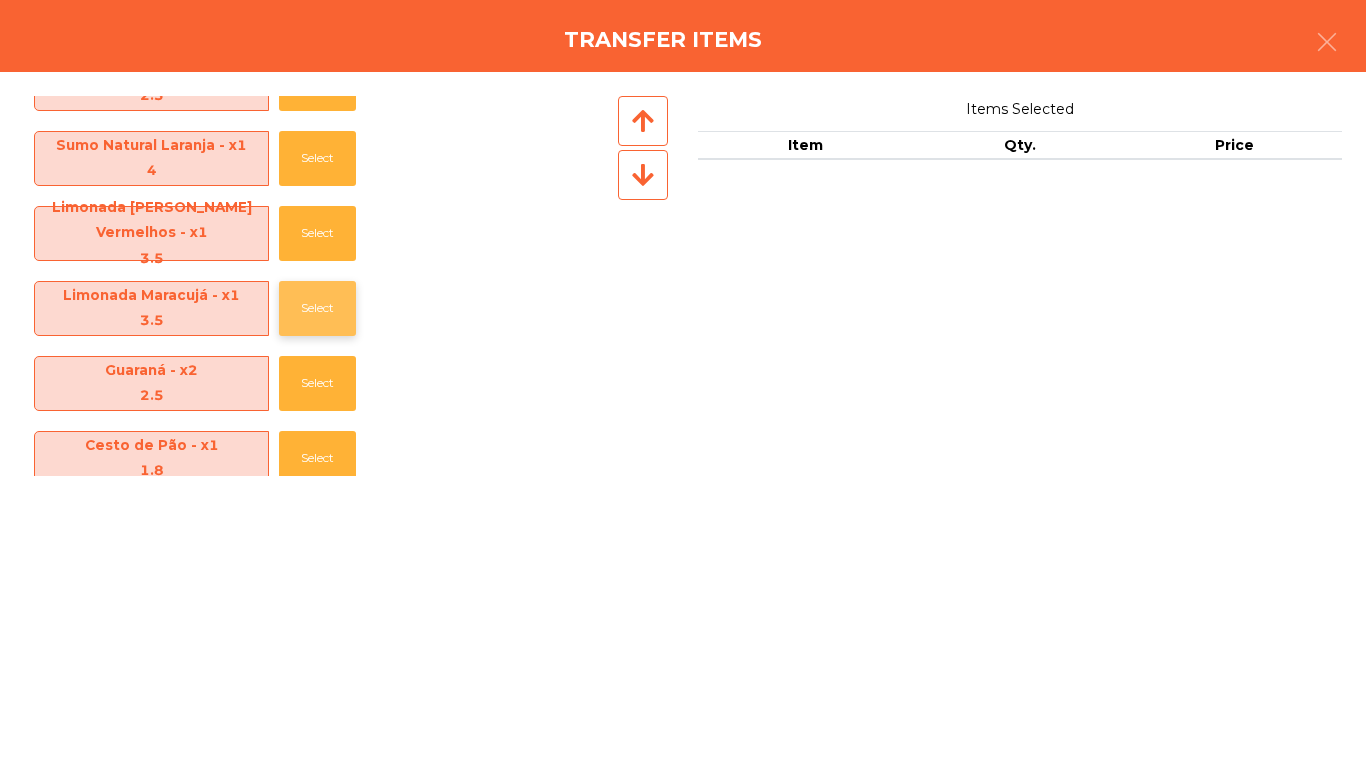 click on "Select" 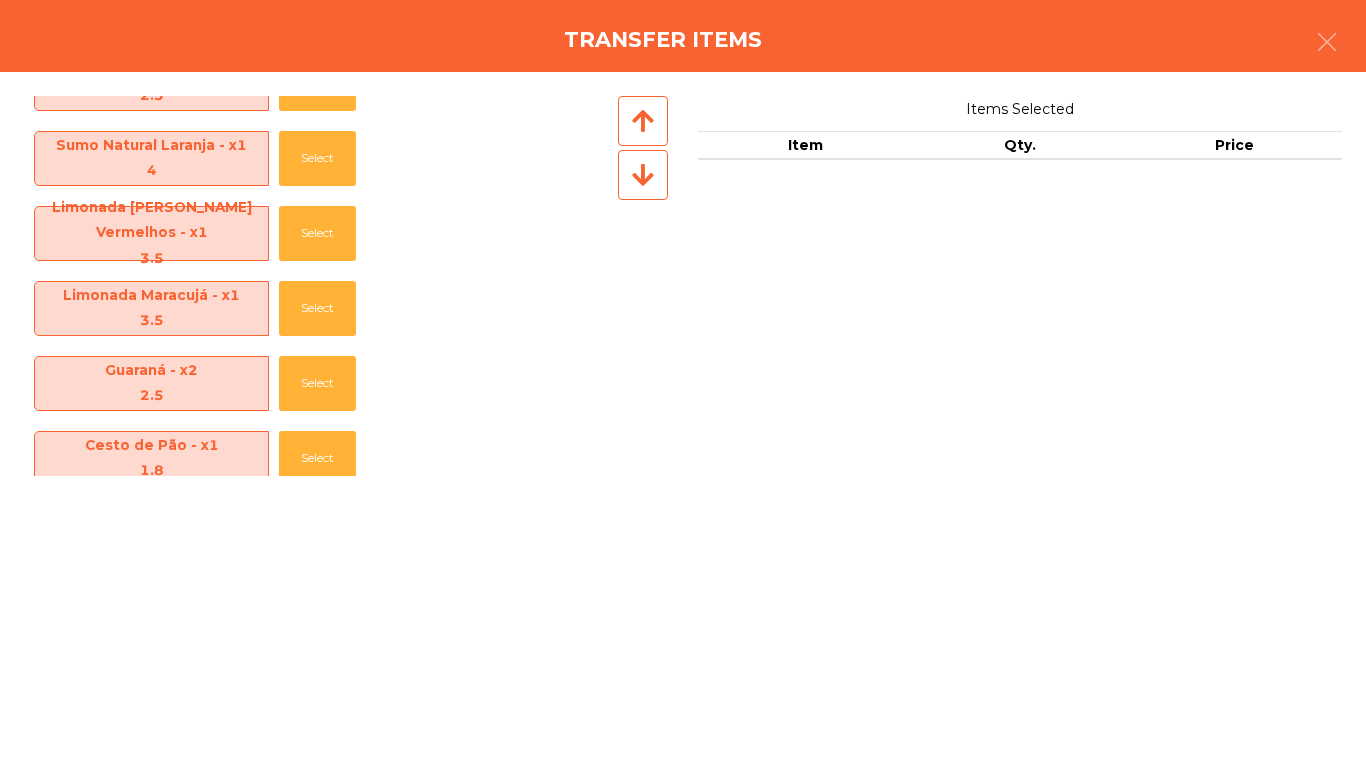 scroll, scrollTop: 445, scrollLeft: 0, axis: vertical 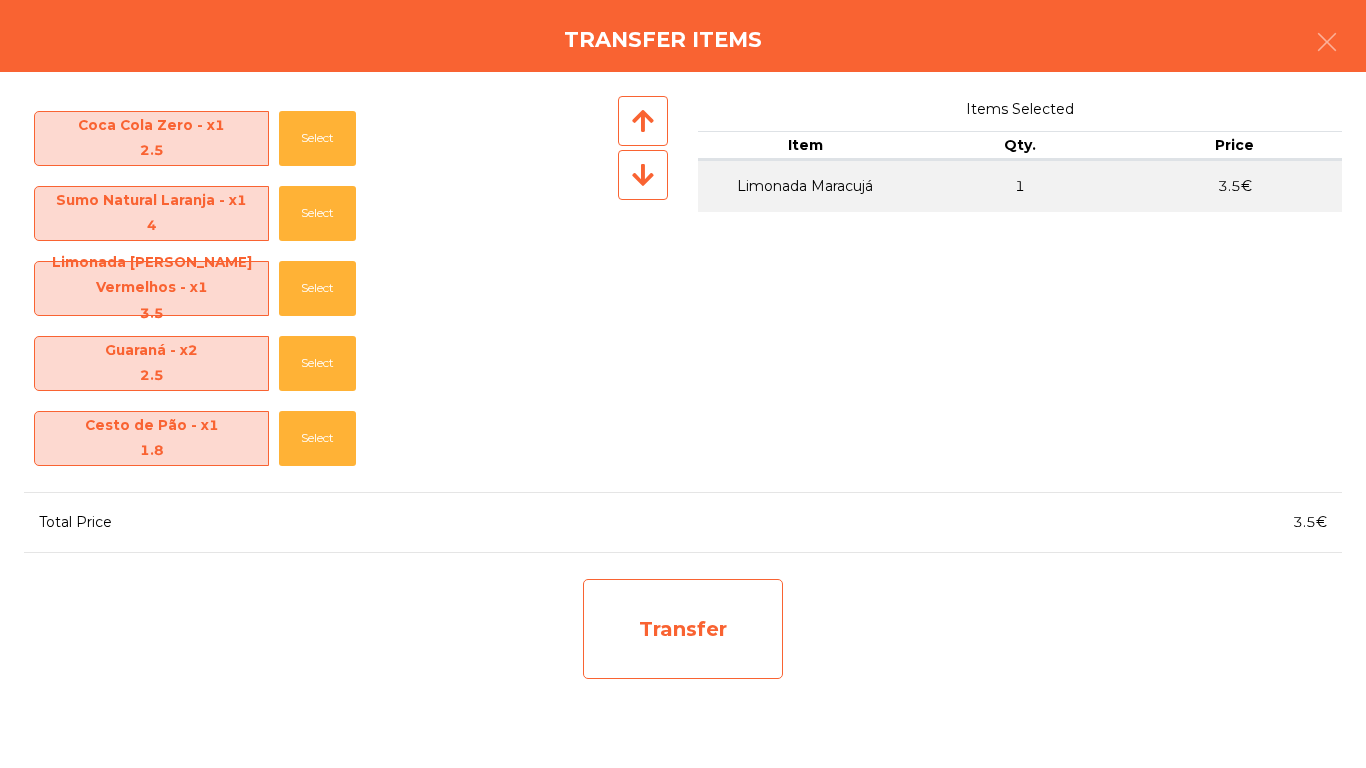 click on "Transfer" 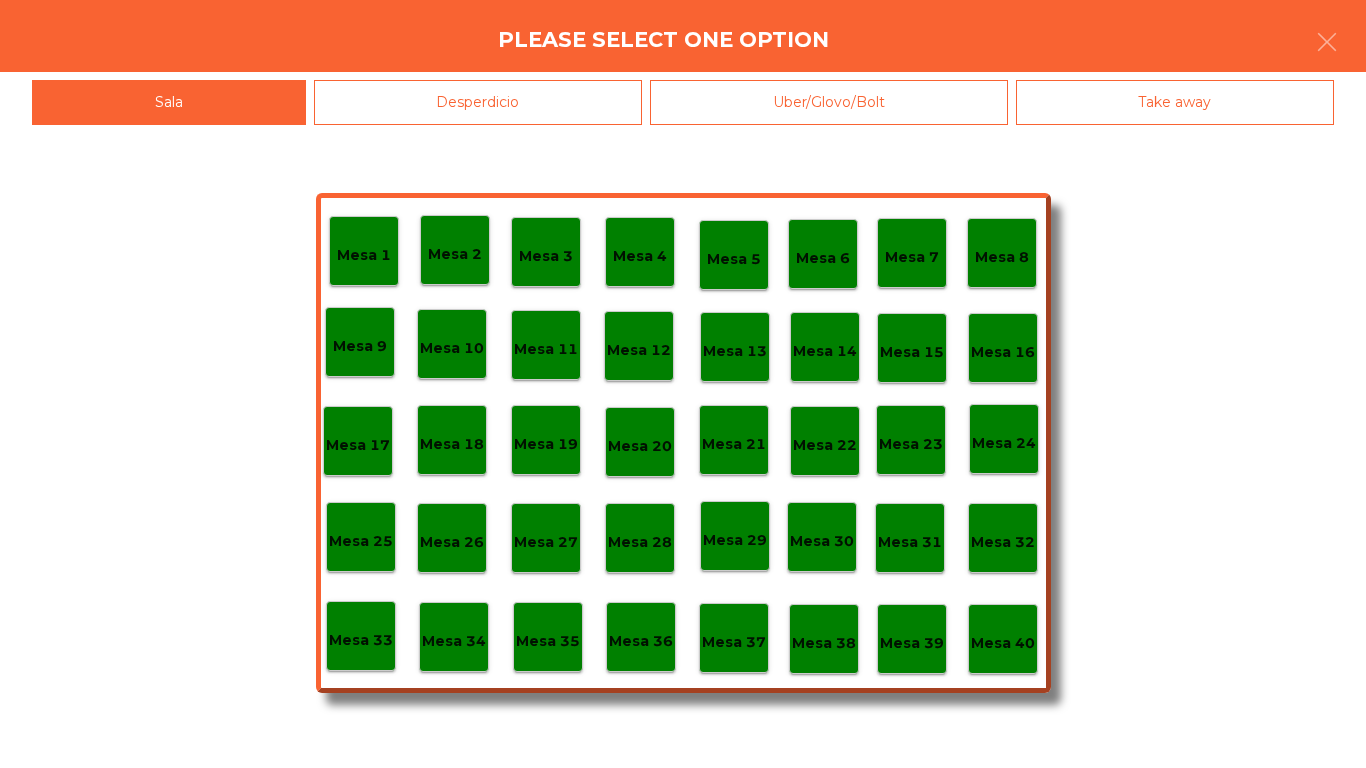 click on "Desperdicio" 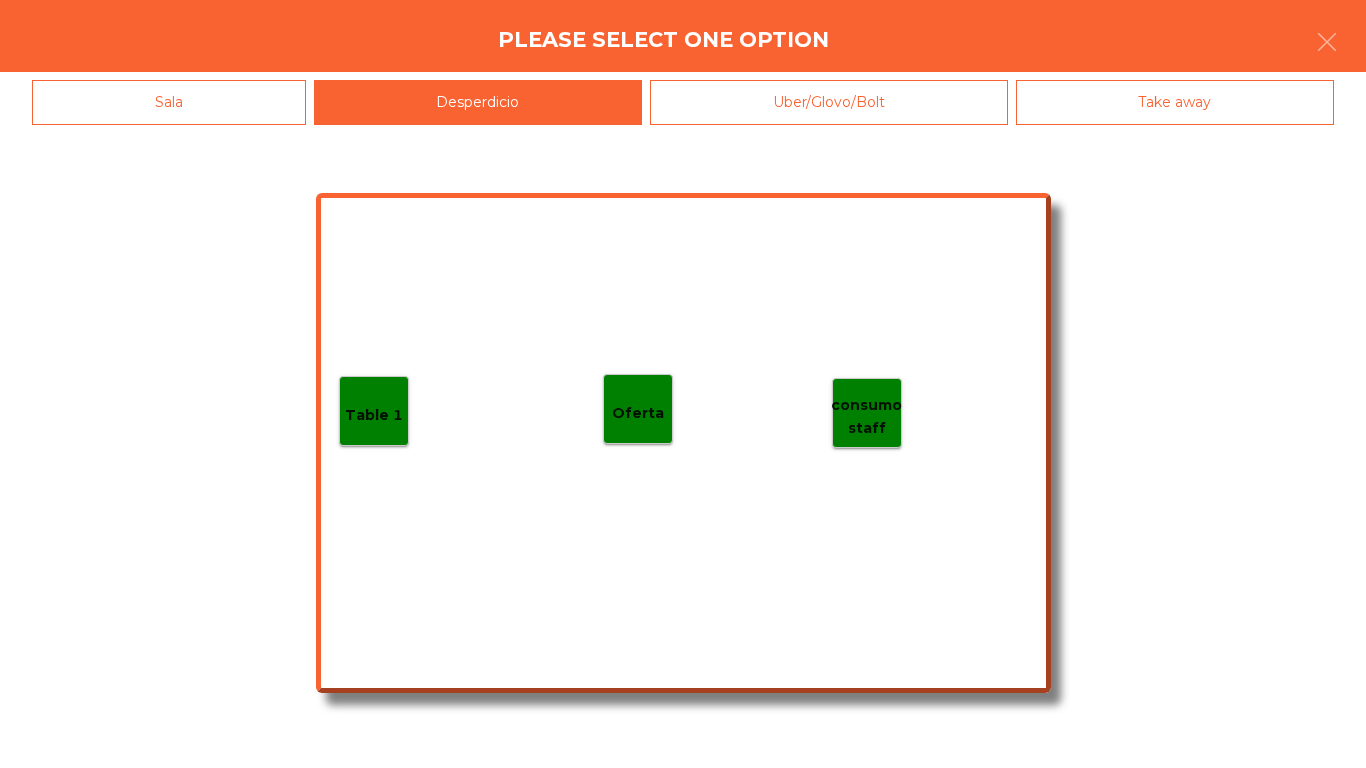 click on "Table 1" 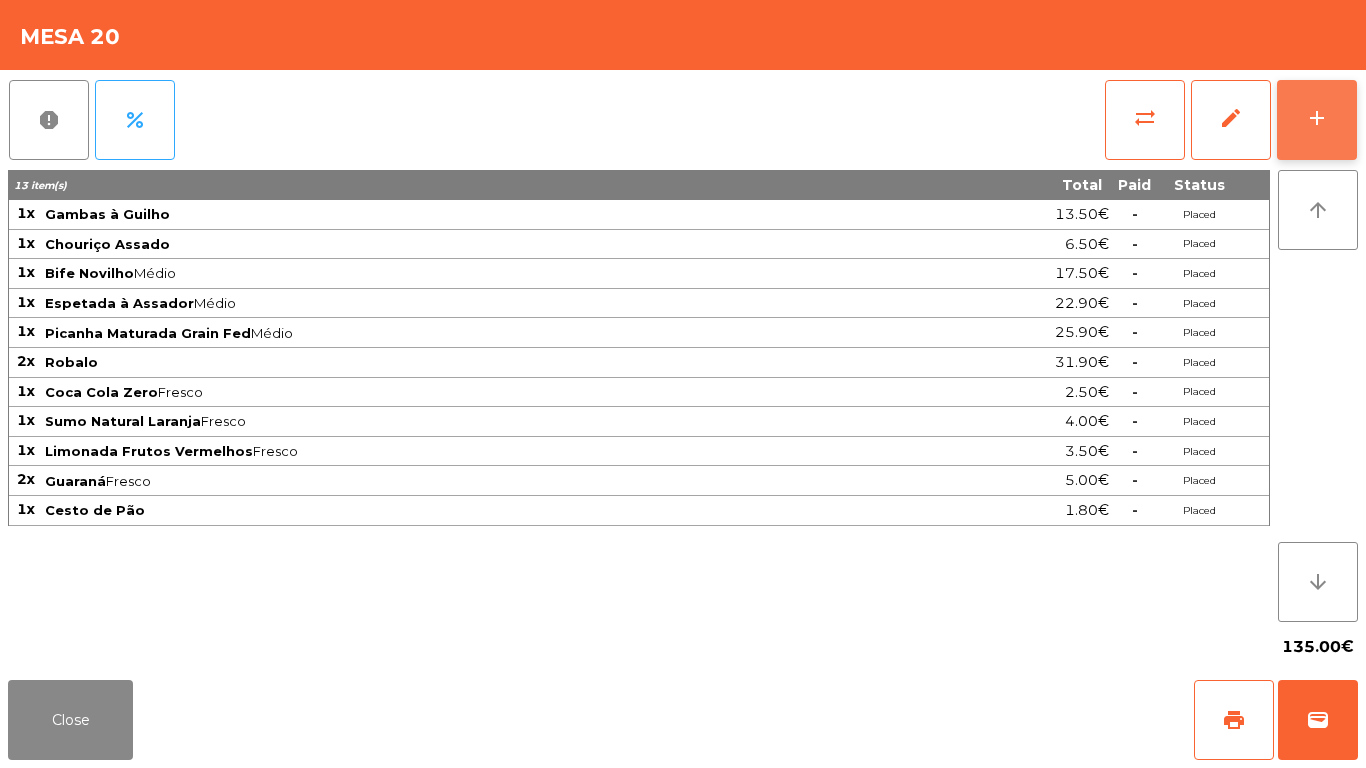 click on "add" 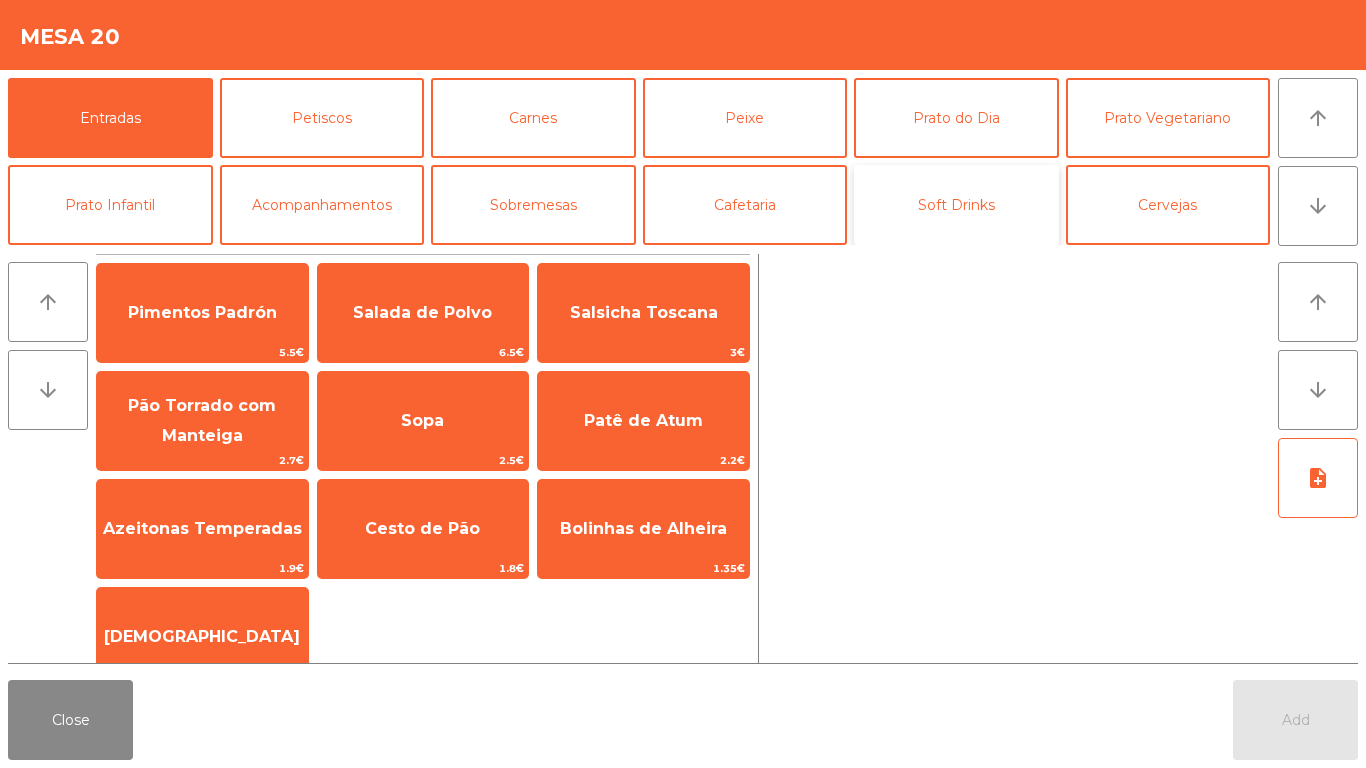 click on "Soft Drinks" 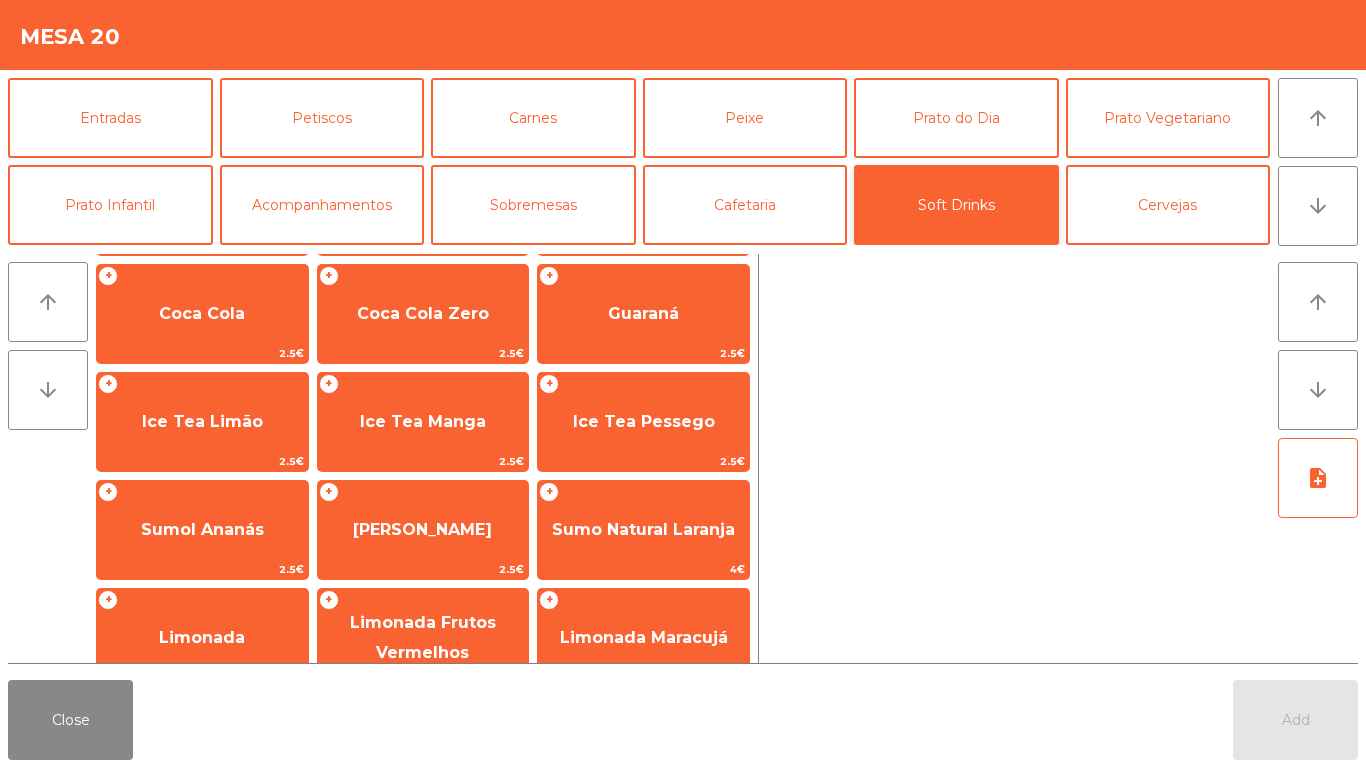 scroll, scrollTop: 215, scrollLeft: 0, axis: vertical 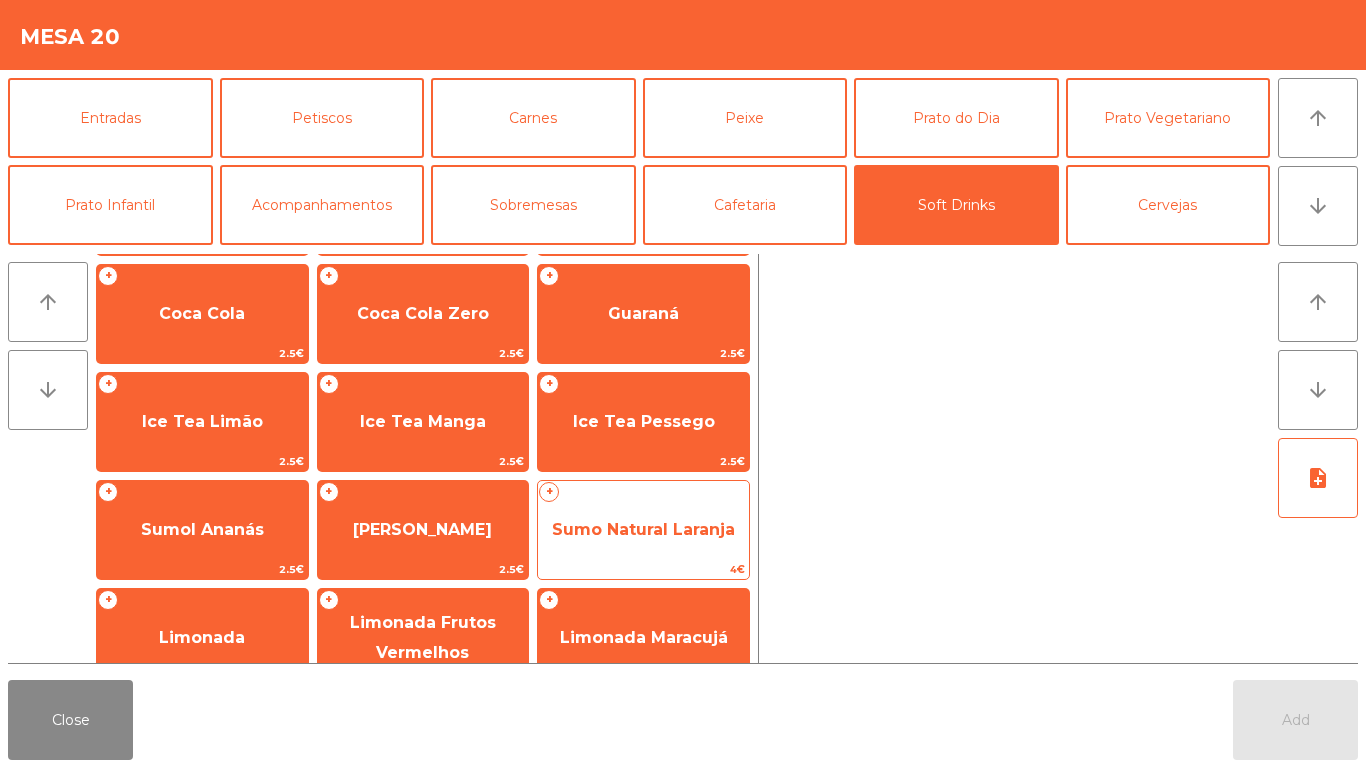 click on "Sumo Natural Laranja" 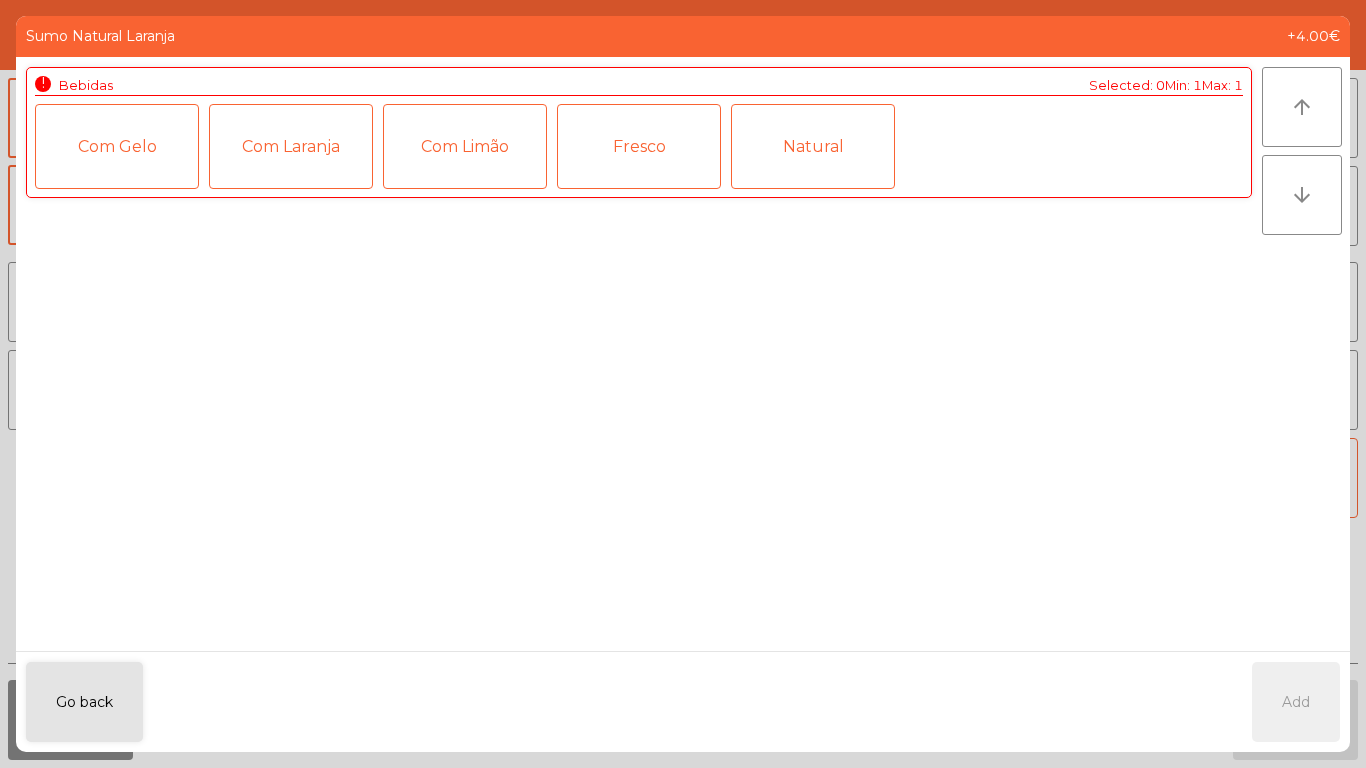 click on "Natural" 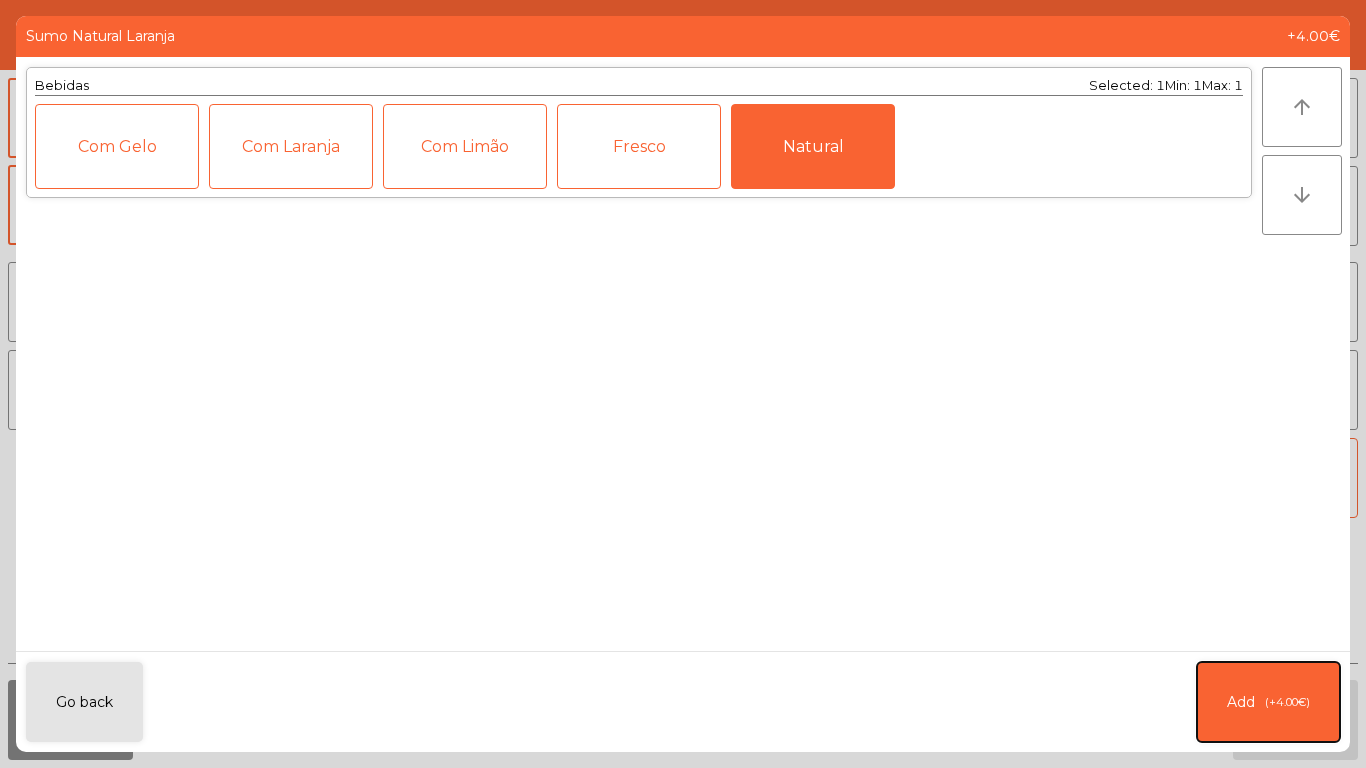 click on "(+4.00€)" 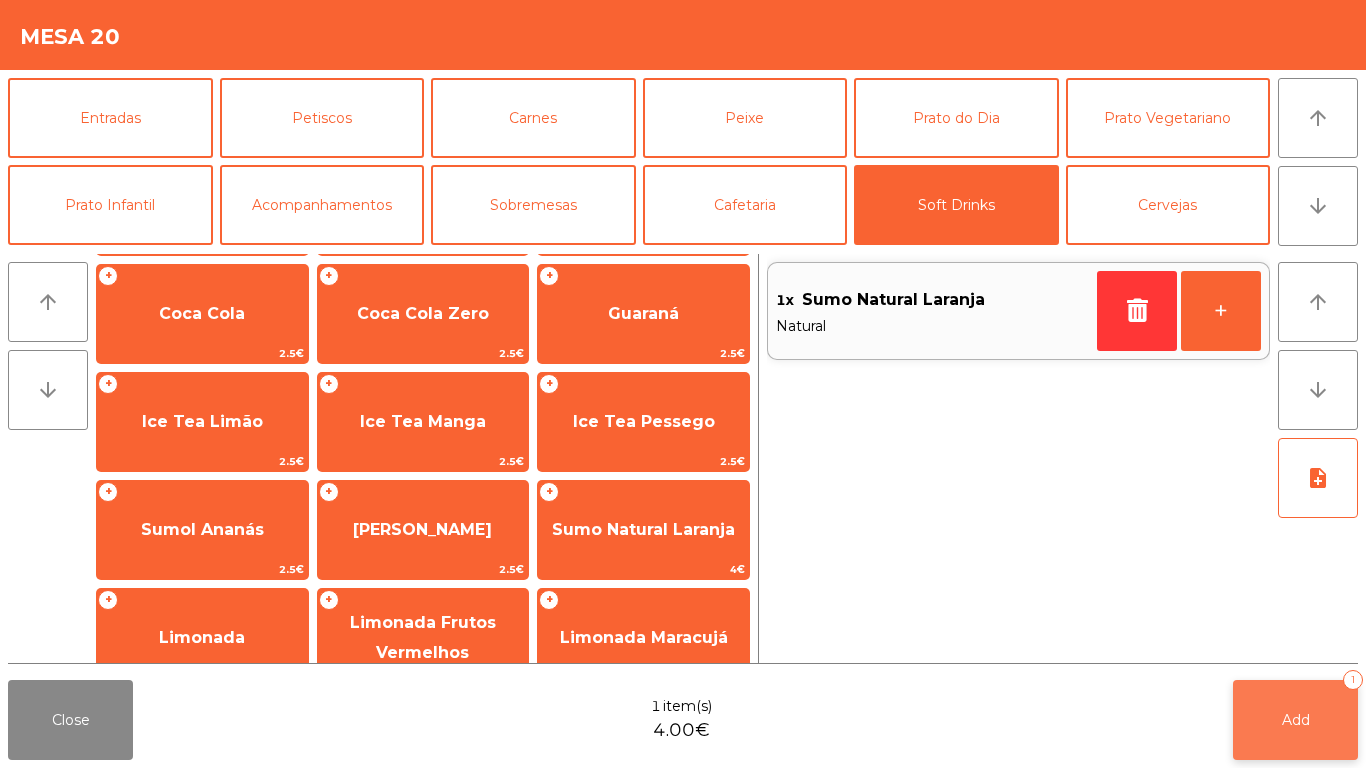 click on "Add   1" 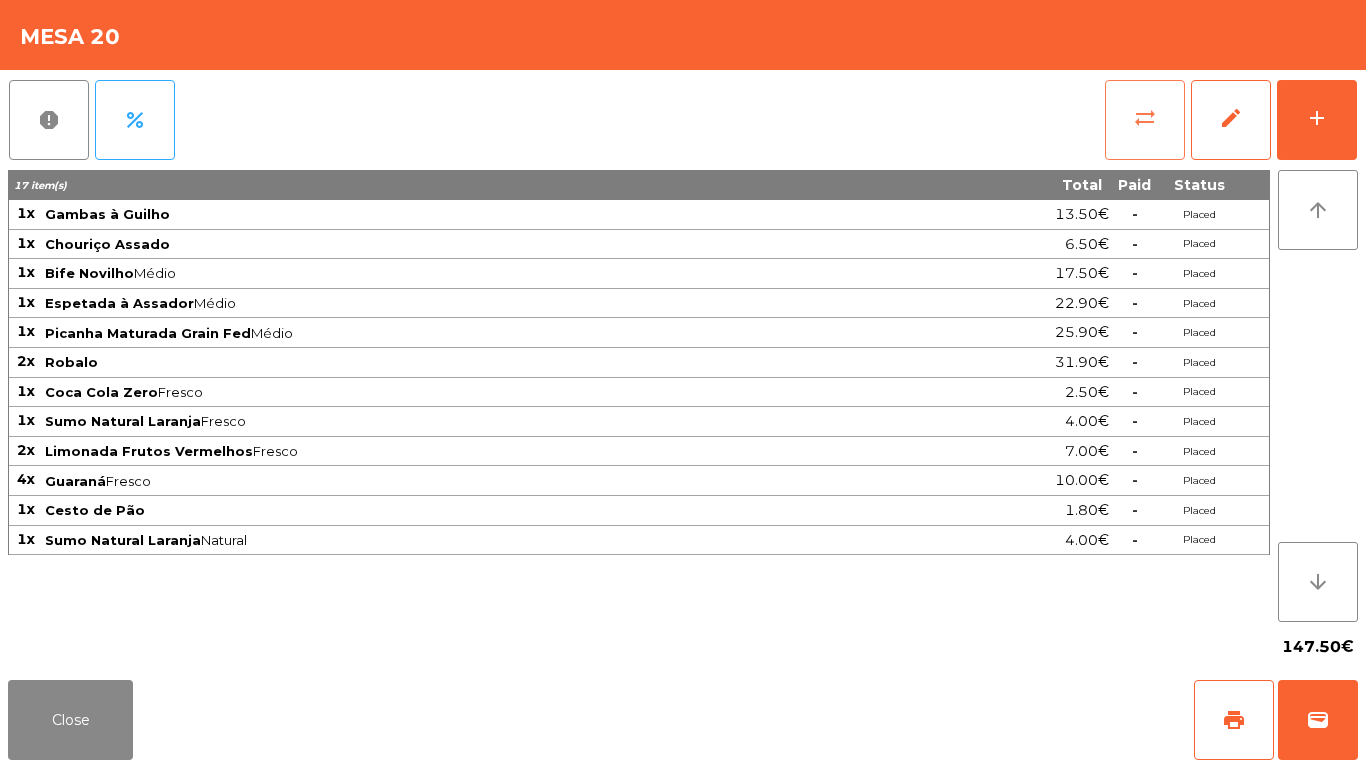 click on "sync_alt" 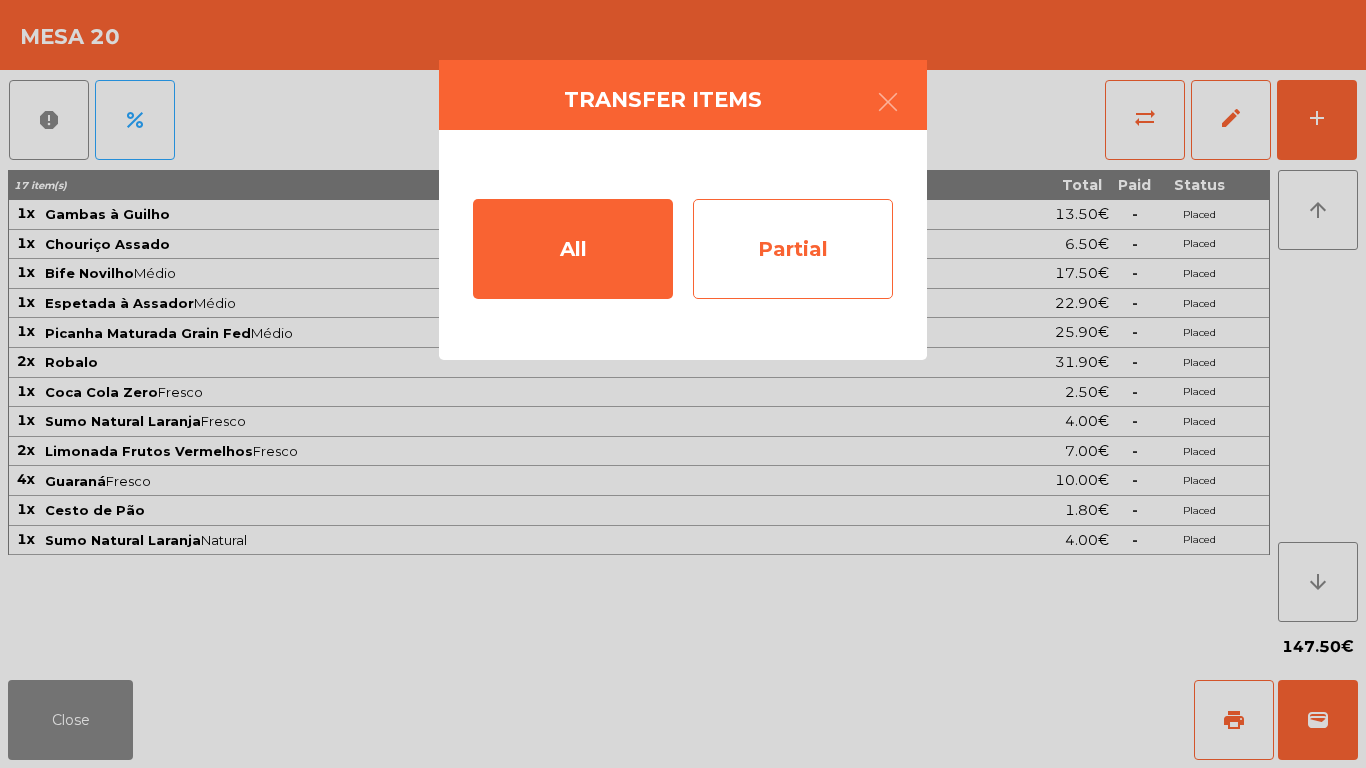 click on "Partial" 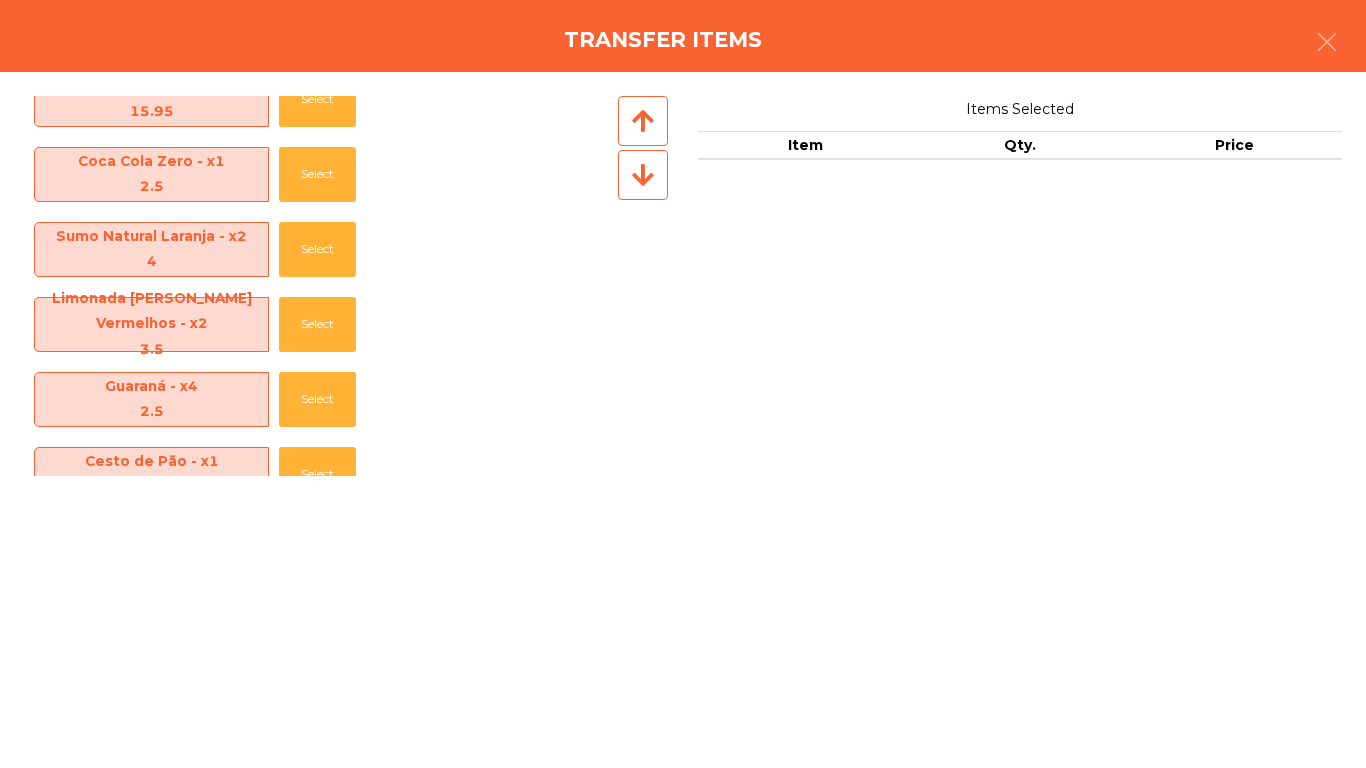scroll, scrollTop: 425, scrollLeft: 0, axis: vertical 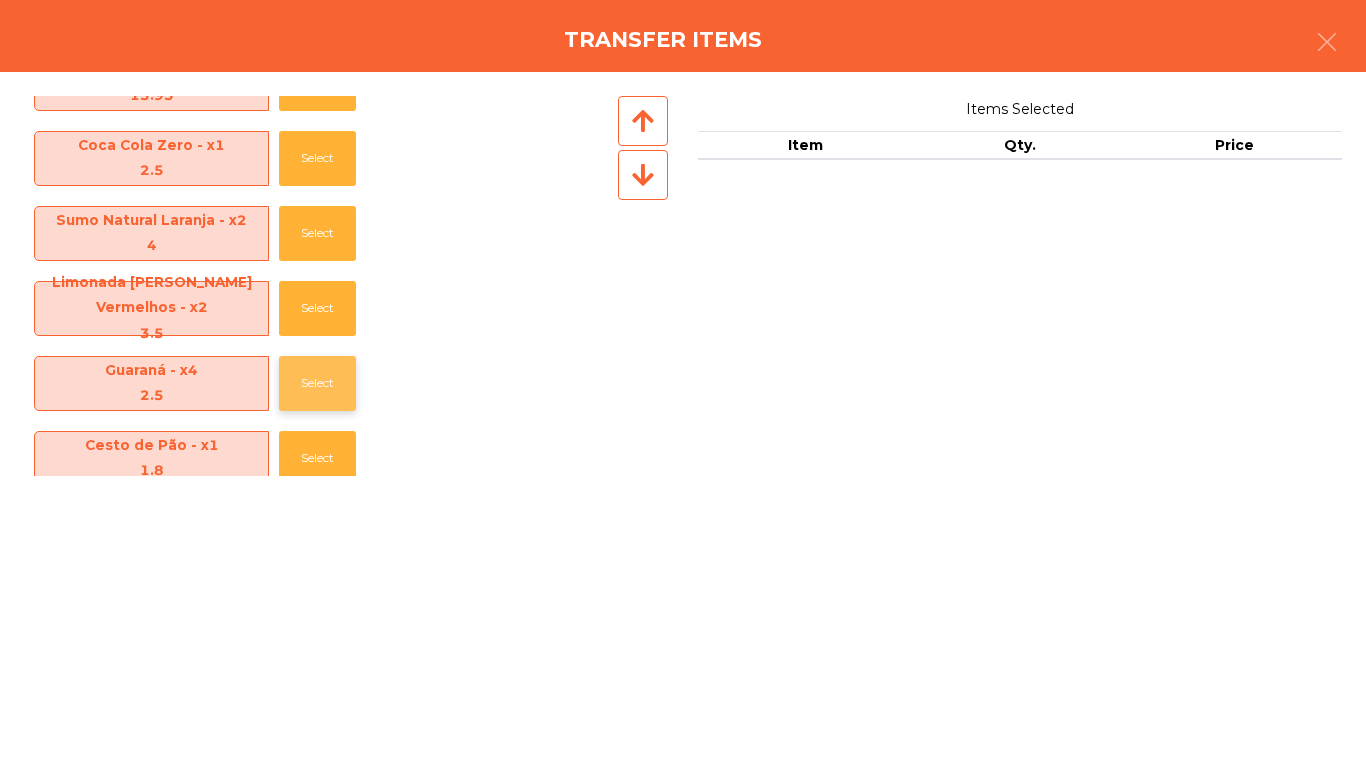 click on "Select" 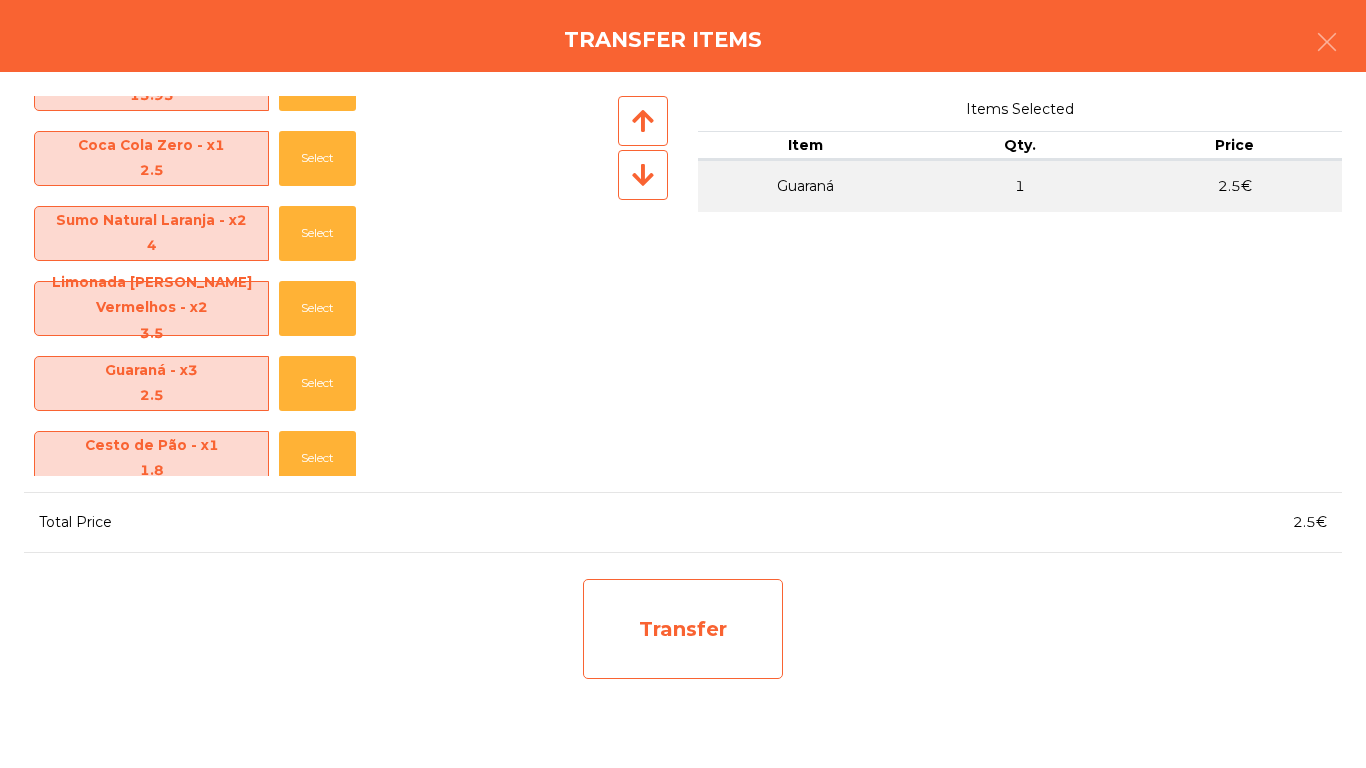 click on "Transfer" 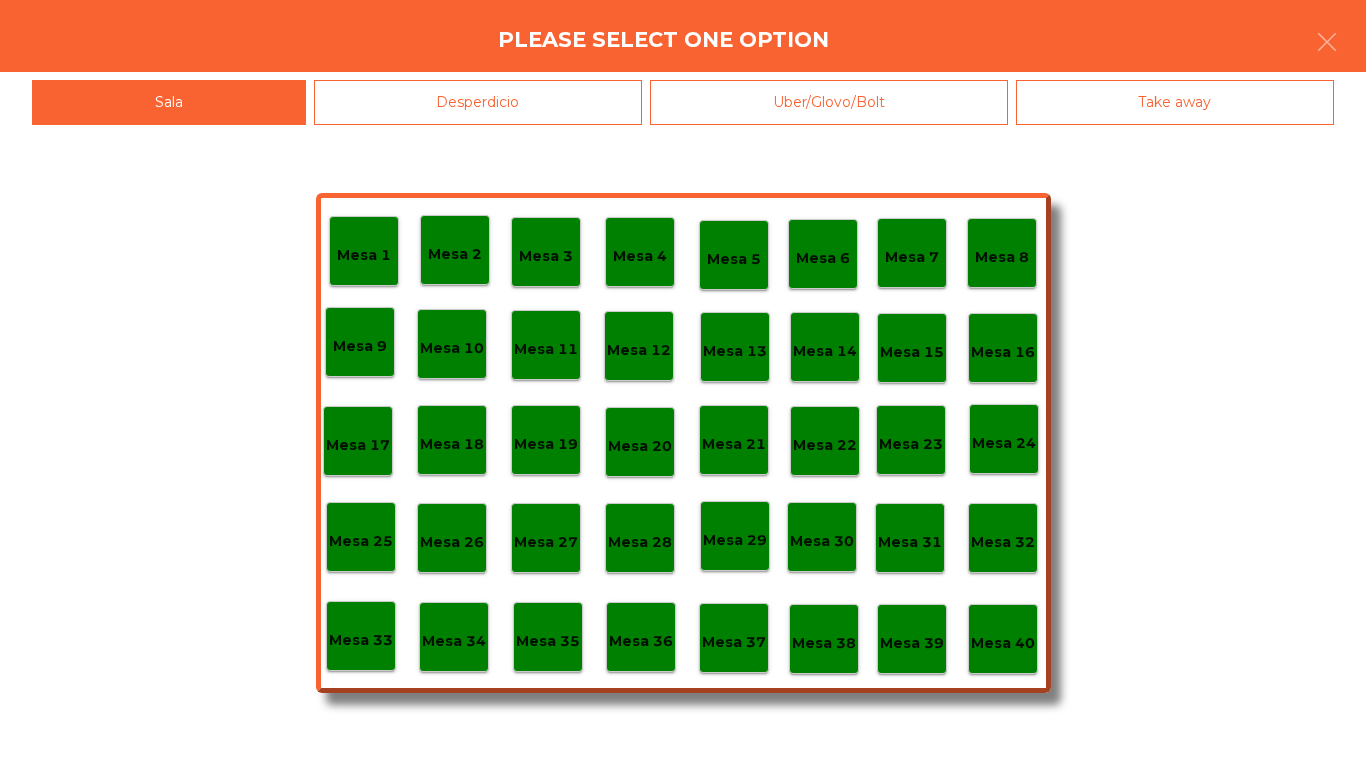 click on "Desperdicio" 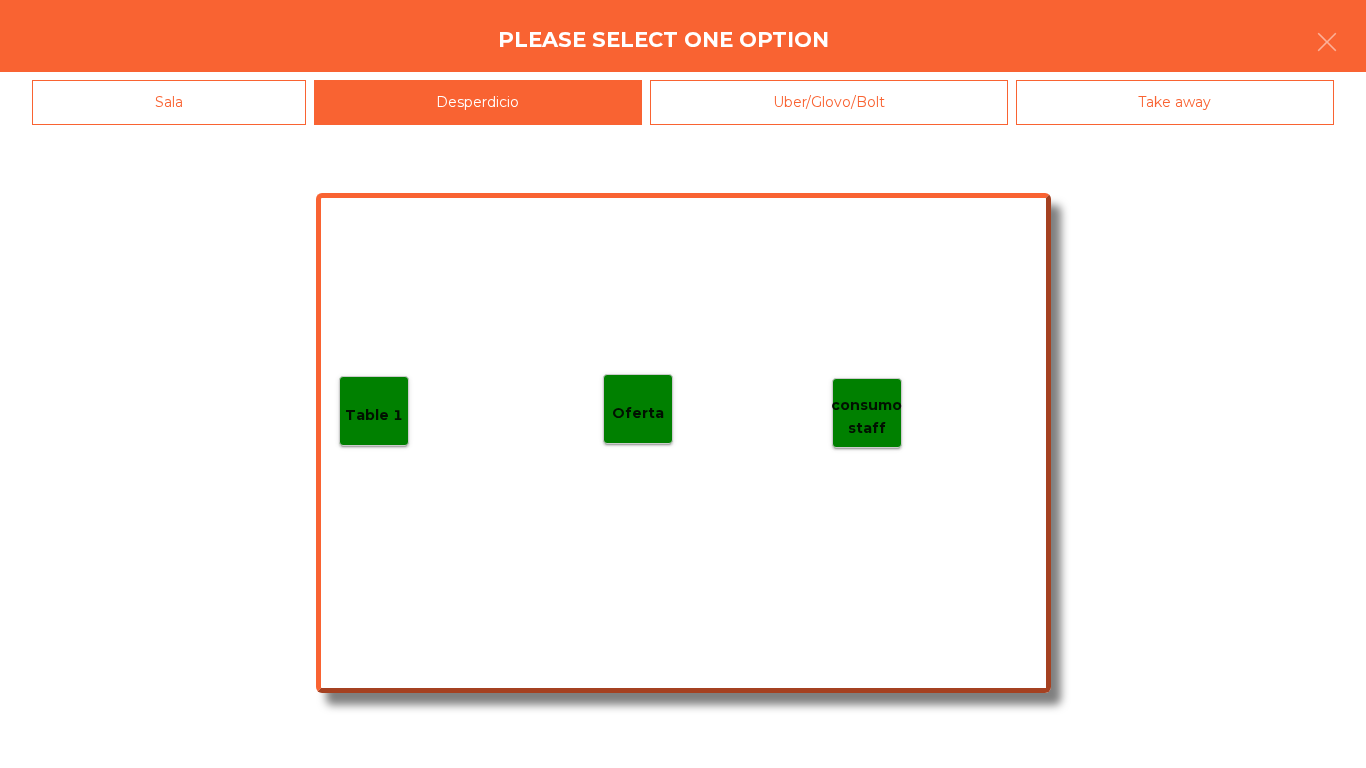 click on "Table 1" 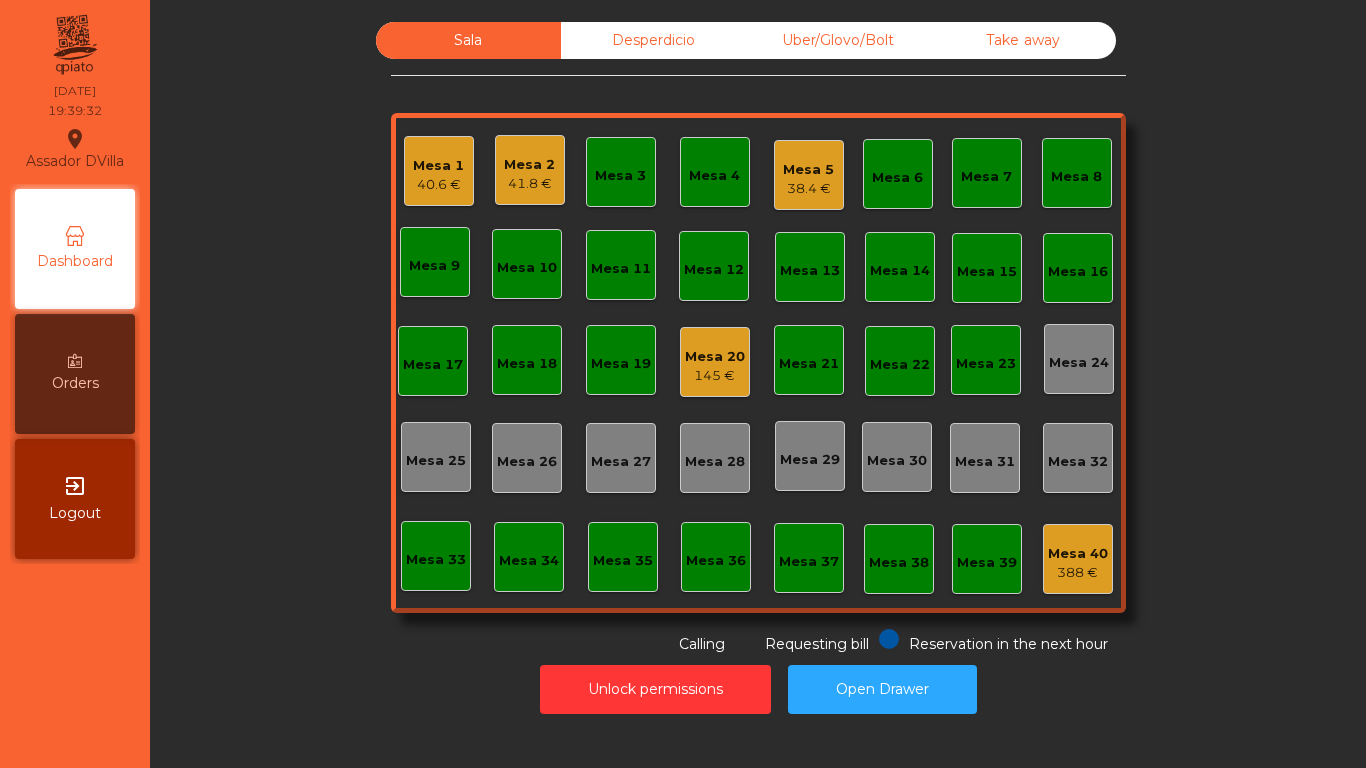 click on "Mesa 2   41.8 €" 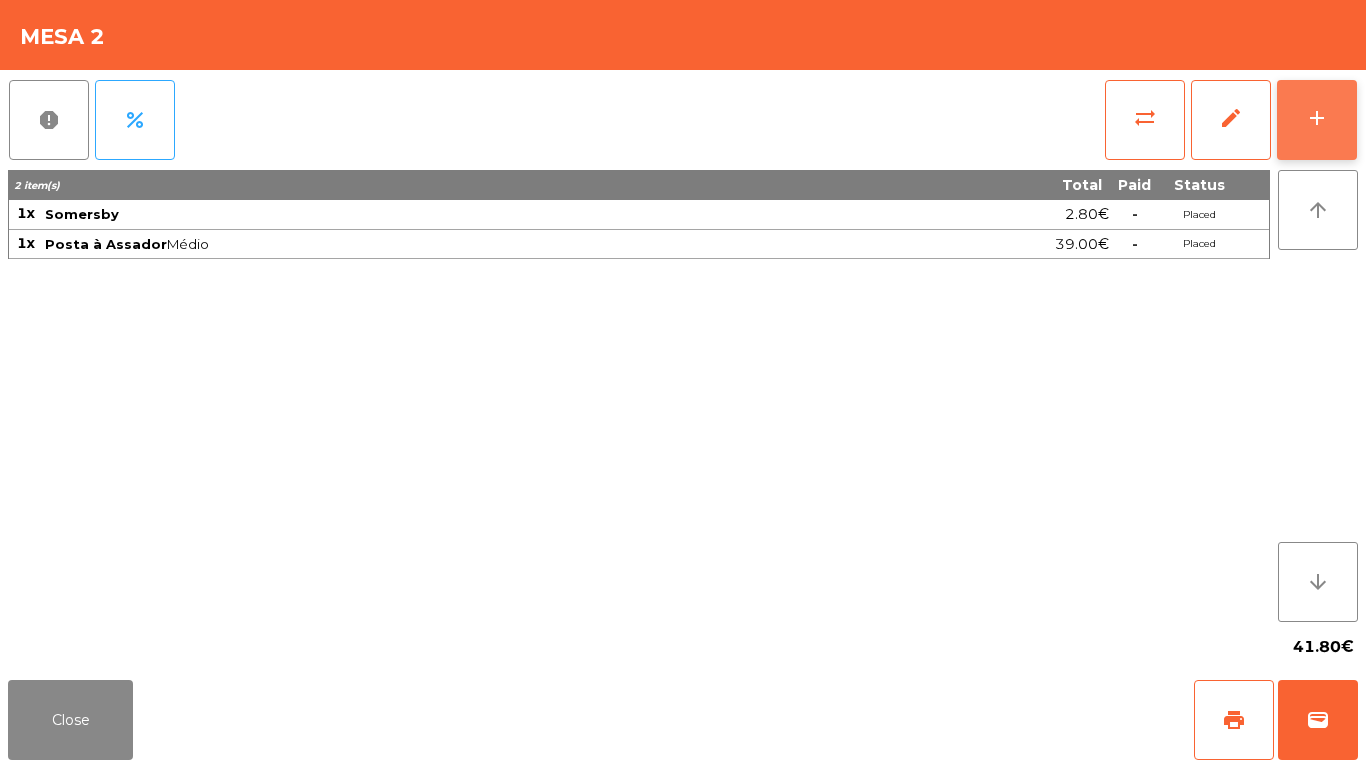 click on "add" 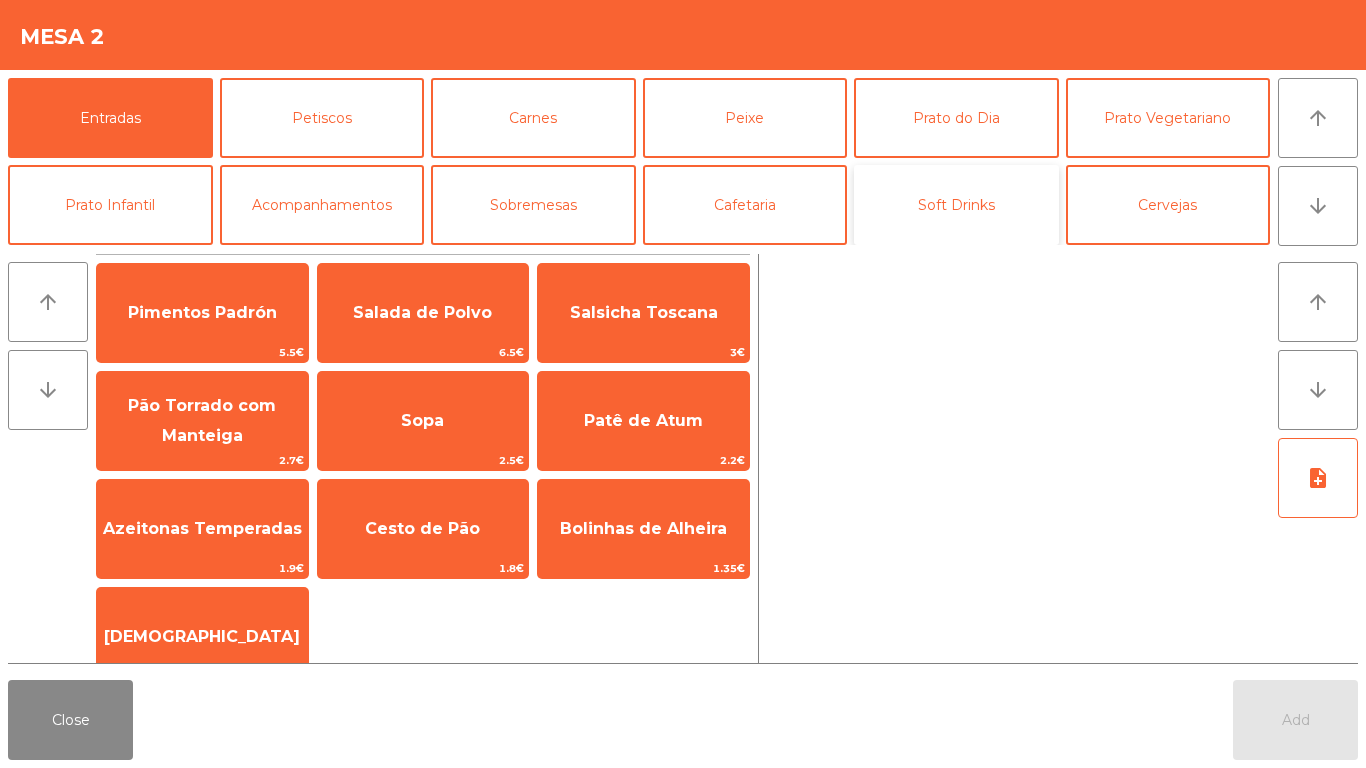 click on "Soft Drinks" 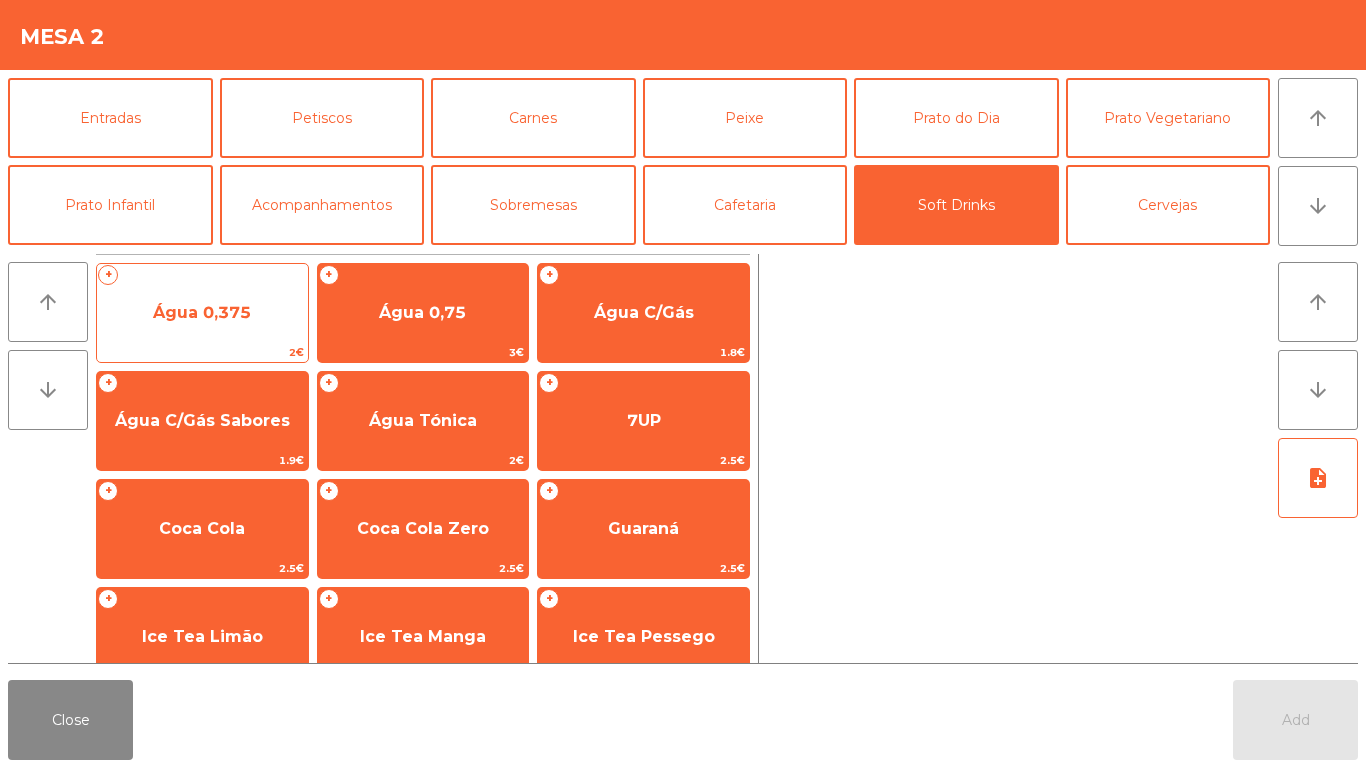 click on "Água 0,375" 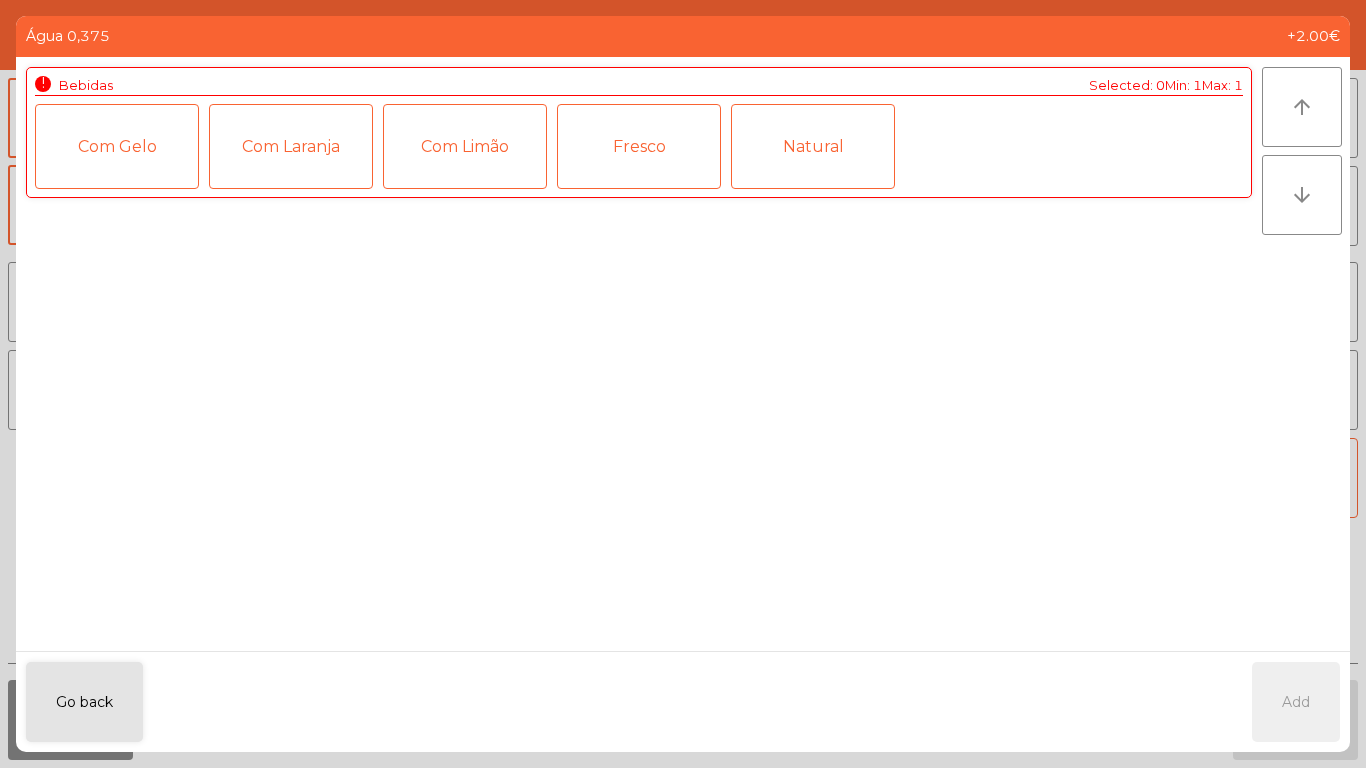 click on "Com Gelo" 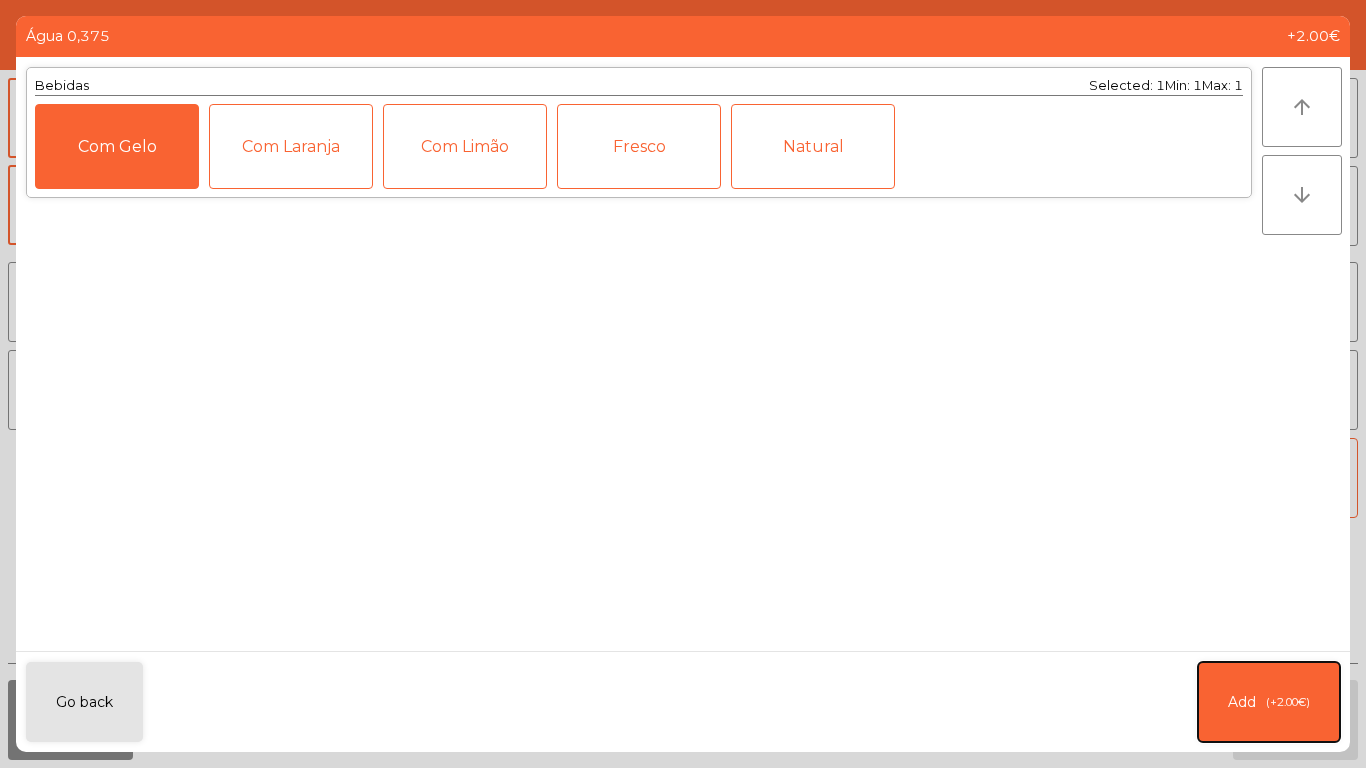click on "Add   (+2.00€)" 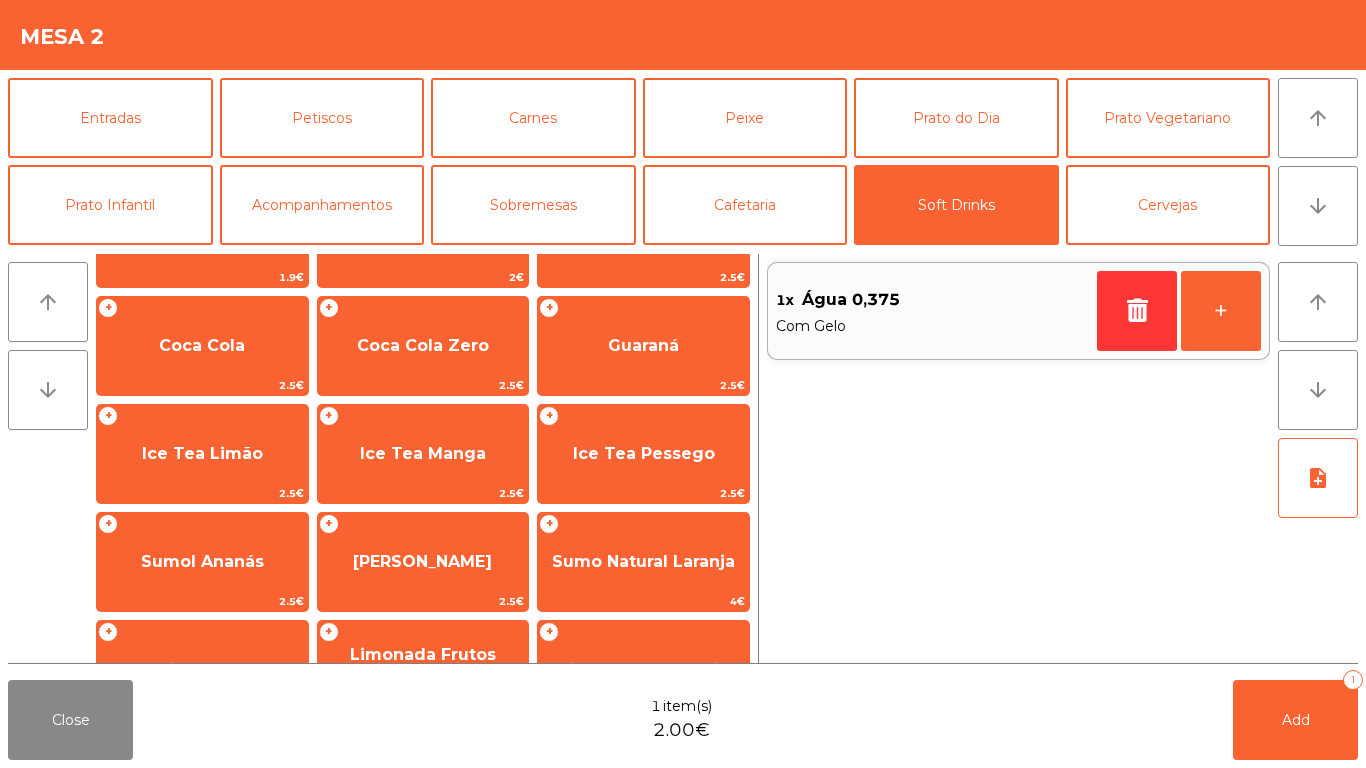 scroll, scrollTop: 248, scrollLeft: 0, axis: vertical 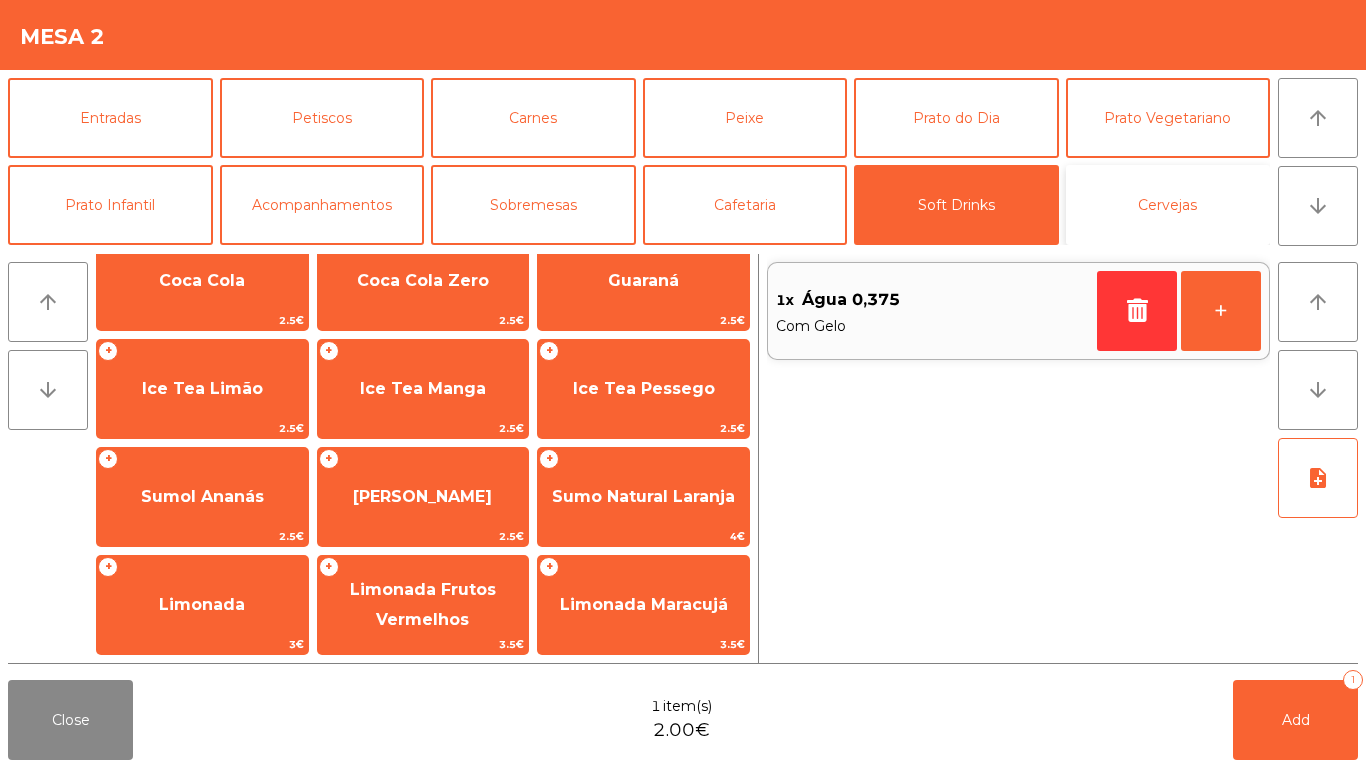 click on "Cervejas" 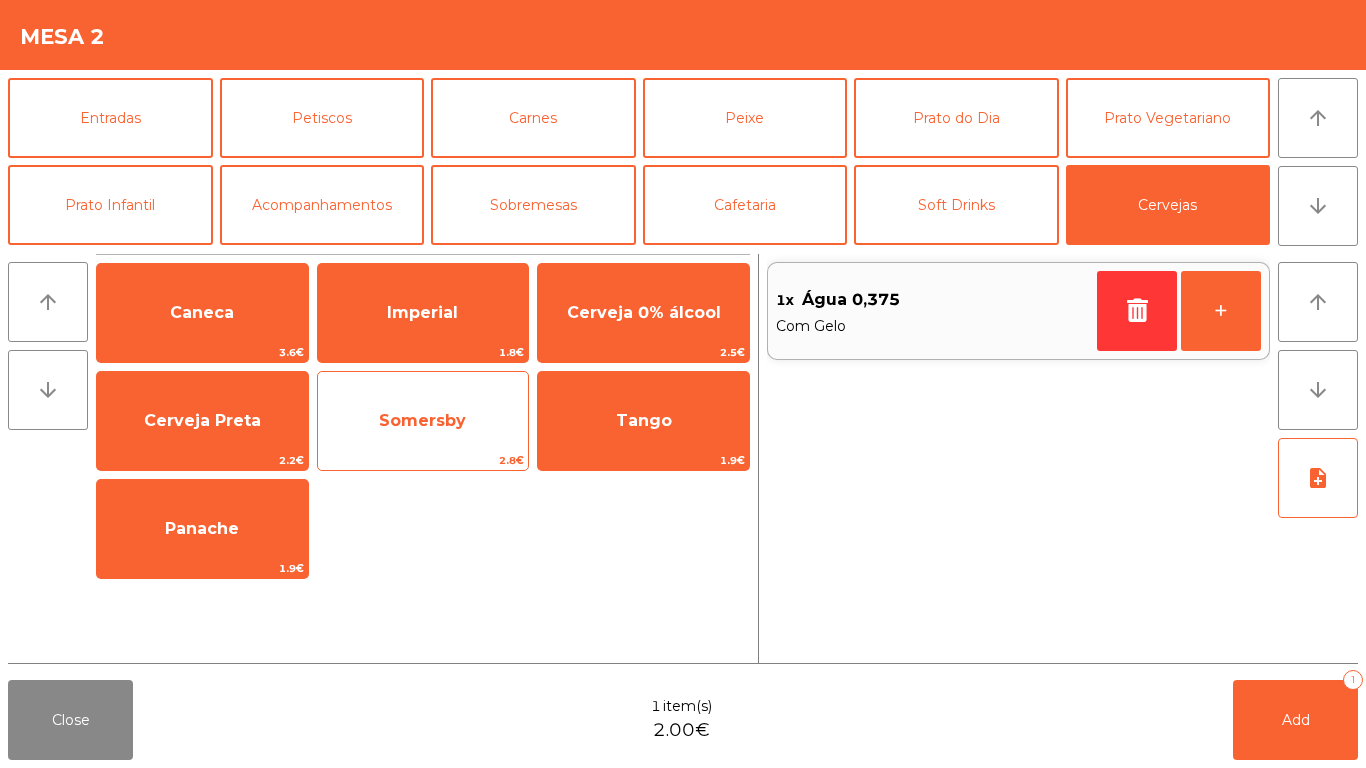 click on "Somersby" 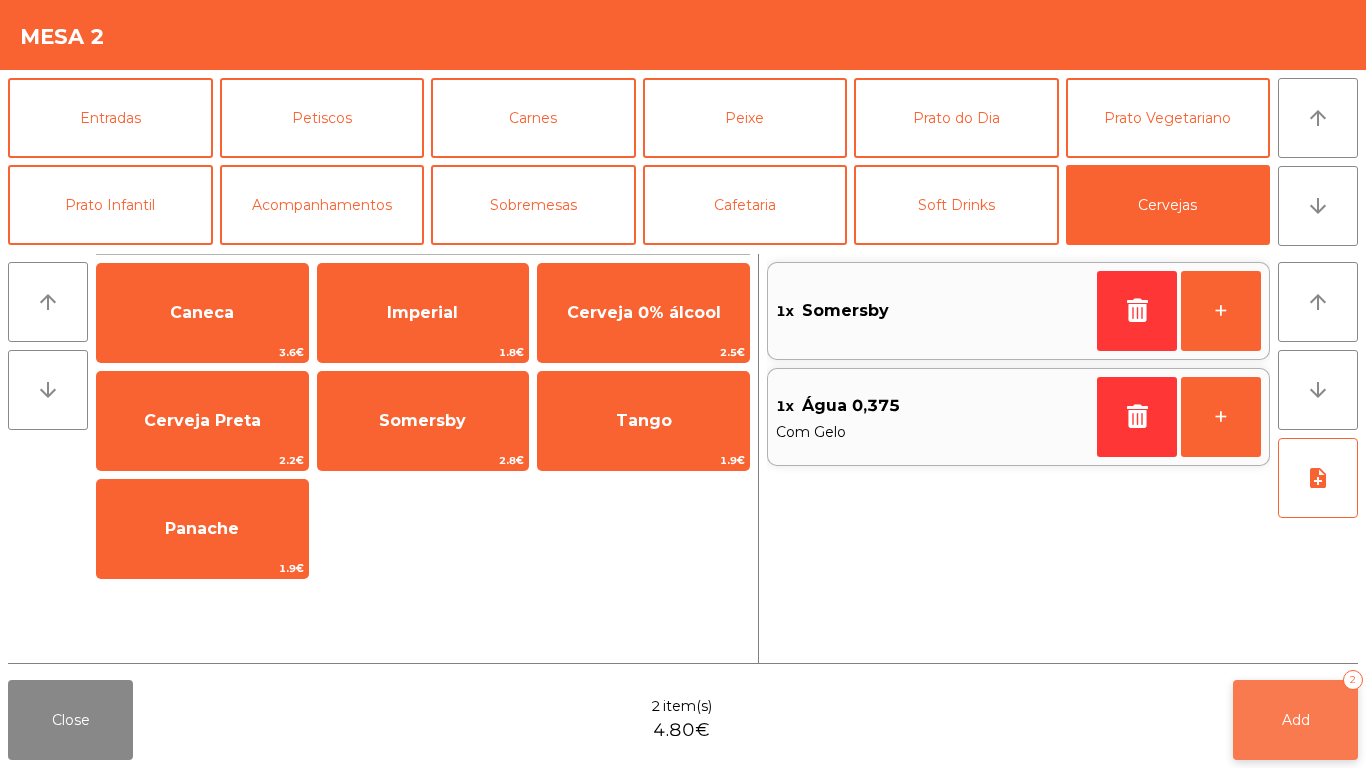 click on "Add   2" 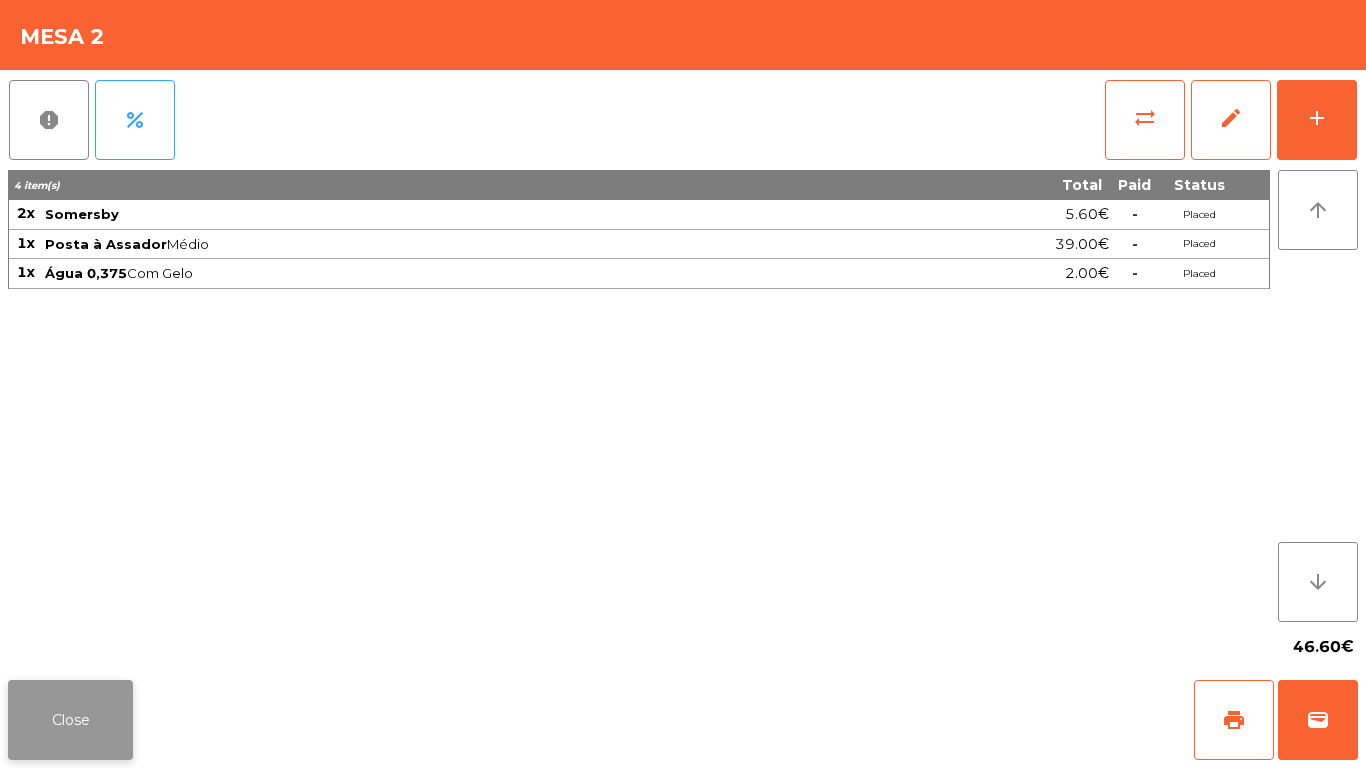 click on "Close" 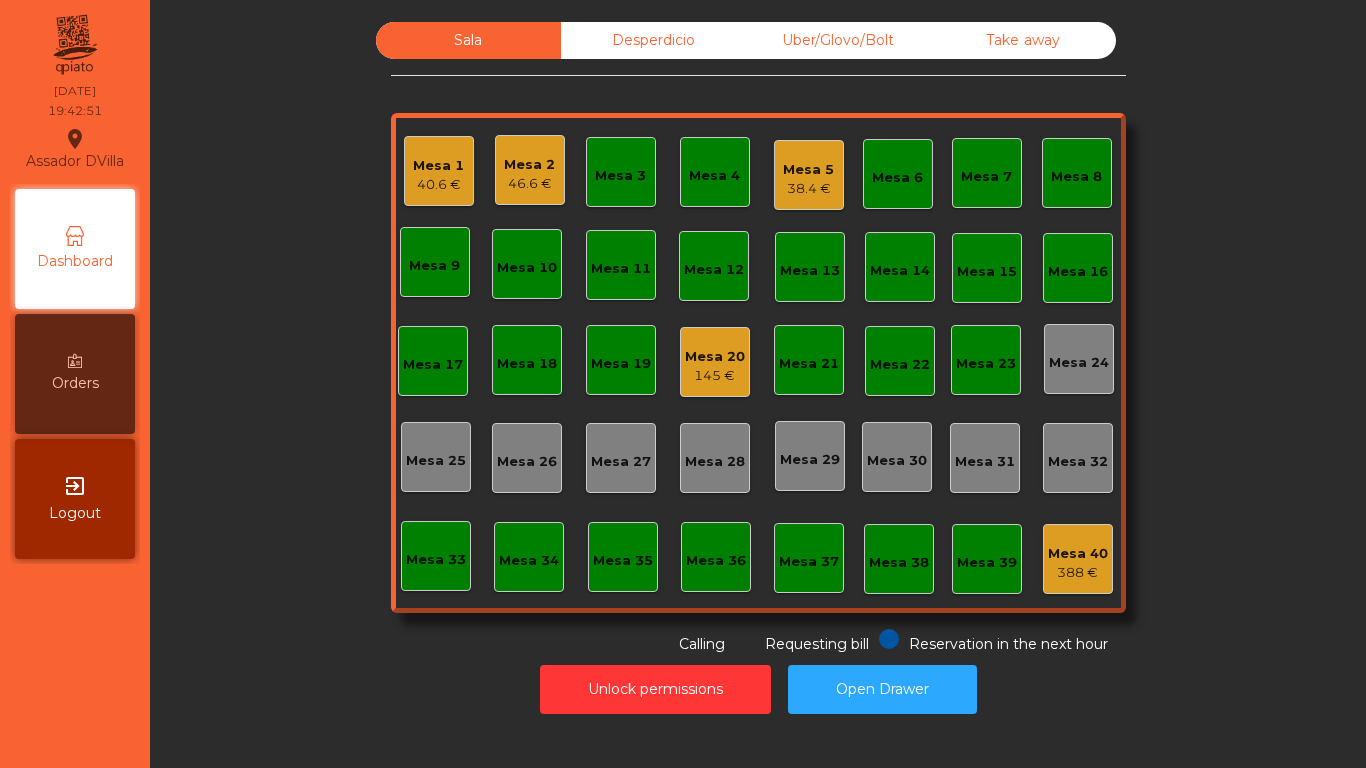 click on "145 €" 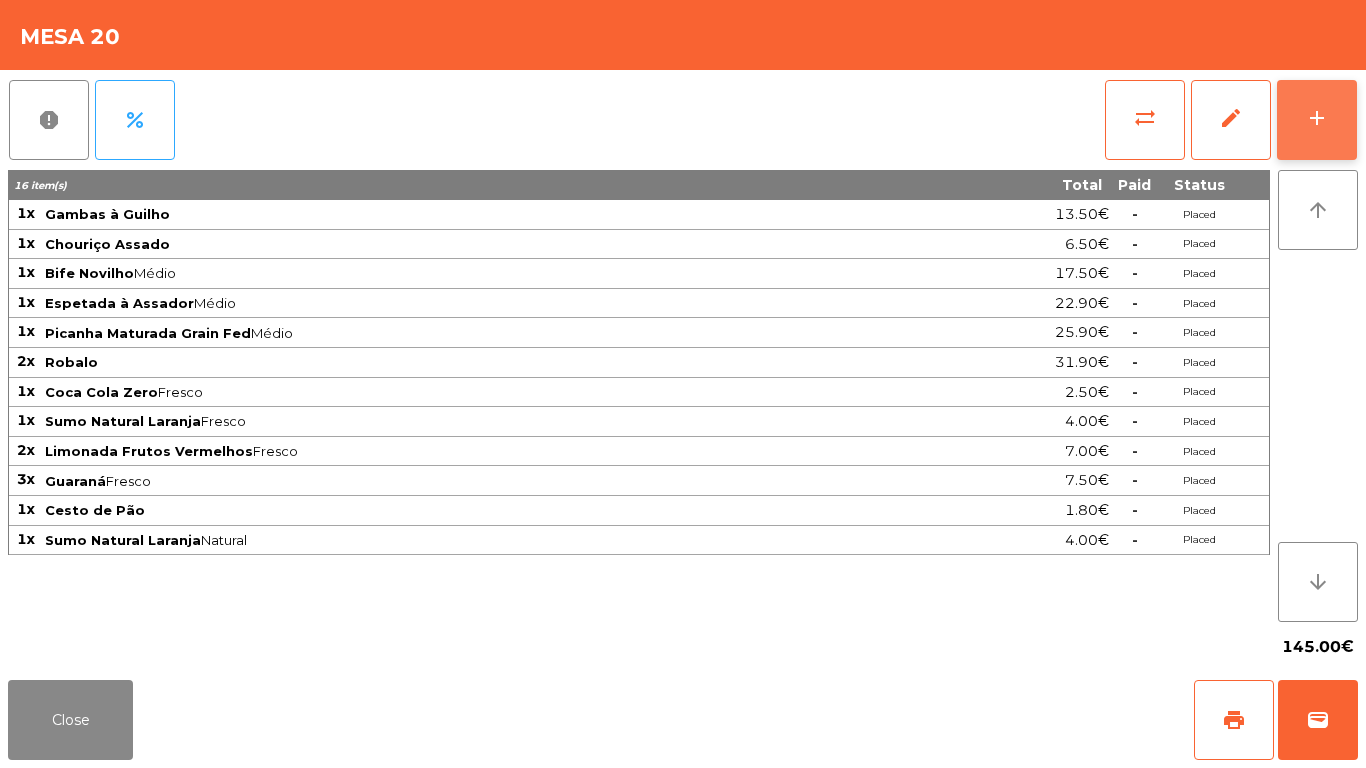 click on "add" 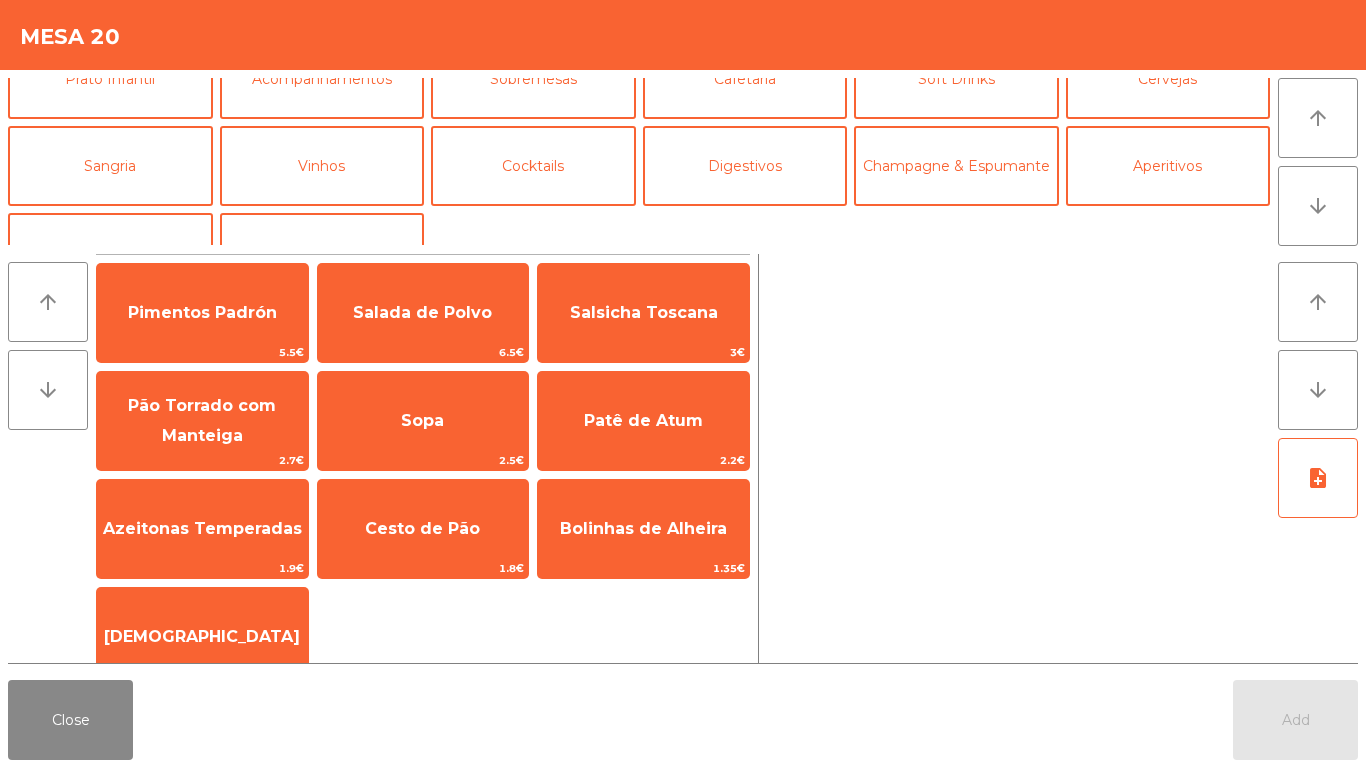 scroll, scrollTop: 174, scrollLeft: 0, axis: vertical 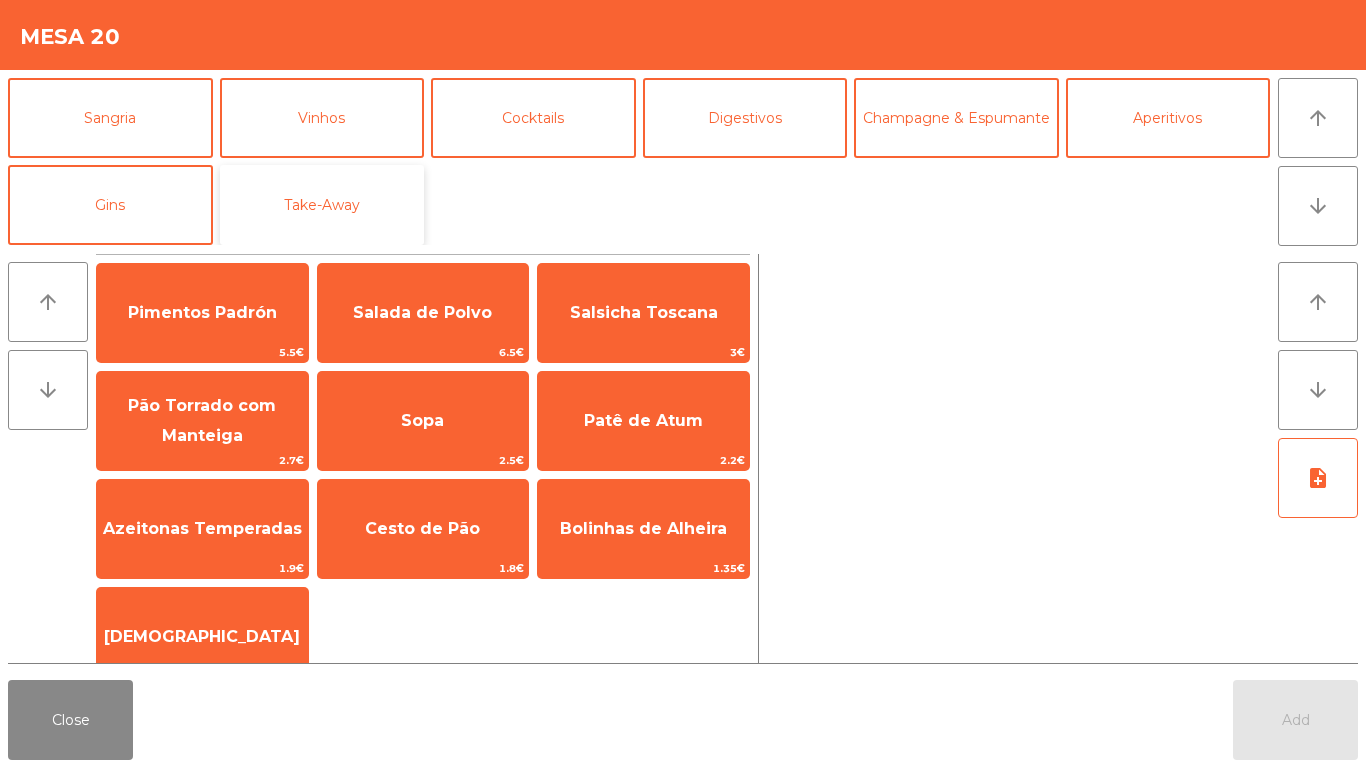 click on "Take-Away" 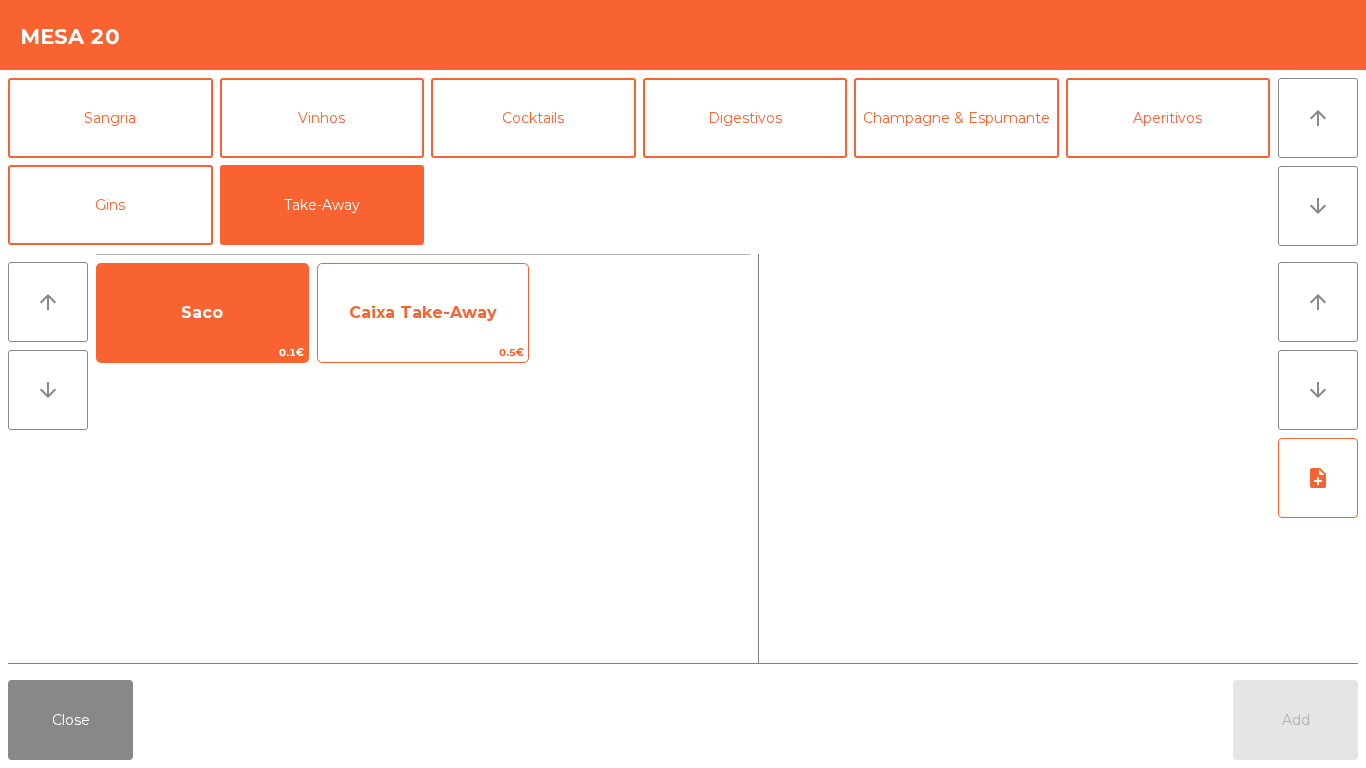 click on "Caixa Take-Away" 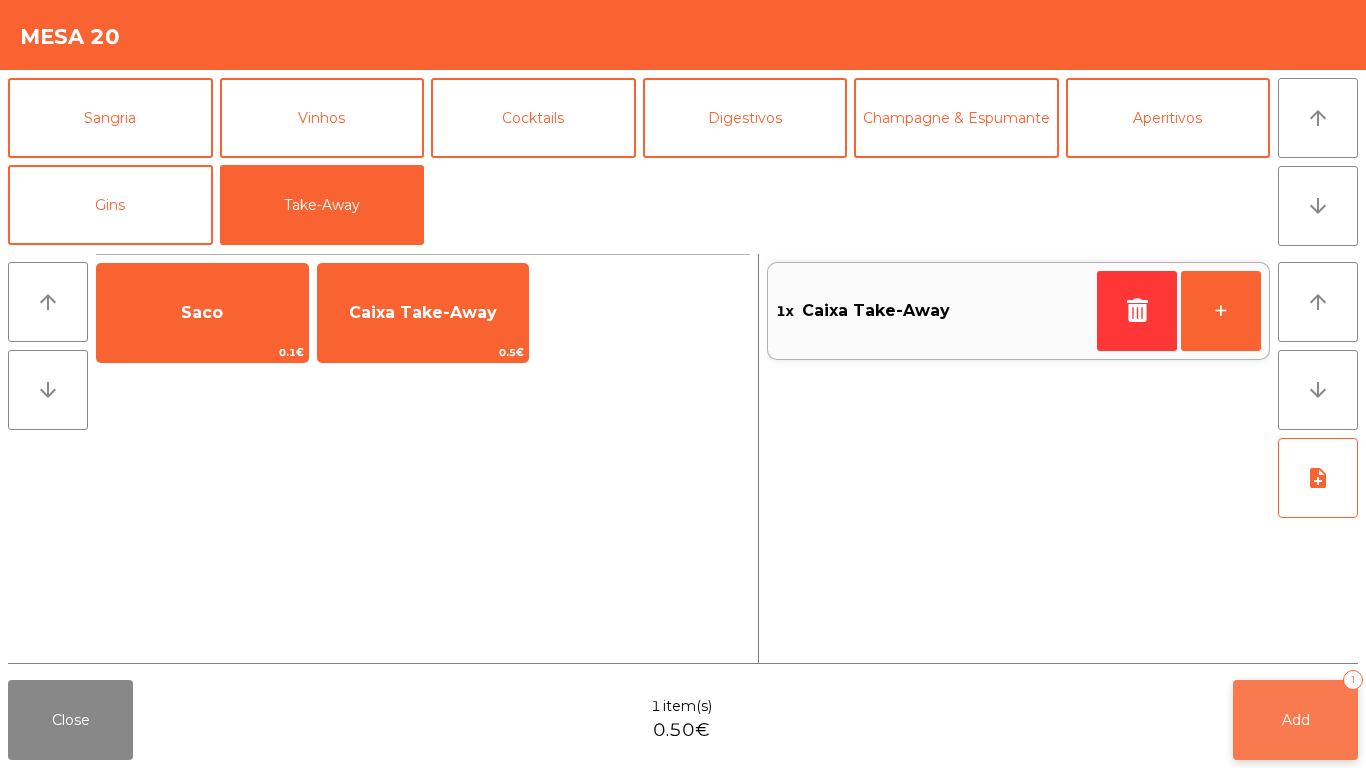click on "Add" 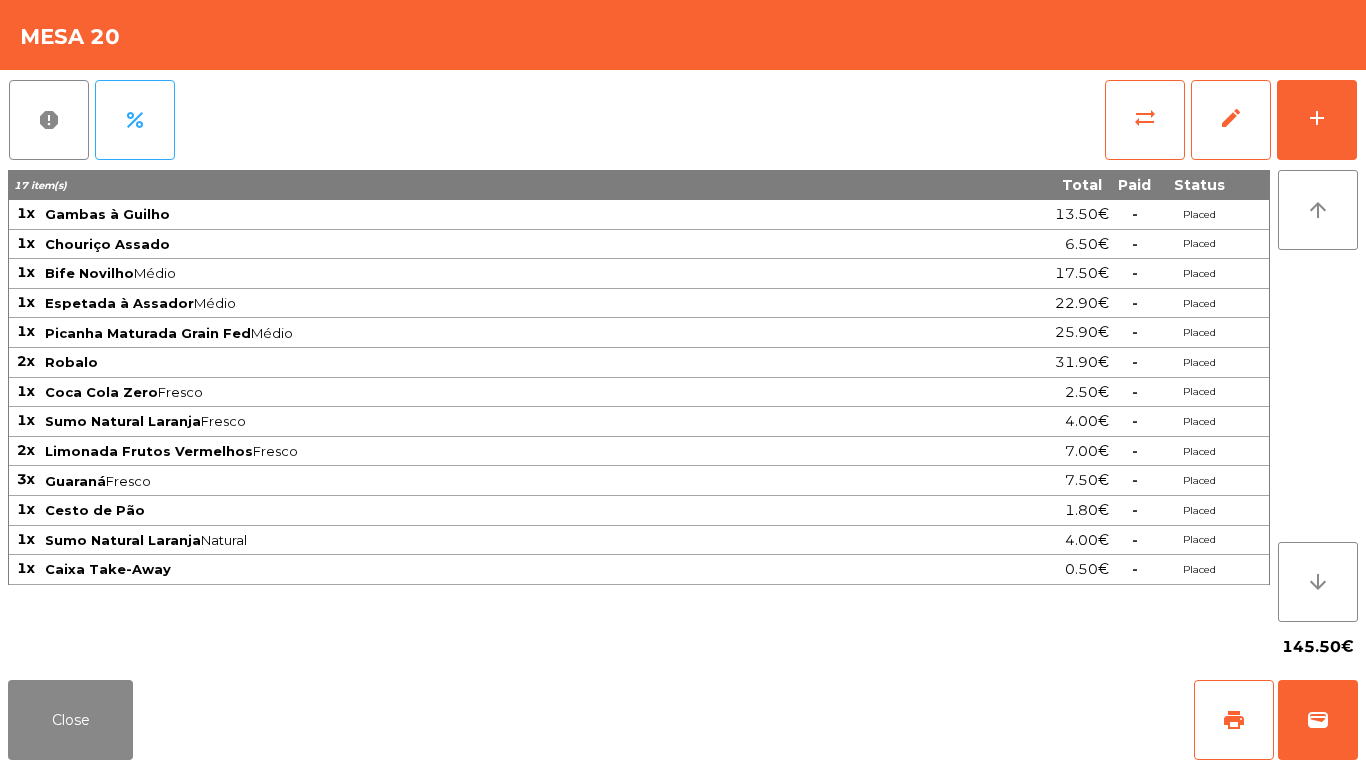 click on "report   percent   sync_alt   edit   add  17 item(s) Total Paid Status 1x Gambas à Guilho 13.50€  -  Placed 1x Chouriço Assado 6.50€  -  Placed 1x Bife Novilho  Médio  17.50€  -  Placed 1x Espetada à Assador  Médio  22.90€  -  Placed 1x Picanha Maturada Grain Fed  Médio  25.90€  -  Placed 2x Robalo 31.90€  -  Placed 1x Coca Cola Zero  Fresco  2.50€  -  Placed 1x Sumo Natural Laranja  Fresco  4.00€  -  Placed 2x Limonada Frutos Vermelhos  Fresco  7.00€  -  Placed 3x Guaraná  Fresco  7.50€  -  Placed 1x Cesto de Pão 1.80€  -  Placed 1x Sumo Natural Laranja  Natural  4.00€  -  Placed 1x Caixa Take-Away 0.50€  -  Placed arrow_upward arrow_downward  145.50€" 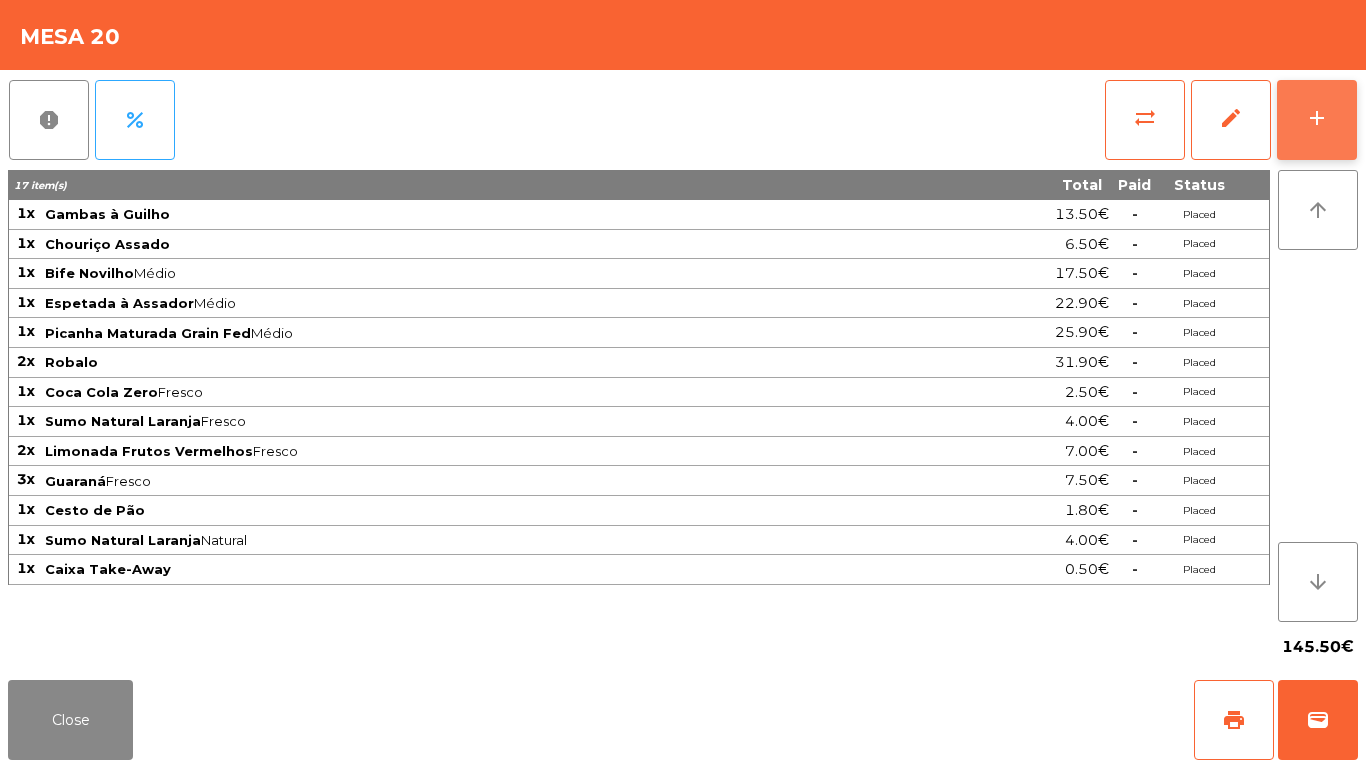 click on "add" 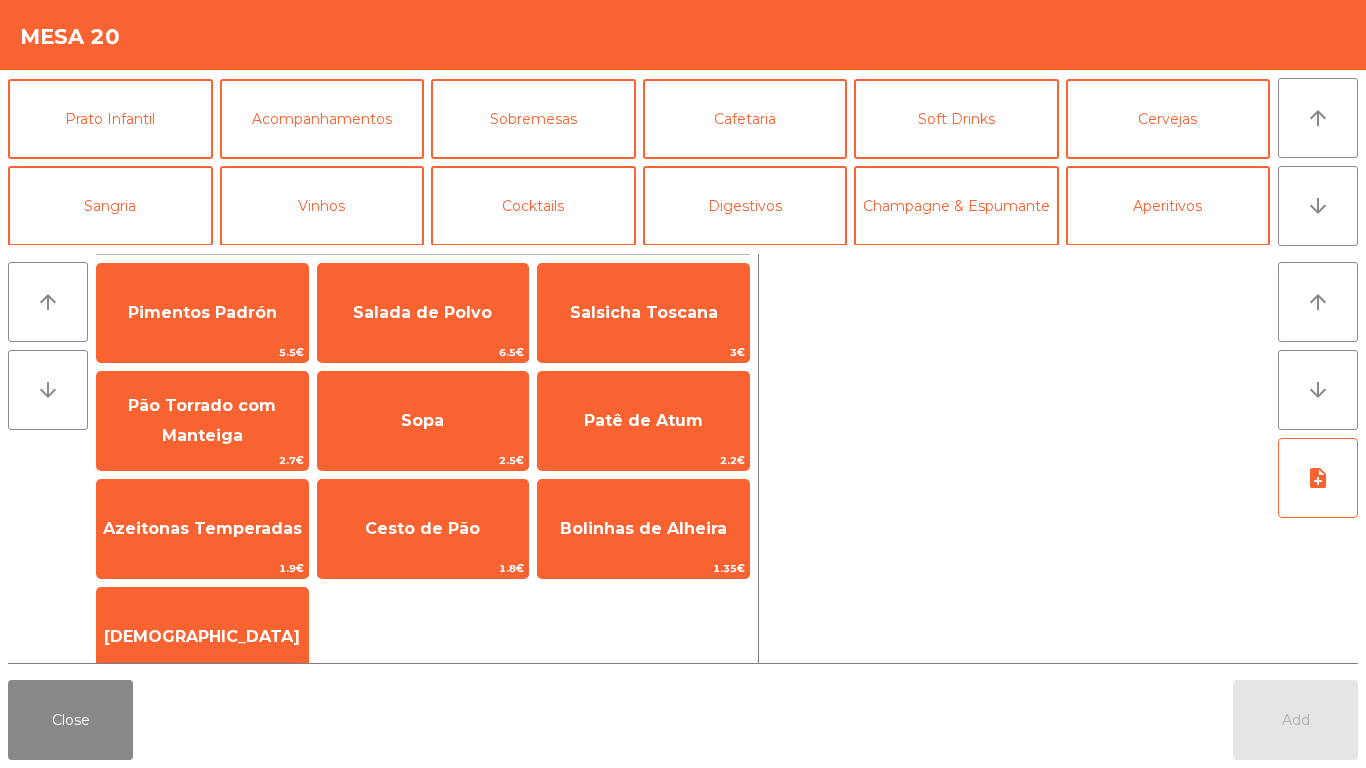 click on "Mesa 20" 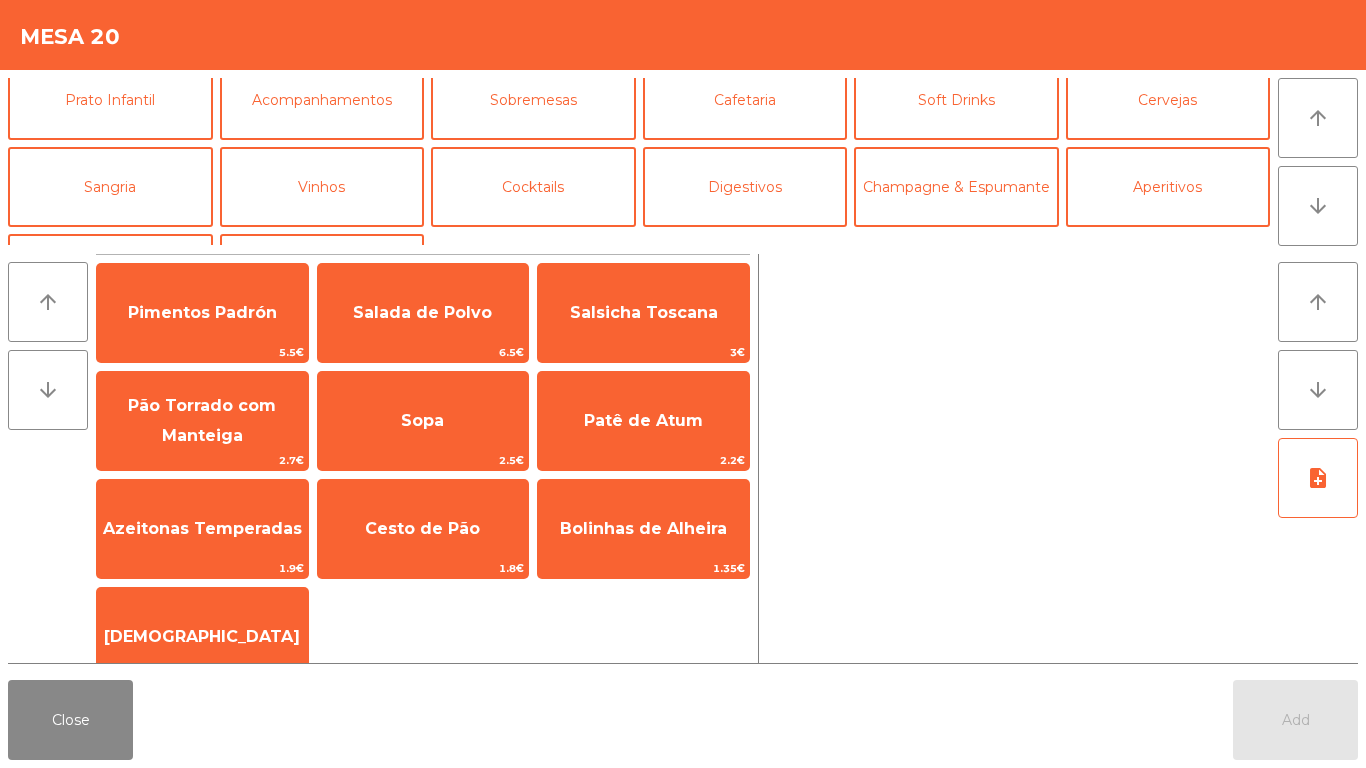 scroll, scrollTop: 174, scrollLeft: 0, axis: vertical 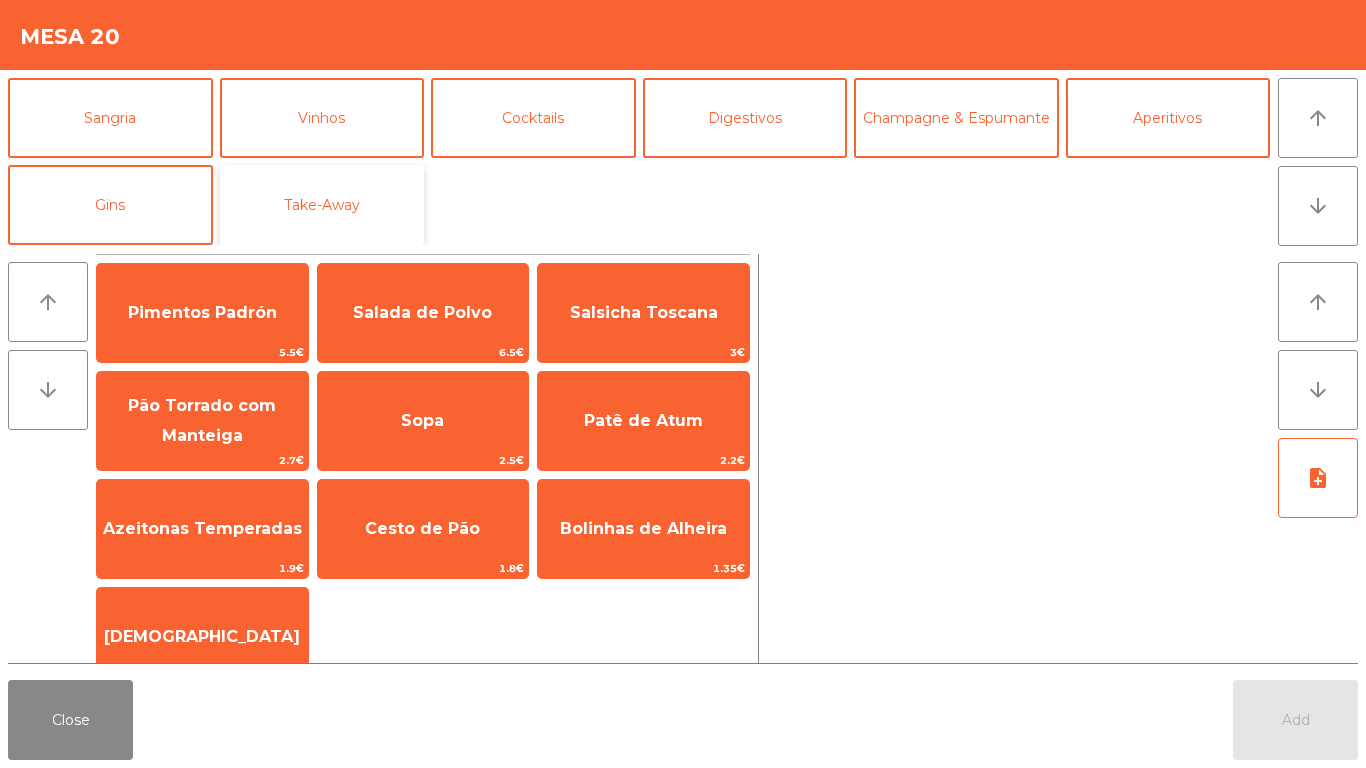 click on "Take-Away" 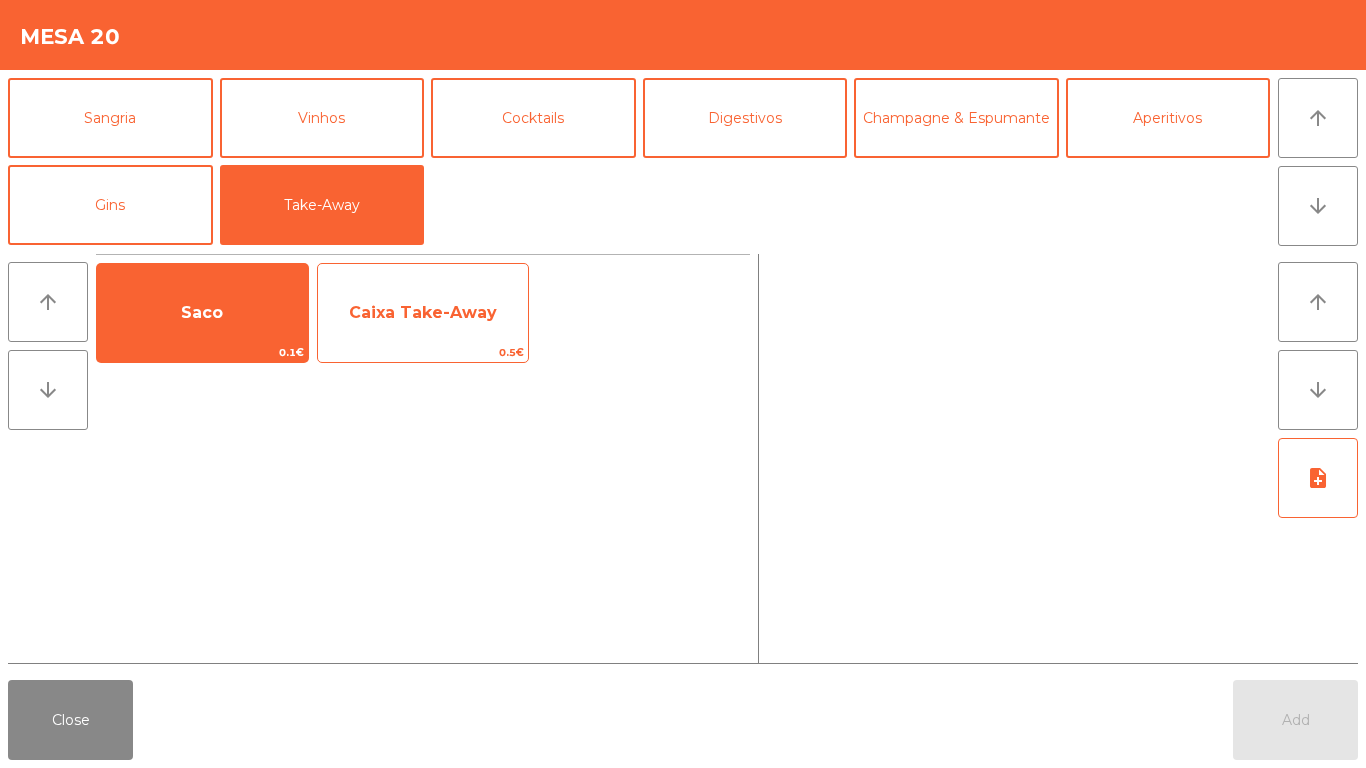 click on "Caixa Take-Away" 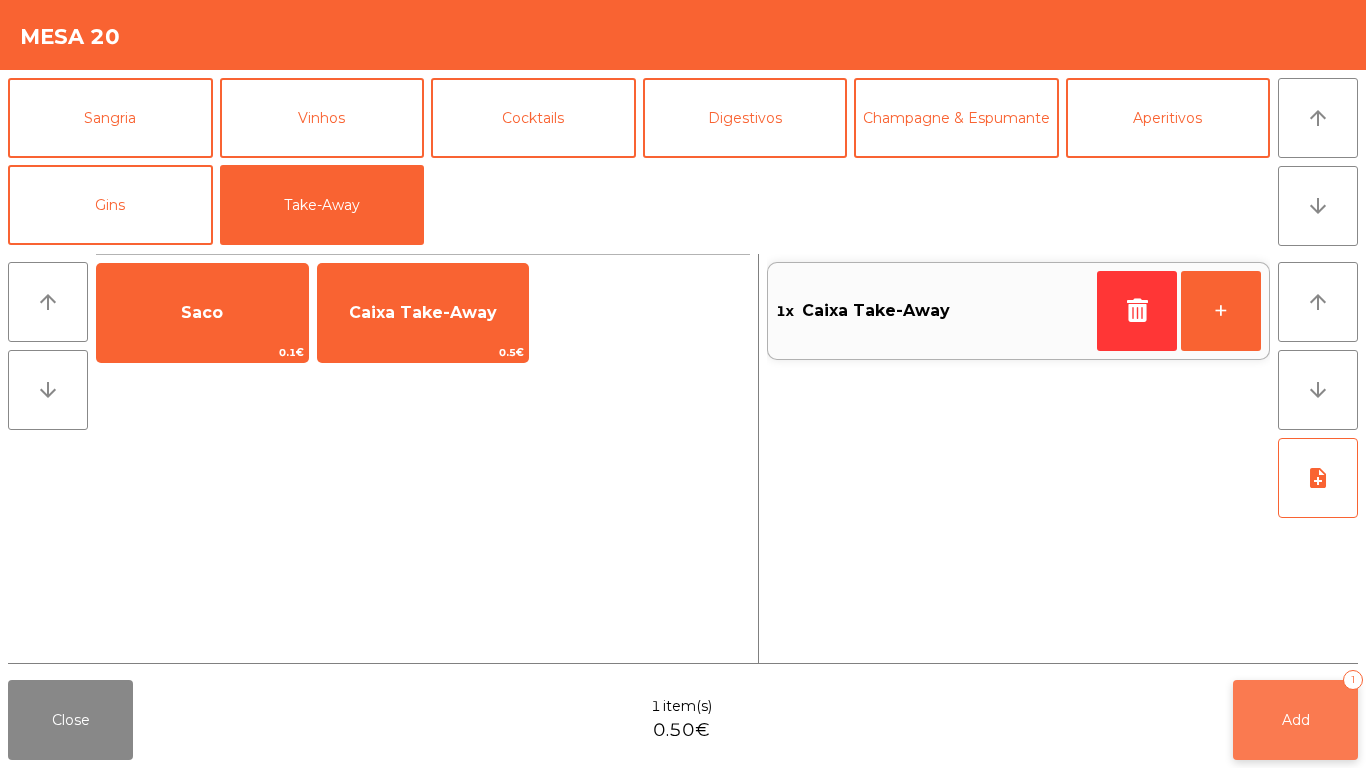 click on "Add   1" 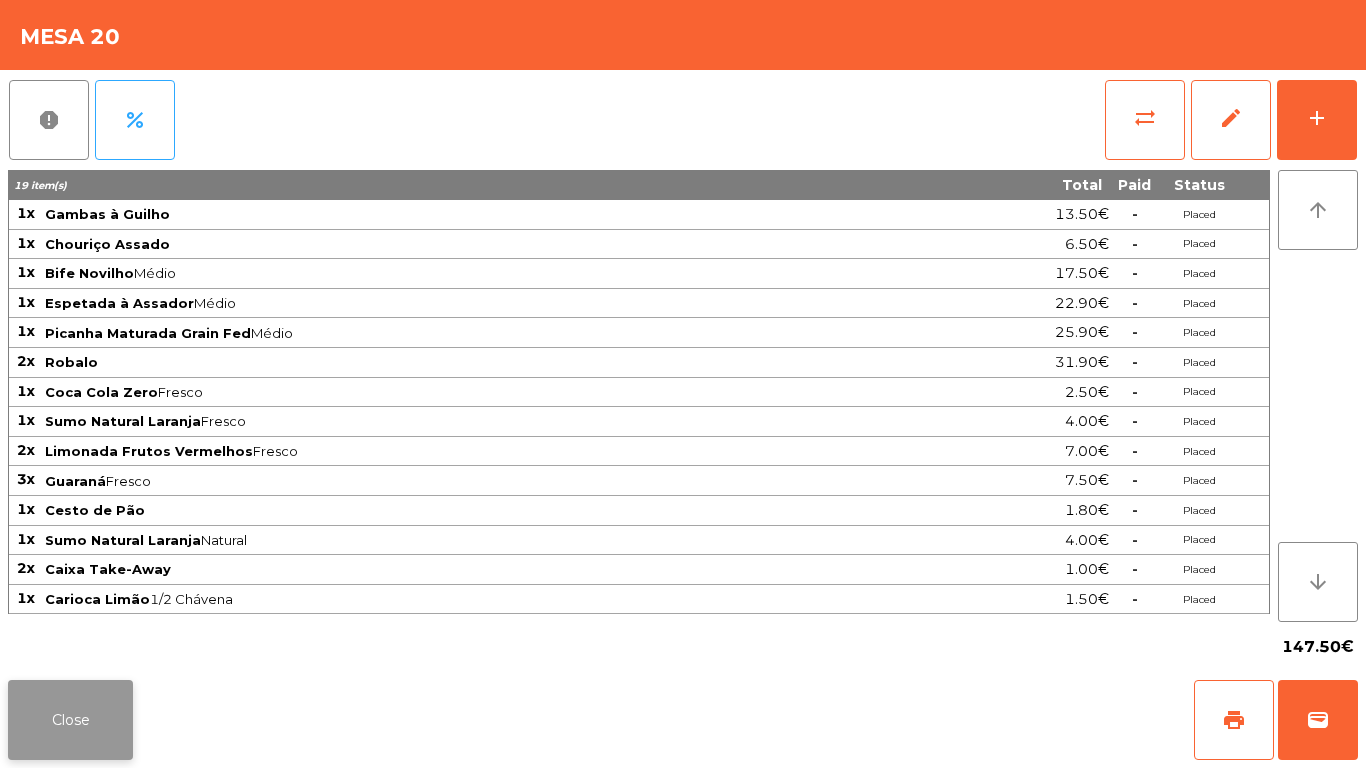 click on "Close" 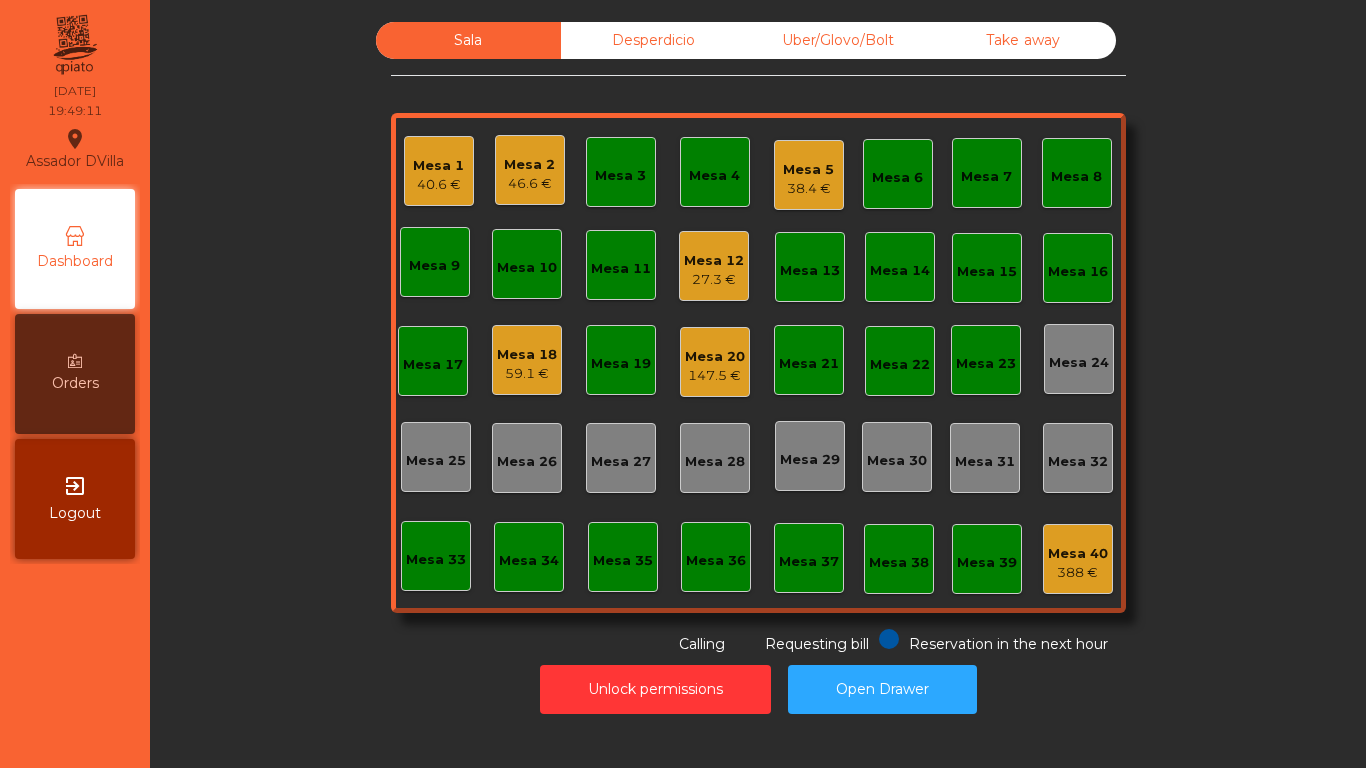 click on "Mesa 1   40.6 €" 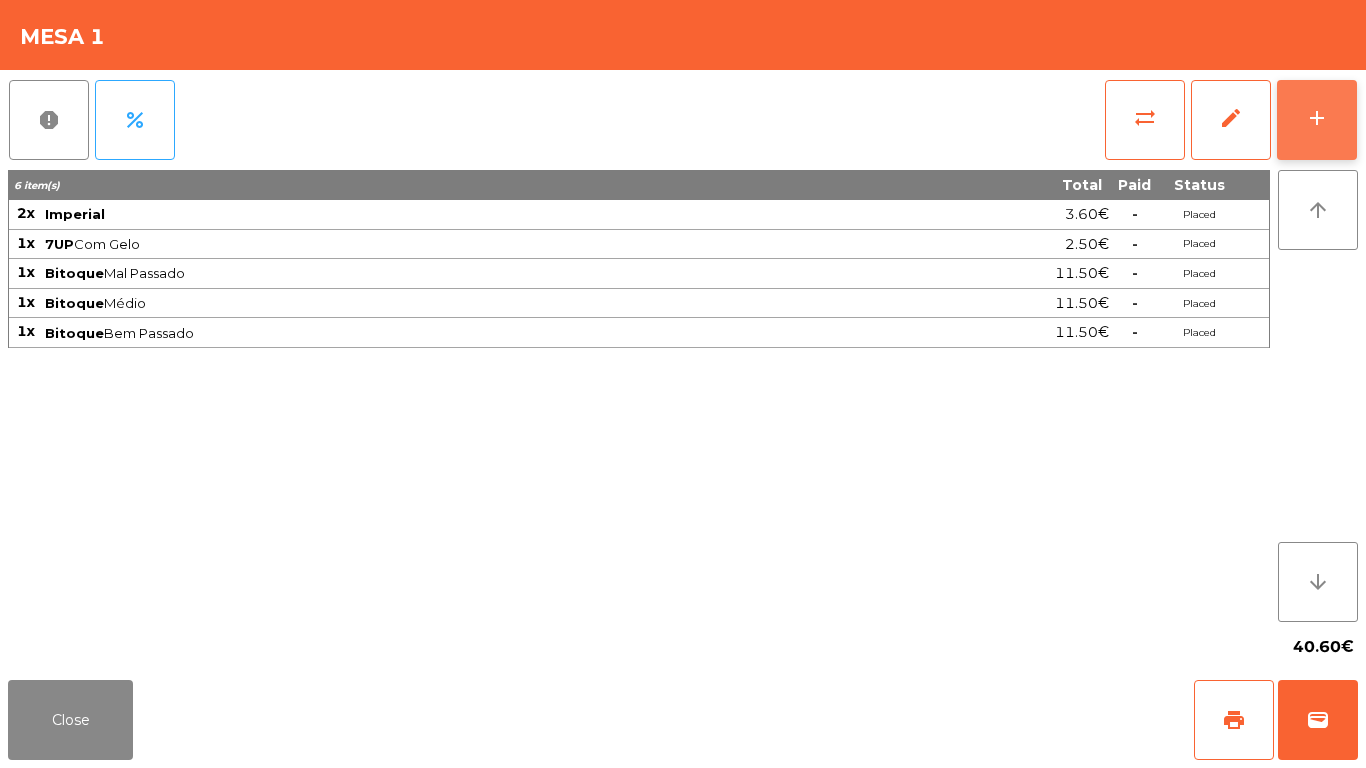 click on "add" 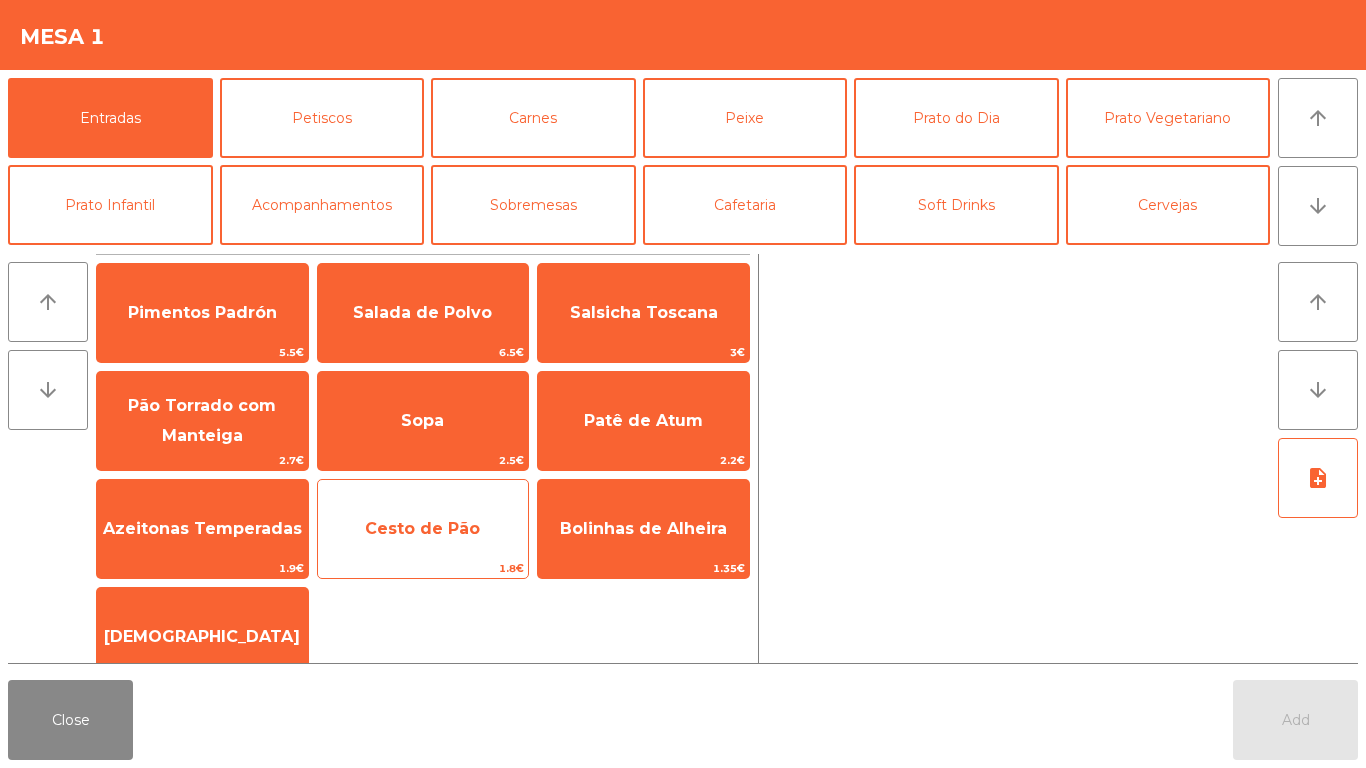 click on "Cesto de Pão" 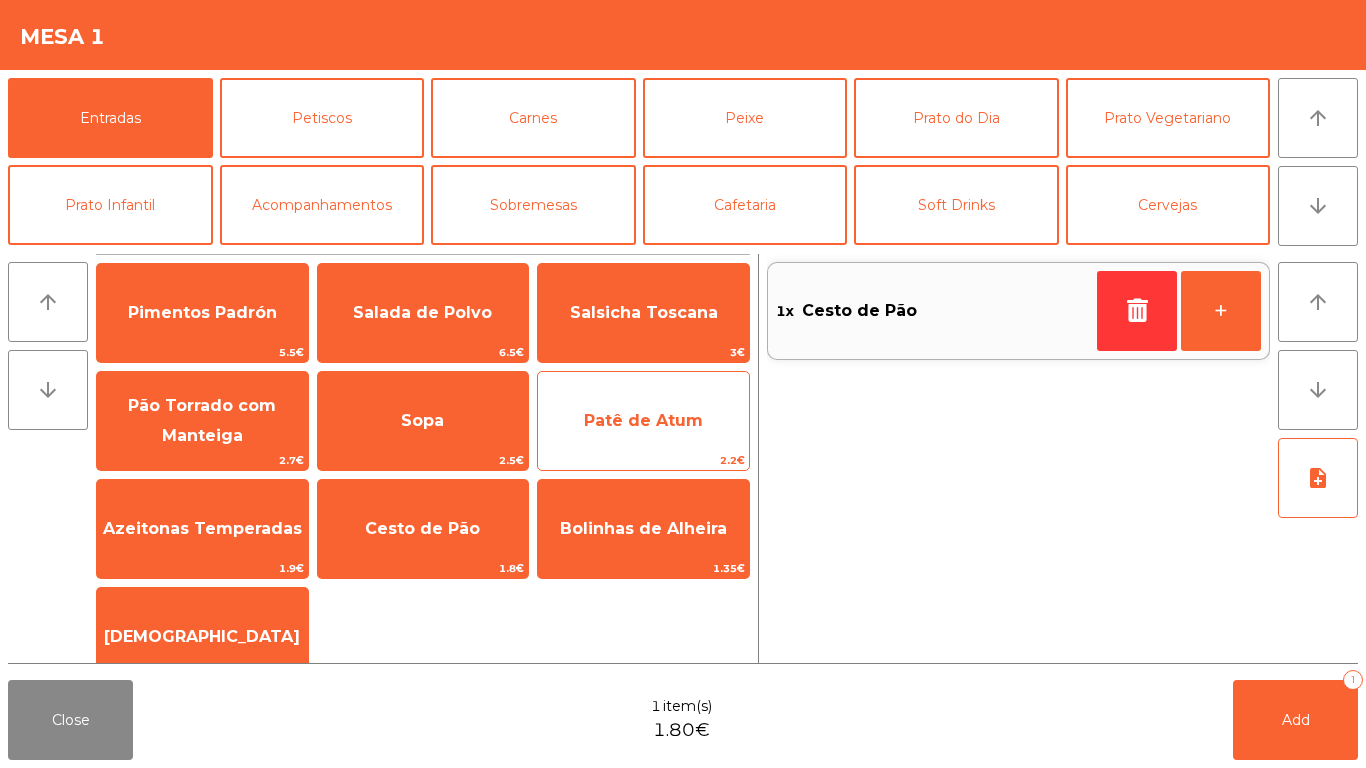 click on "Patê de Atum   2.2€" 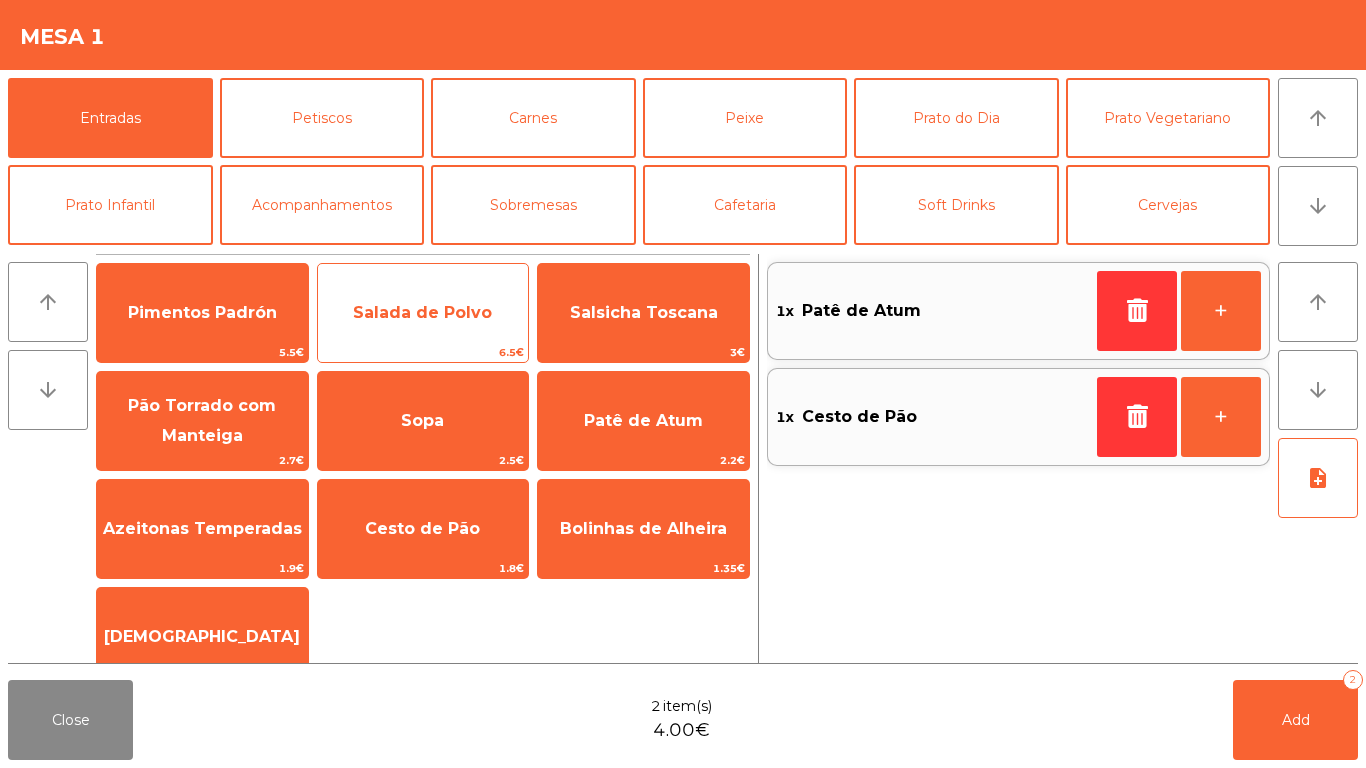 click on "Salada de Polvo" 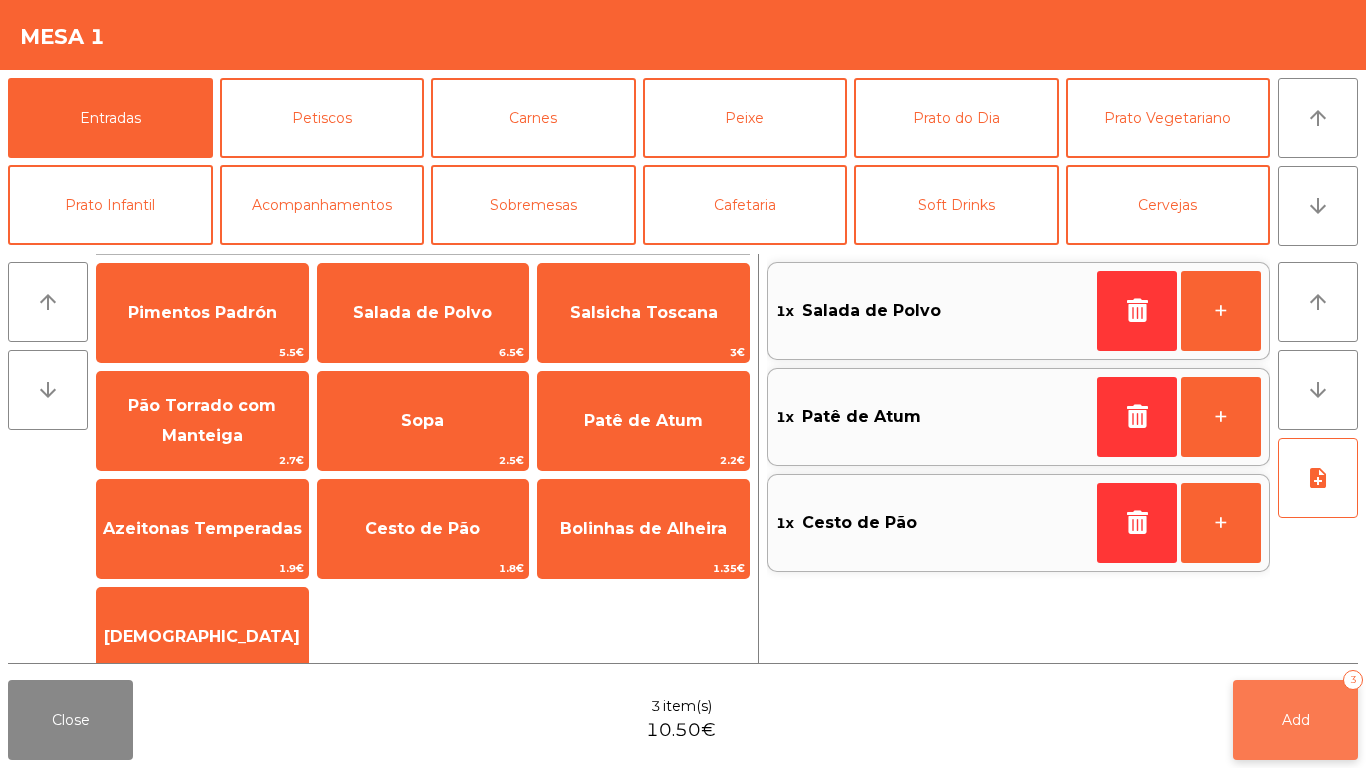 click on "Add   3" 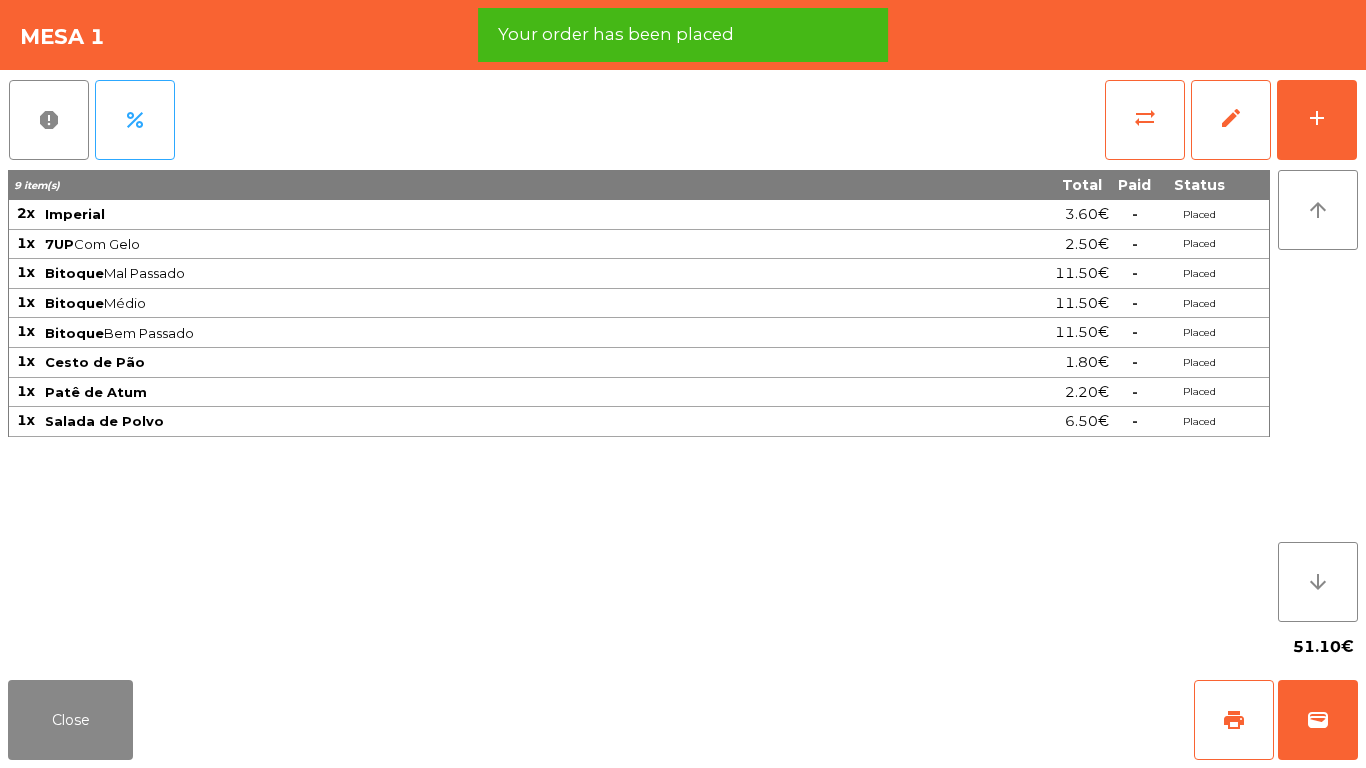 click on "51.10€" 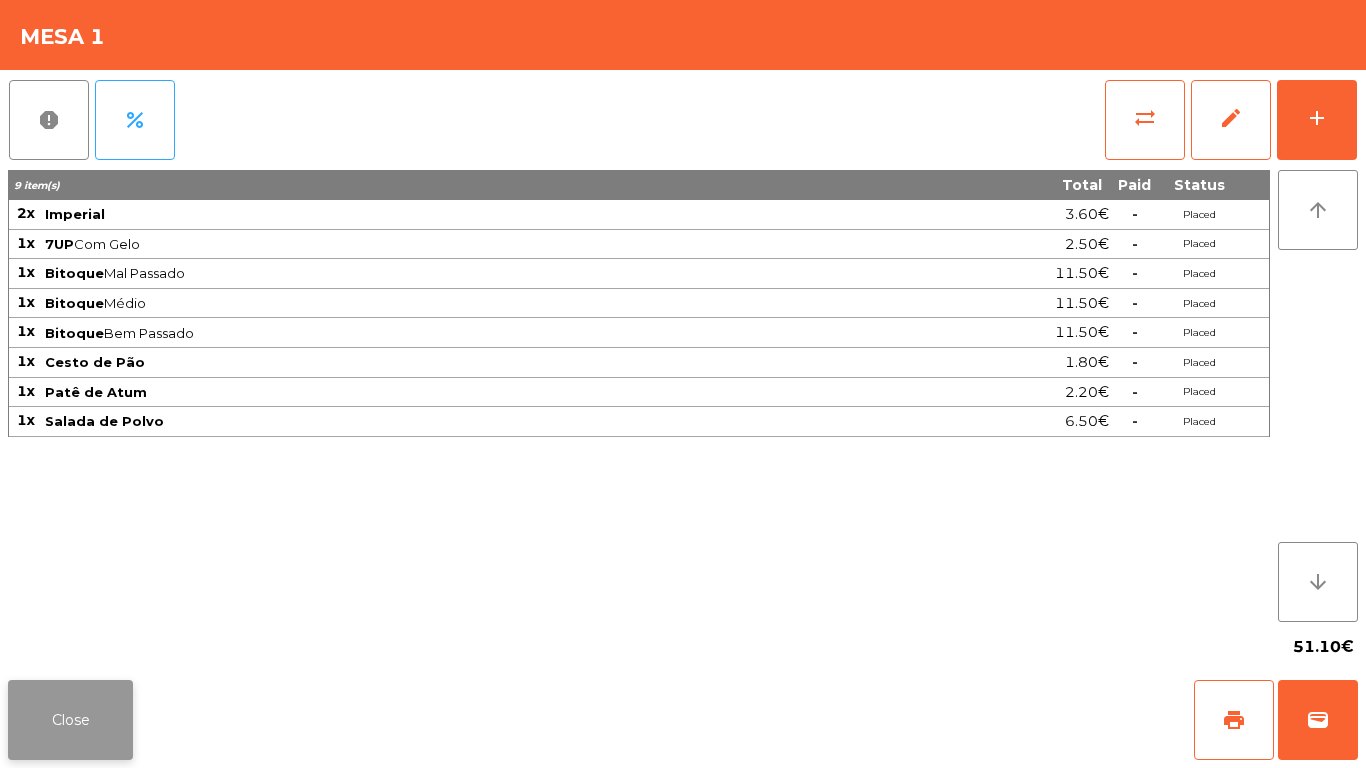 click on "Close" 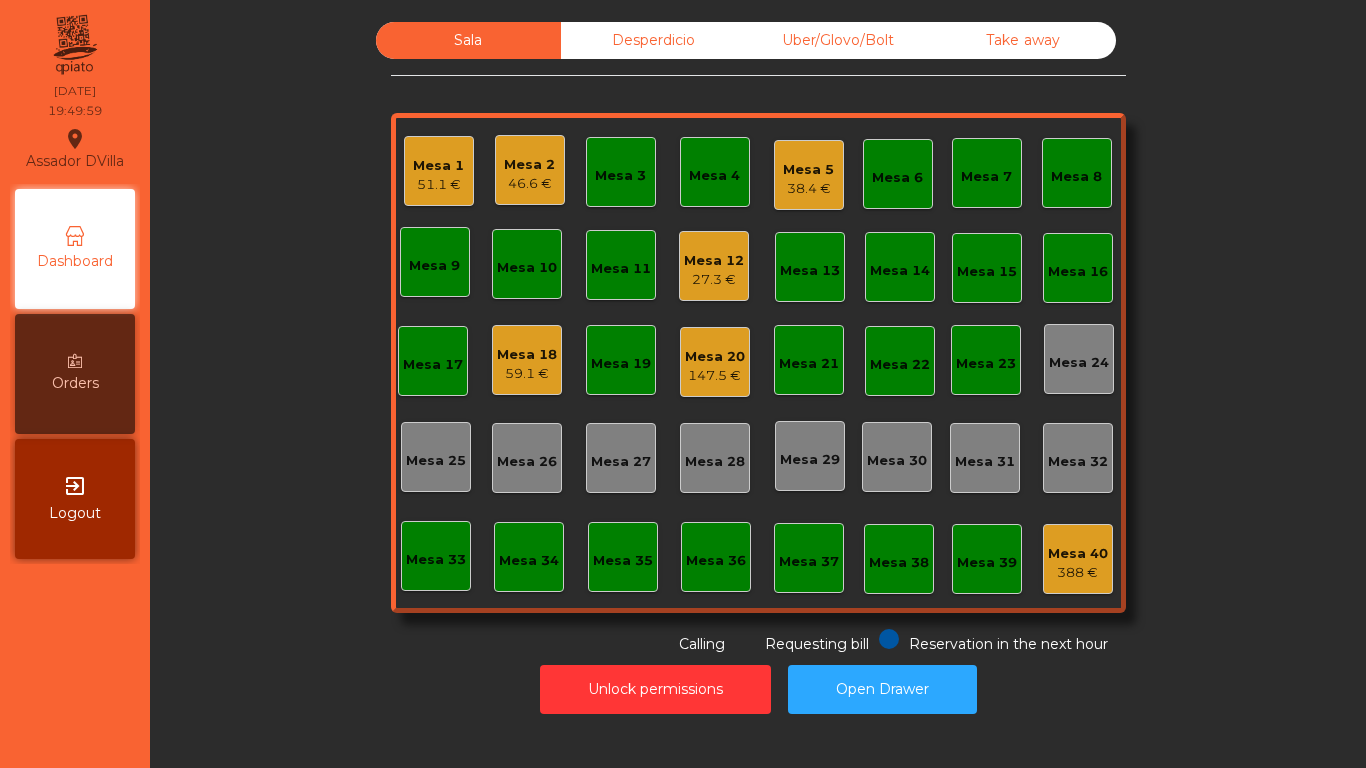click on "147.5 €" 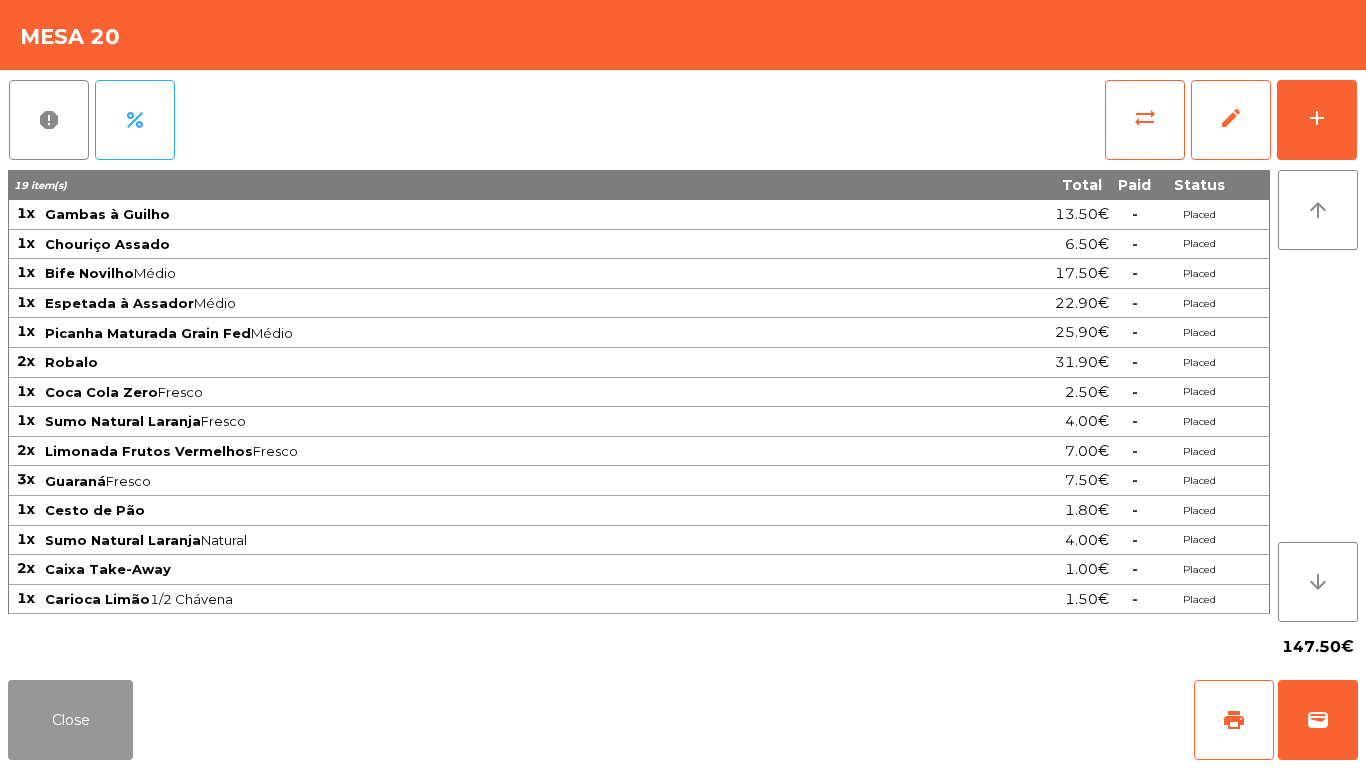 click on "Close" 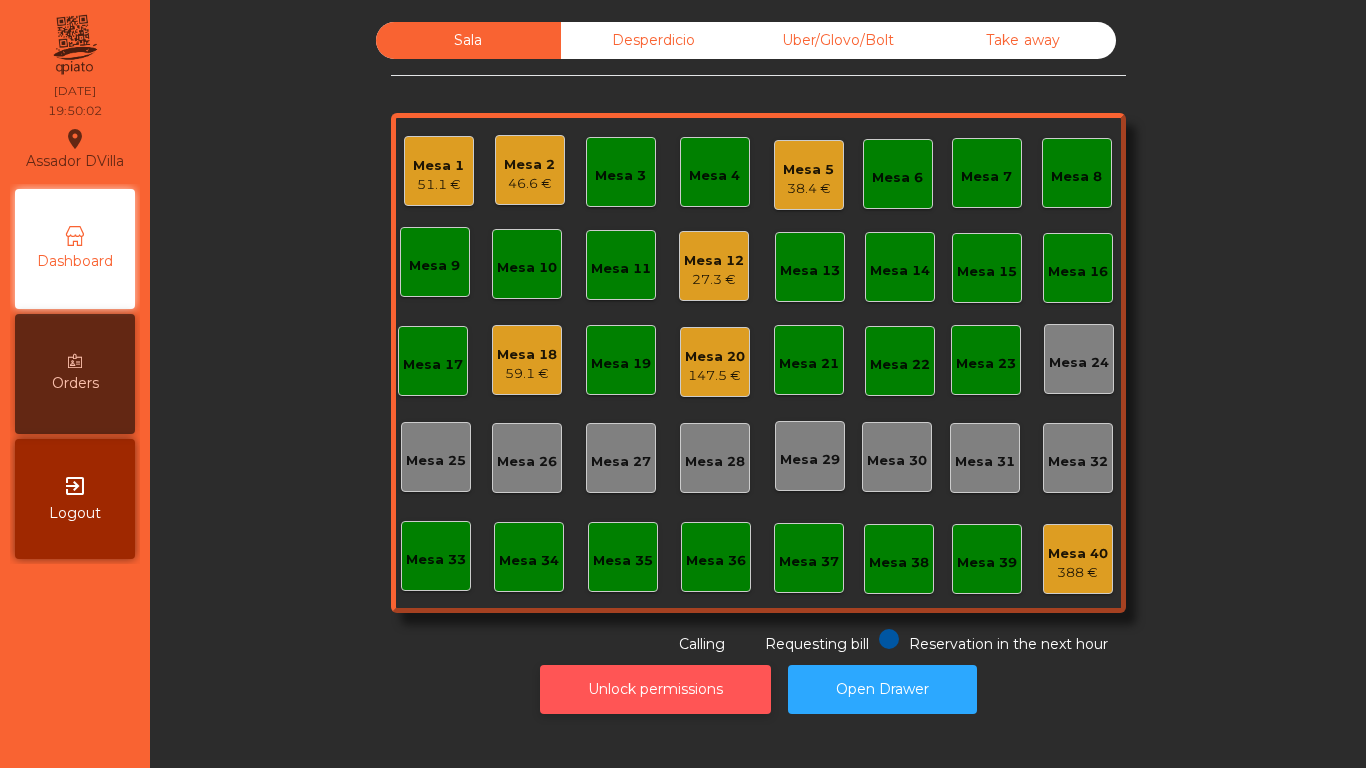 click on "Unlock permissions" 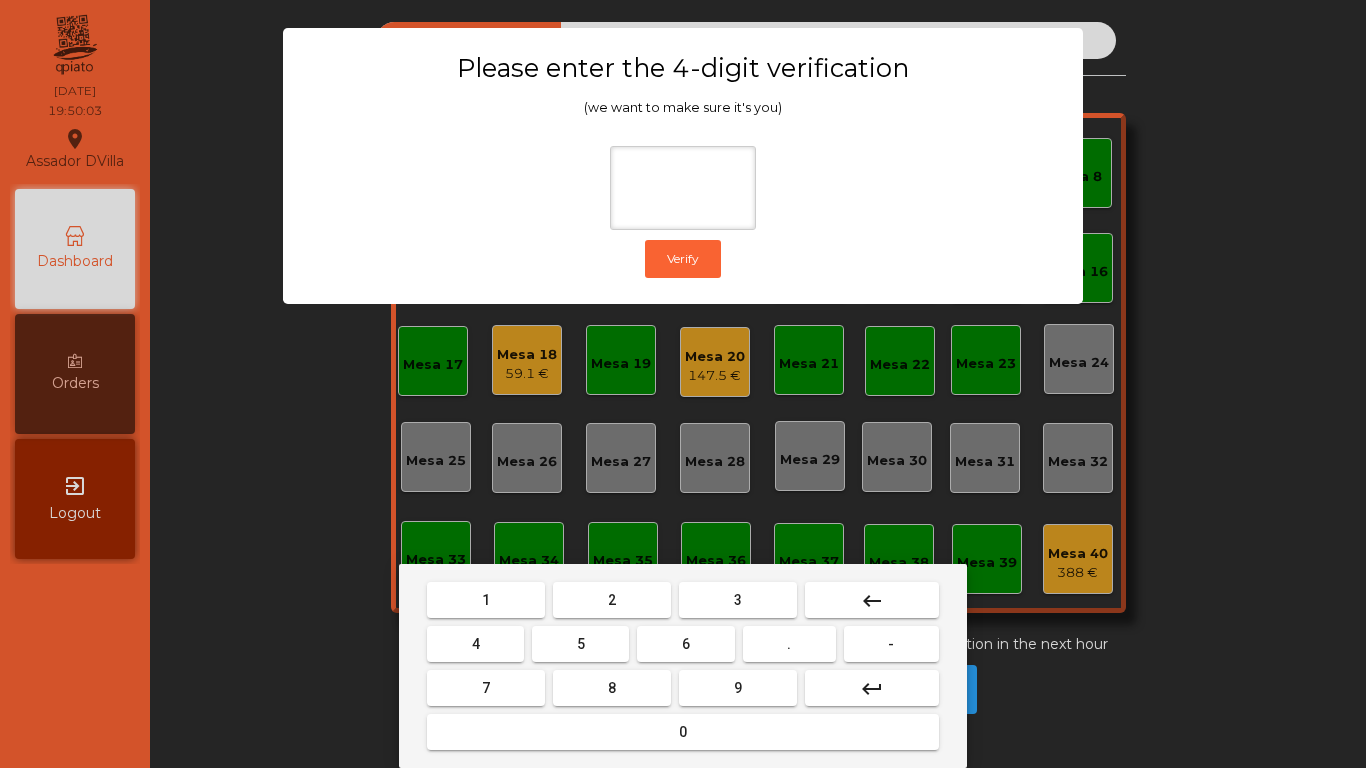 drag, startPoint x: 610, startPoint y: 609, endPoint x: 552, endPoint y: 612, distance: 58.077534 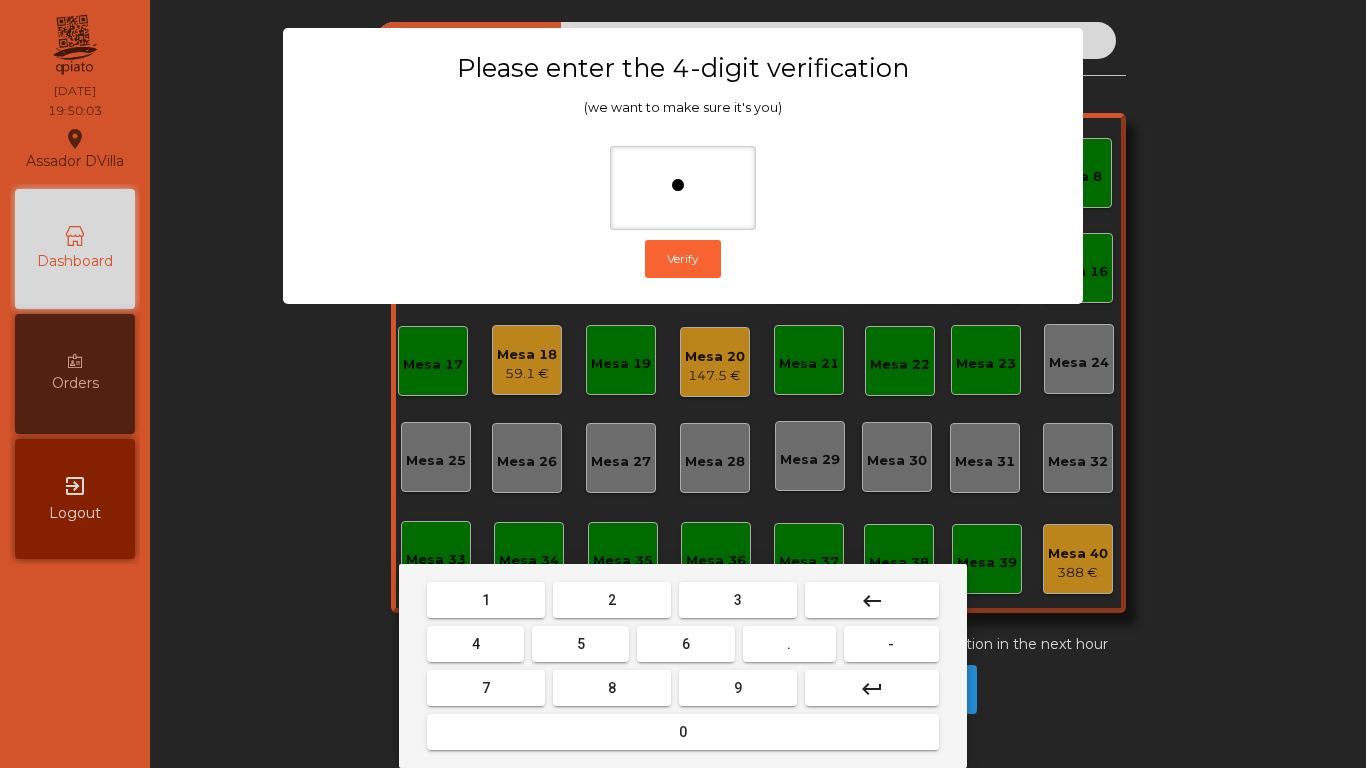 drag, startPoint x: 448, startPoint y: 640, endPoint x: 578, endPoint y: 621, distance: 131.38112 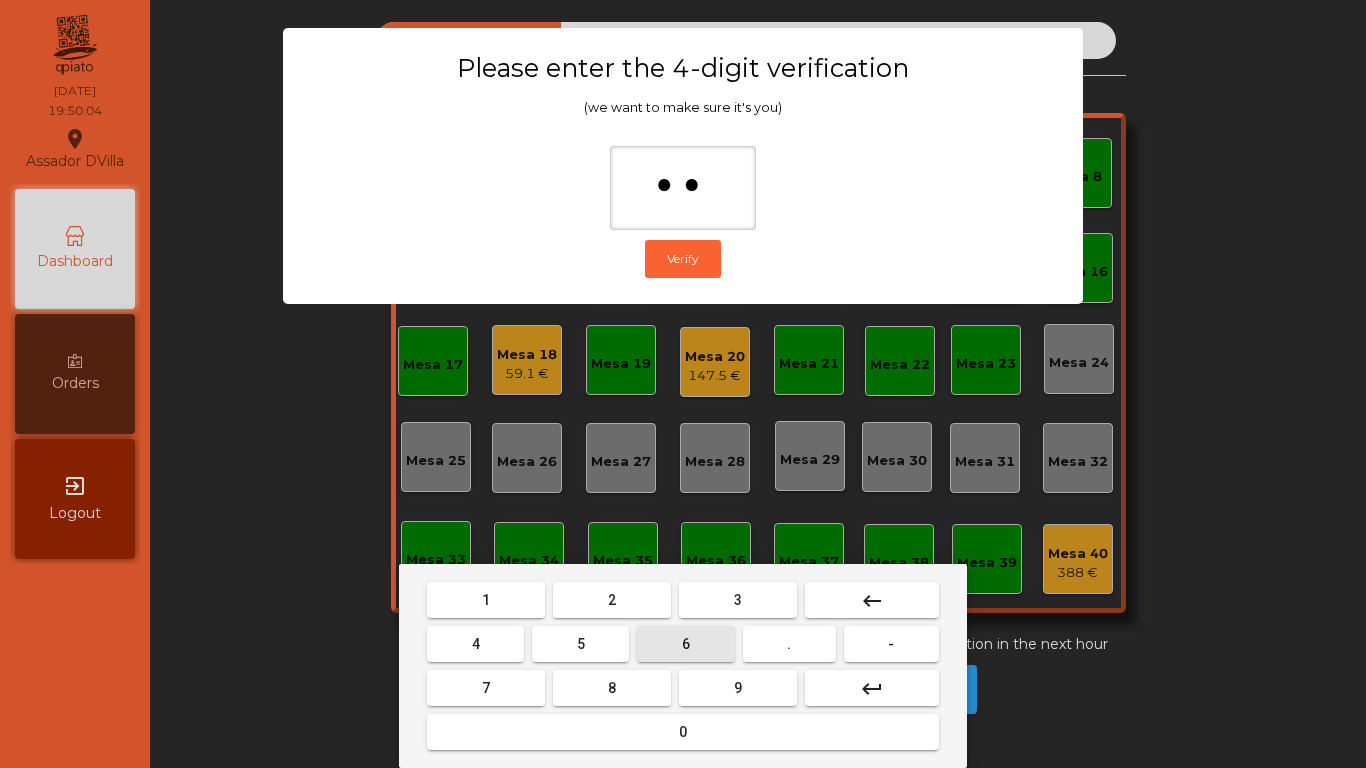 drag, startPoint x: 679, startPoint y: 660, endPoint x: 703, endPoint y: 666, distance: 24.738634 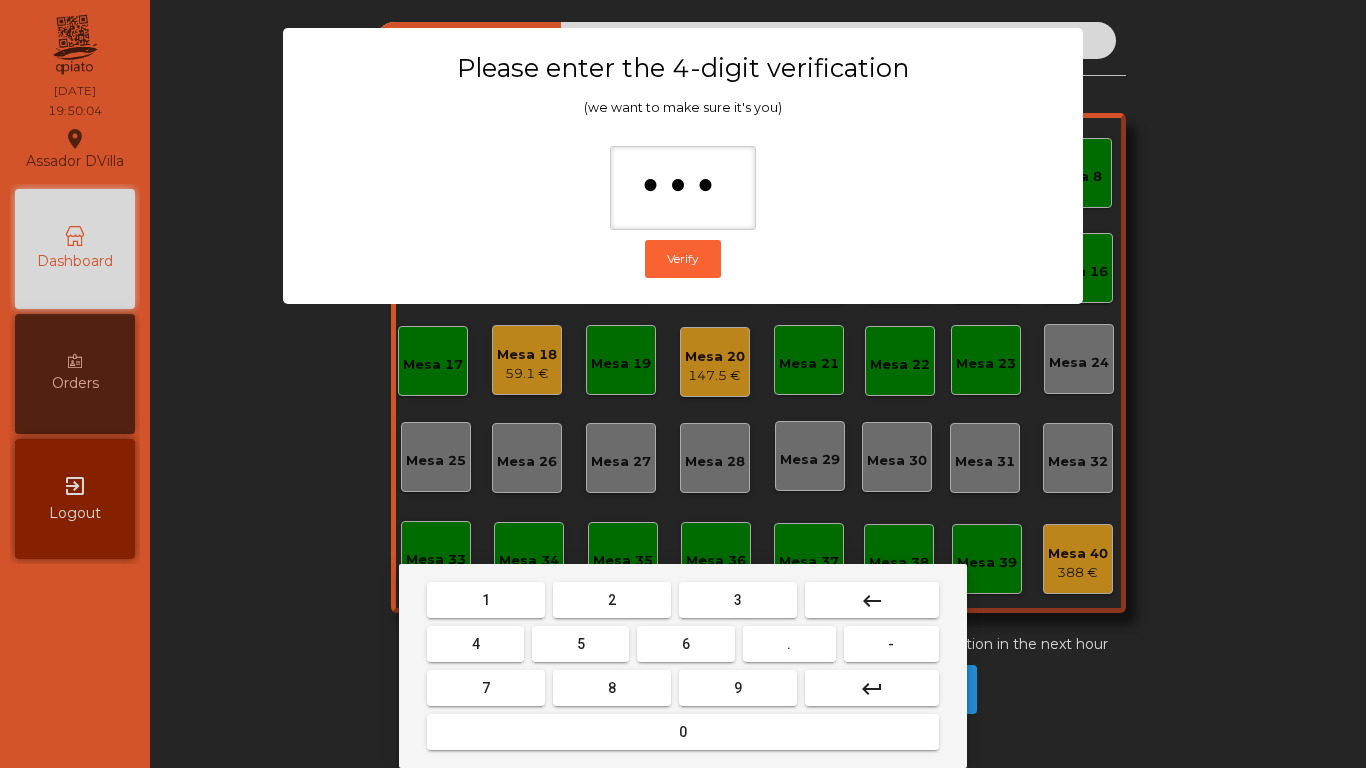 click on "9" at bounding box center (738, 688) 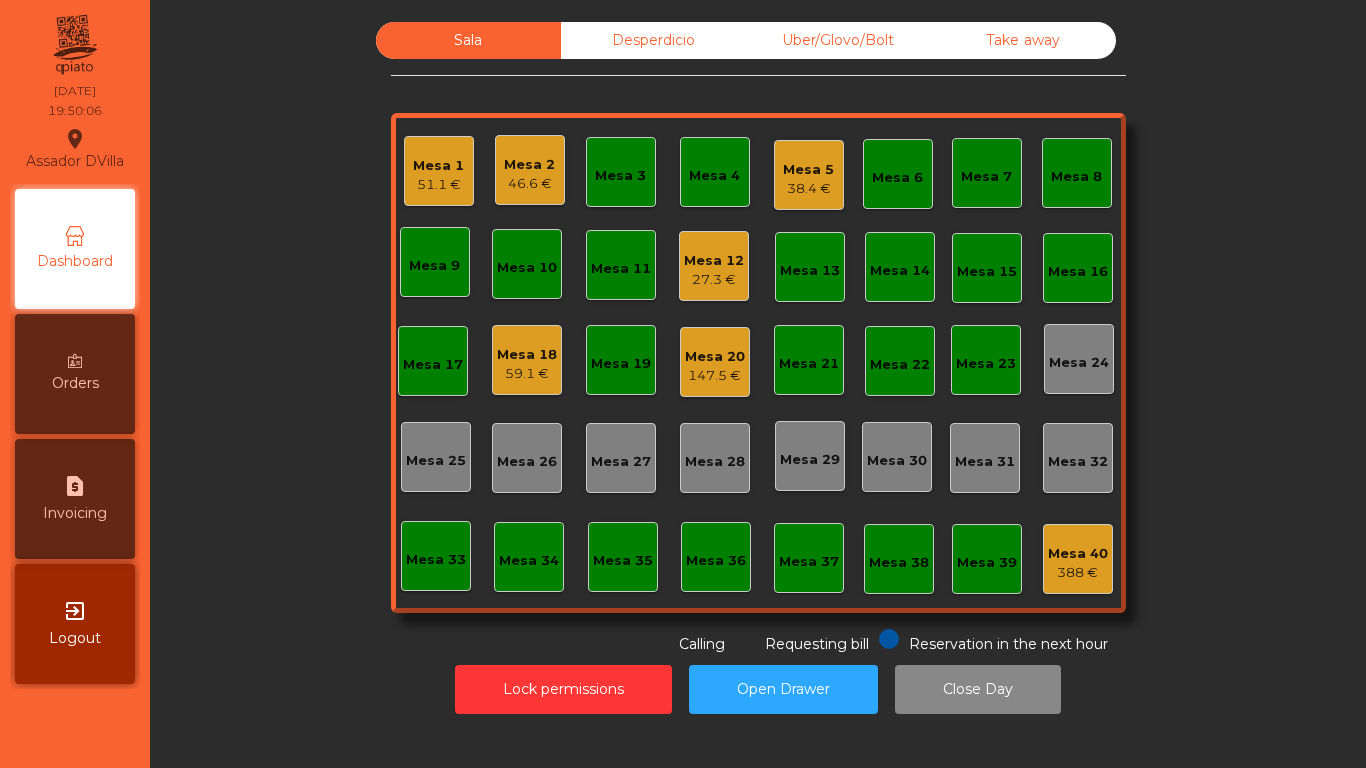 click on "147.5 €" 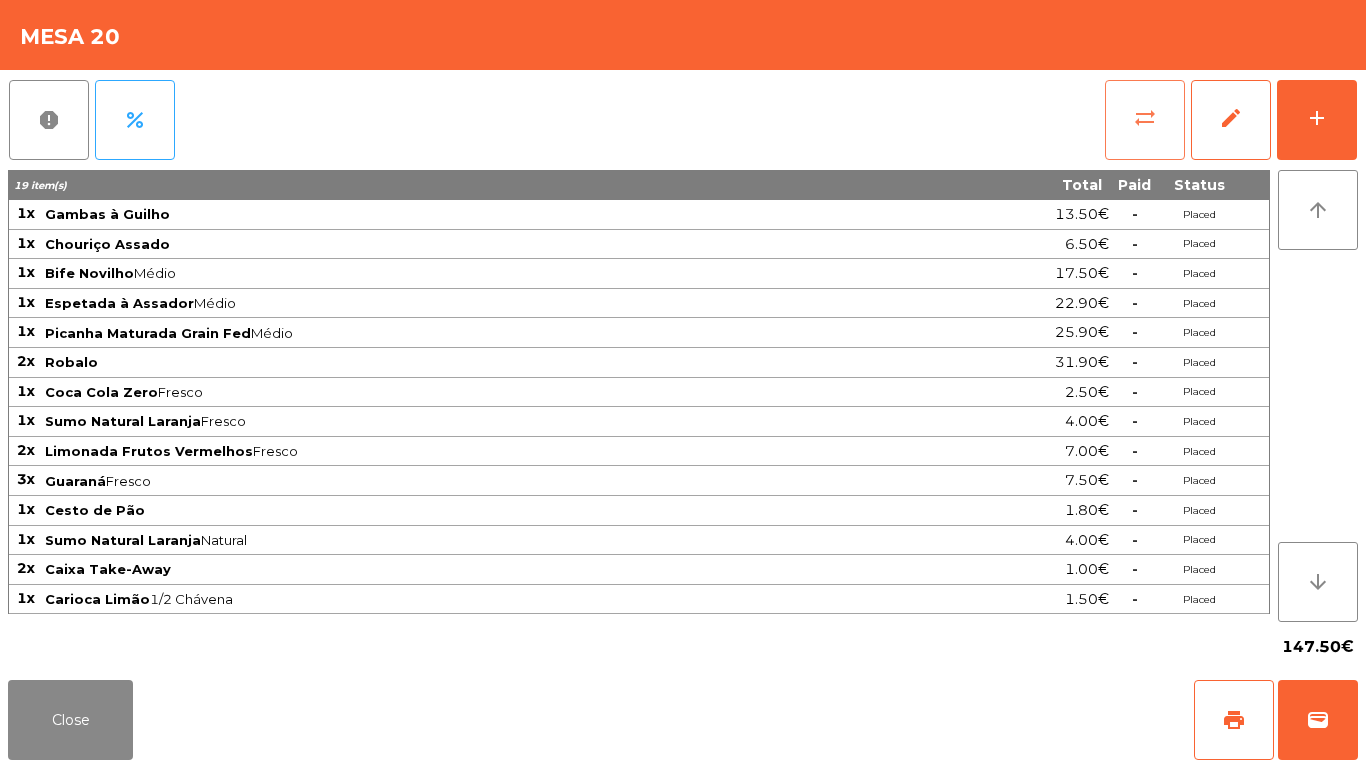 click on "sync_alt" 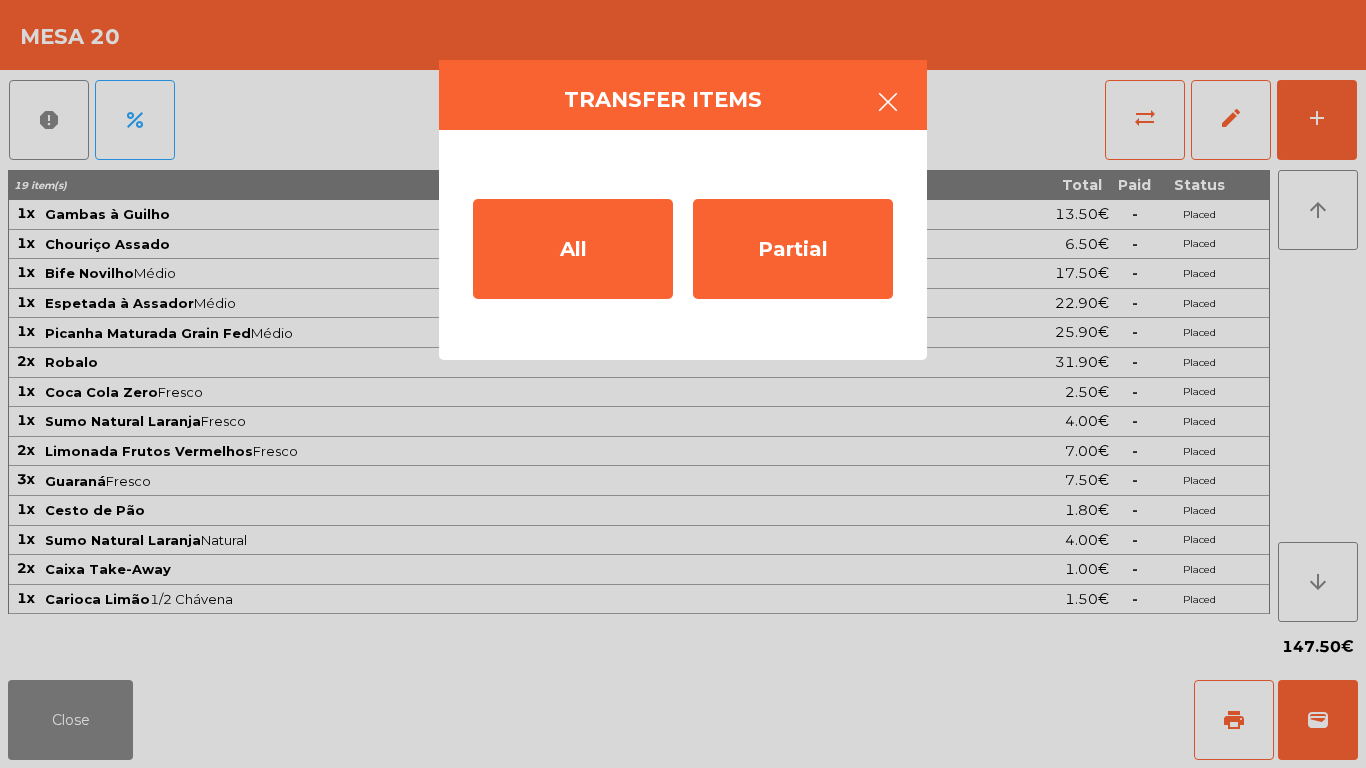 click 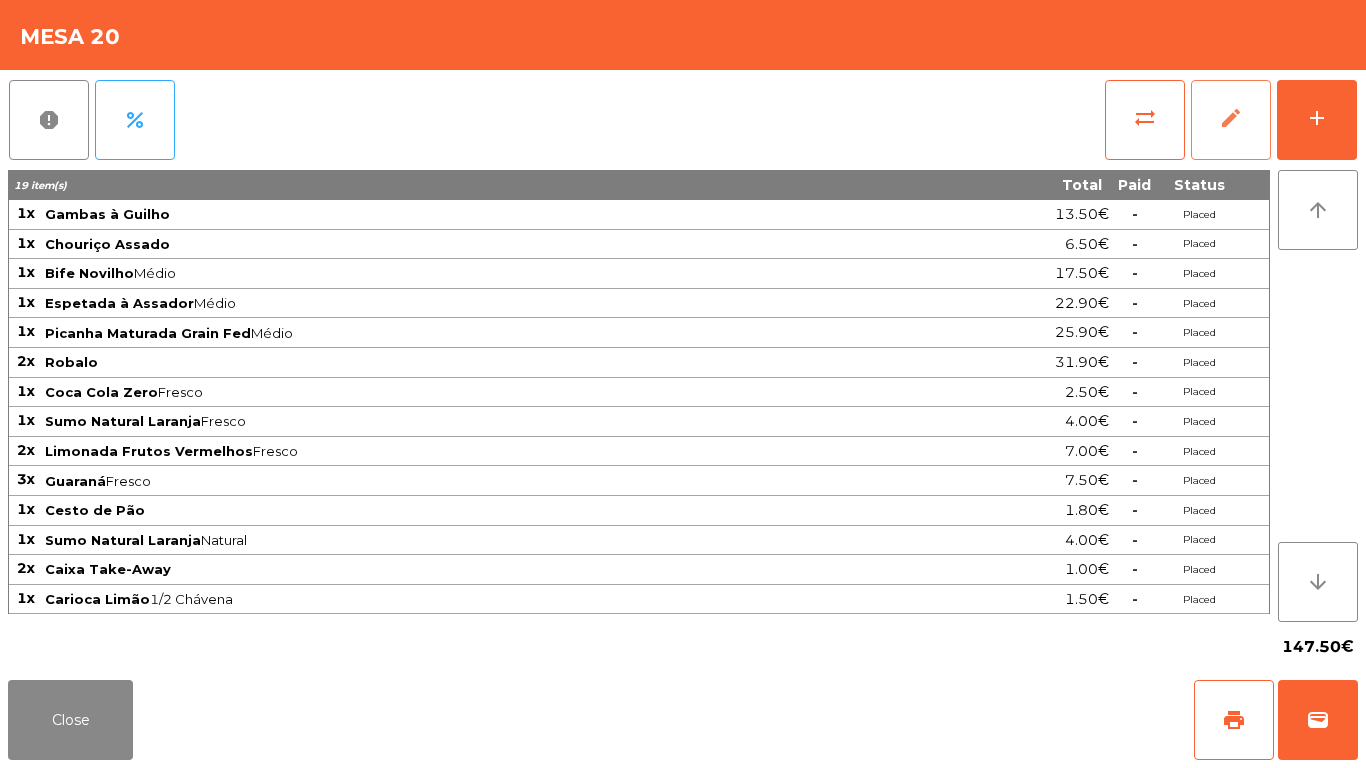 click on "edit" 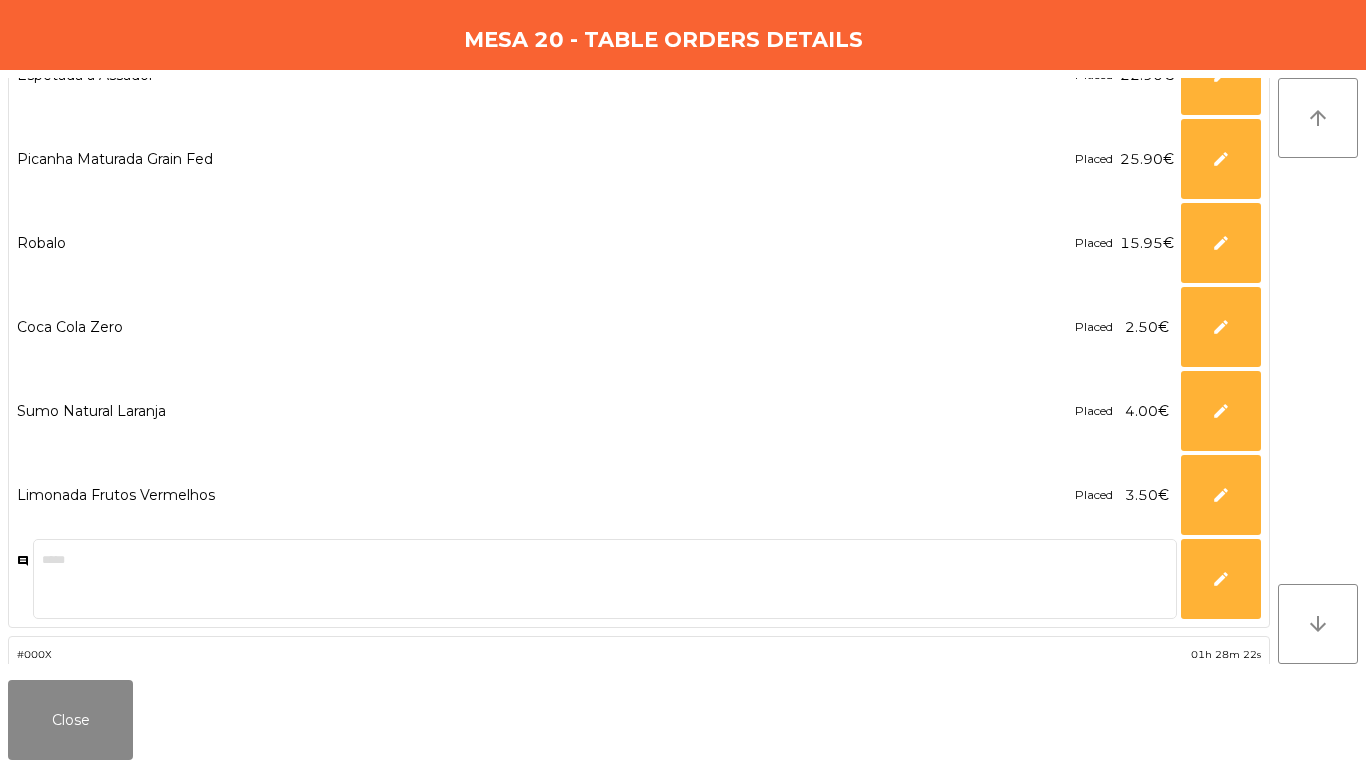 scroll, scrollTop: 2163, scrollLeft: 0, axis: vertical 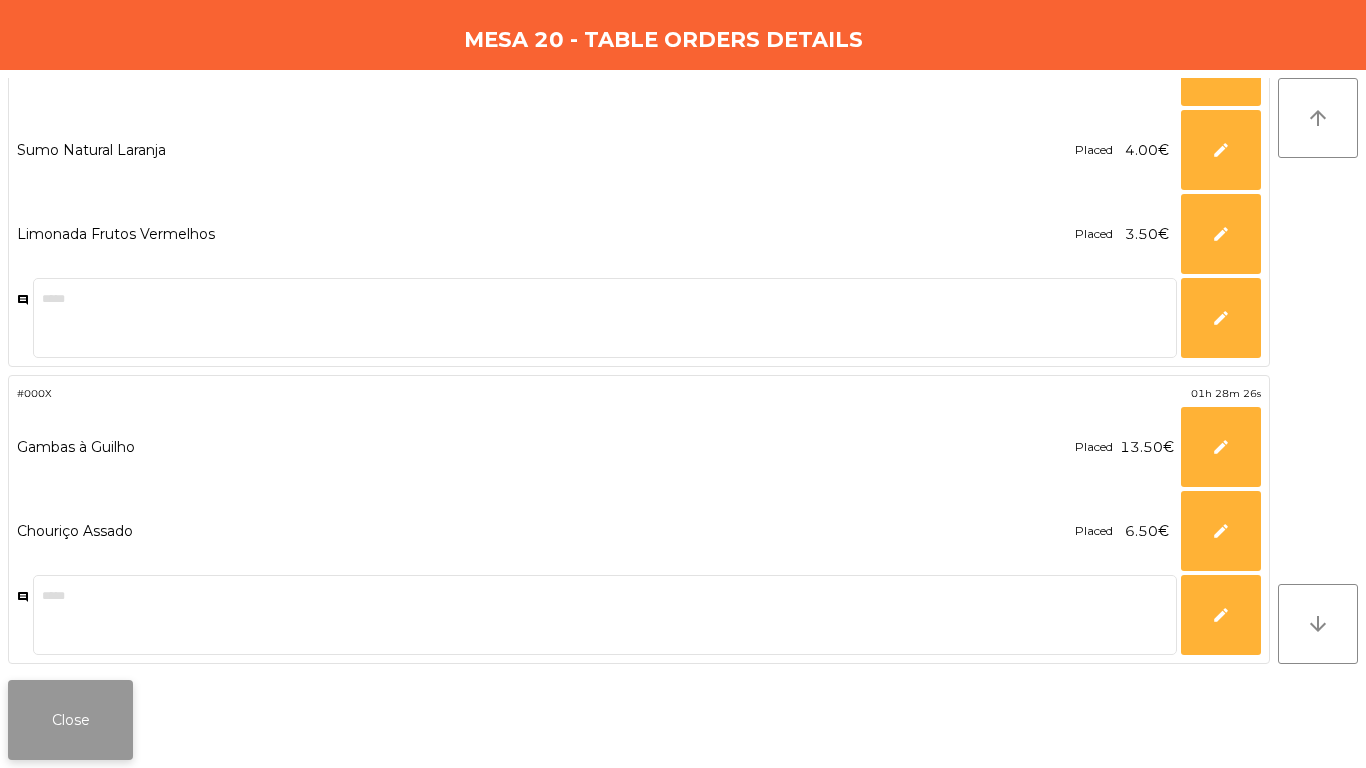 click on "Close" 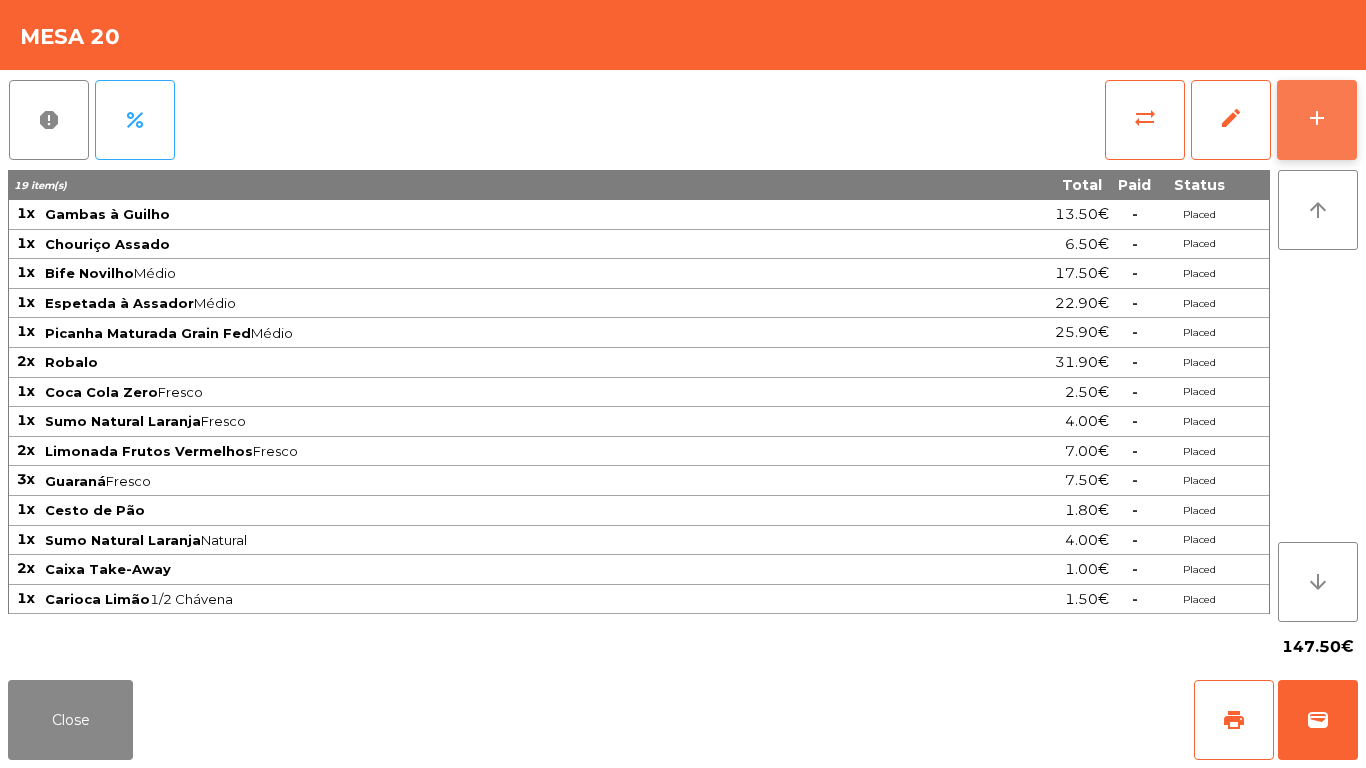 click on "add" 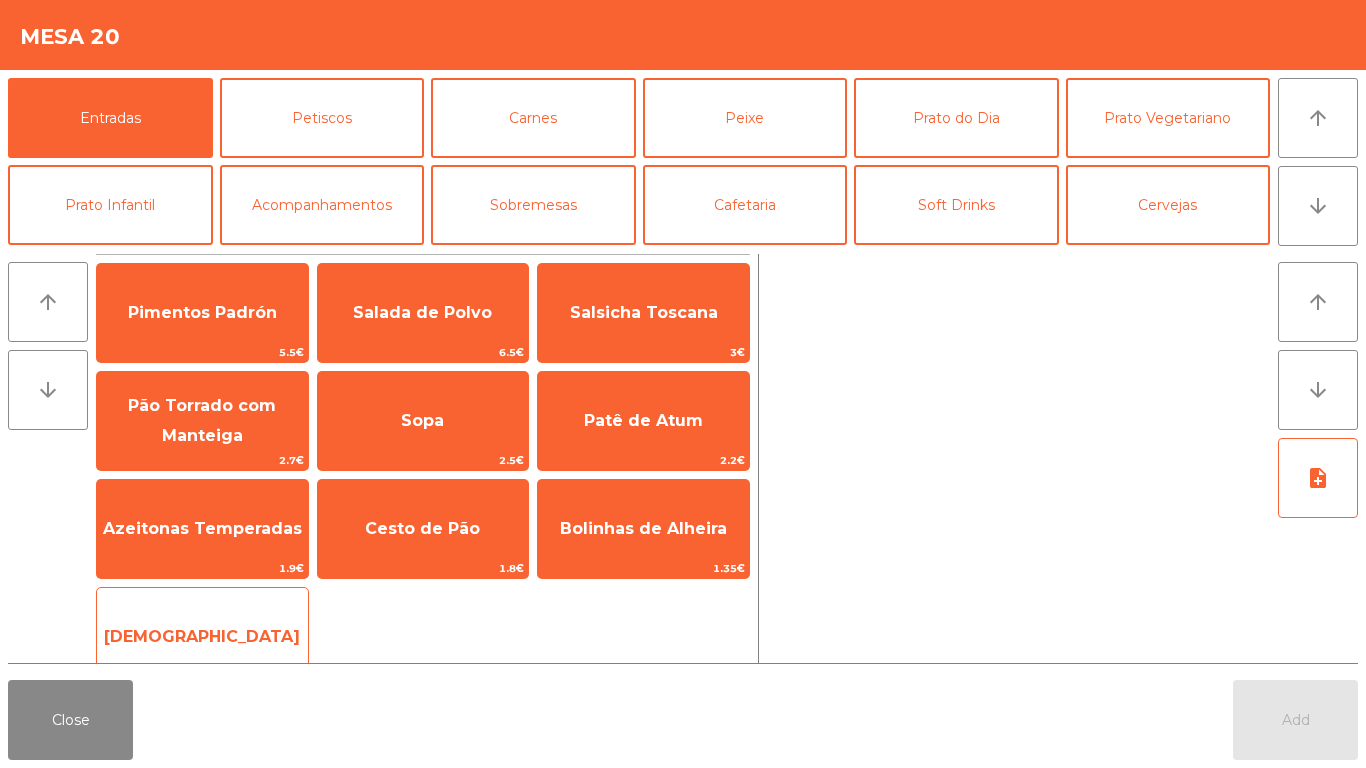 click on "[DEMOGRAPHIC_DATA]" 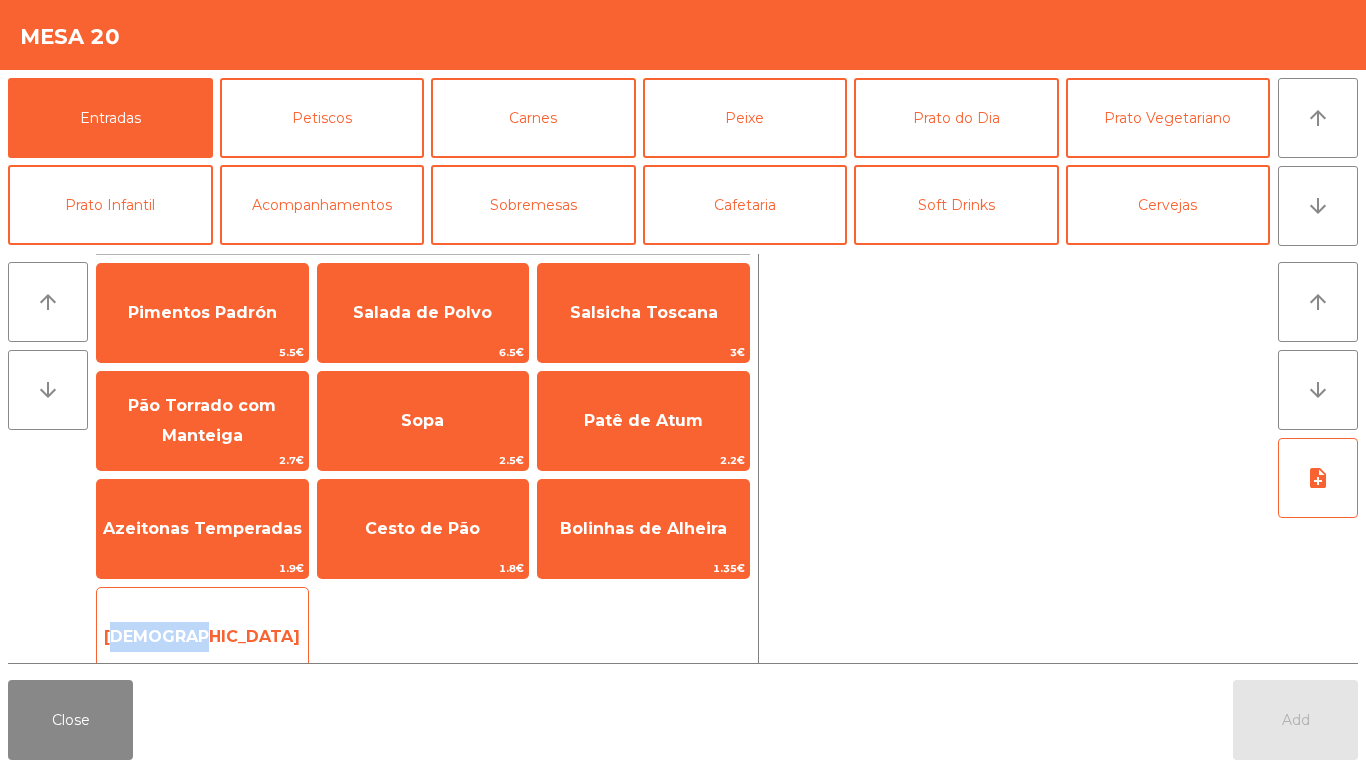 click on "[DEMOGRAPHIC_DATA]" 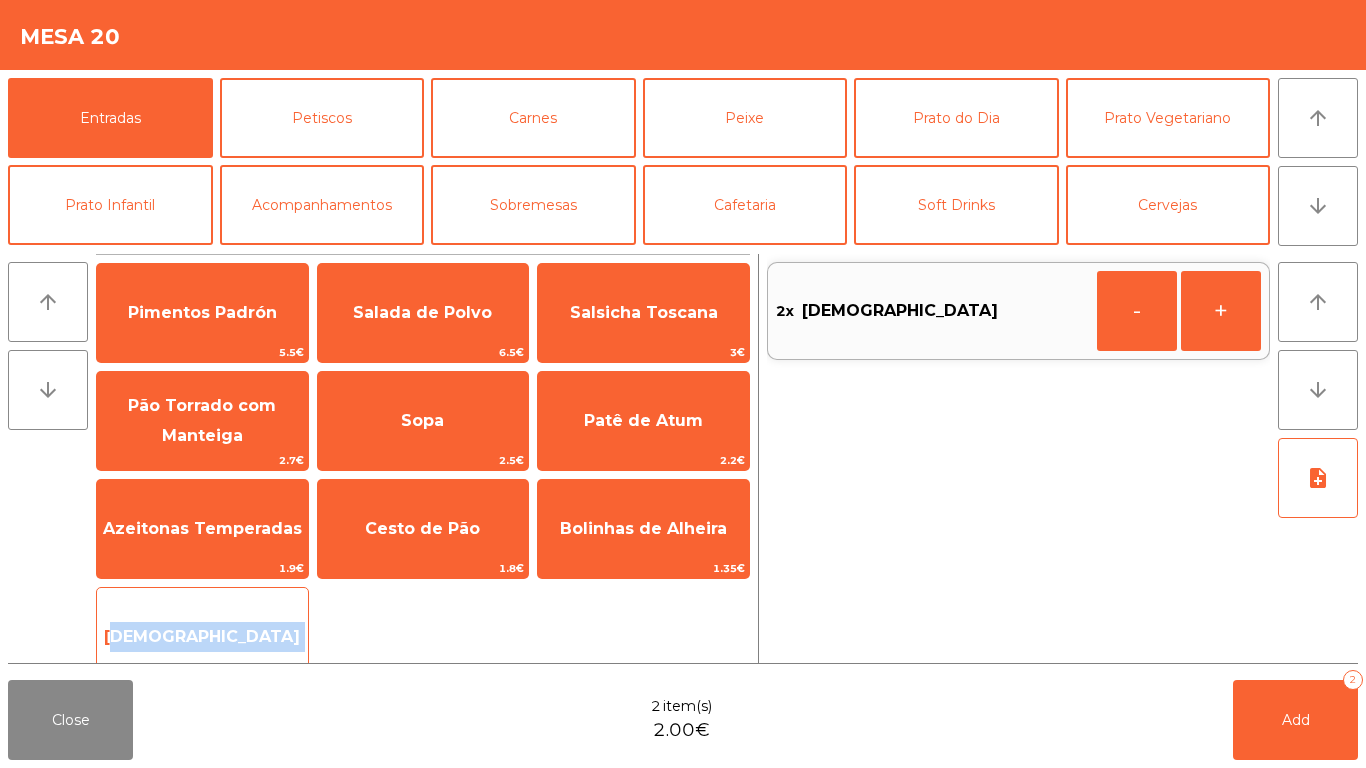 click on "[DEMOGRAPHIC_DATA]" 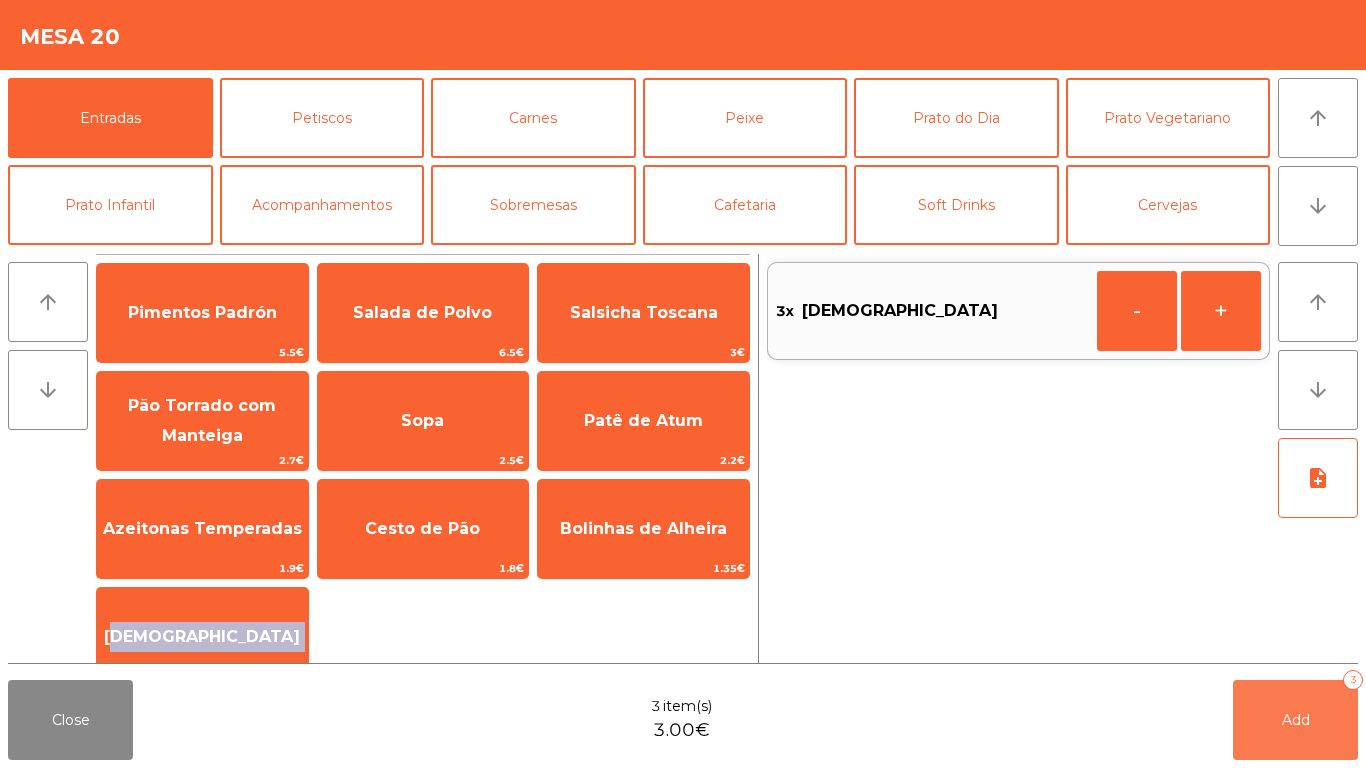 click on "Add   3" 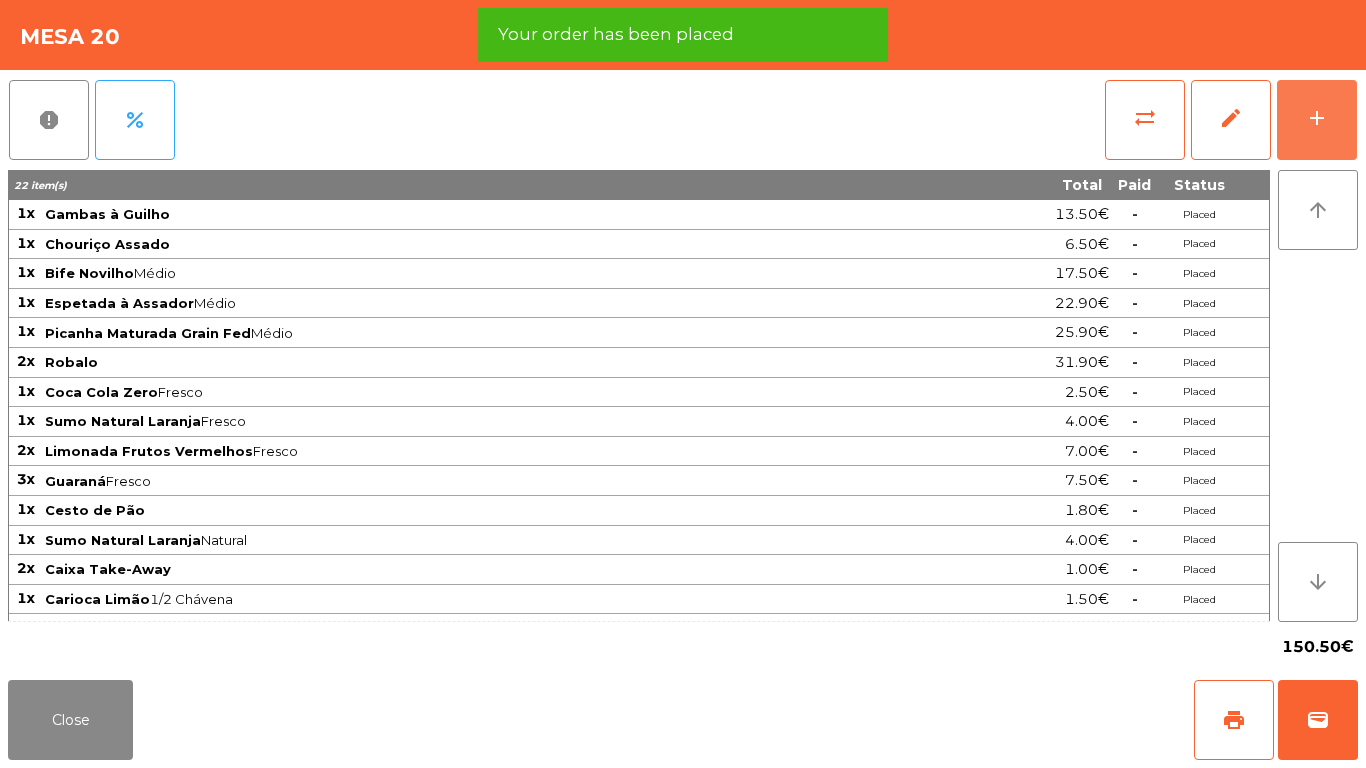 scroll, scrollTop: 23, scrollLeft: 0, axis: vertical 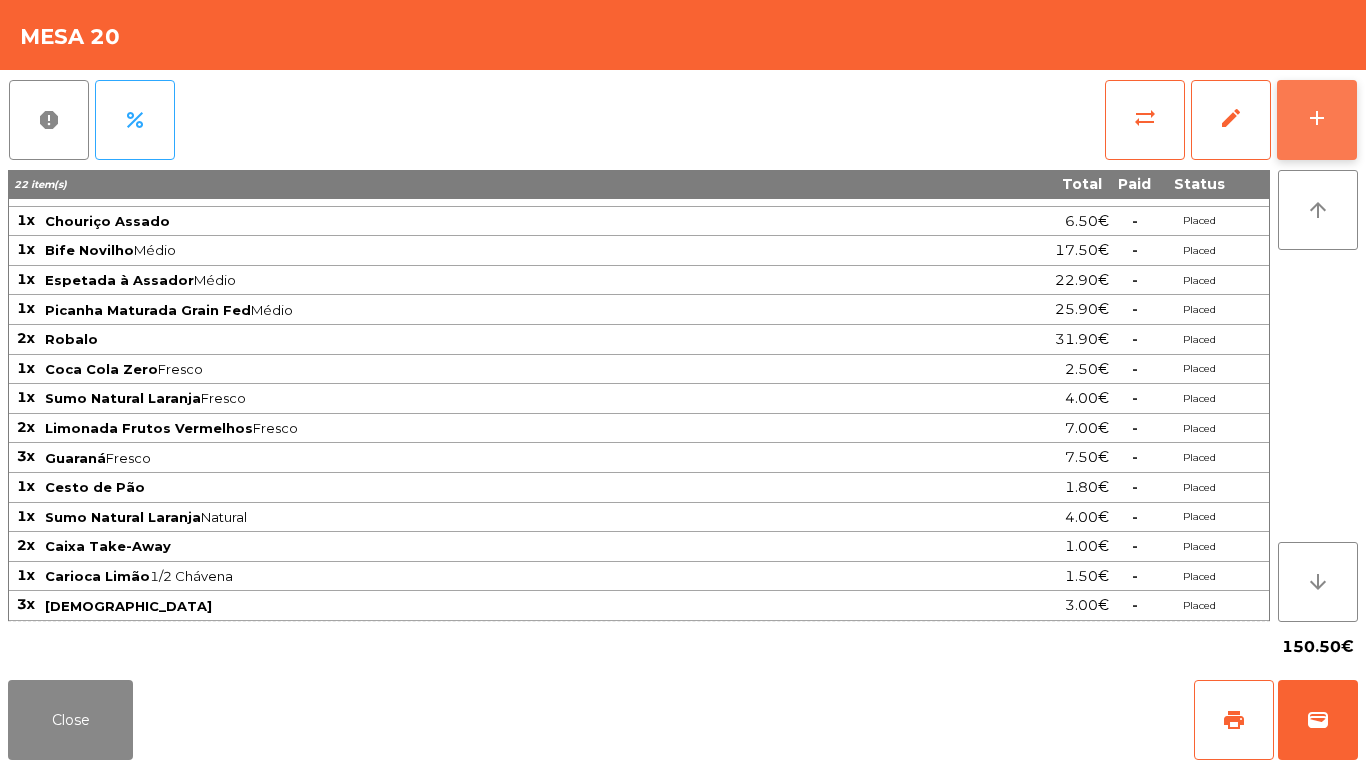 click on "add" 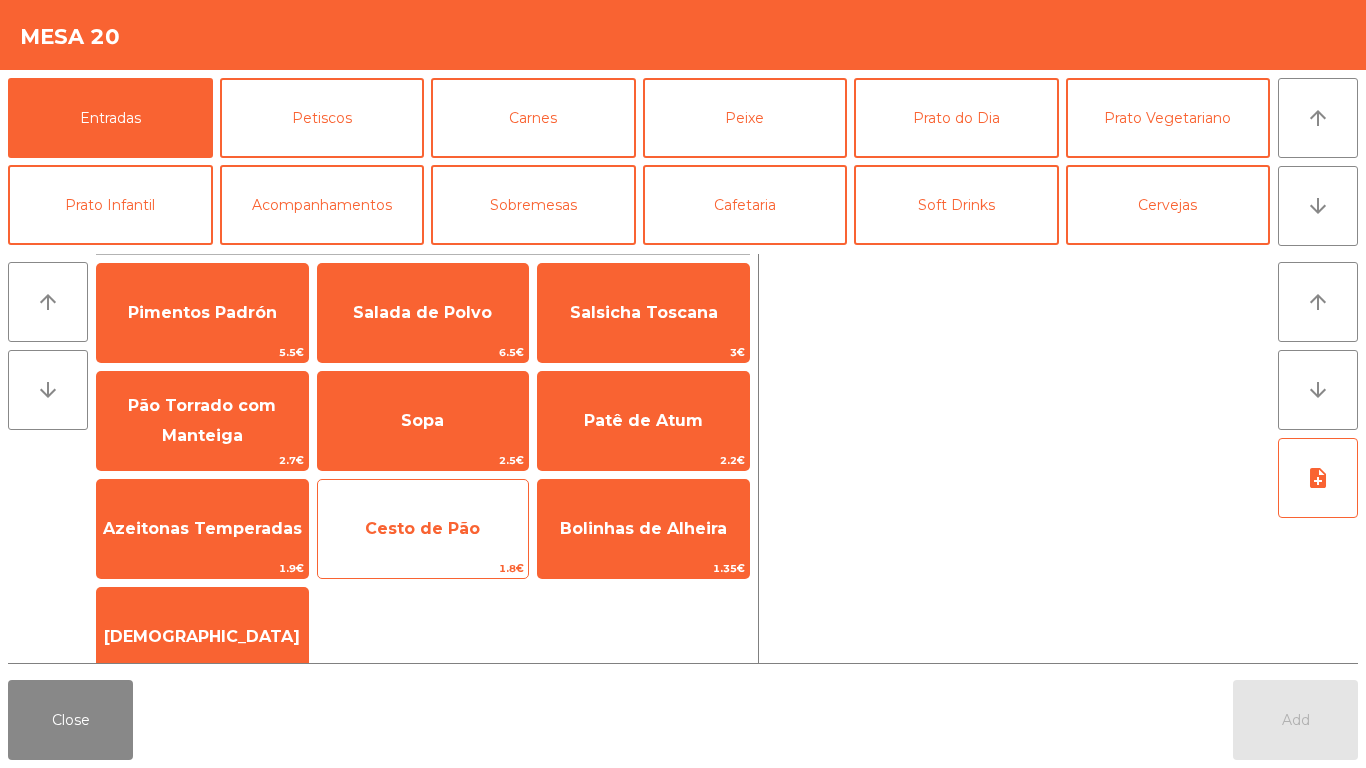 click on "1.8€" 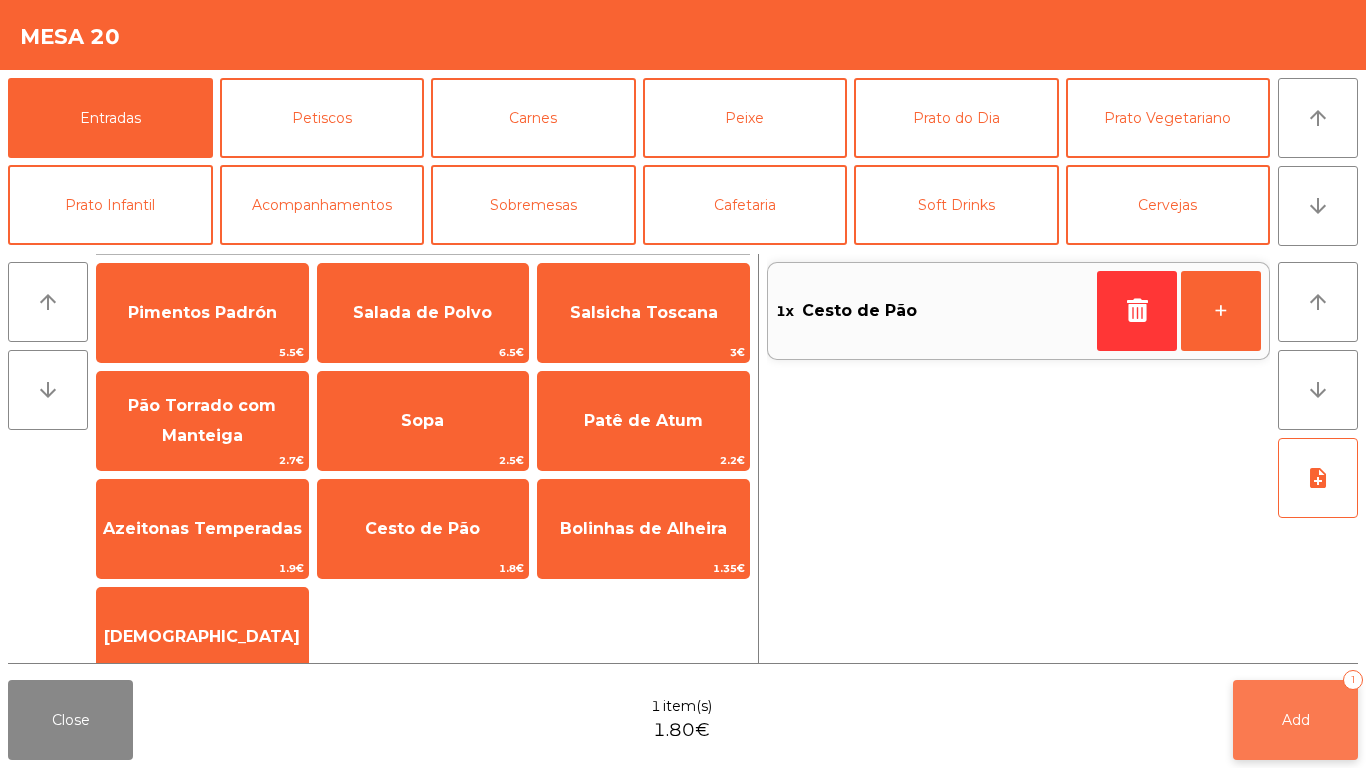 click on "Add   1" 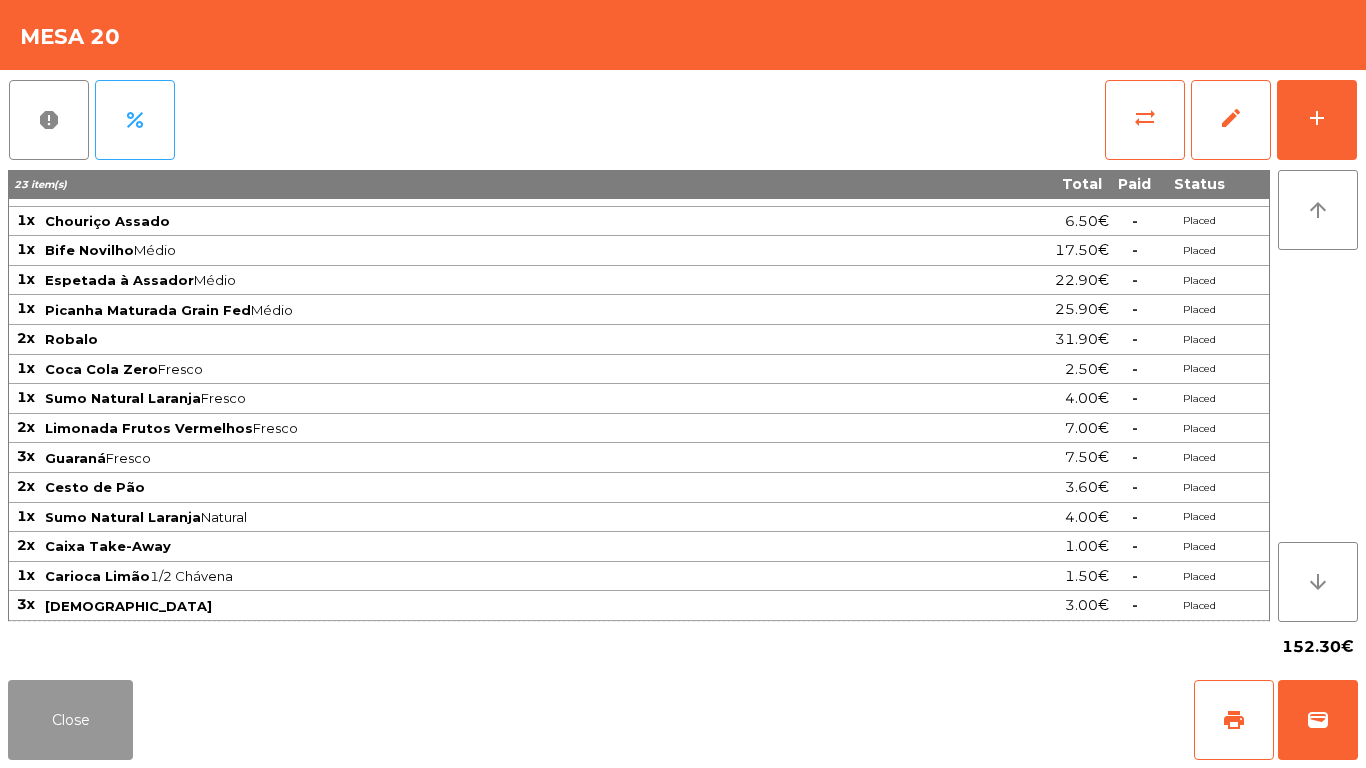 drag, startPoint x: 130, startPoint y: 719, endPoint x: 257, endPoint y: 619, distance: 161.64467 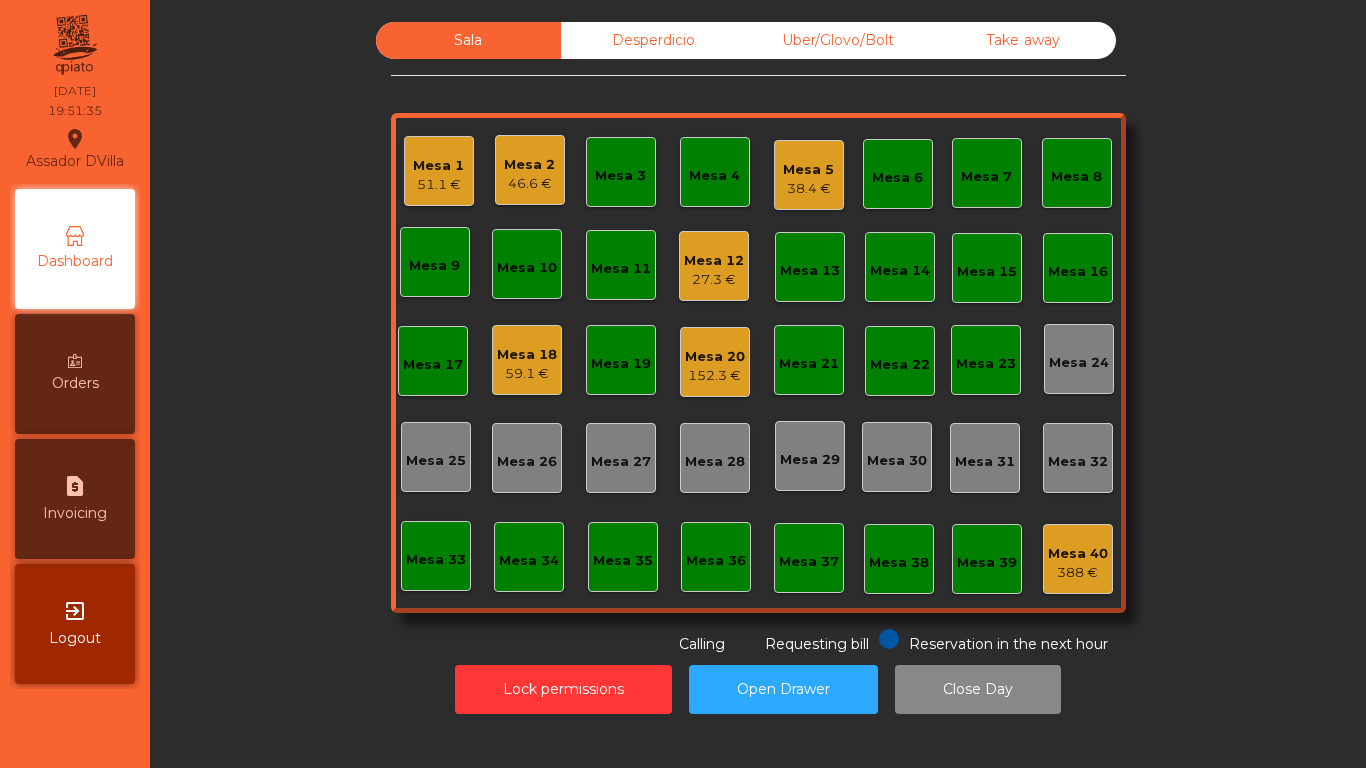 click on "Mesa 1   51.1 €   Mesa 2   46.6 €   Mesa 3   Mesa 4   Mesa 5   38.4 €   Mesa 6   Mesa 7   Mesa 8   Mesa 9   Mesa 10   Mesa 11   Mesa 12   27.3 €   Mesa 13   Mesa 14   Mesa 15   Mesa 16   Mesa 17   Mesa 18   59.1 €   Mesa 19   Mesa 20   152.3 €   Mesa 21   Mesa 22   Mesa 23   Mesa 24   Mesa 25   Mesa 26   Mesa 27   Mesa 28   Mesa 29   Mesa 30   Mesa 31   Mesa 32   Mesa 33   Mesa 34   Mesa 35   Mesa 36   Mesa 37   Mesa 38   Mesa 39   Mesa 40   388 €" 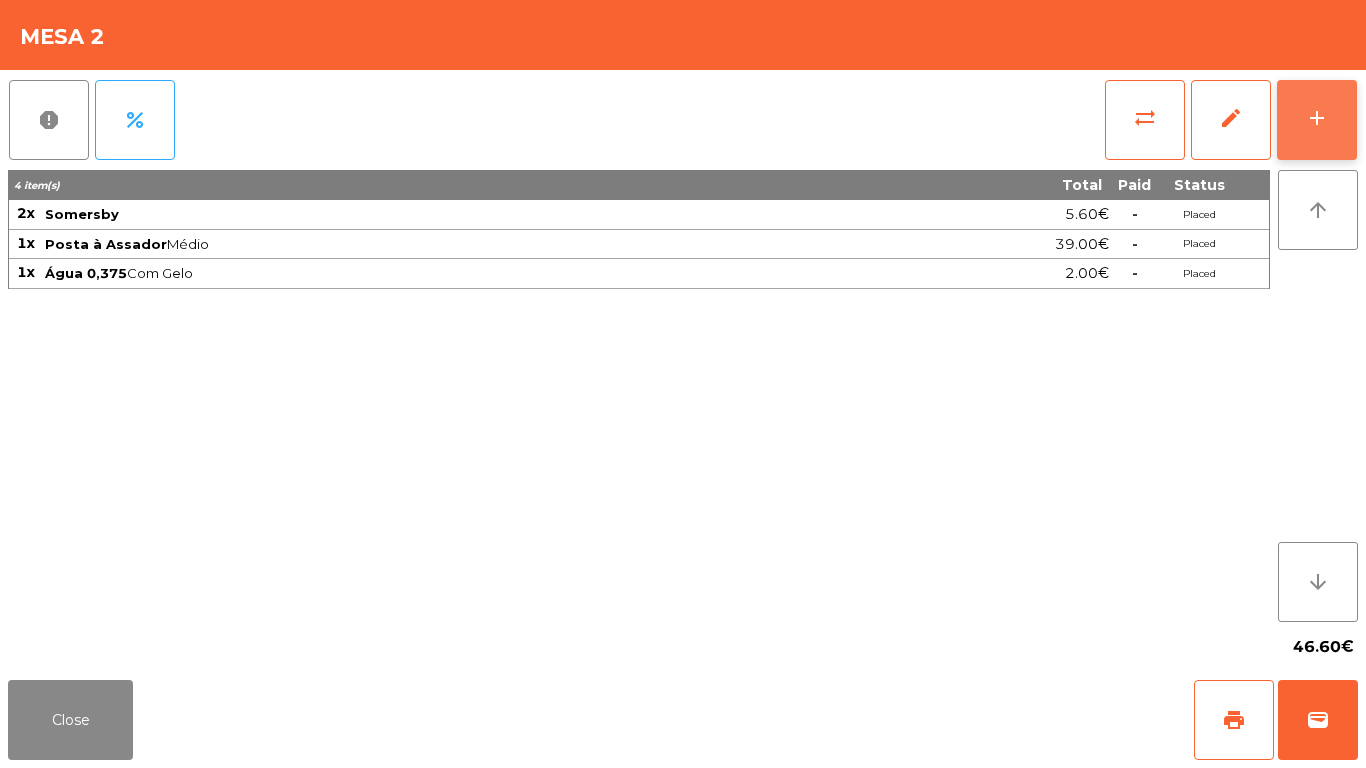 click on "add" 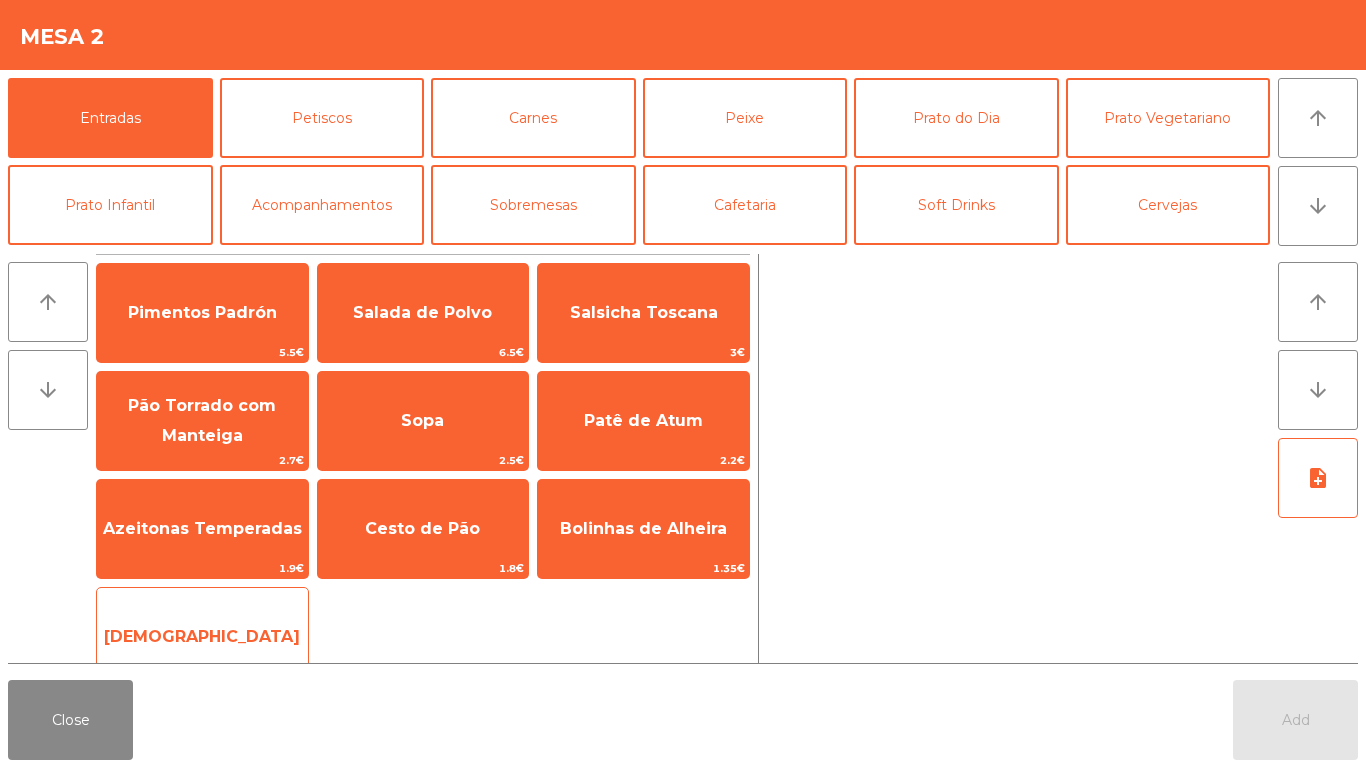 click on "[DEMOGRAPHIC_DATA]" 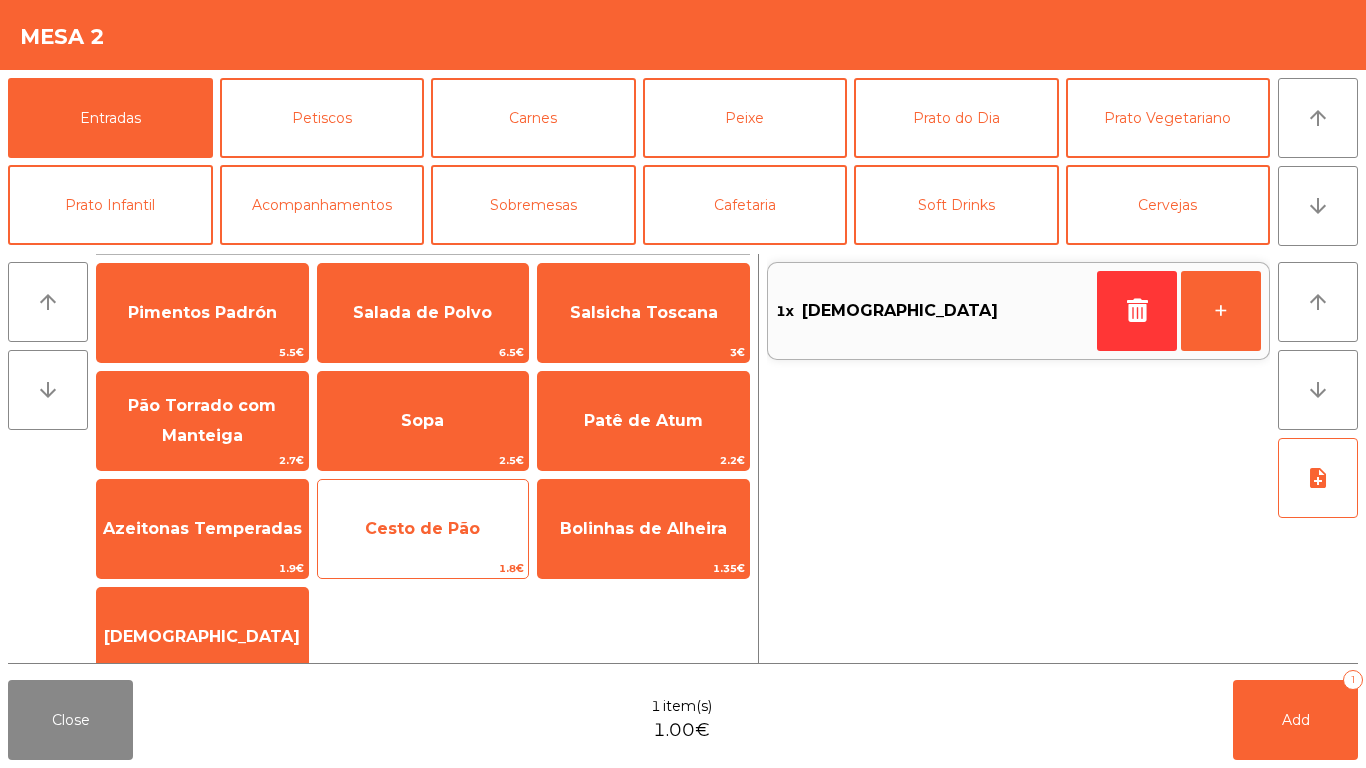 click on "Cesto de Pão   1.8€" 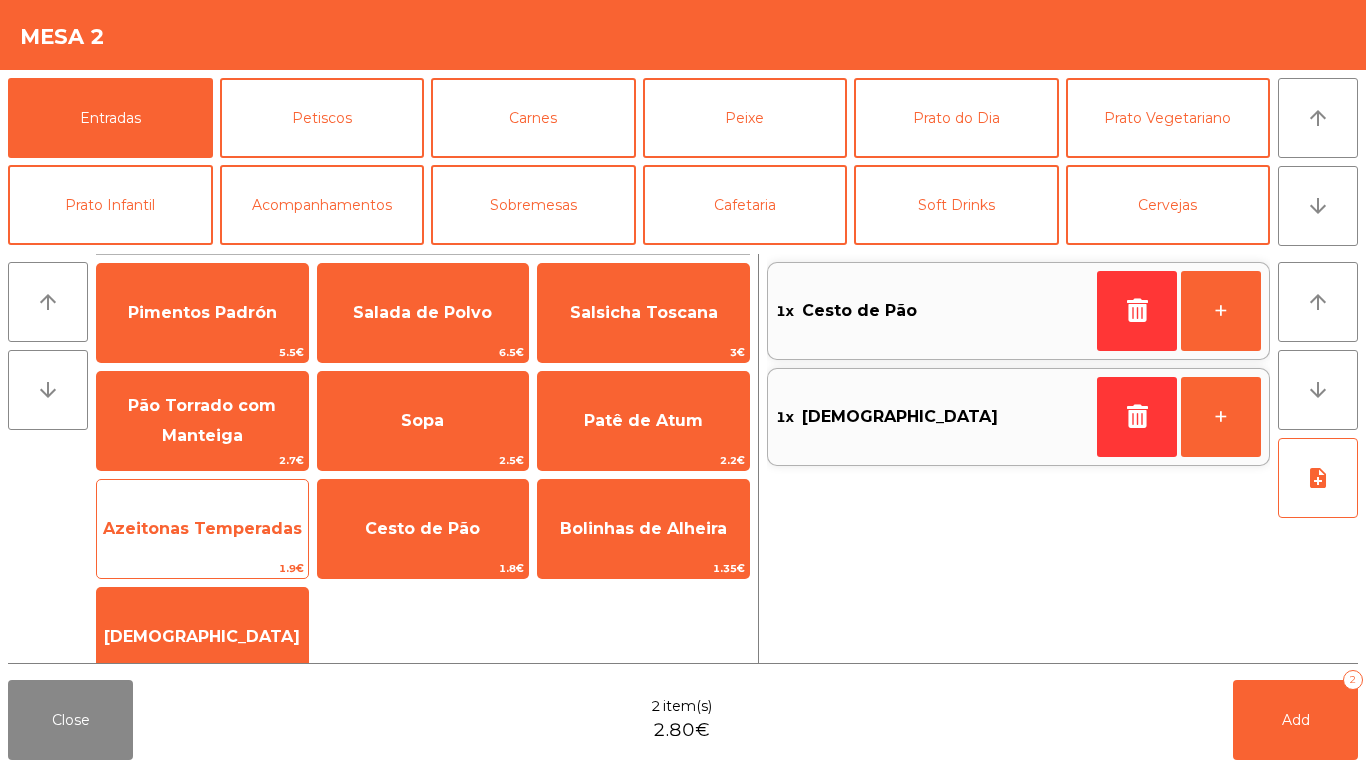 click on "Azeitonas Temperadas" 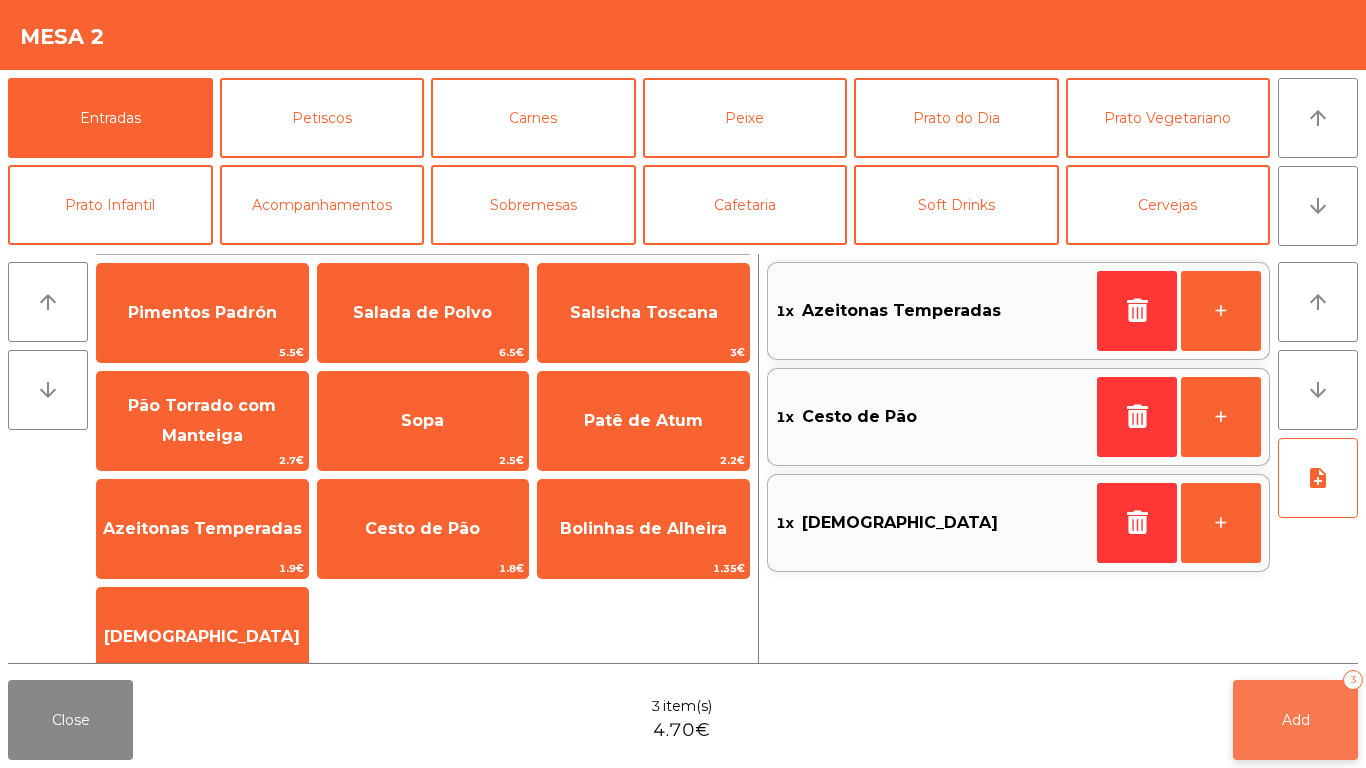 click on "Add   3" 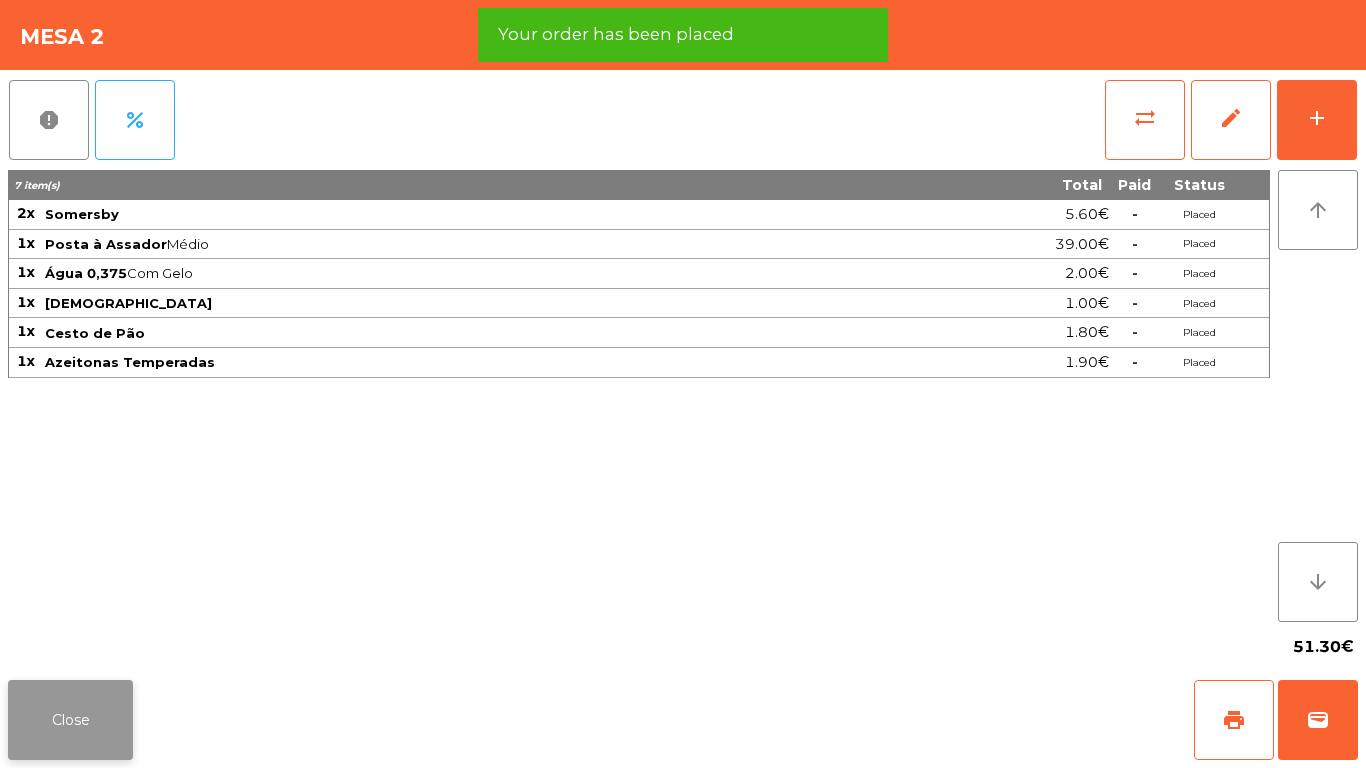 click on "Close" 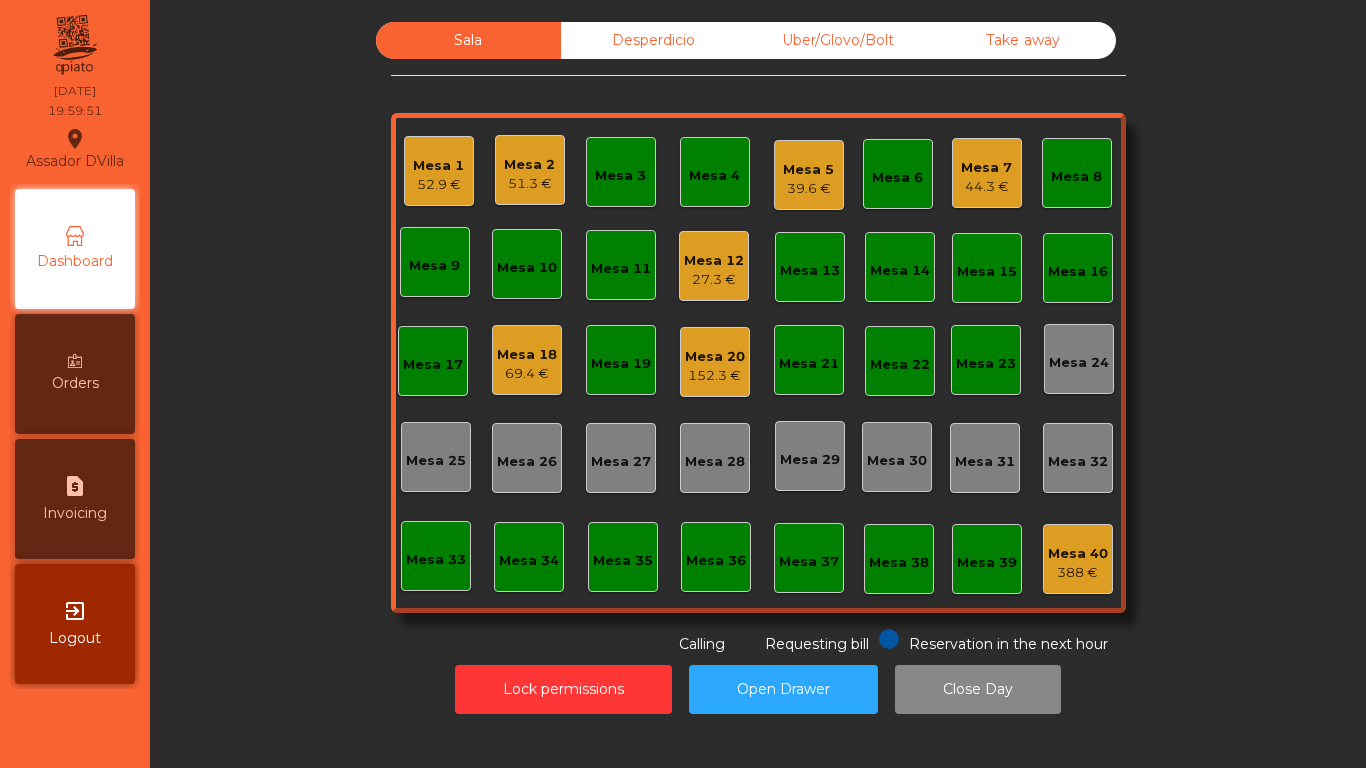 click on "Mesa 18" 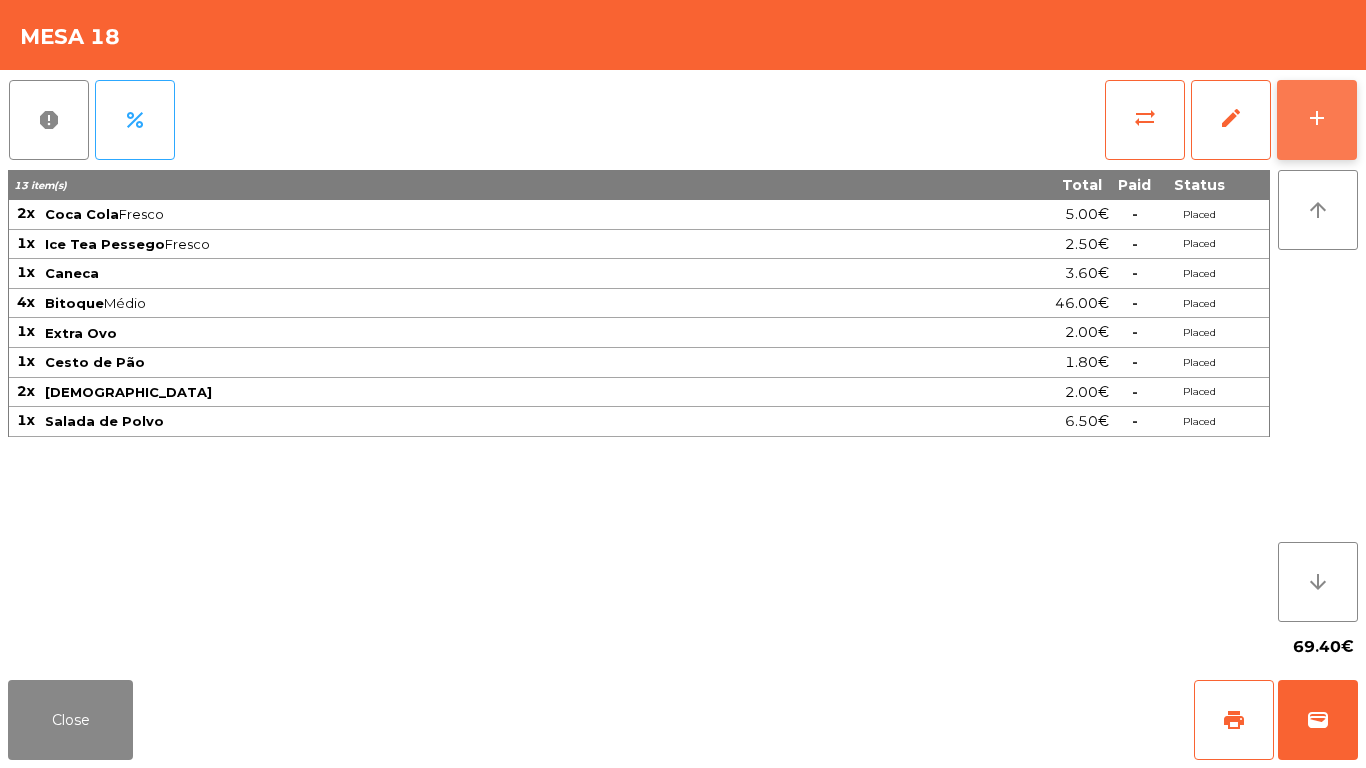 click on "add" 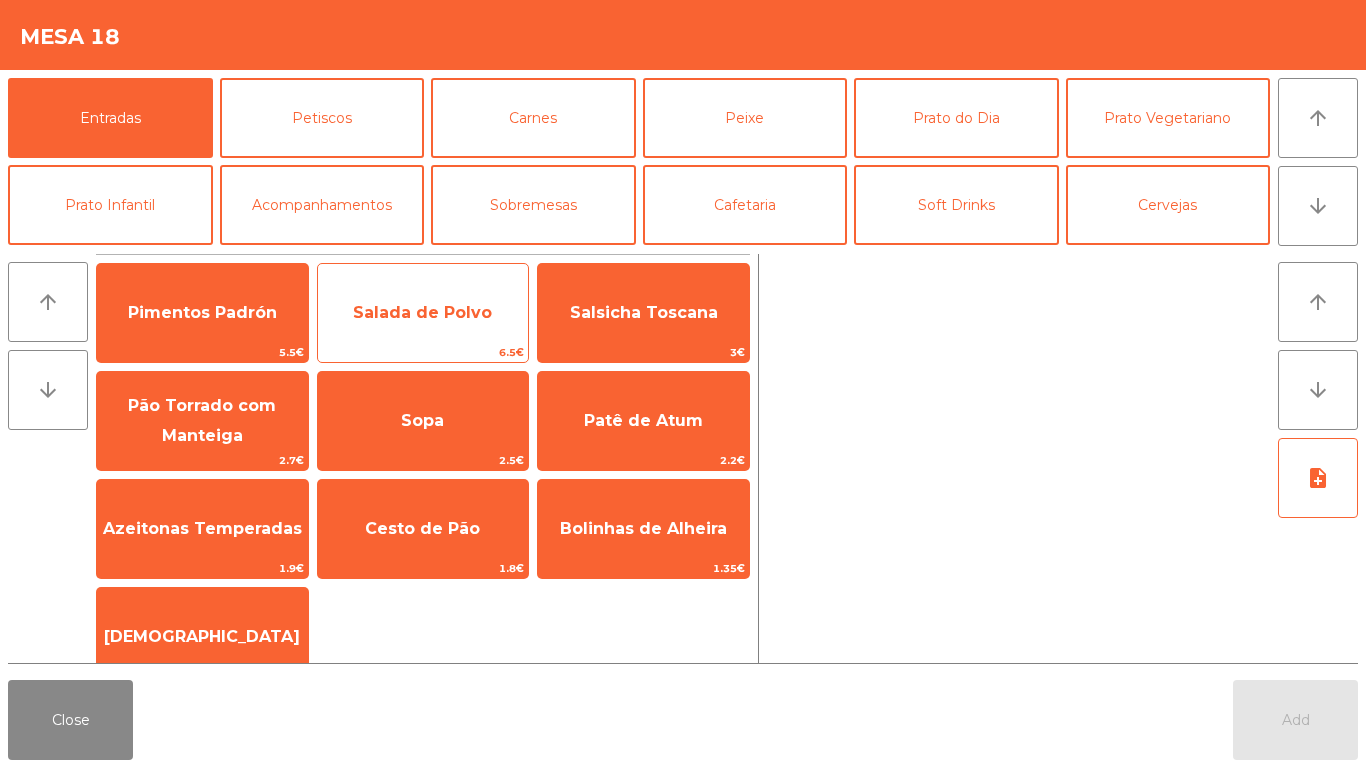 click on "Salada de Polvo" 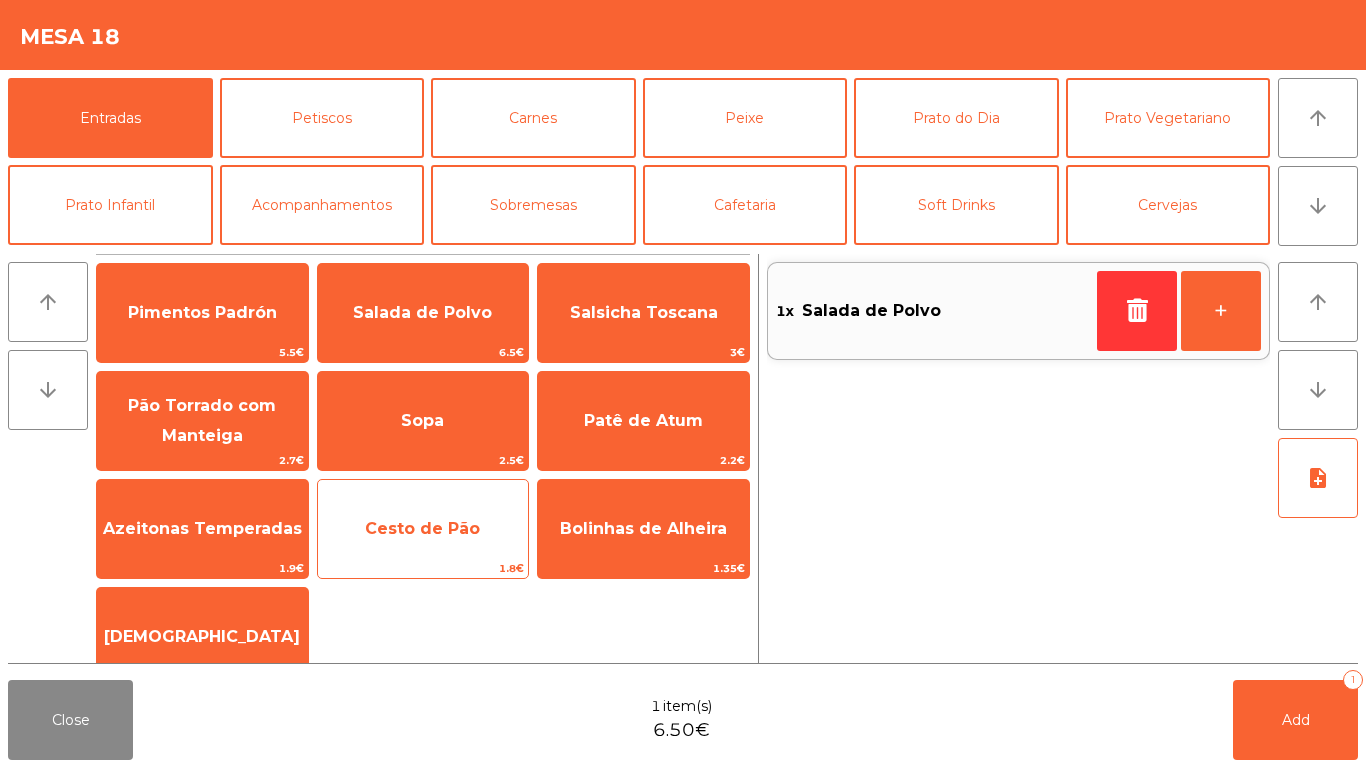 click on "Cesto de Pão" 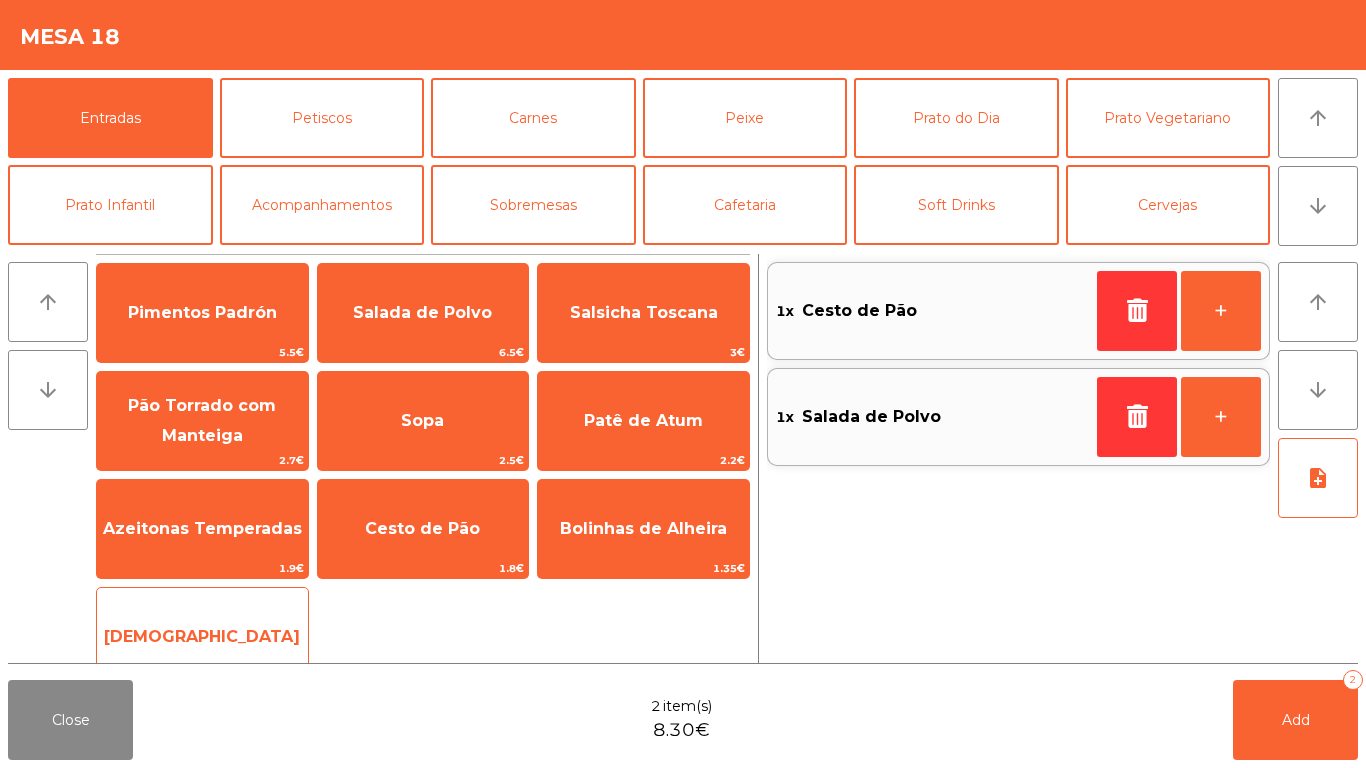 click on "[DEMOGRAPHIC_DATA]" 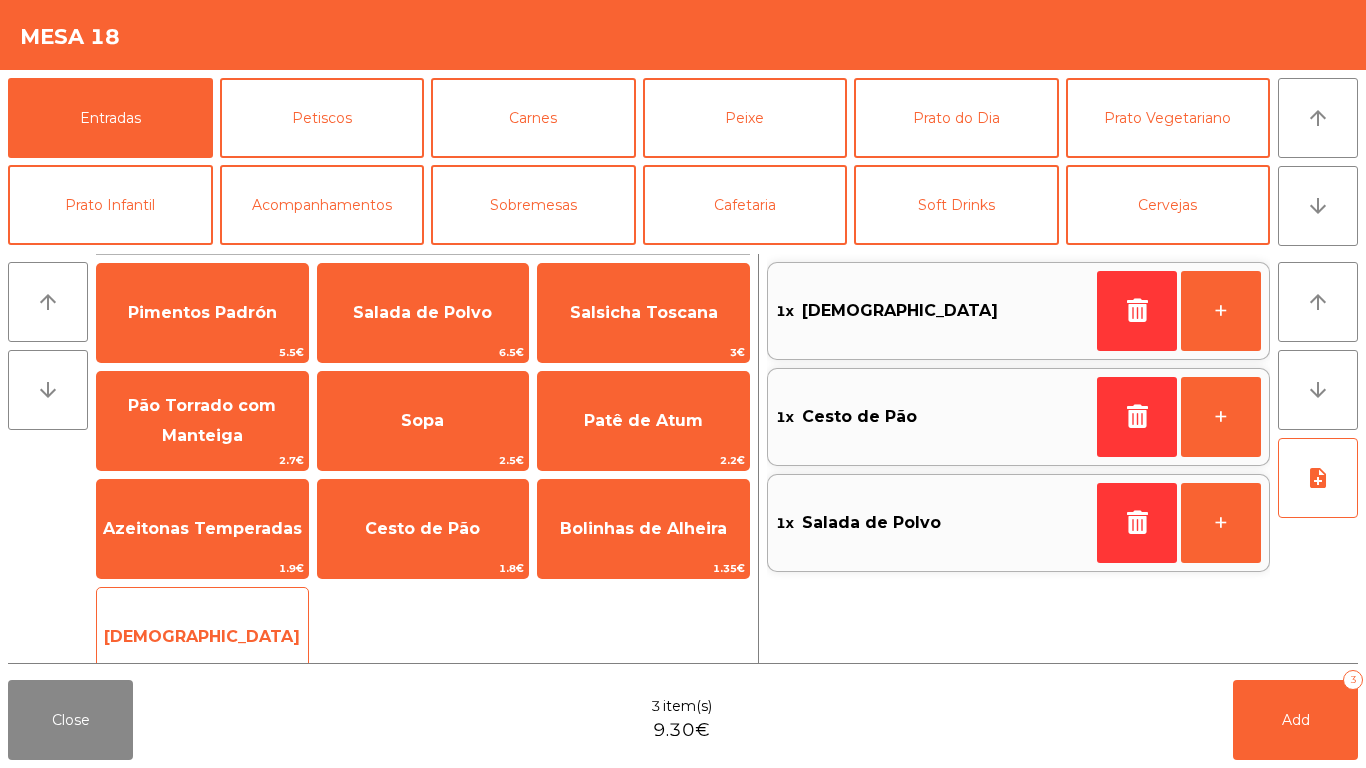 click on "[DEMOGRAPHIC_DATA]" 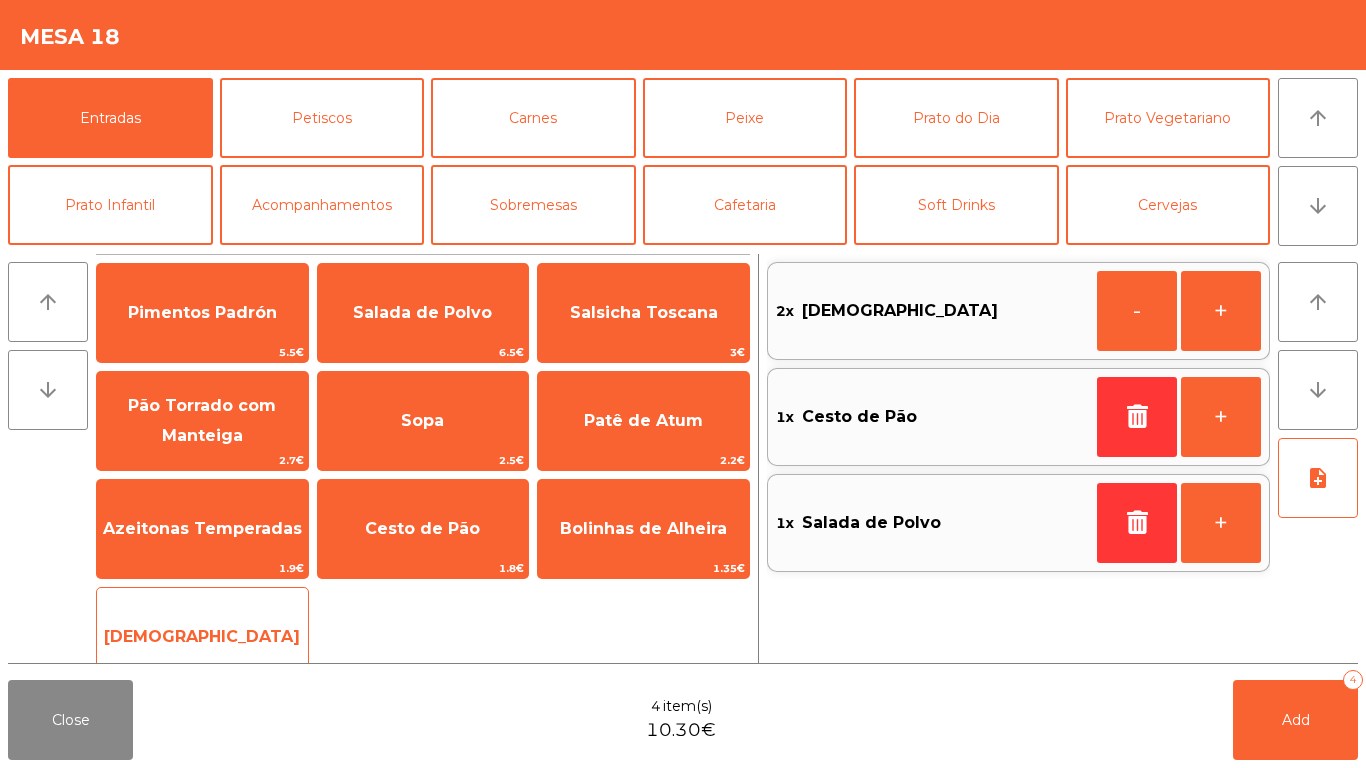 click on "[DEMOGRAPHIC_DATA]" 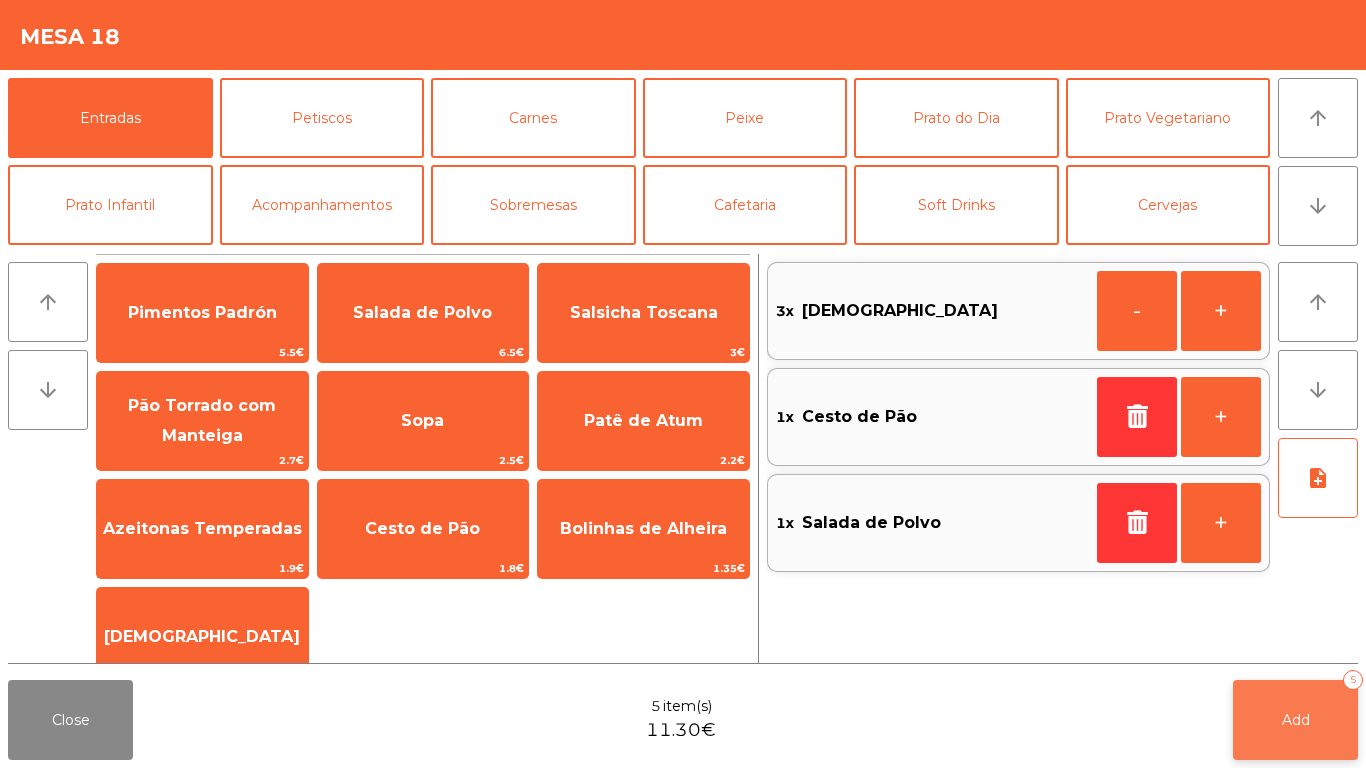 click on "Add   5" 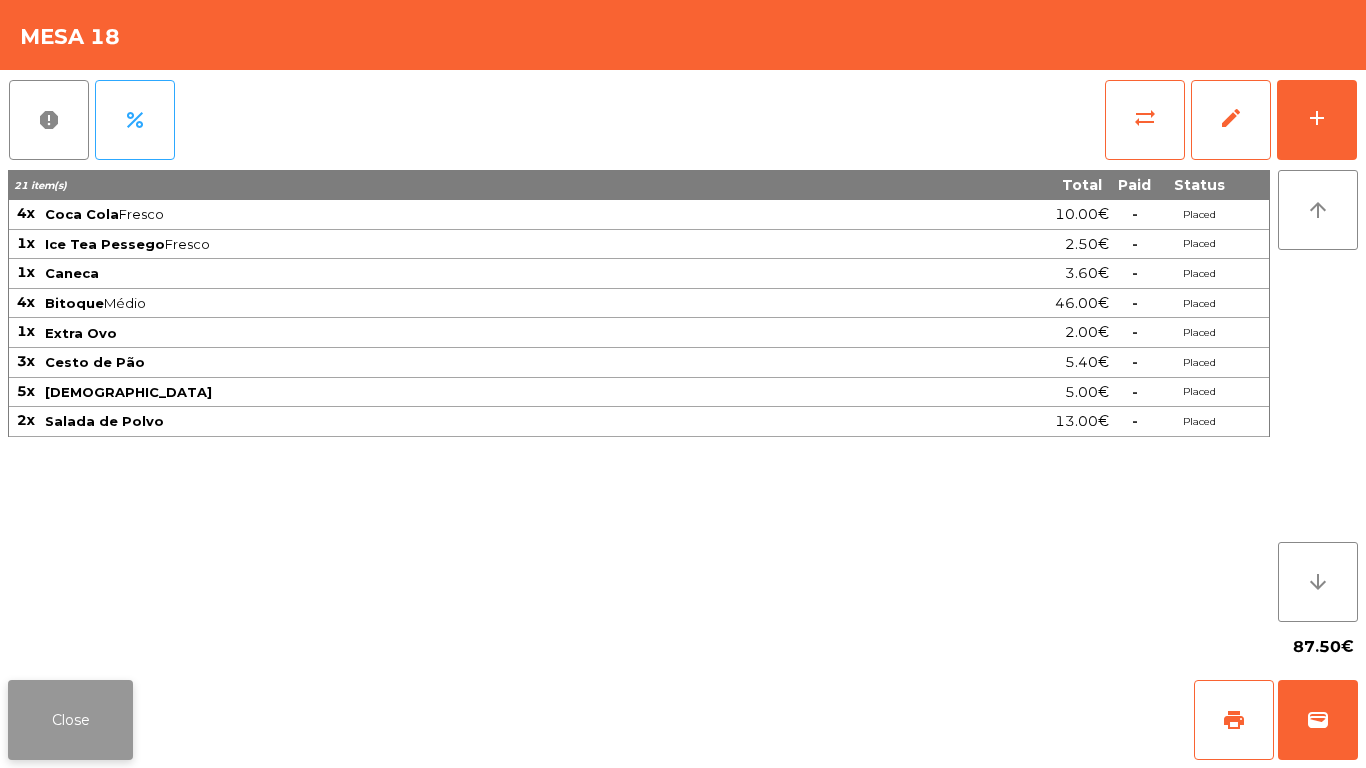 click on "Close" 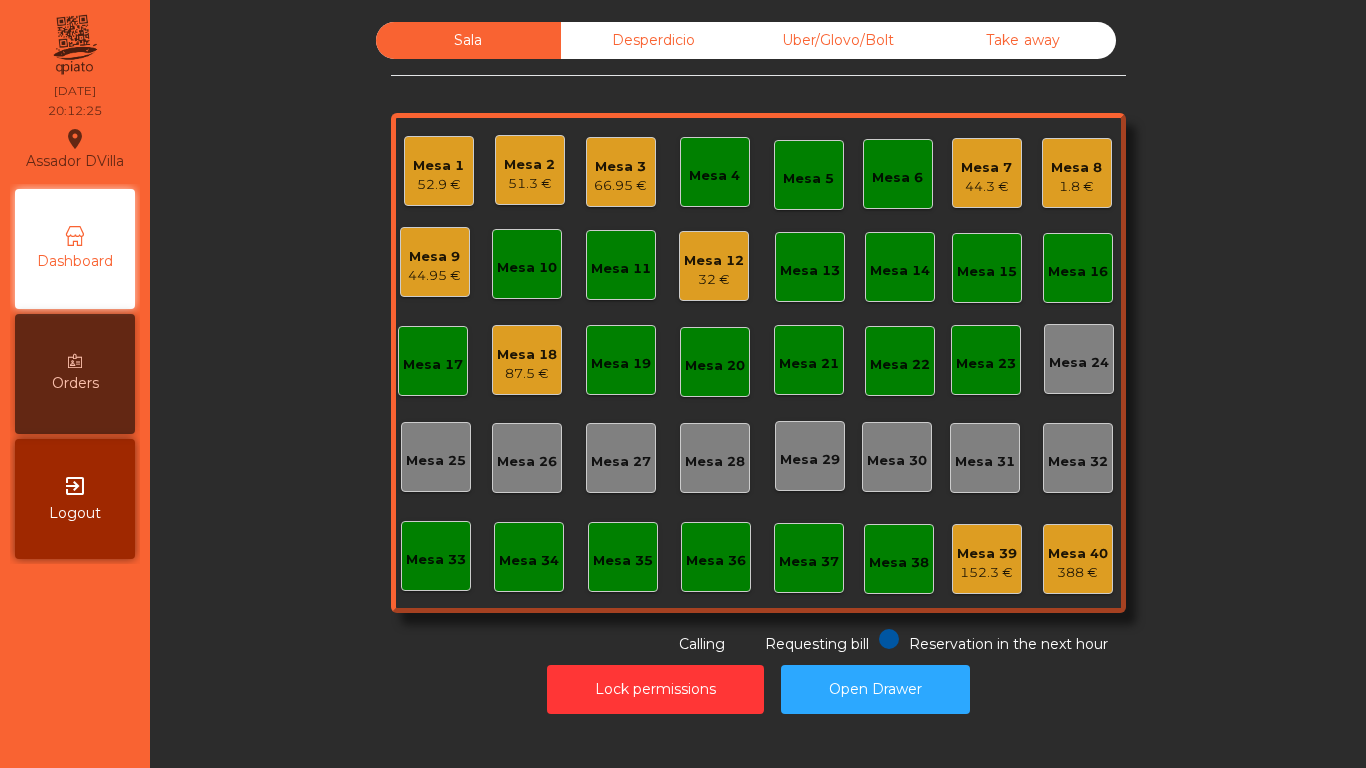 click on "32 €" 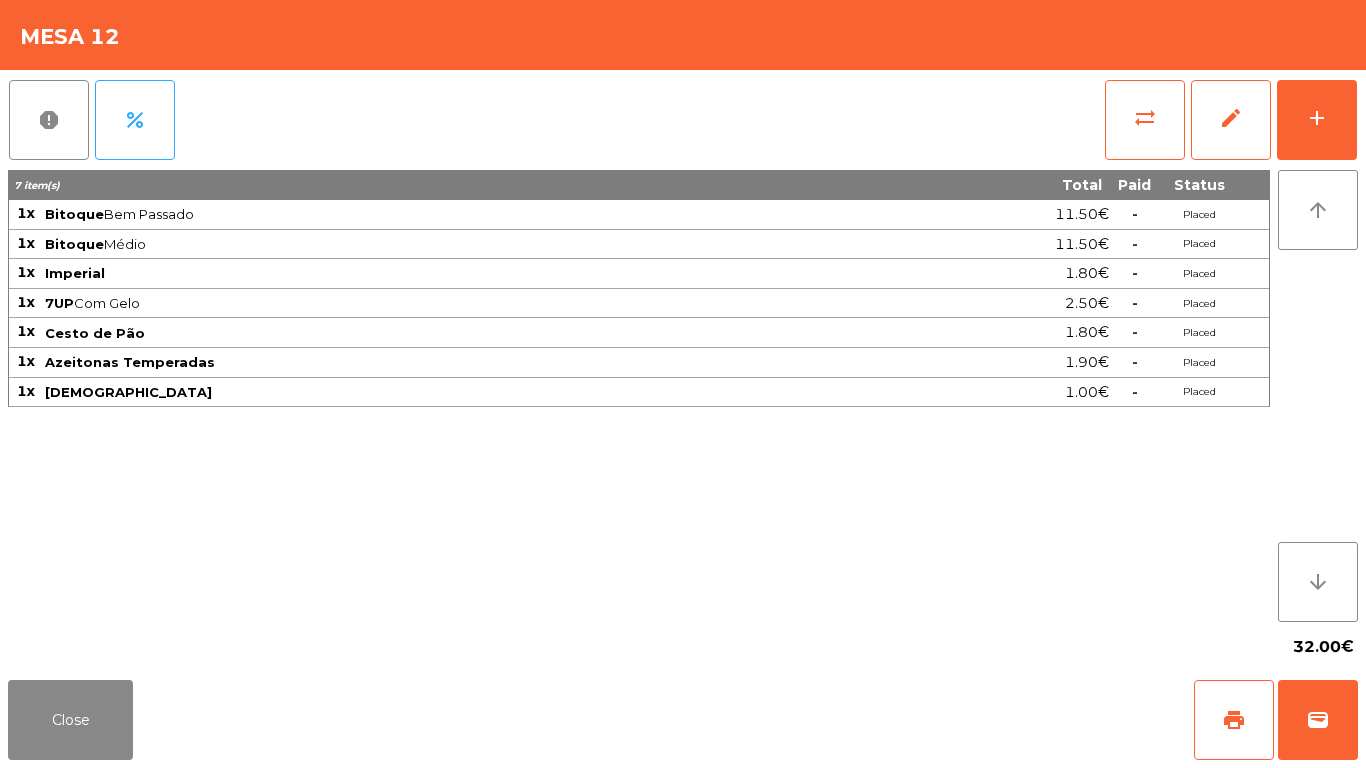 click on "report   percent   sync_alt   edit   add  7 item(s) Total Paid Status 1x Bitoque  Bem Passado  11.50€  -  Placed 1x Bitoque  Médio  11.50€  -  Placed 1x Imperial 1.80€  -  Placed 1x 7UP  Com Gelo  2.50€  -  Placed 1x Cesto de Pão 1.80€  -  Placed 1x Azeitonas Temperadas 1.90€  -  Placed 1x Manteiga 1.00€  -  Placed arrow_upward arrow_downward  32.00€" 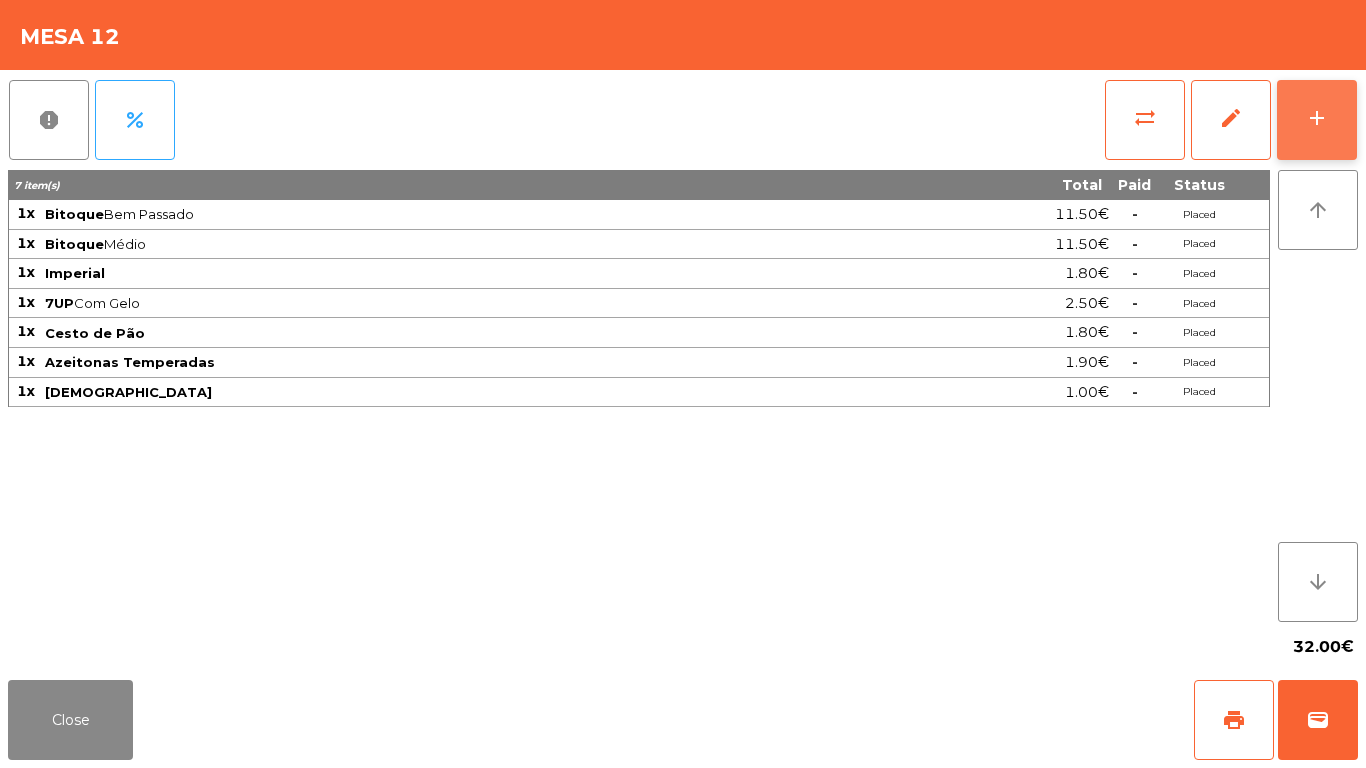 click on "add" 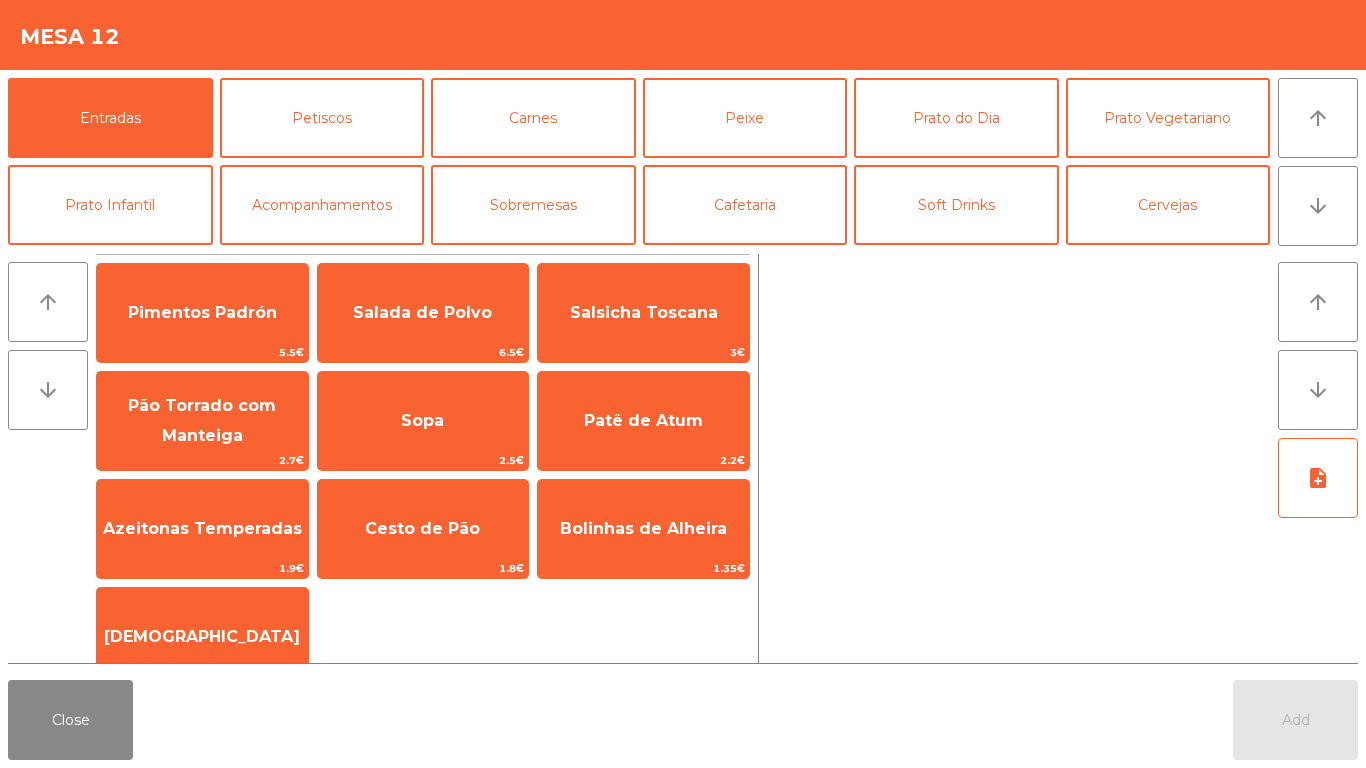 scroll, scrollTop: 32, scrollLeft: 0, axis: vertical 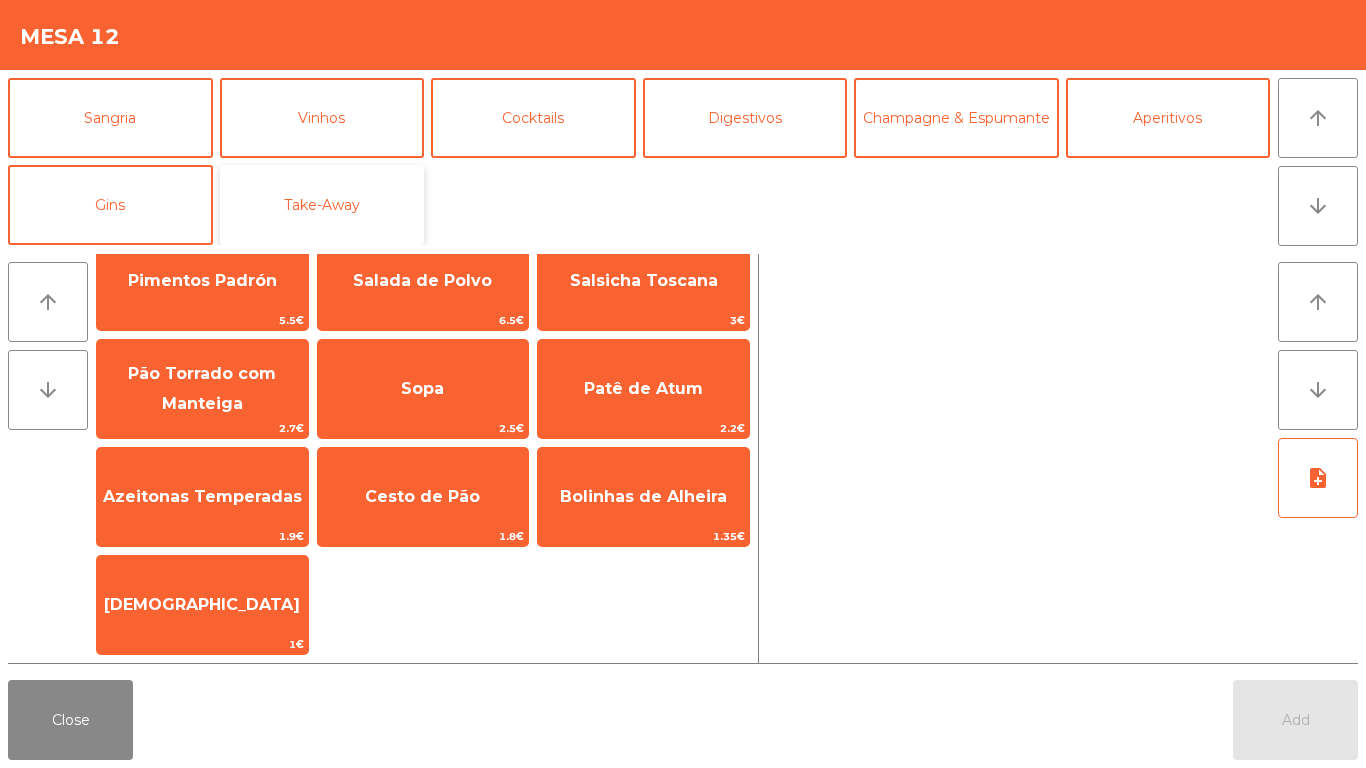 click on "Take-Away" 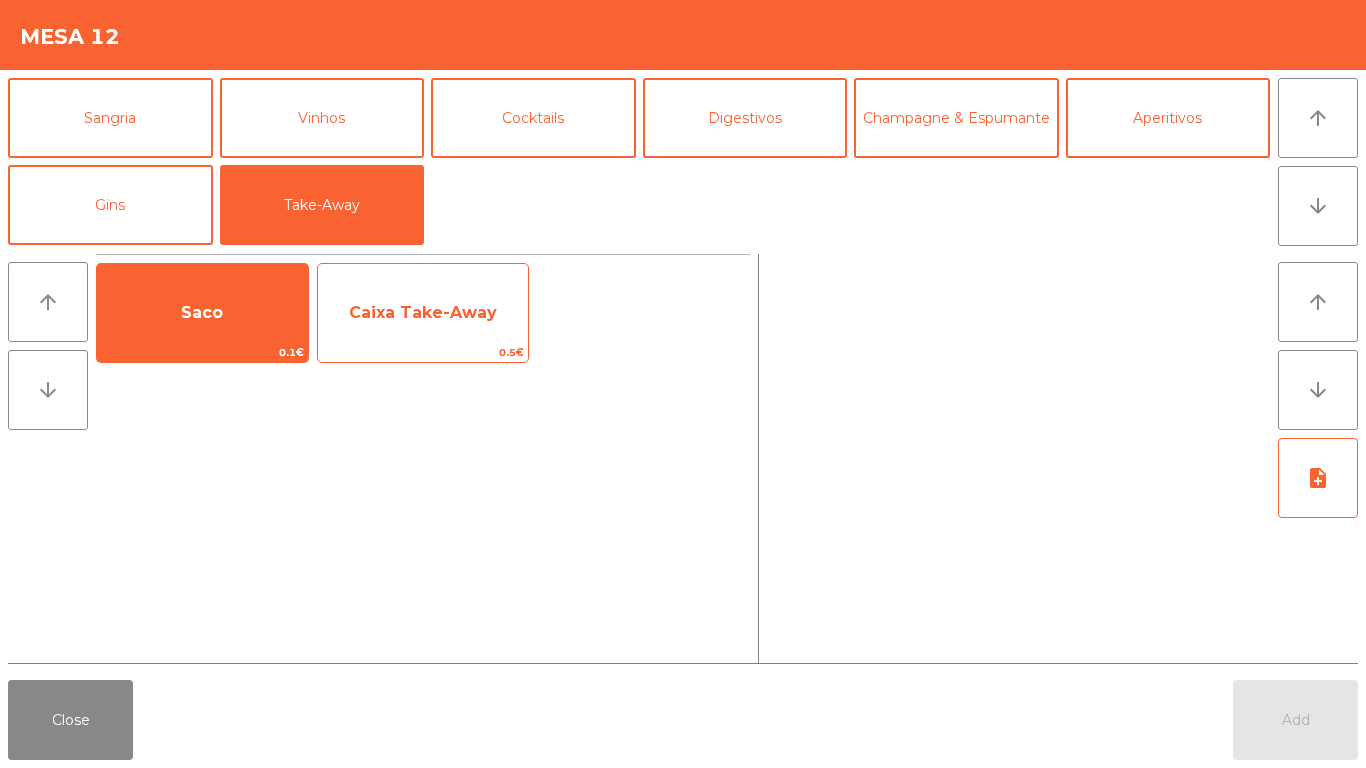 click on "Caixa Take-Away" 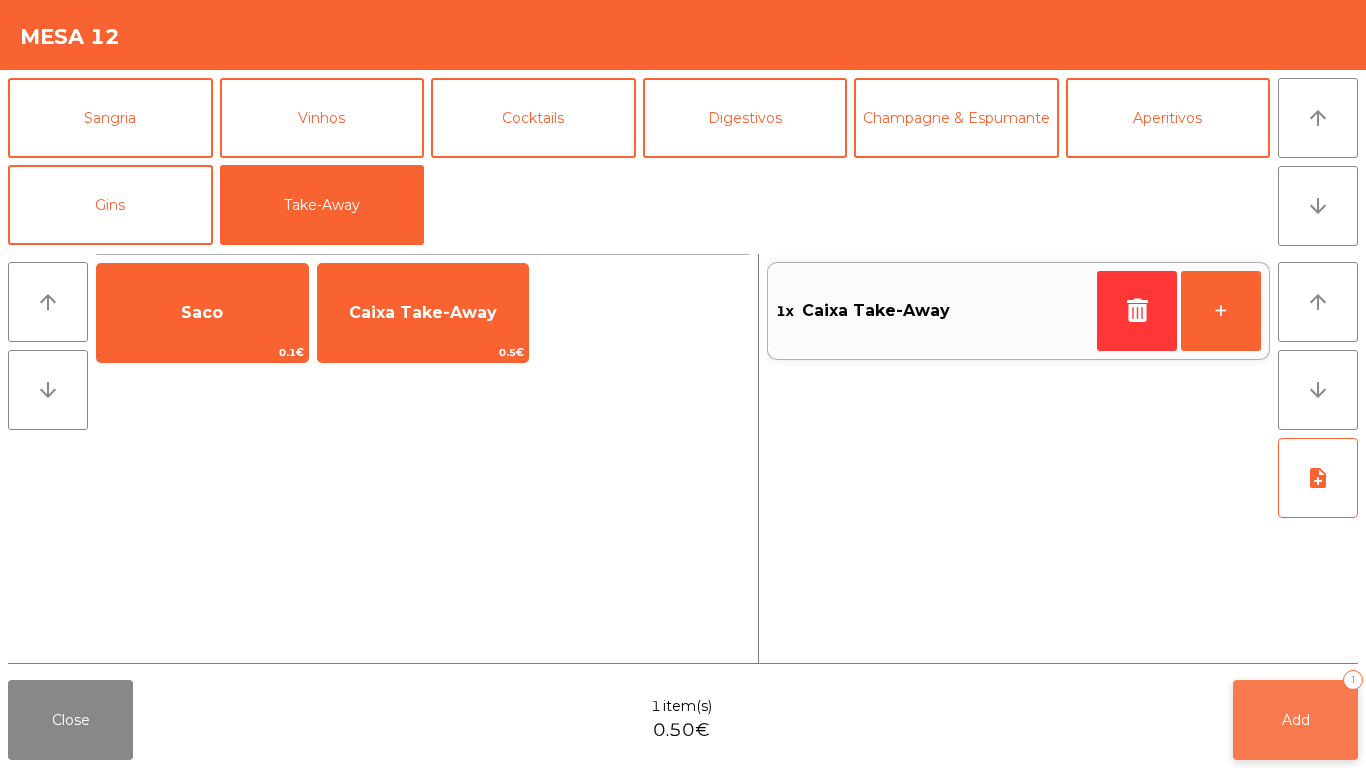 click on "Add   1" 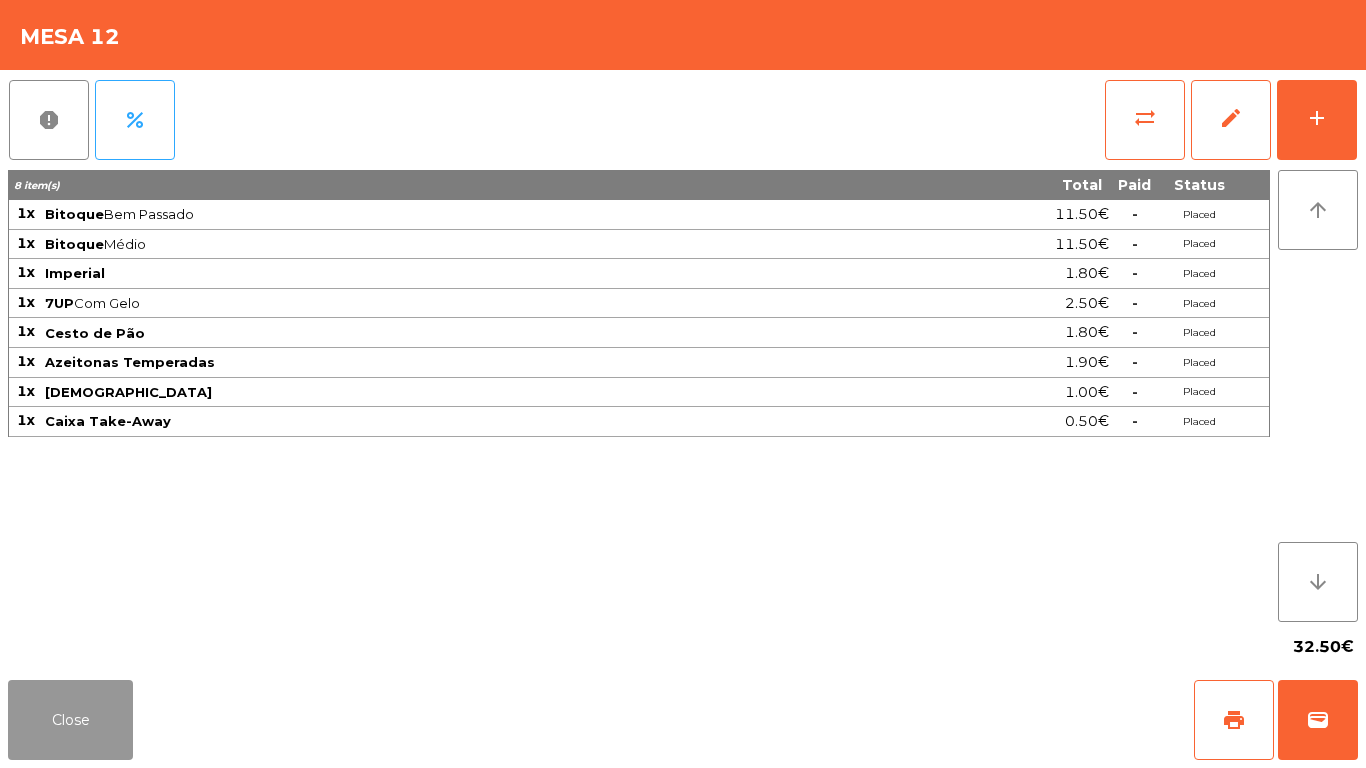 drag, startPoint x: 69, startPoint y: 736, endPoint x: 131, endPoint y: 603, distance: 146.74127 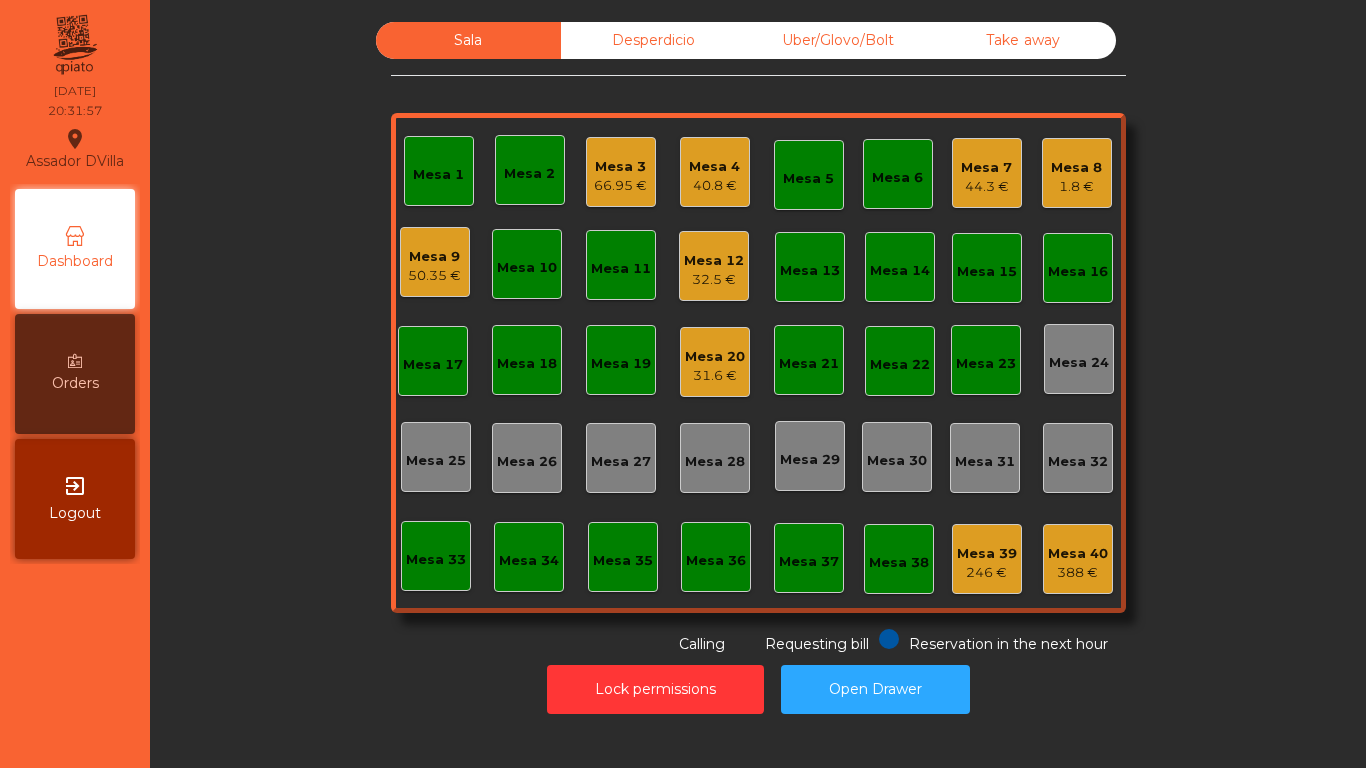 click on "Mesa 20" 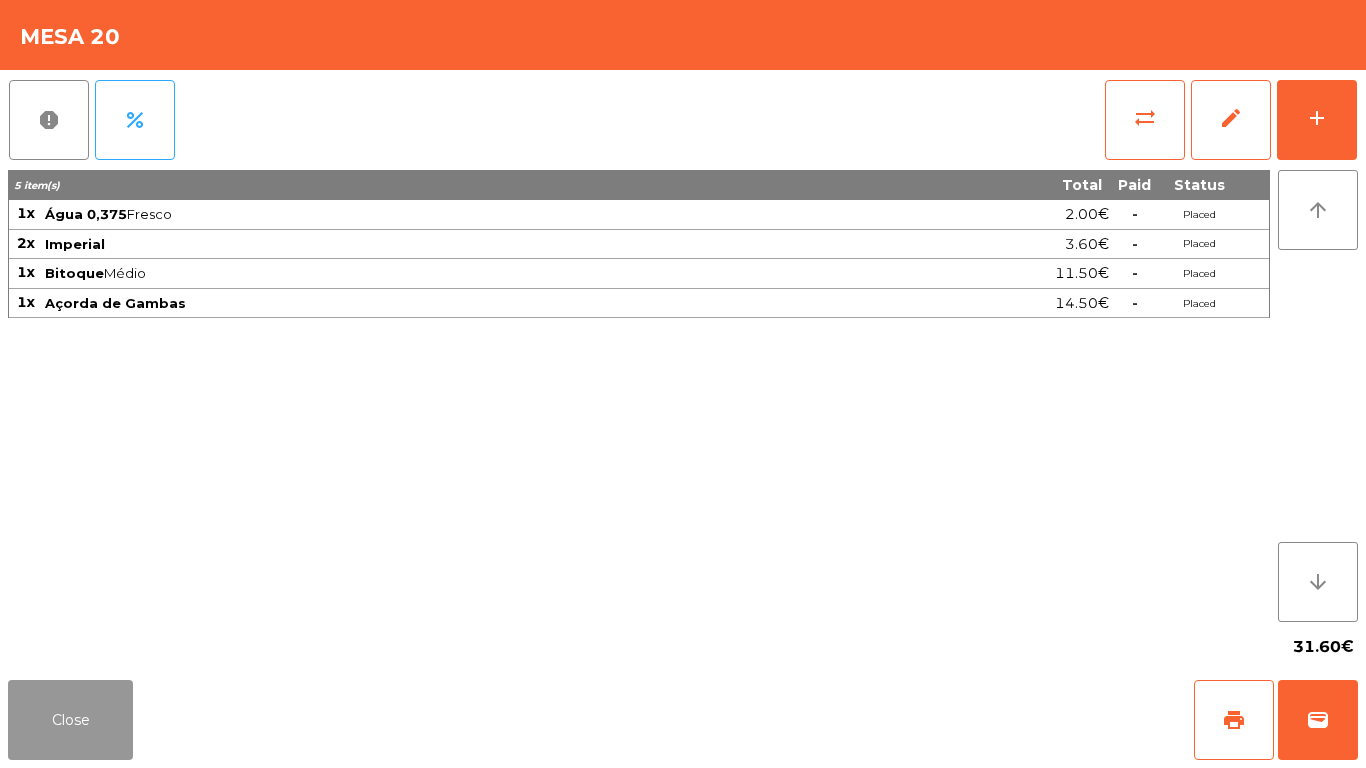drag, startPoint x: 80, startPoint y: 693, endPoint x: 561, endPoint y: 336, distance: 599.0075 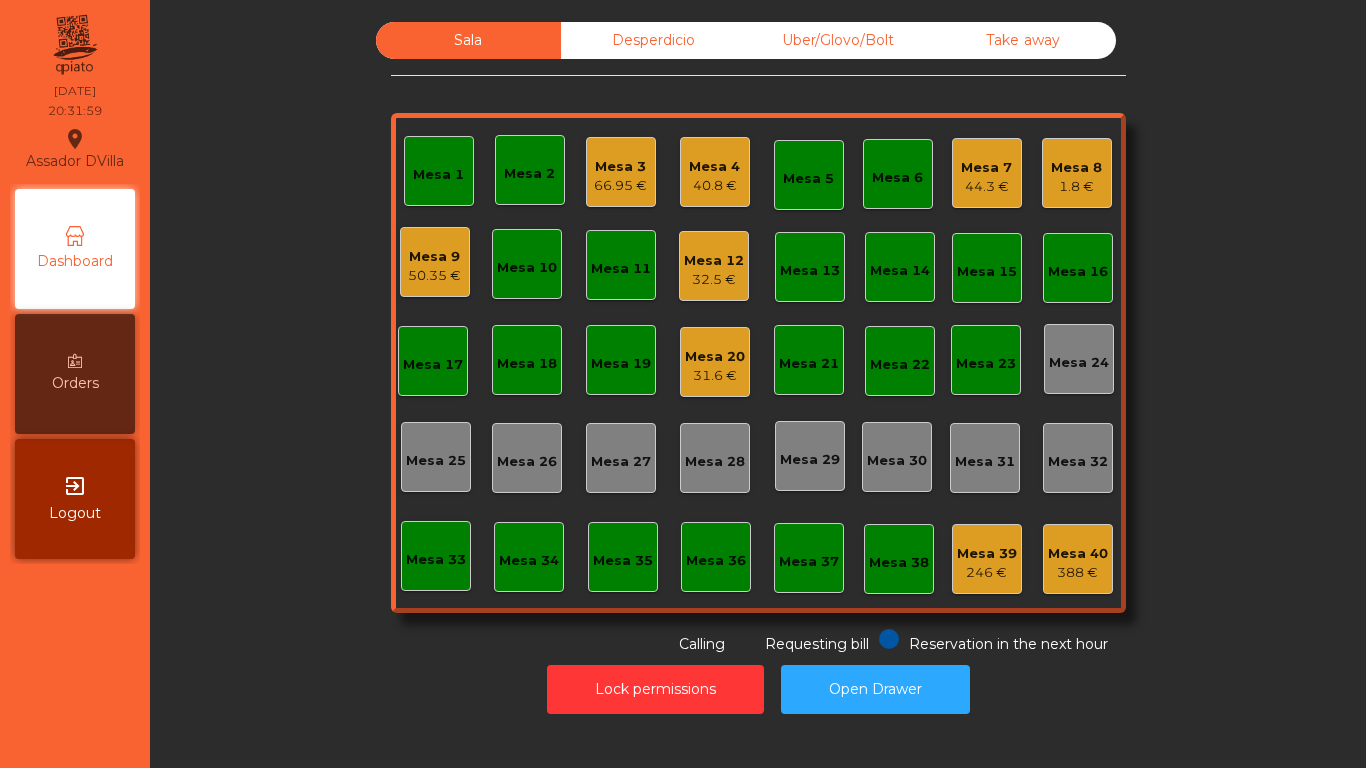 click on "32.5 €" 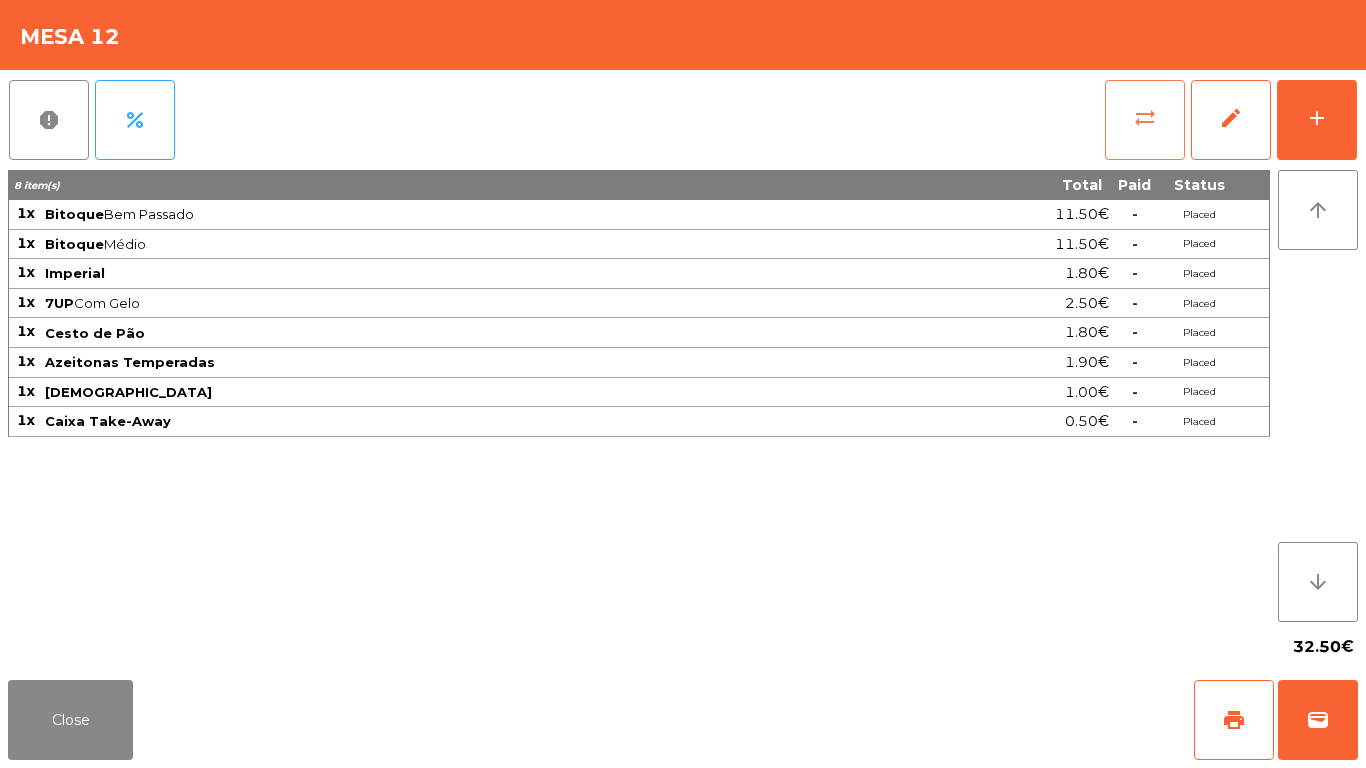 click on "sync_alt" 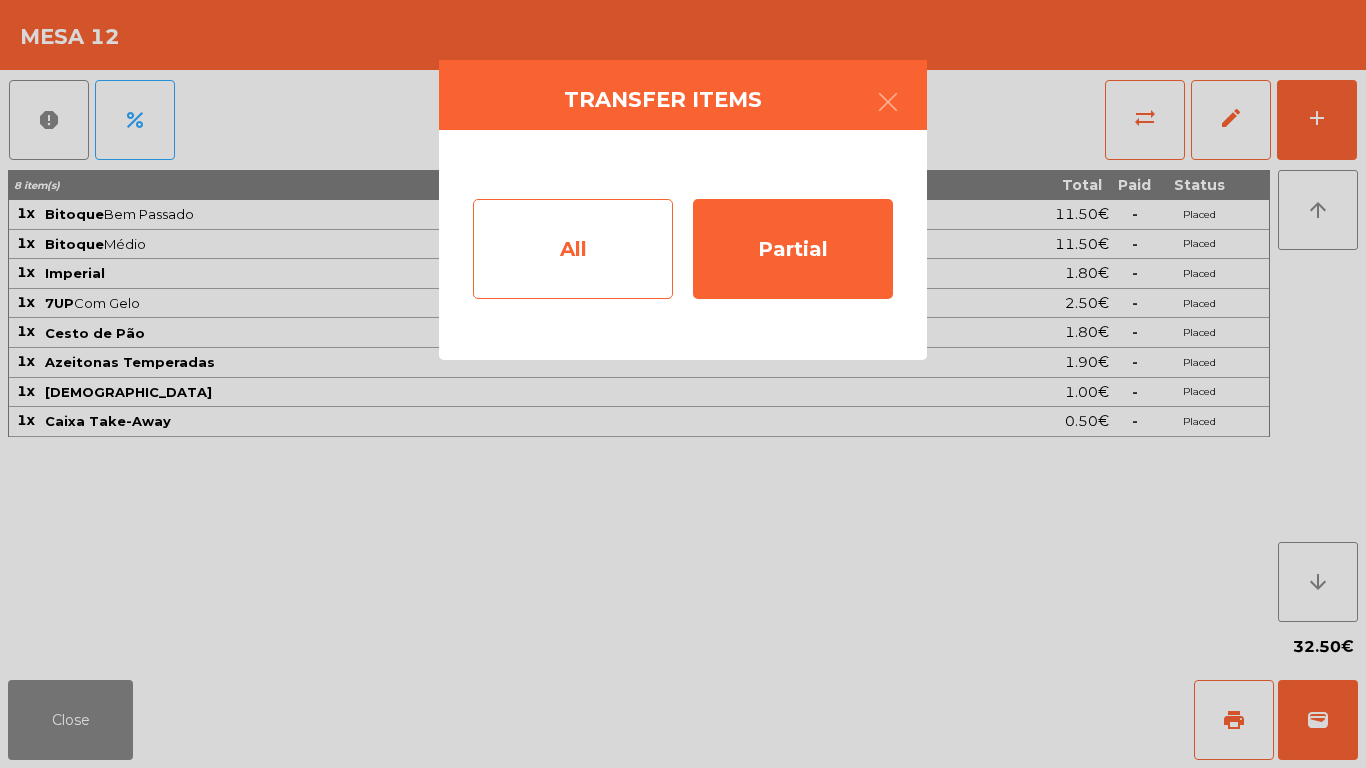 click on "All" 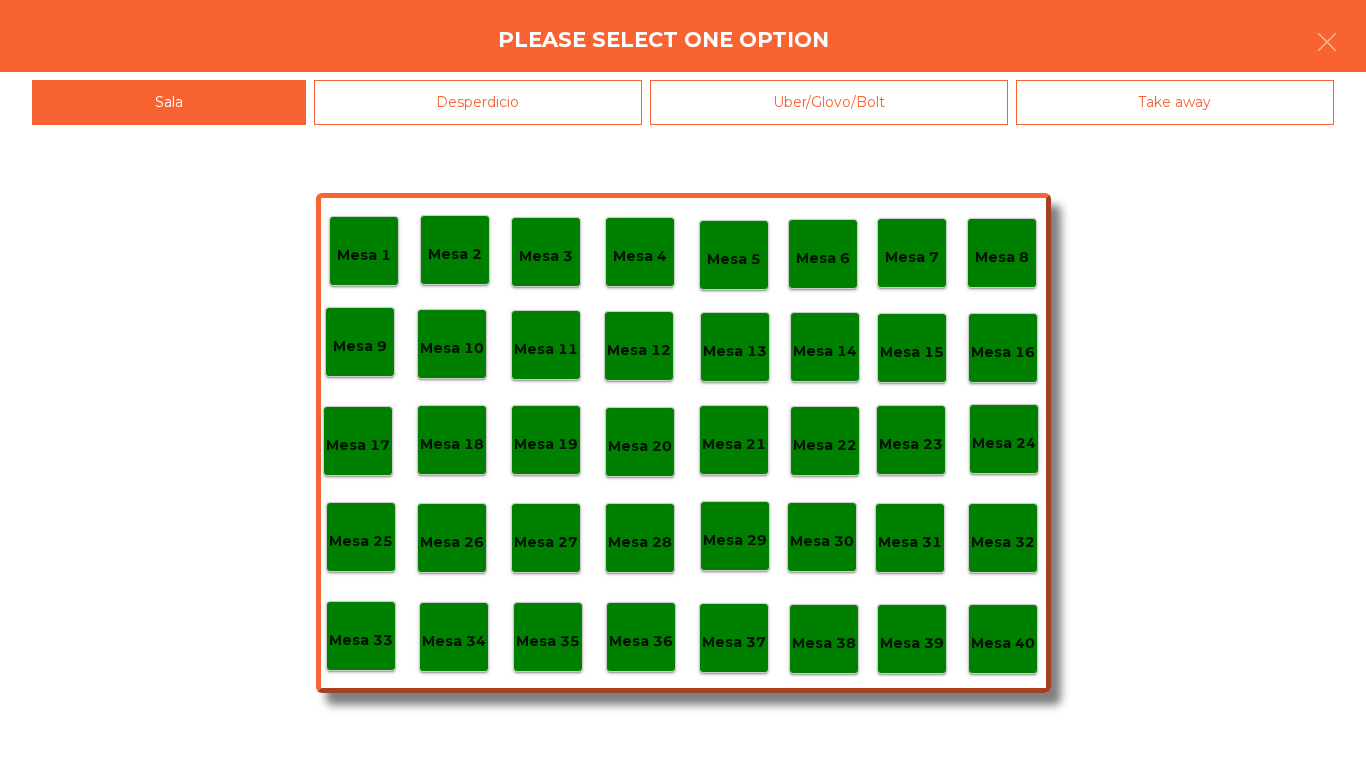 click on "Mesa 40" 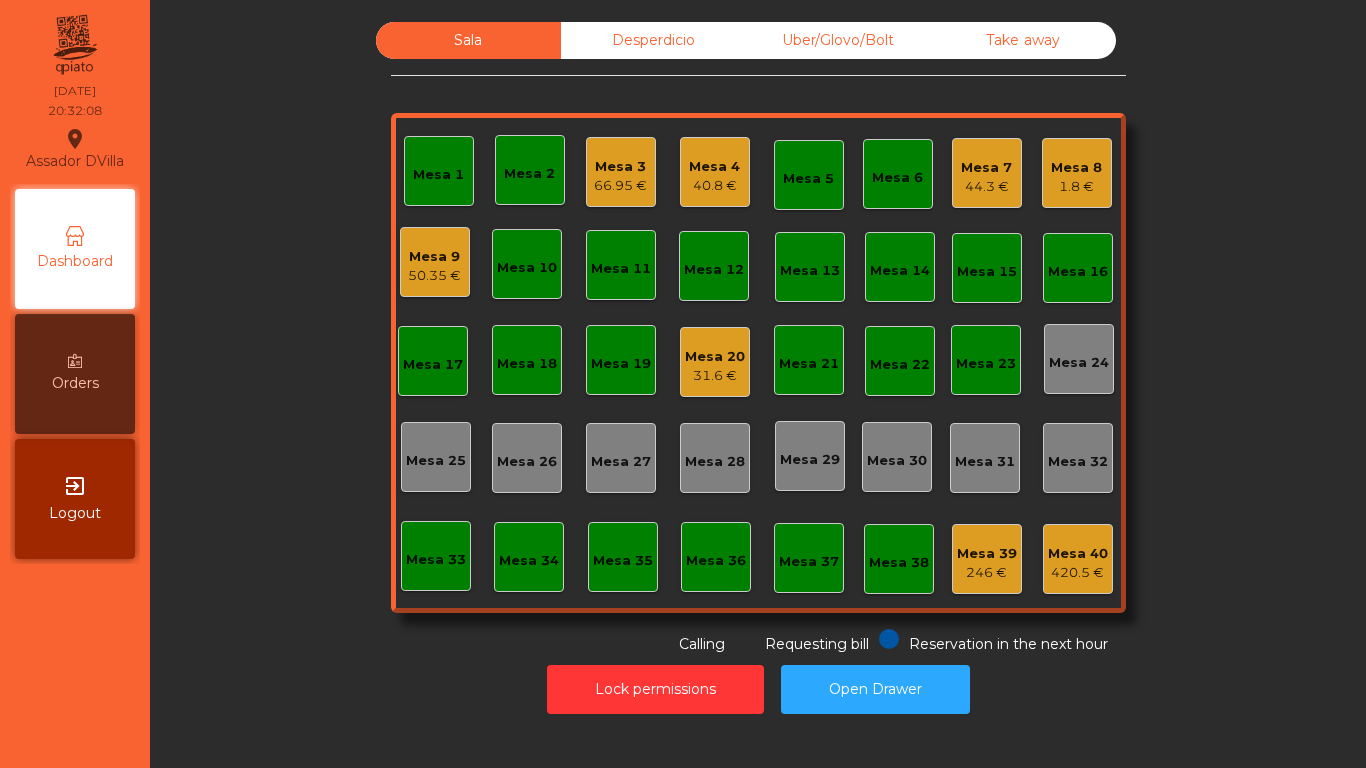 click on "1.8 €" 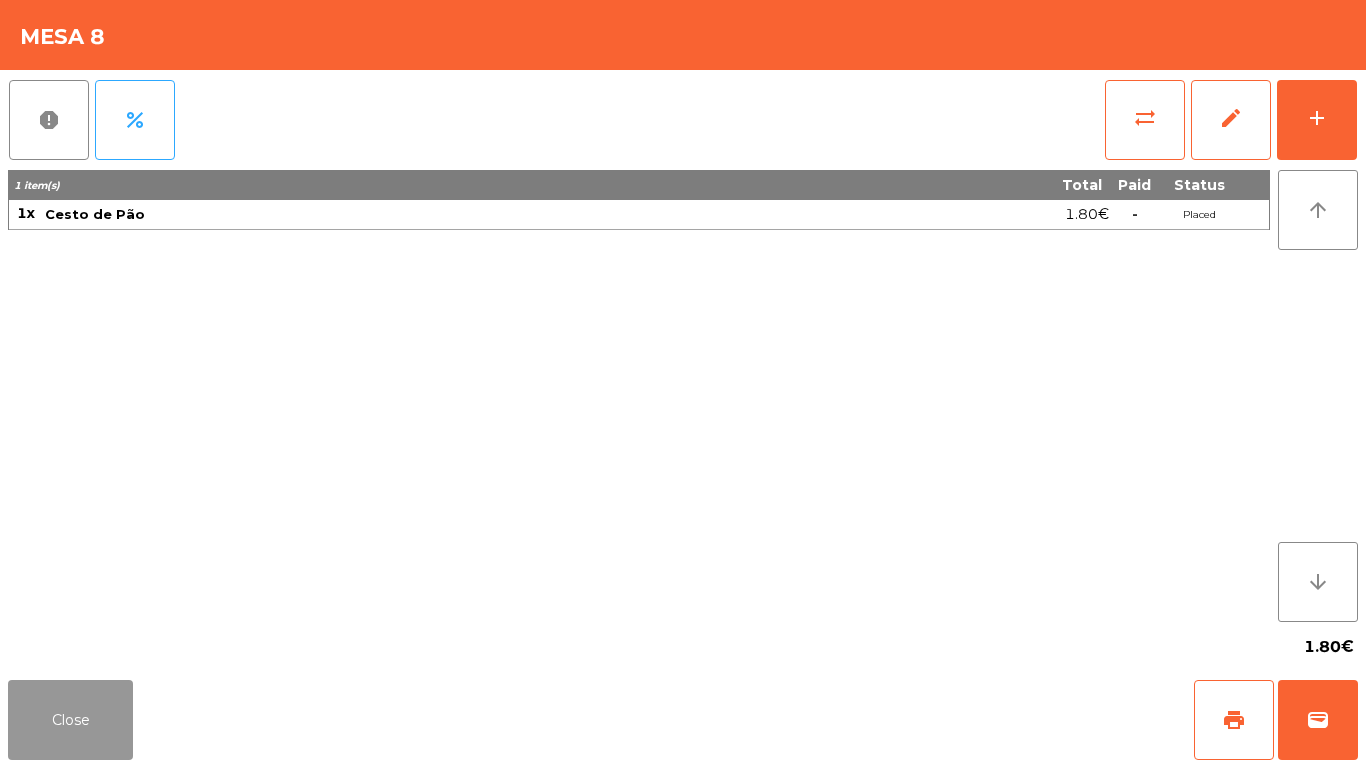 drag, startPoint x: 117, startPoint y: 748, endPoint x: 802, endPoint y: 309, distance: 813.60065 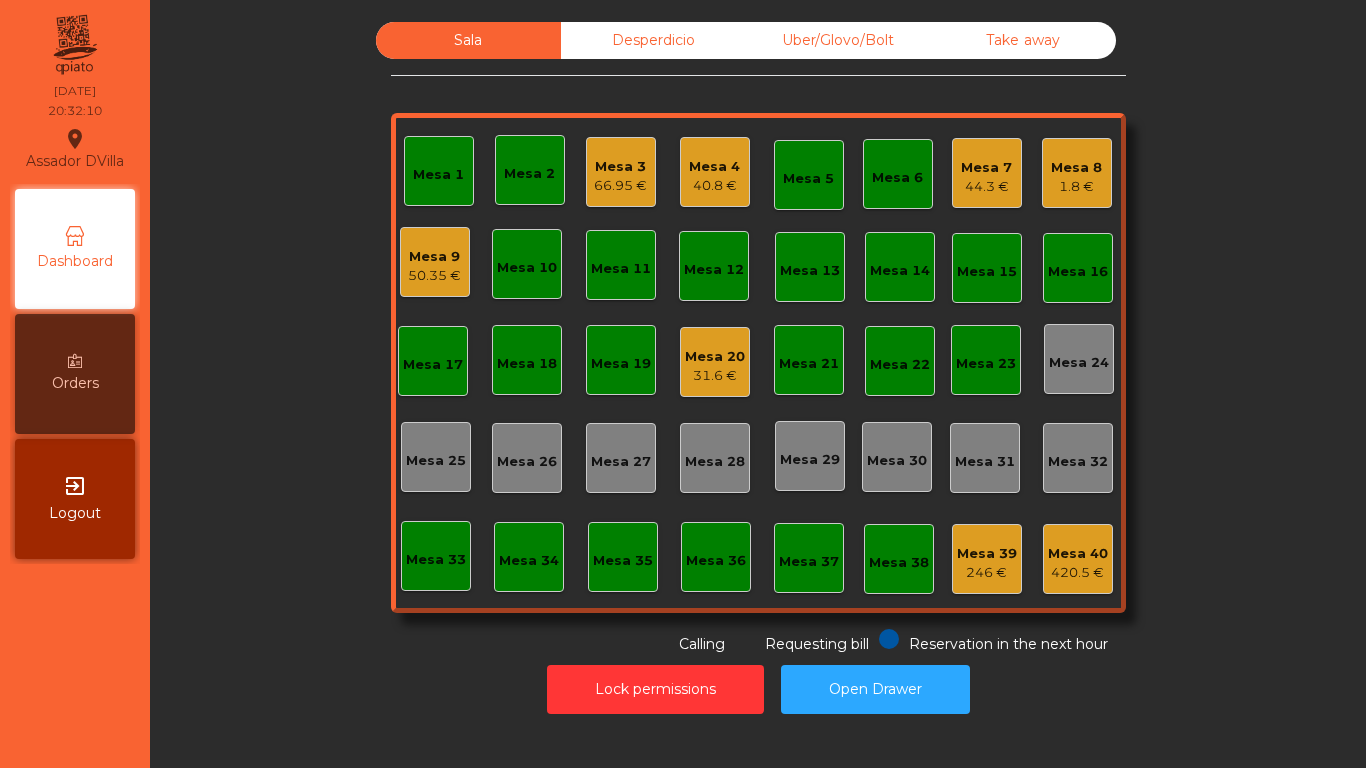 click on "Mesa 7" 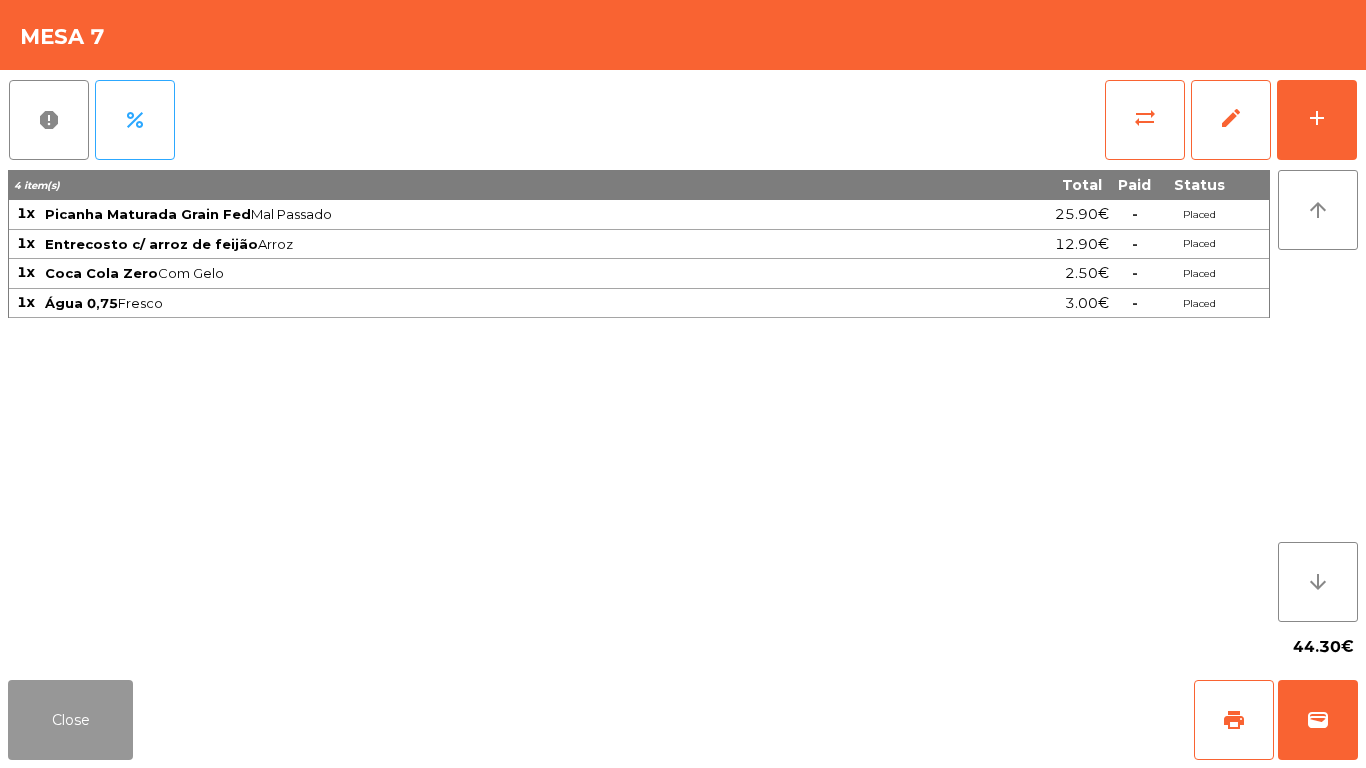 drag, startPoint x: 88, startPoint y: 697, endPoint x: 738, endPoint y: 229, distance: 800.9519 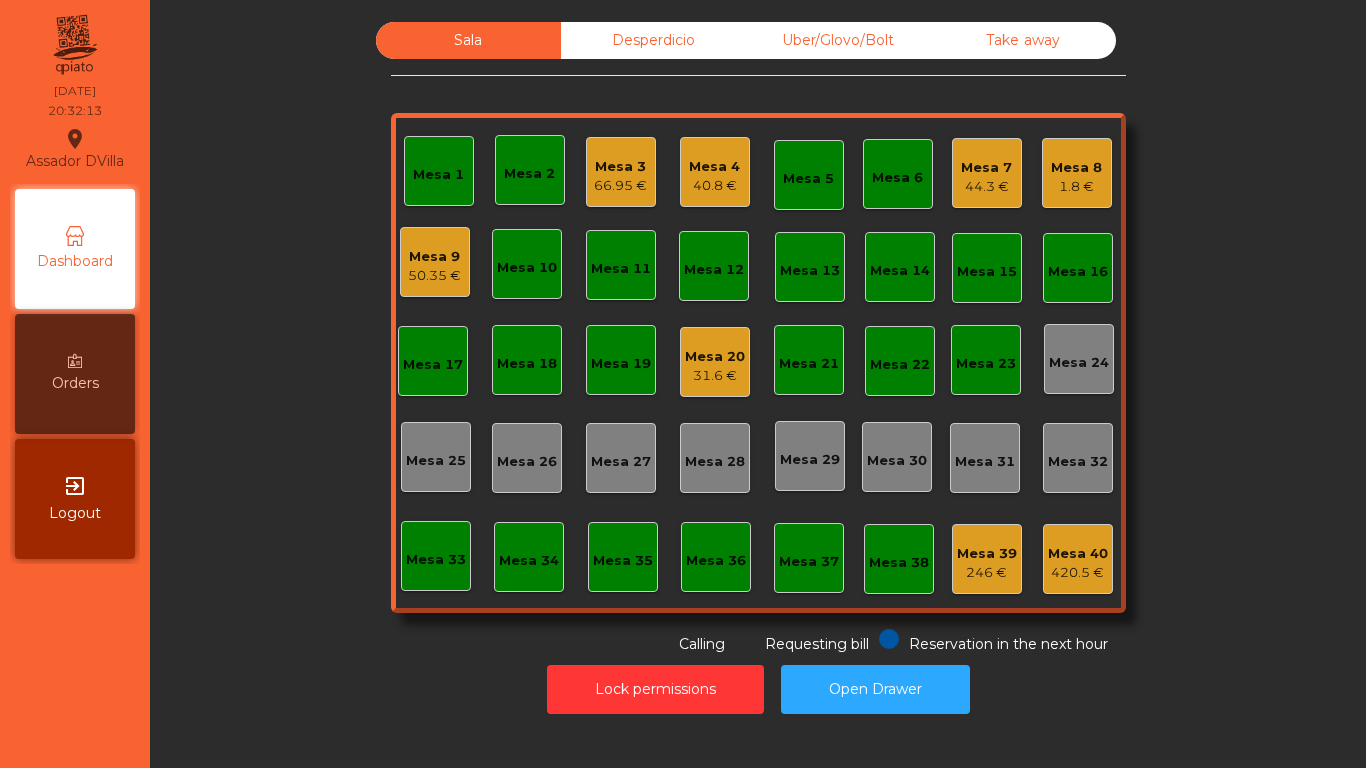 click on "44.3 €" 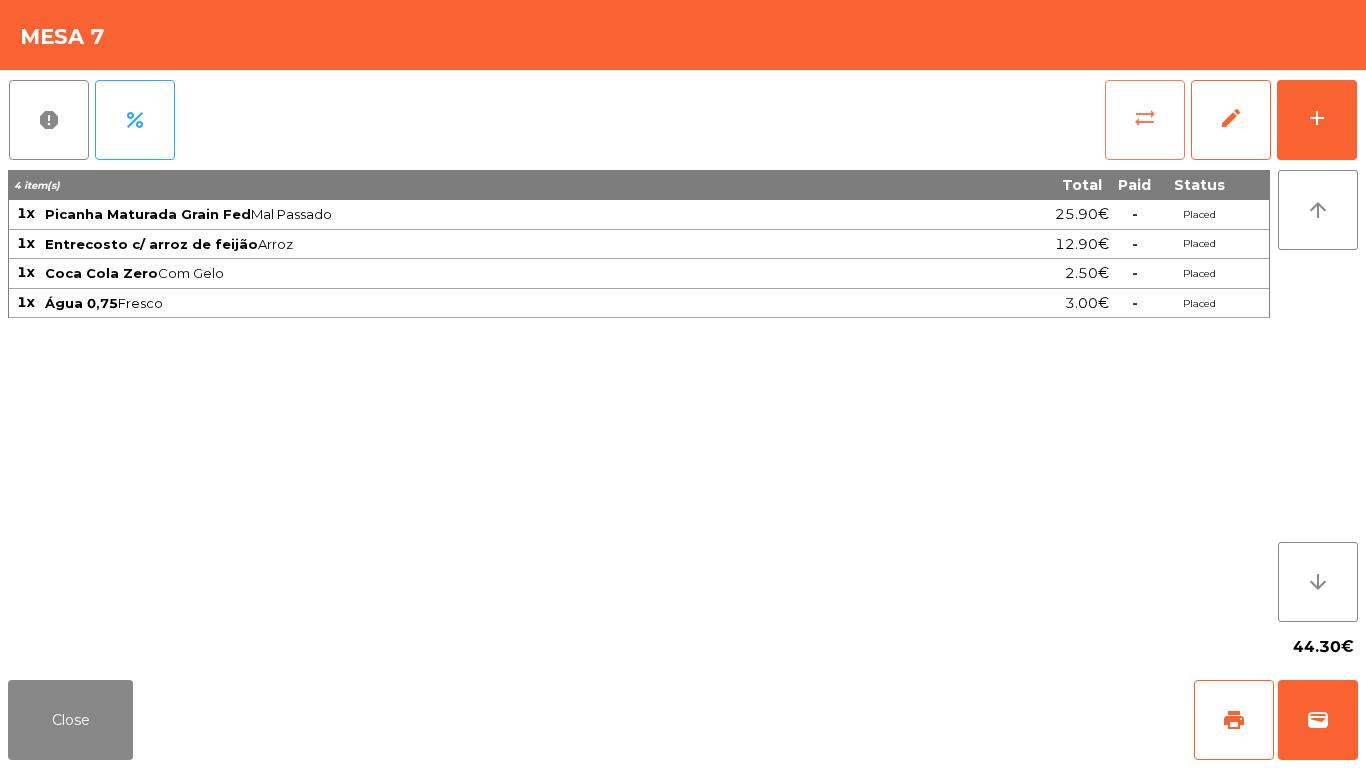 drag, startPoint x: 1170, startPoint y: 100, endPoint x: 1150, endPoint y: 108, distance: 21.540659 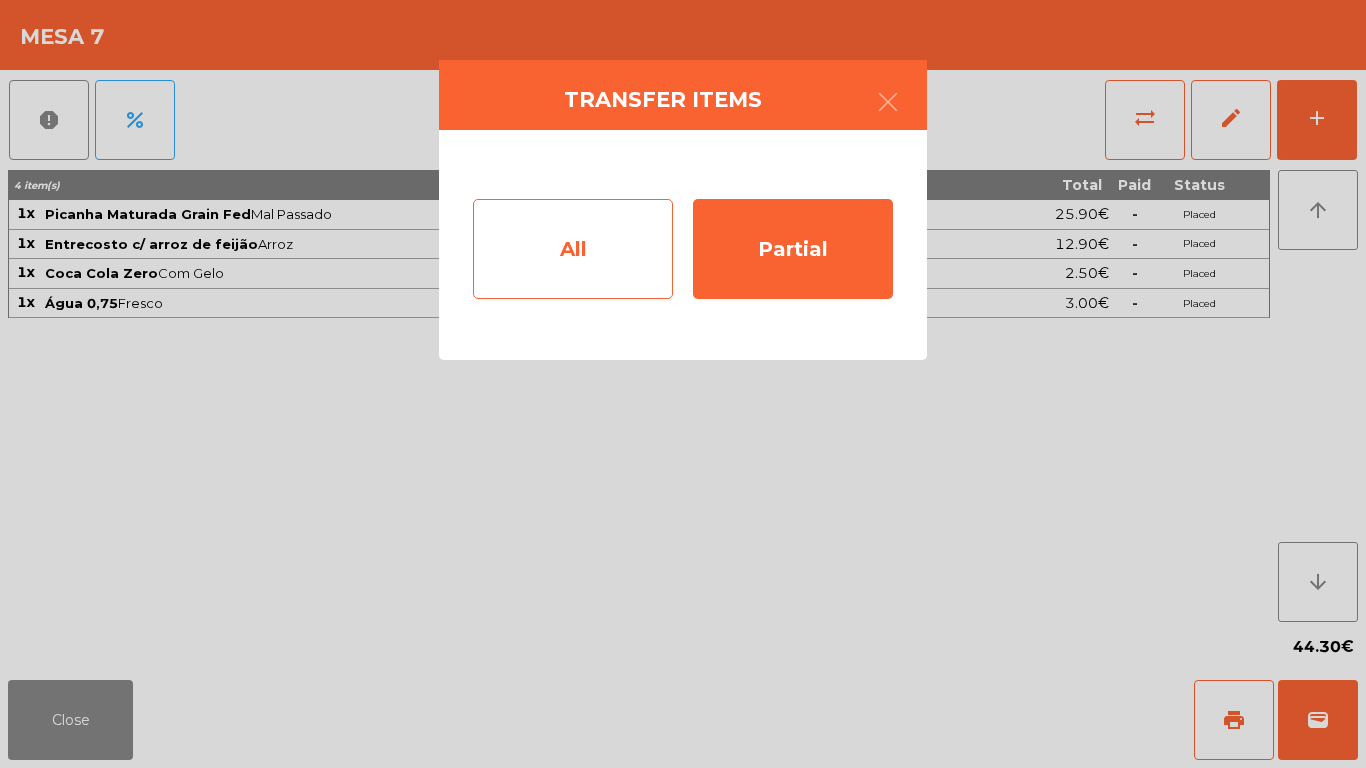 click on "All" 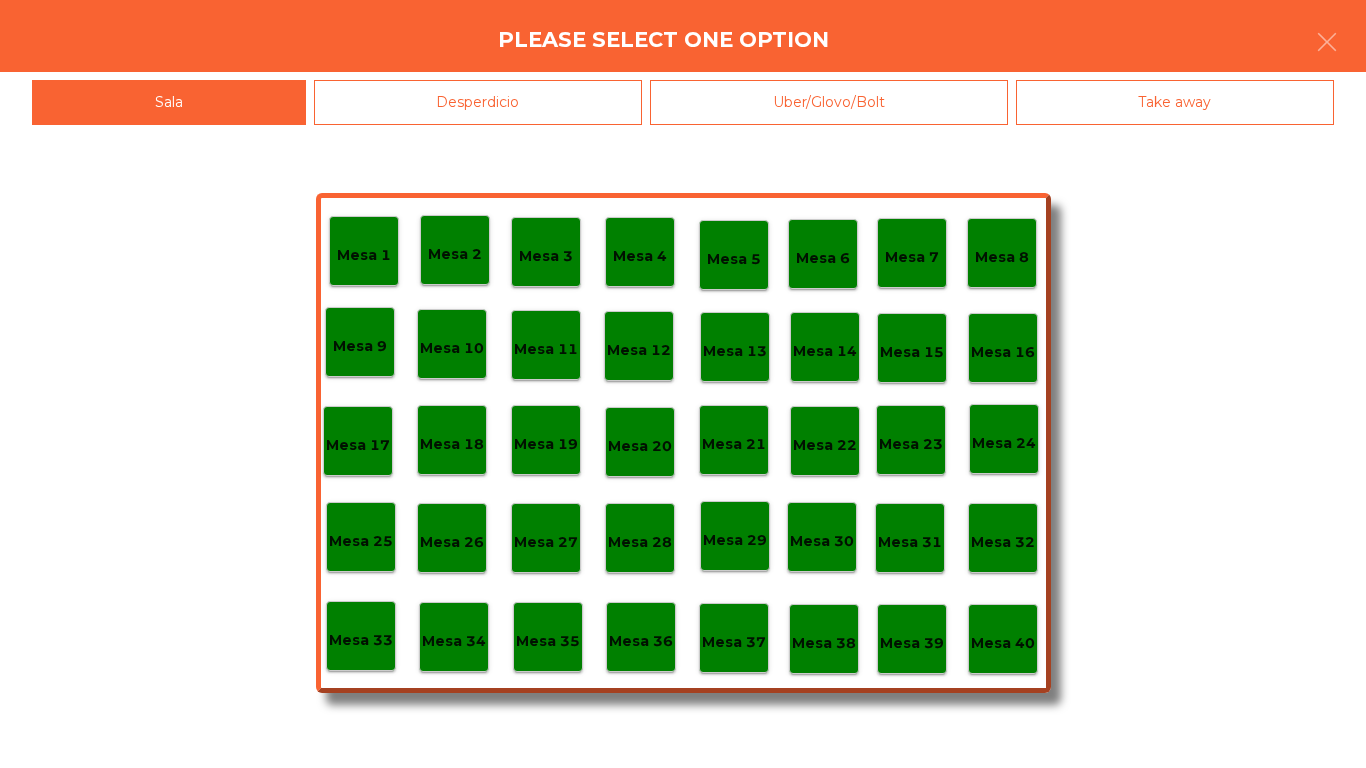 click on "Mesa 8" 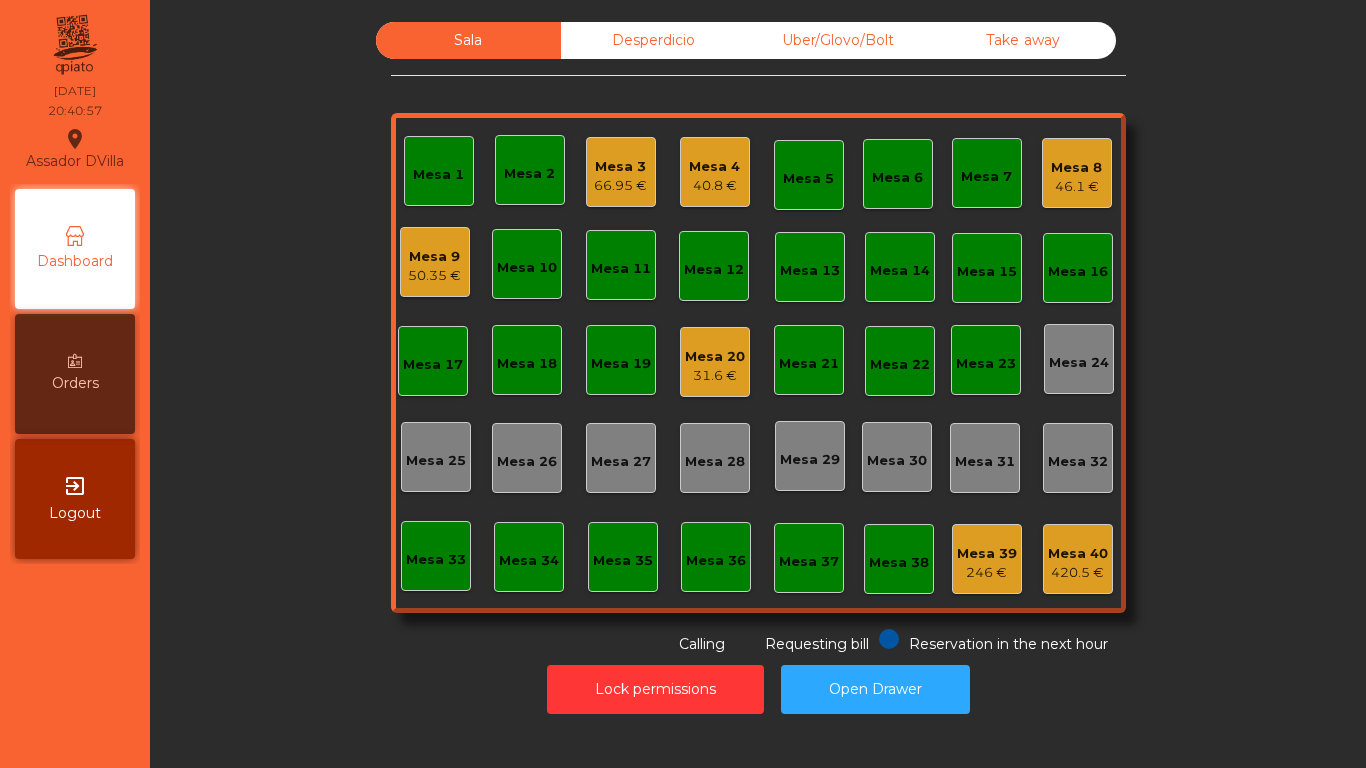 click on "Mesa 4" 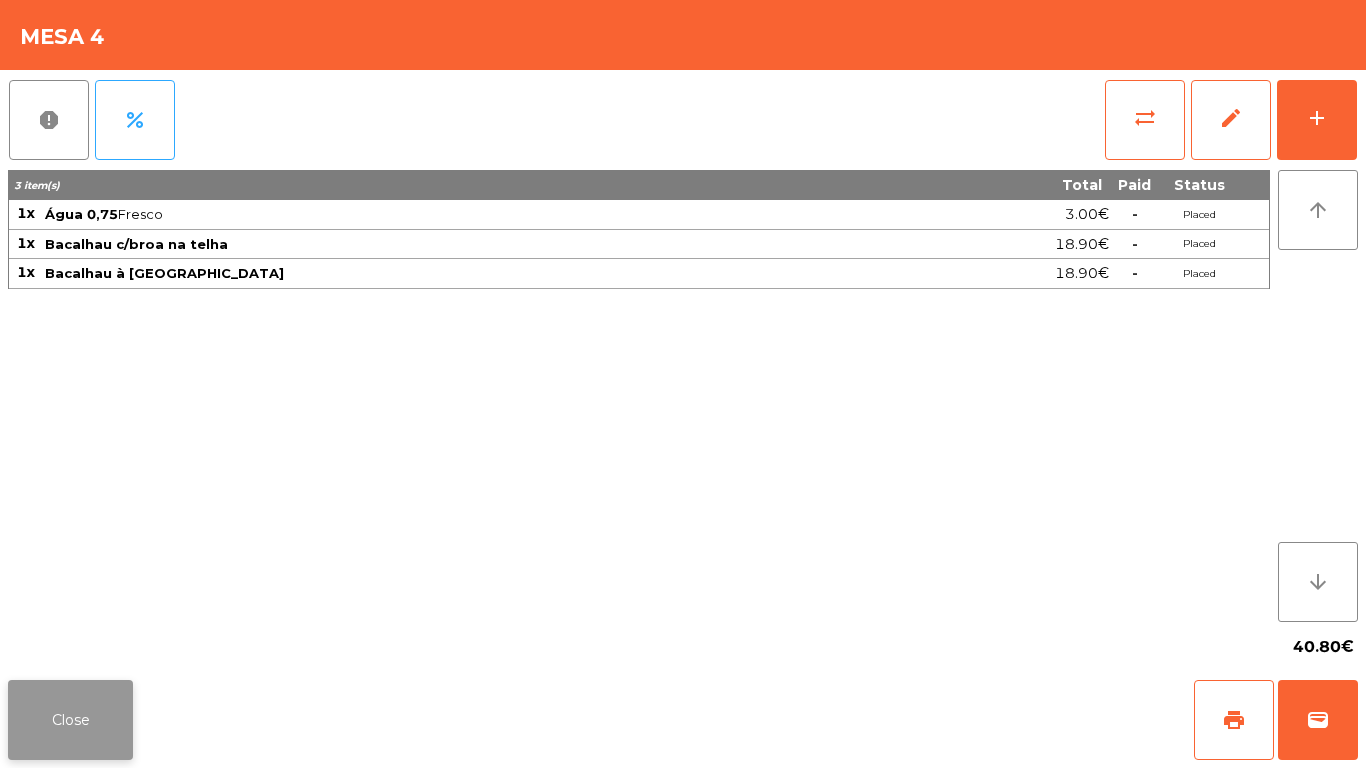 click on "Close" 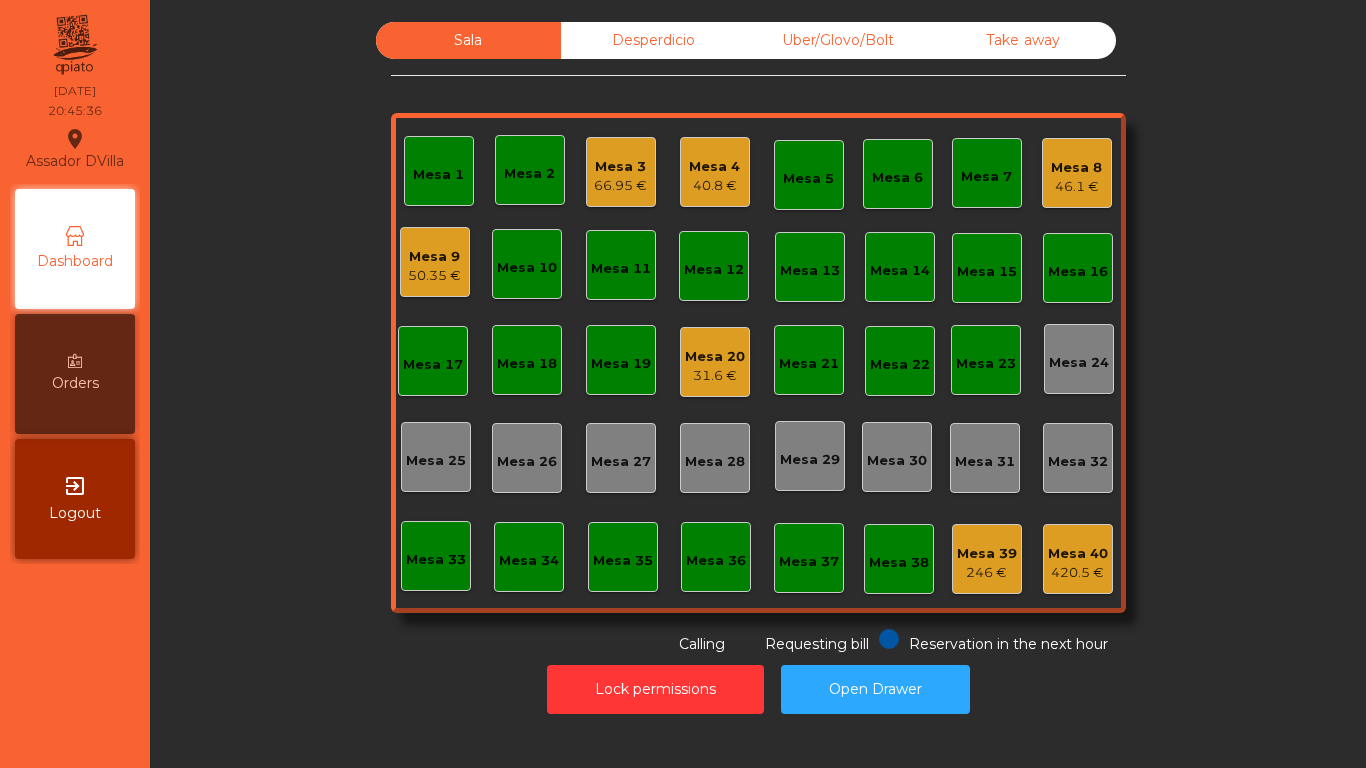 scroll, scrollTop: 0, scrollLeft: 0, axis: both 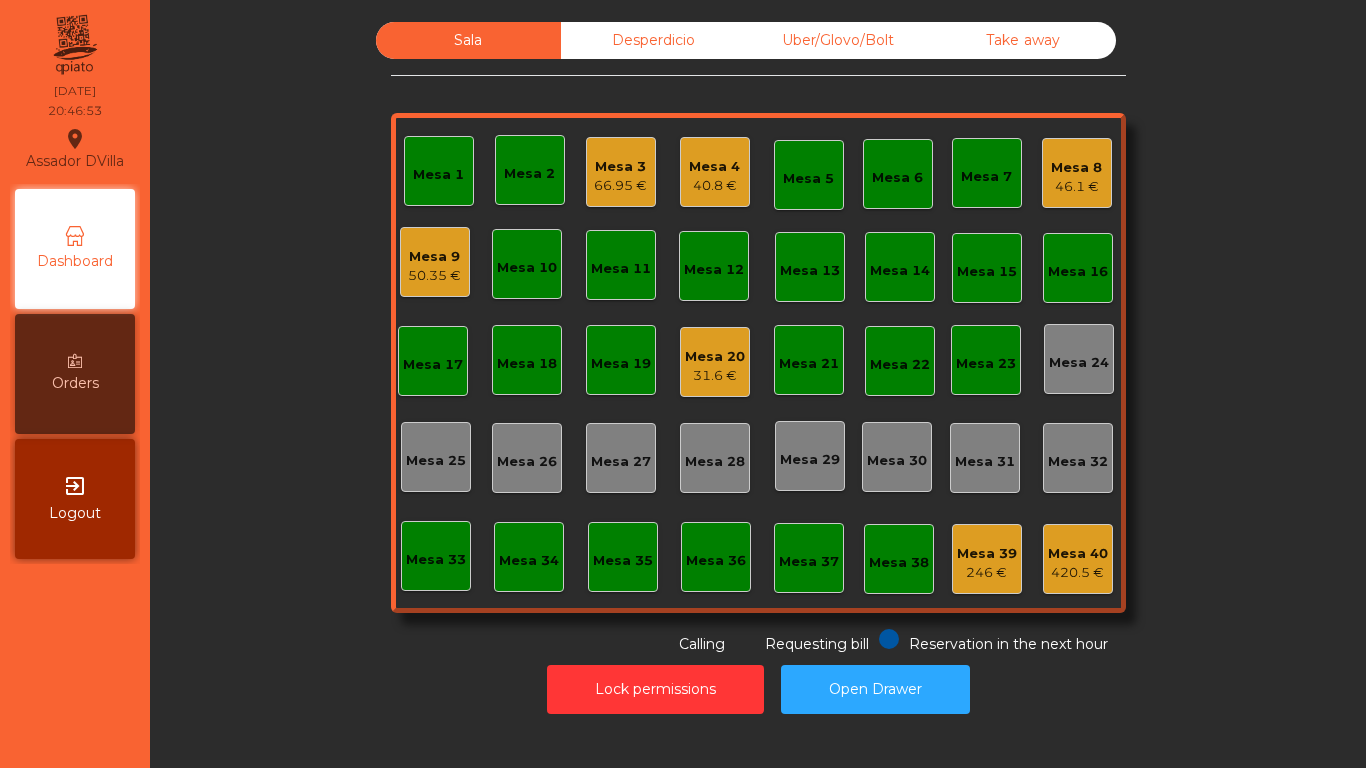 click on "40.8 €" 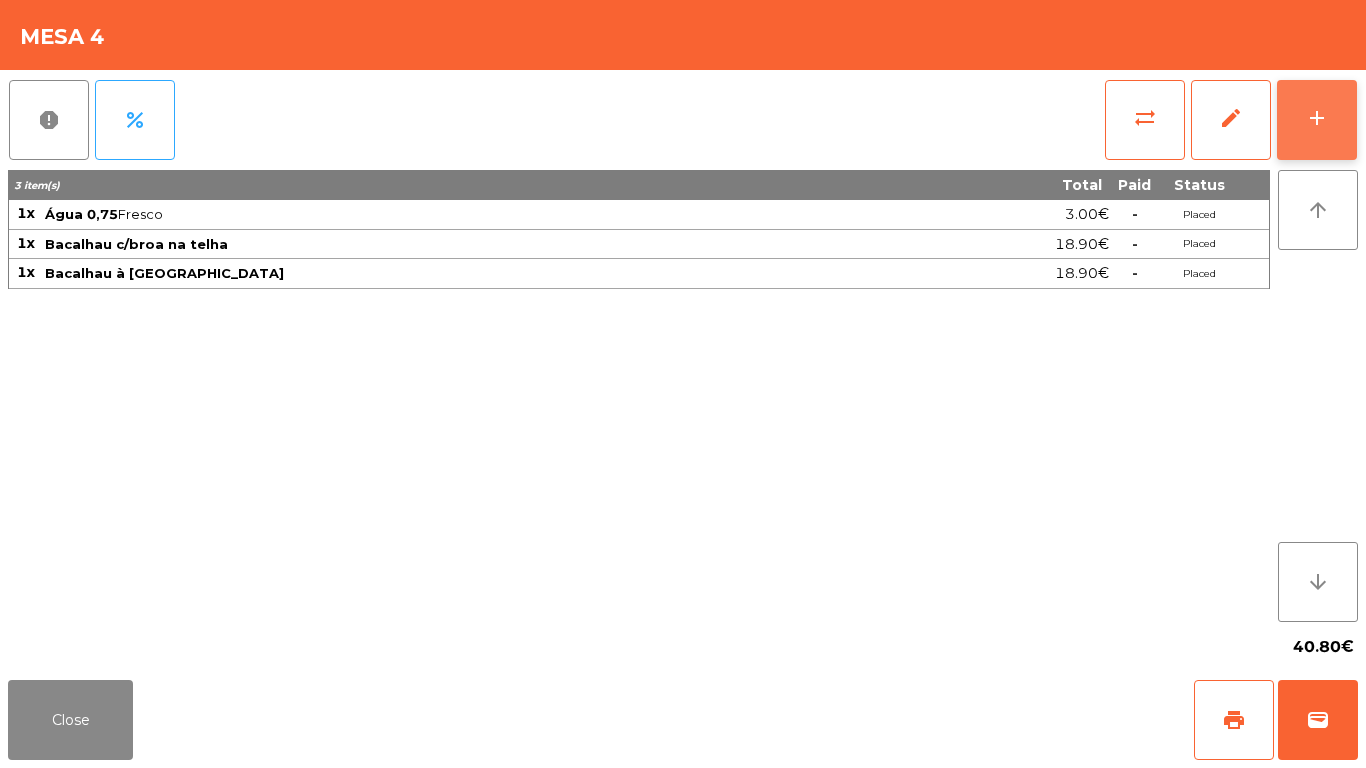 click on "add" 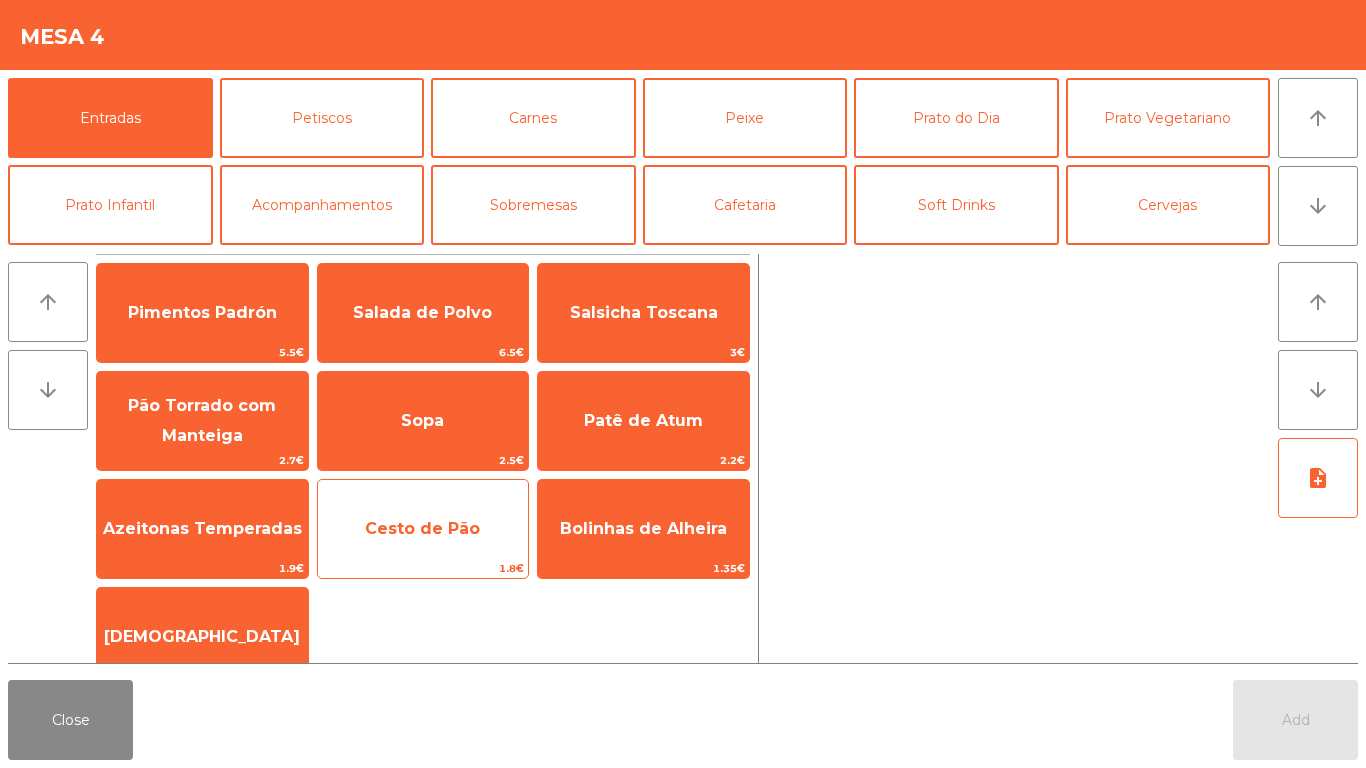 click on "Cesto de Pão" 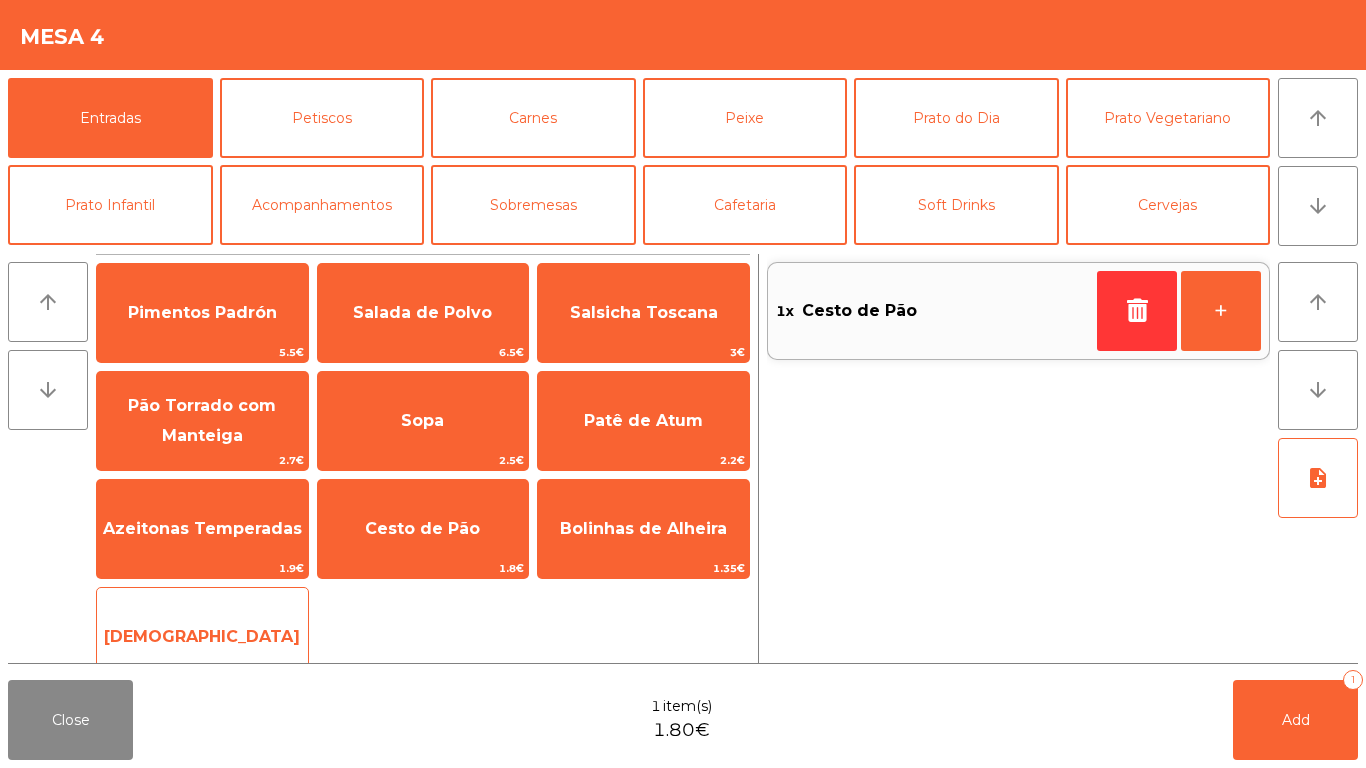click on "[DEMOGRAPHIC_DATA]" 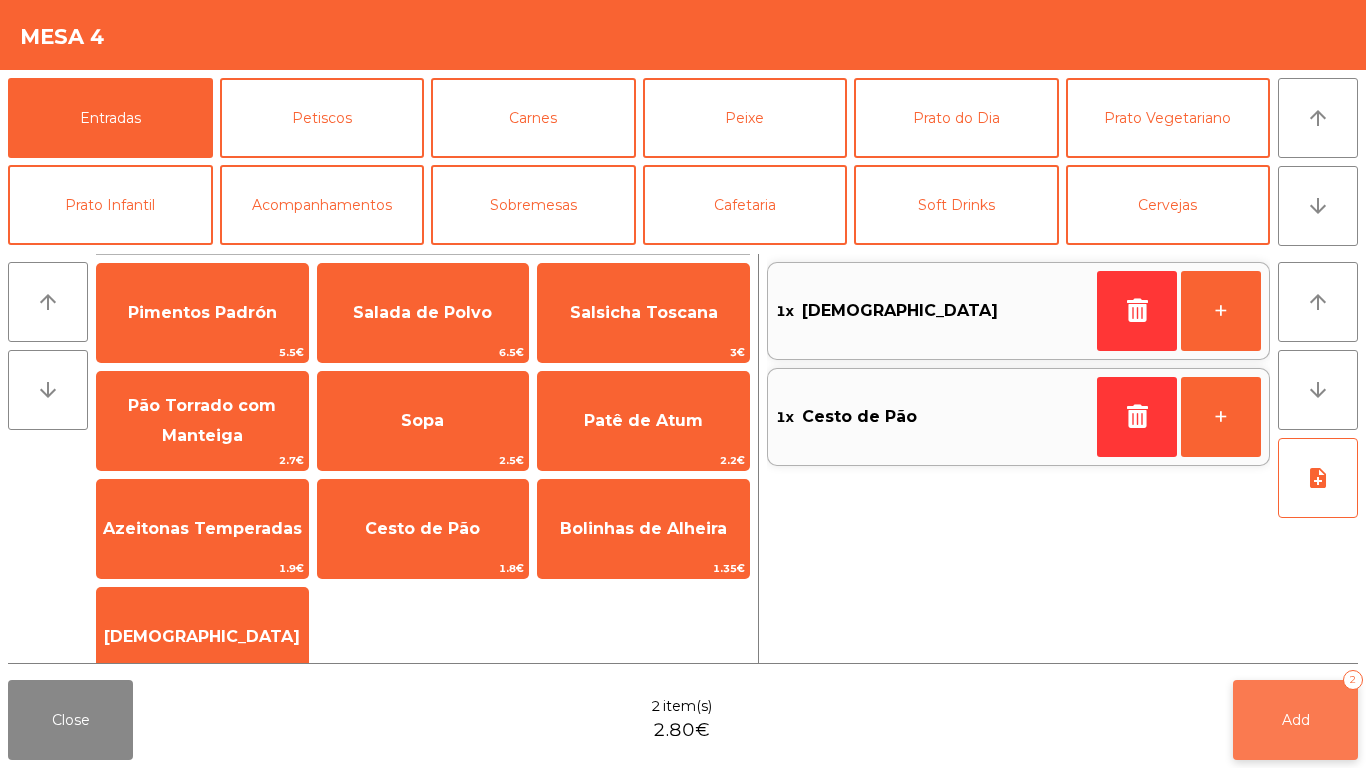 click on "Add   2" 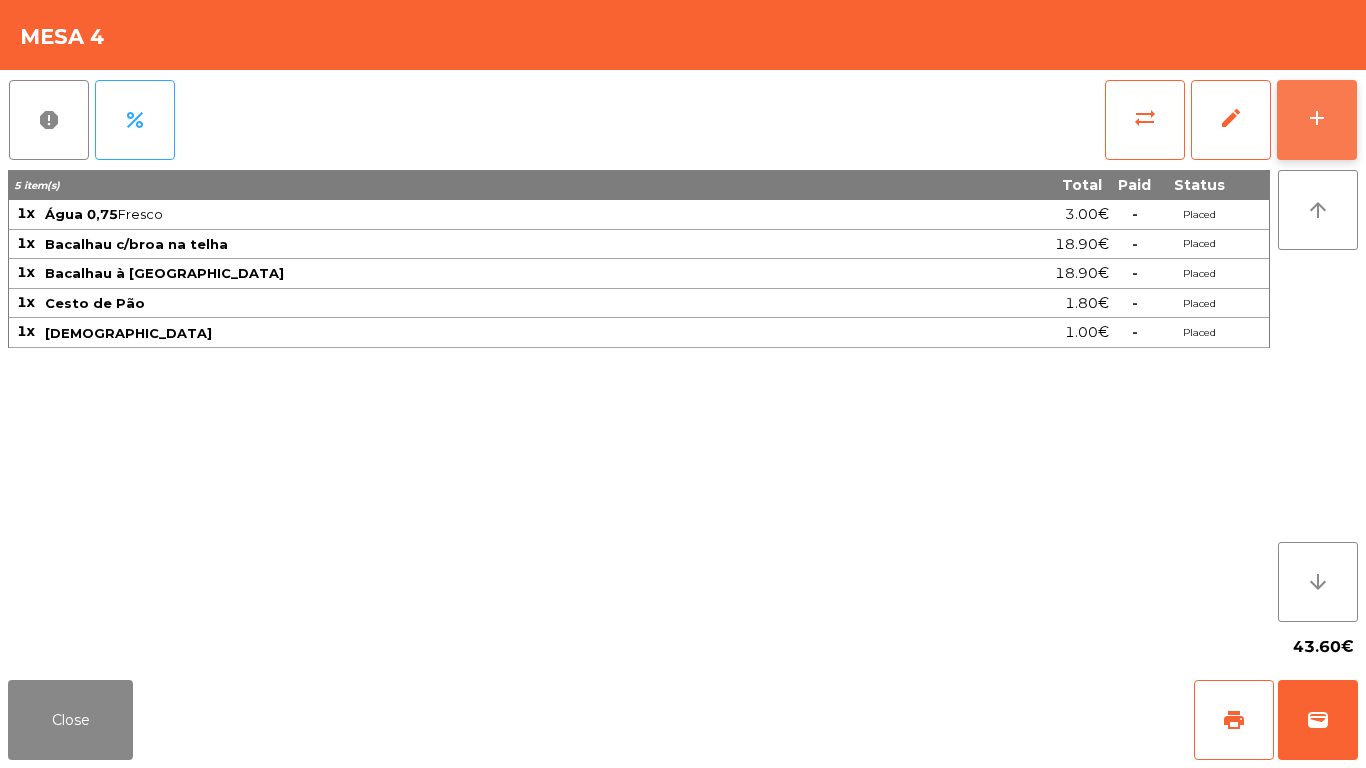 click on "add" 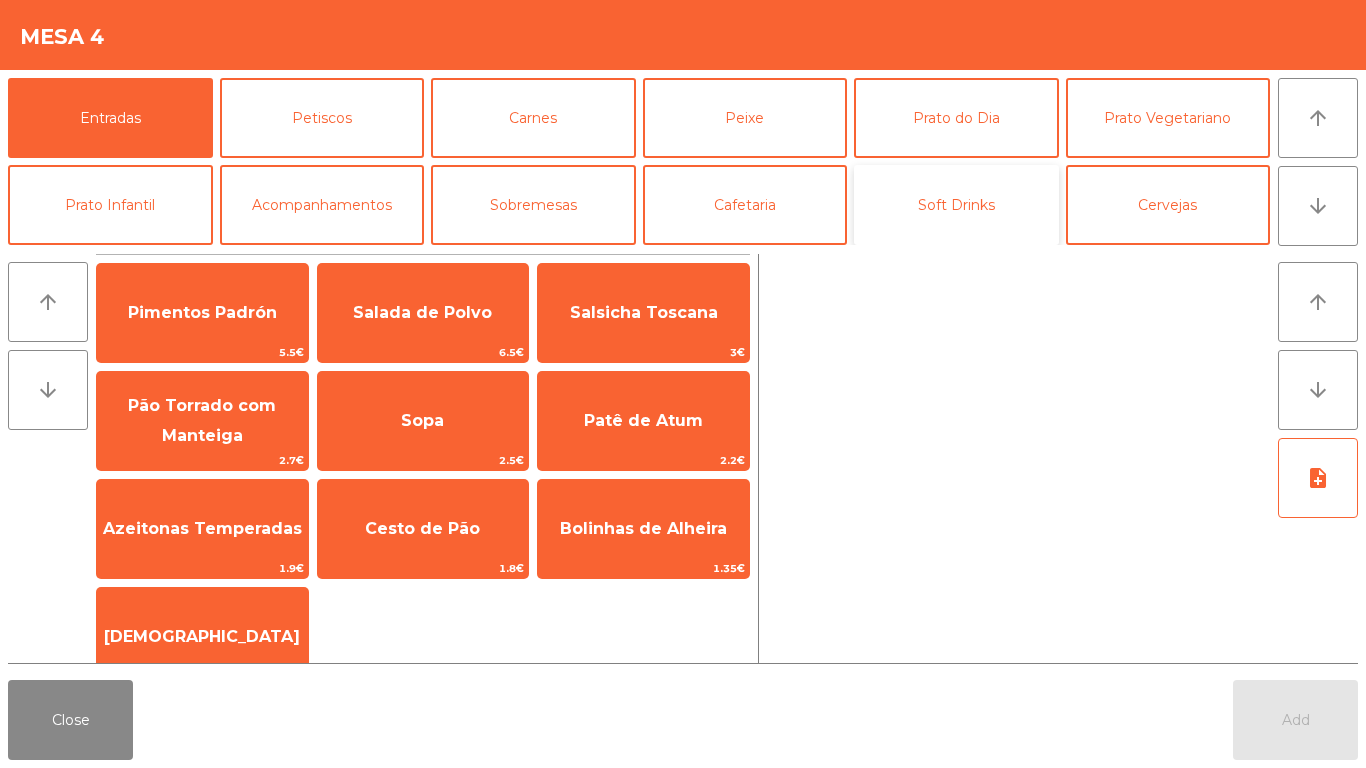 click on "Soft Drinks" 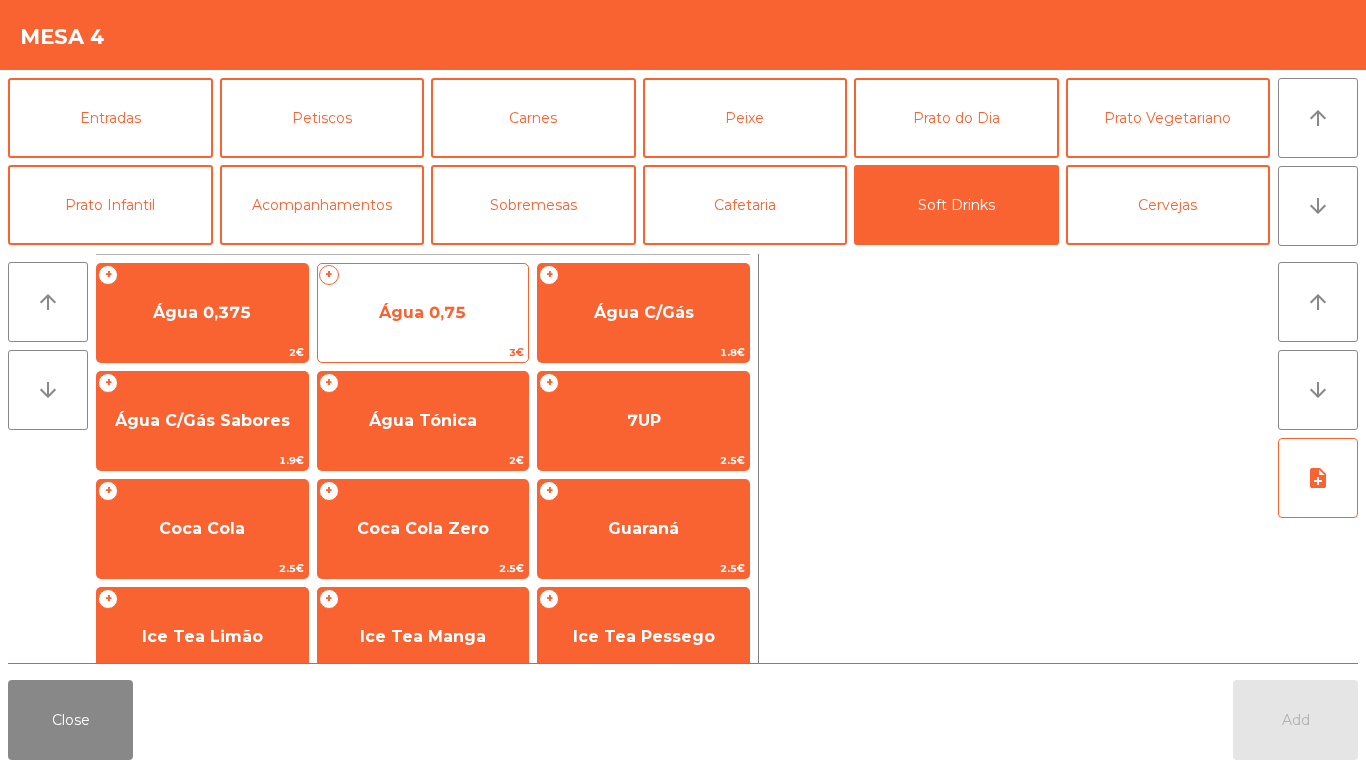 click on "Água 0,75" 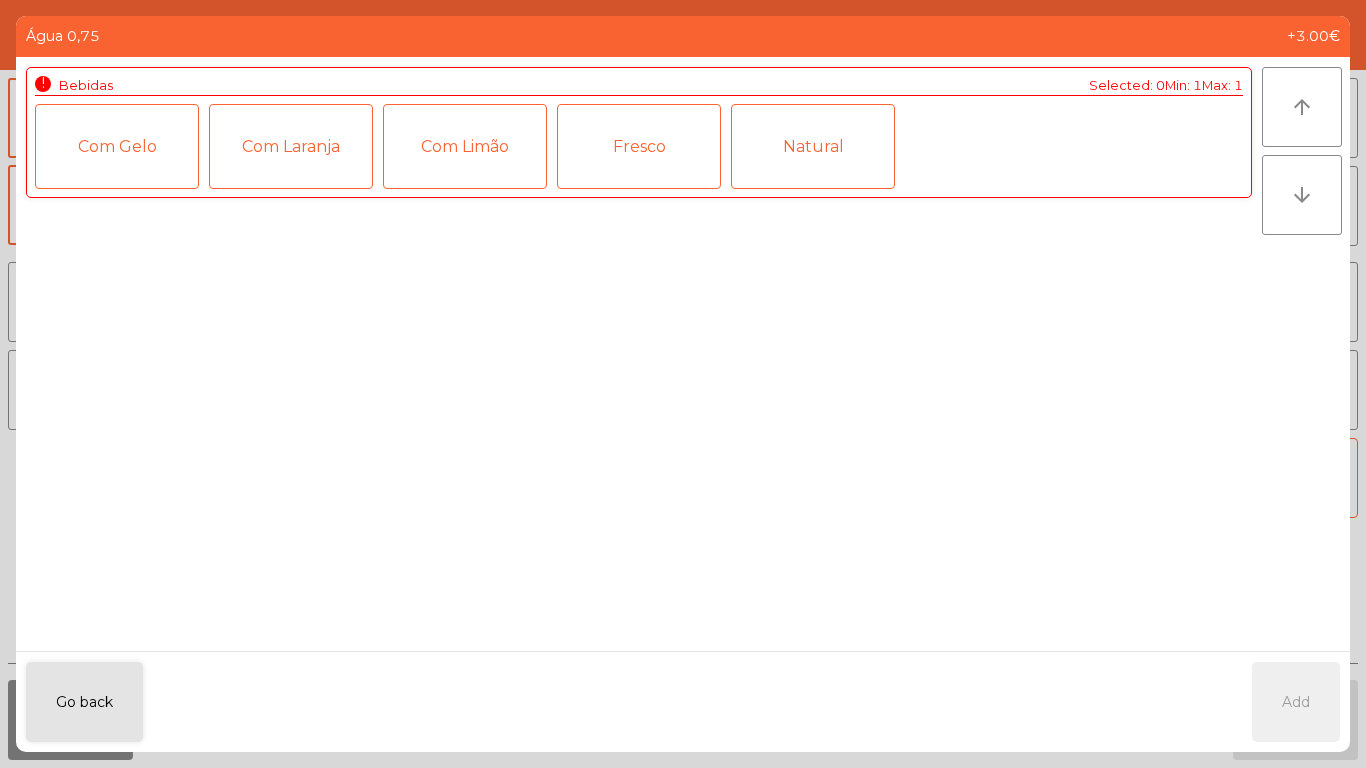 click on "Fresco" 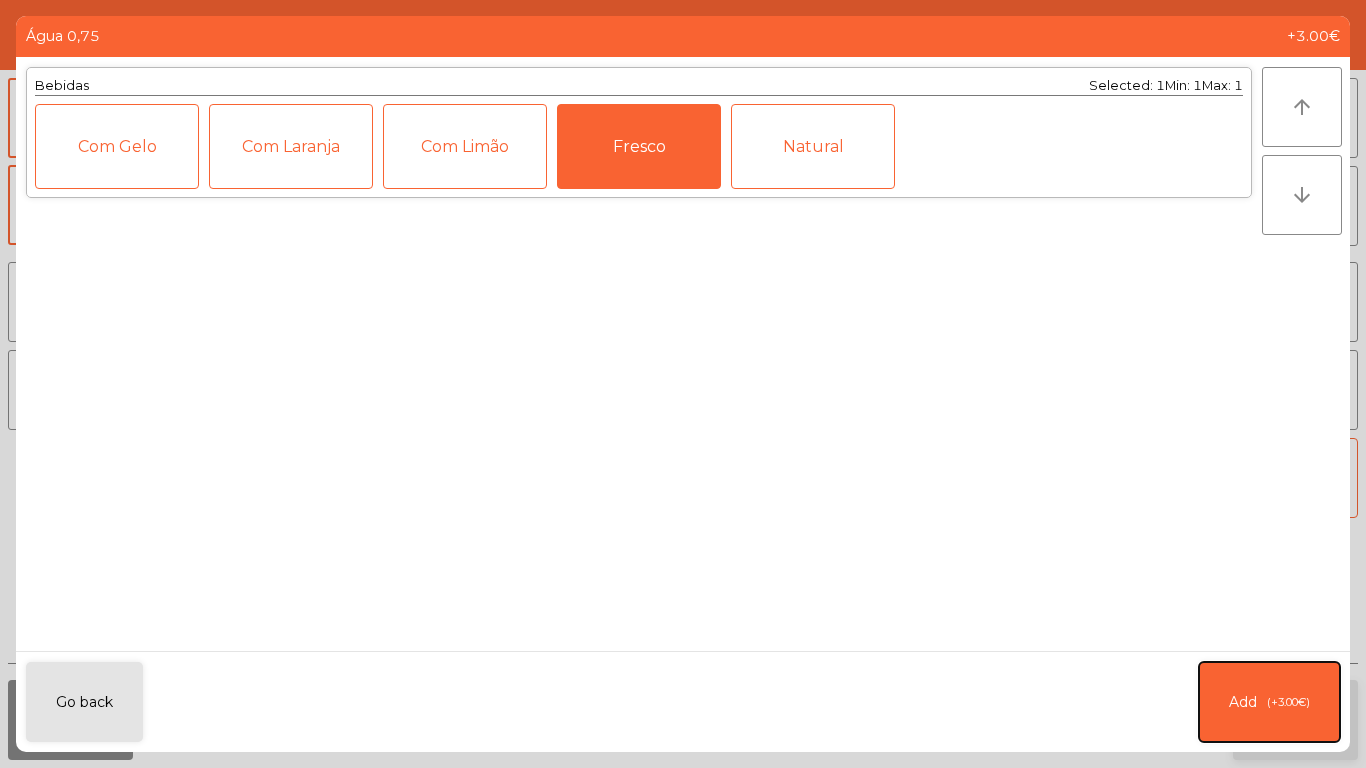 click on "(+3.00€)" 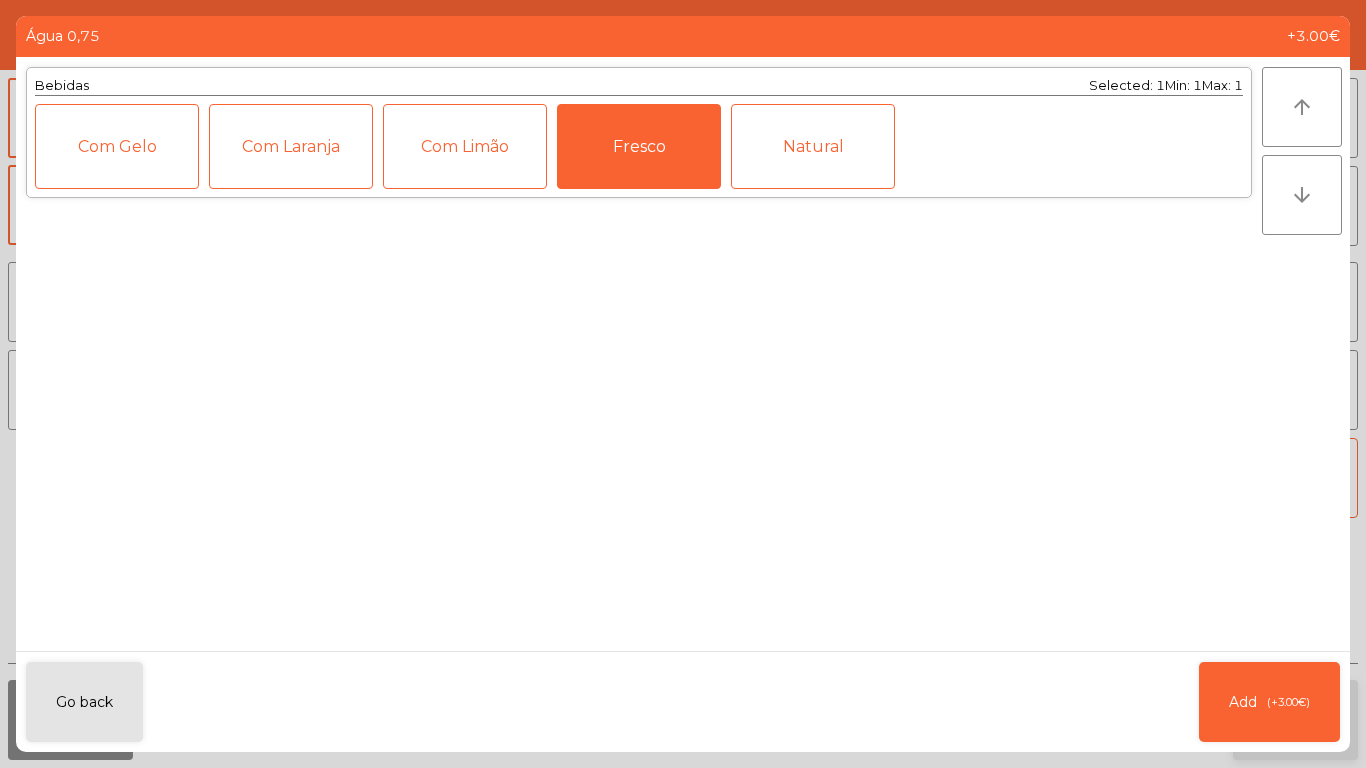 click on "Add" 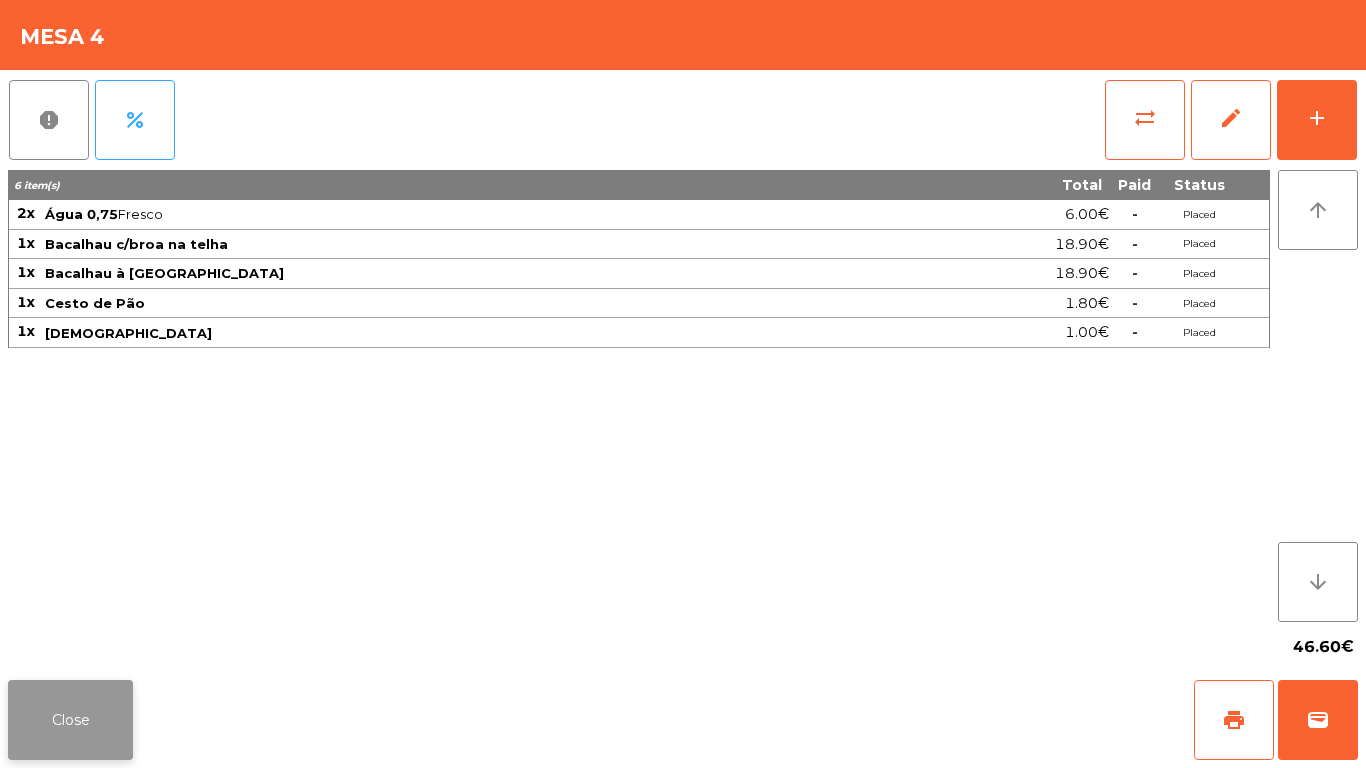 click on "Close" 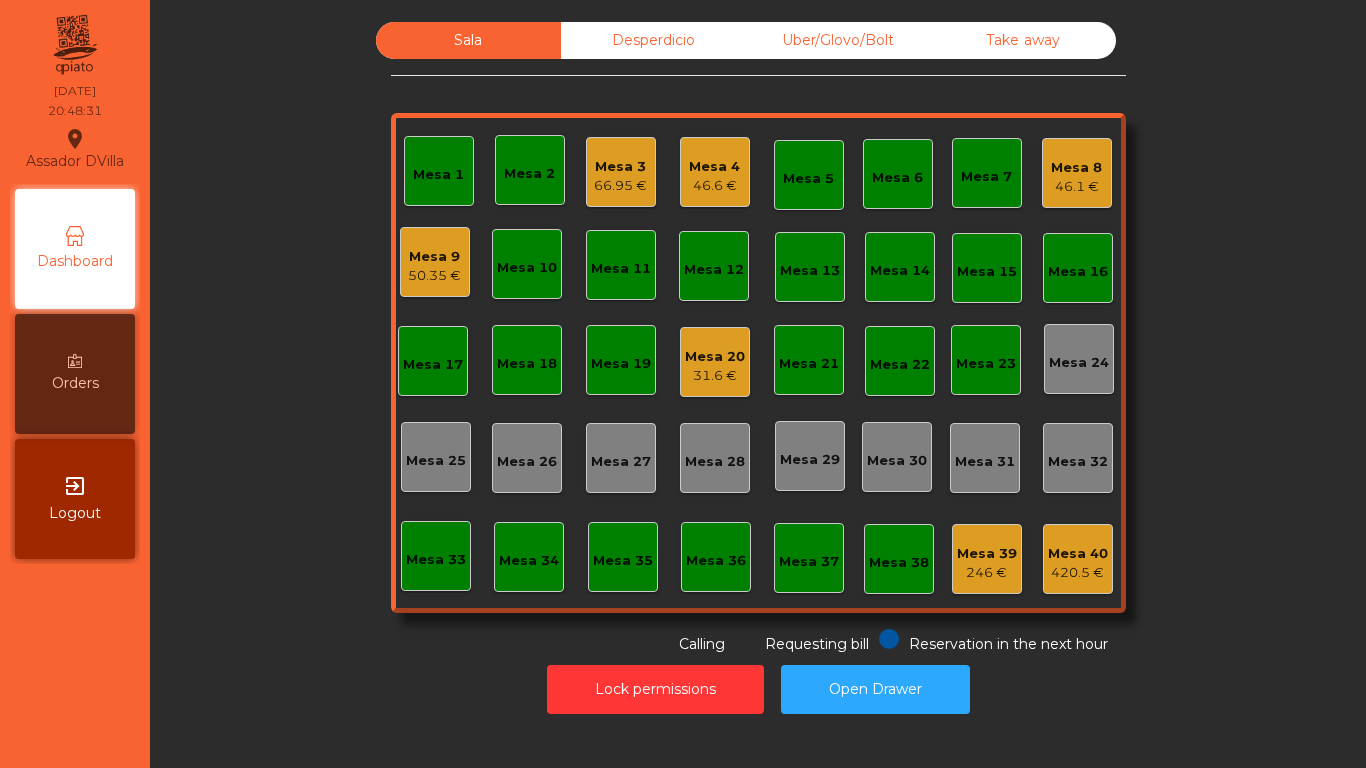 click on "Mesa 8" 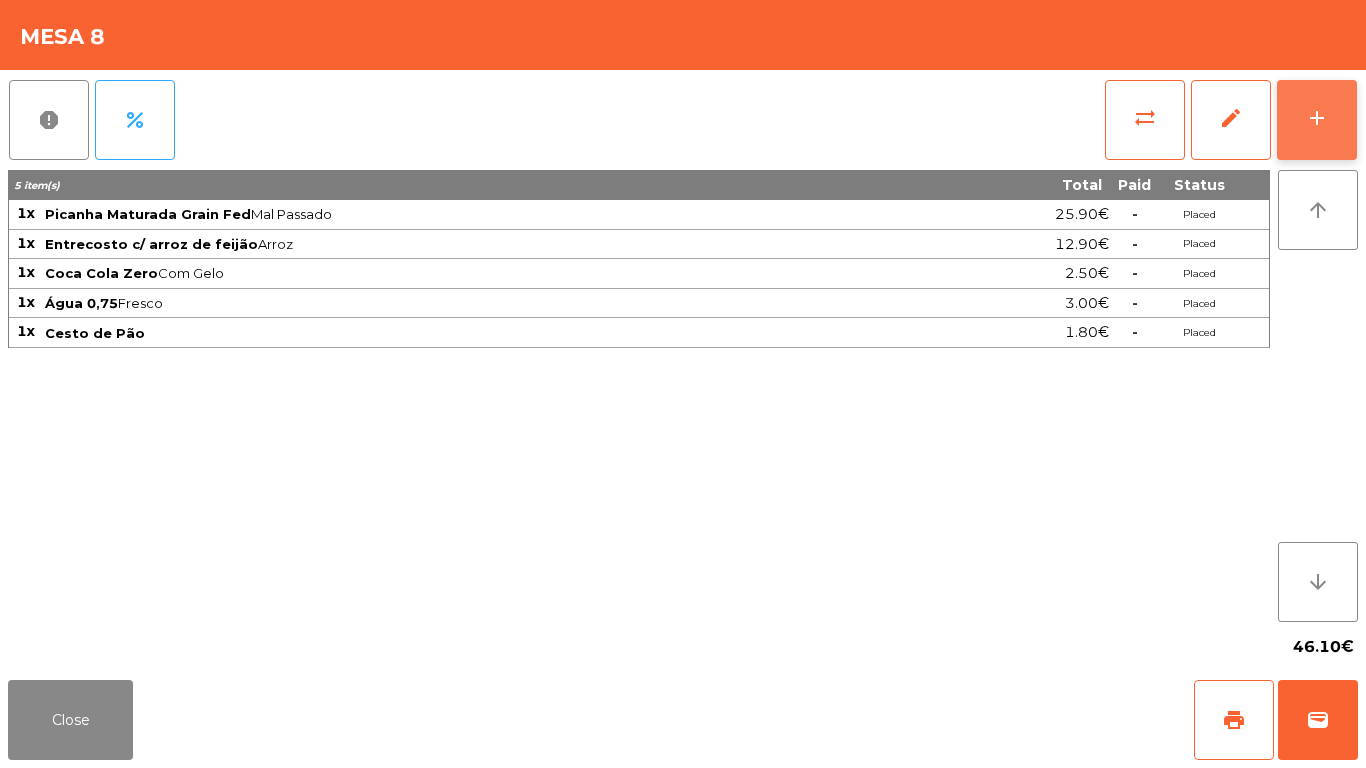 click on "add" 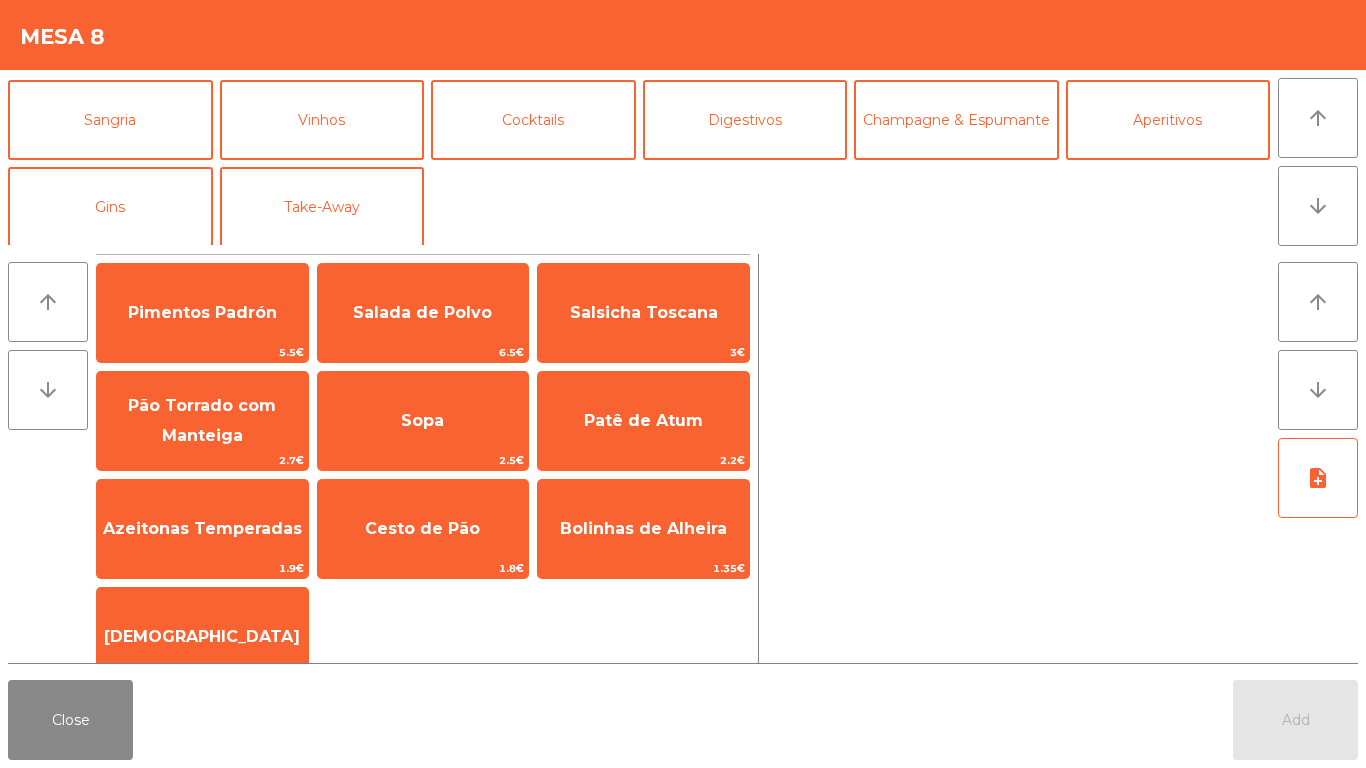 scroll, scrollTop: 174, scrollLeft: 0, axis: vertical 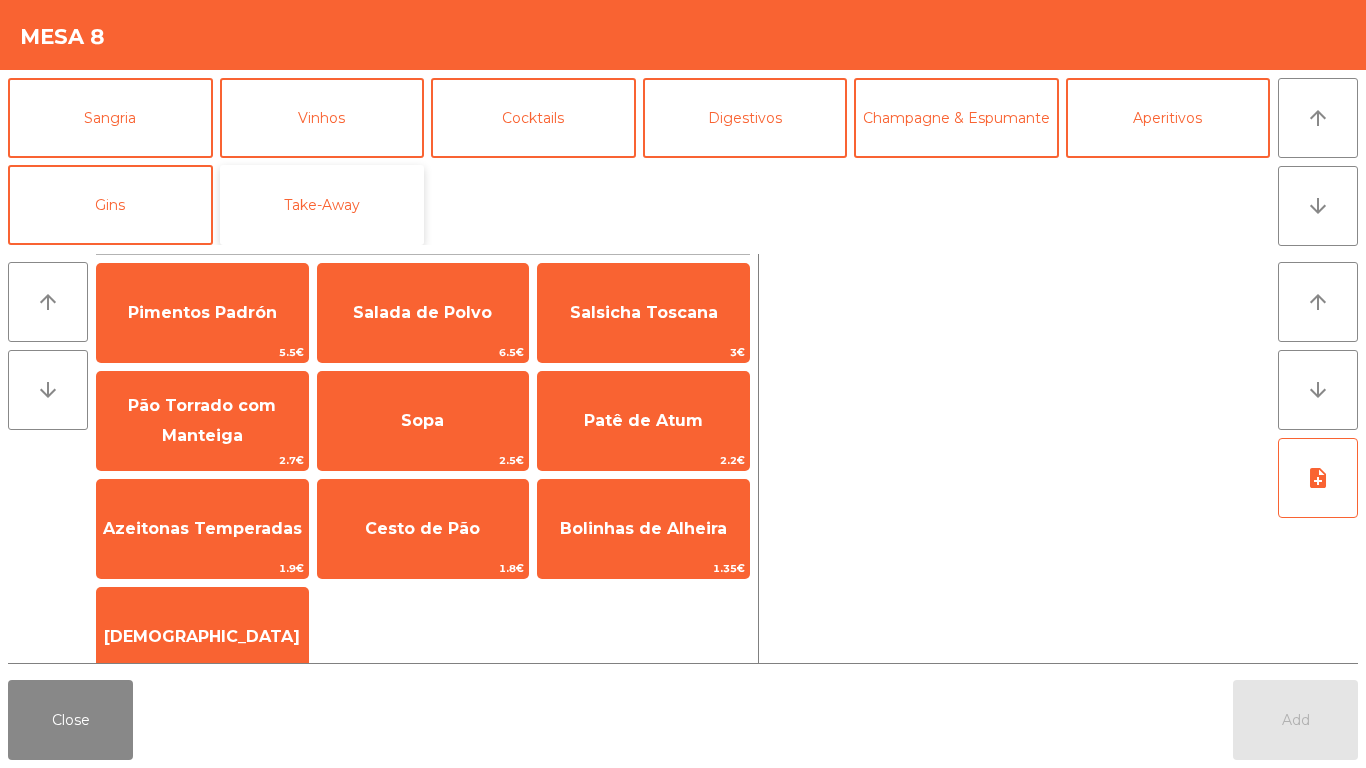 click on "Take-Away" 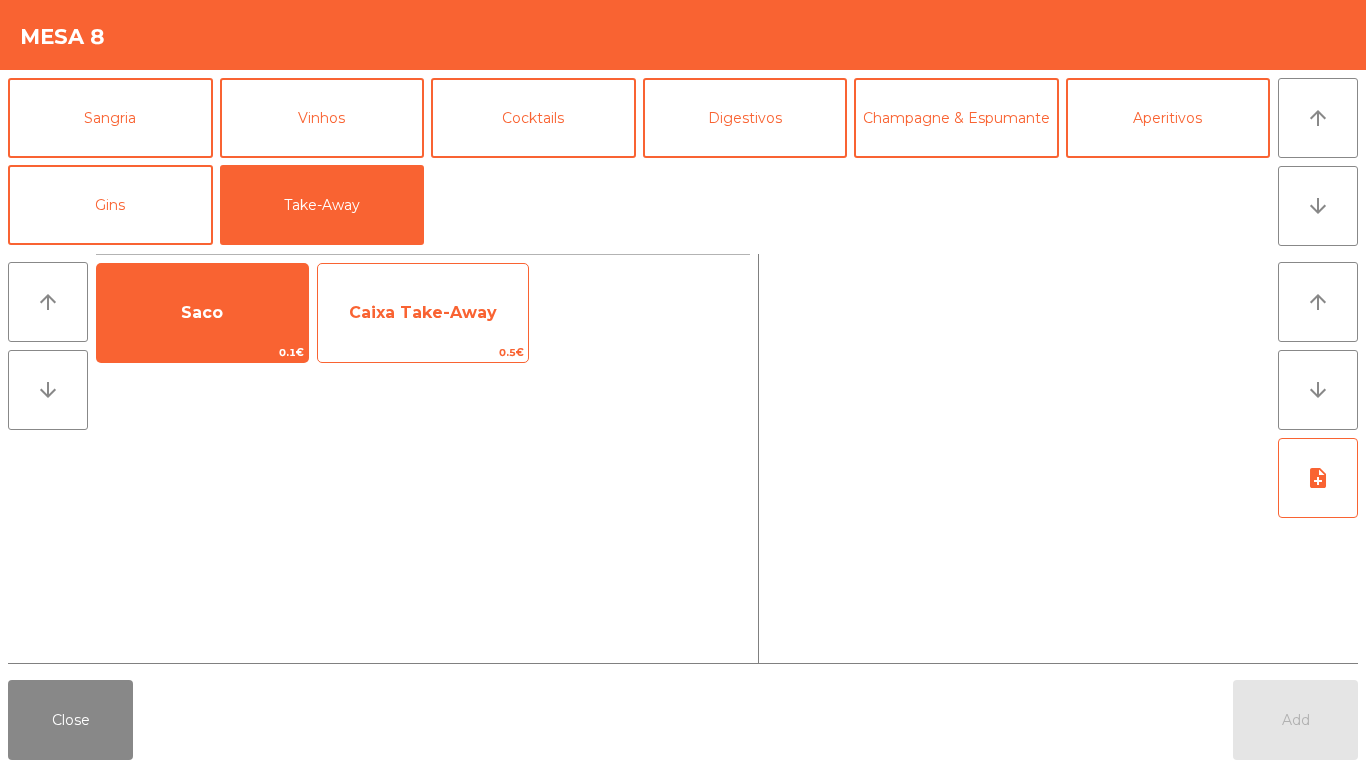 click on "Caixa Take-Away" 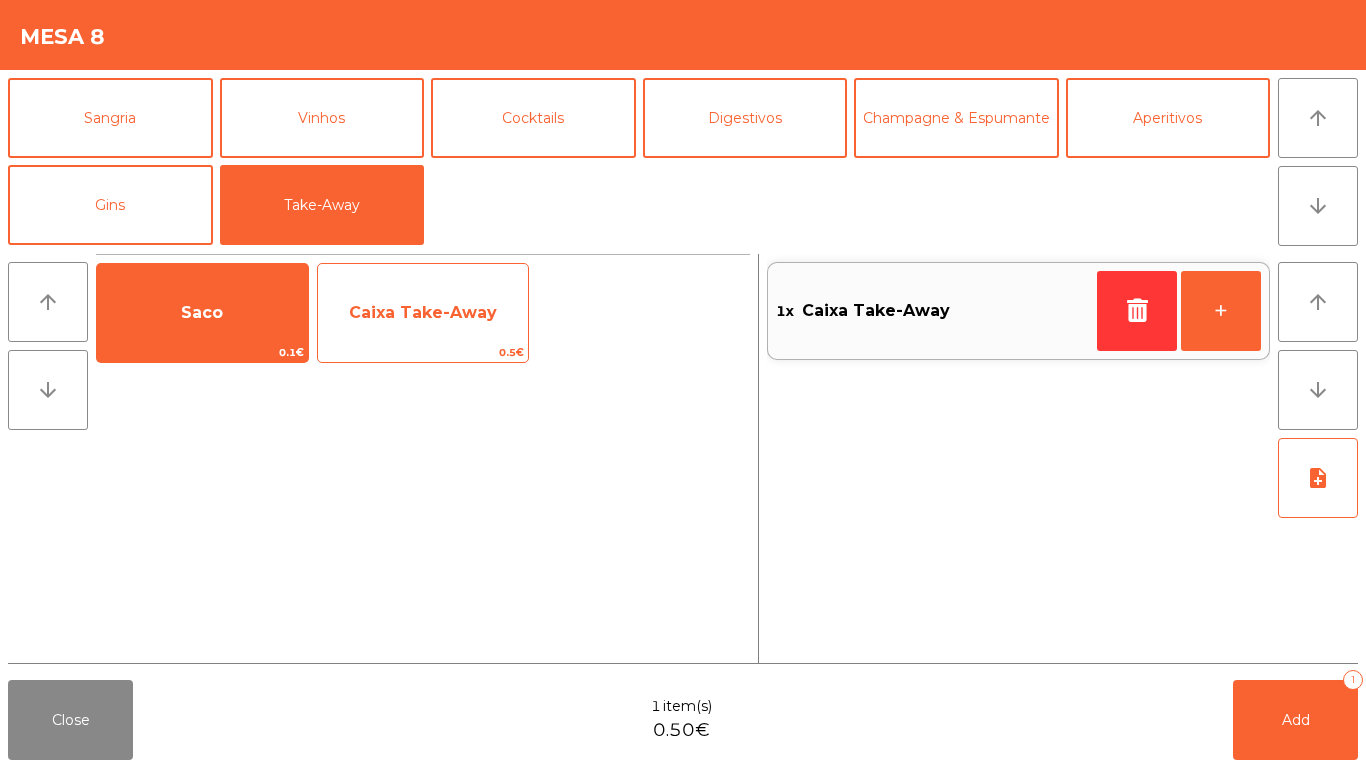 click on "Caixa Take-Away" 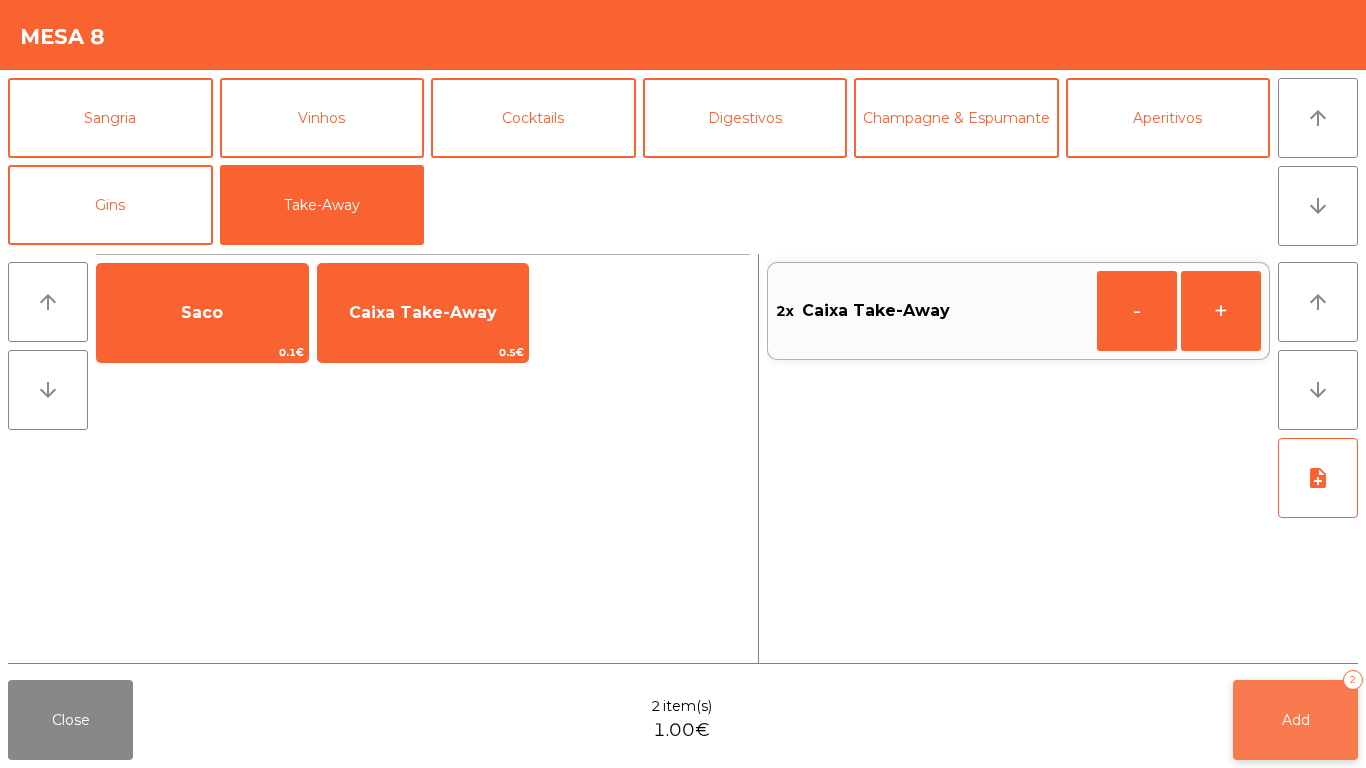 click on "Add   2" 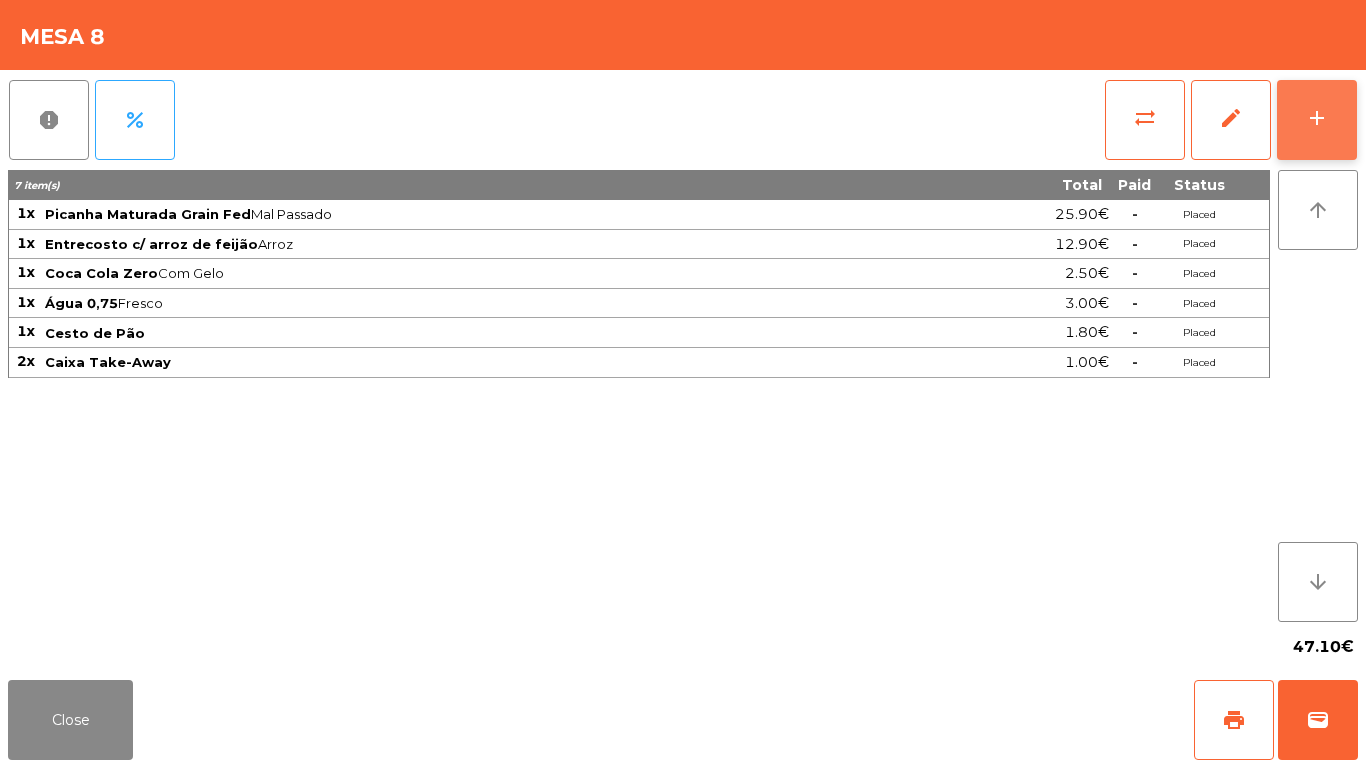 click on "add" 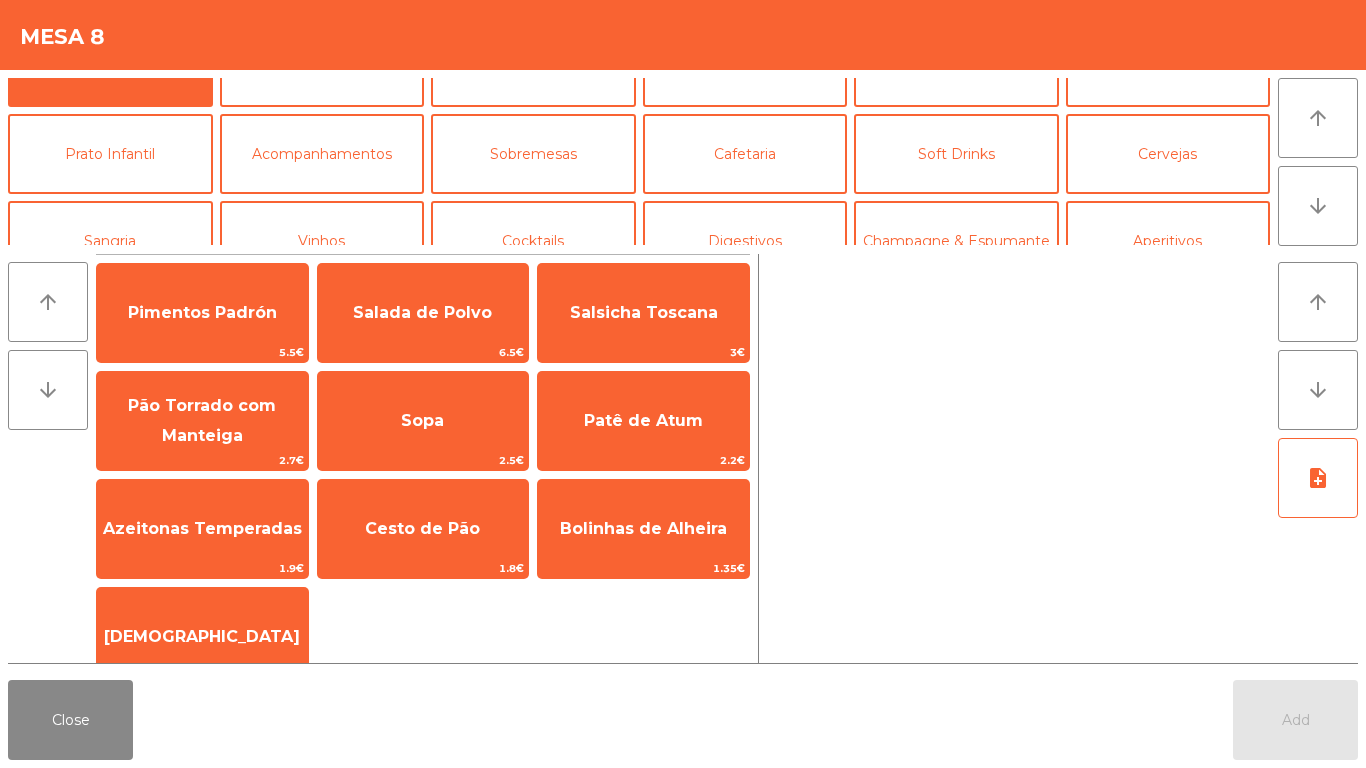 scroll, scrollTop: 174, scrollLeft: 0, axis: vertical 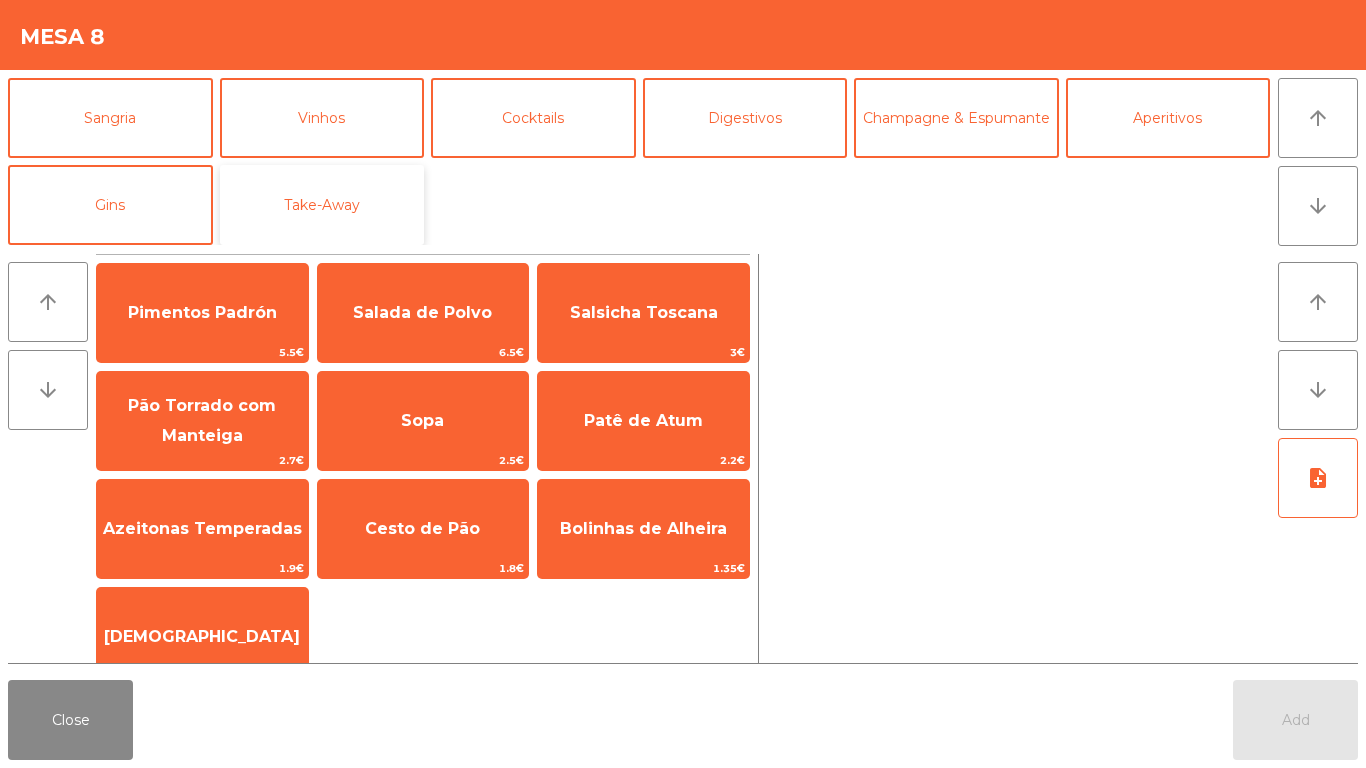 click on "Take-Away" 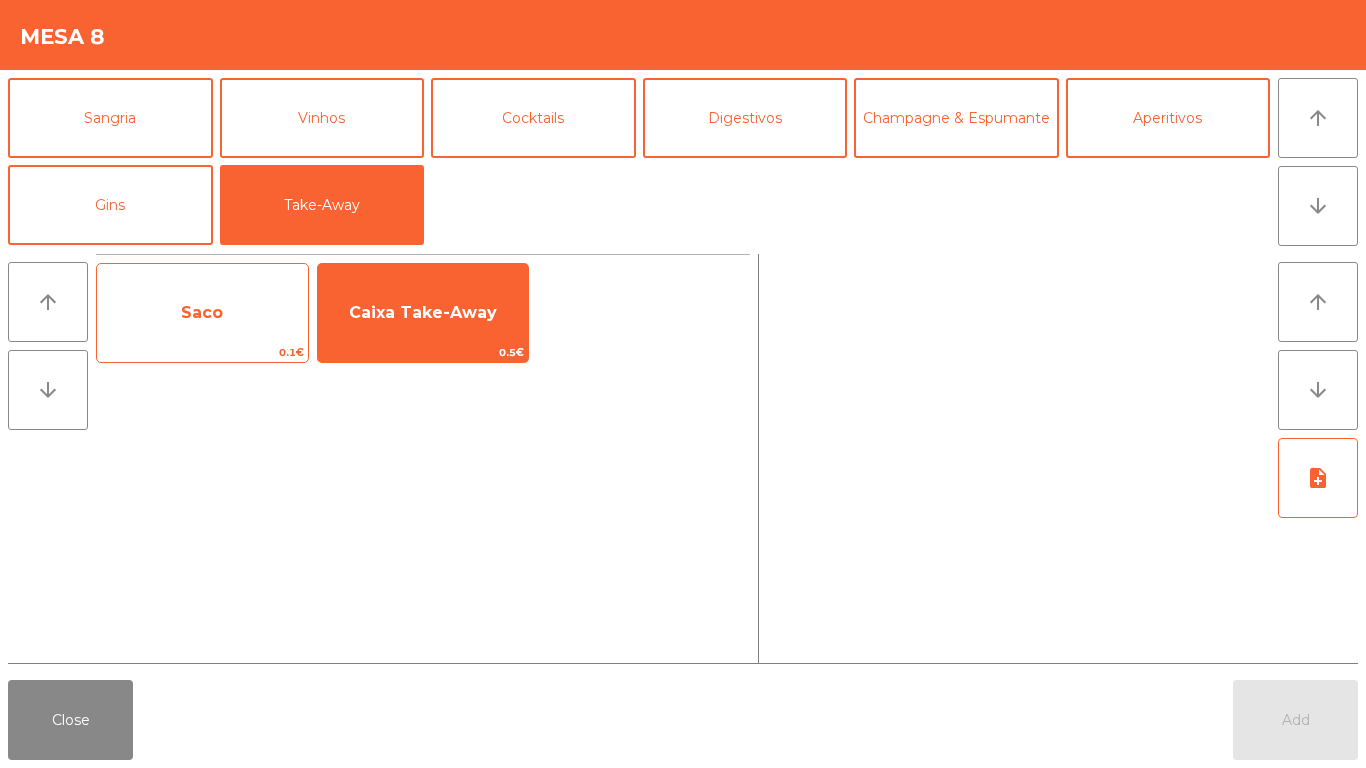 click on "Saco" 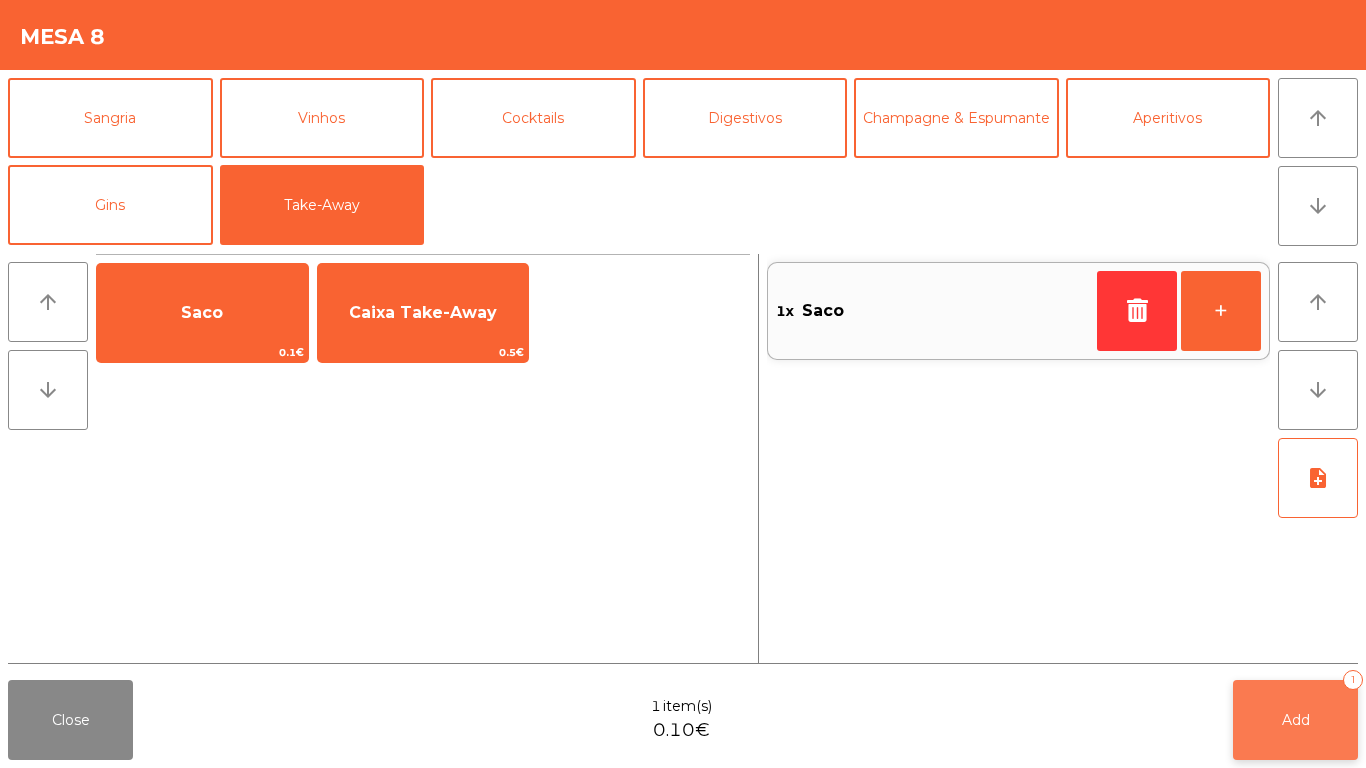click on "Add   1" 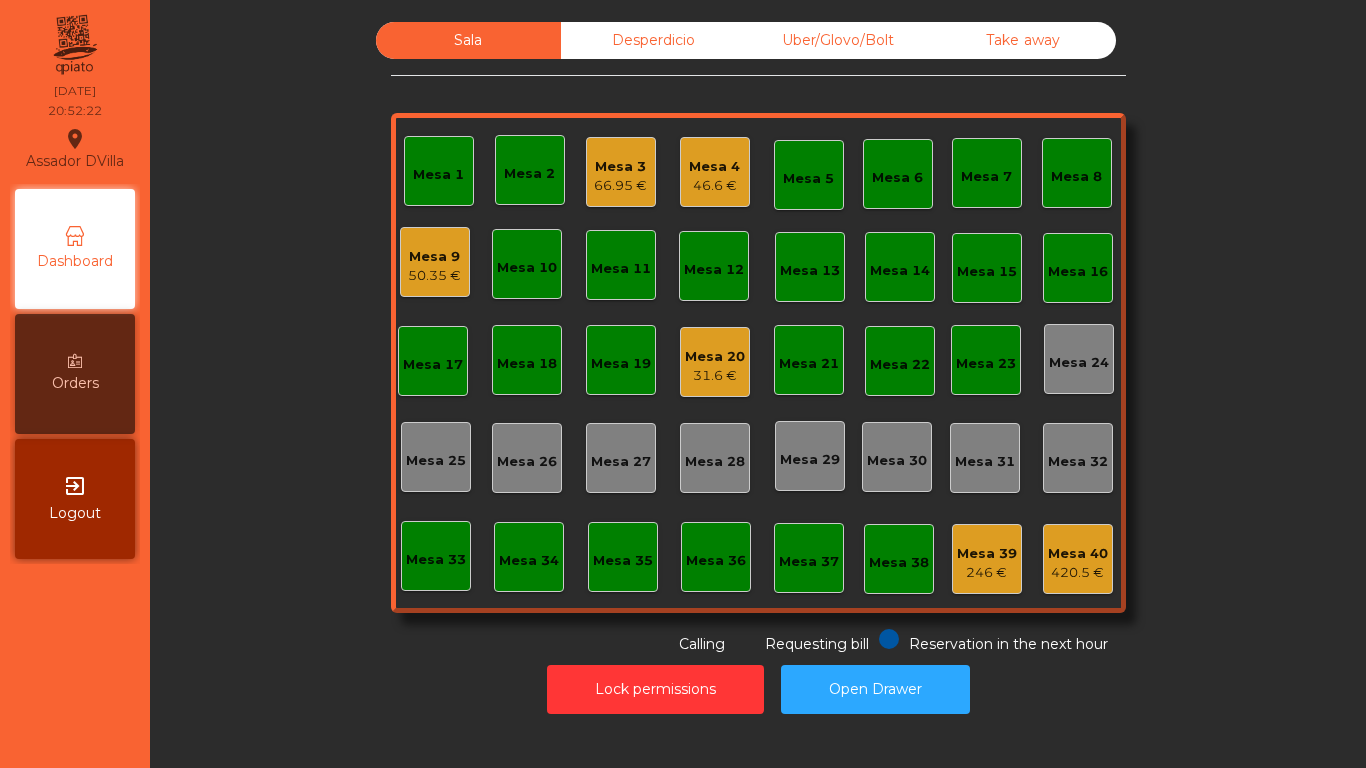 click on "31.6 €" 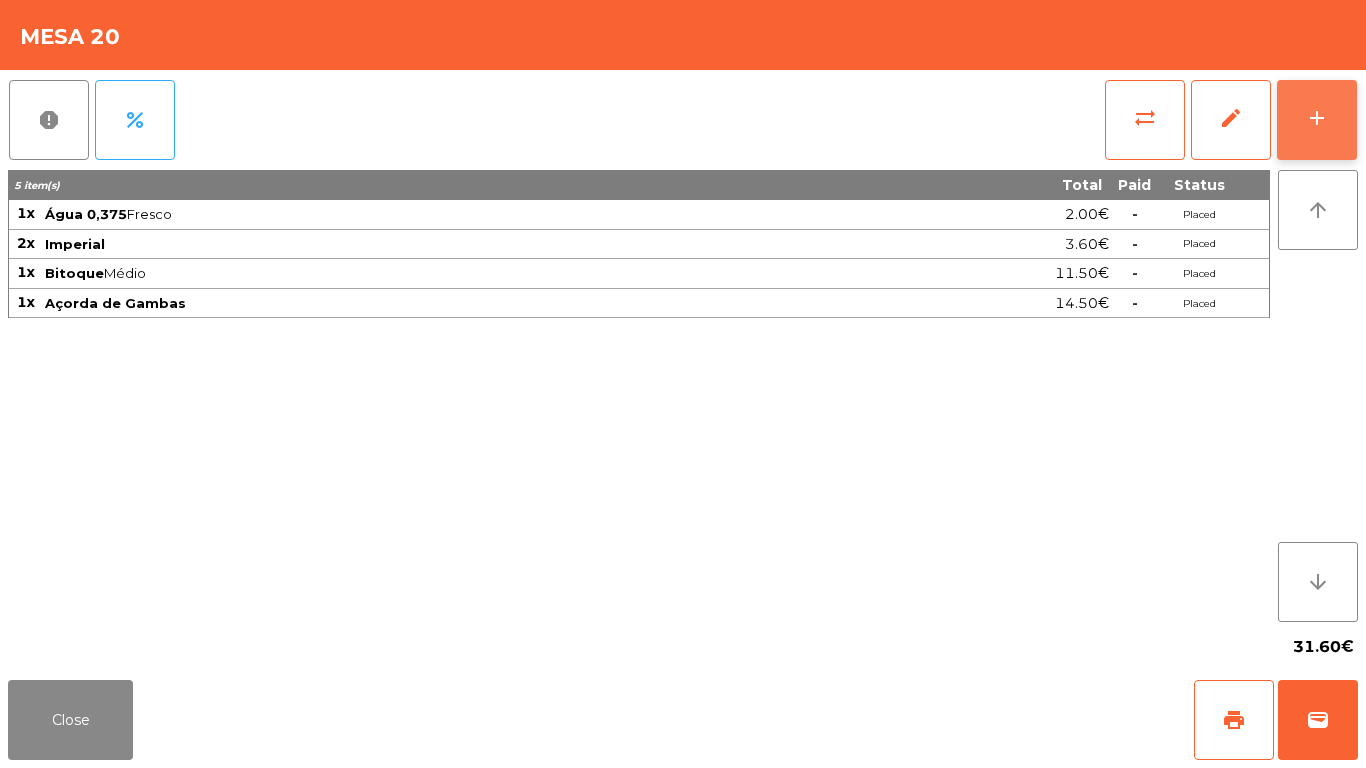 click on "add" 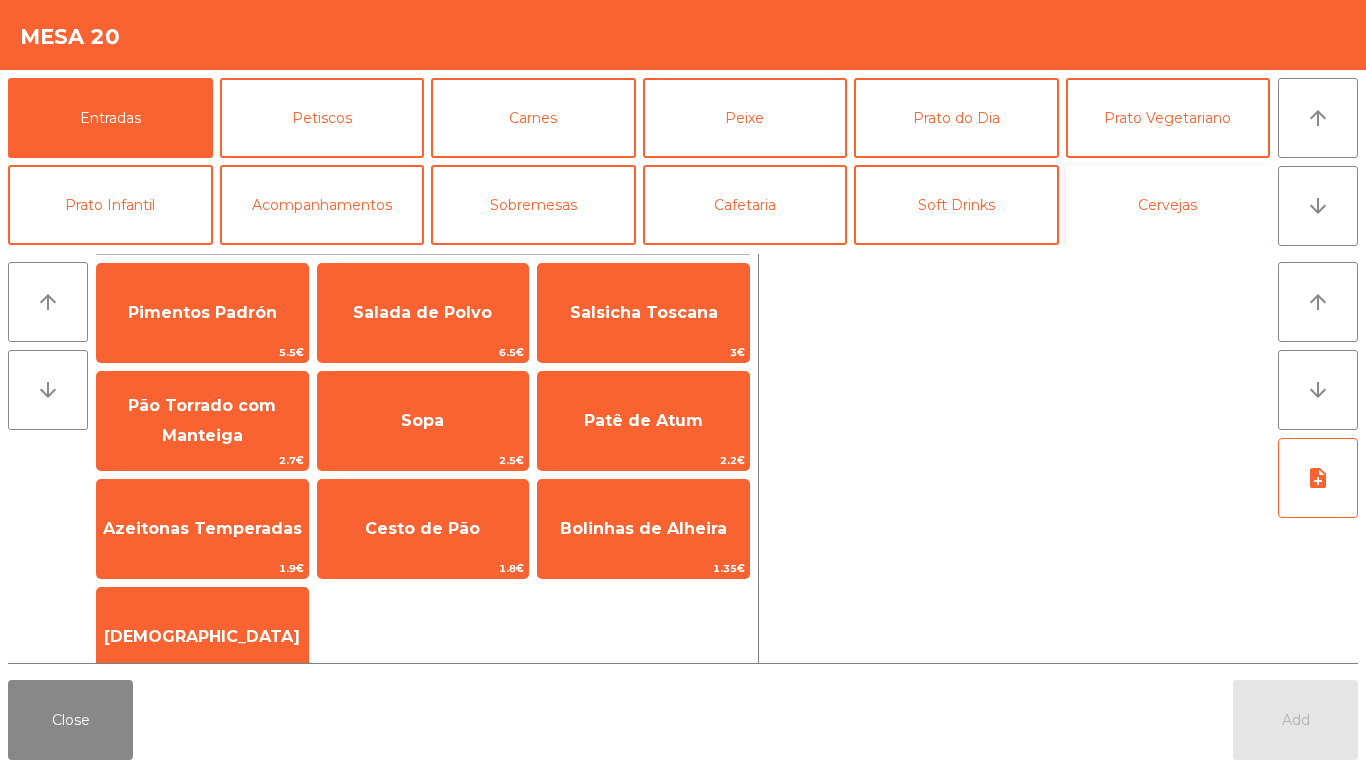 click on "Cervejas" 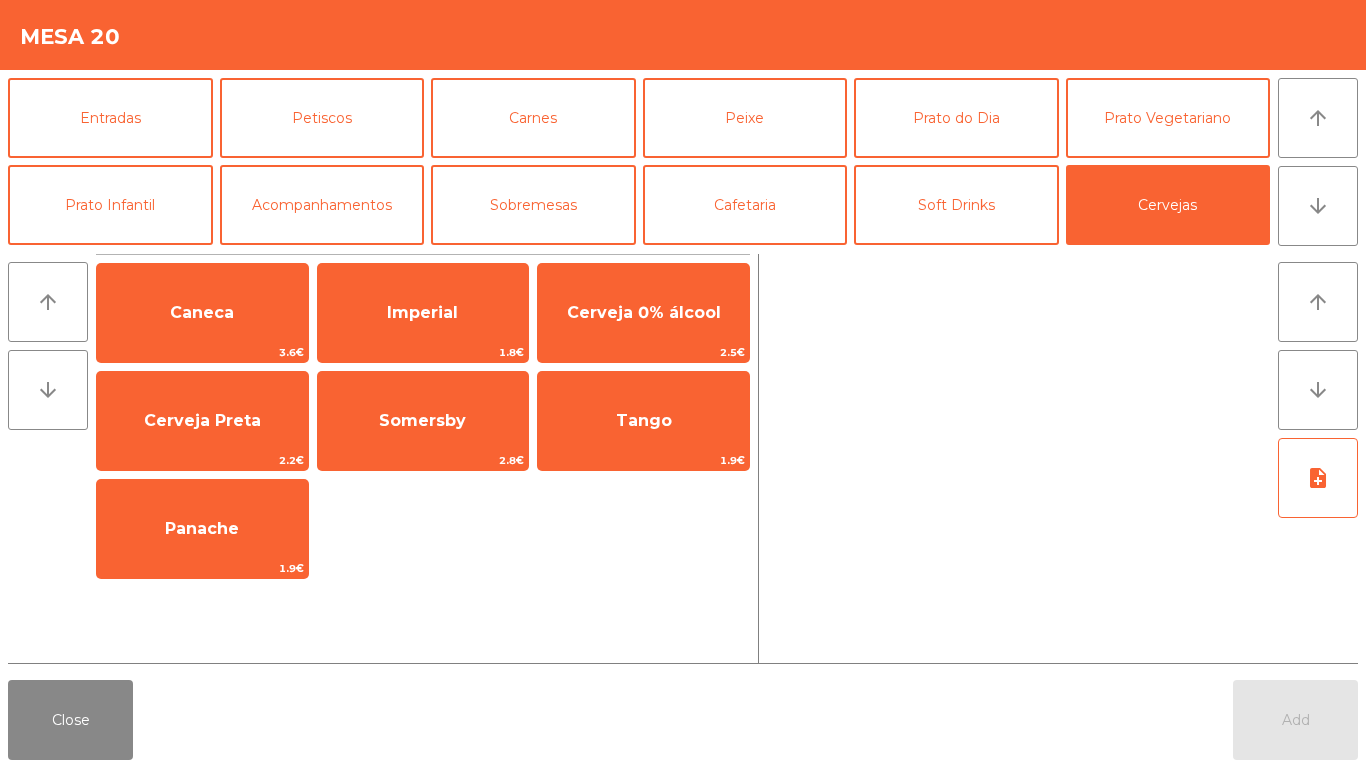 drag, startPoint x: 491, startPoint y: 312, endPoint x: 882, endPoint y: 767, distance: 599.9217 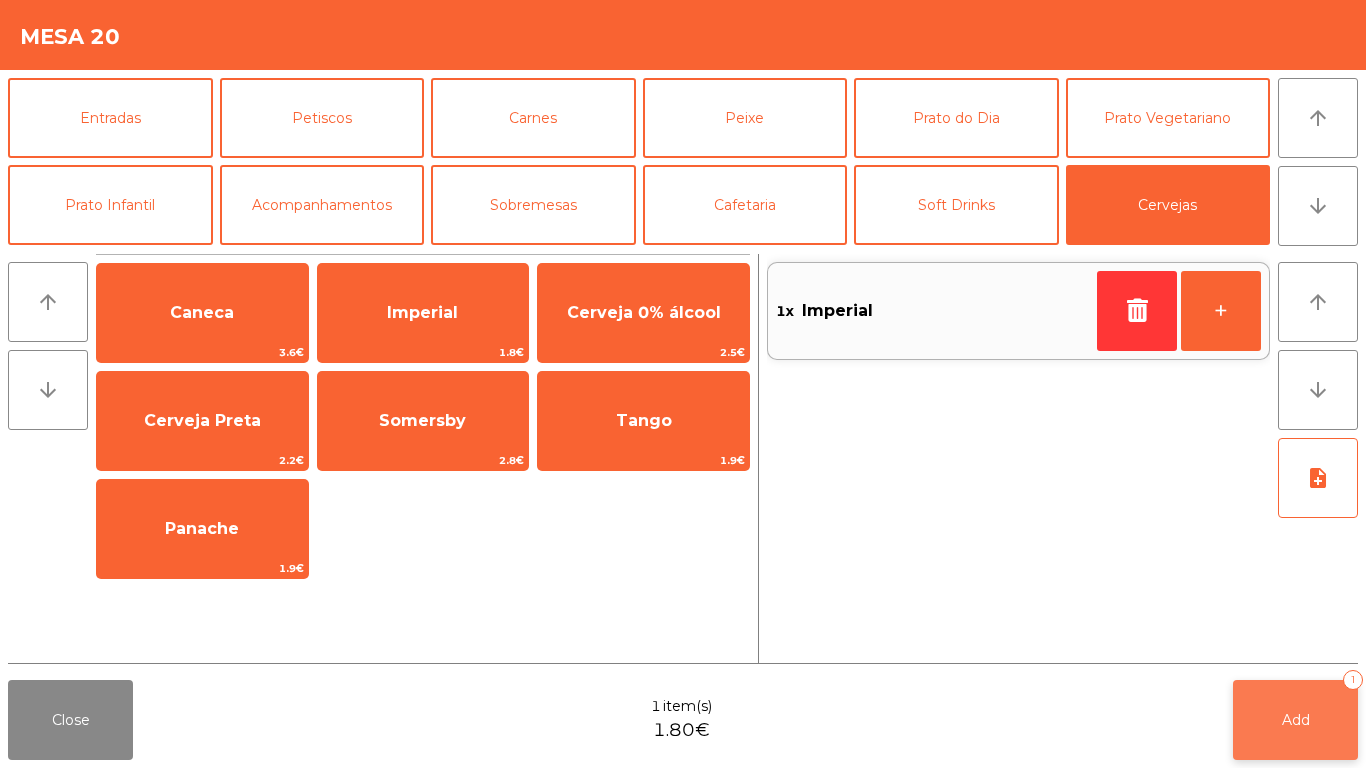 click on "Add" 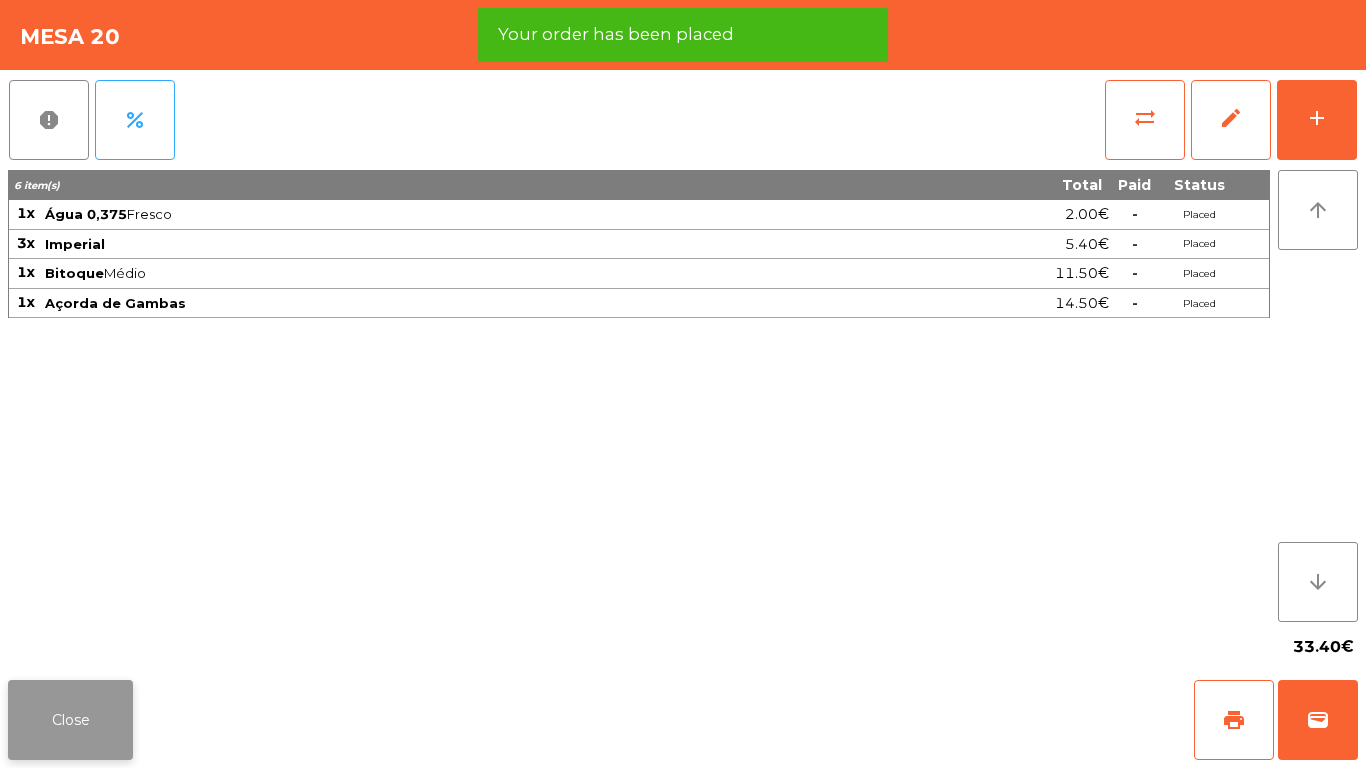 click on "Close" 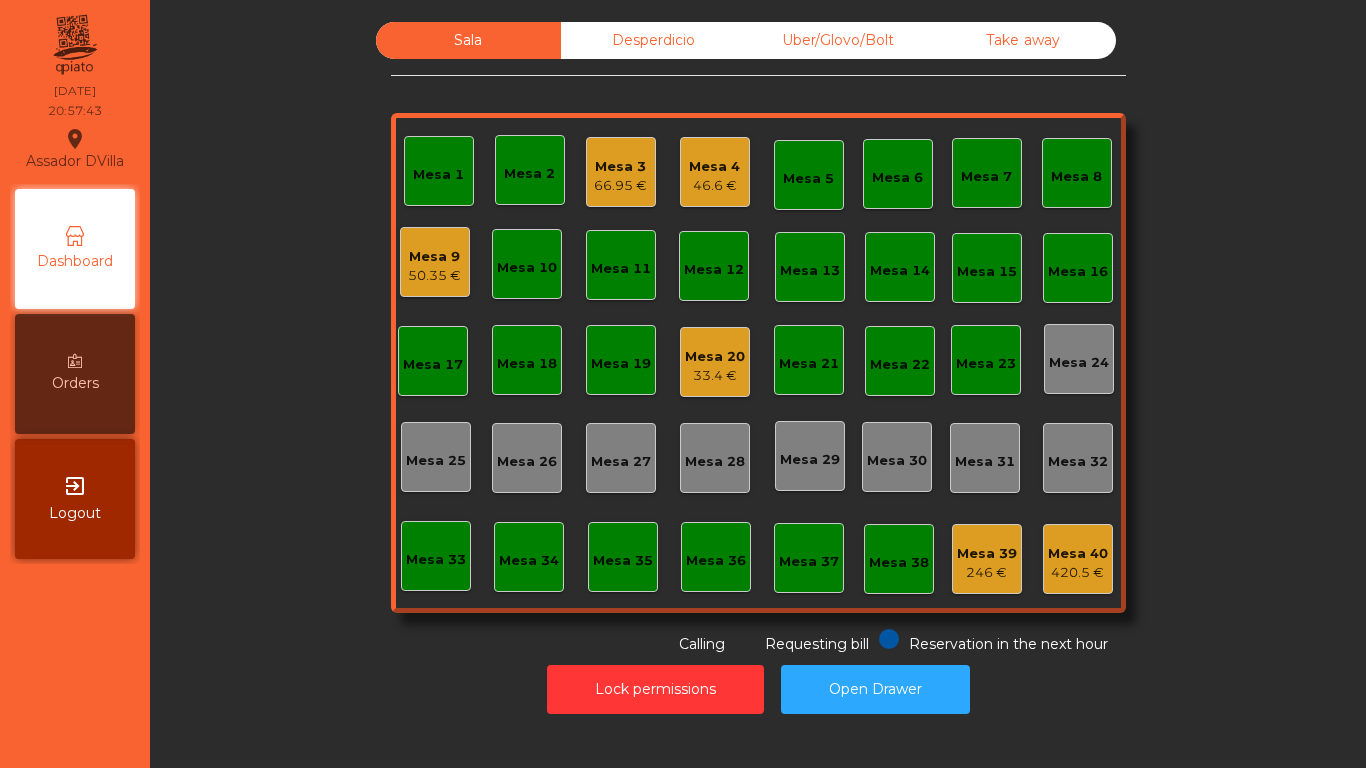 click on "66.95 €" 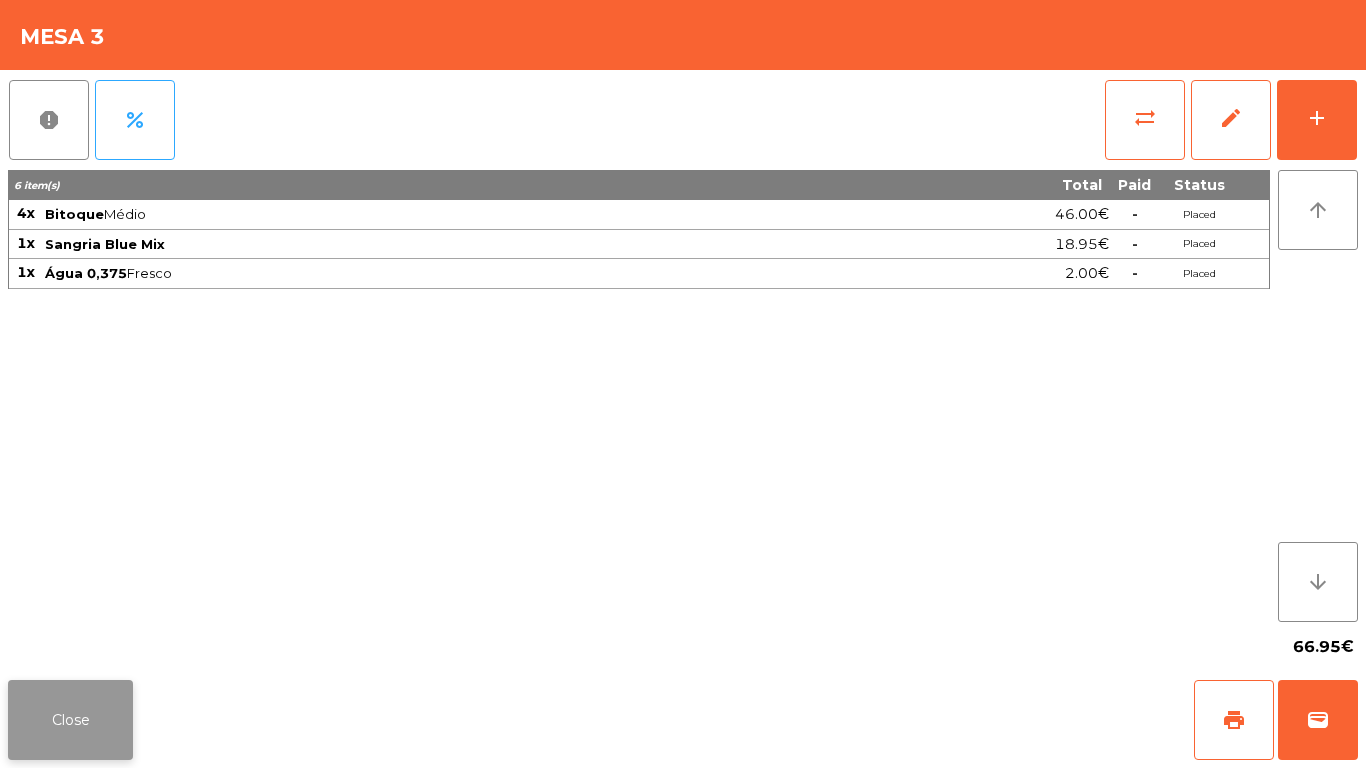 click on "Close" 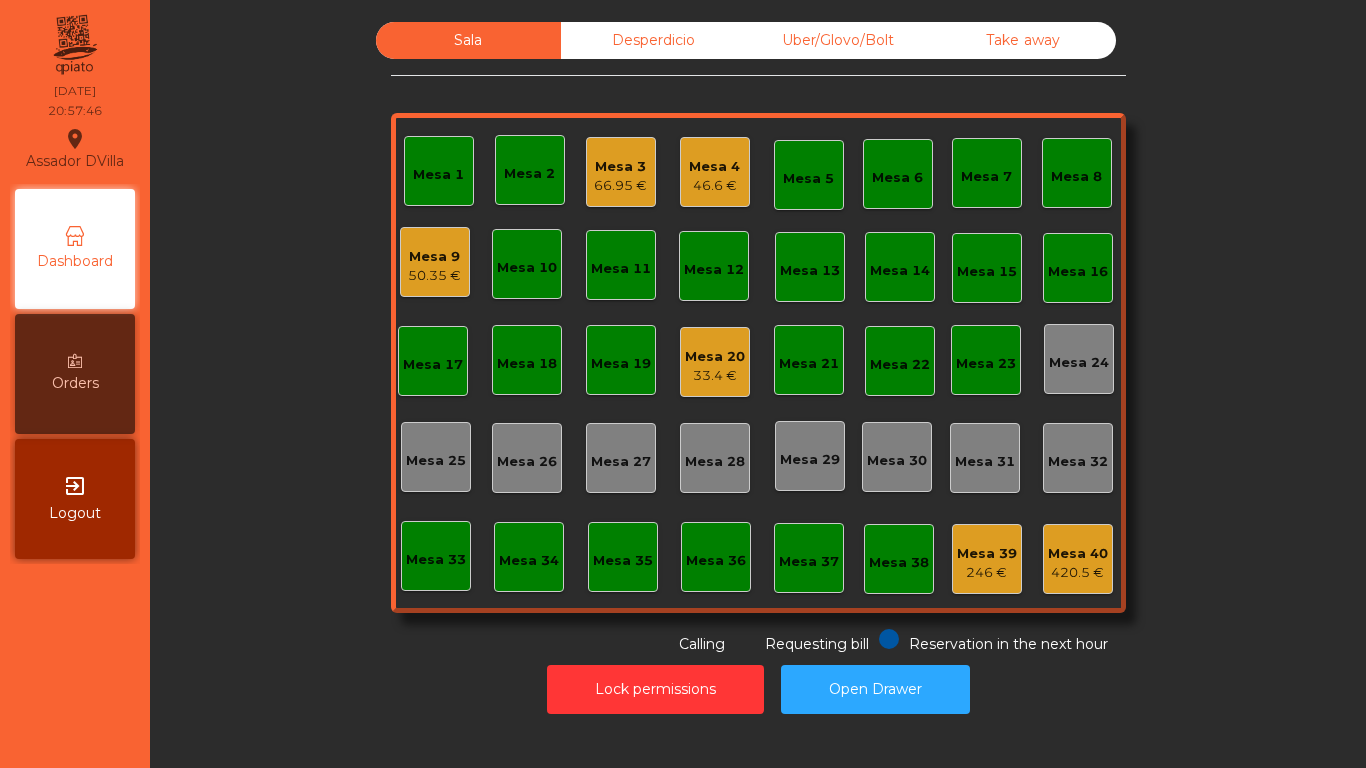 click on "Mesa 3" 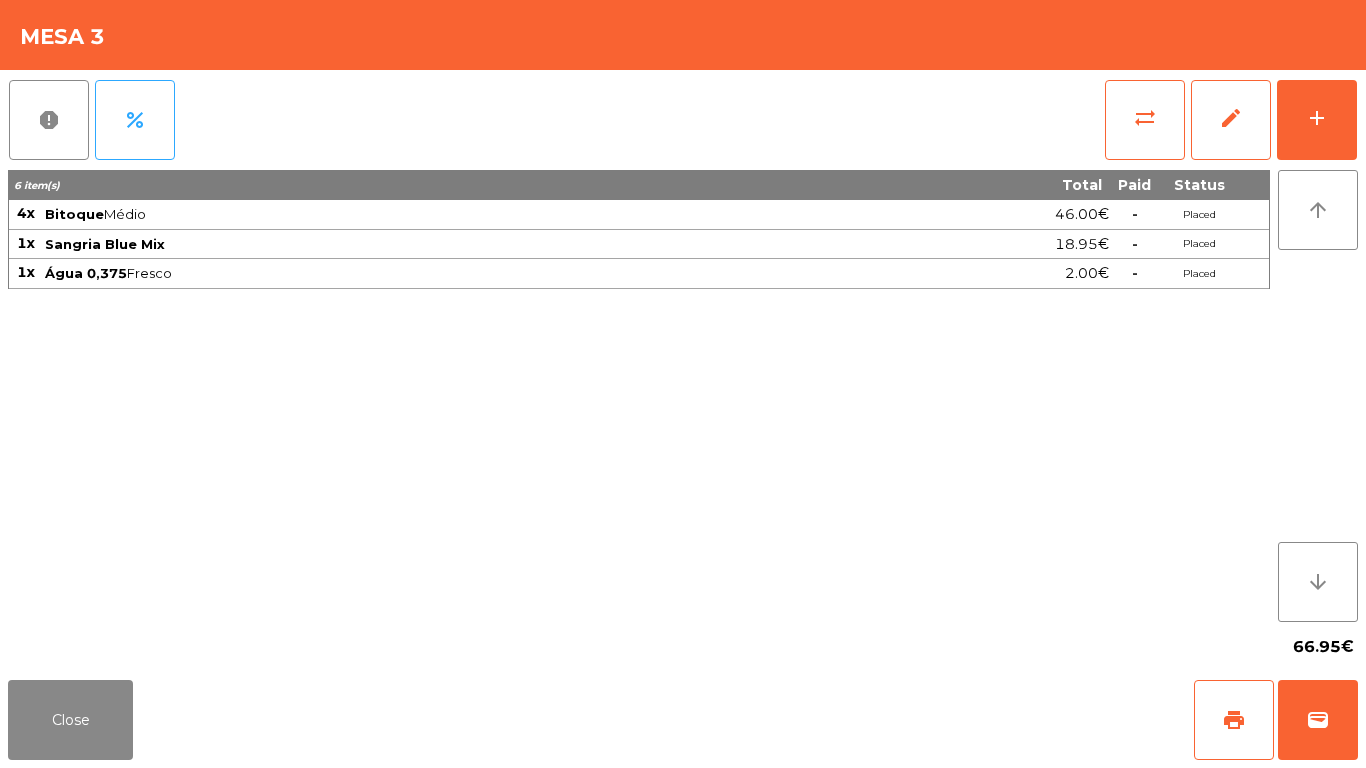 click on "Close   print   wallet" 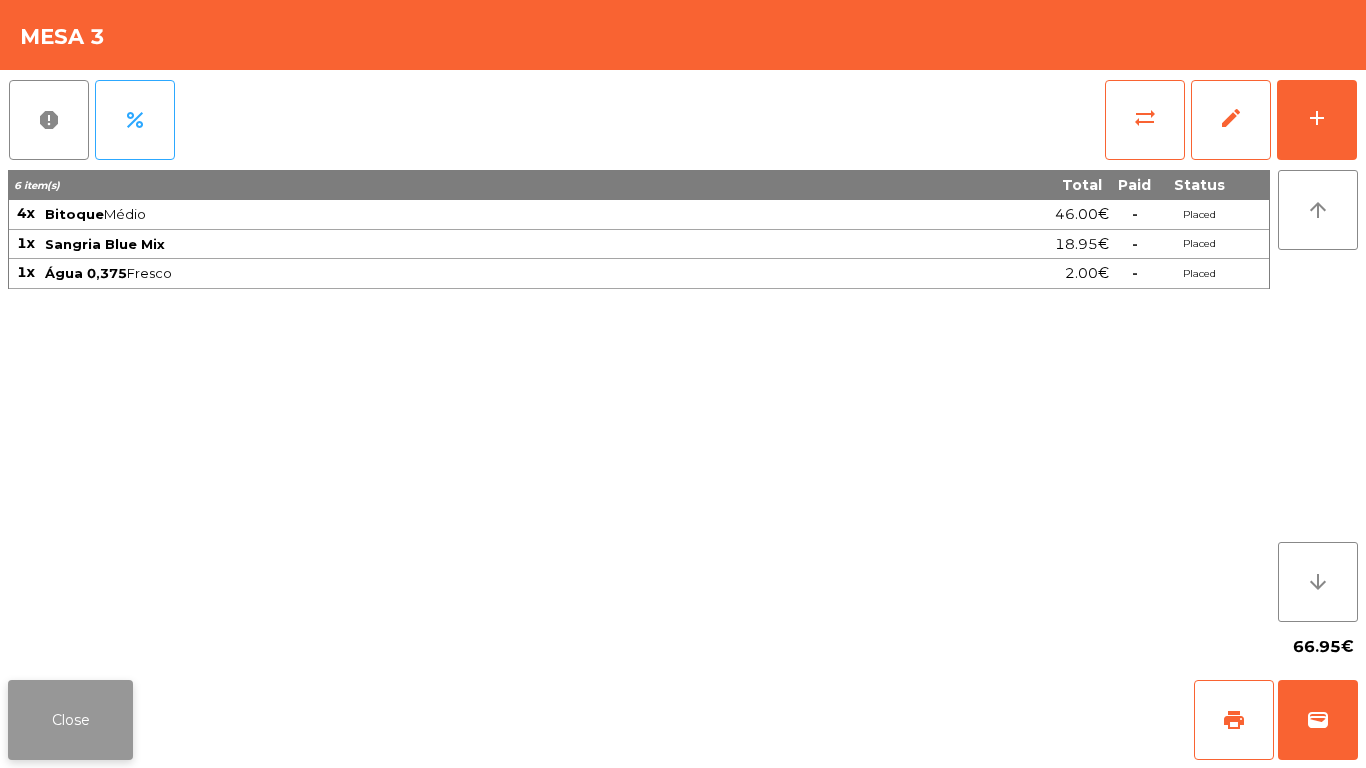 click on "Close" 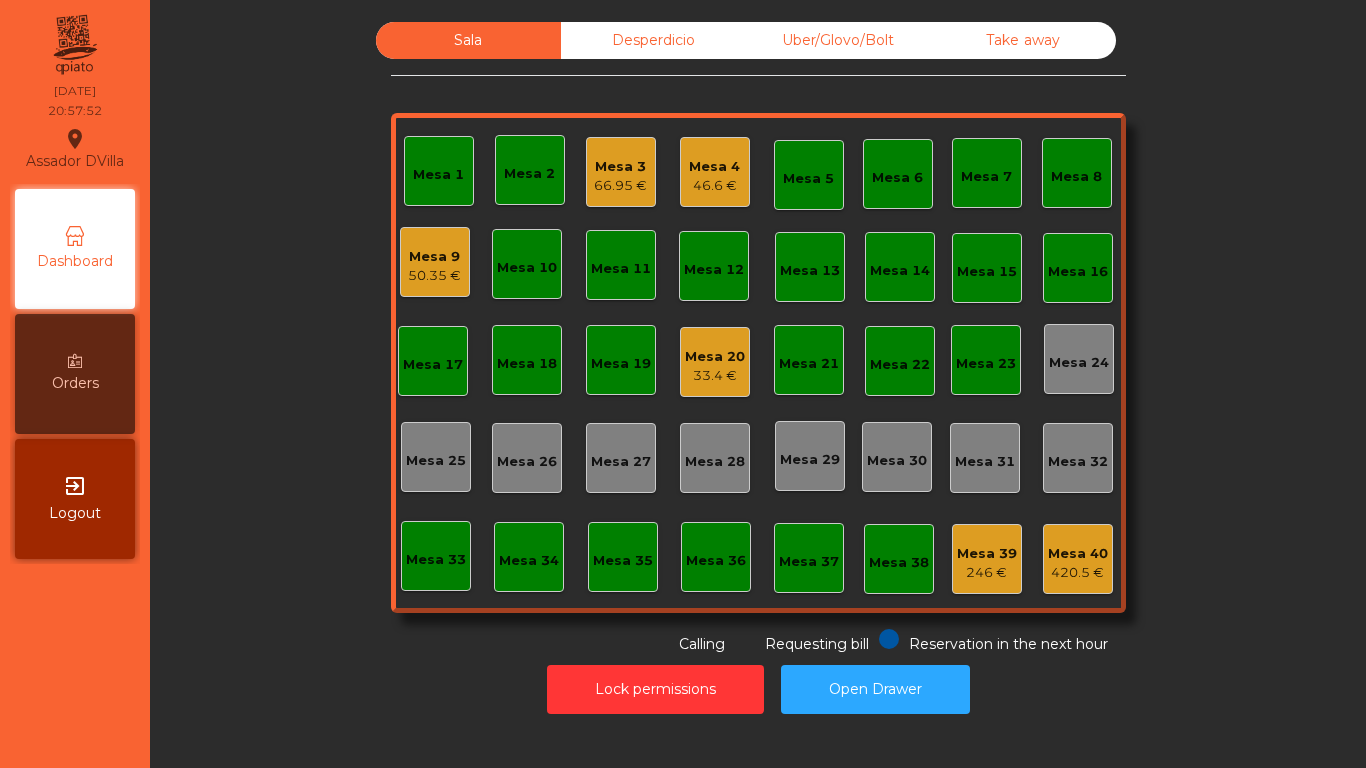 click on "Mesa 20   33.4 €" 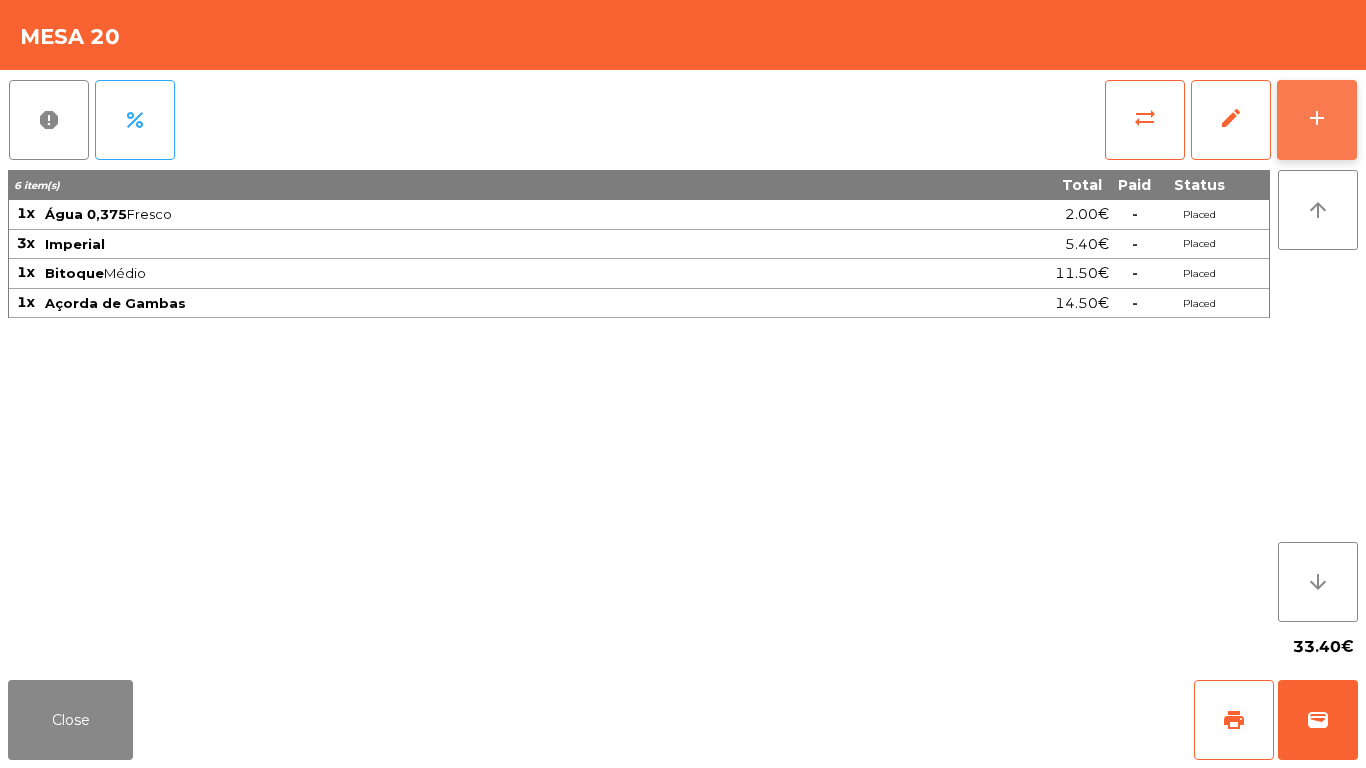 click on "add" 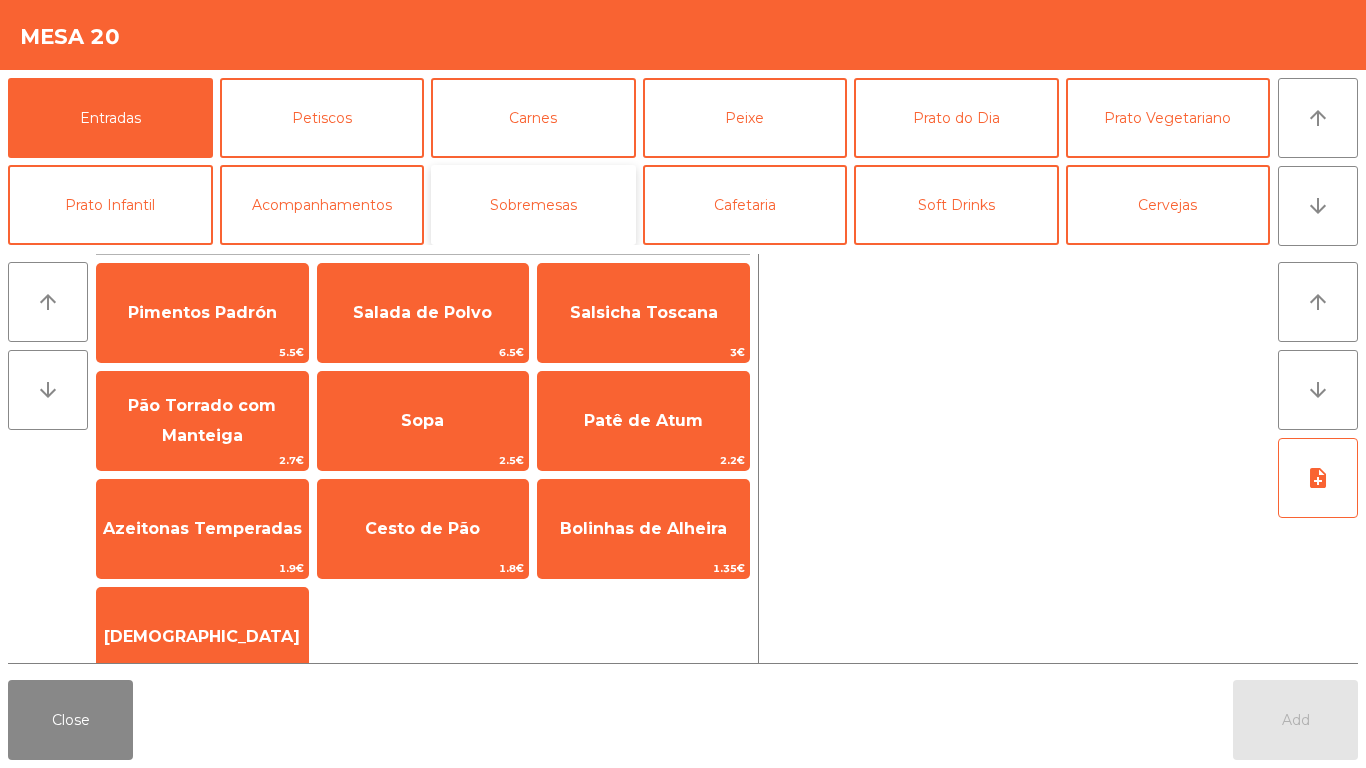 click on "Sobremesas" 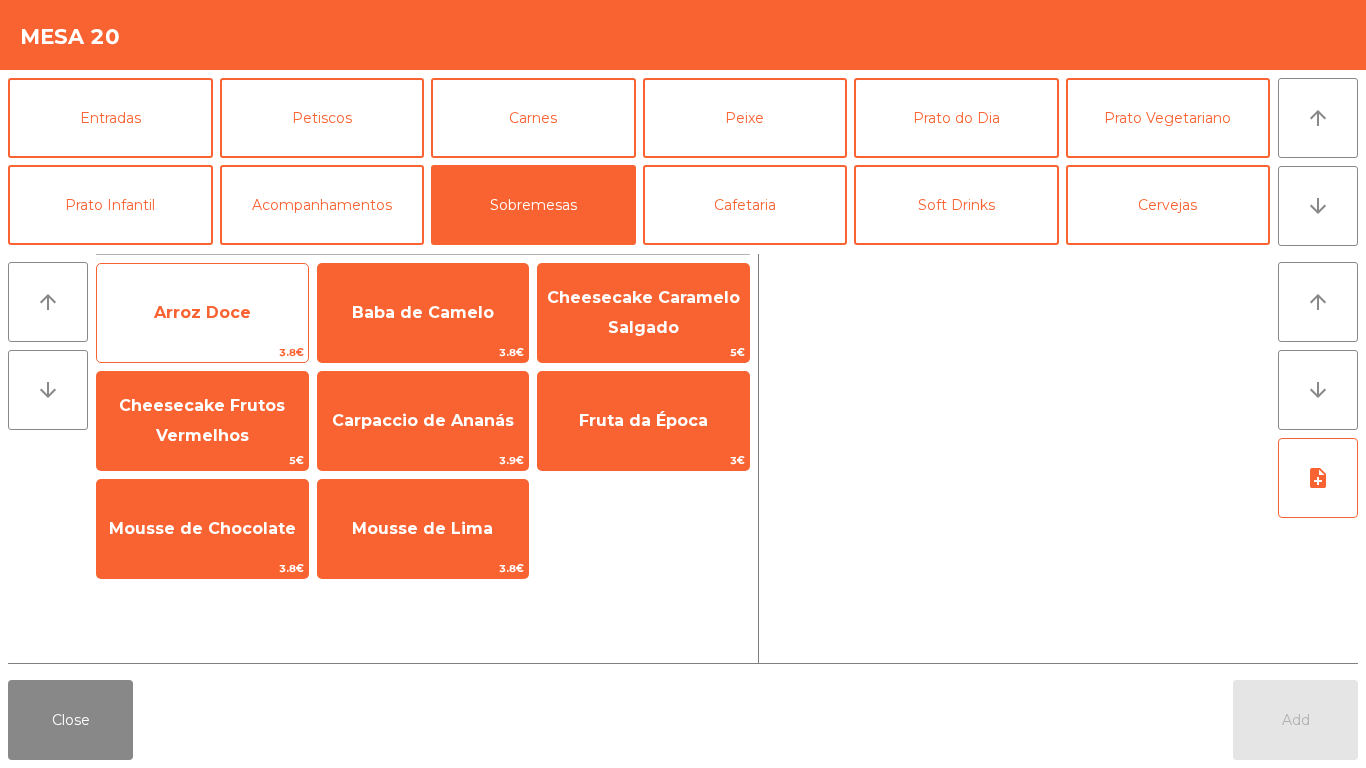 click on "3.8€" 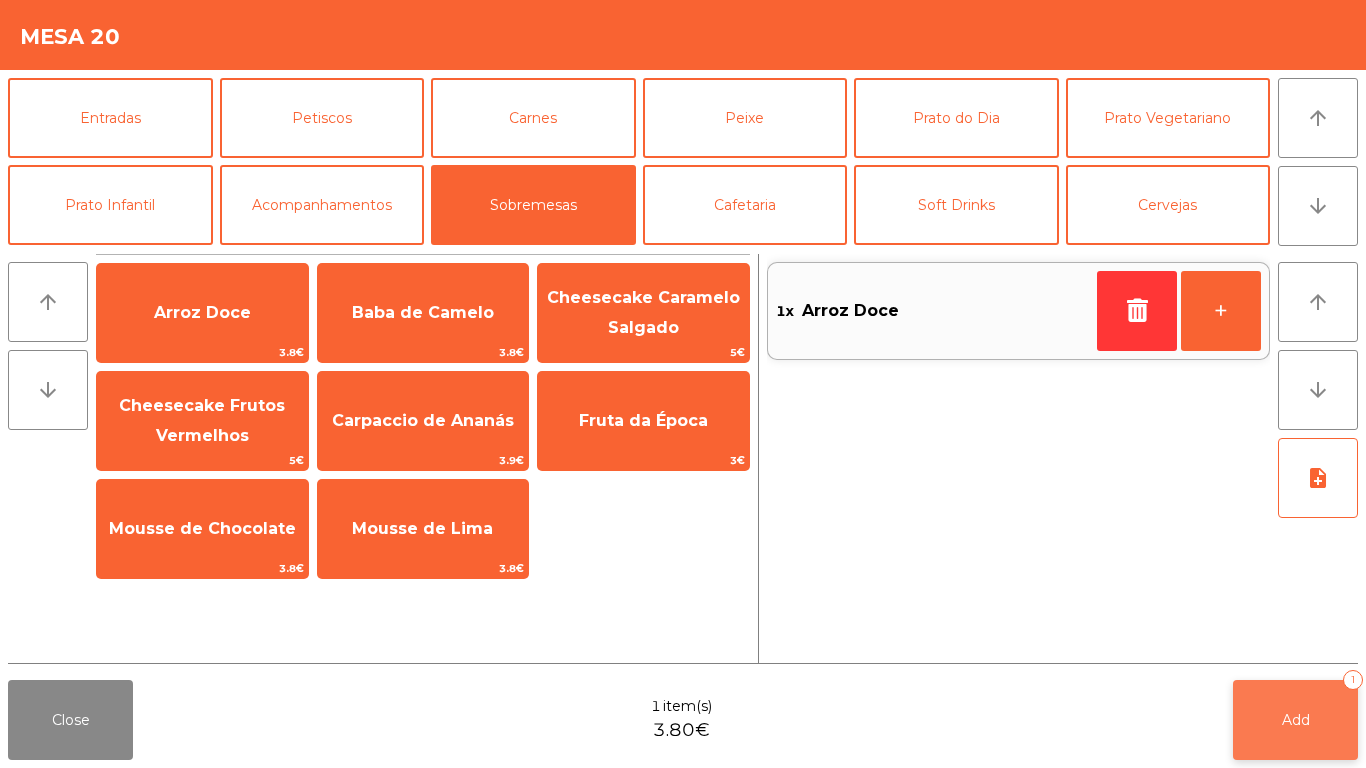click on "Add   1" 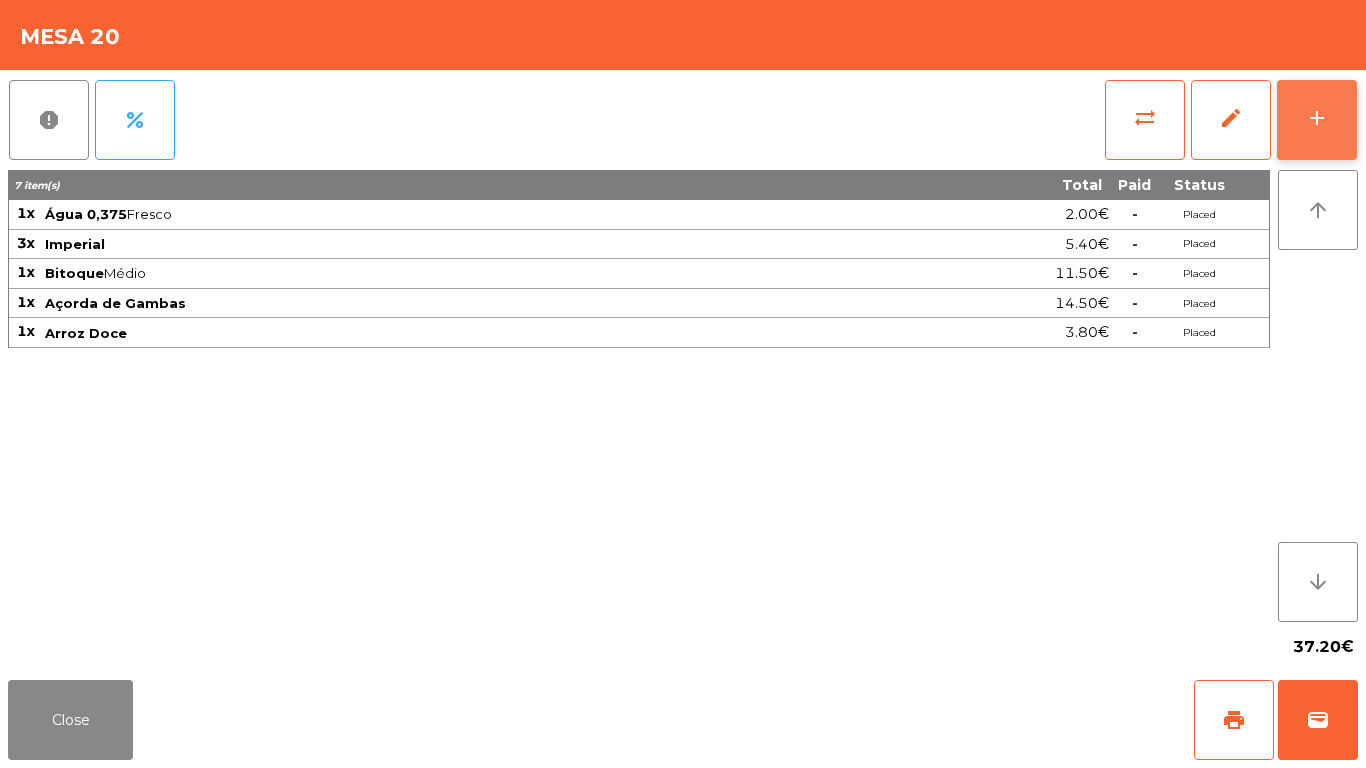 click on "add" 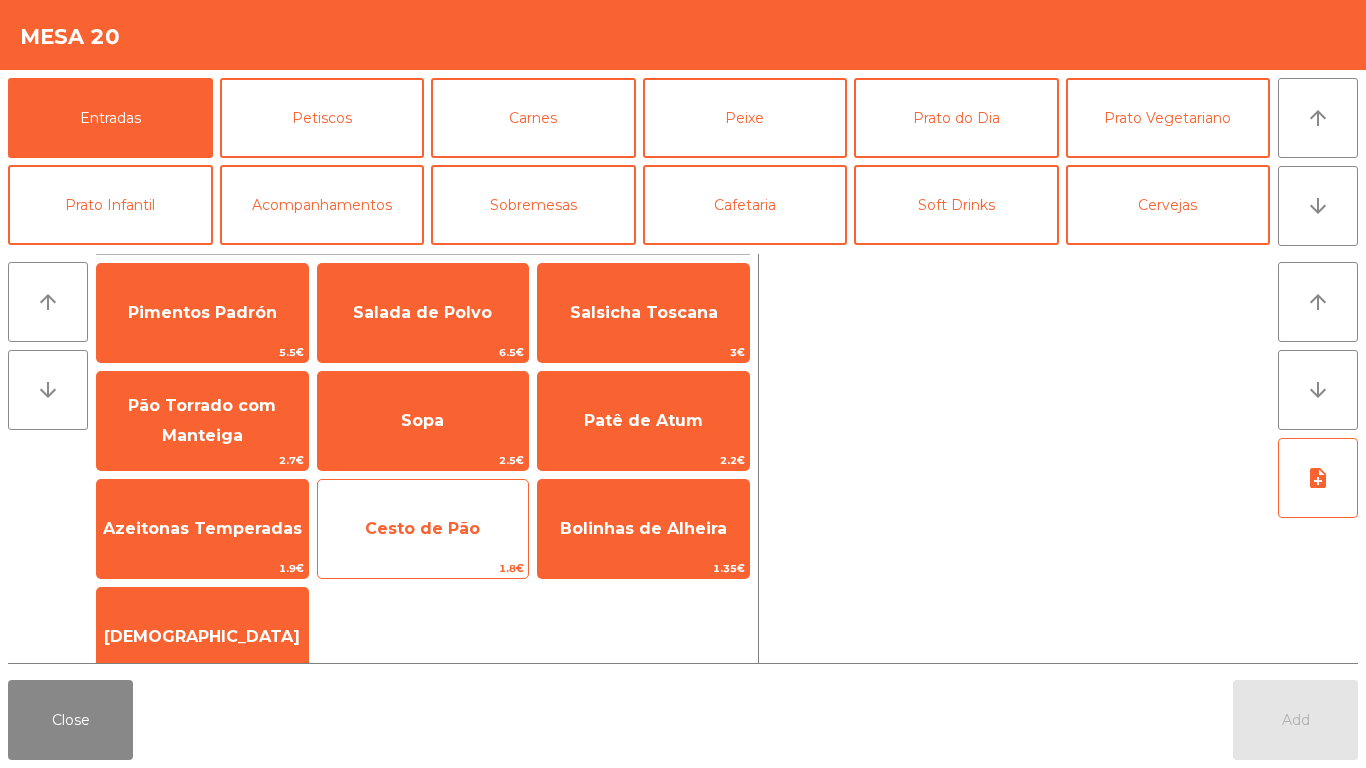 click on "Cesto de Pão   1.8€" 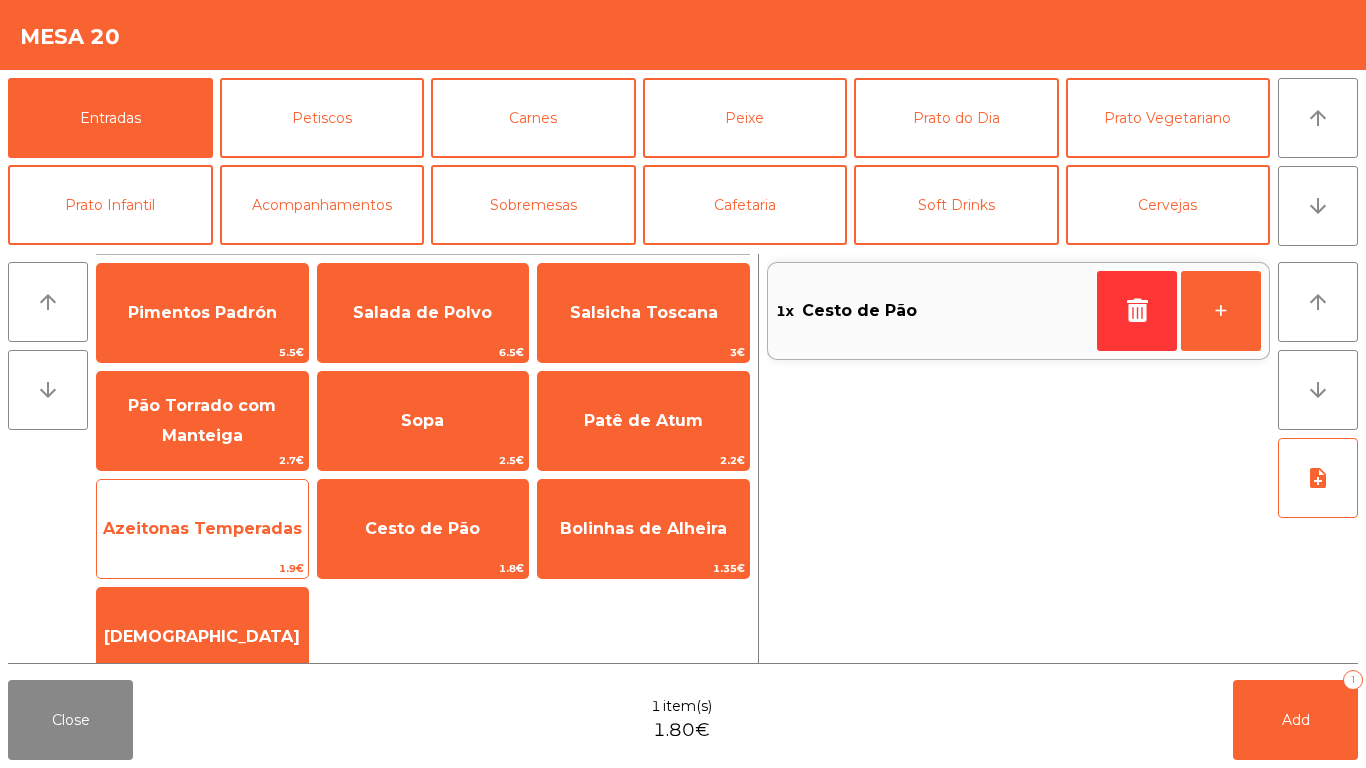 click on "Azeitonas Temperadas" 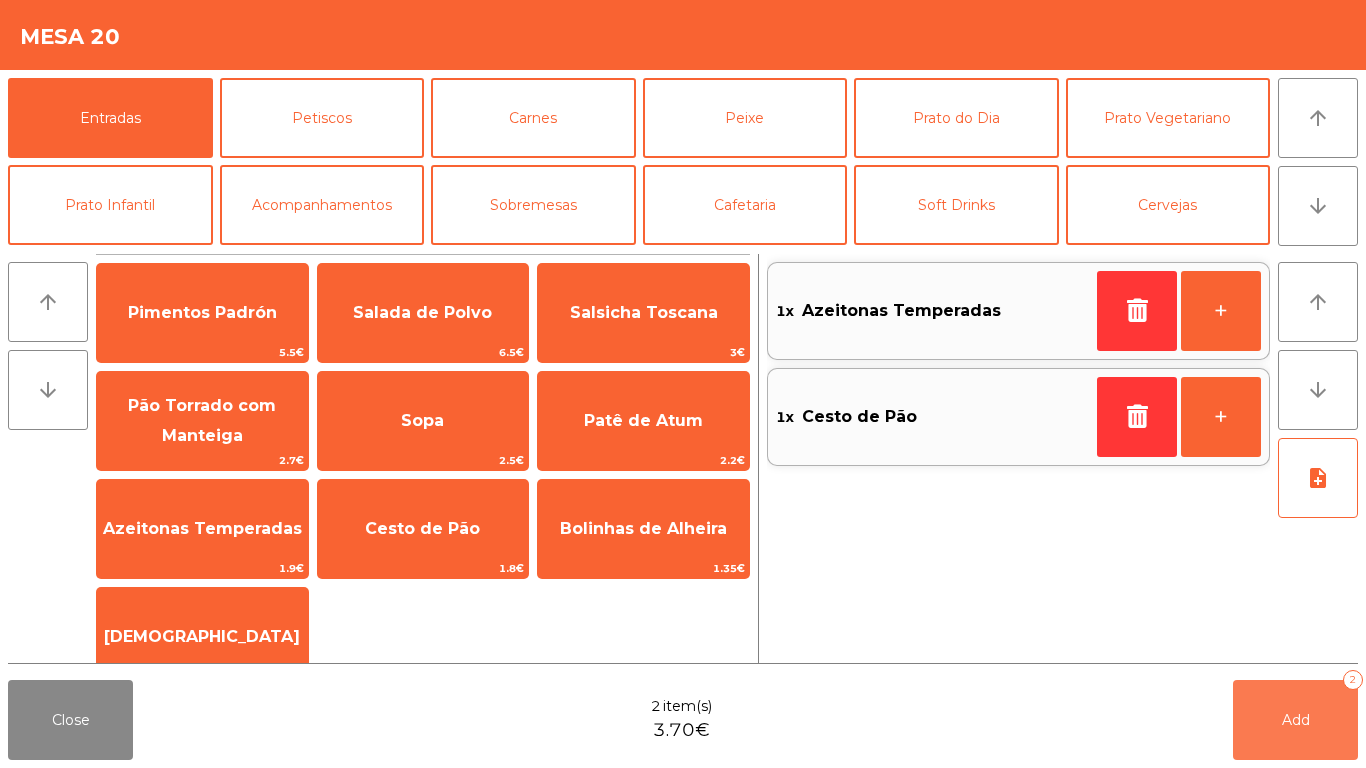 click on "Add   2" 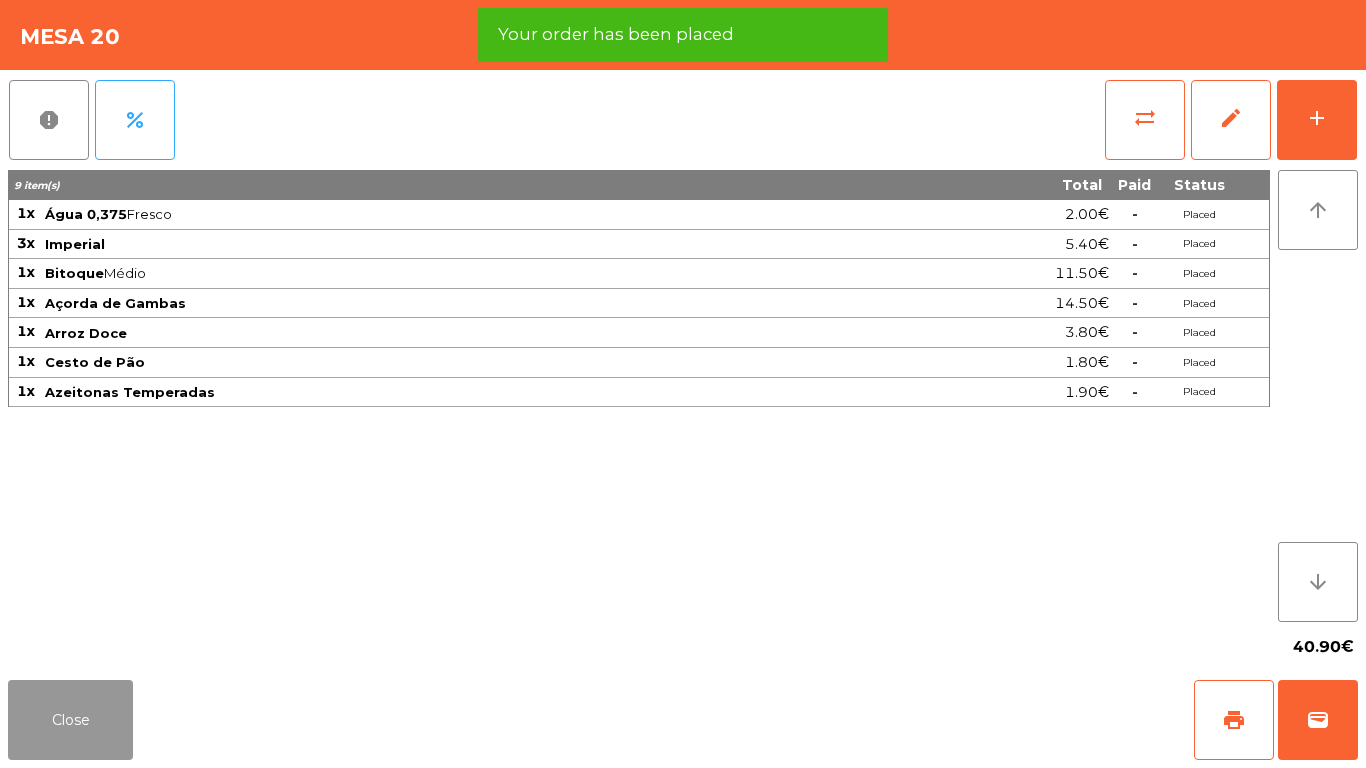 click on "Close" 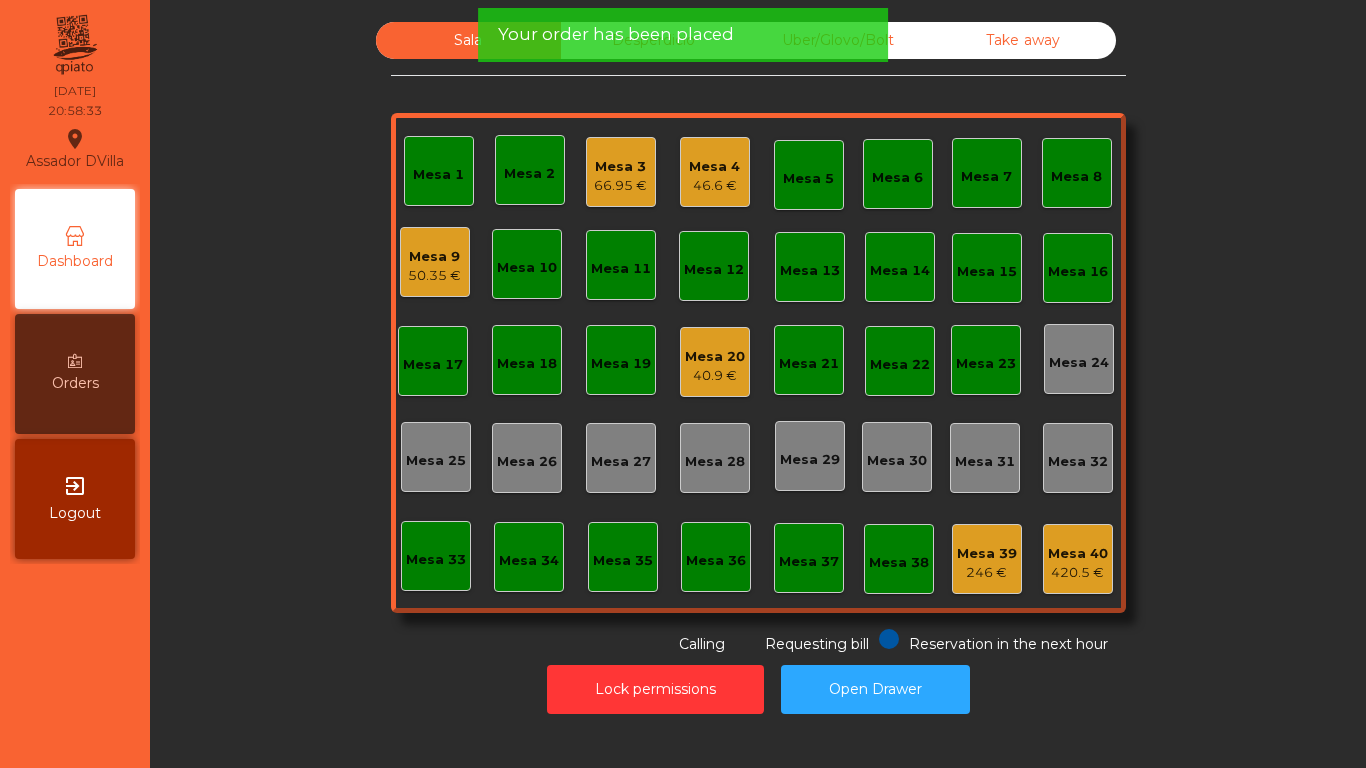 click on "Mesa 3   66.95 €" 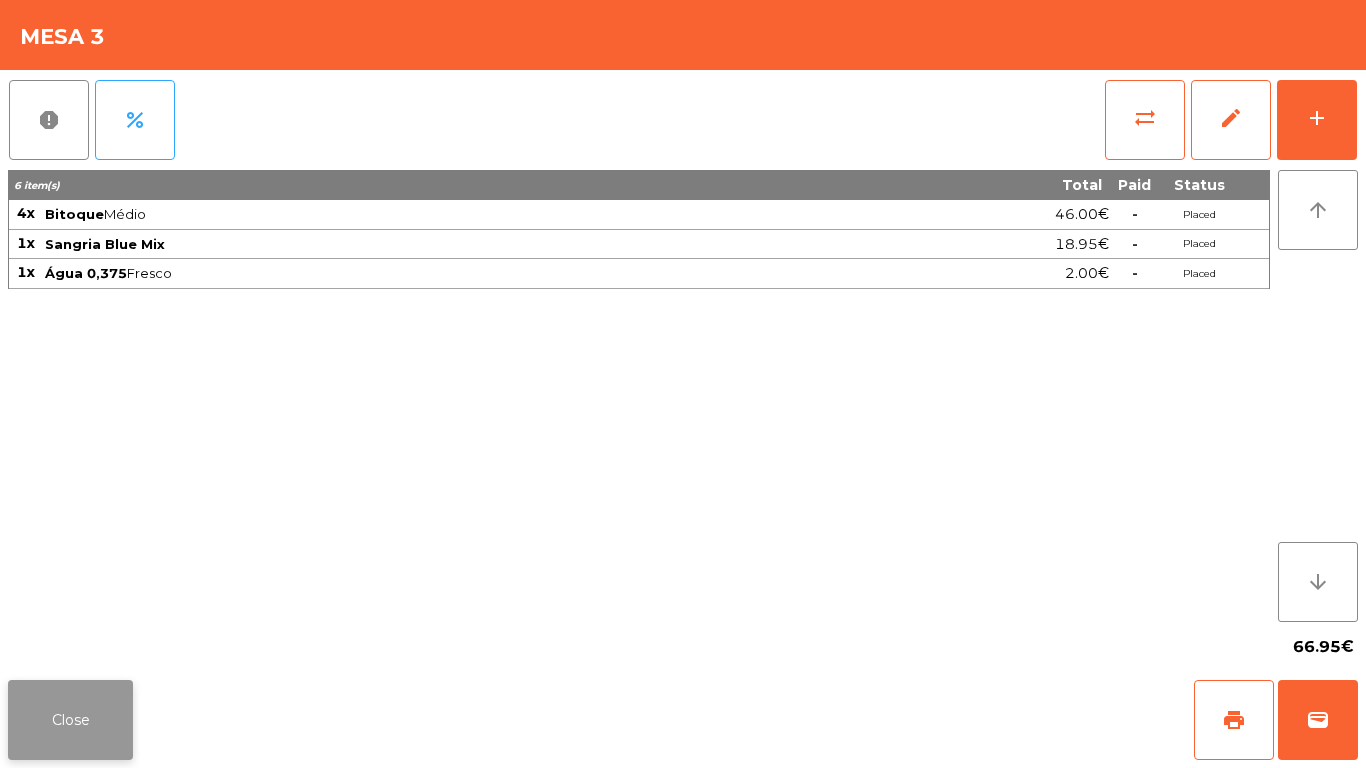 click on "Close" 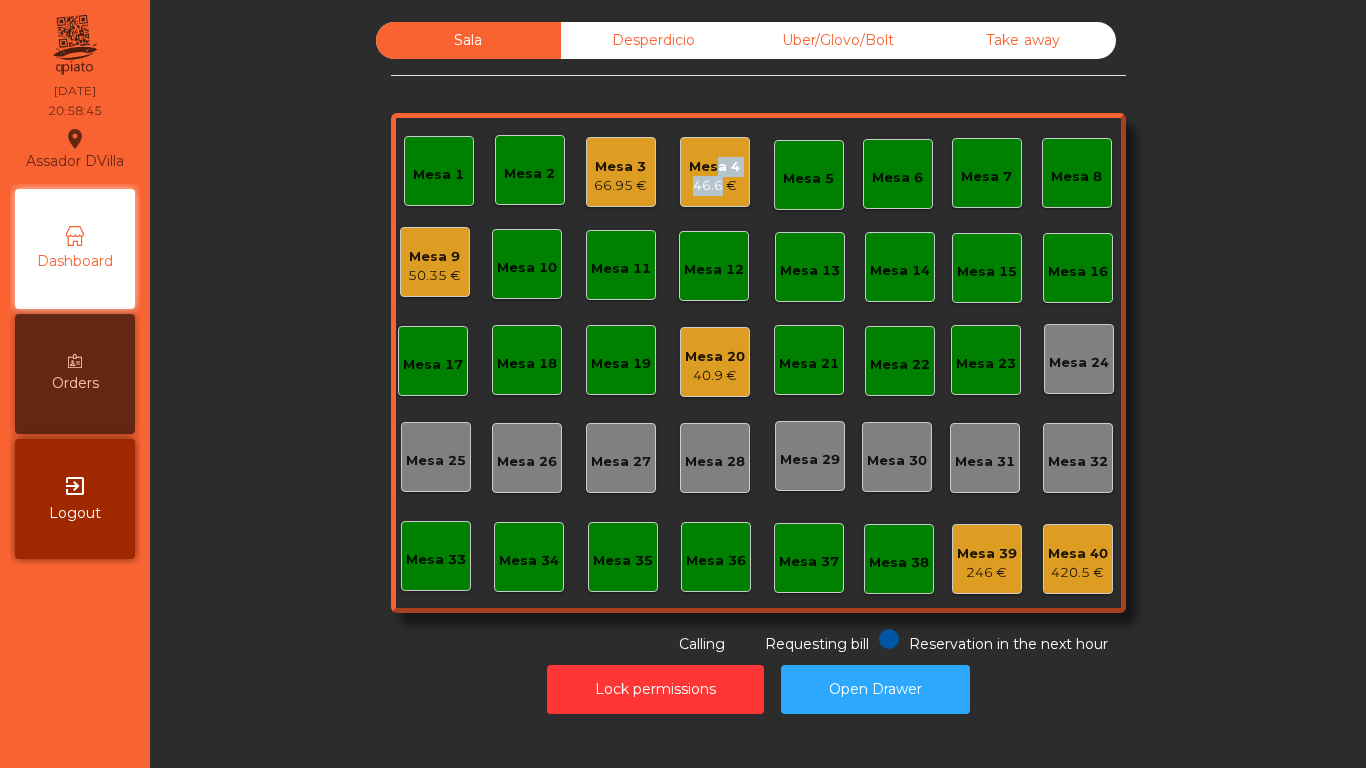 click on "Mesa 4   46.6 €" 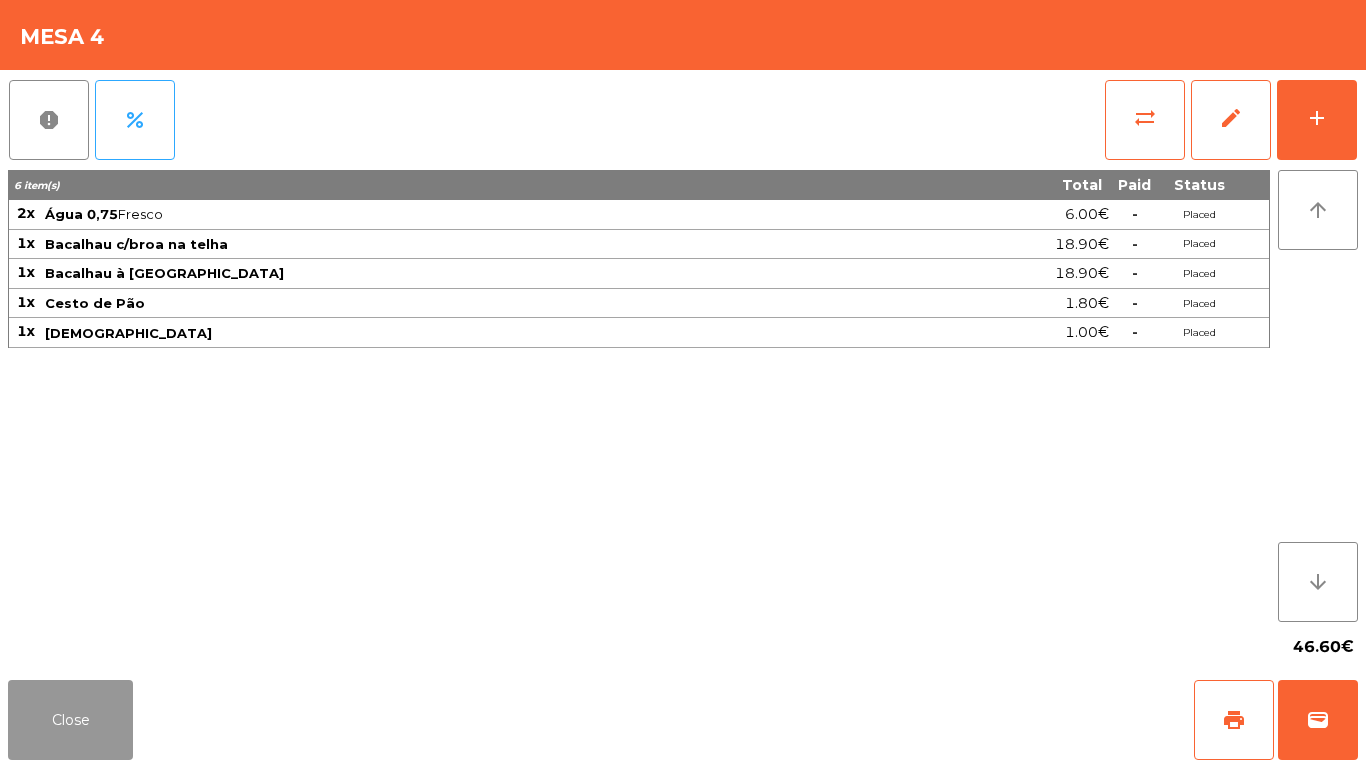 click on "Close" 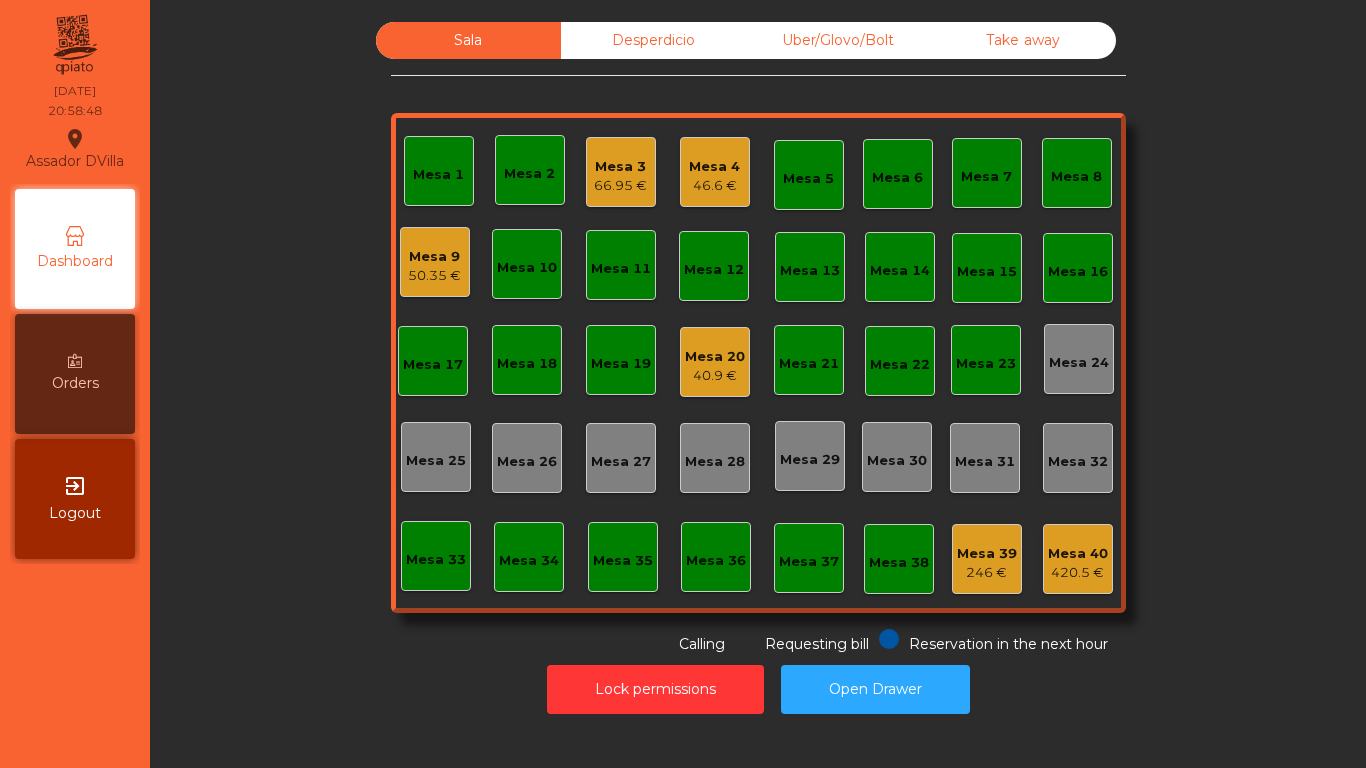 click on "50.35 €" 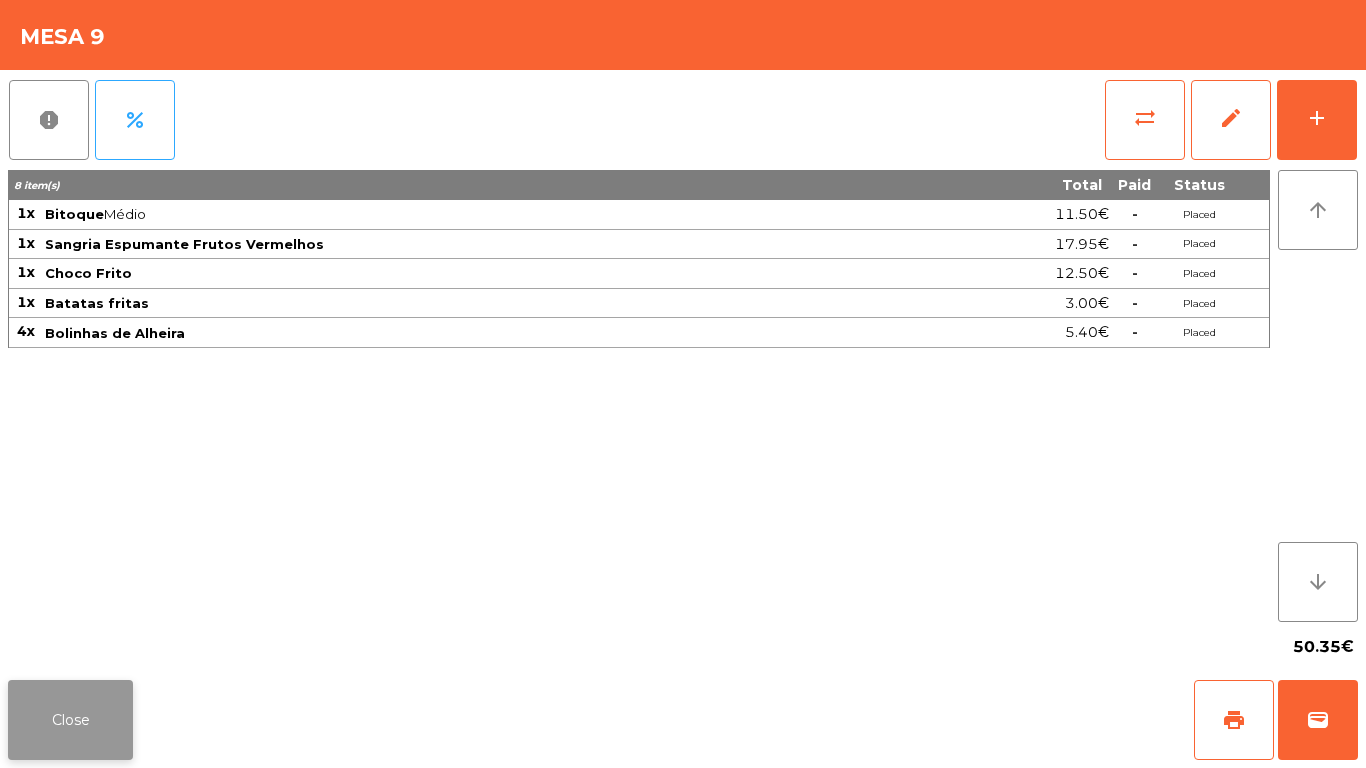 click on "Close" 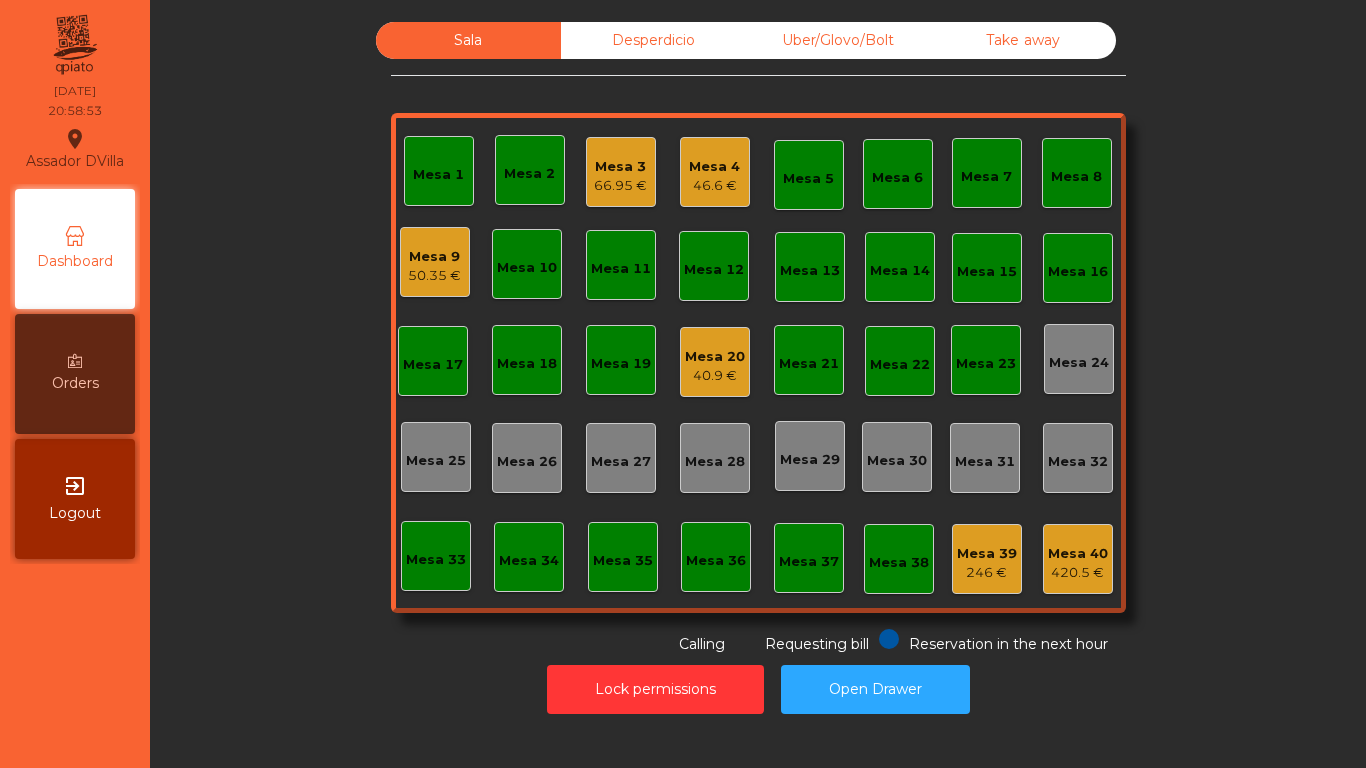 click on "46.6 €" 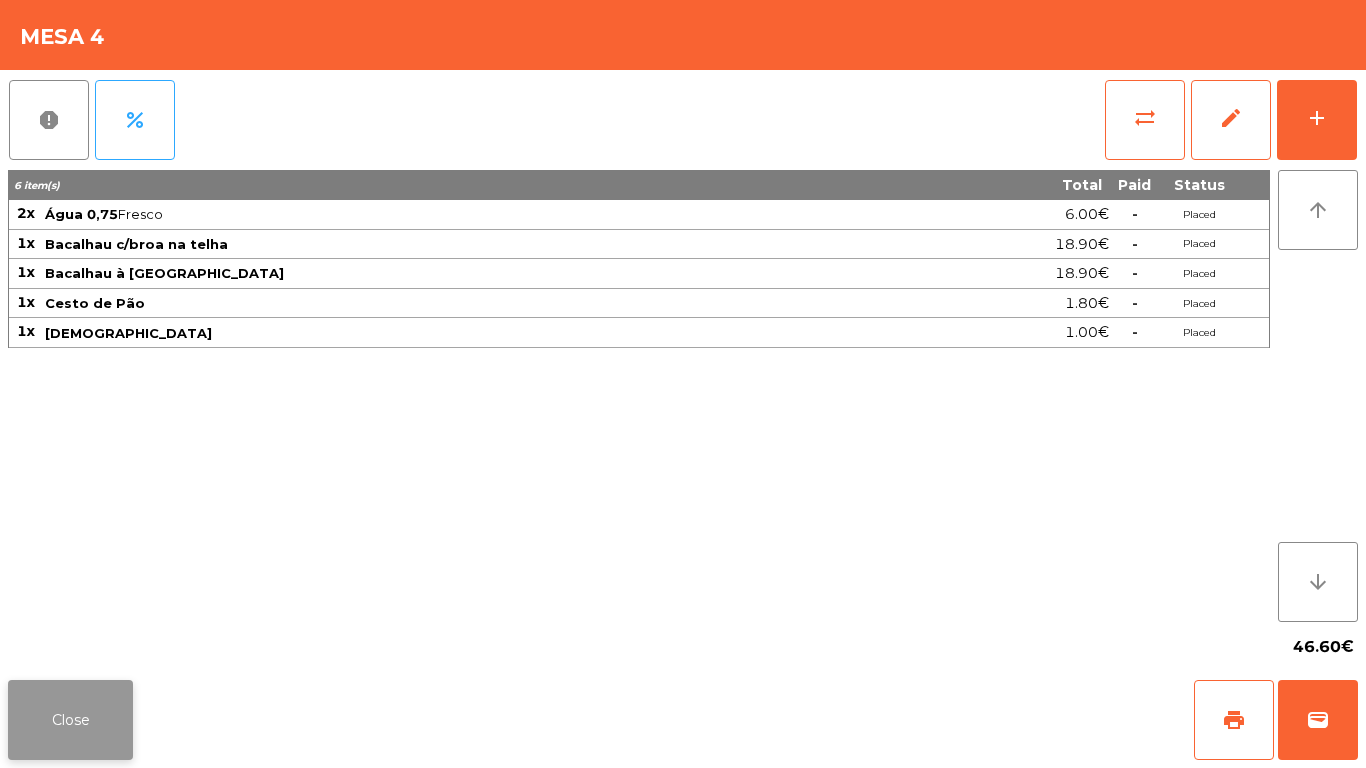 click on "Close" 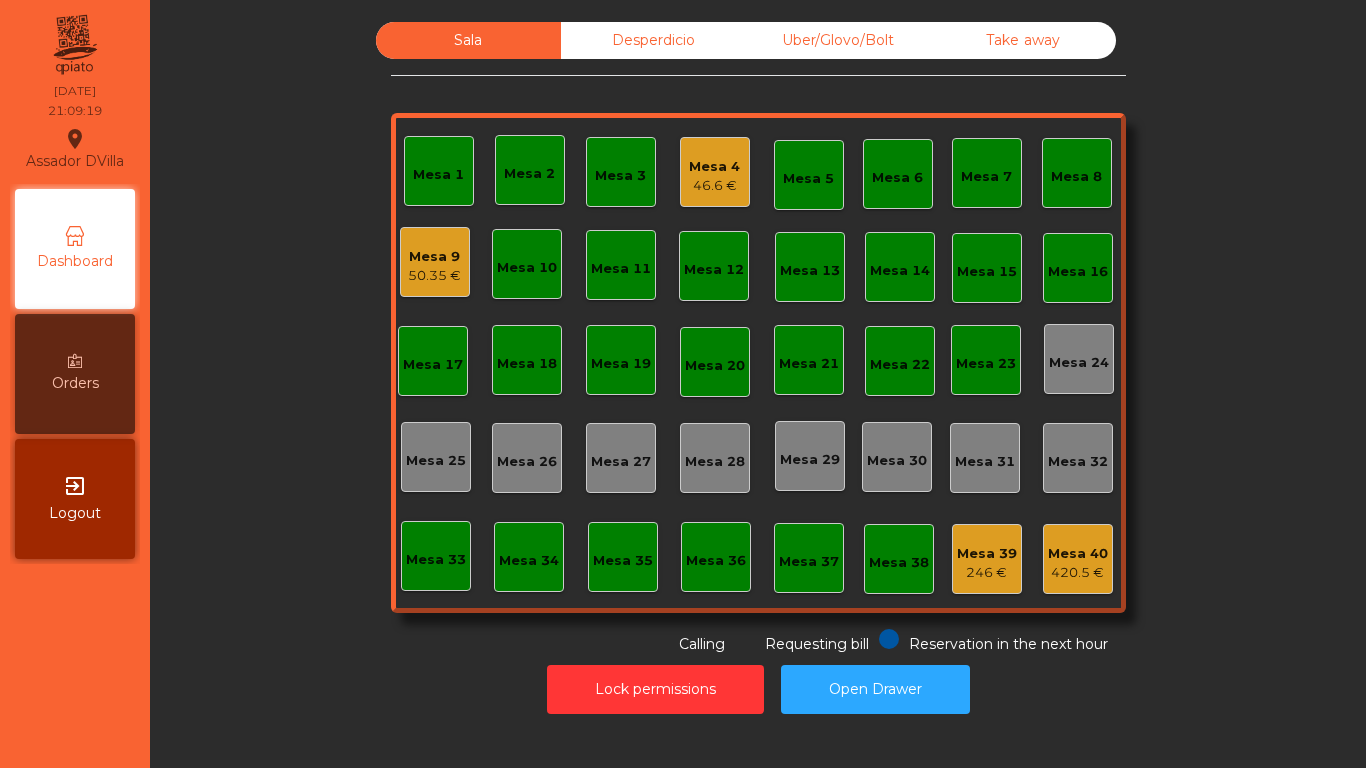 click on "Mesa 3" 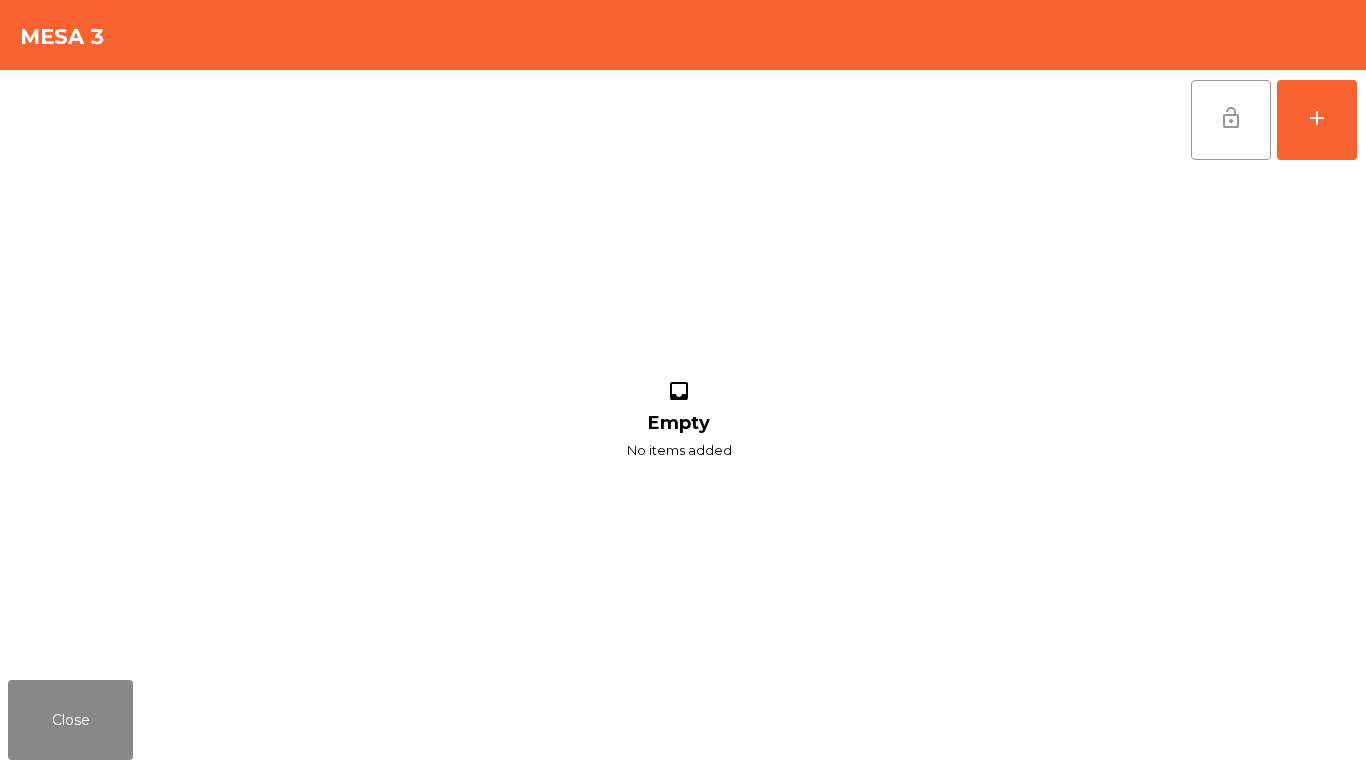 click on "lock_open" 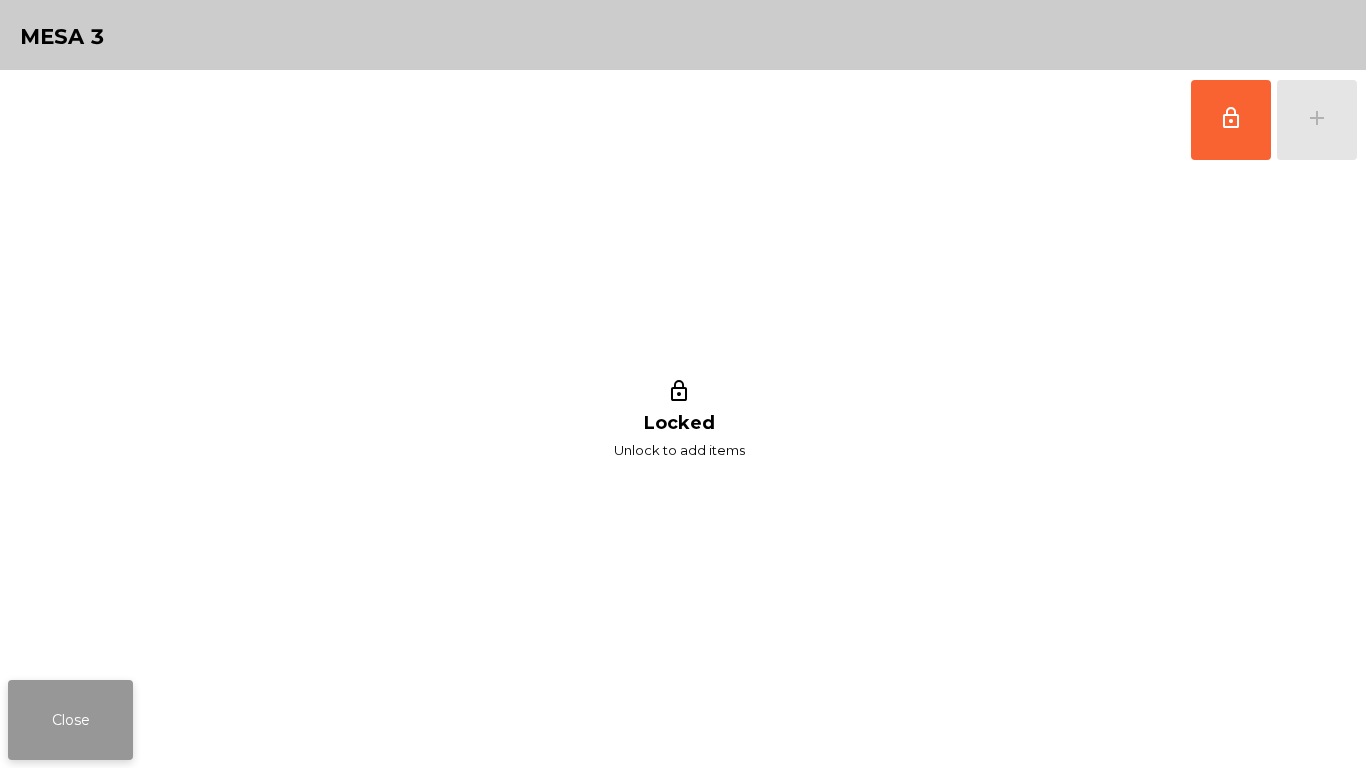 click on "Close" 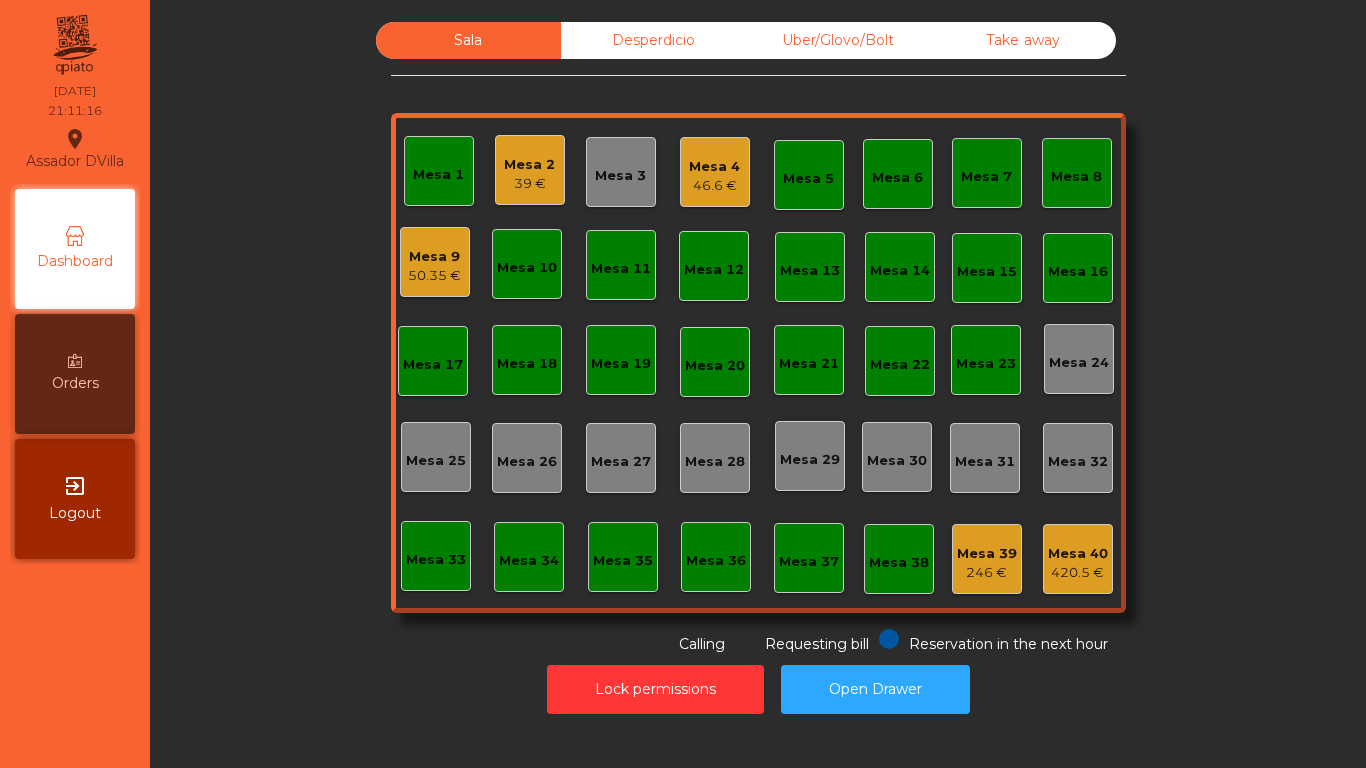 click on "Mesa 3" 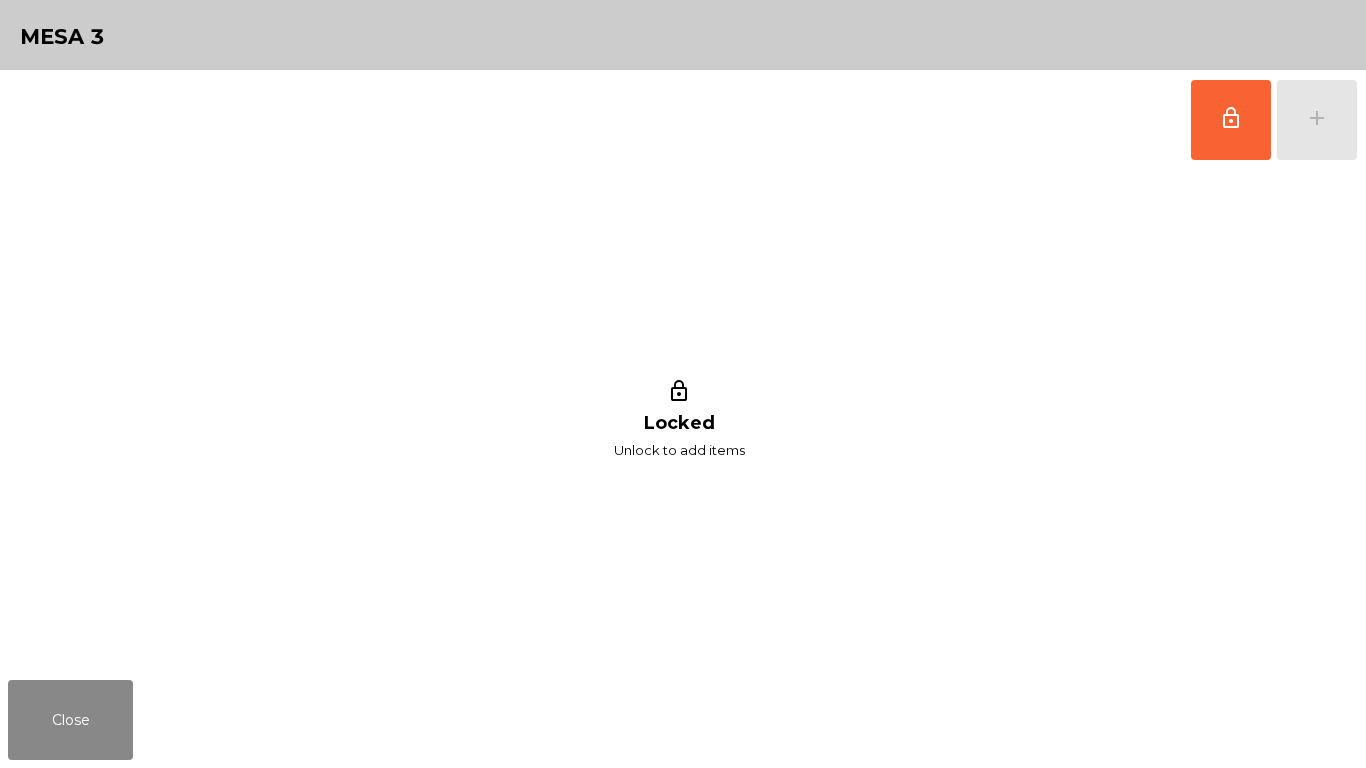 click on "lock_outline   add" 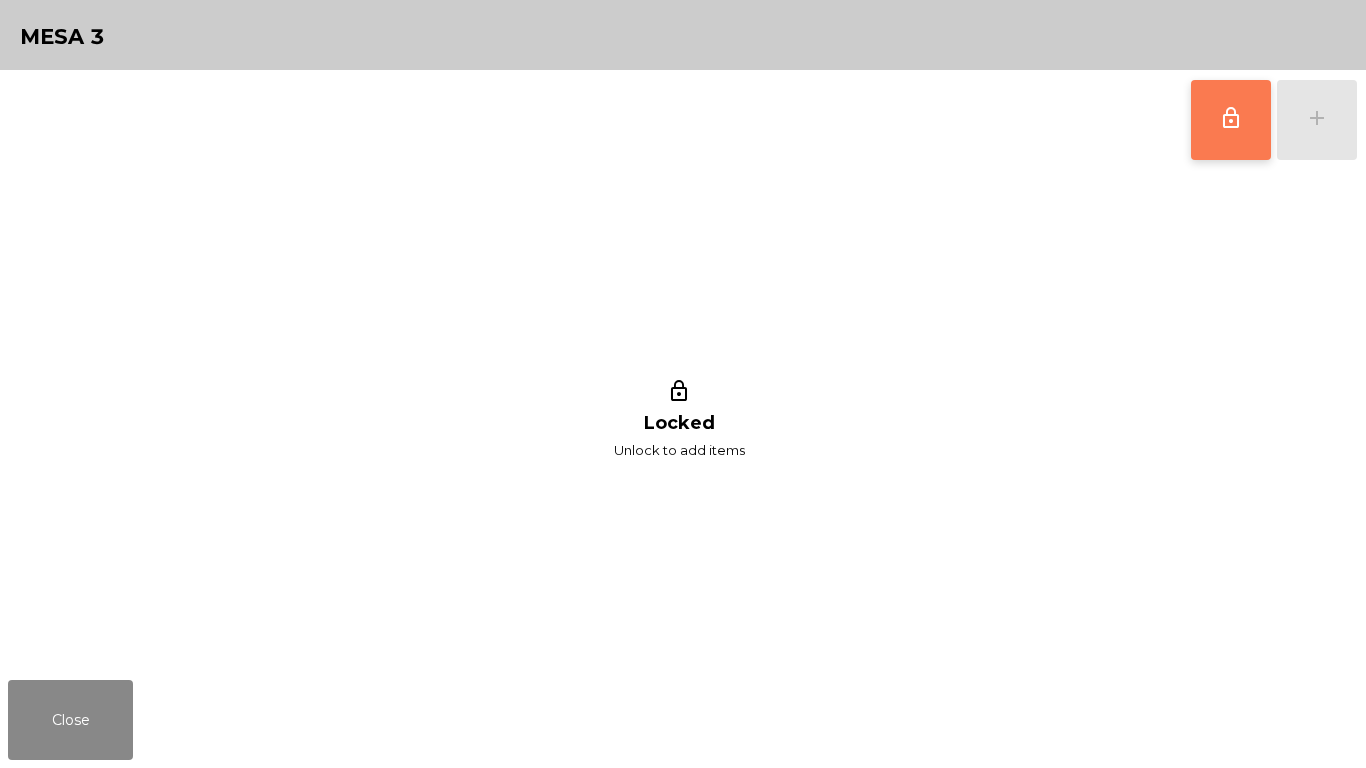 click on "lock_outline" 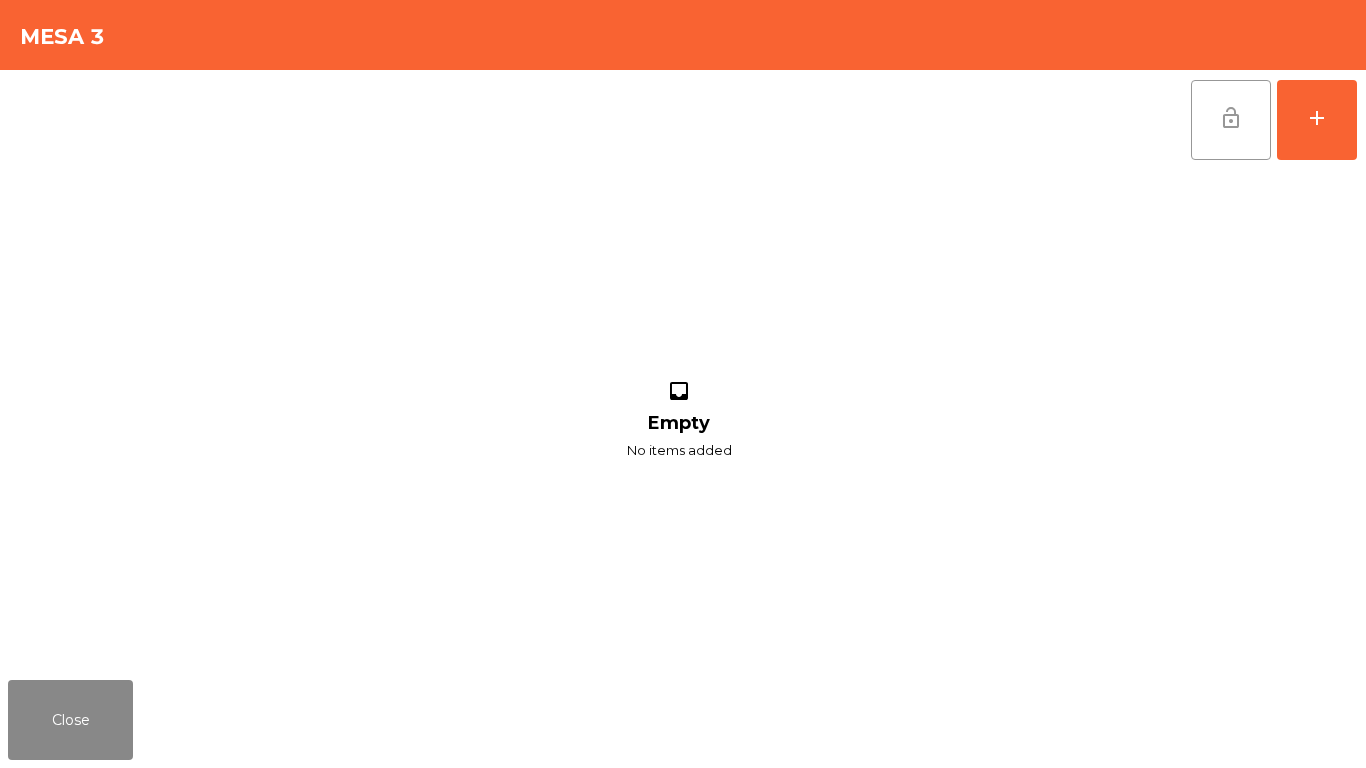 click on "lock_open   add  inbox Empty No items added" 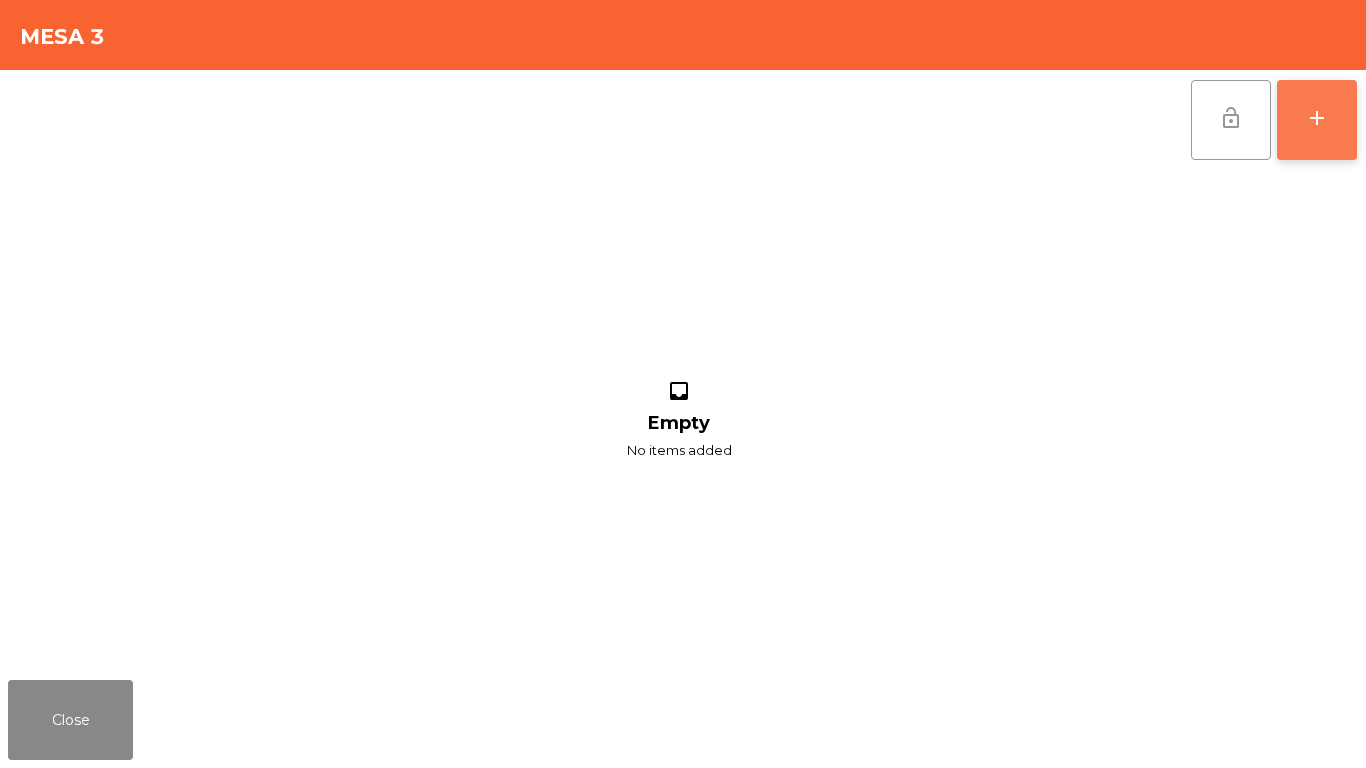 click on "add" 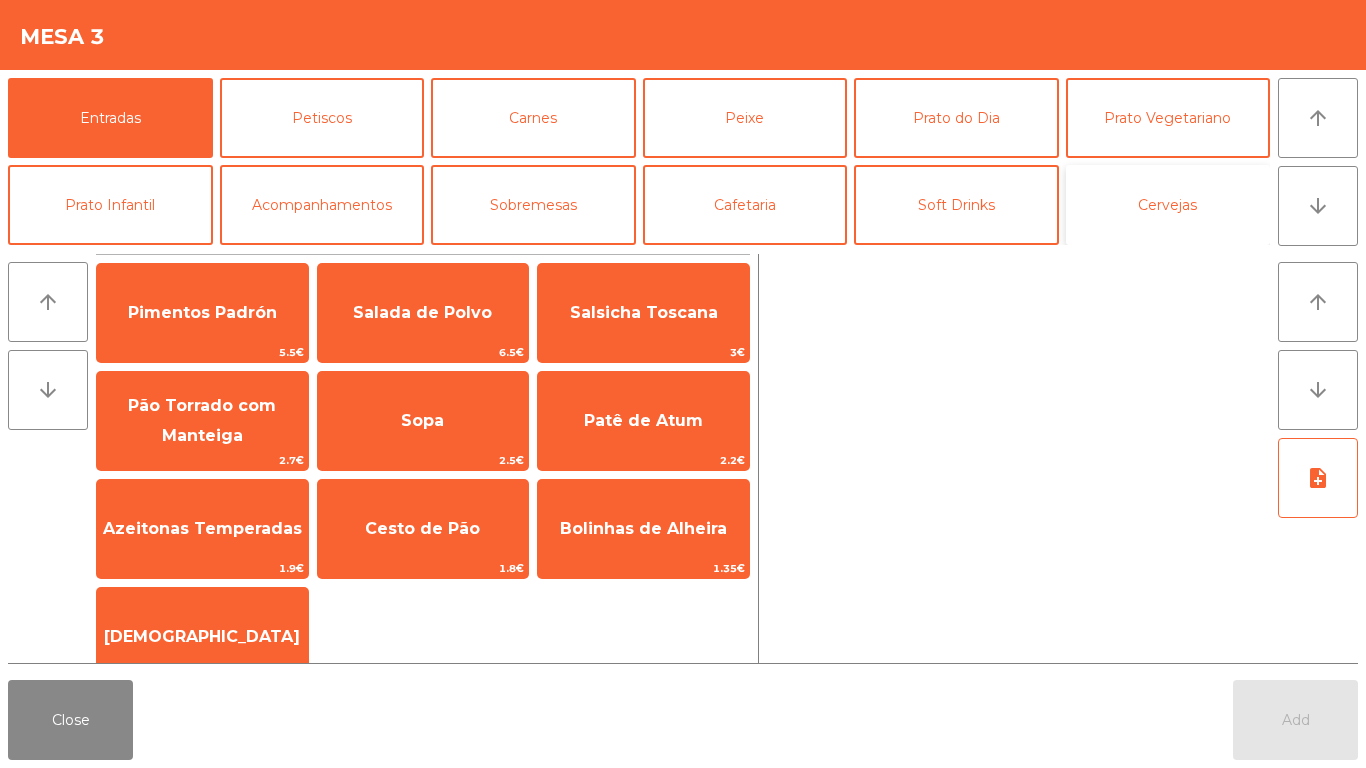 click on "Cervejas" 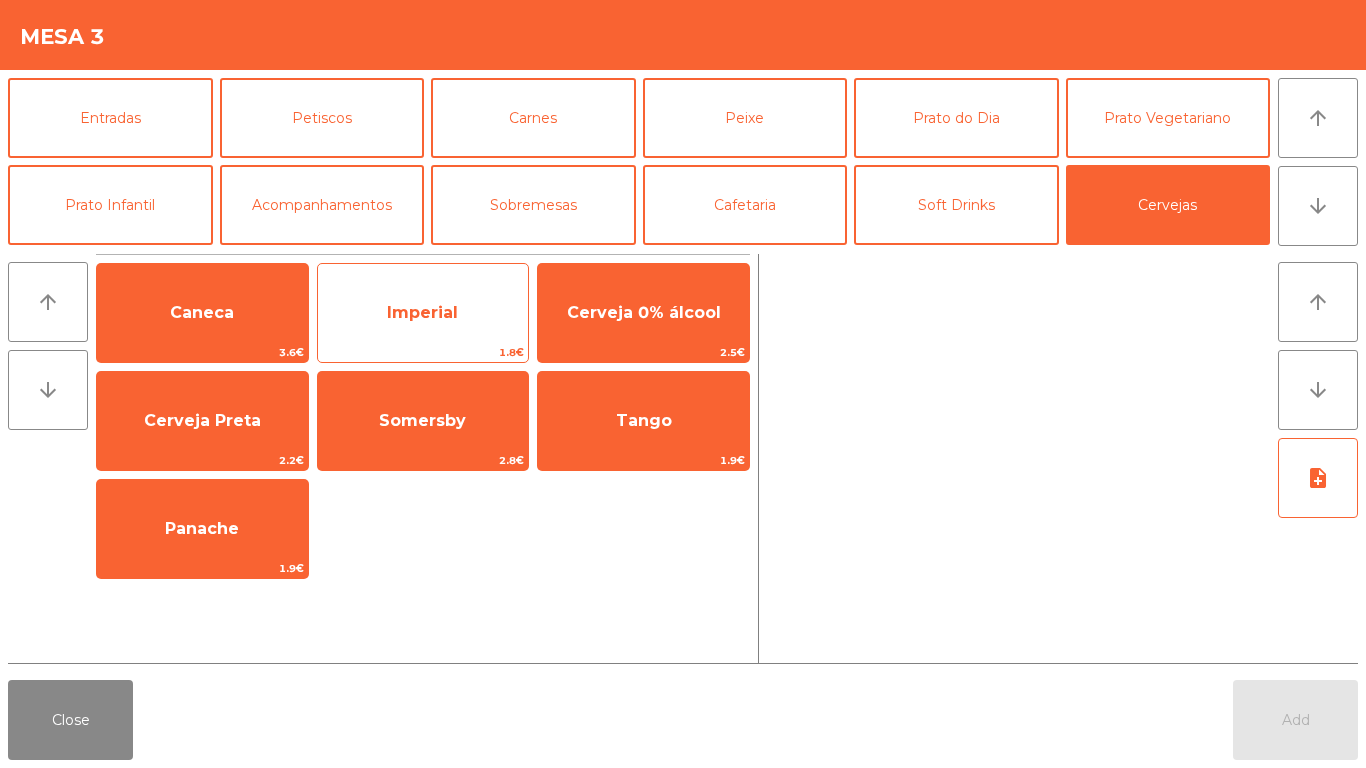click on "Imperial" 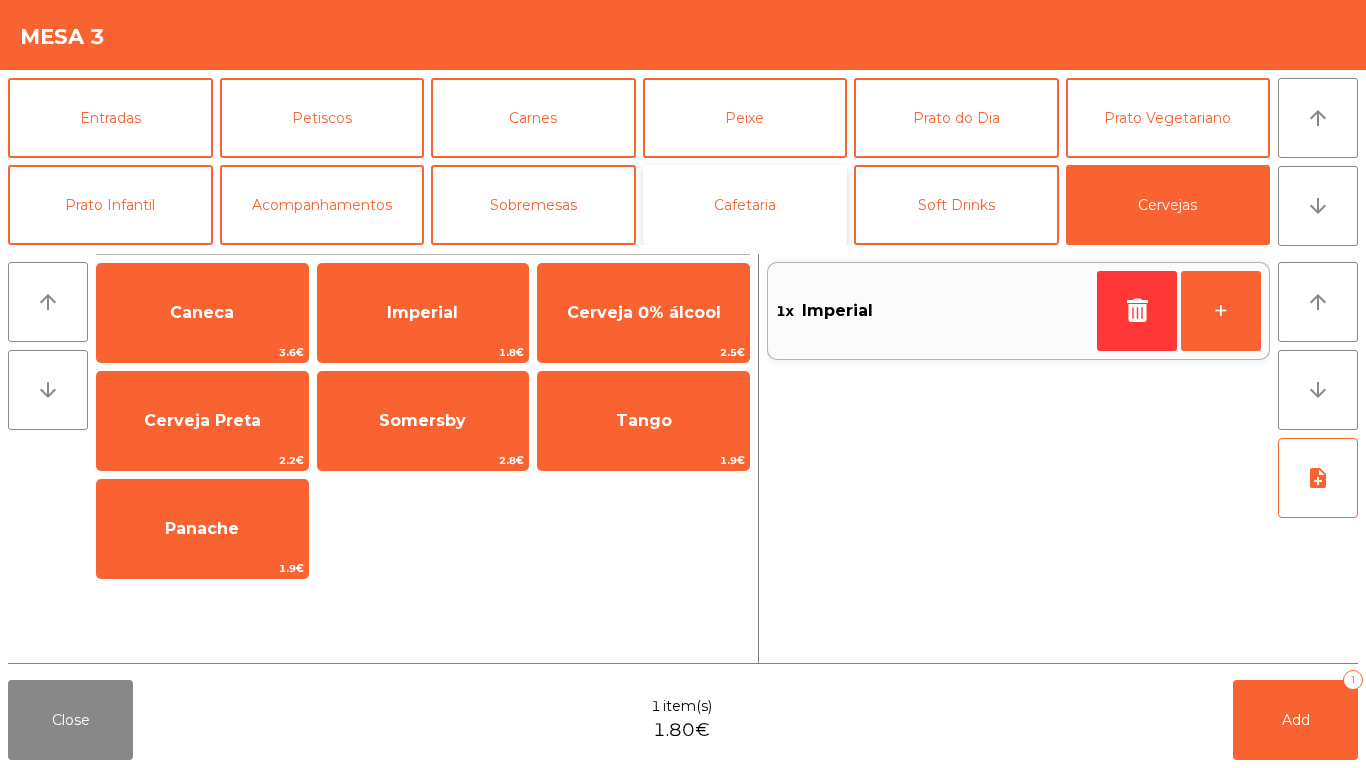 click on "Cafetaria" 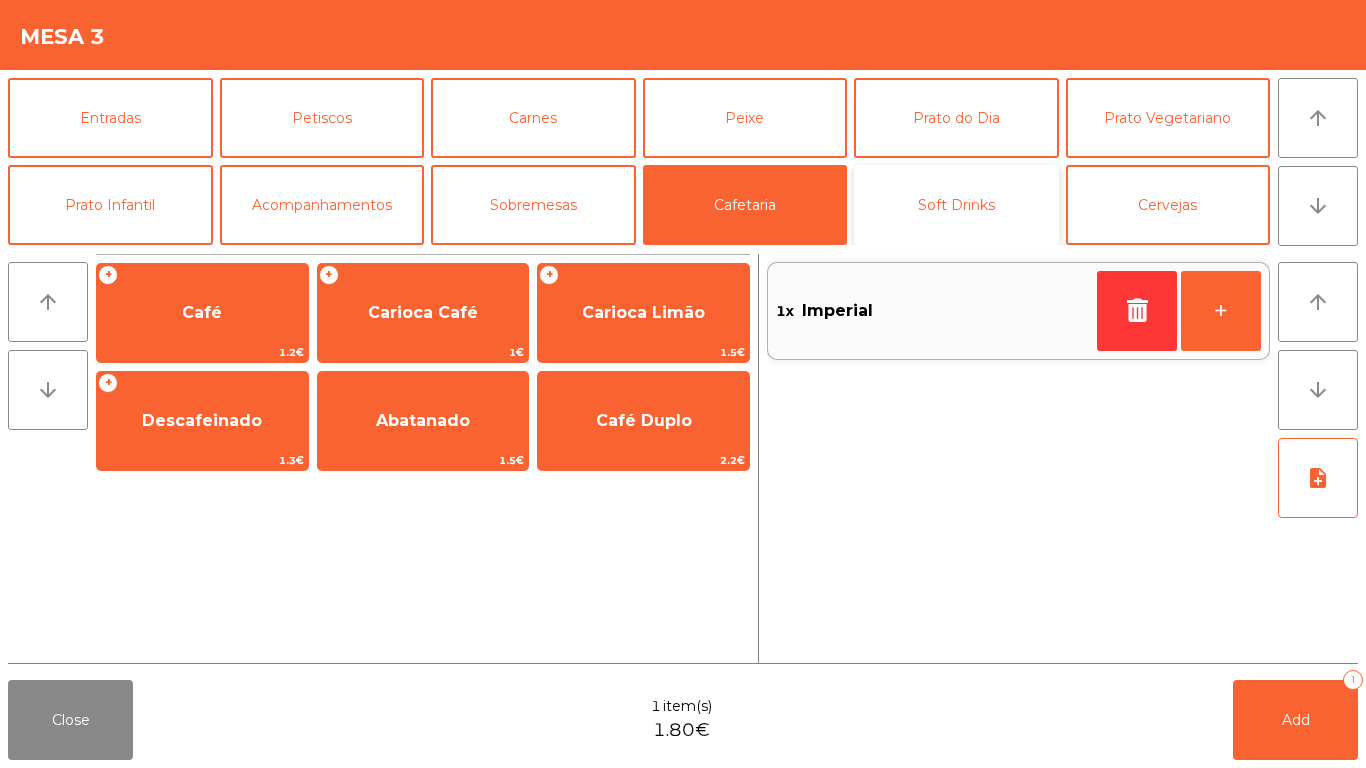 click on "Soft Drinks" 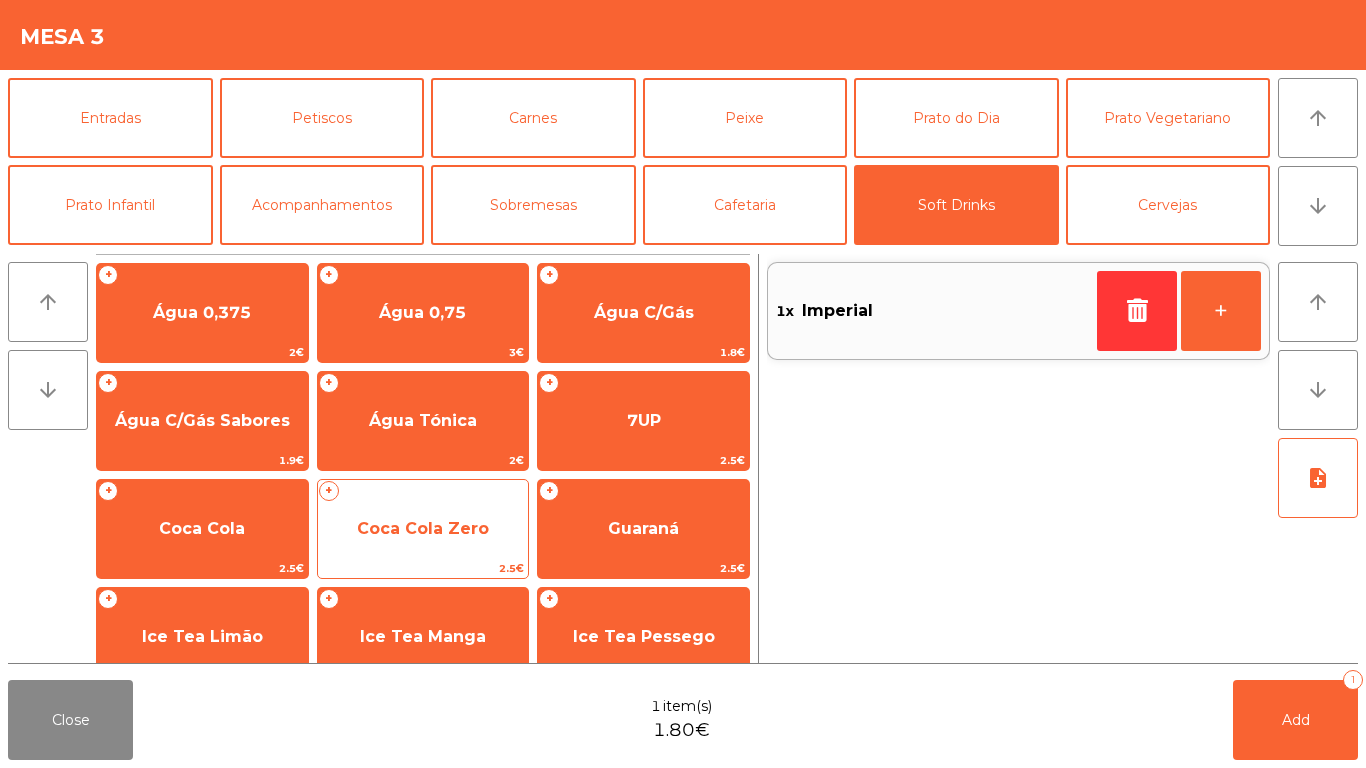 click on "Coca Cola Zero" 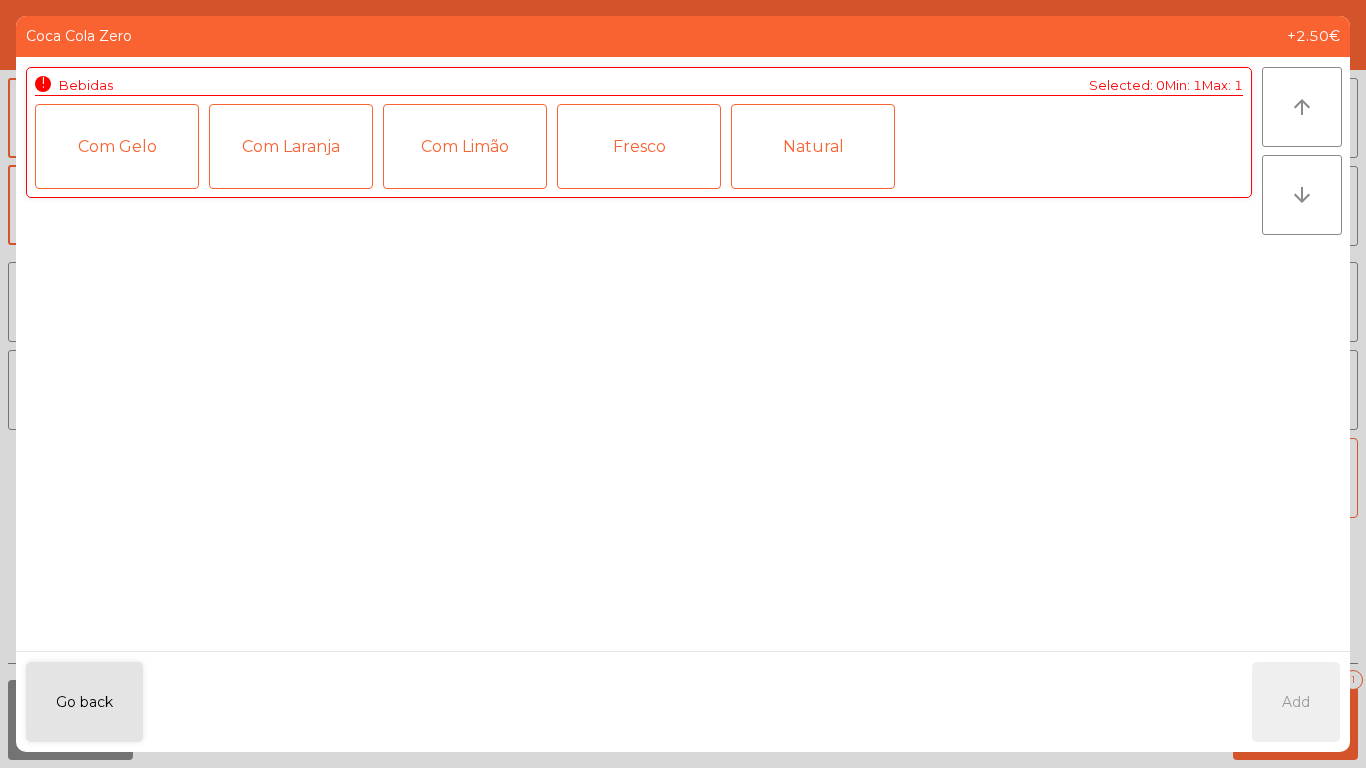 click on "Fresco" 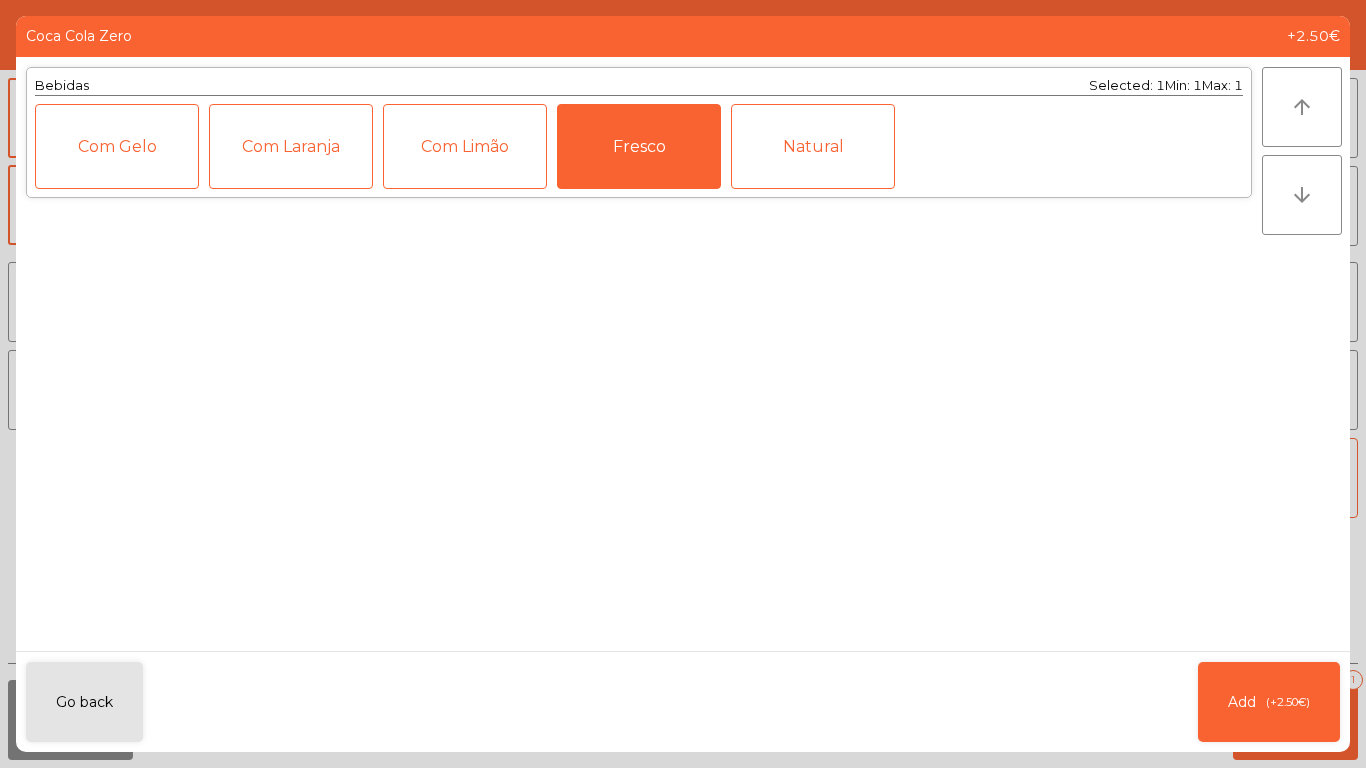 click on "Com Limão" 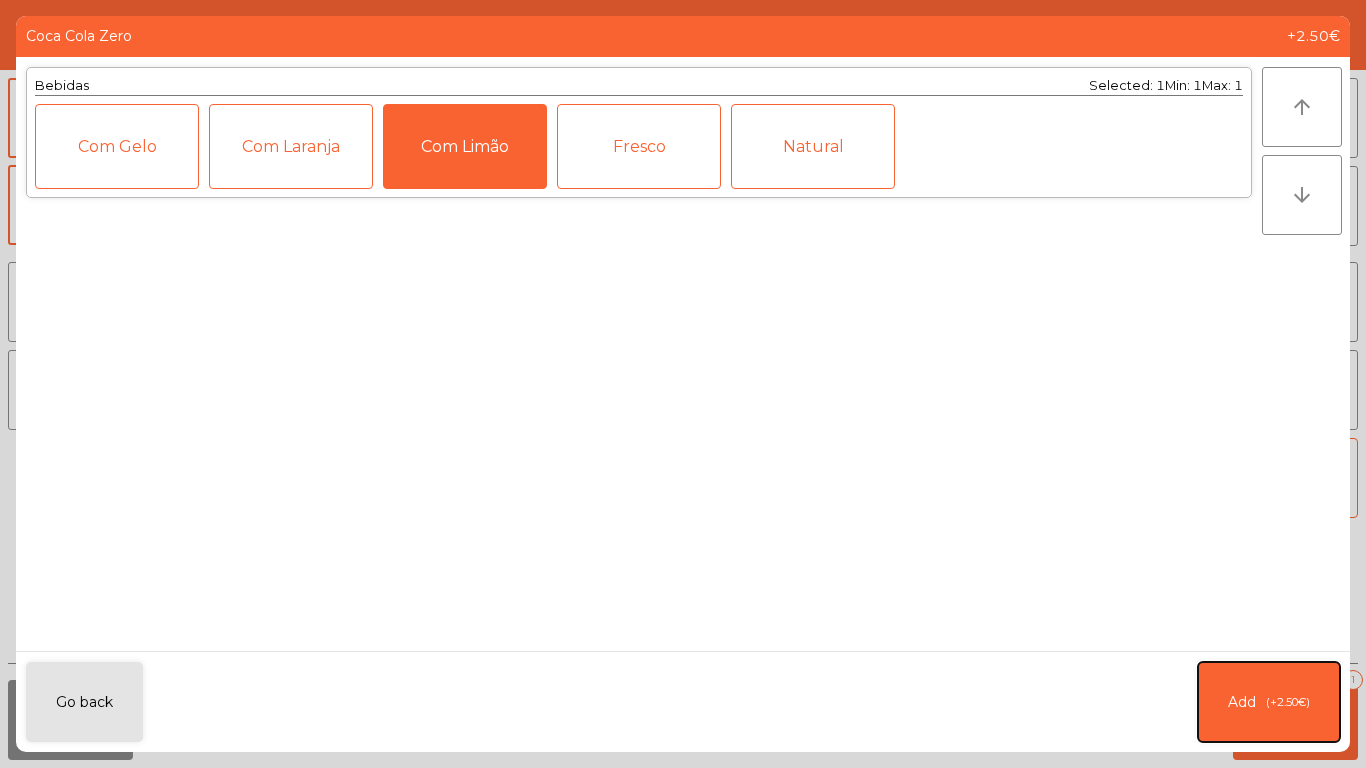 click on "(+2.50€)" 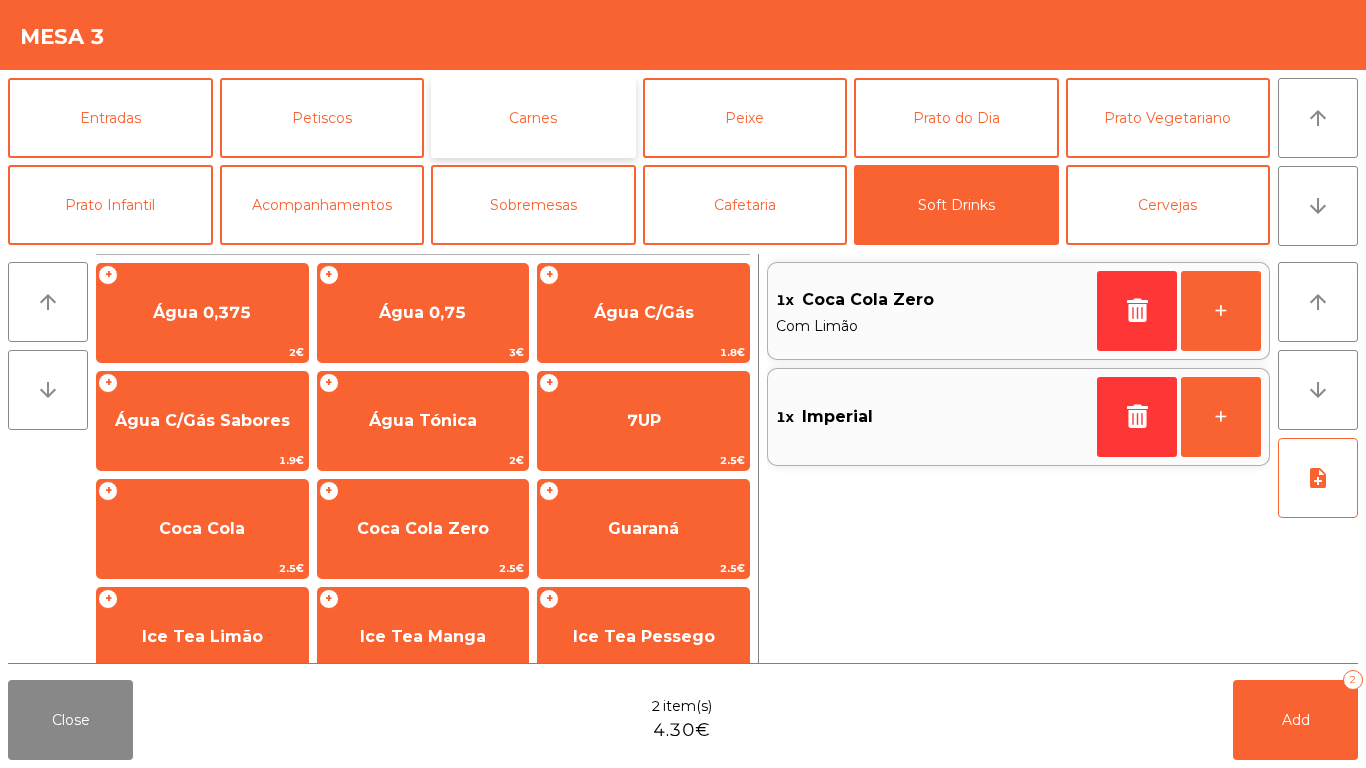 click on "Carnes" 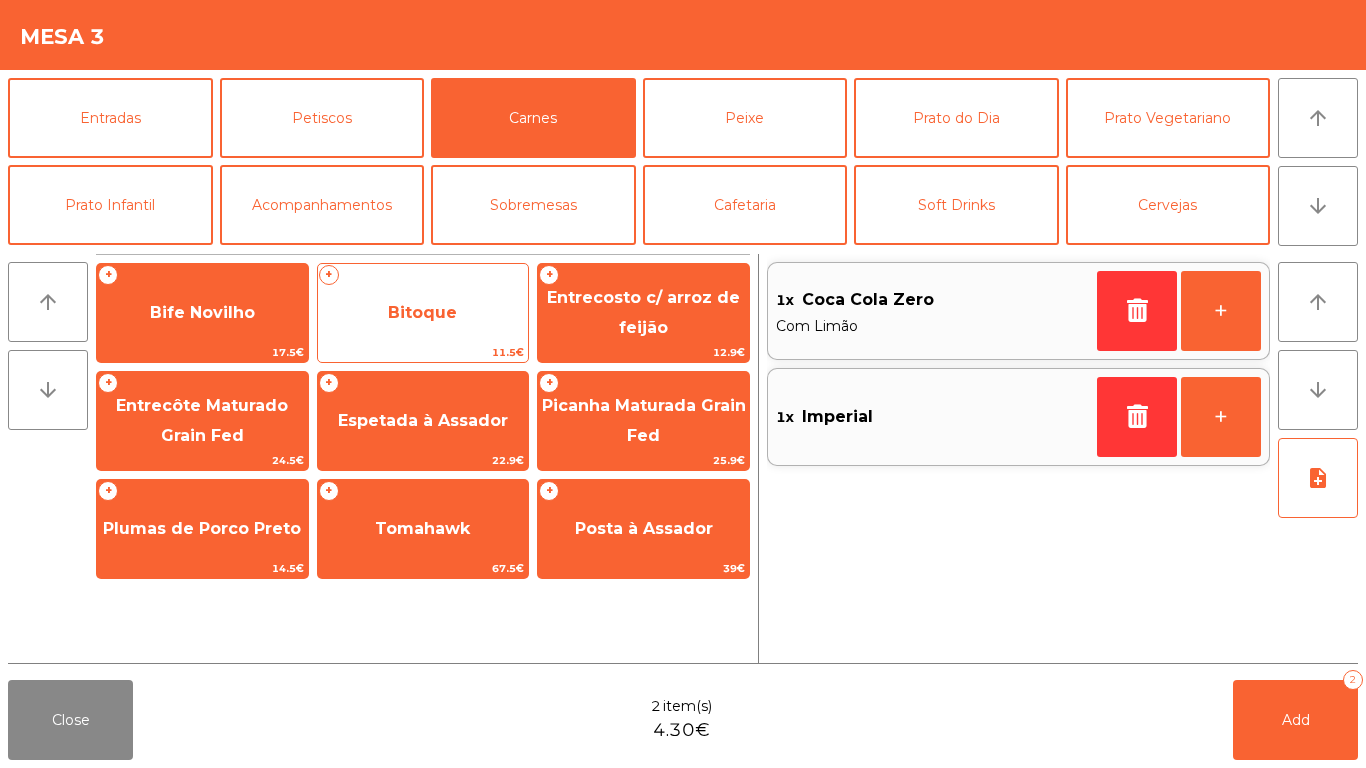click on "Bitoque" 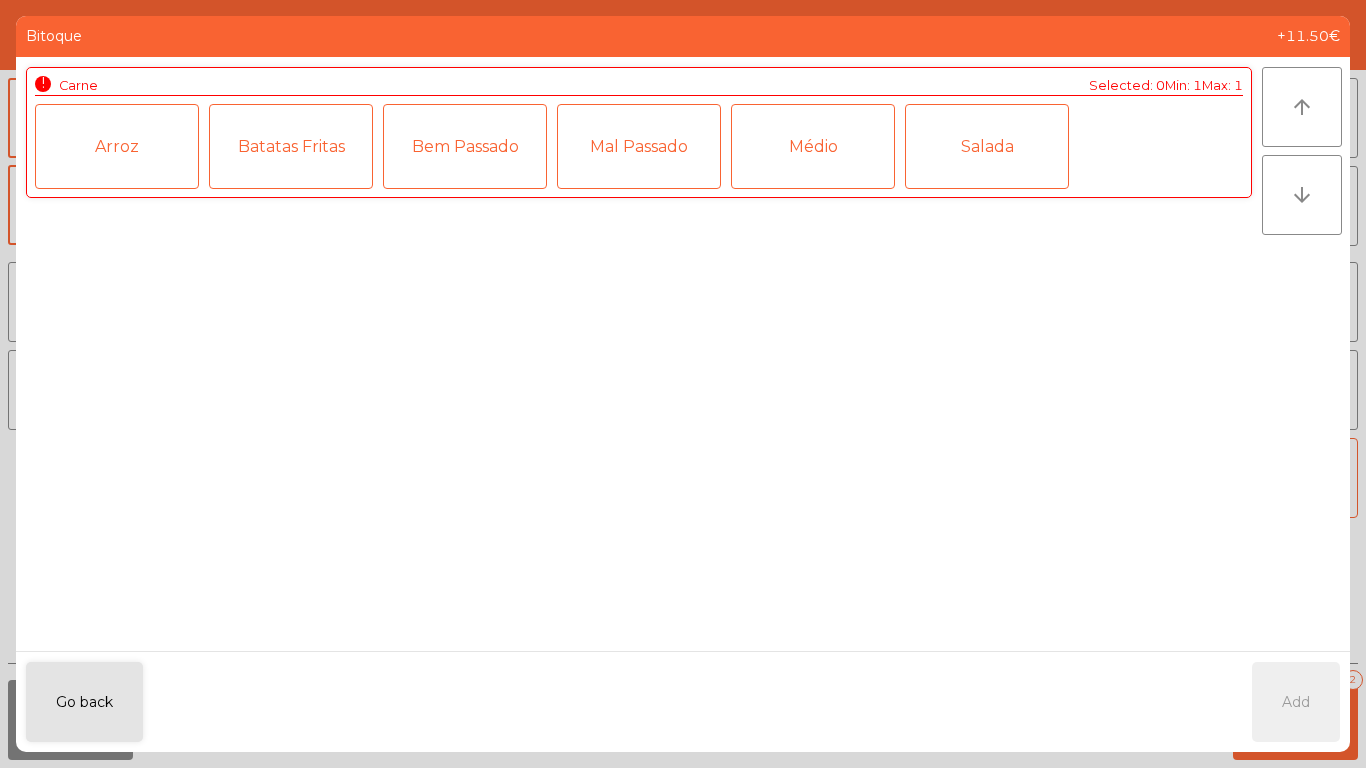 click on "Médio" 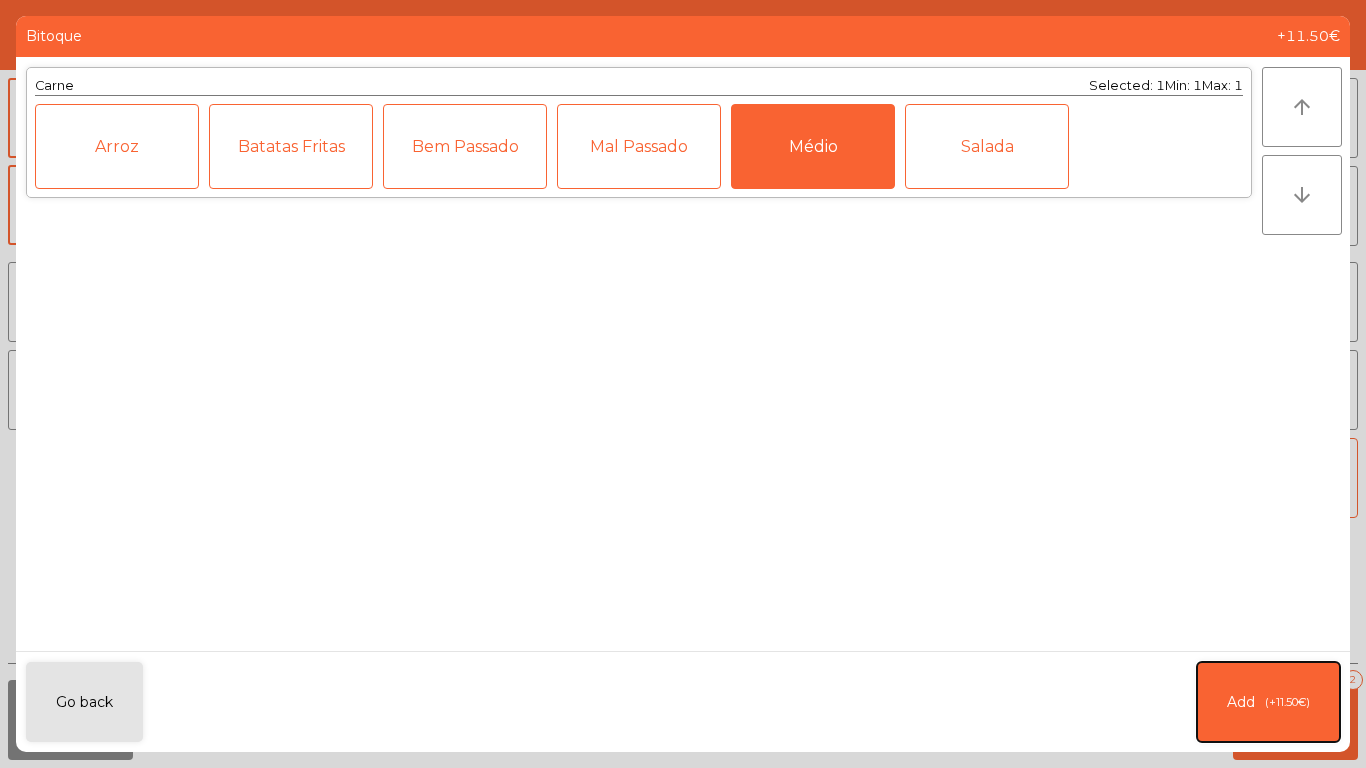 click on "Add   (+11.50€)" 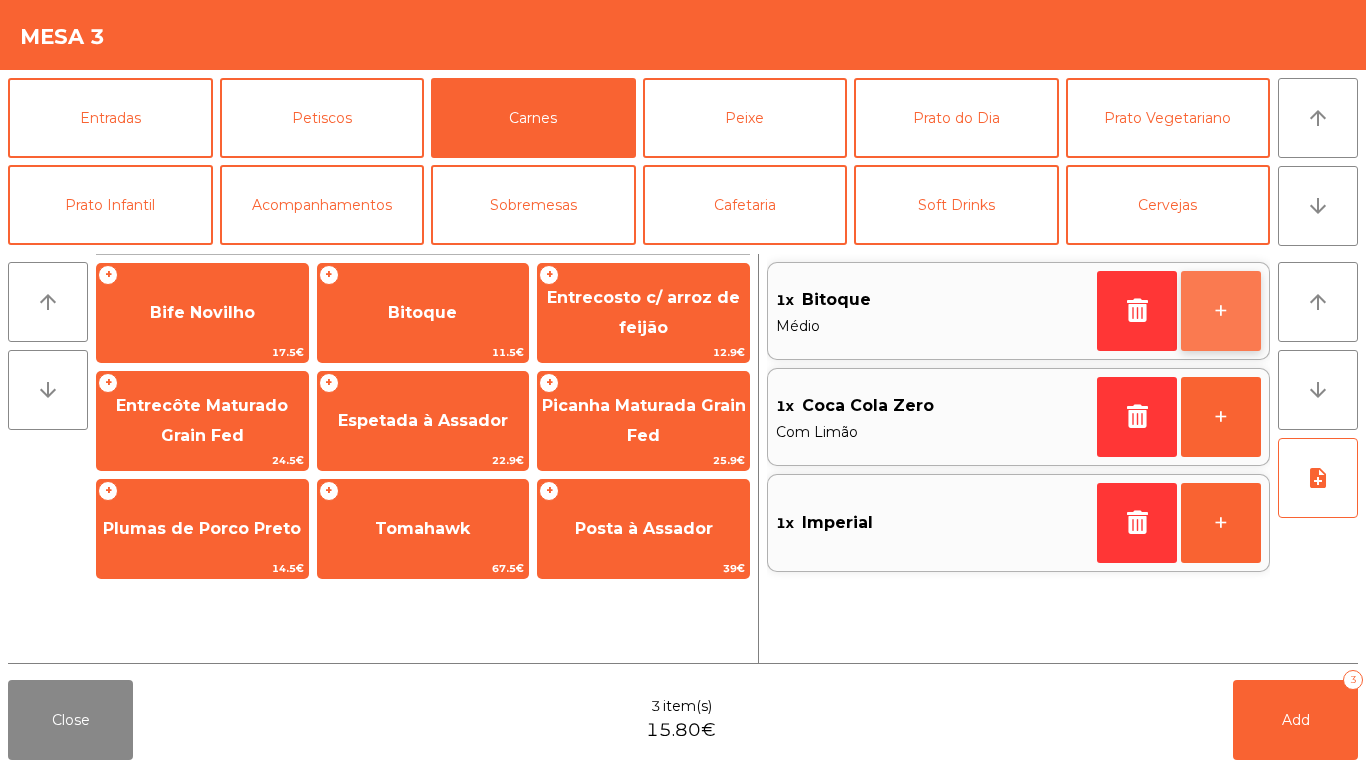 click on "+" 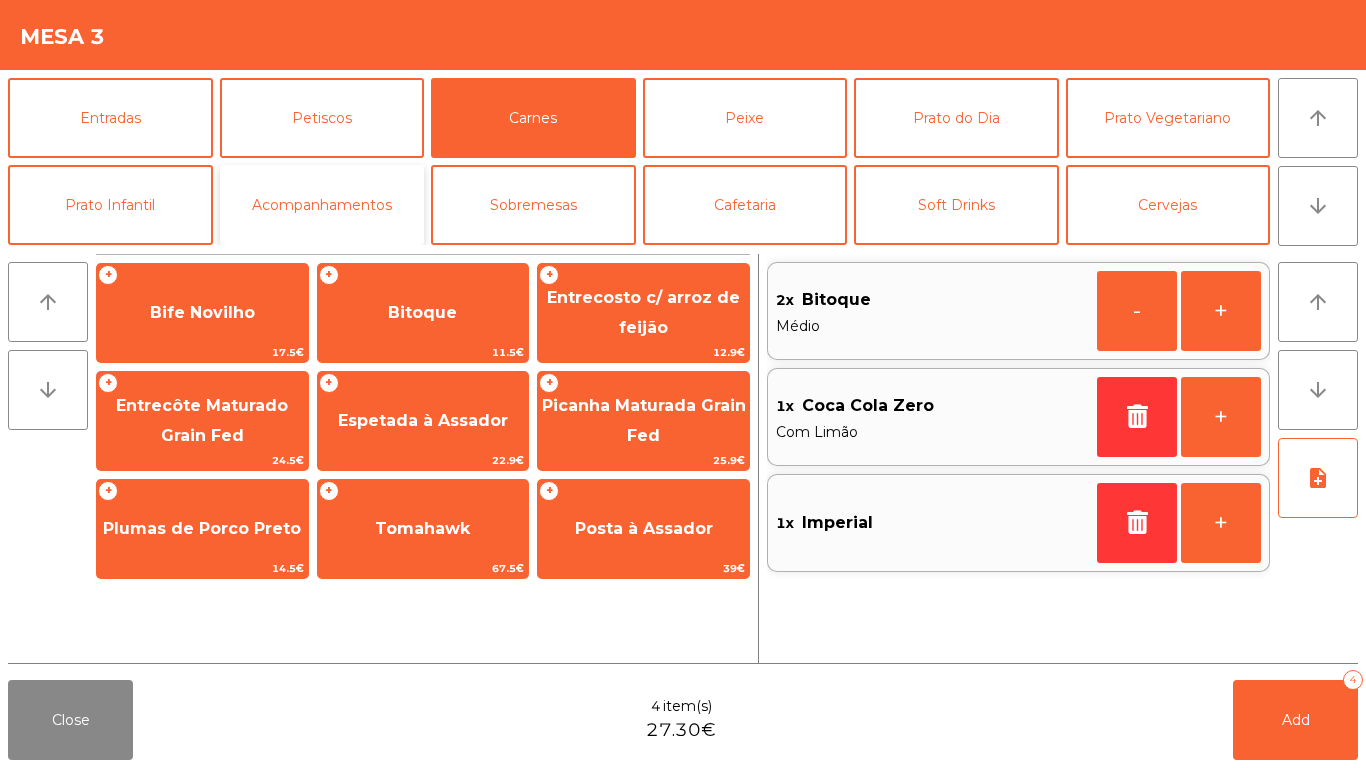 click on "Acompanhamentos" 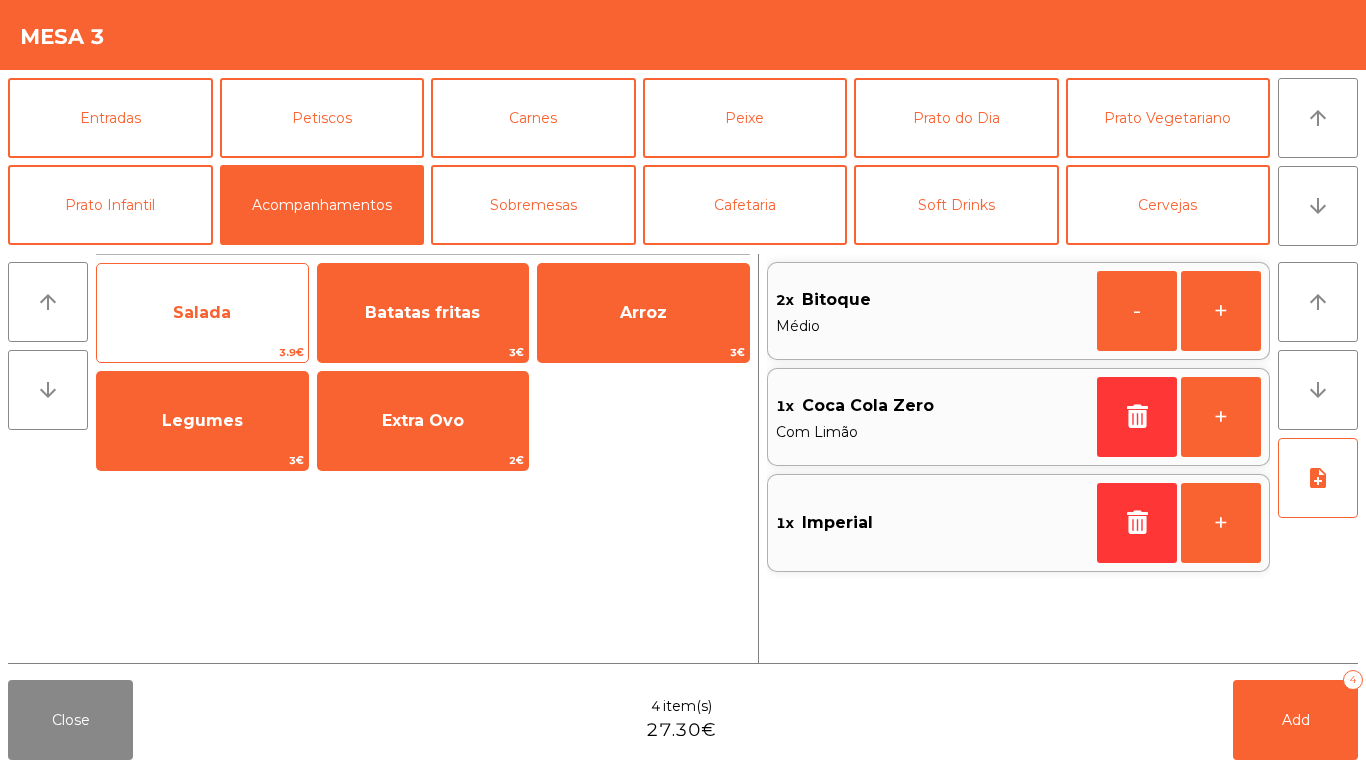 click on "Salada" 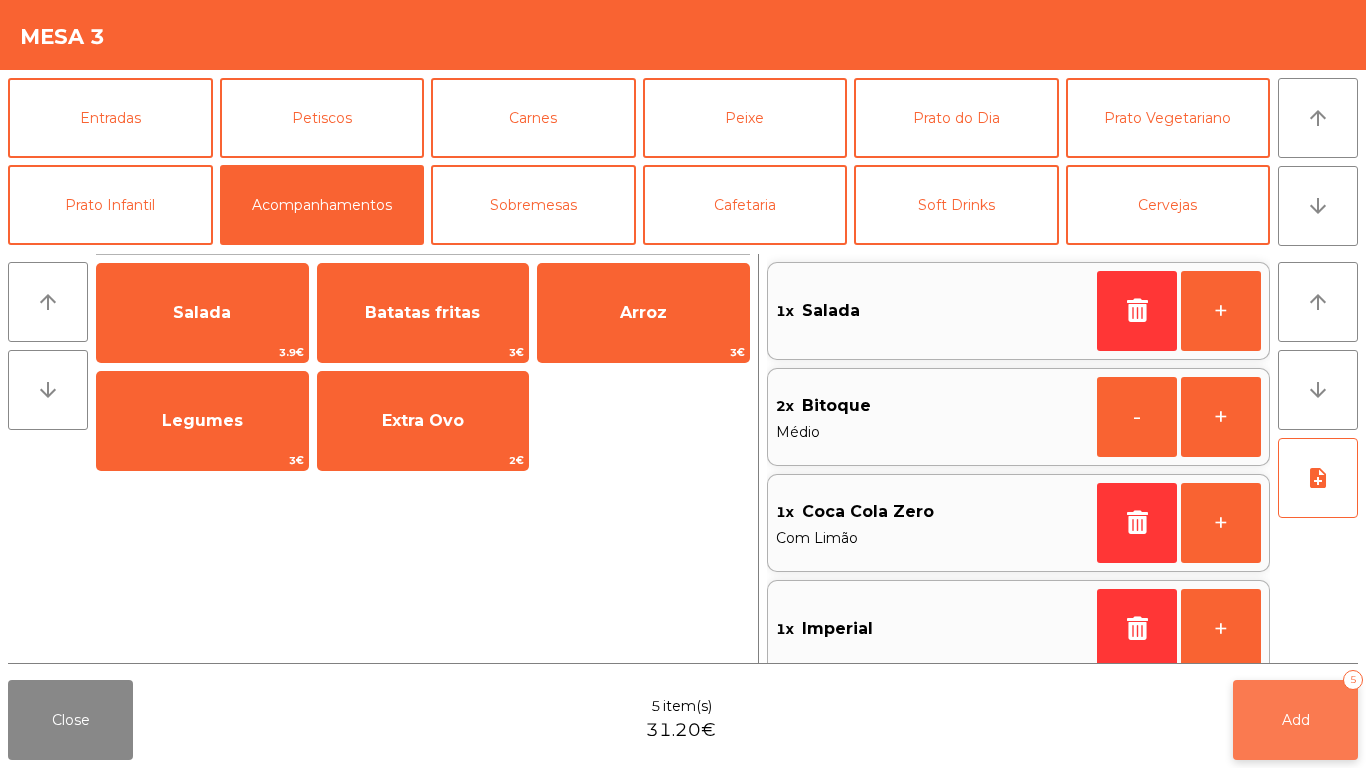 click on "Add   5" 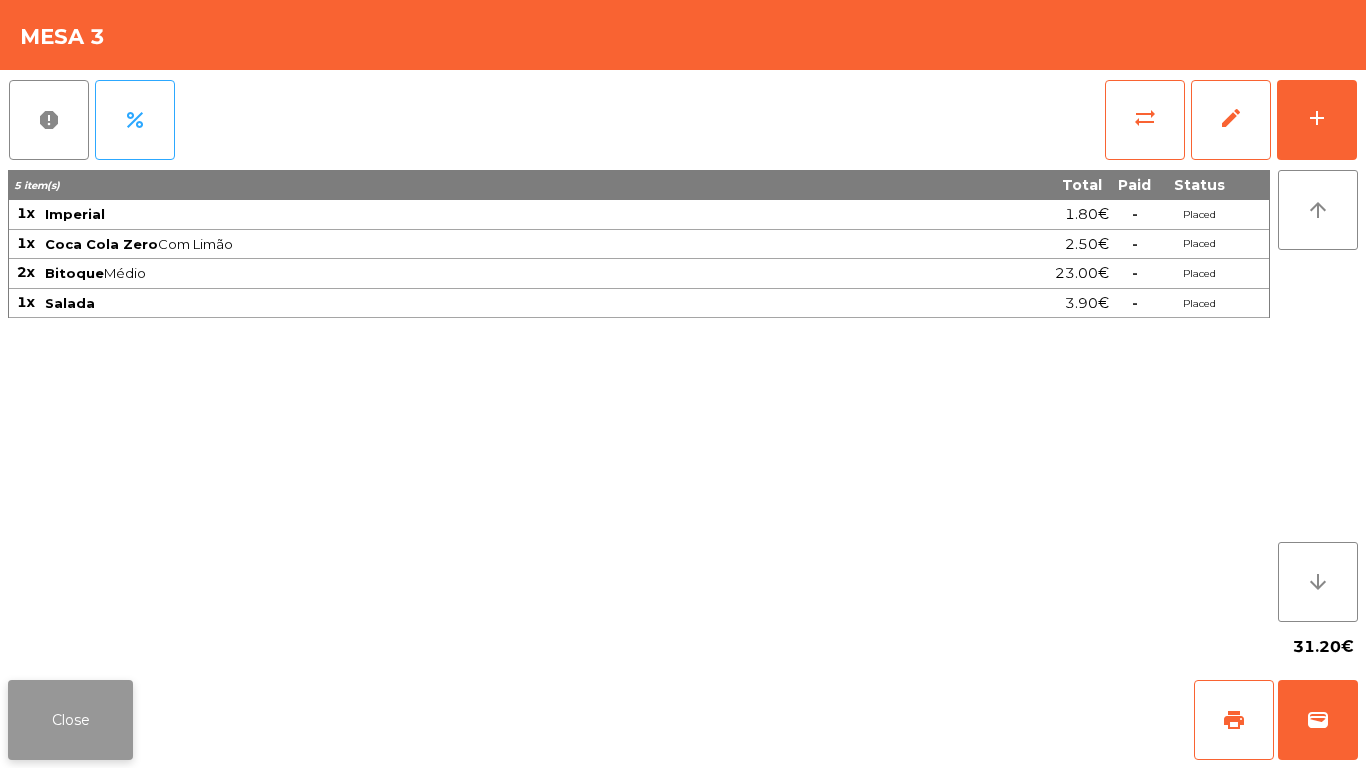 click on "Close" 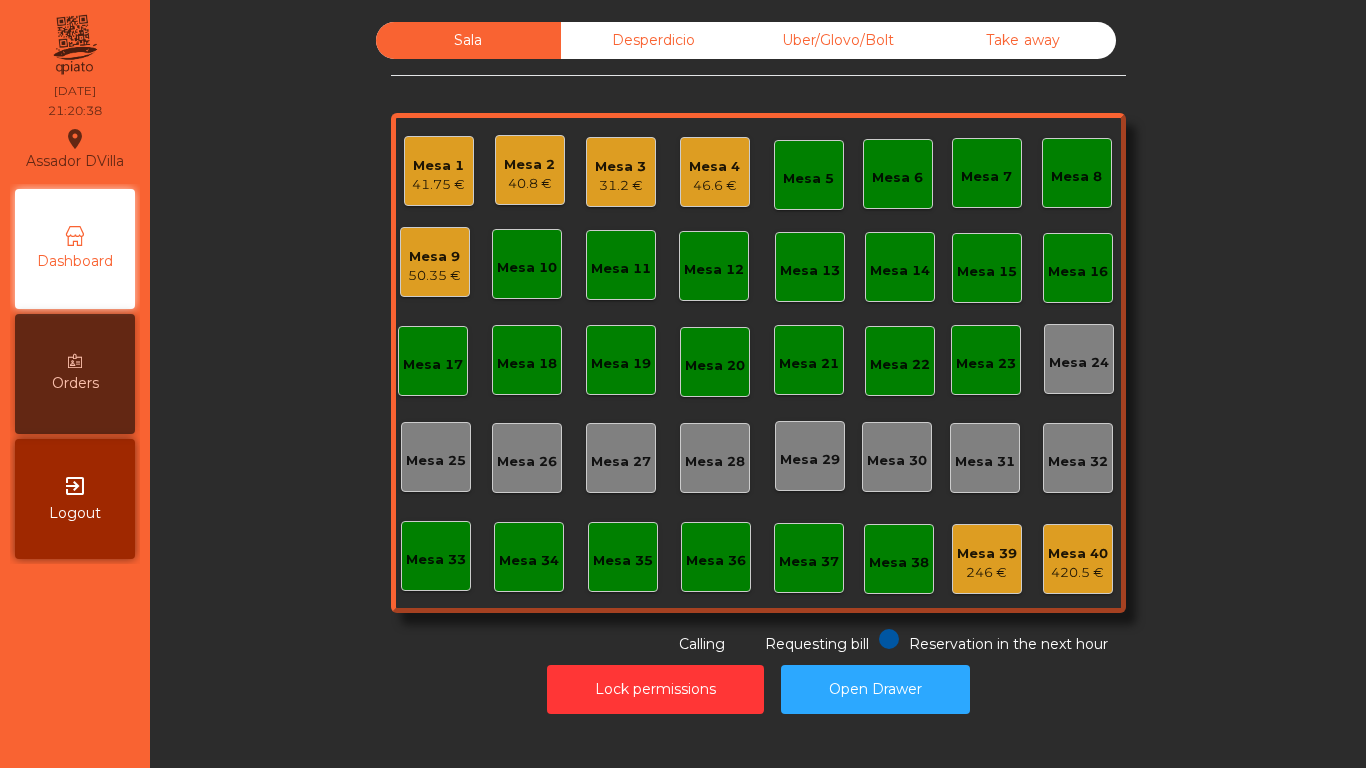 click on "Mesa 4   46.6 €" 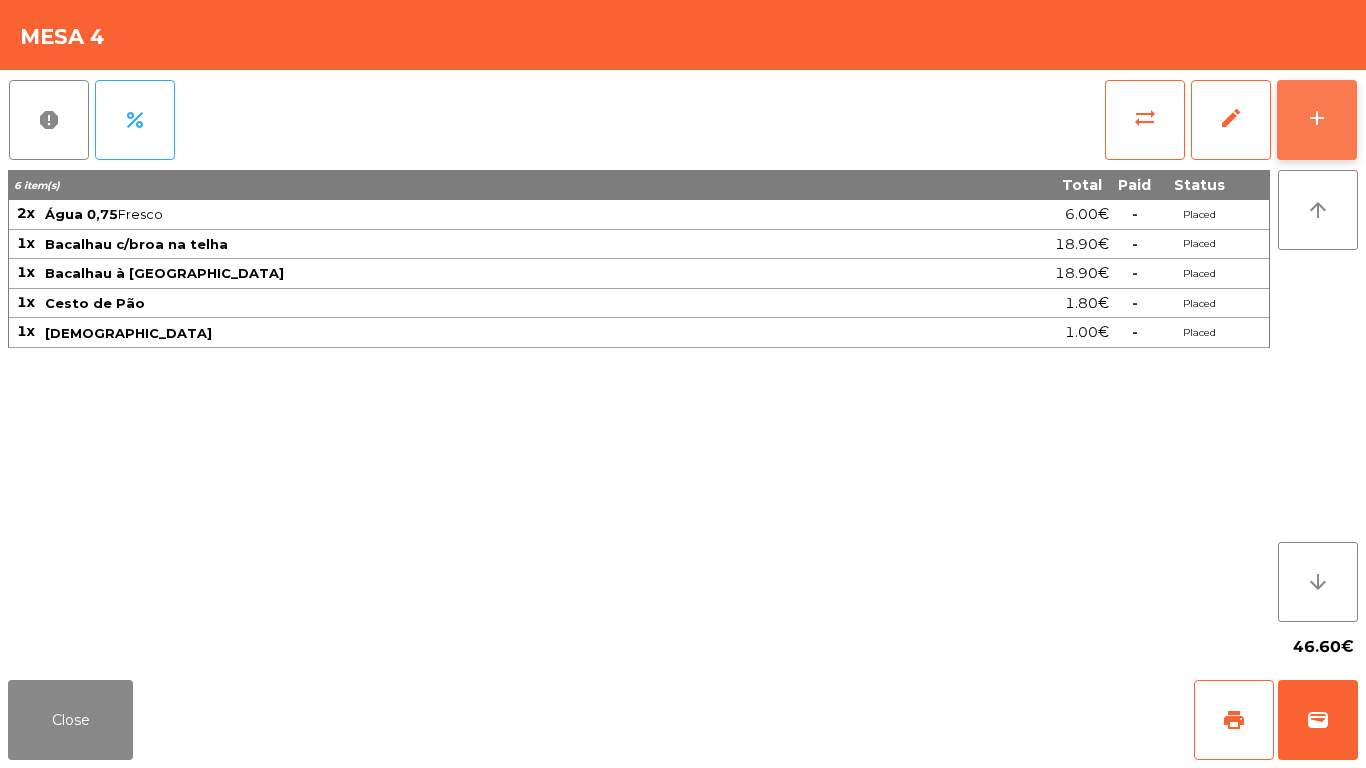 click on "add" 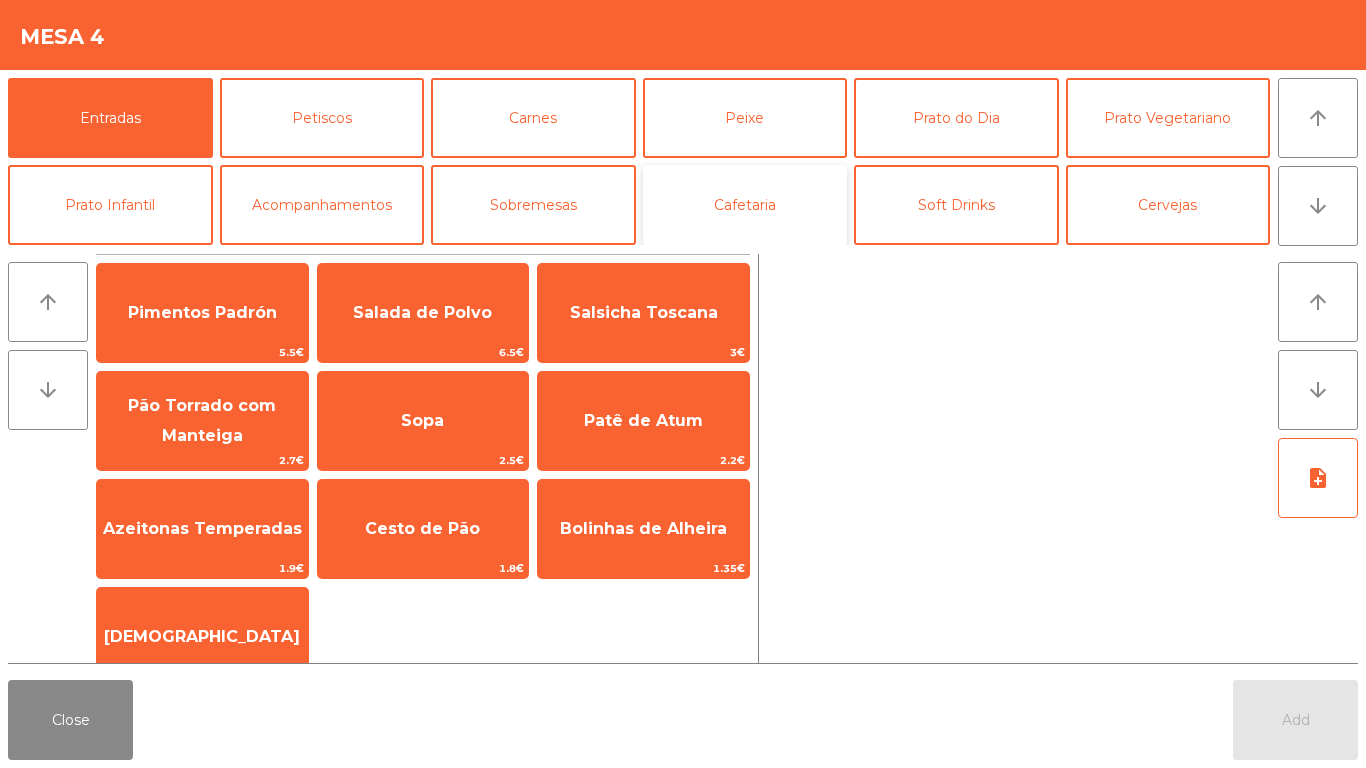 click on "Cafetaria" 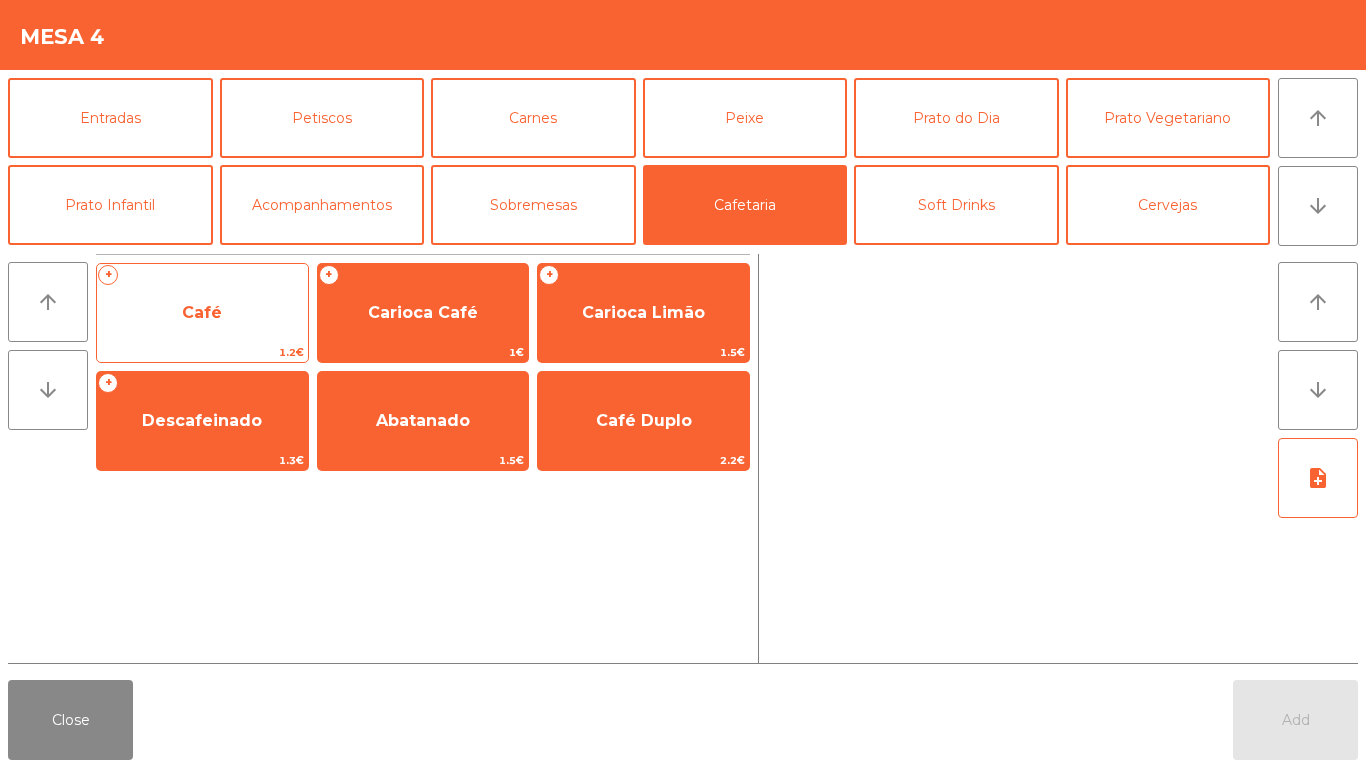 click on "Café" 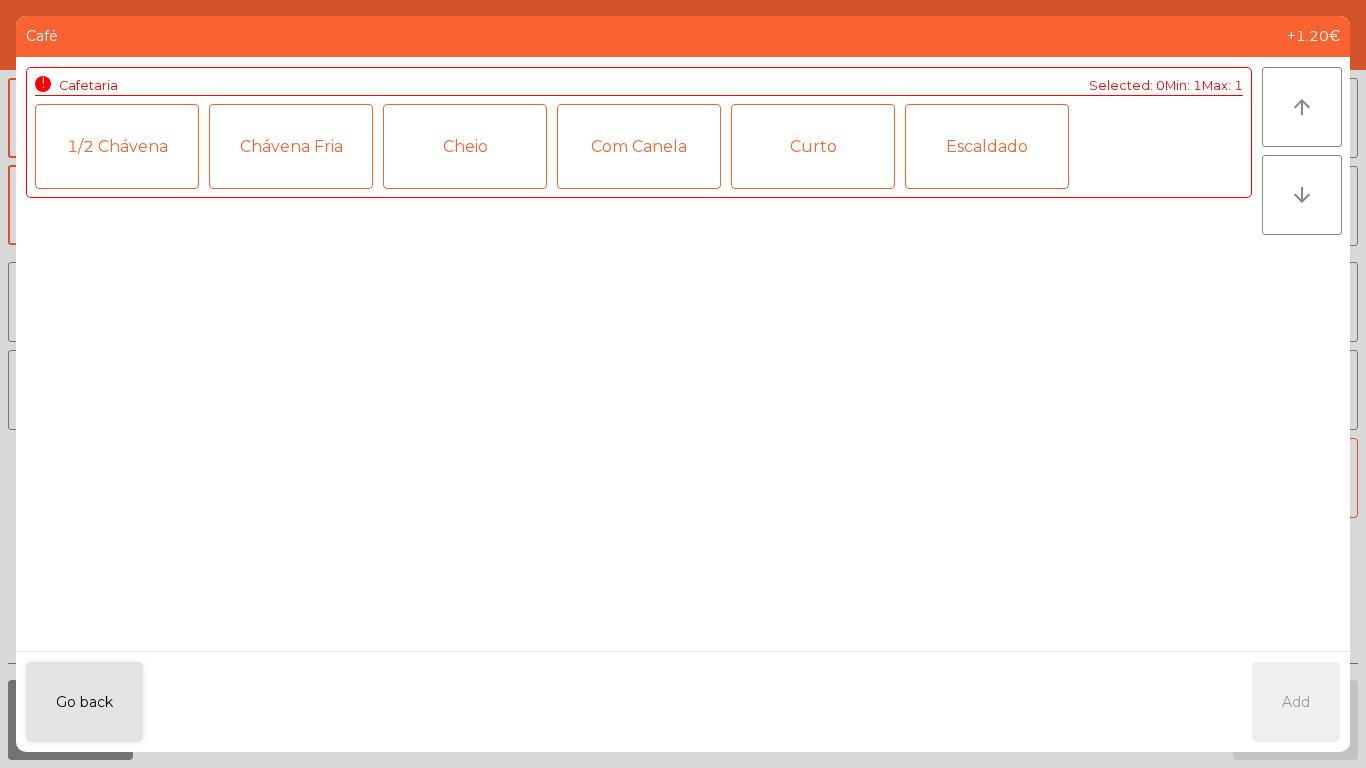 click on "Curto" 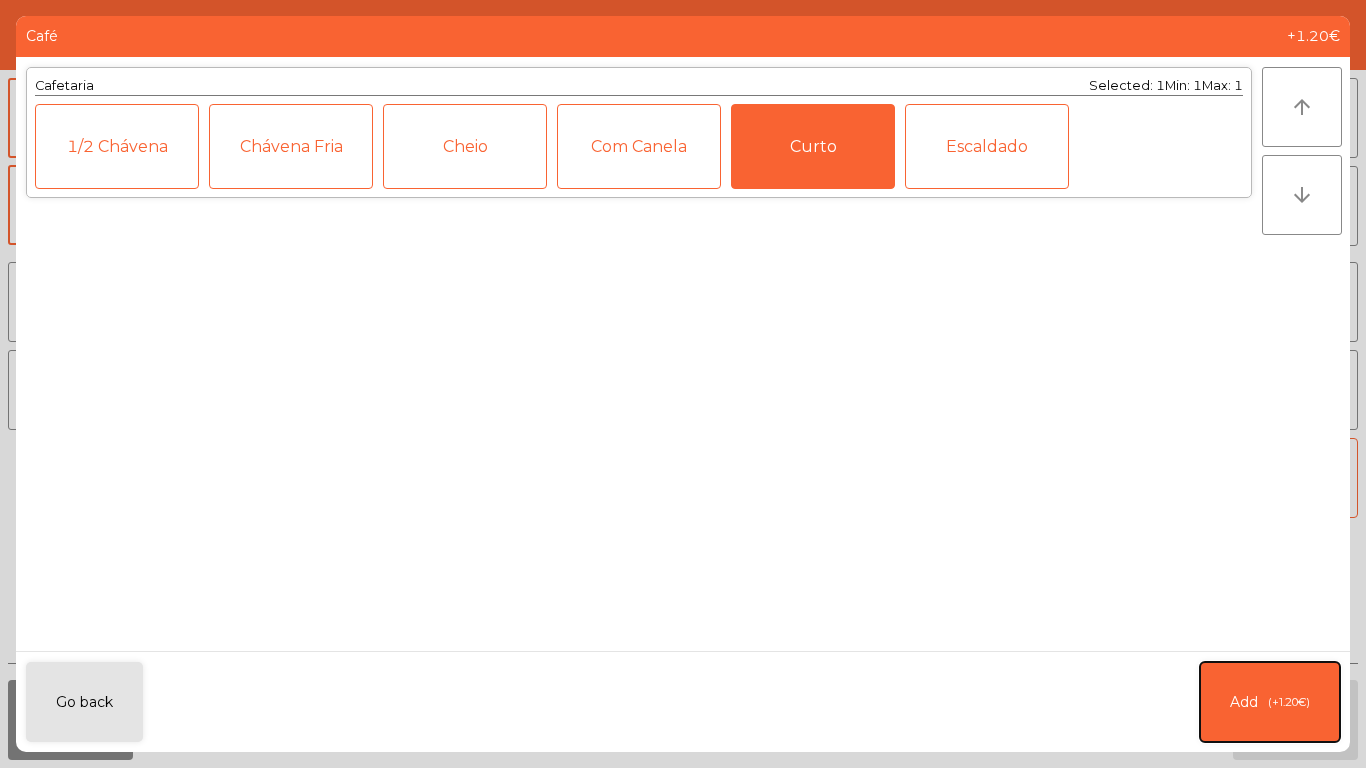 click on "(+1.20€)" 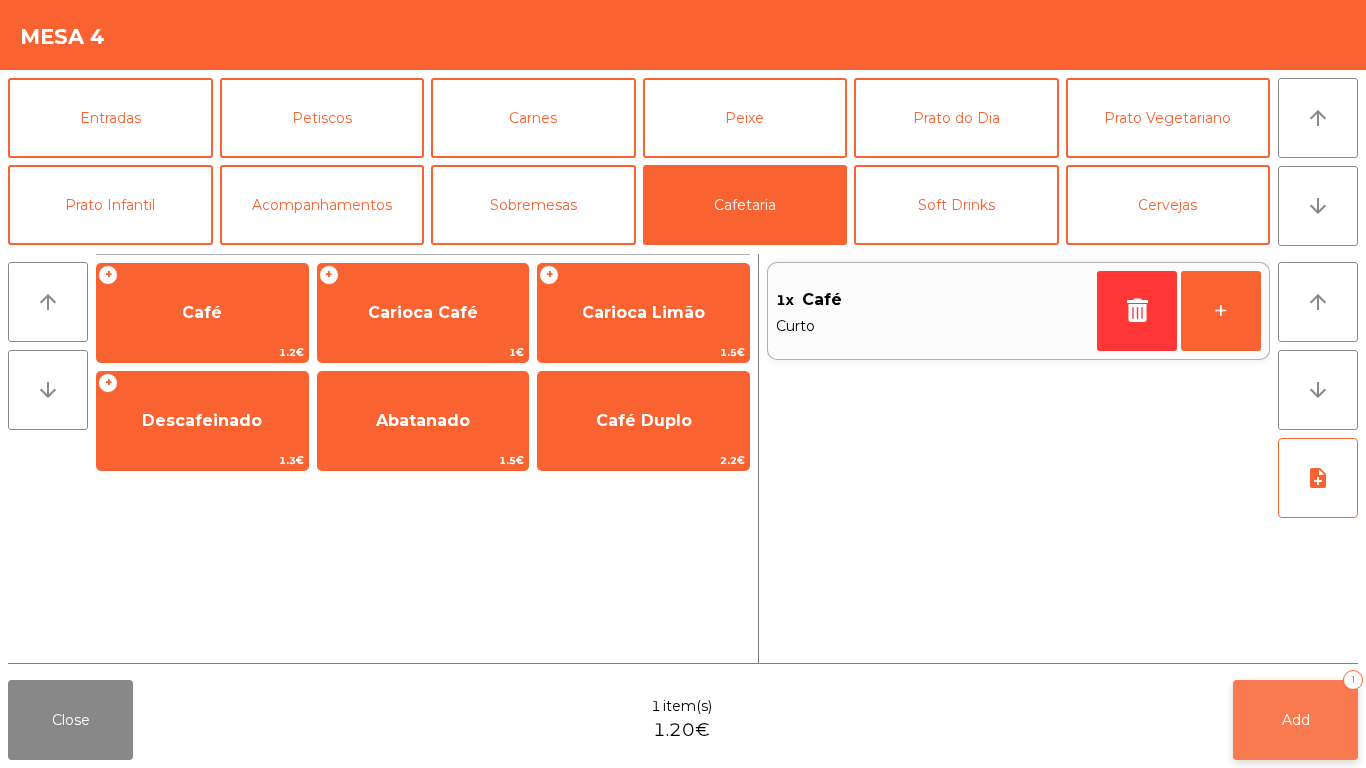 click on "Add" 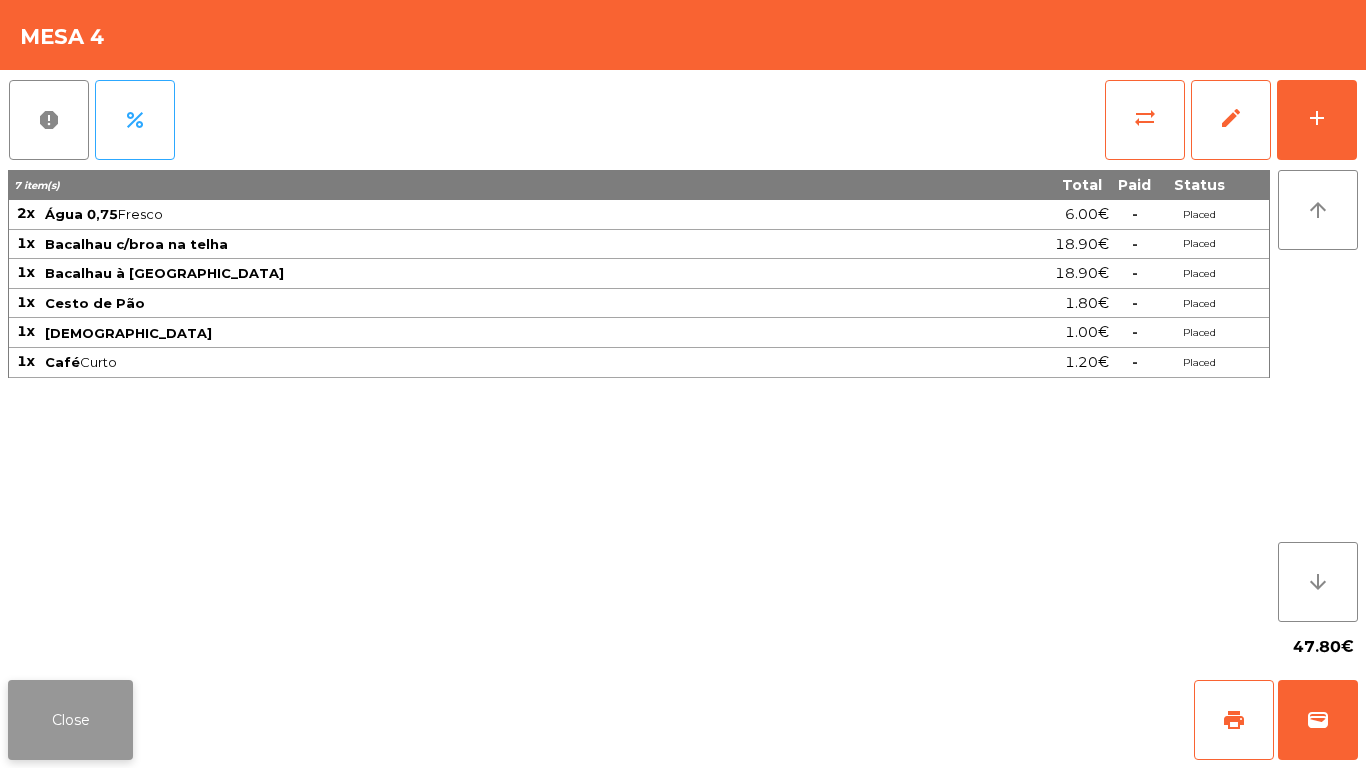 click on "Close" 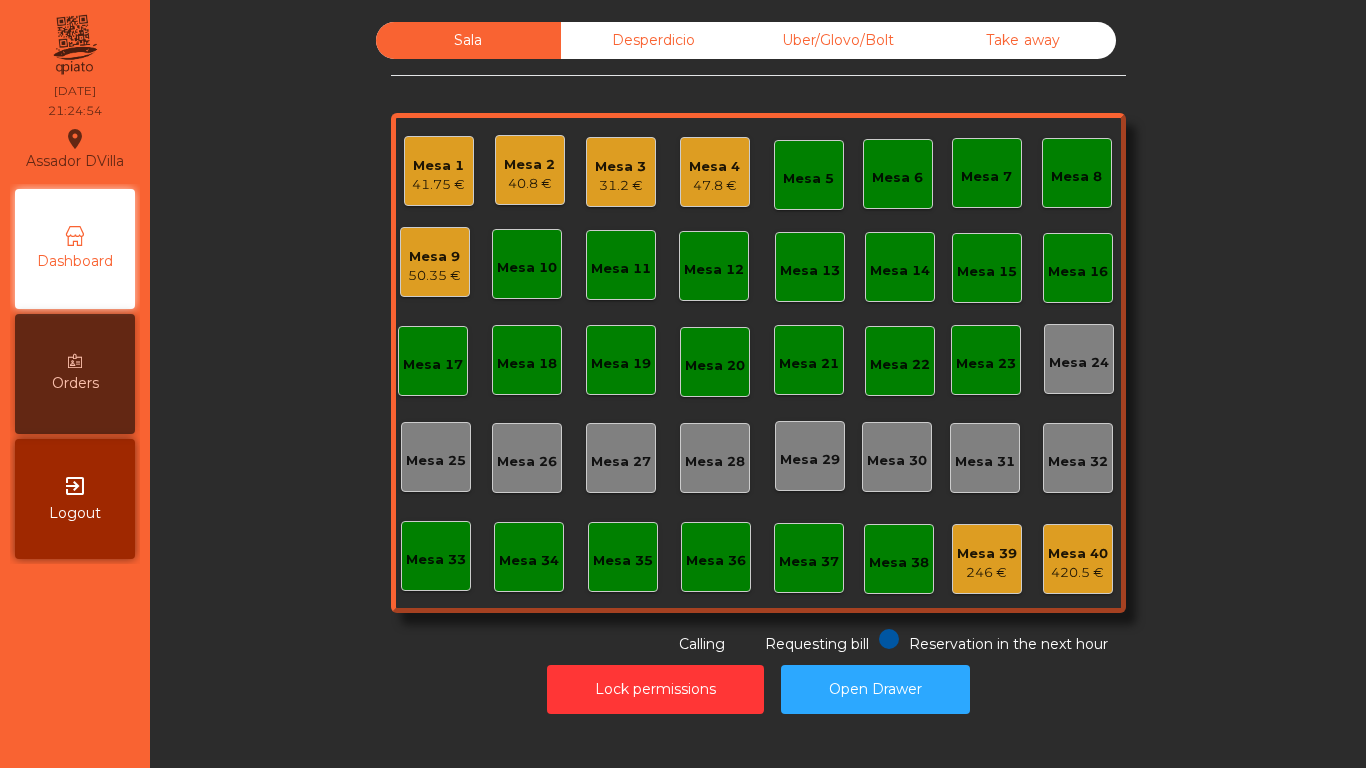 click on "31.2 €" 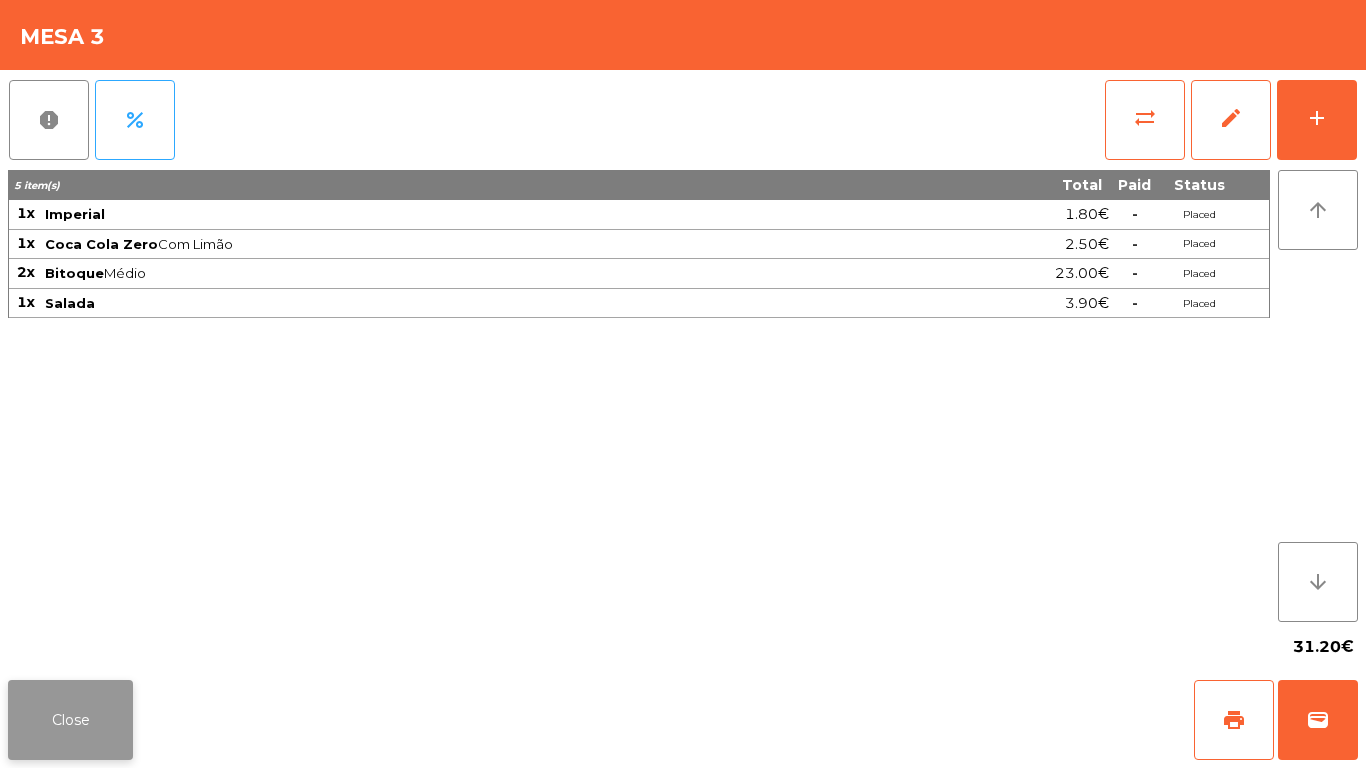 click on "Close" 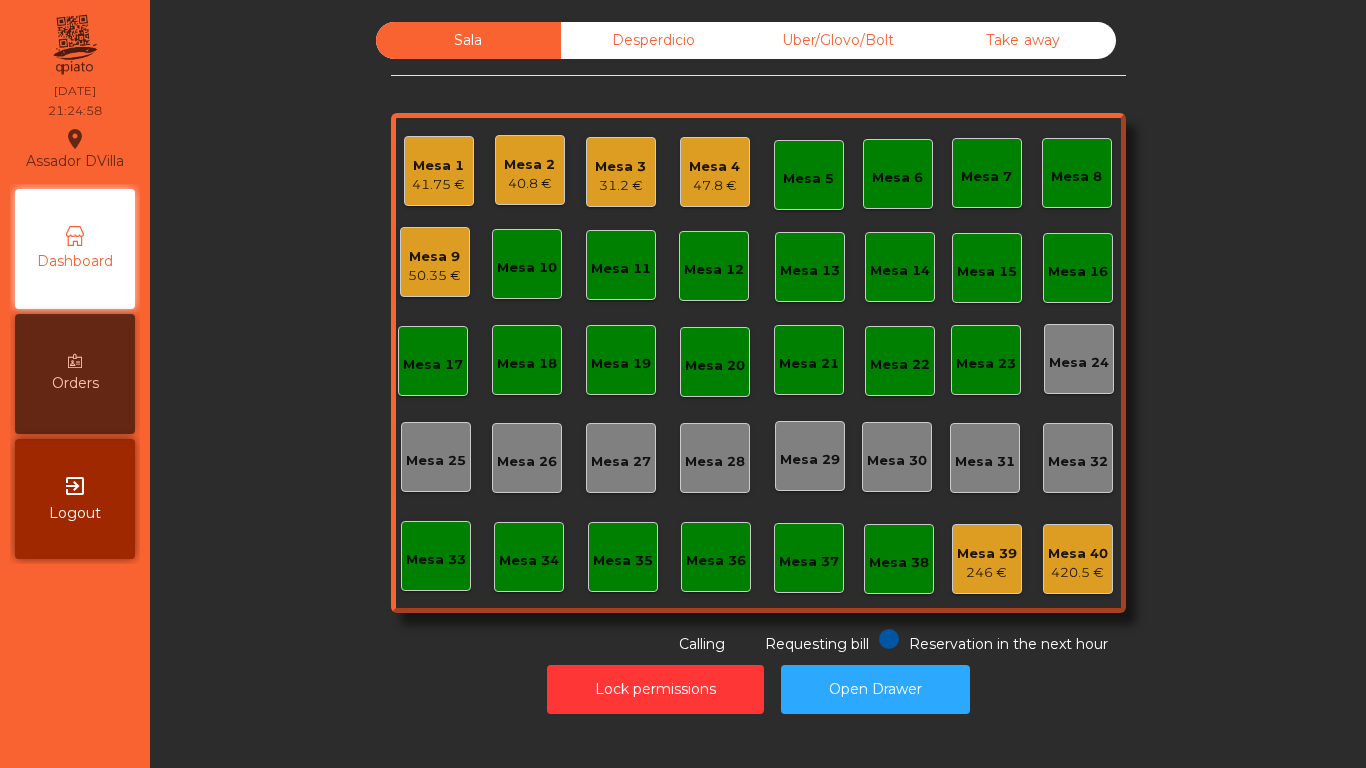 click on "40.8 €" 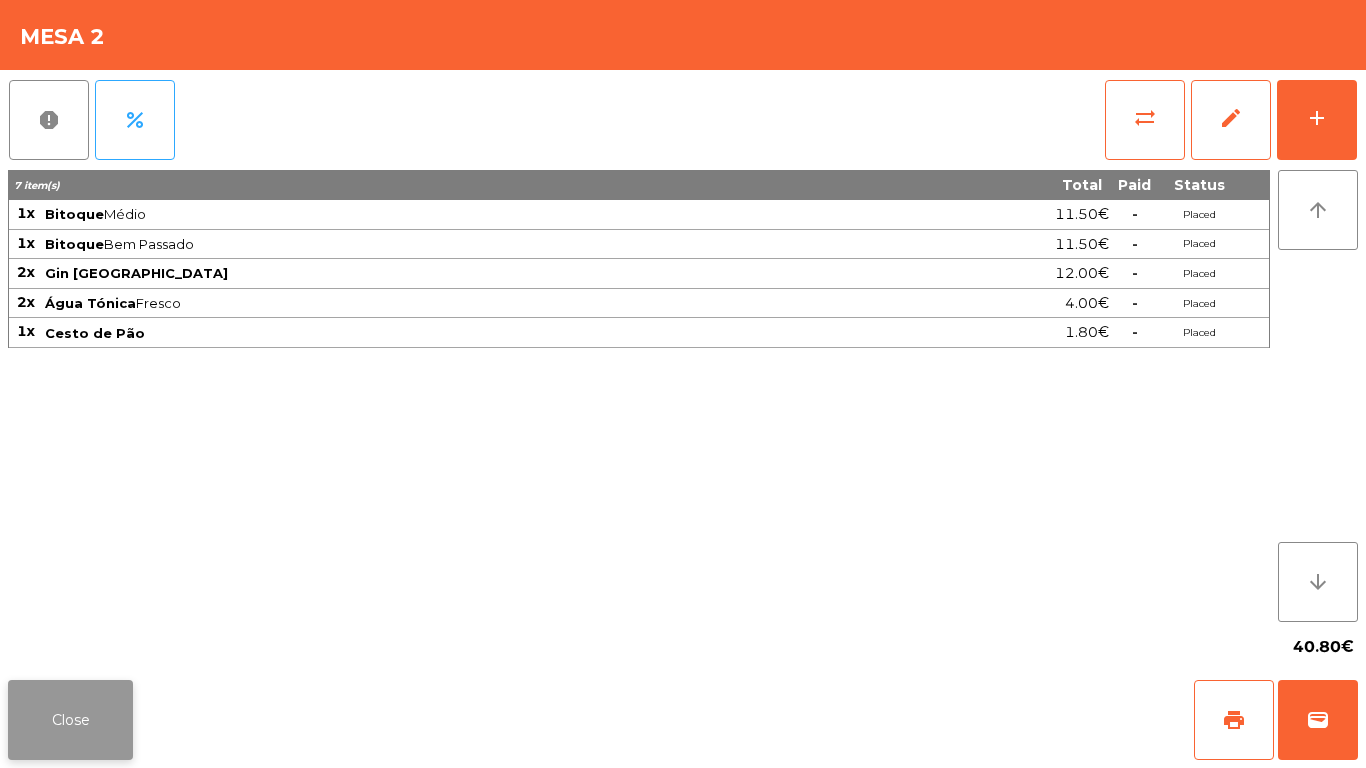 click on "Close" 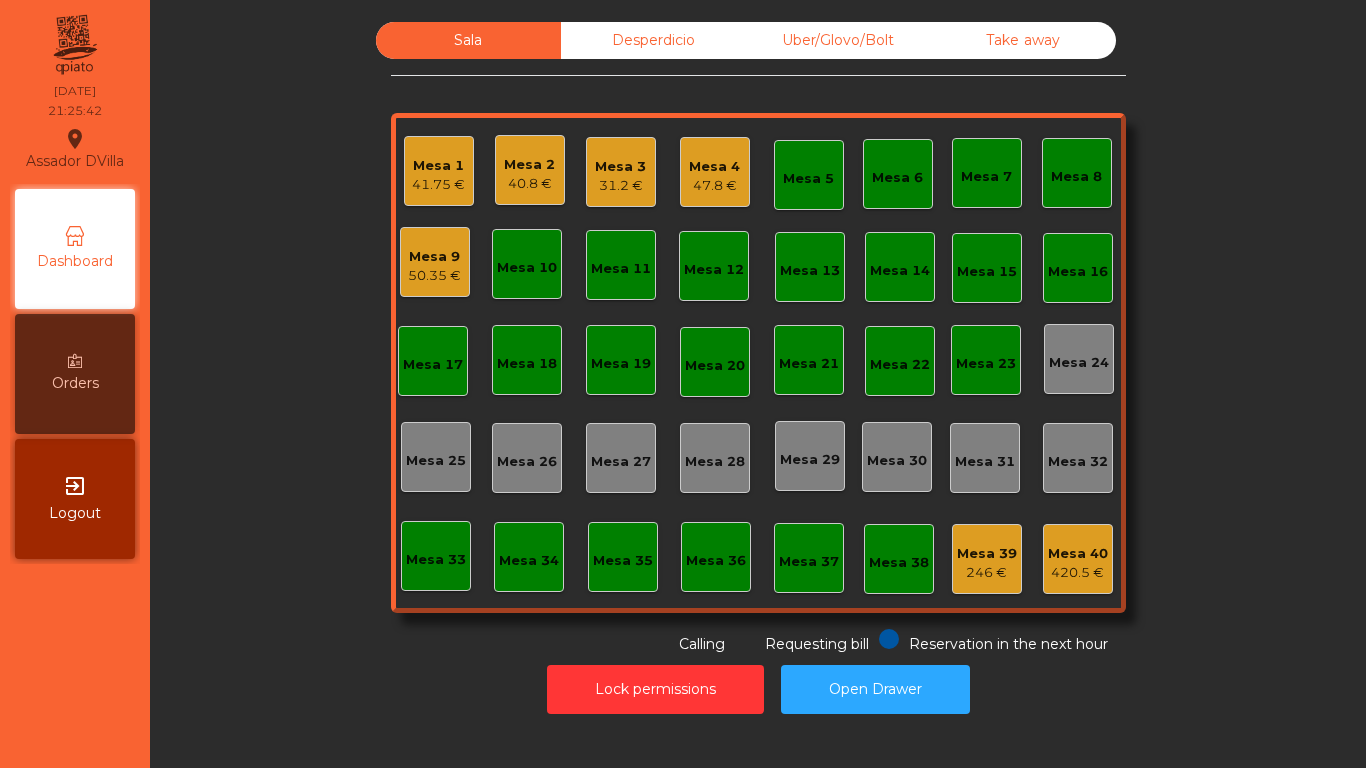 click on "Mesa 1" 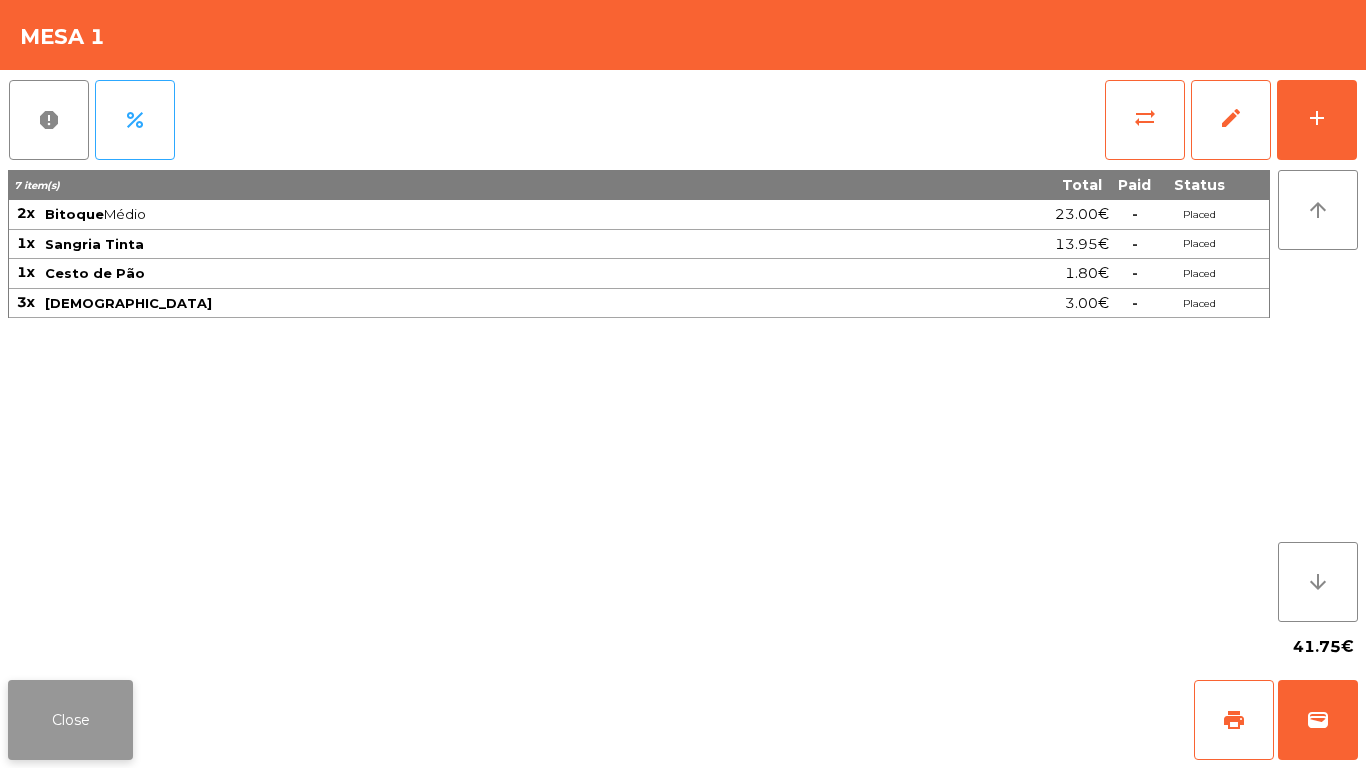 click on "Close" 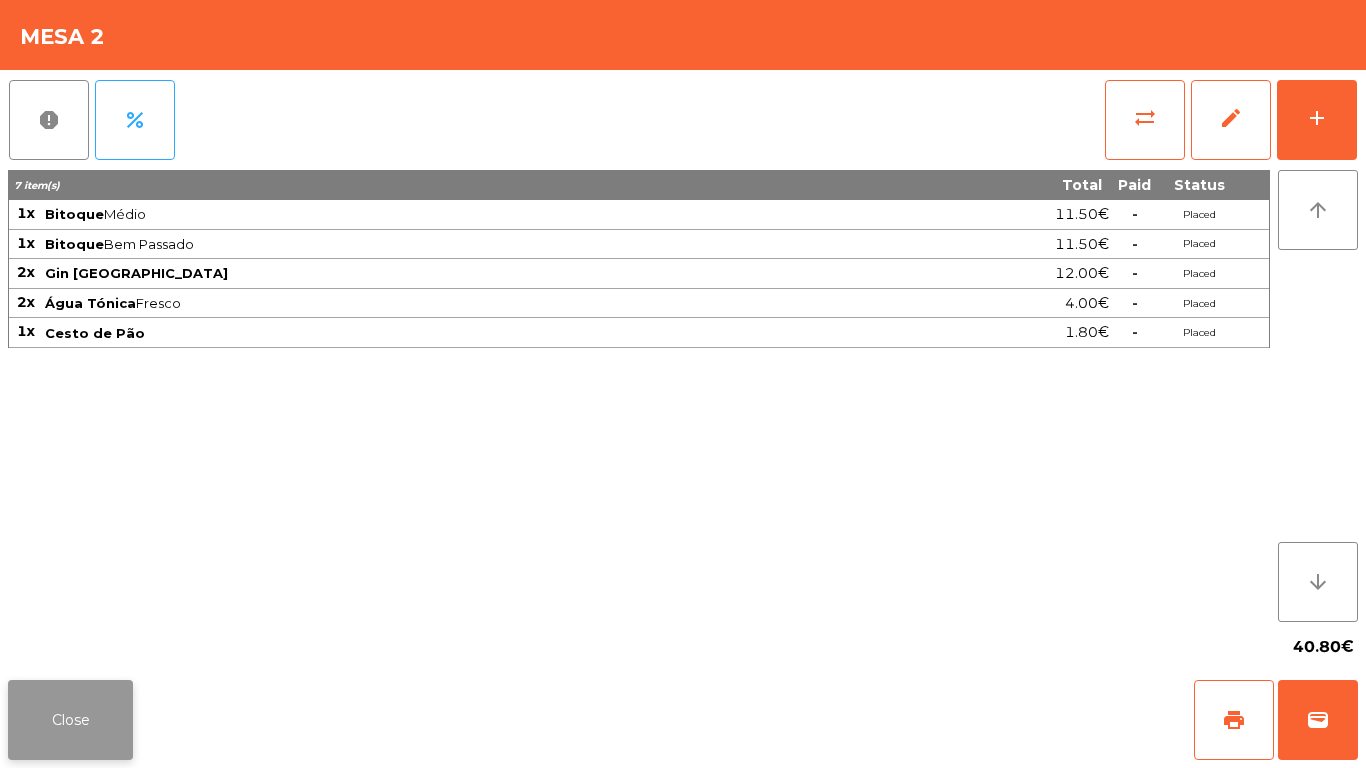 click on "Close" 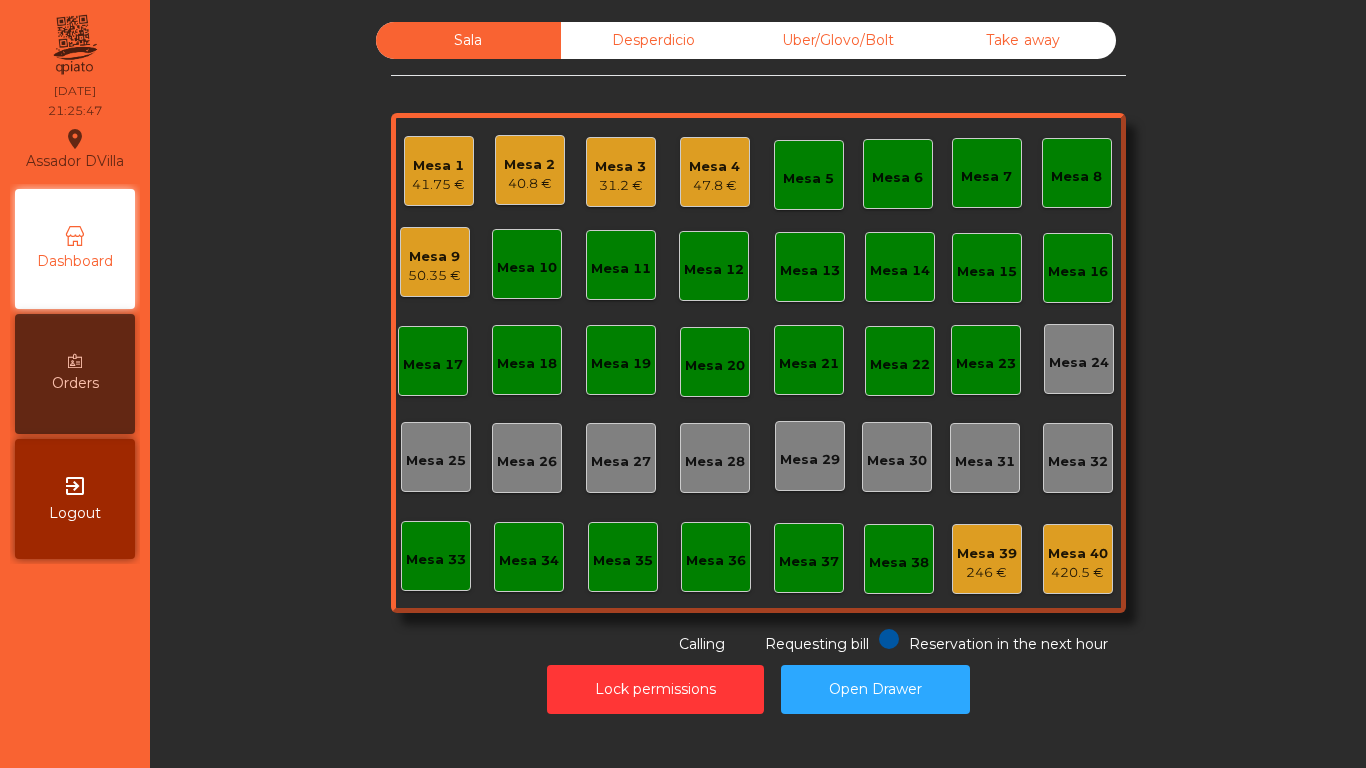 click on "31.2 €" 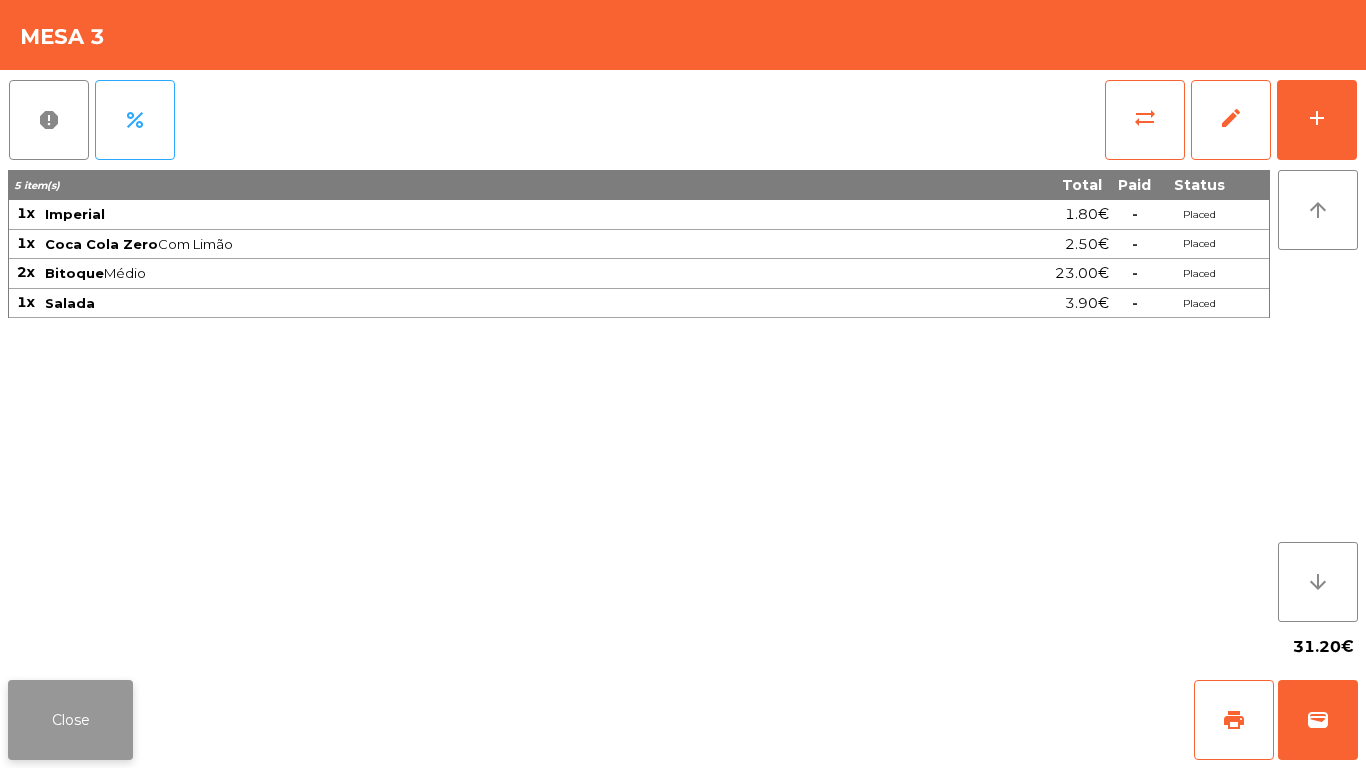 click on "Close" 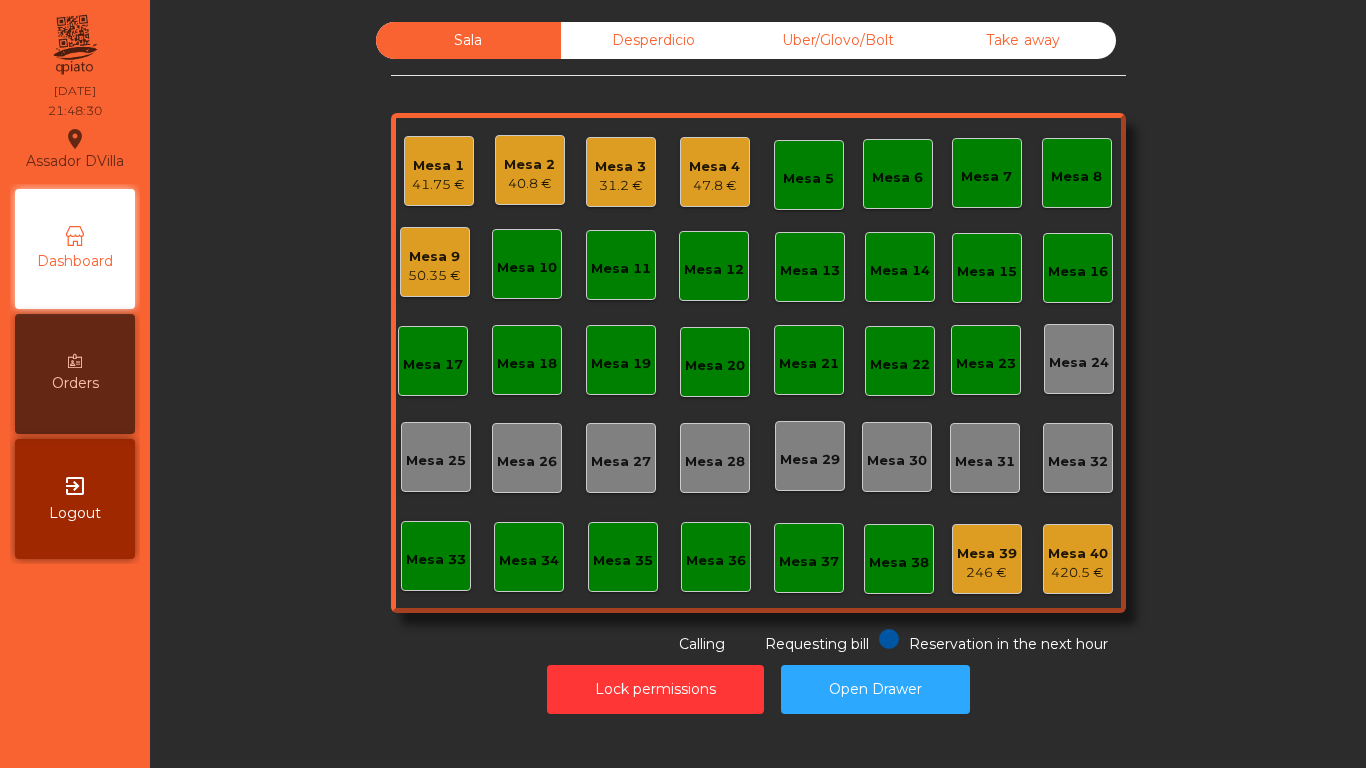 click on "Mesa 12" 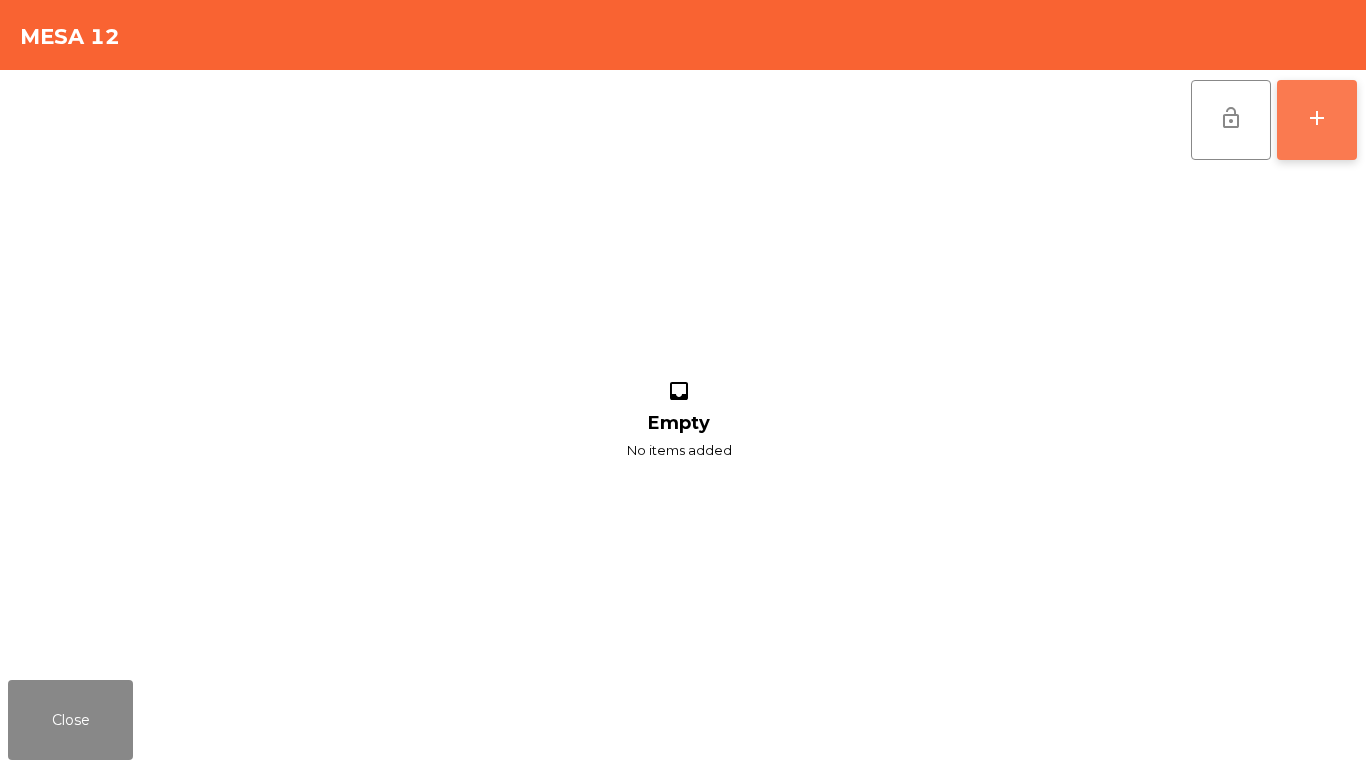 click on "add" 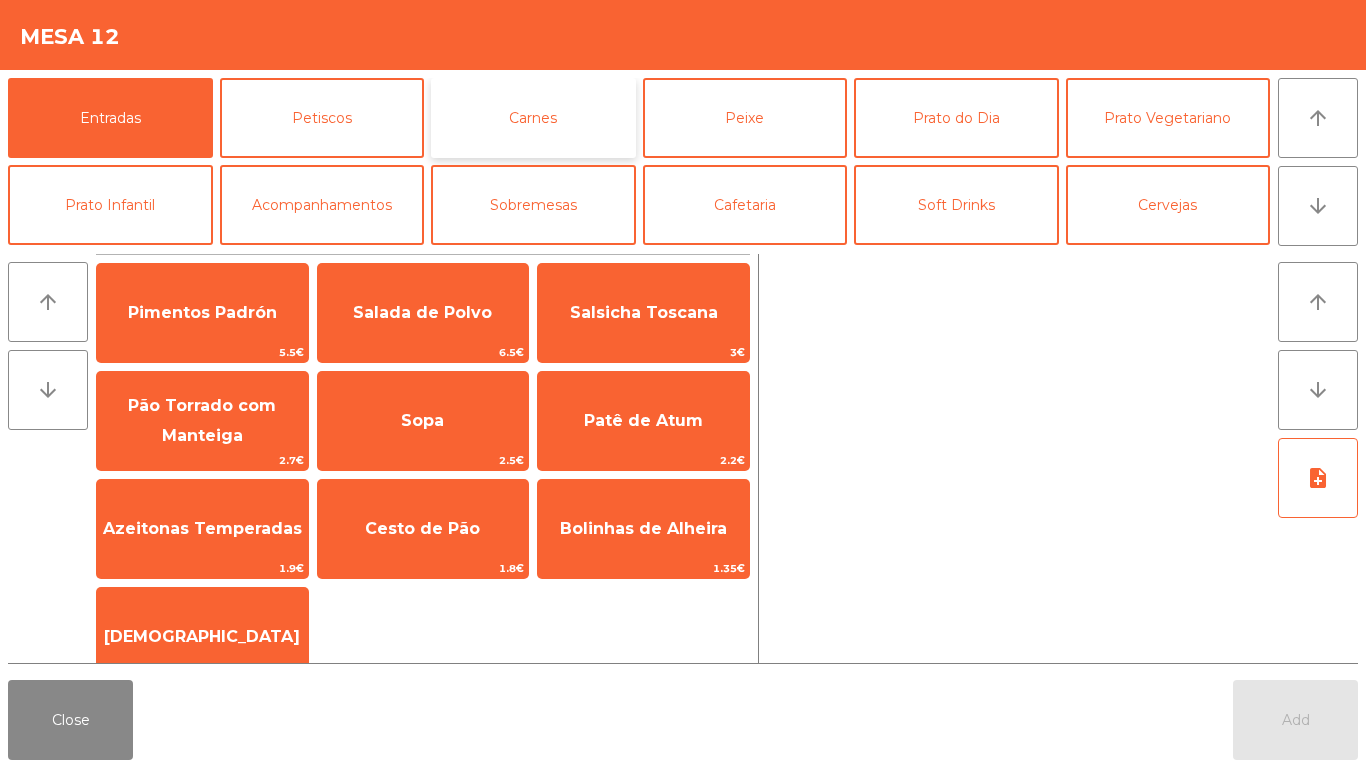 click on "Carnes" 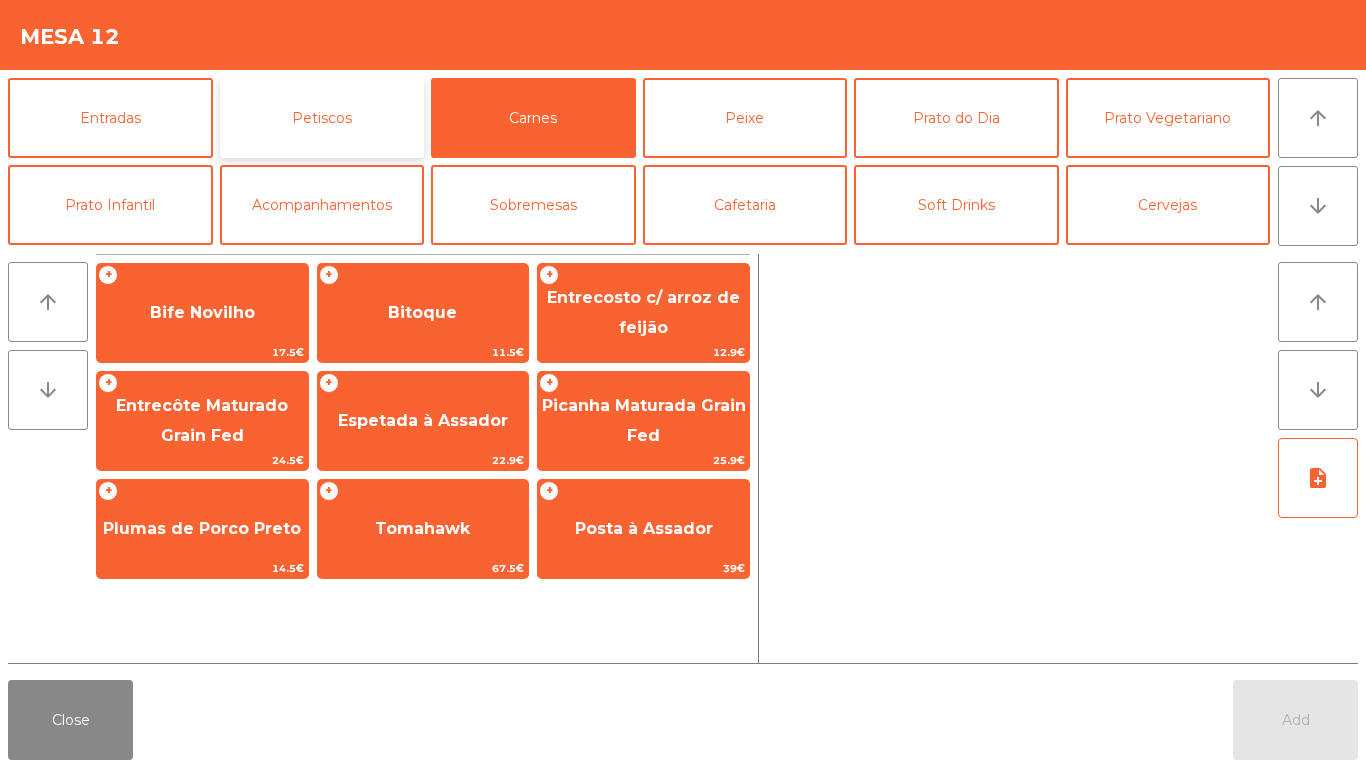 click on "Petiscos" 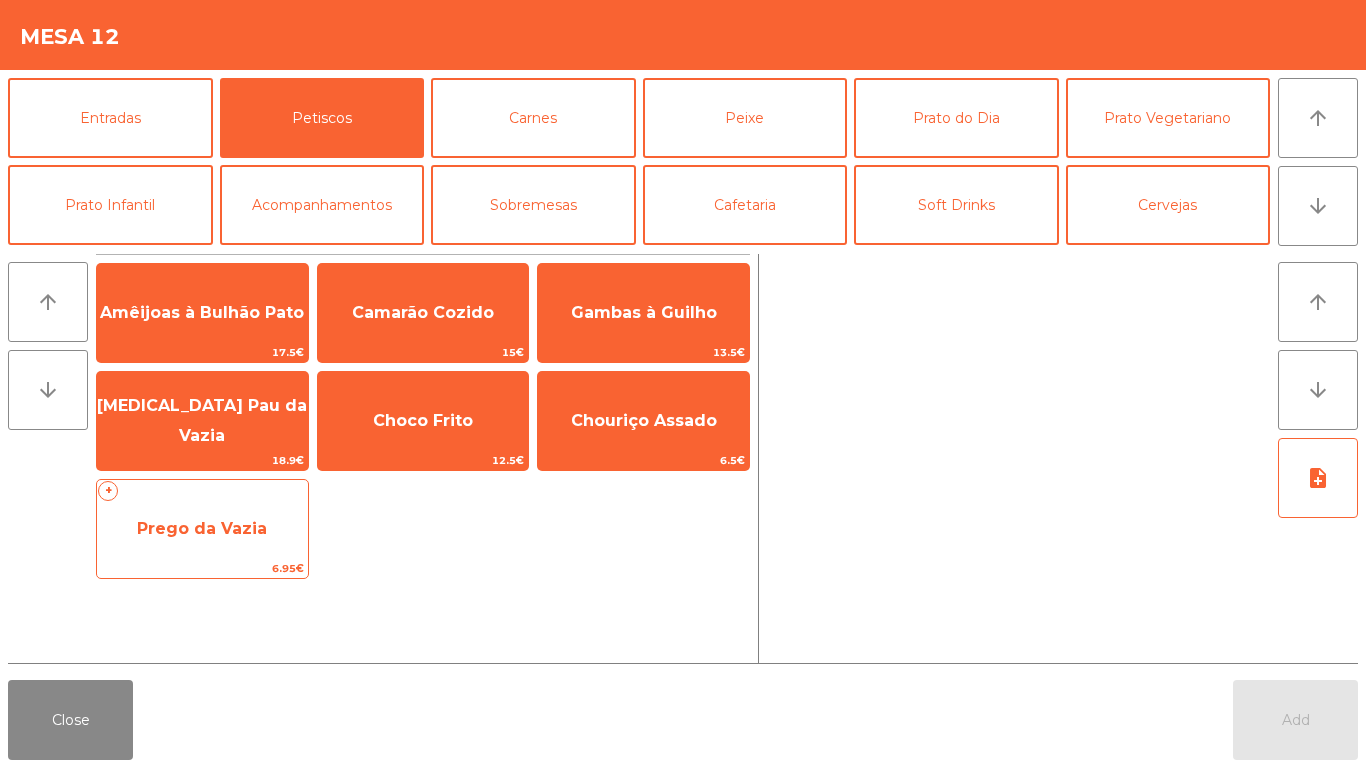 click on "Prego da Vazia" 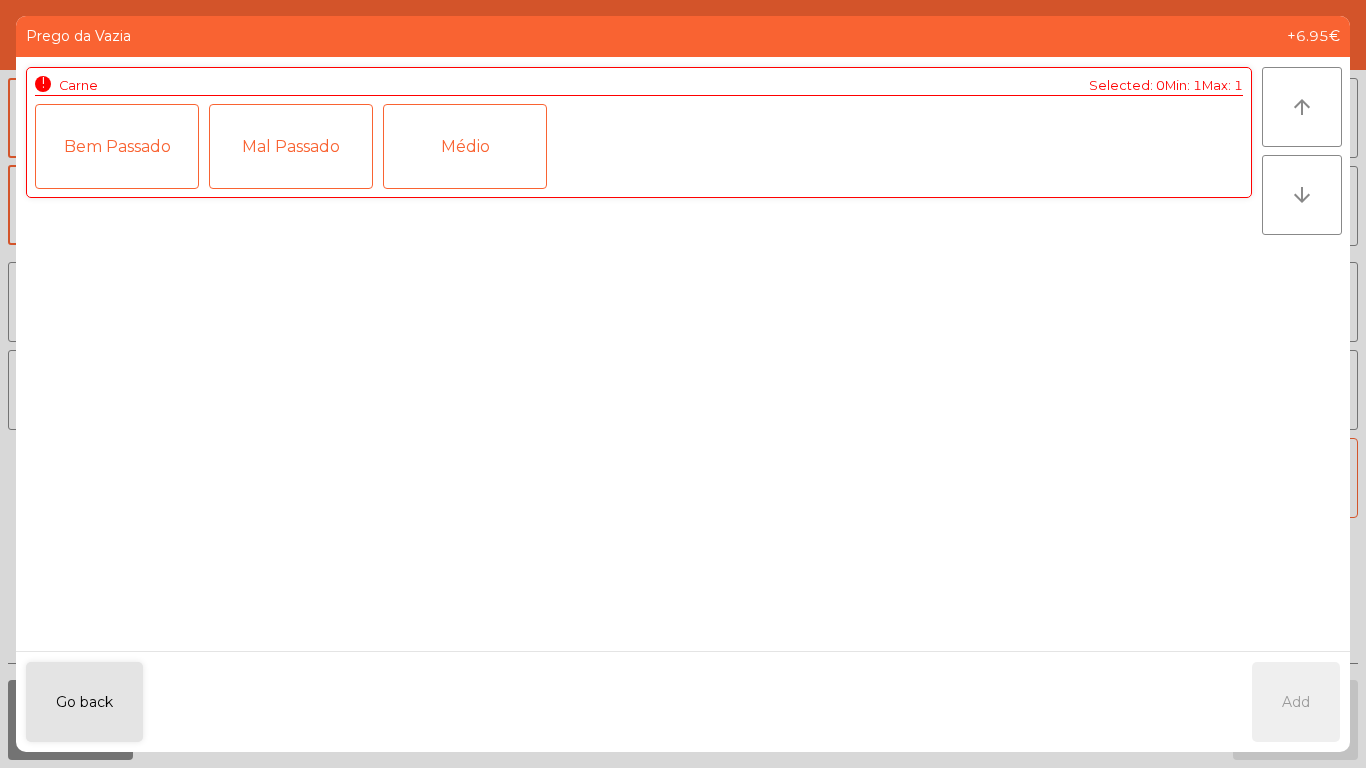 click on "Médio" 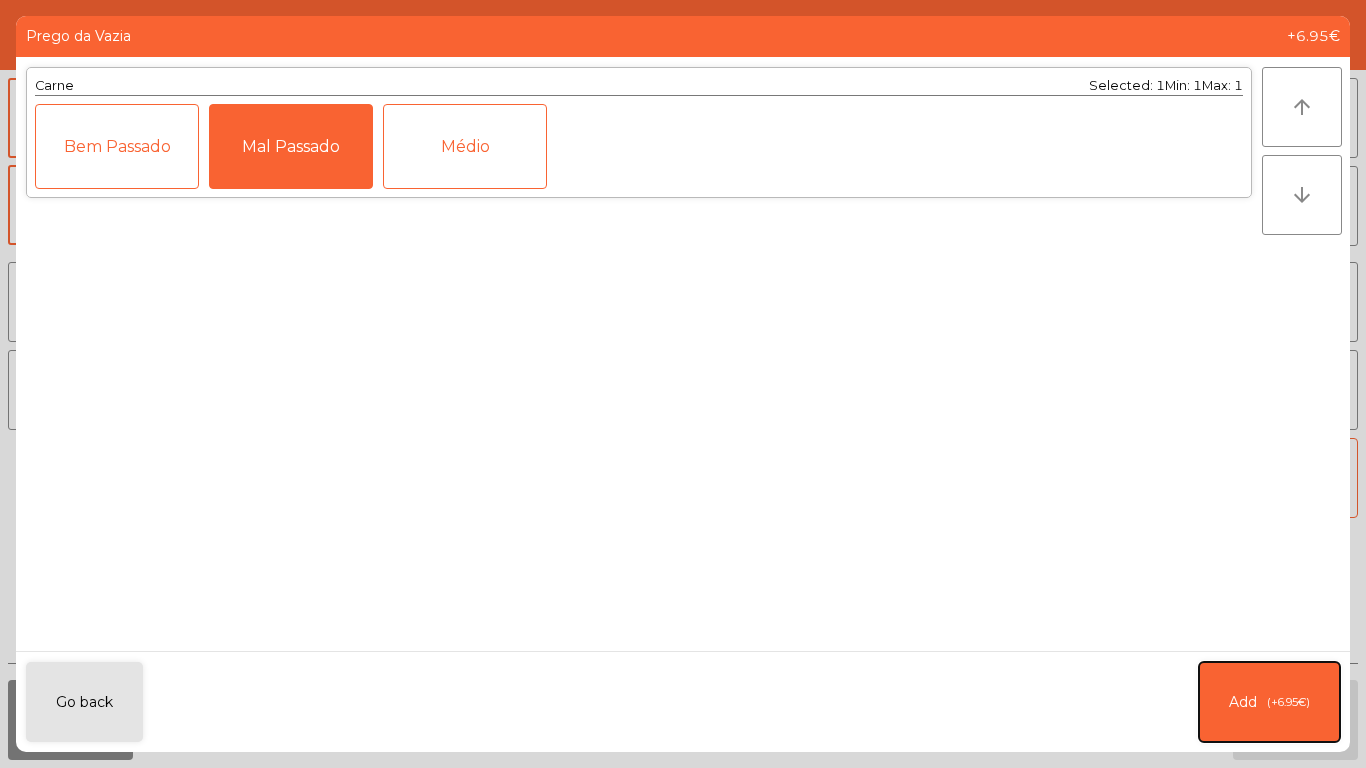 click on "Add   (+6.95€)" 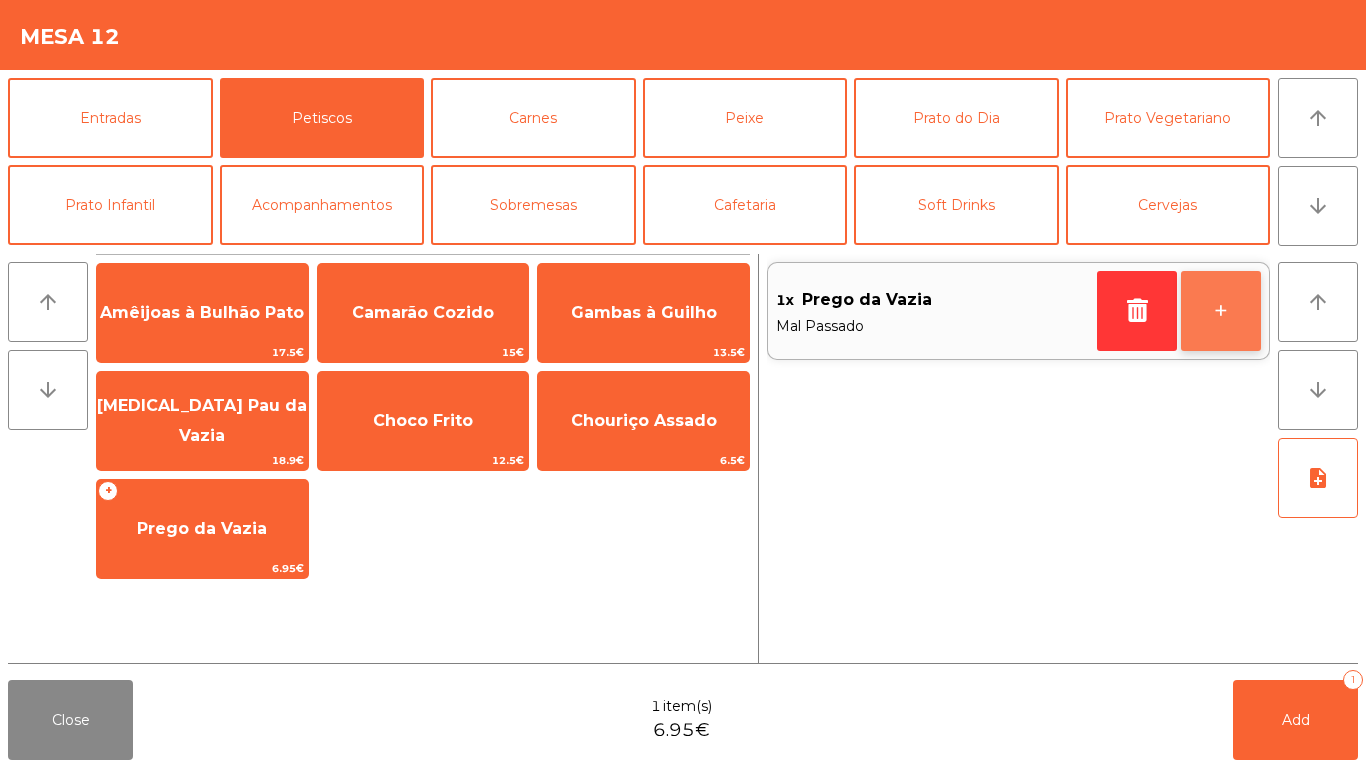 click on "+" 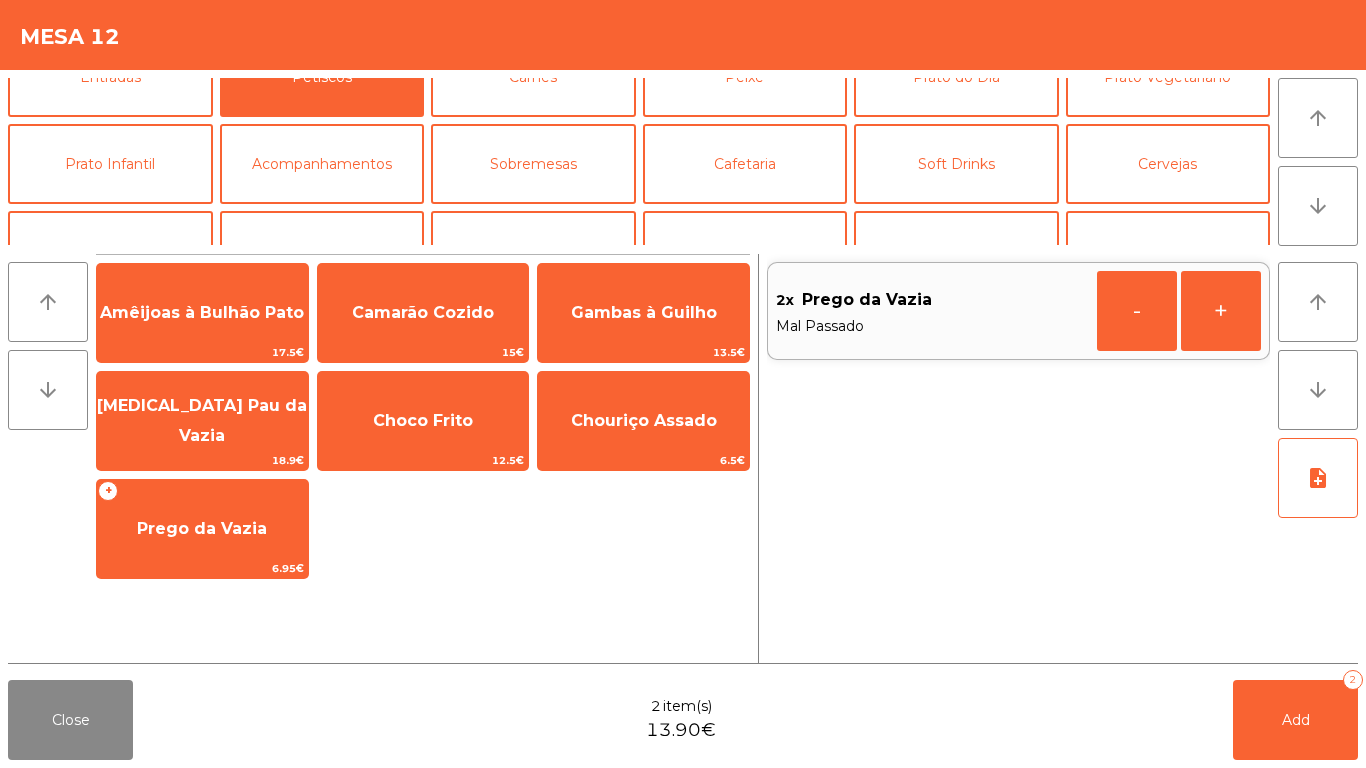 scroll, scrollTop: 40, scrollLeft: 0, axis: vertical 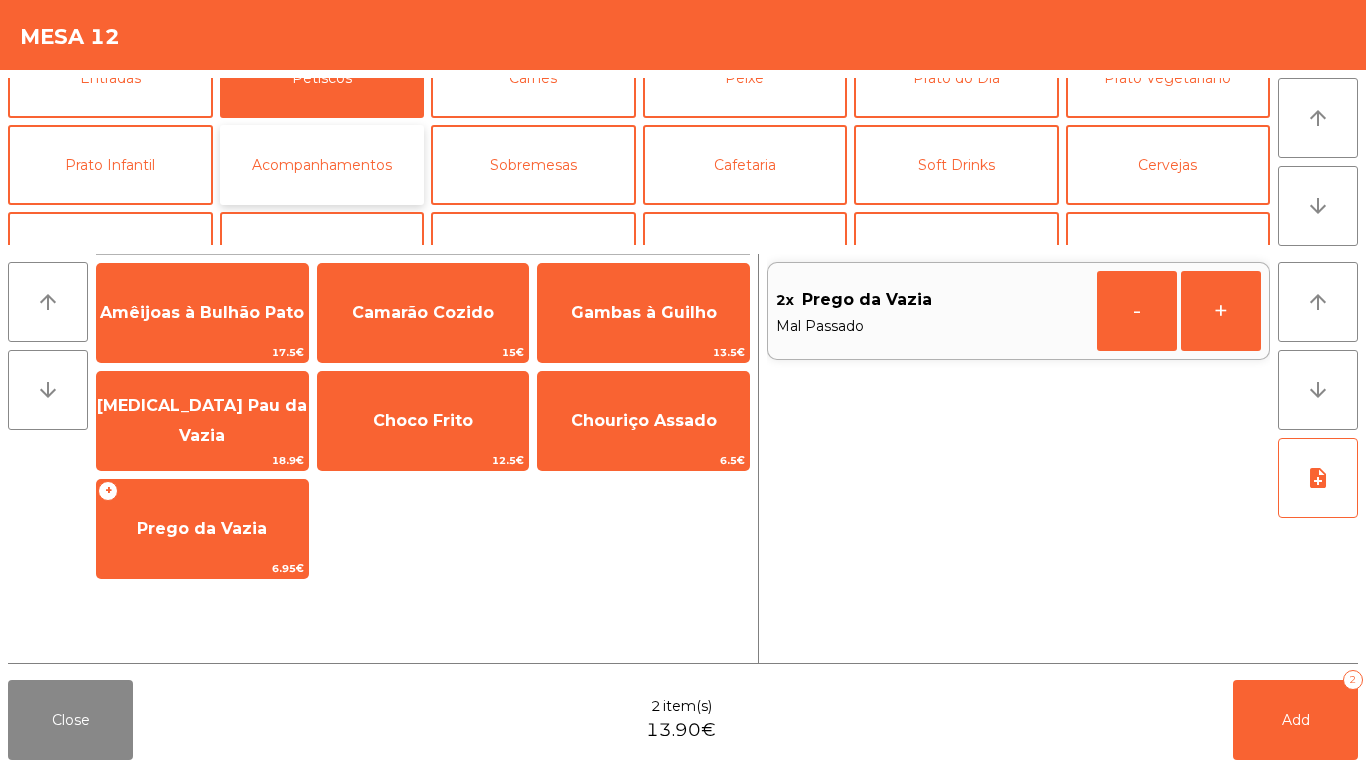 click on "Acompanhamentos" 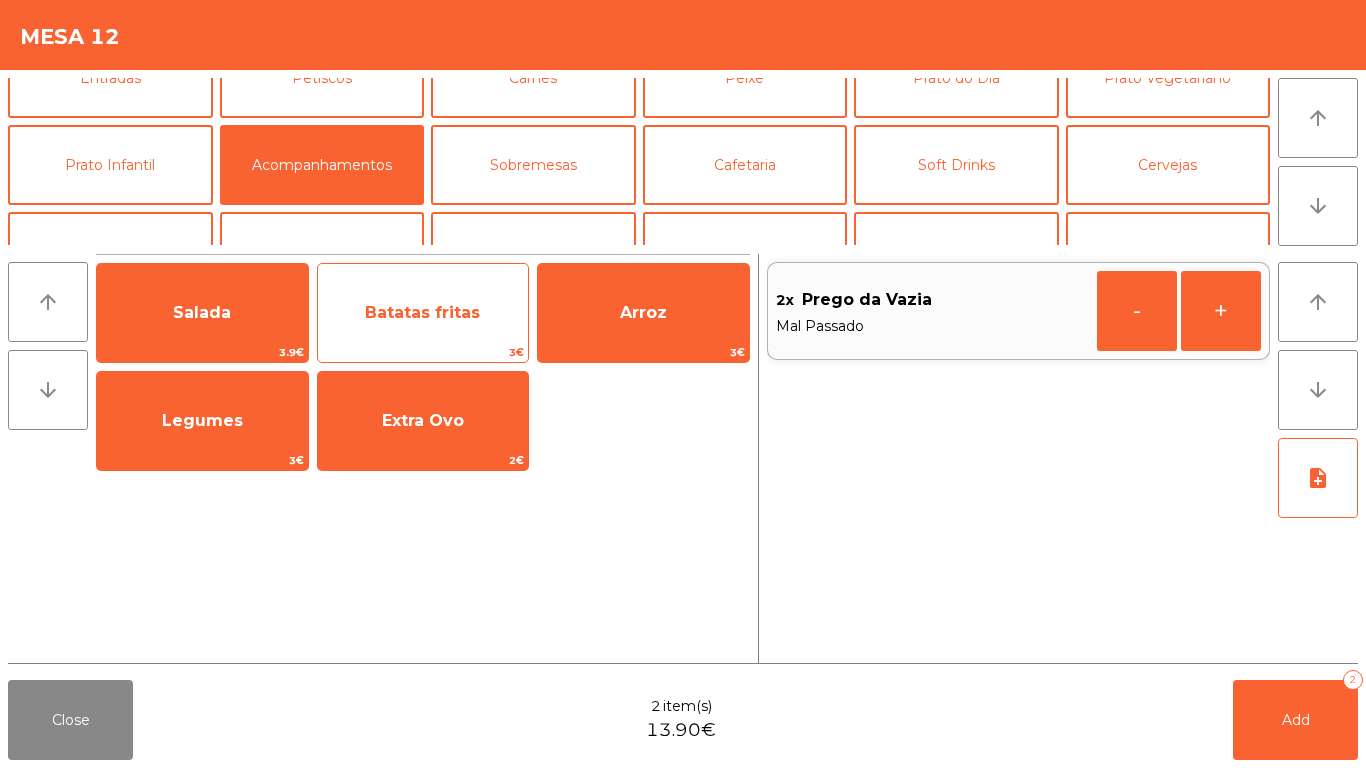 click on "Batatas fritas" 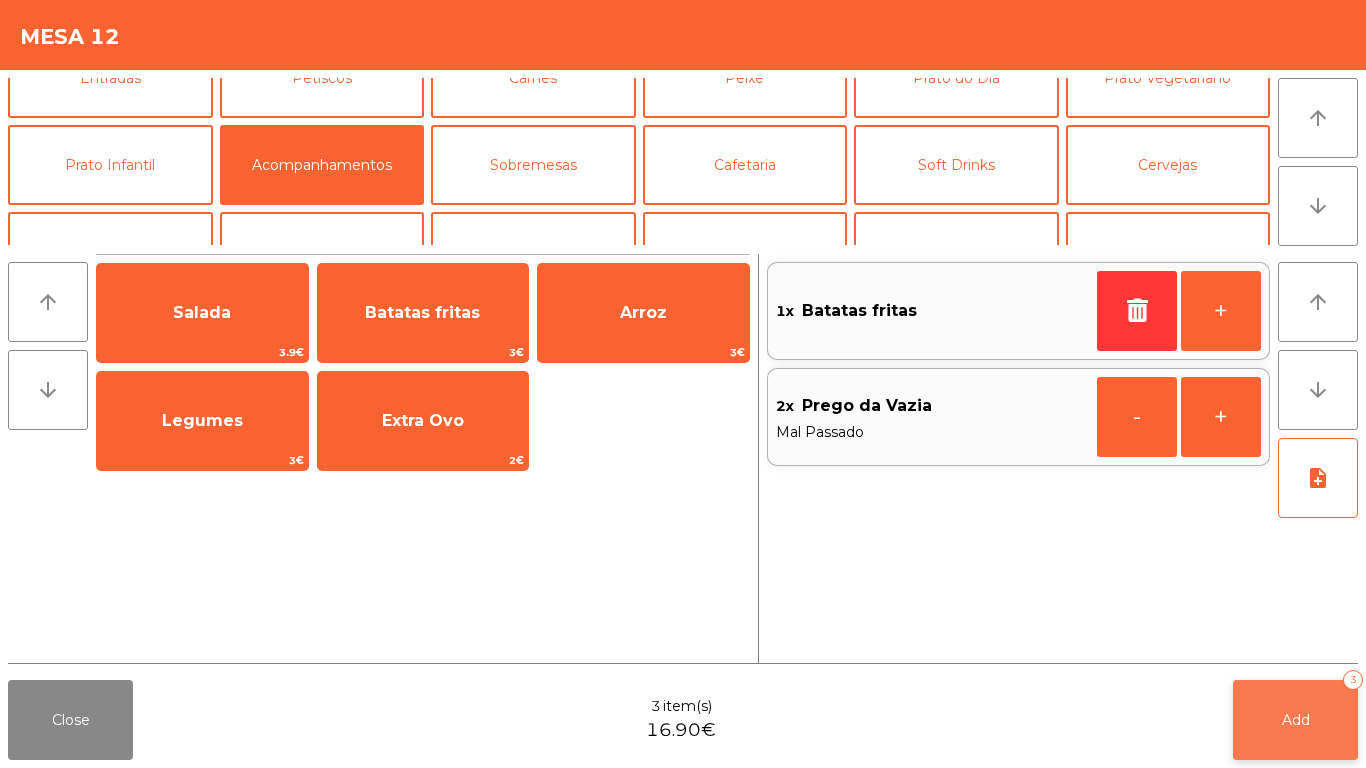 click on "Add   3" 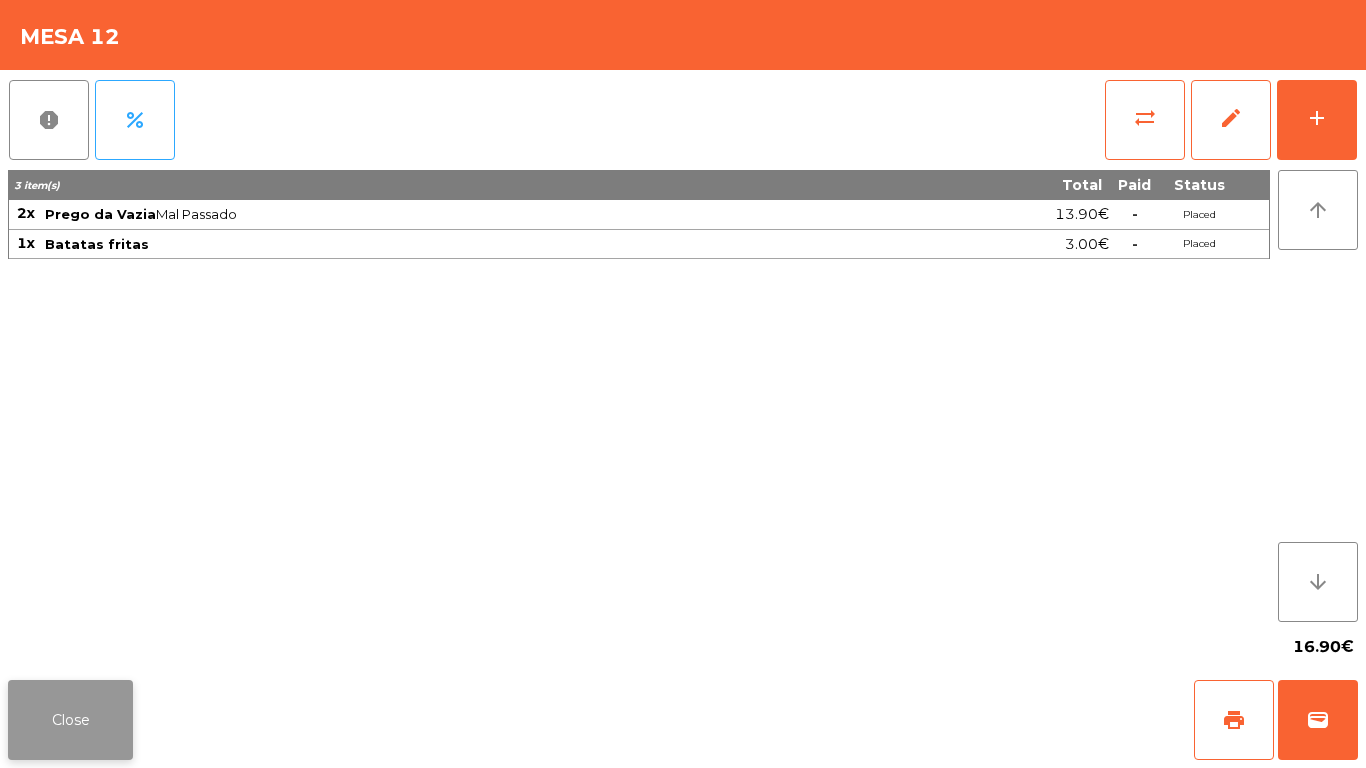 click on "Close" 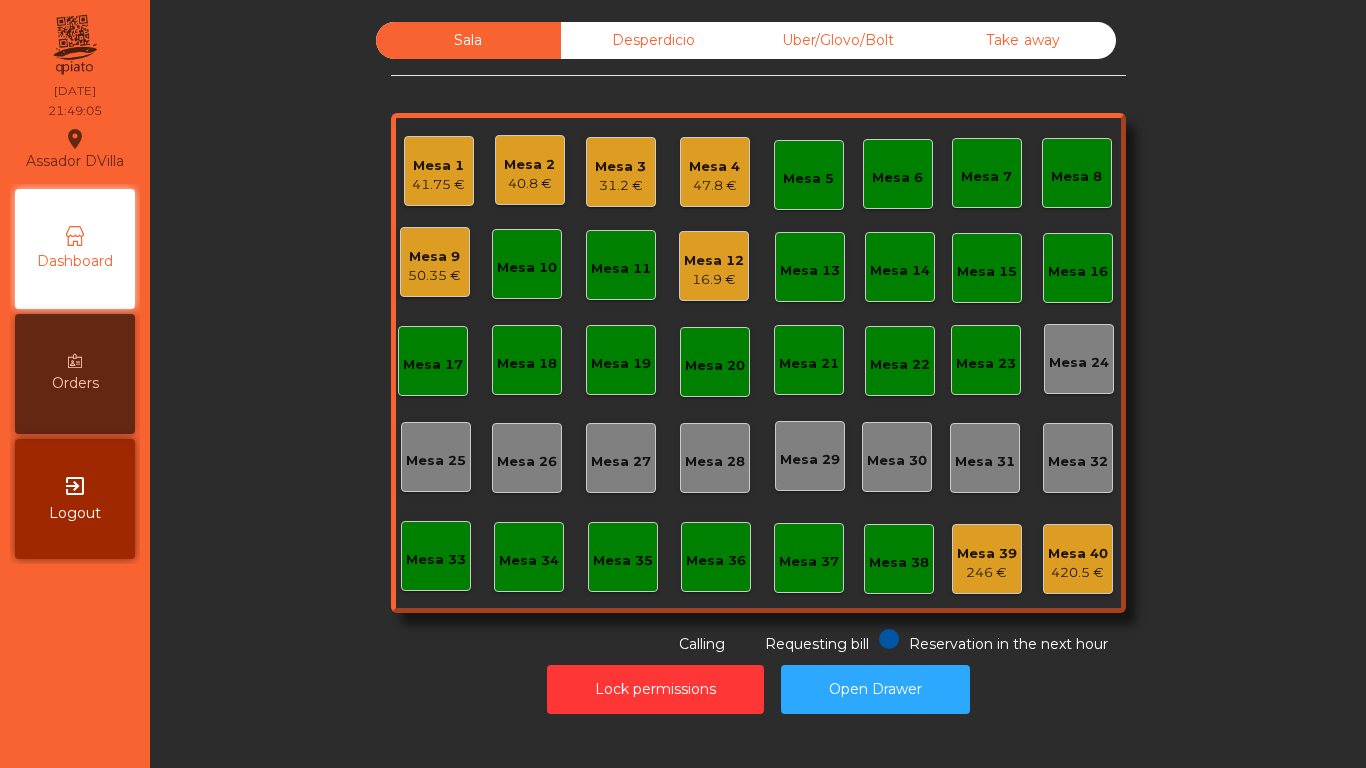 click on "Sala" 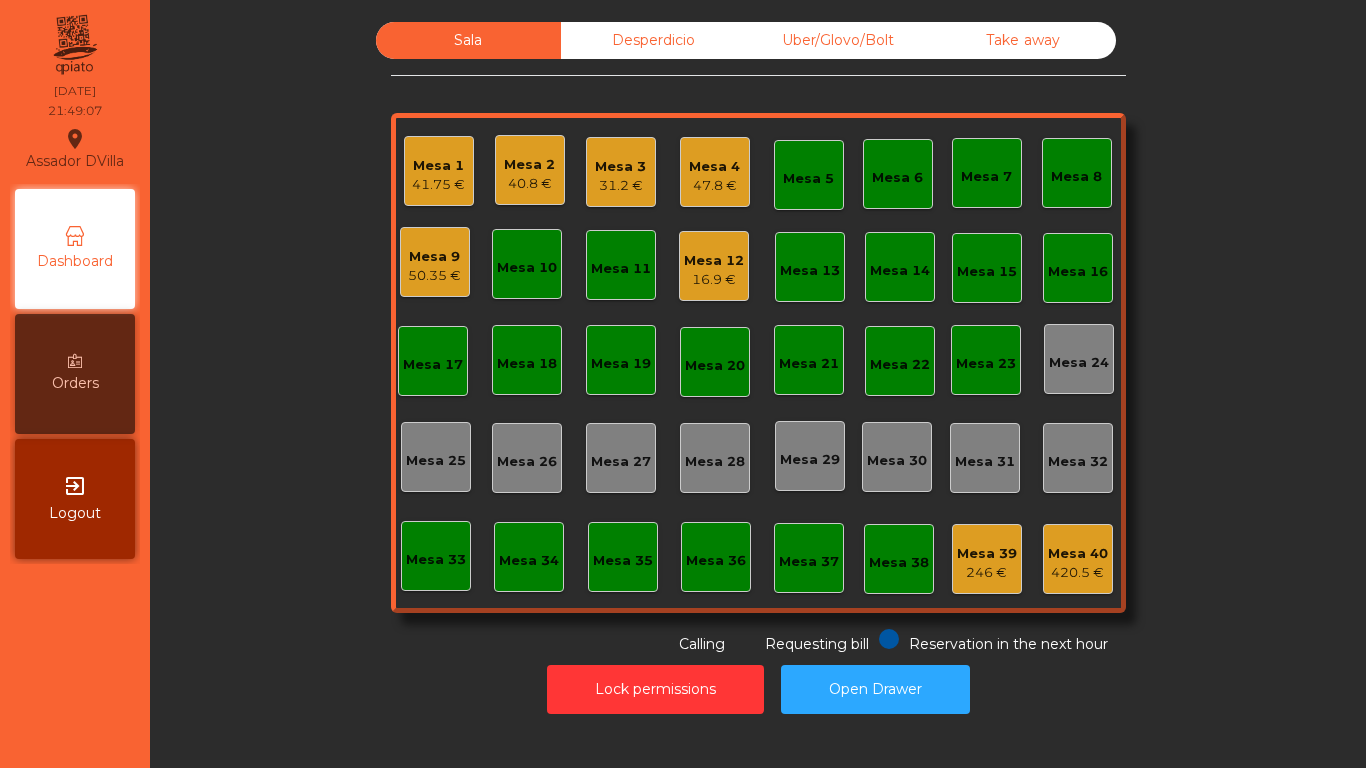 click on "Mesa 12" 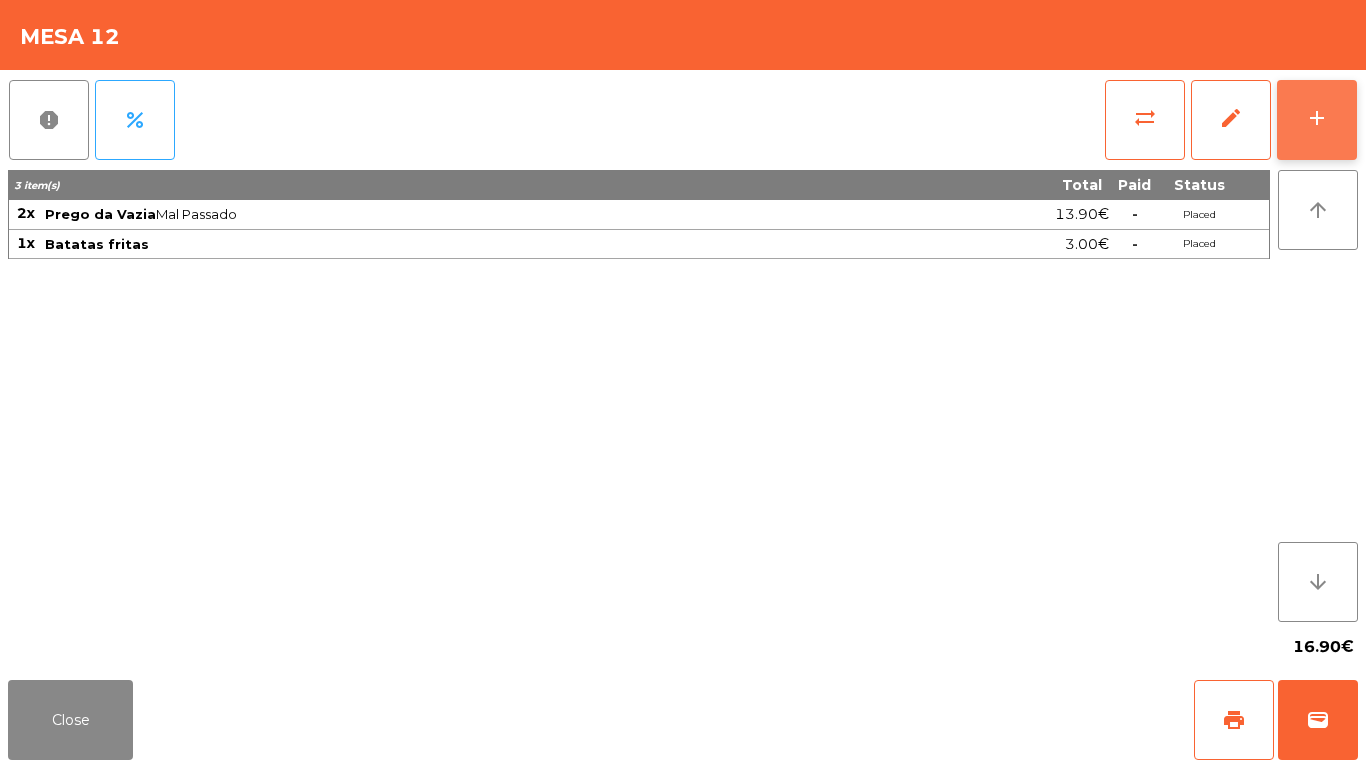 click on "add" 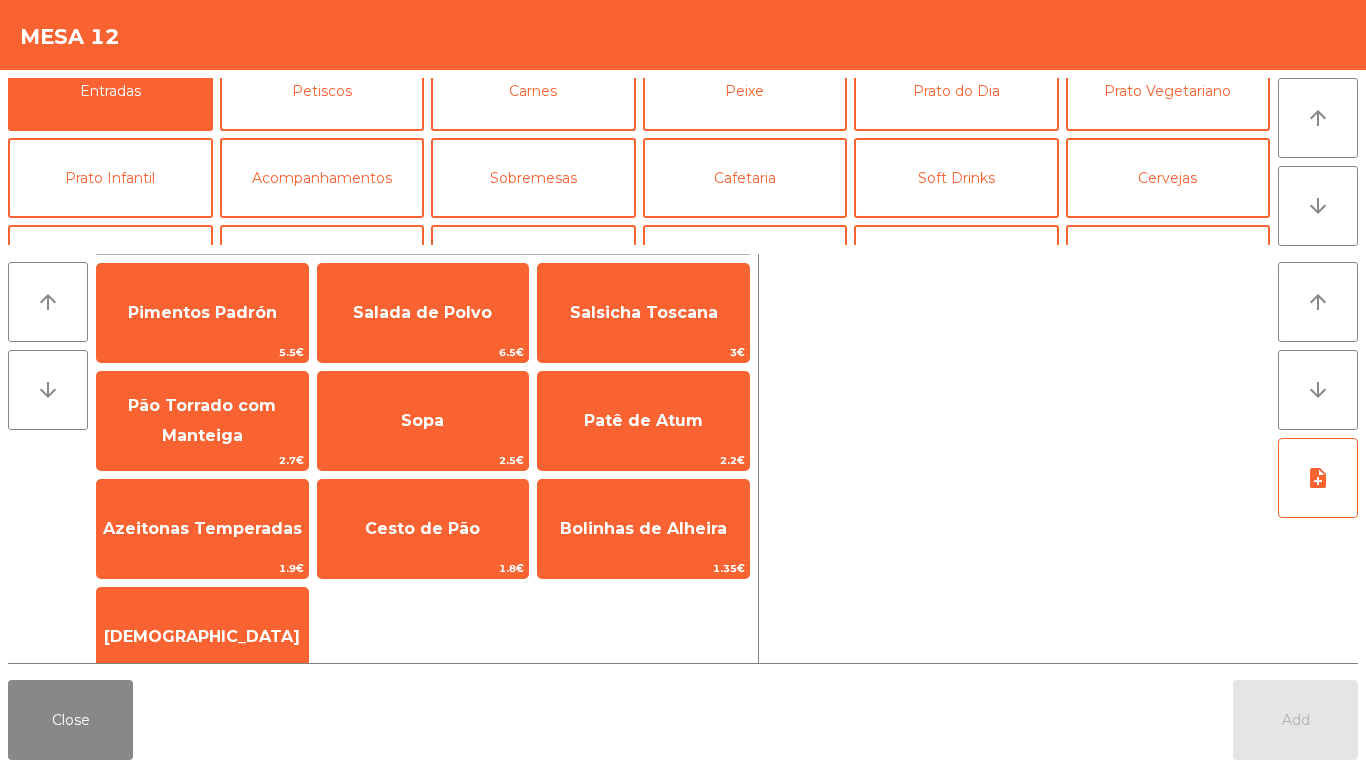 scroll, scrollTop: 76, scrollLeft: 0, axis: vertical 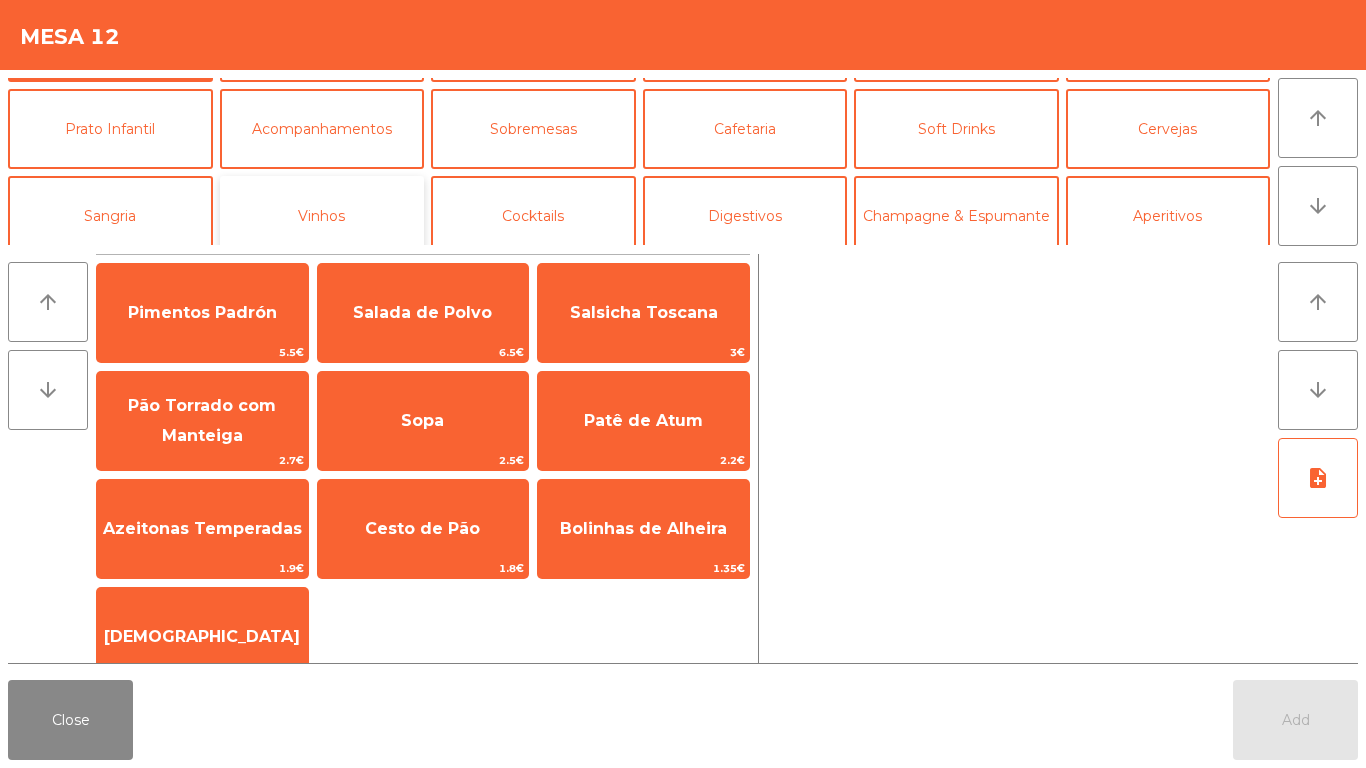 click on "Vinhos" 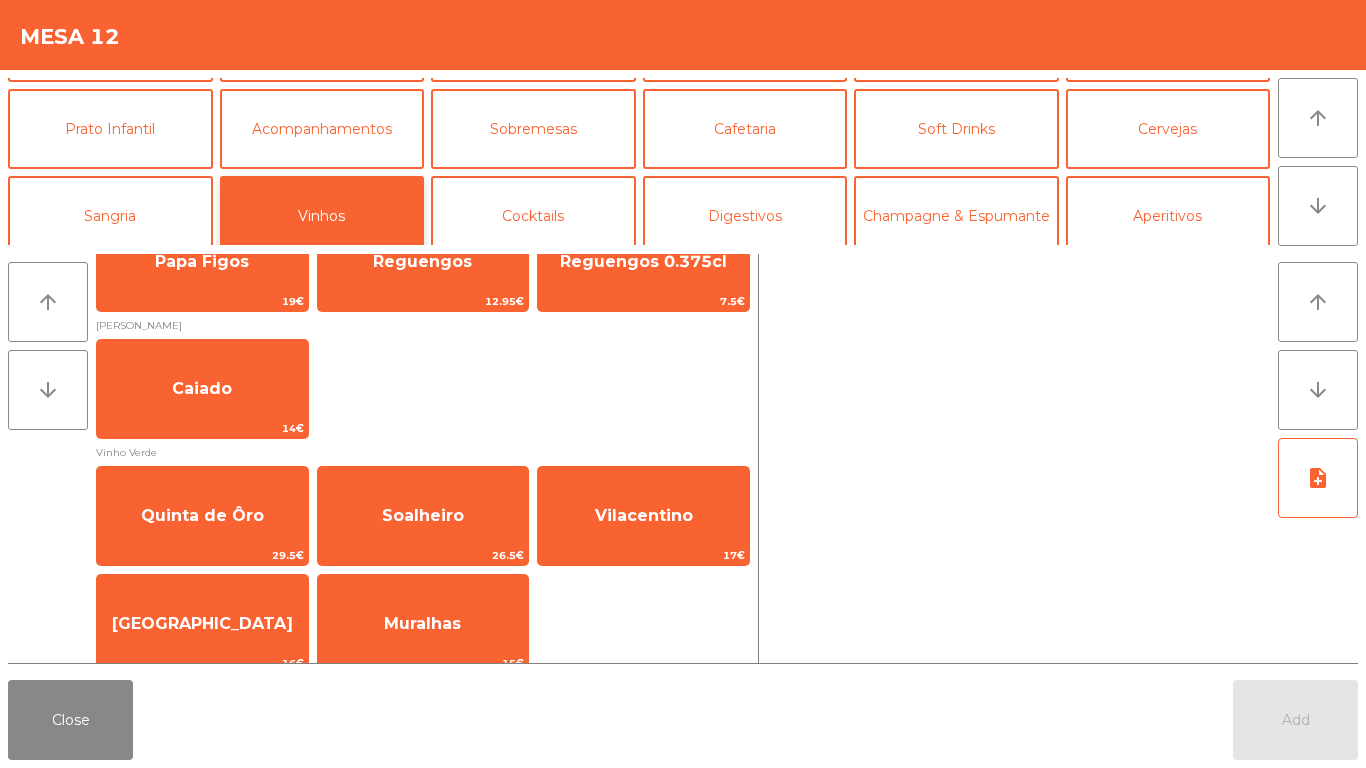 scroll, scrollTop: 760, scrollLeft: 0, axis: vertical 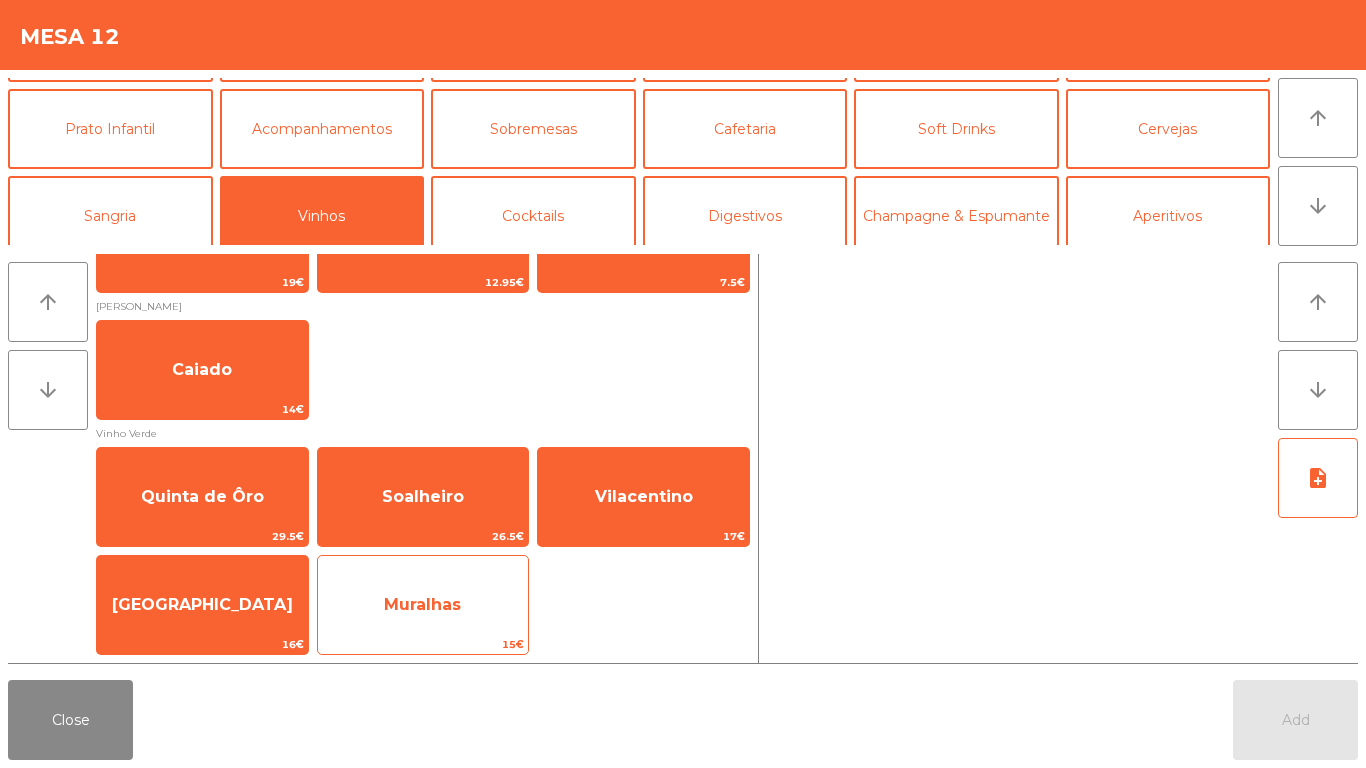 click on "Muralhas" 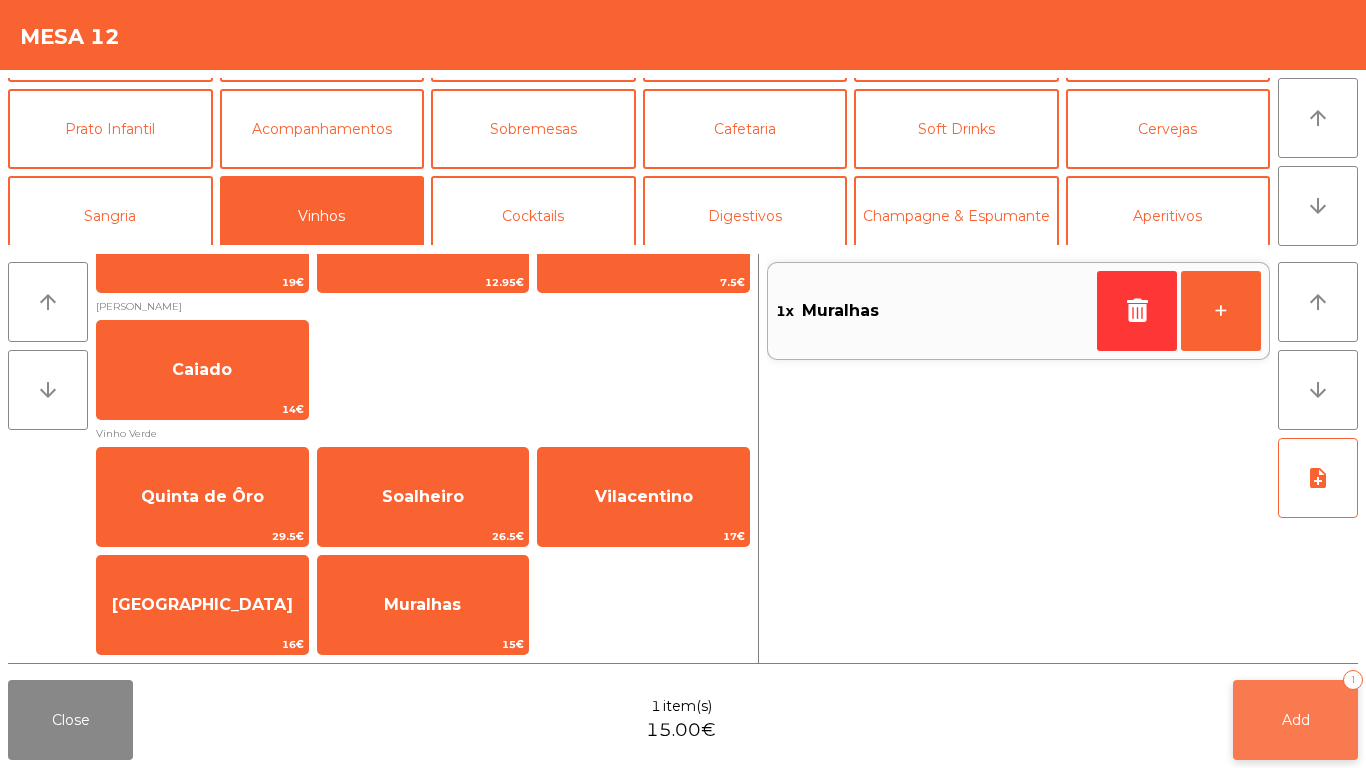 click on "Add   1" 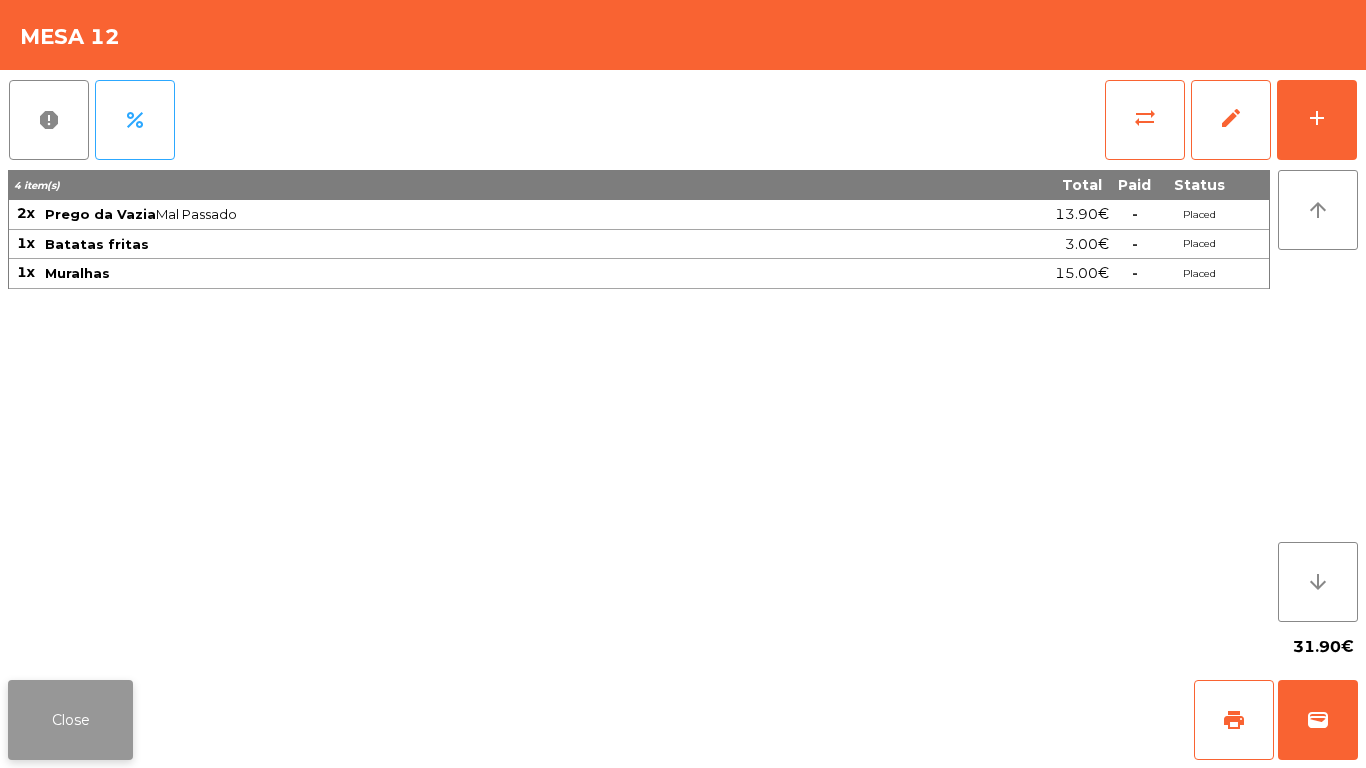 click on "Close" 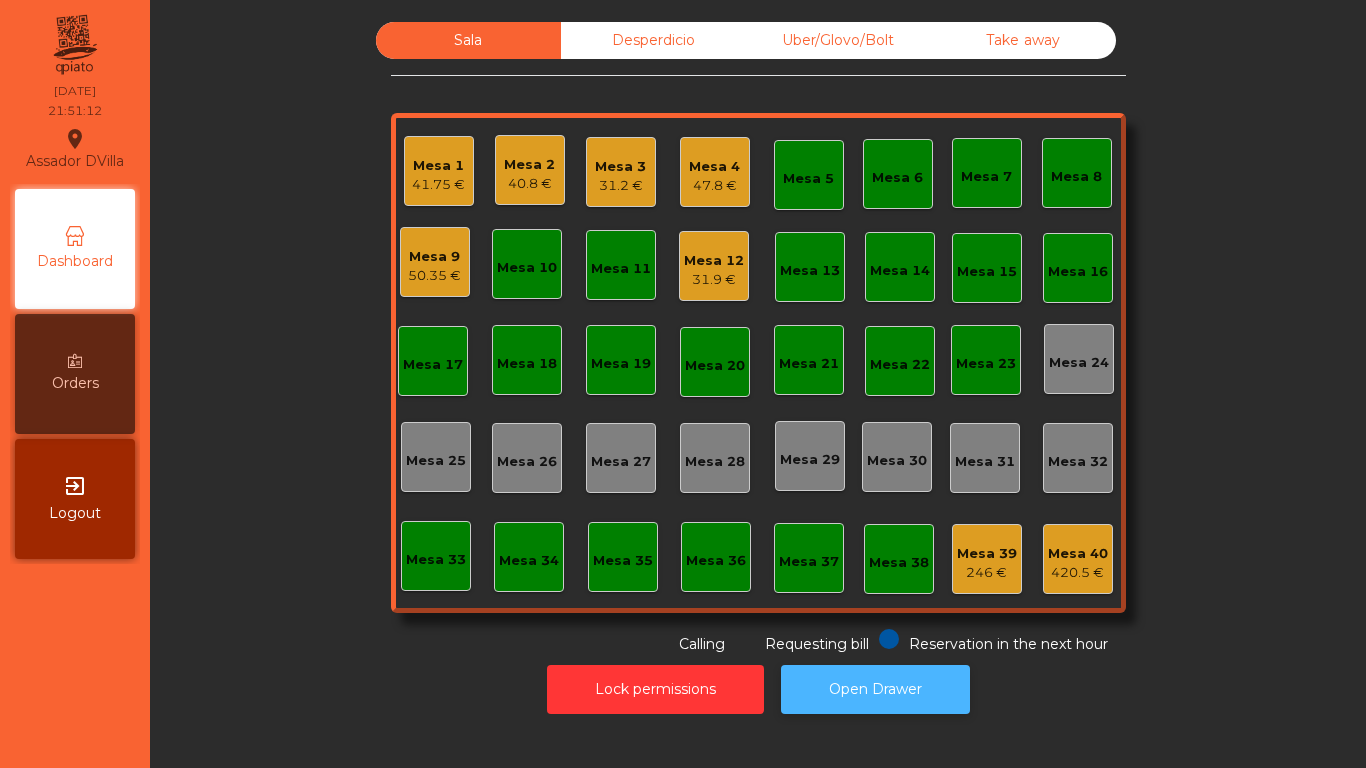 click on "Open Drawer" 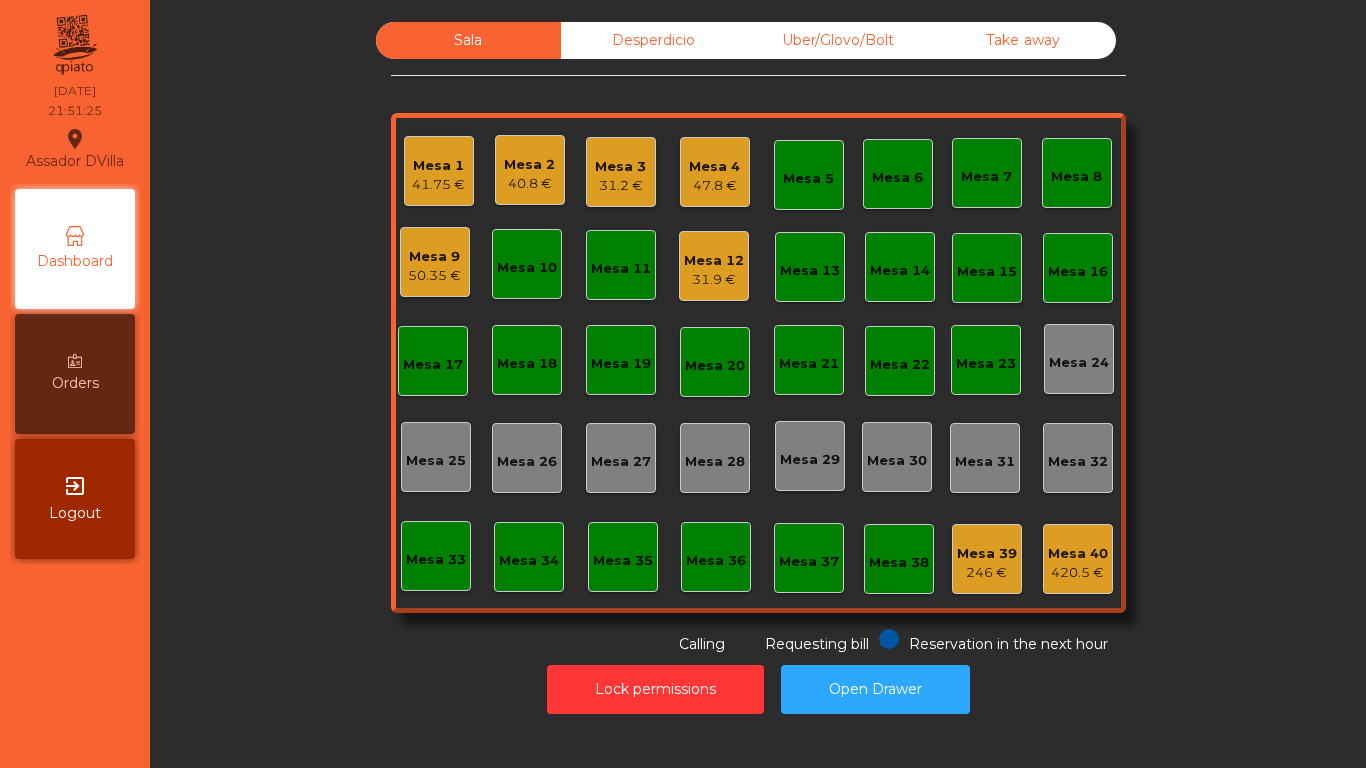 click on "Mesa 4" 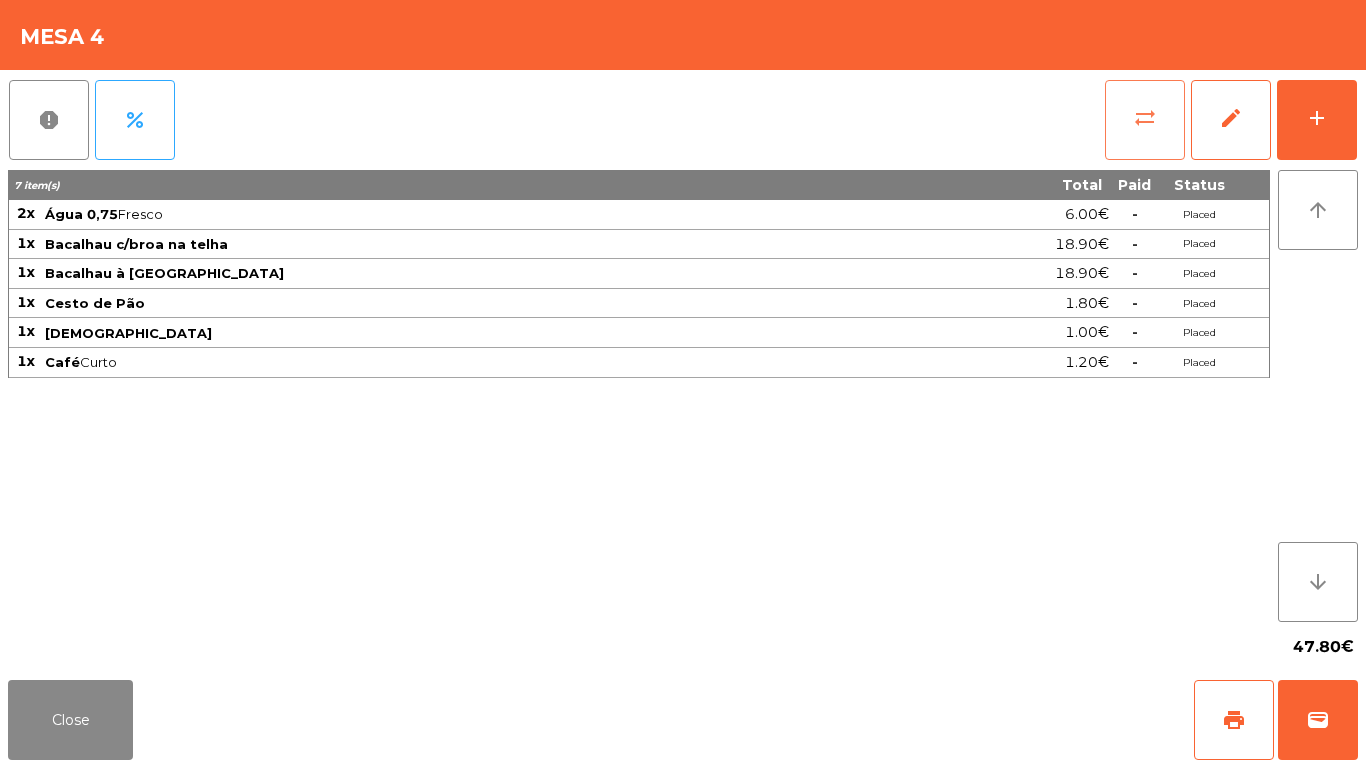 click on "sync_alt" 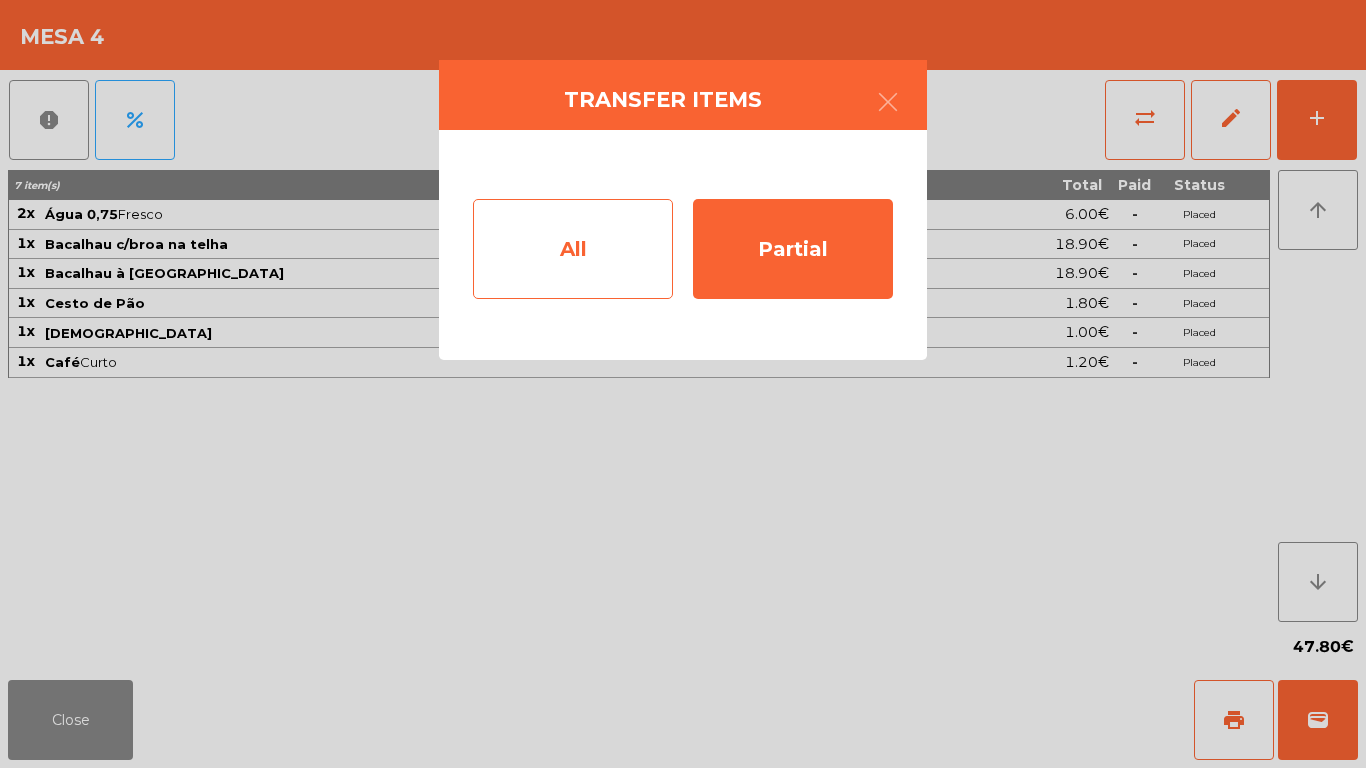 click on "All" 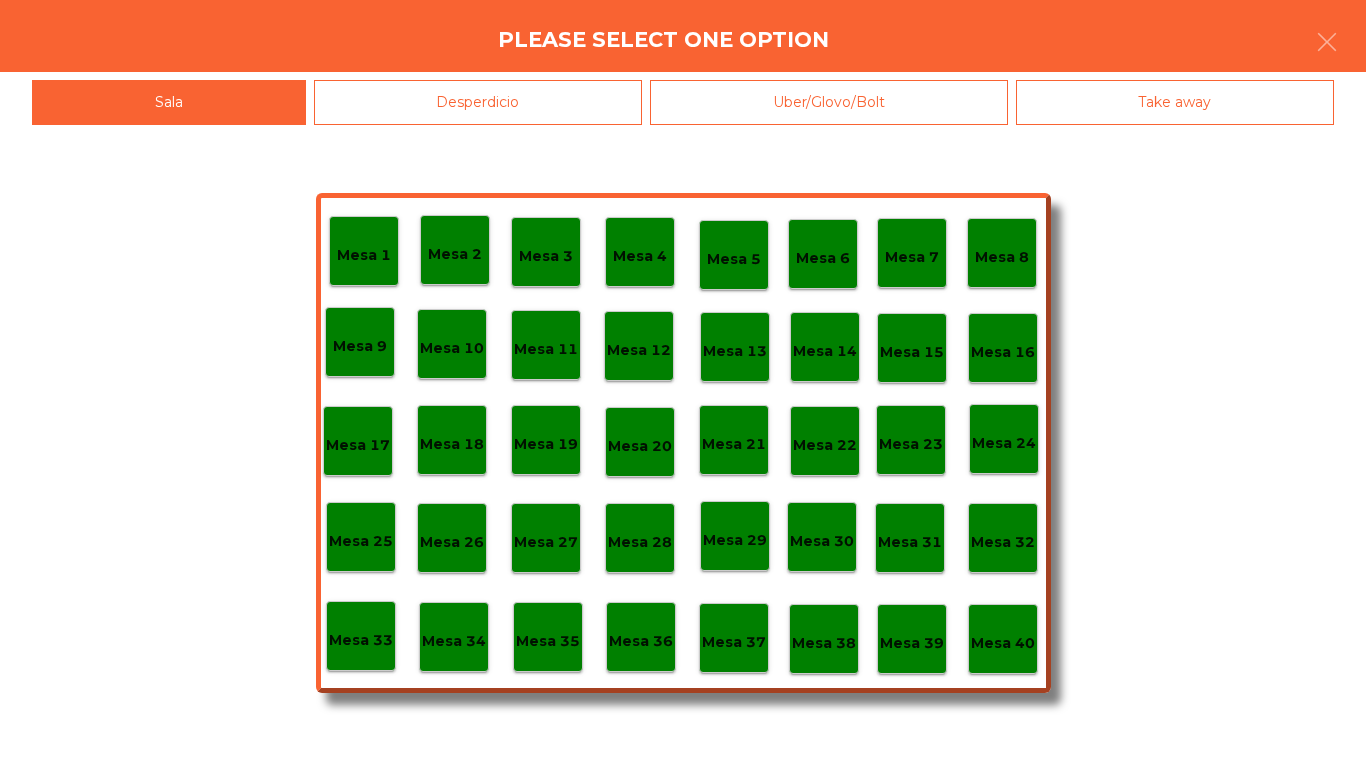 click on "Mesa 37" 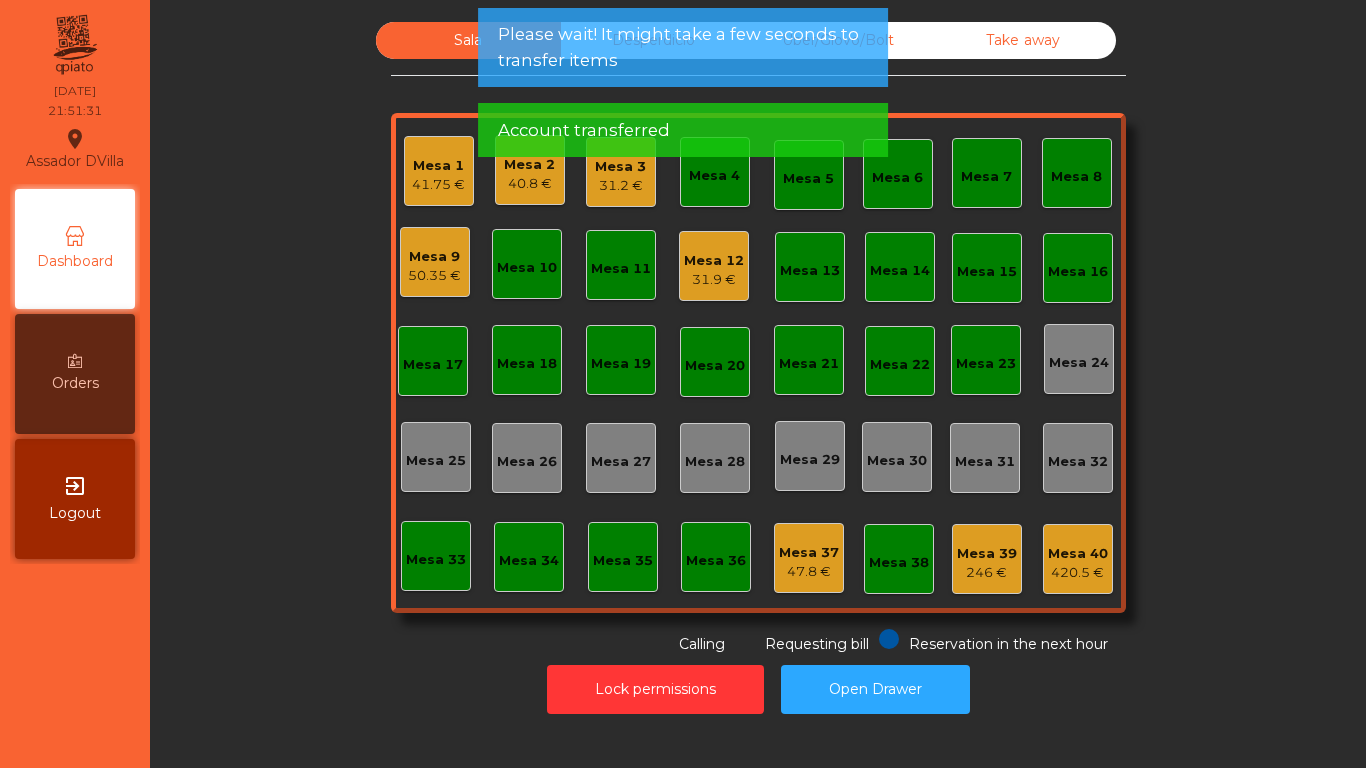 click on "Please wait! It might take a few seconds to transfer items Account transferred" 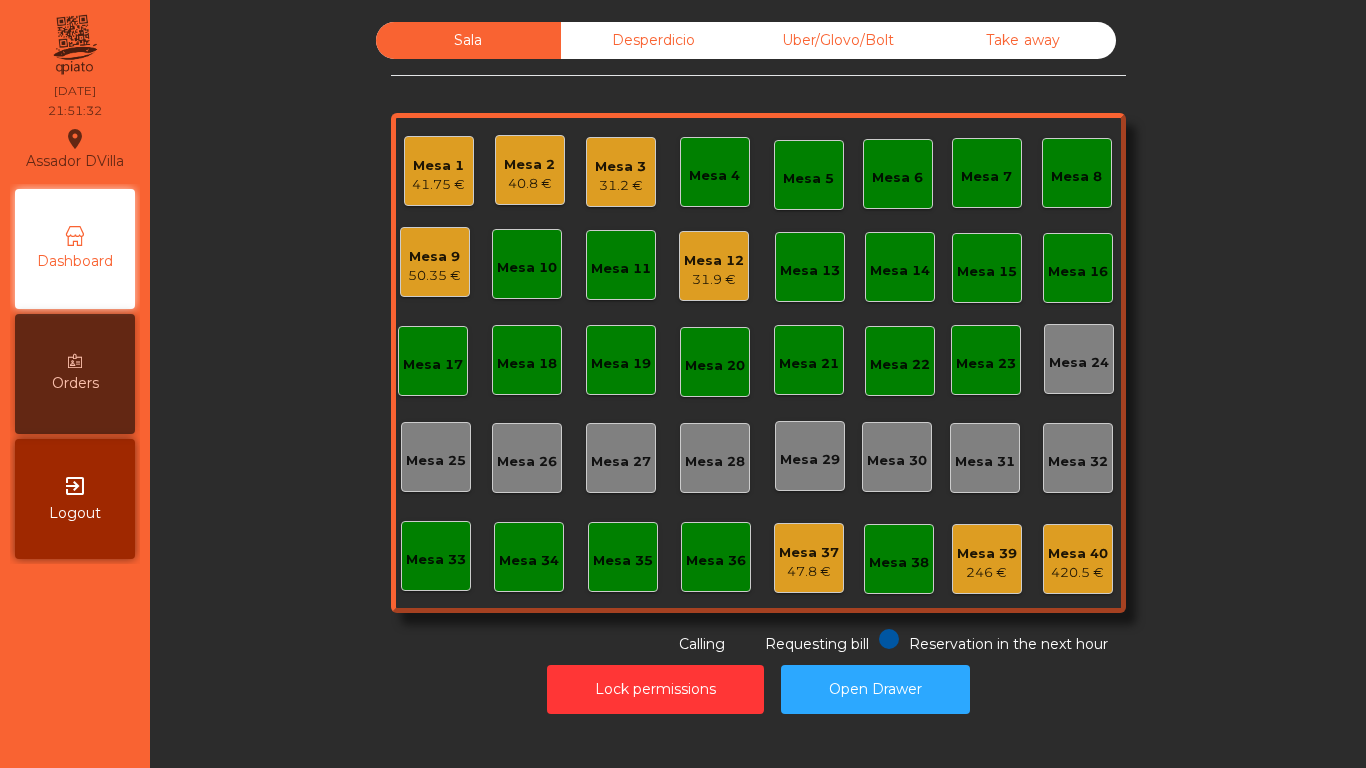 click on "Sala   Desperdicio   Uber/Glovo/Bolt   Take away   Mesa 1   41.75 €   Mesa 2   40.8 €   Mesa 3   31.2 €   Mesa 4   Mesa 5   Mesa 6   Mesa 7   Mesa 8   Mesa 9   50.35 €   [GEOGRAPHIC_DATA] 10   [GEOGRAPHIC_DATA] 11   [GEOGRAPHIC_DATA] 12   31.9 €   [GEOGRAPHIC_DATA] 13   [GEOGRAPHIC_DATA] 14   [GEOGRAPHIC_DATA] 15   [GEOGRAPHIC_DATA] 16   [GEOGRAPHIC_DATA] 17   [GEOGRAPHIC_DATA] 18   [GEOGRAPHIC_DATA] 19   [GEOGRAPHIC_DATA] 20   [GEOGRAPHIC_DATA] 21   [GEOGRAPHIC_DATA] 22   [GEOGRAPHIC_DATA] 23   [GEOGRAPHIC_DATA] 24   [GEOGRAPHIC_DATA] 25   [GEOGRAPHIC_DATA] 26   [GEOGRAPHIC_DATA] 27   [GEOGRAPHIC_DATA] 28   [GEOGRAPHIC_DATA] 29   [GEOGRAPHIC_DATA] 30   [GEOGRAPHIC_DATA] 31   [GEOGRAPHIC_DATA] 32   [GEOGRAPHIC_DATA] 33   [GEOGRAPHIC_DATA] 34   [GEOGRAPHIC_DATA] 35   [GEOGRAPHIC_DATA] 37   47.8 €   [GEOGRAPHIC_DATA] 38   Mesa 39   246 €   Mesa 40   420.5 €  Reservation in the next hour Requesting bill Calling" 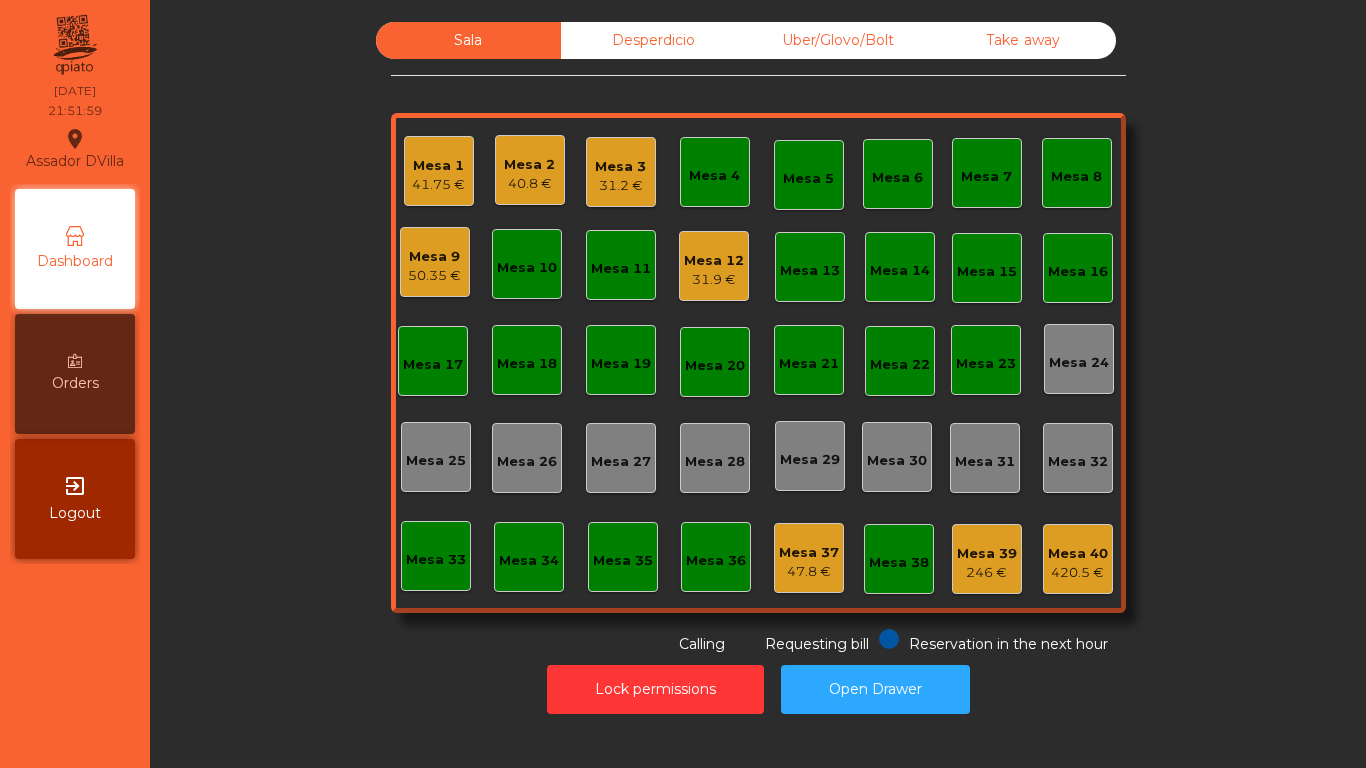 click on "47.8 €" 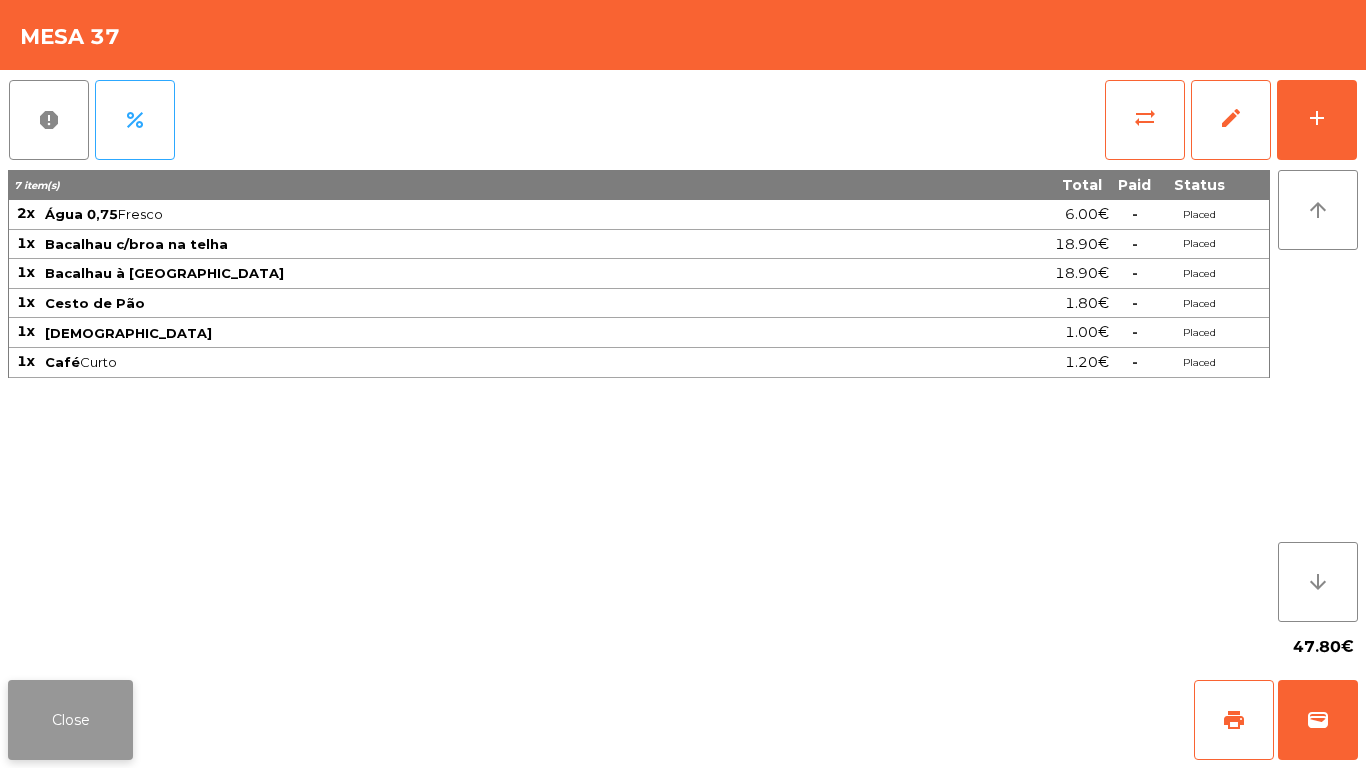 click on "Close" 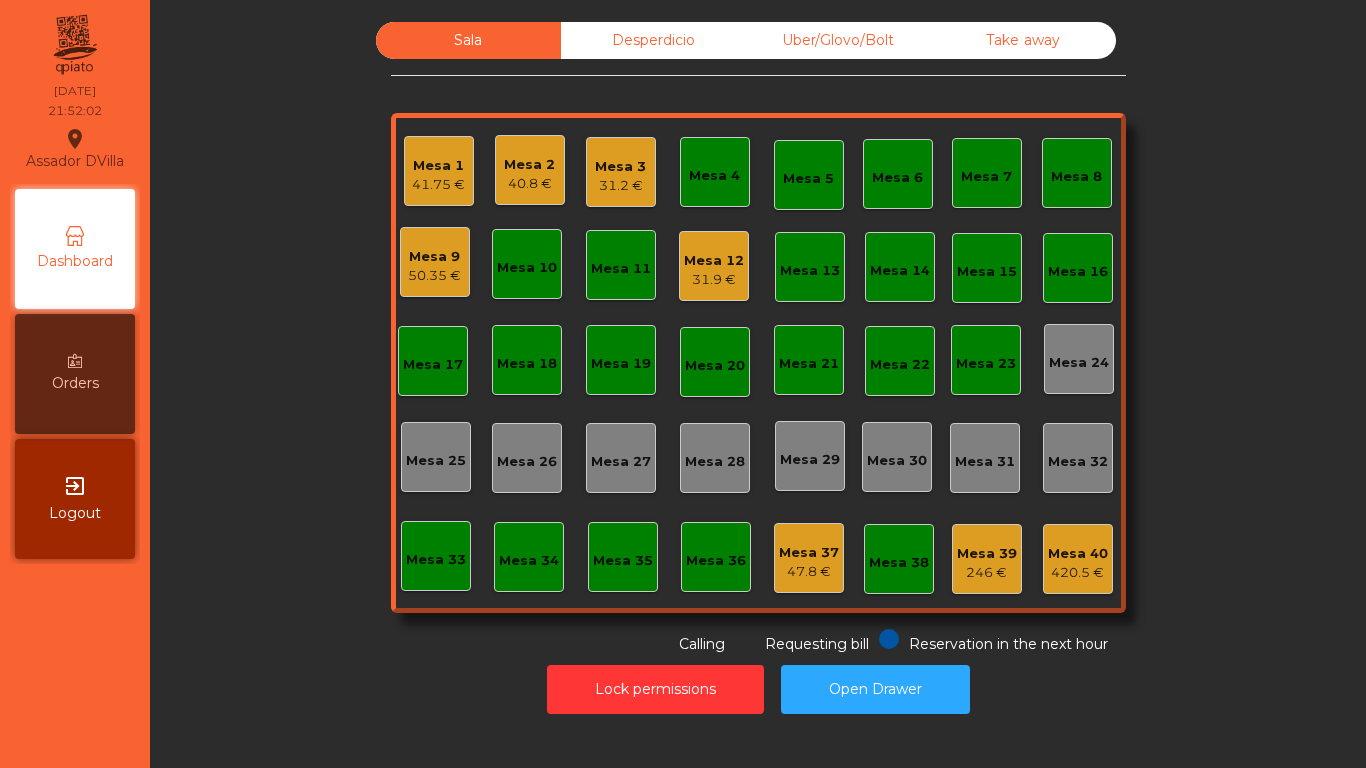 click on "47.8 €" 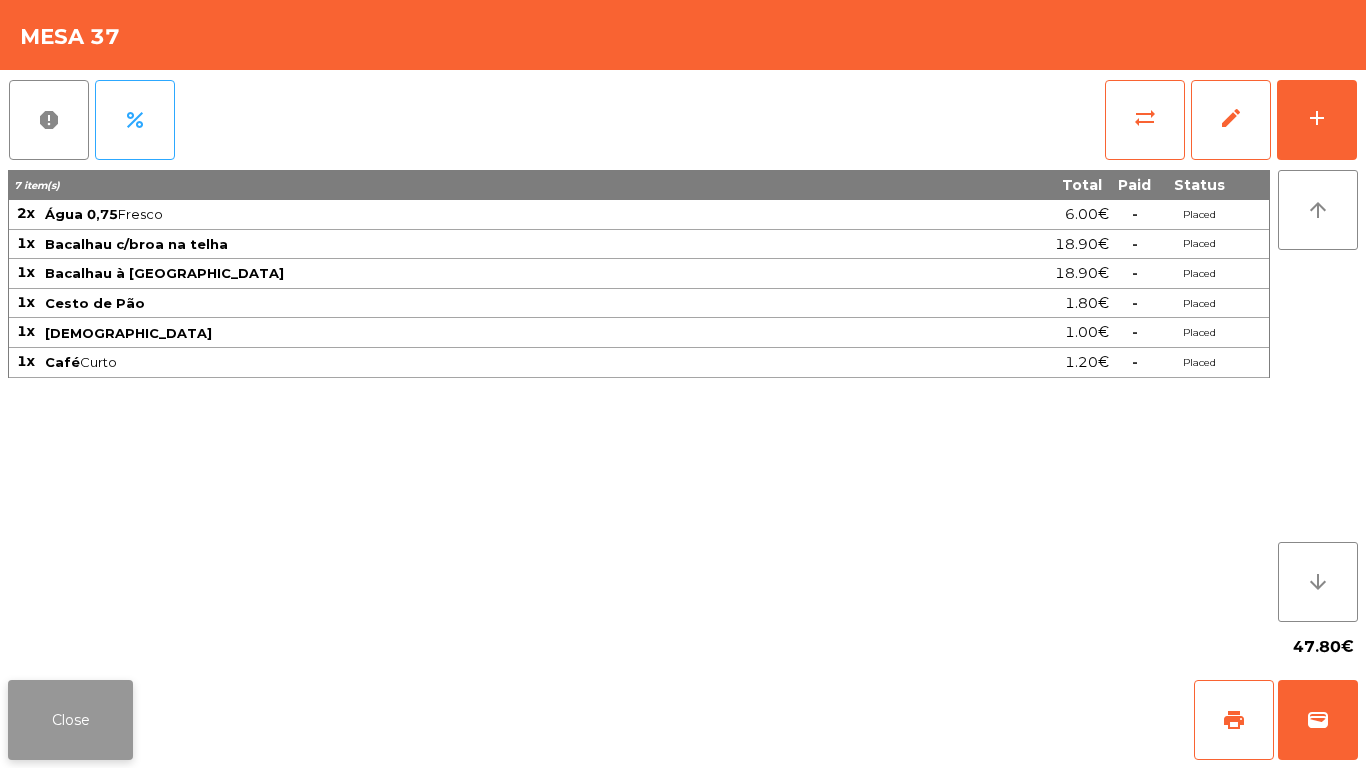 click on "Close" 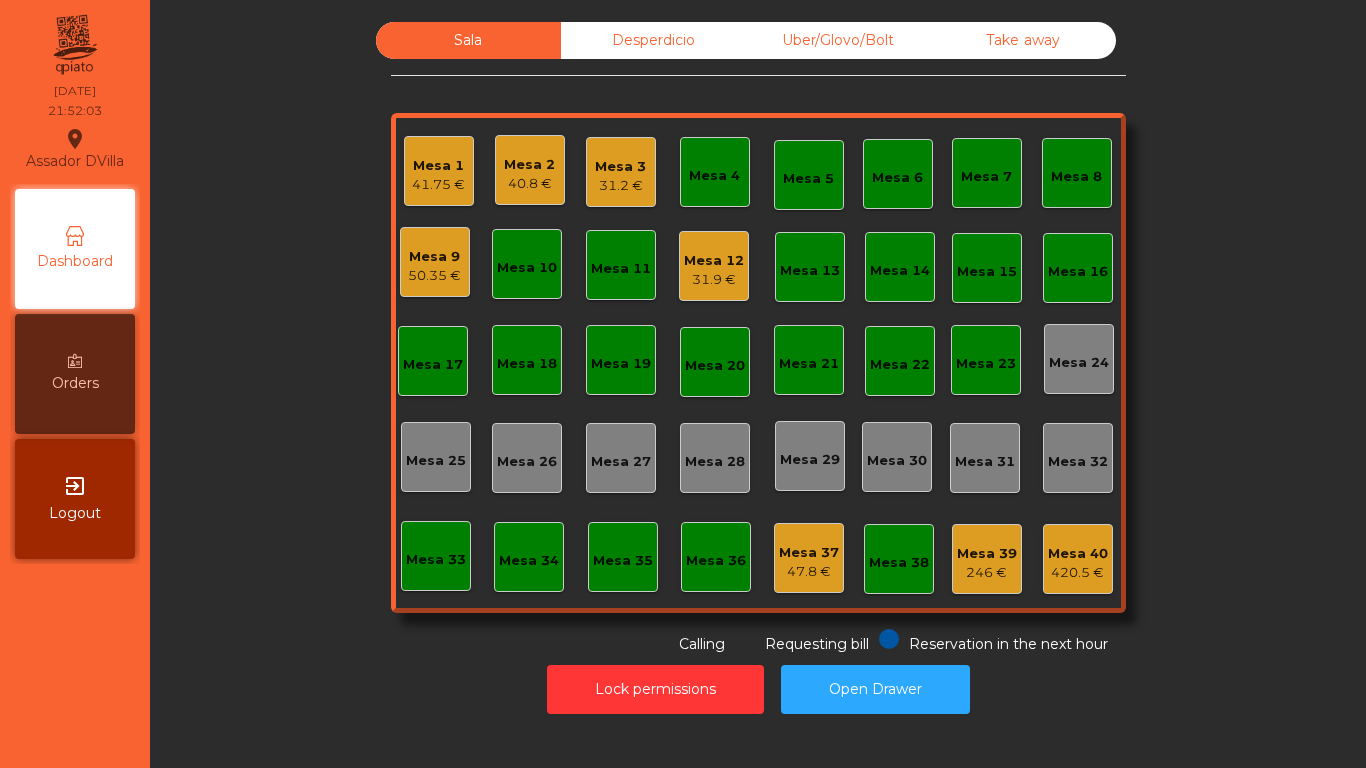 click on "Lock permissions   Open Drawer" 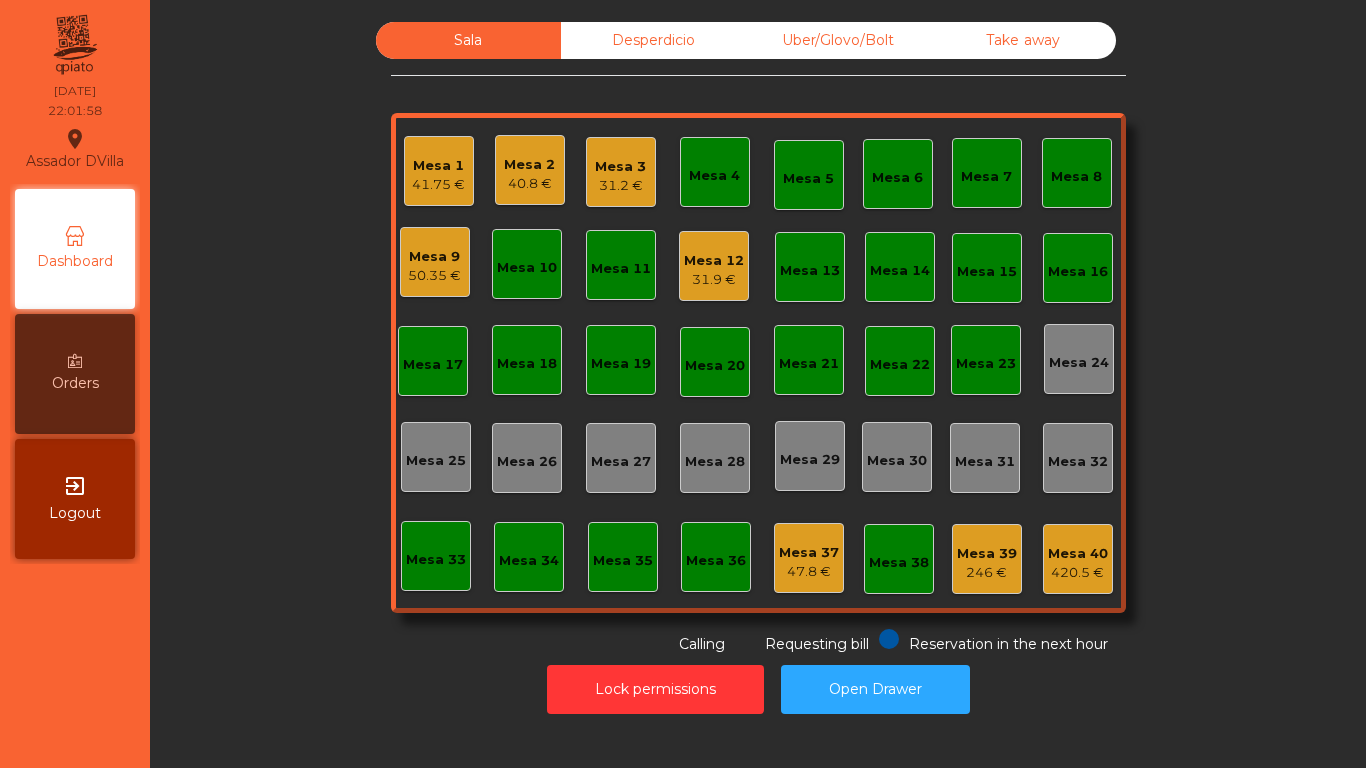 click on "31.2 €" 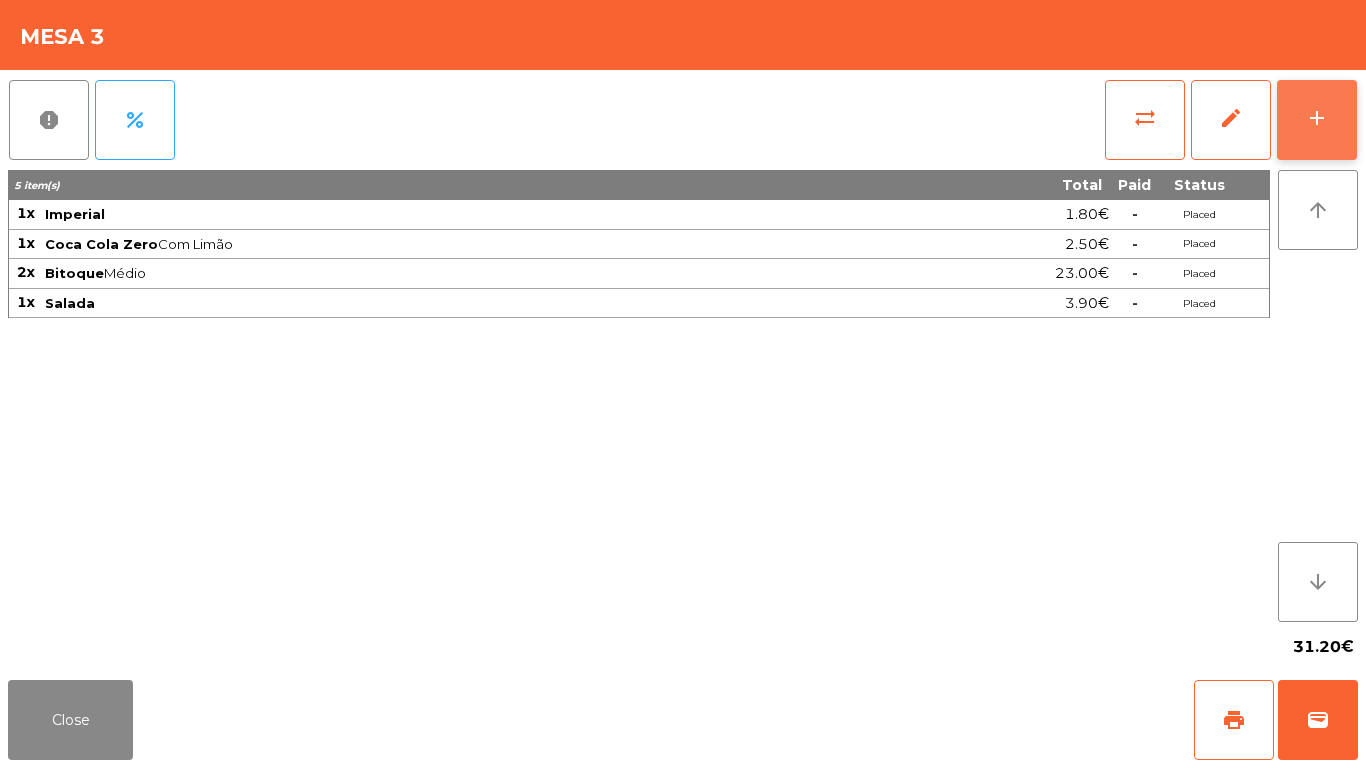 click on "add" 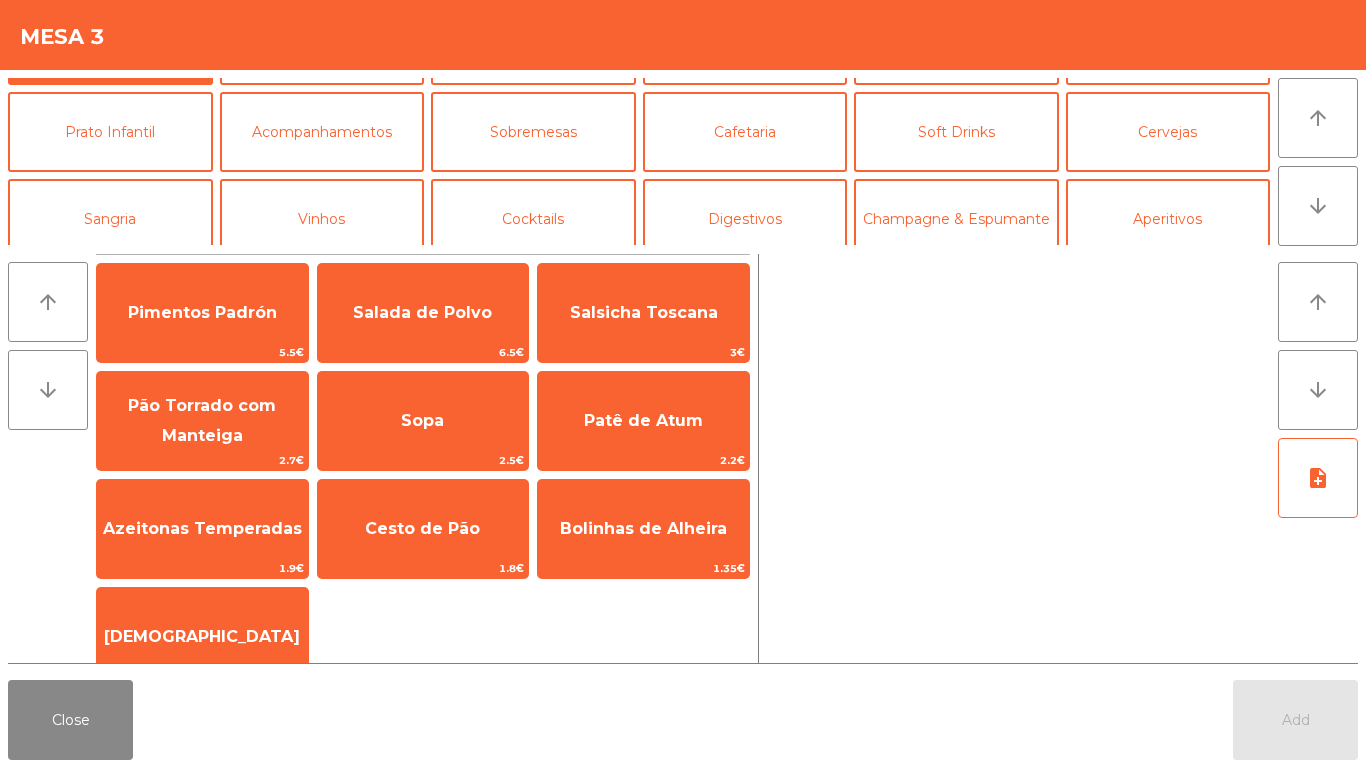 scroll, scrollTop: 74, scrollLeft: 0, axis: vertical 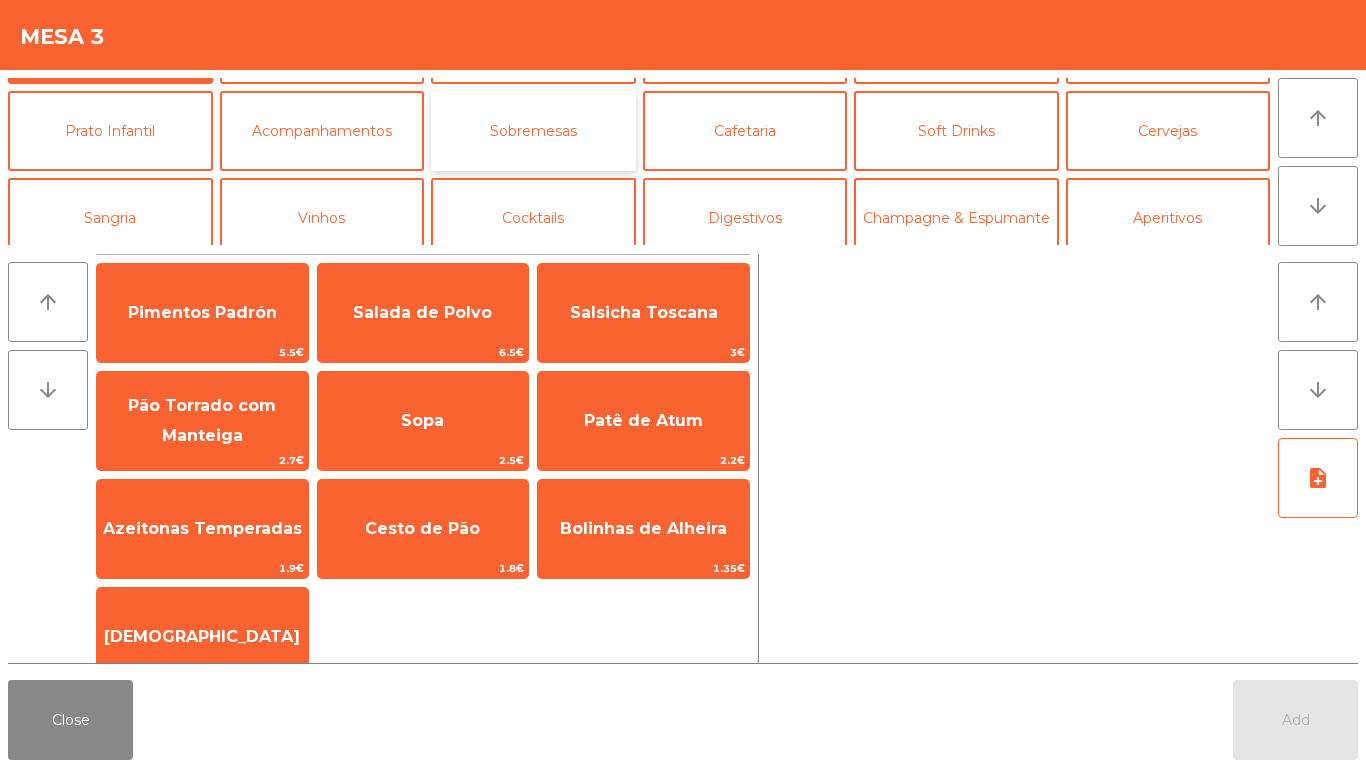 click on "Sobremesas" 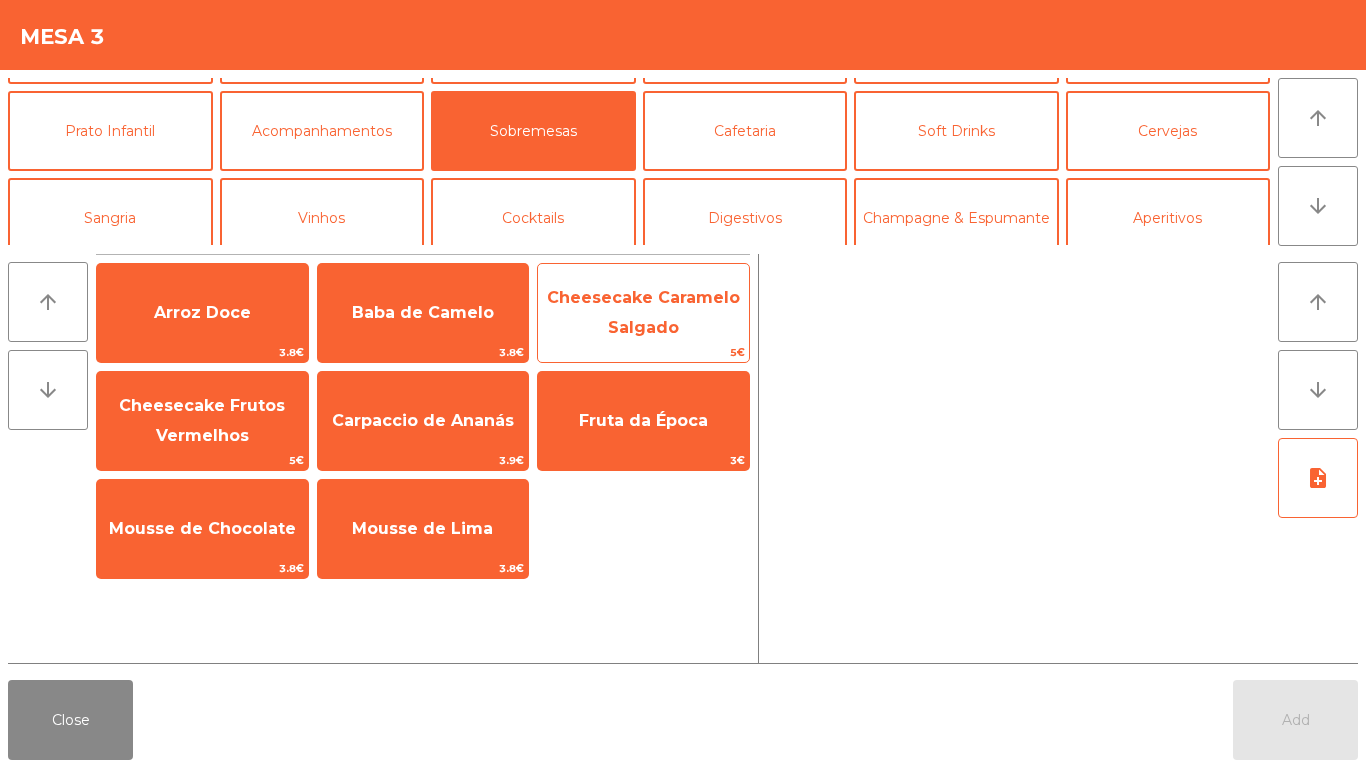 click on "Cheesecake Caramelo Salgado" 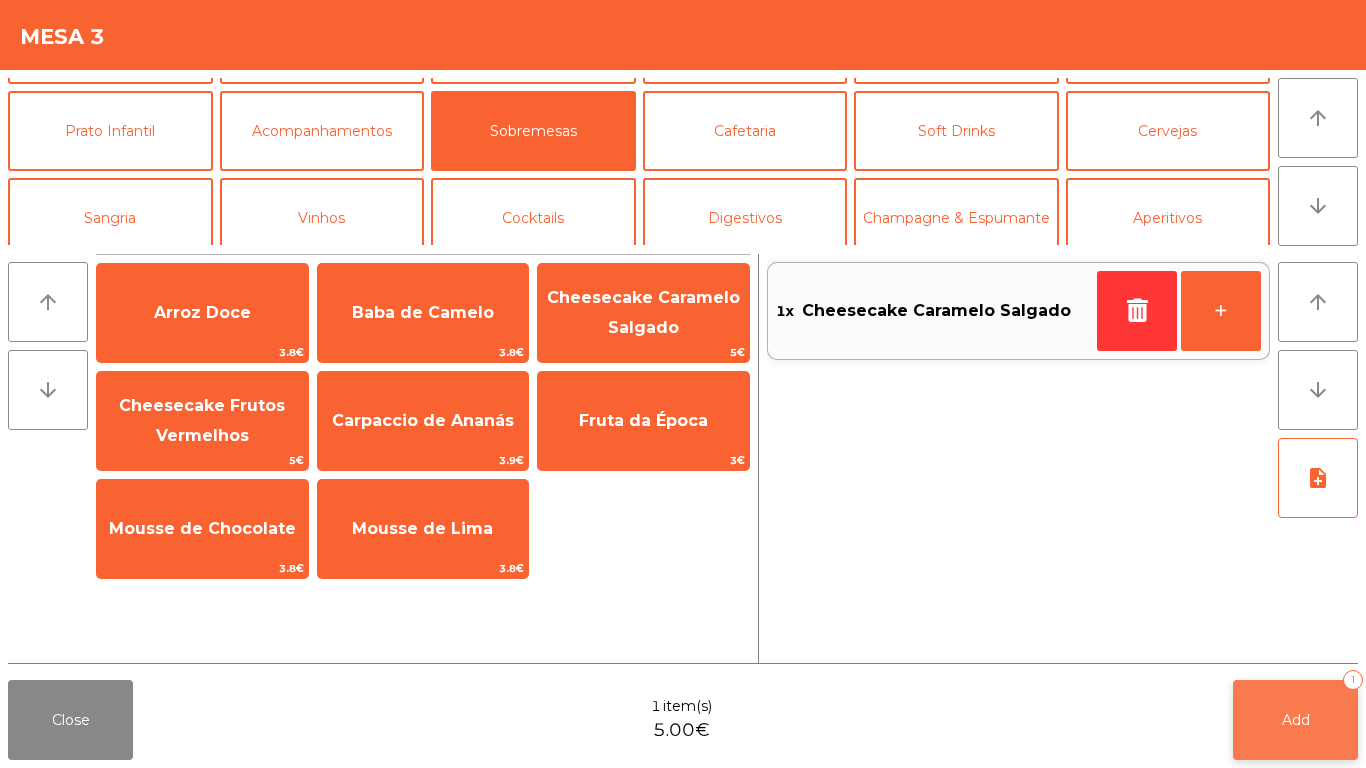 click on "Add   1" 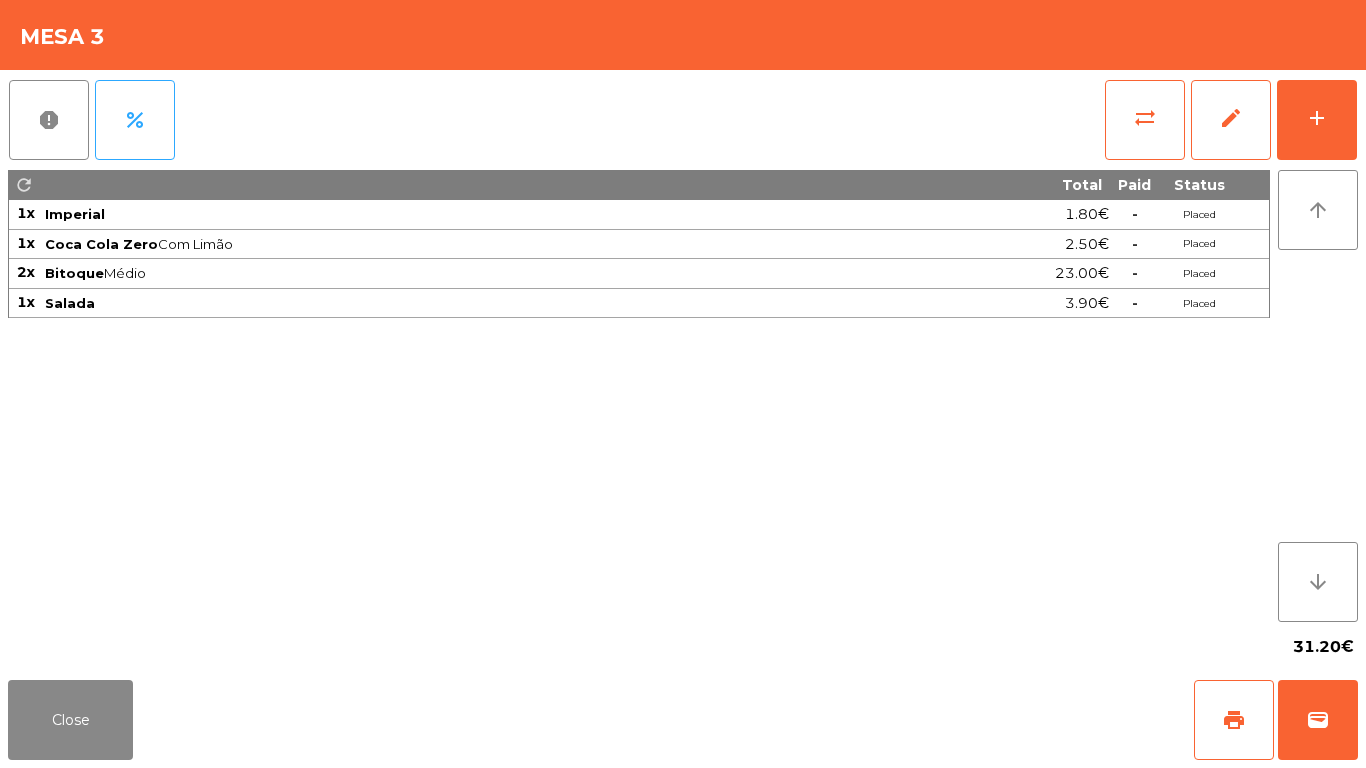click on "31.20€" 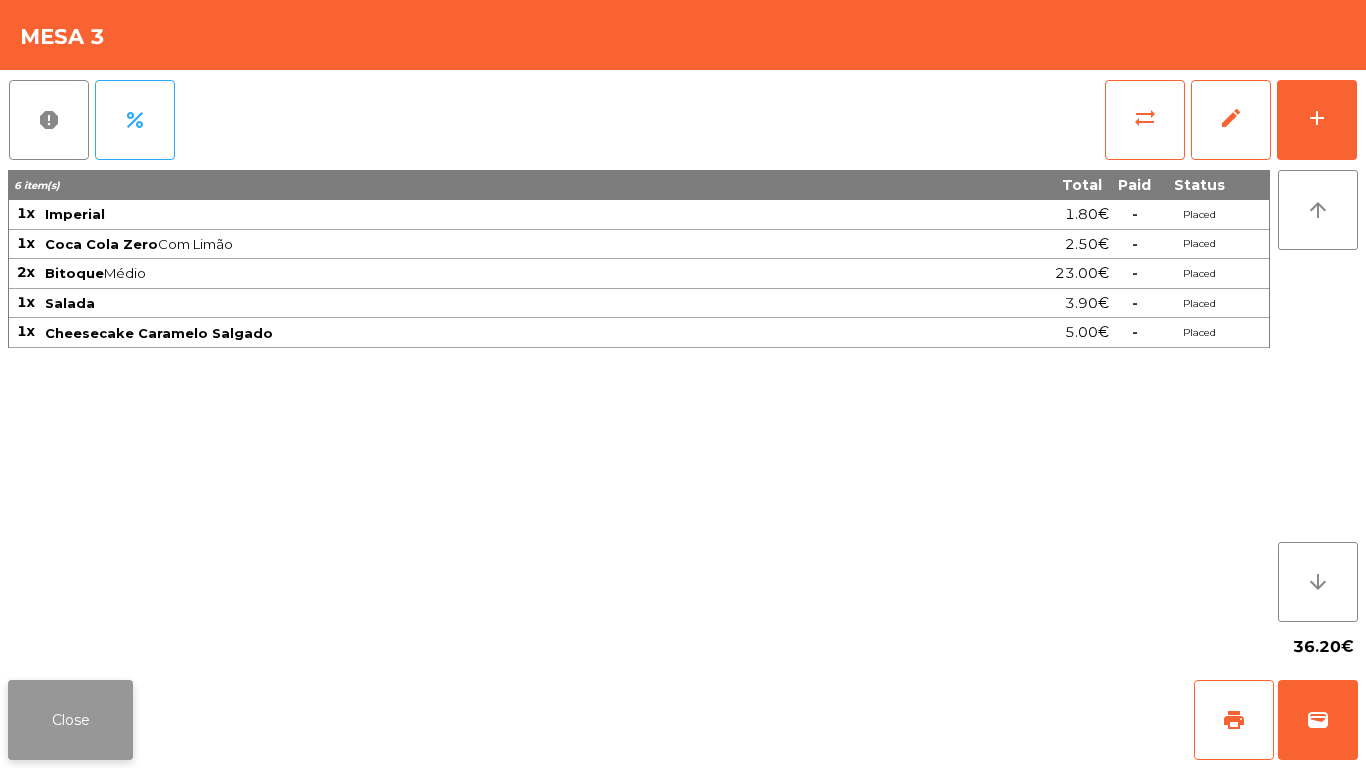 click on "Close" 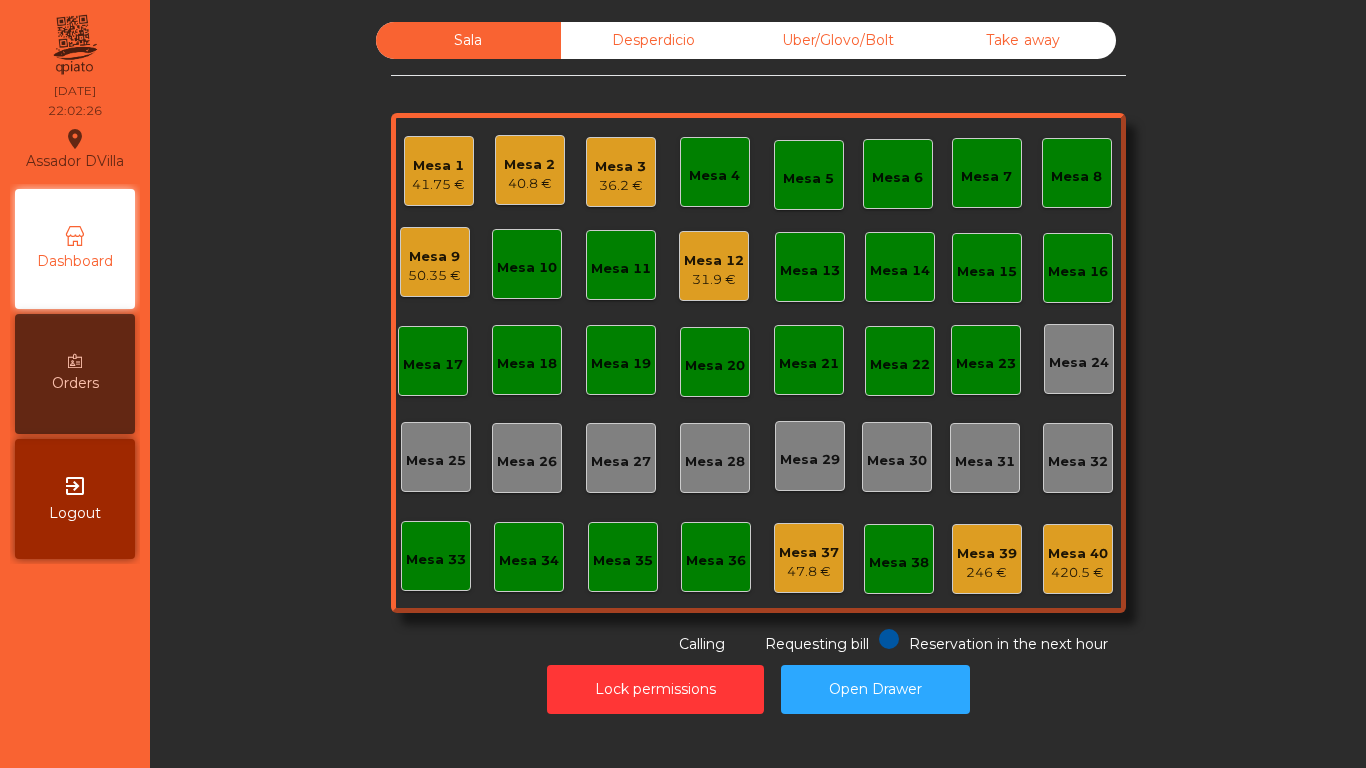 click on "Mesa 3" 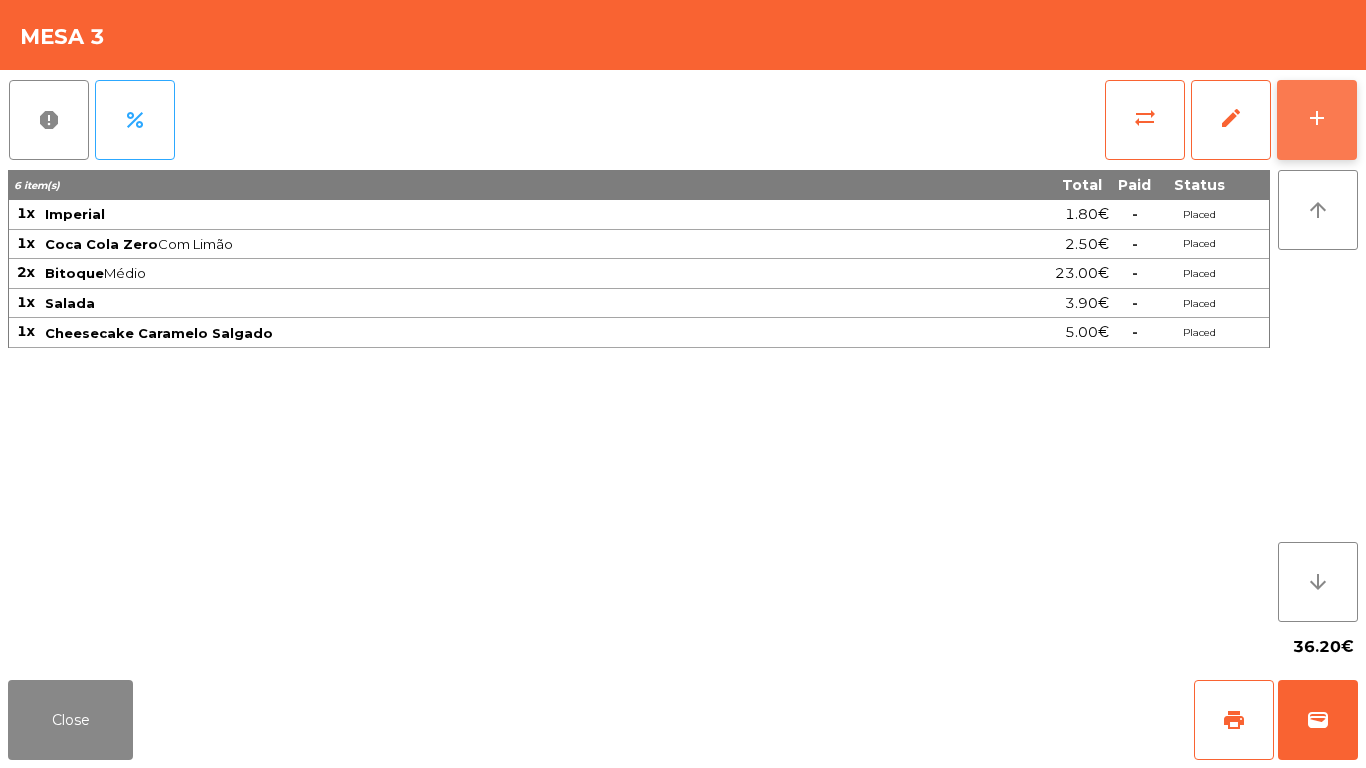 click on "add" 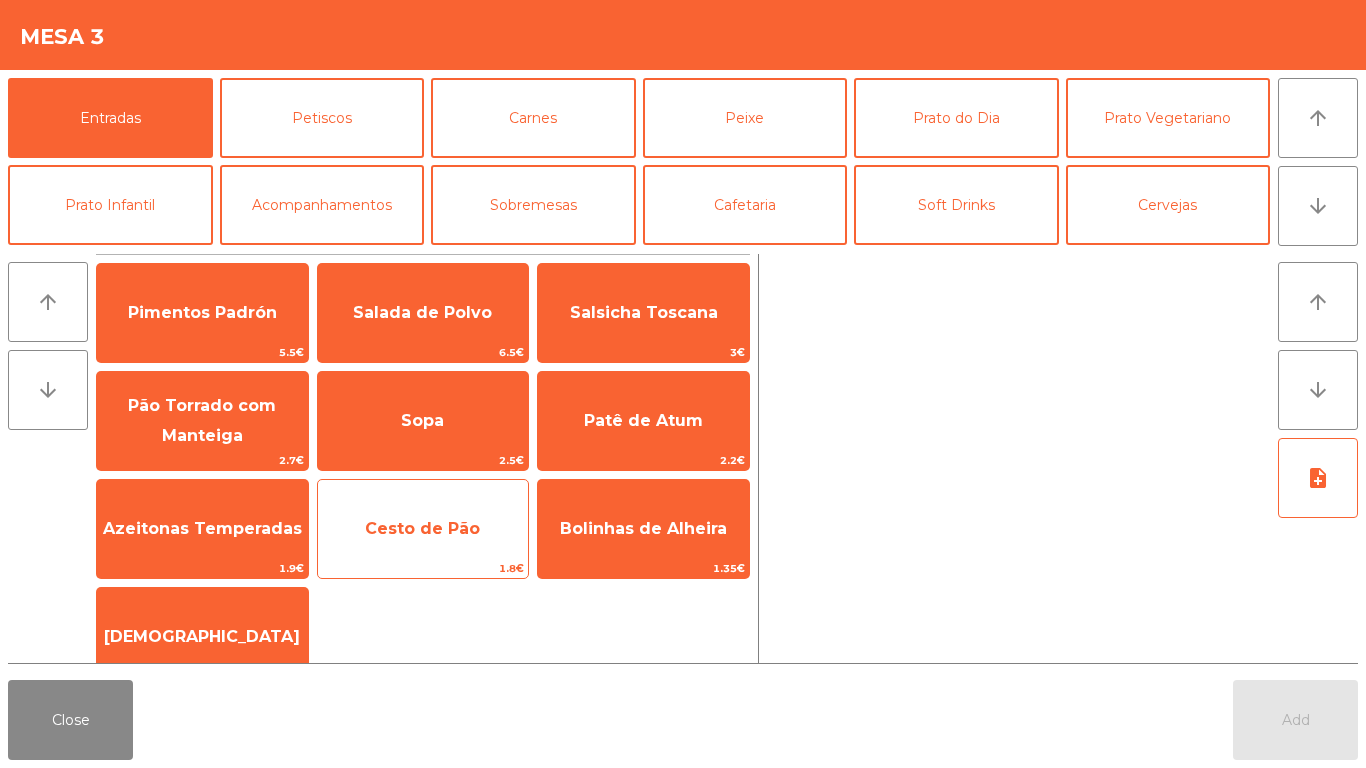 click on "Cesto de Pão" 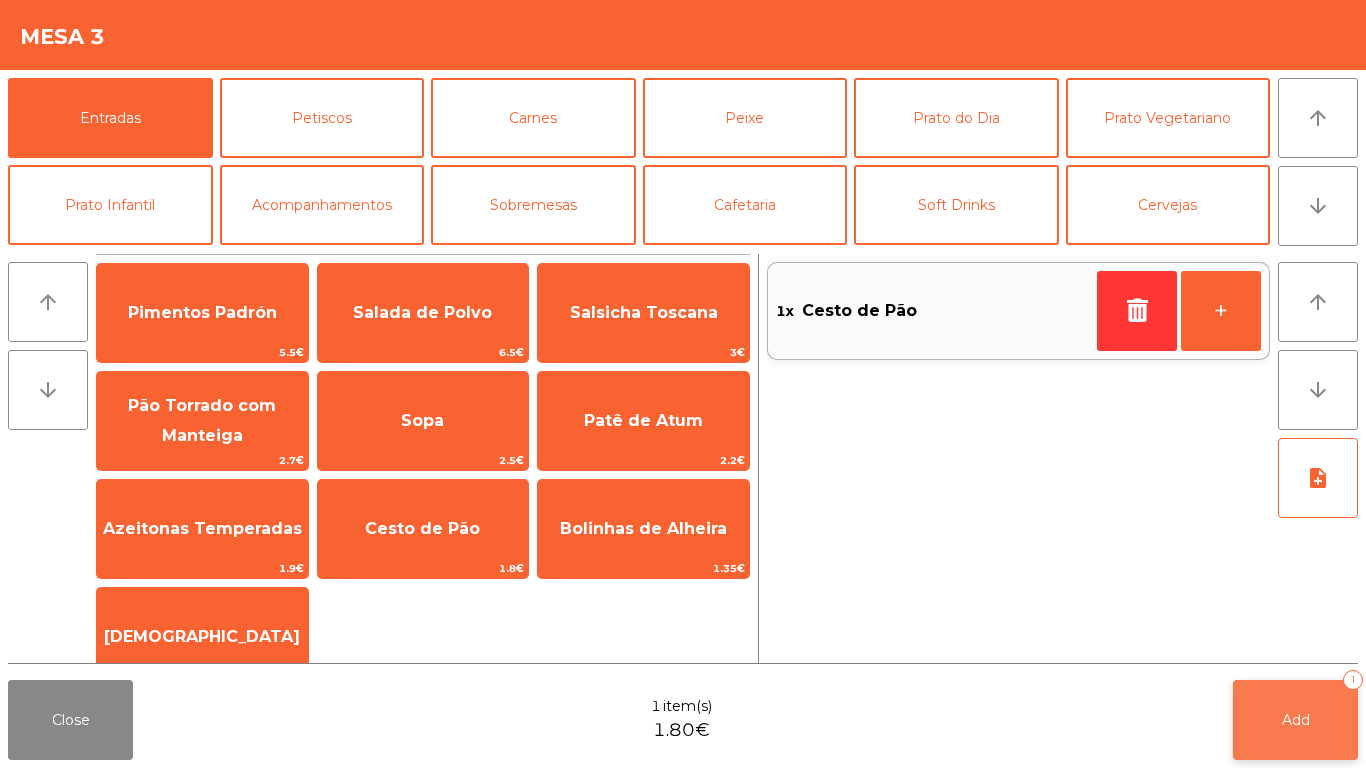 click on "Add   1" 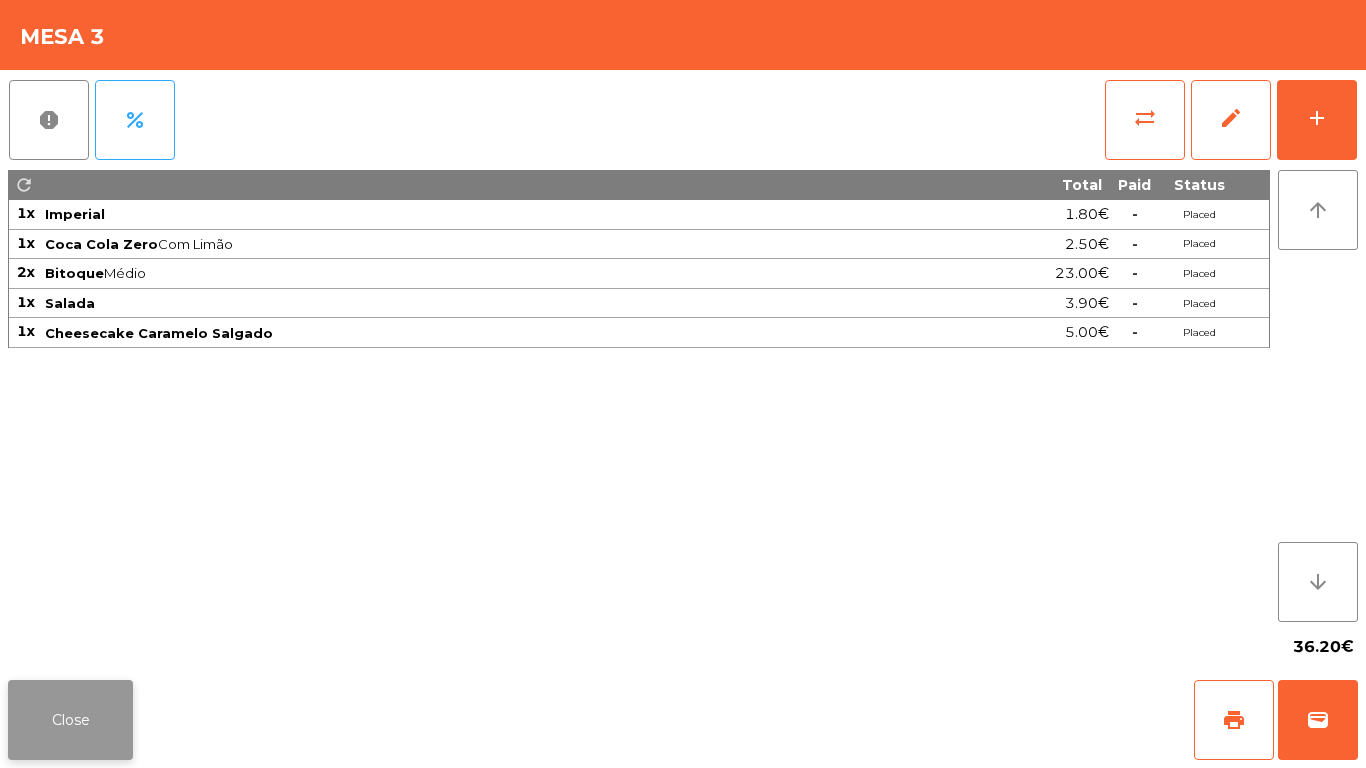 click on "Close" 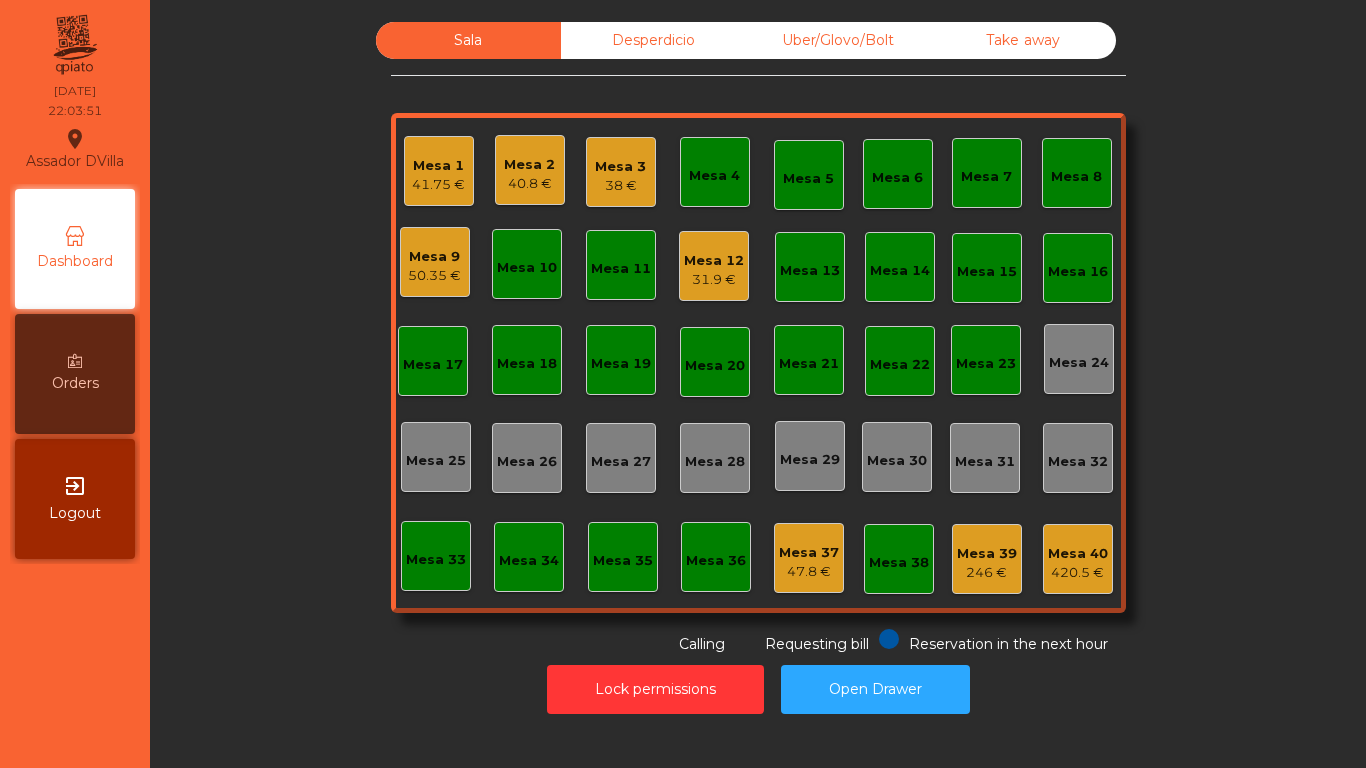 click on "Mesa 37" 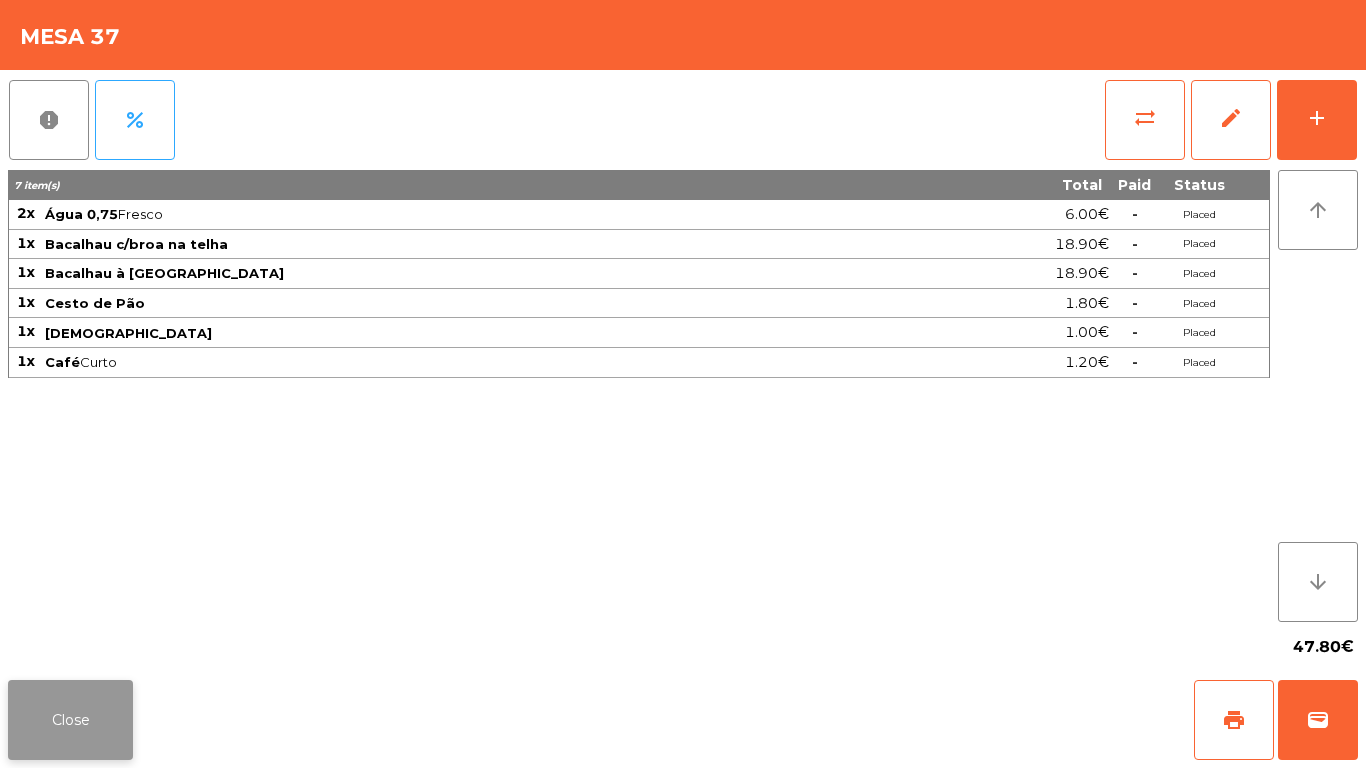 click on "Close" 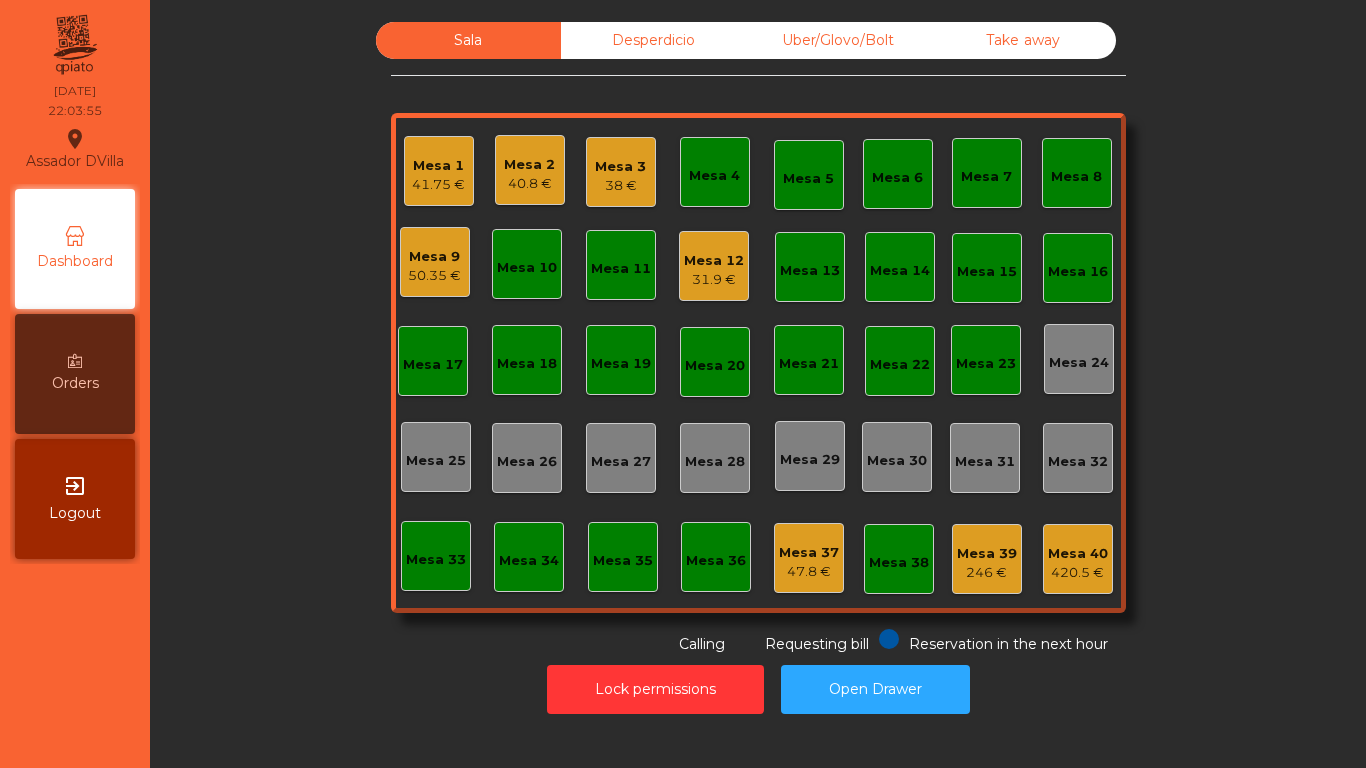click on "Mesa 3" 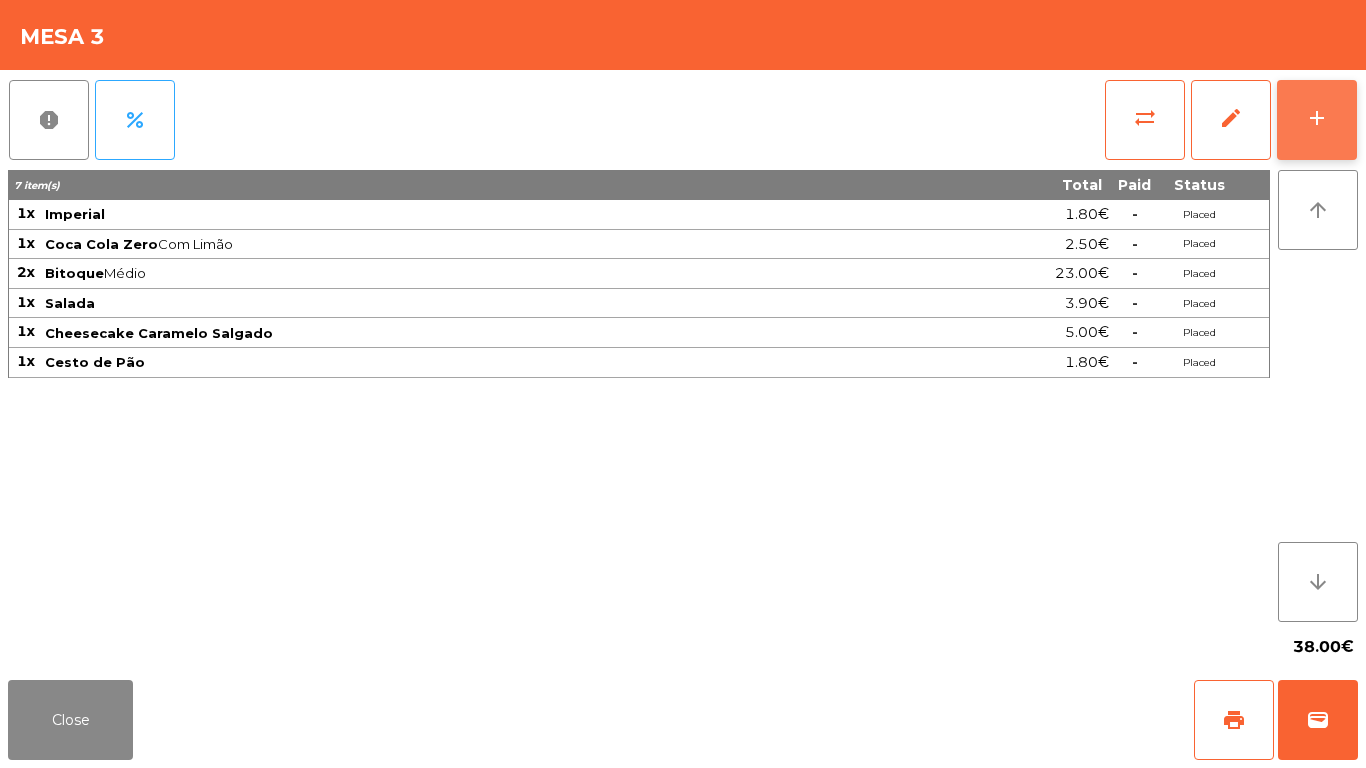 click on "add" 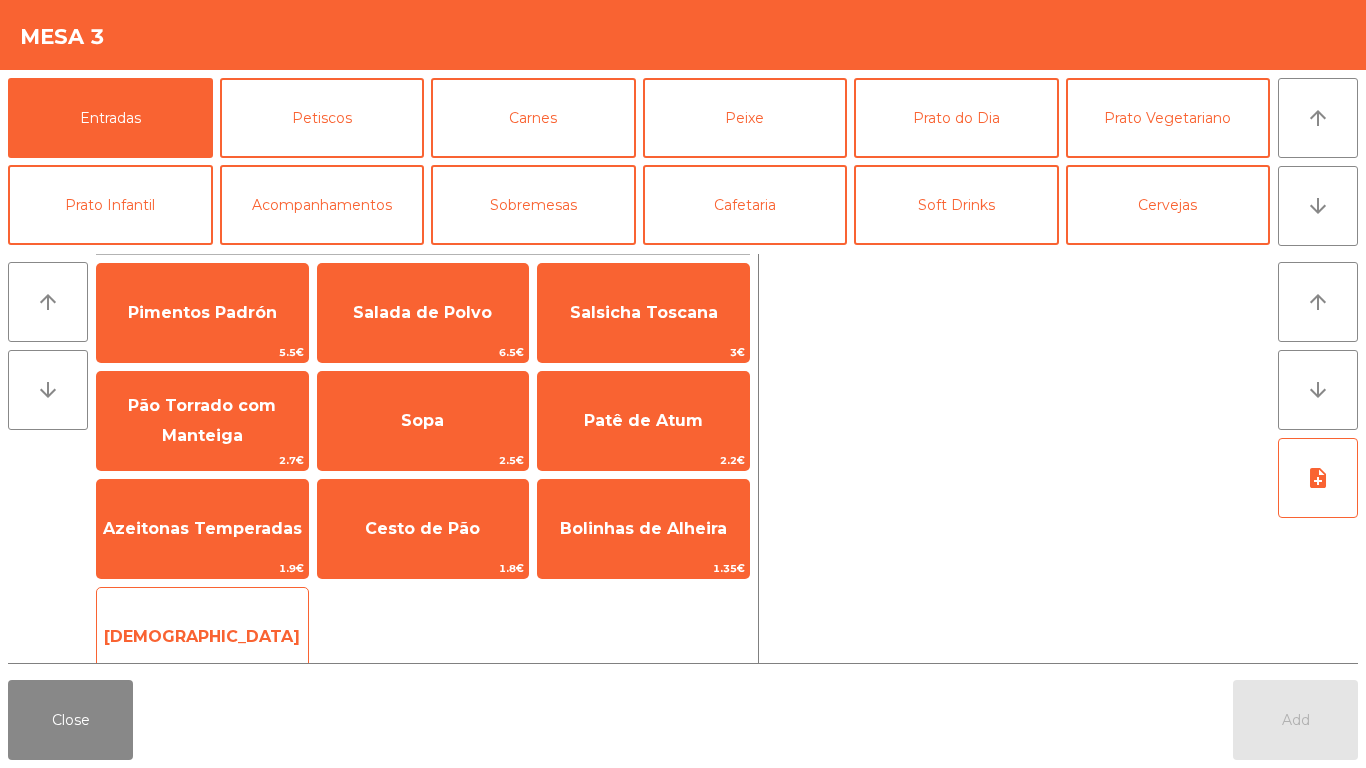 click on "[DEMOGRAPHIC_DATA]" 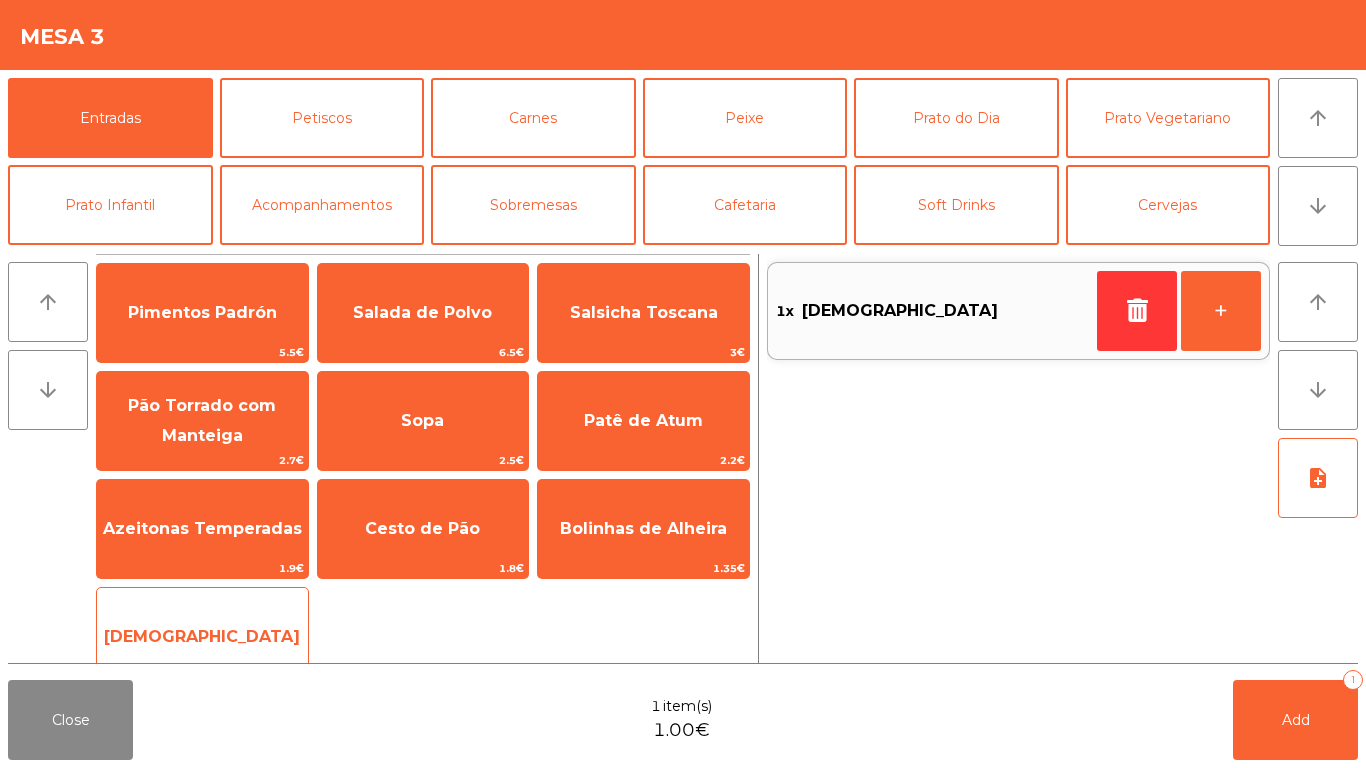 click on "[DEMOGRAPHIC_DATA]" 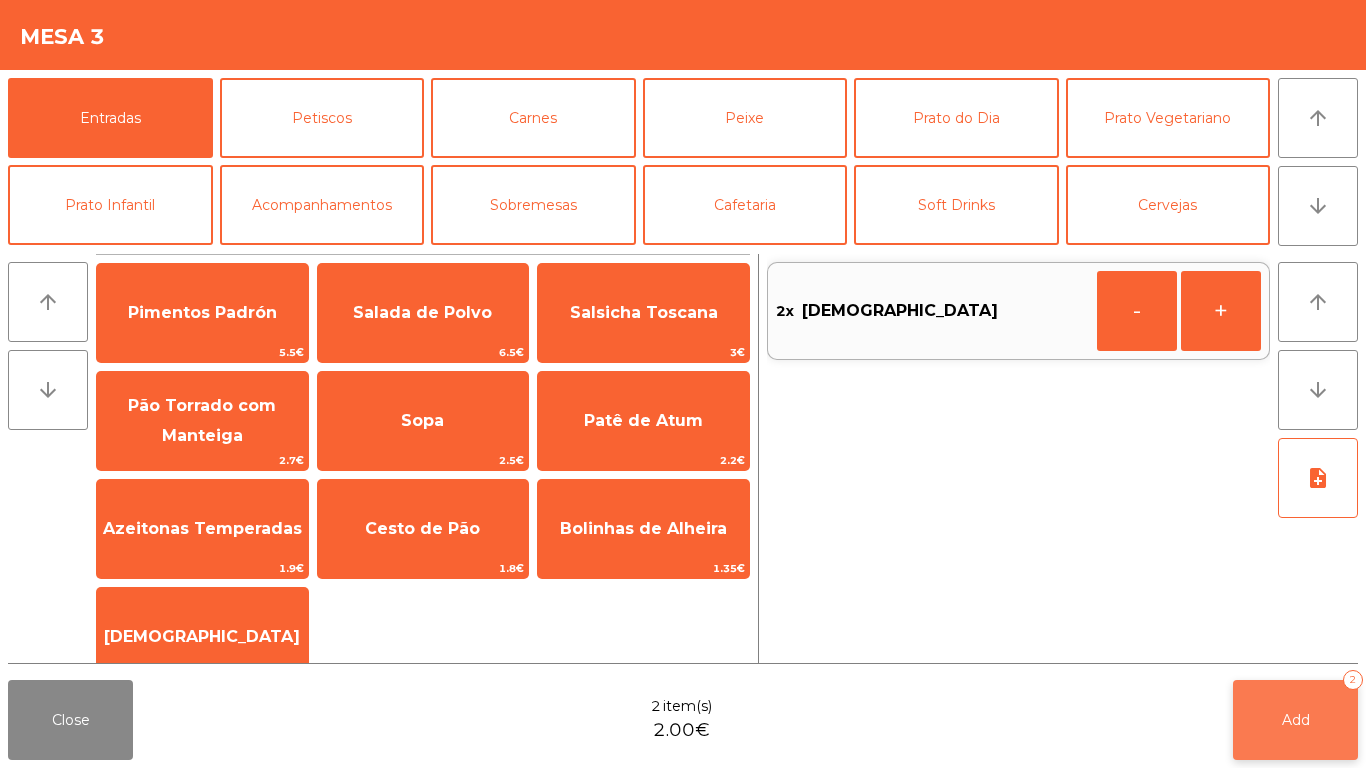 click on "Add   2" 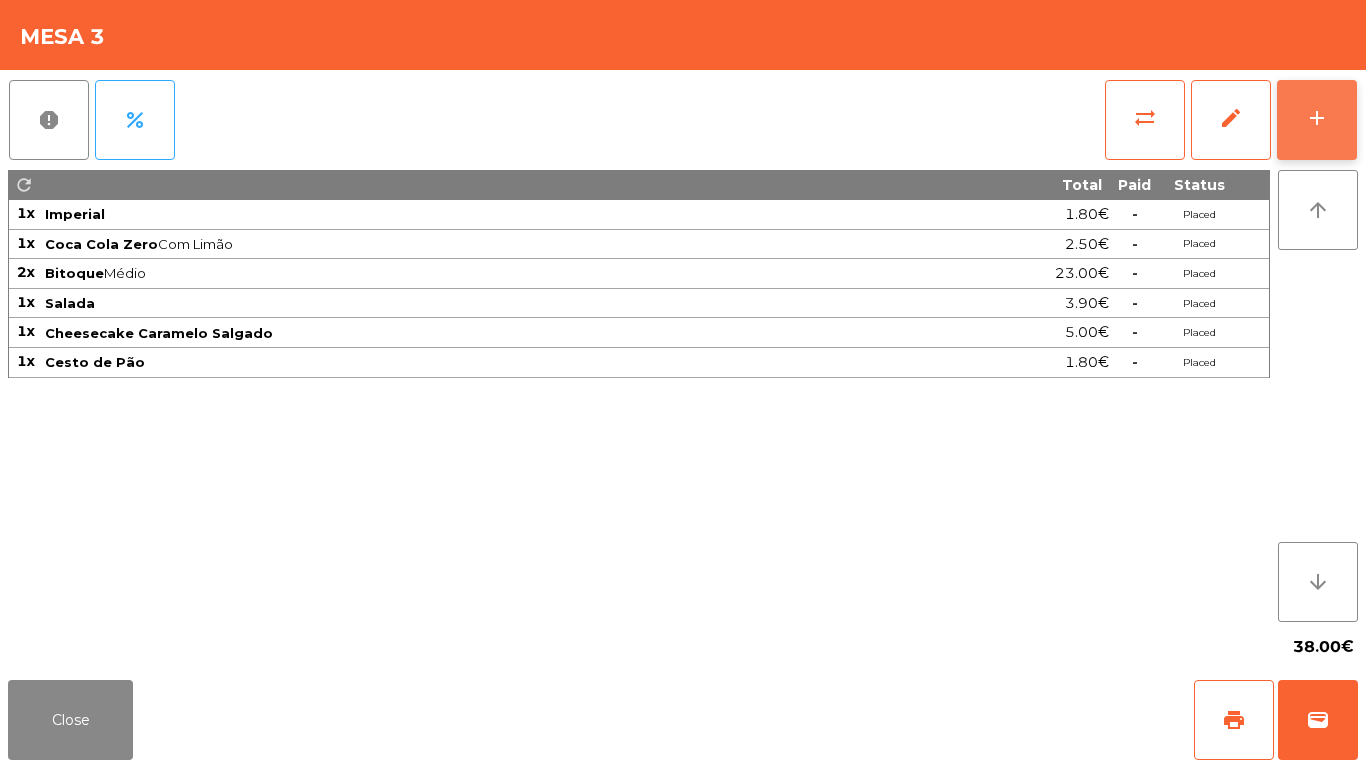 click on "add" 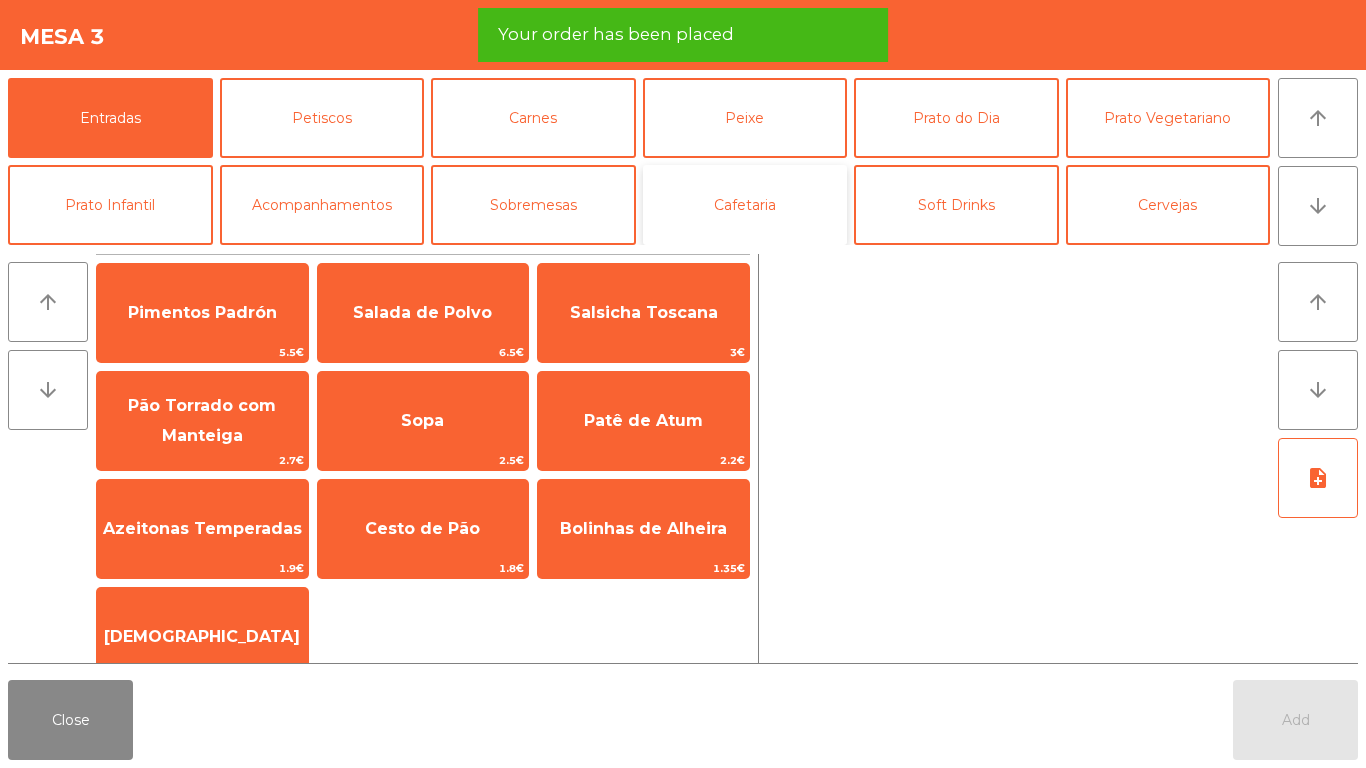 click on "Cafetaria" 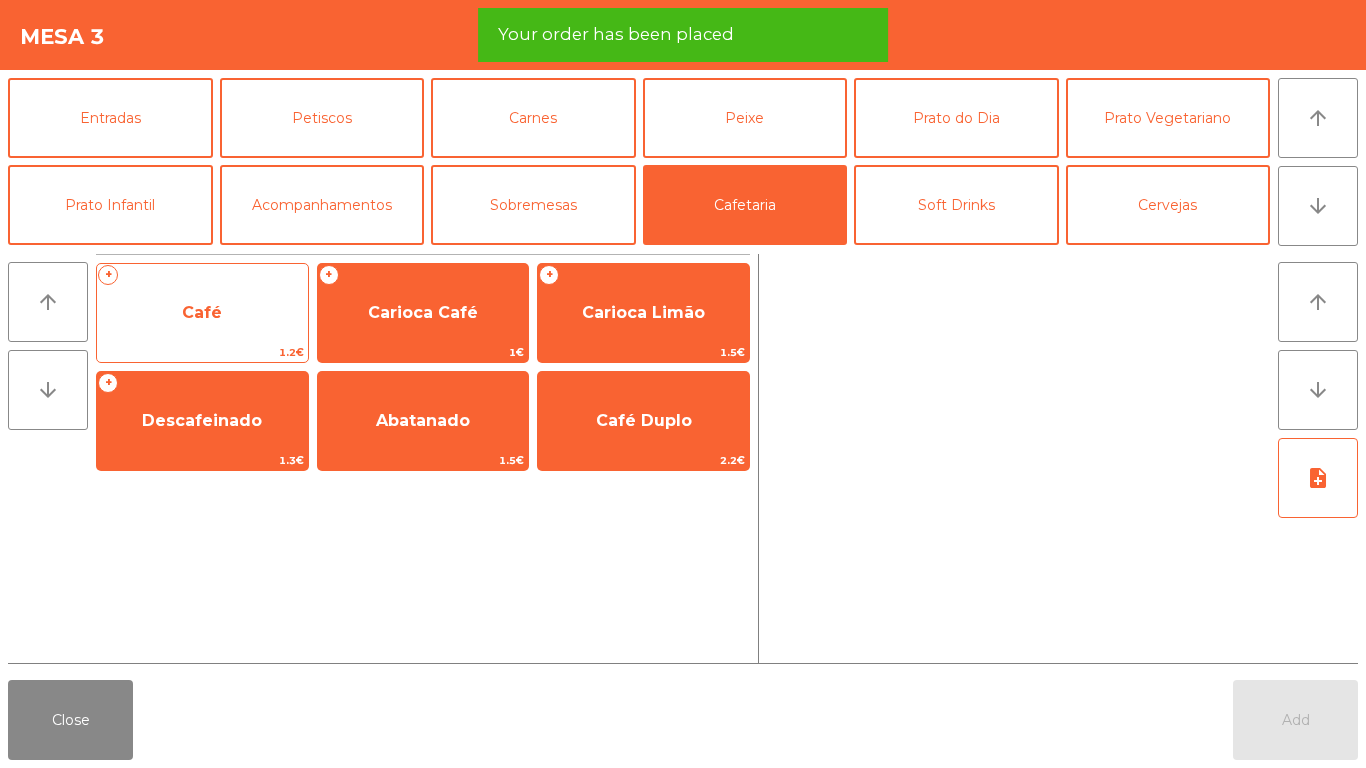 click on "Café" 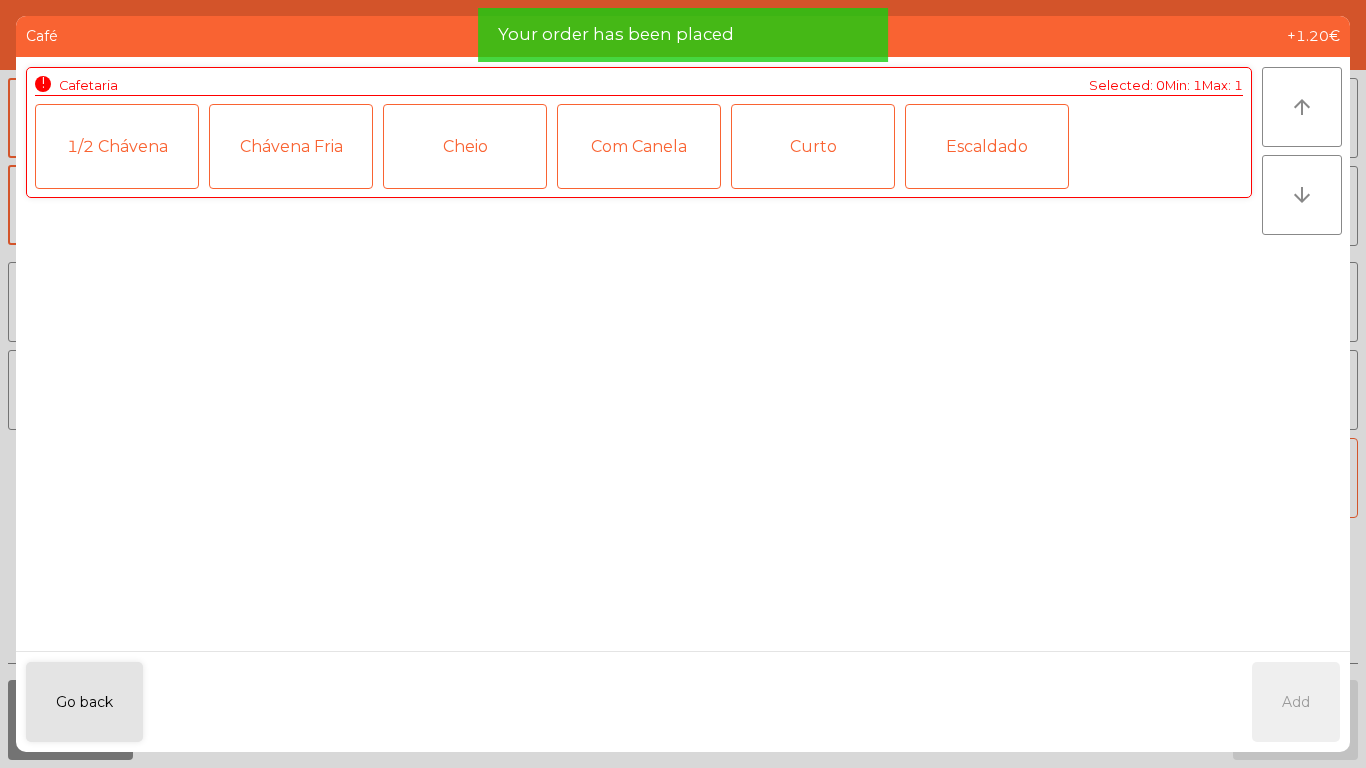 click on "1/2 Chávena" 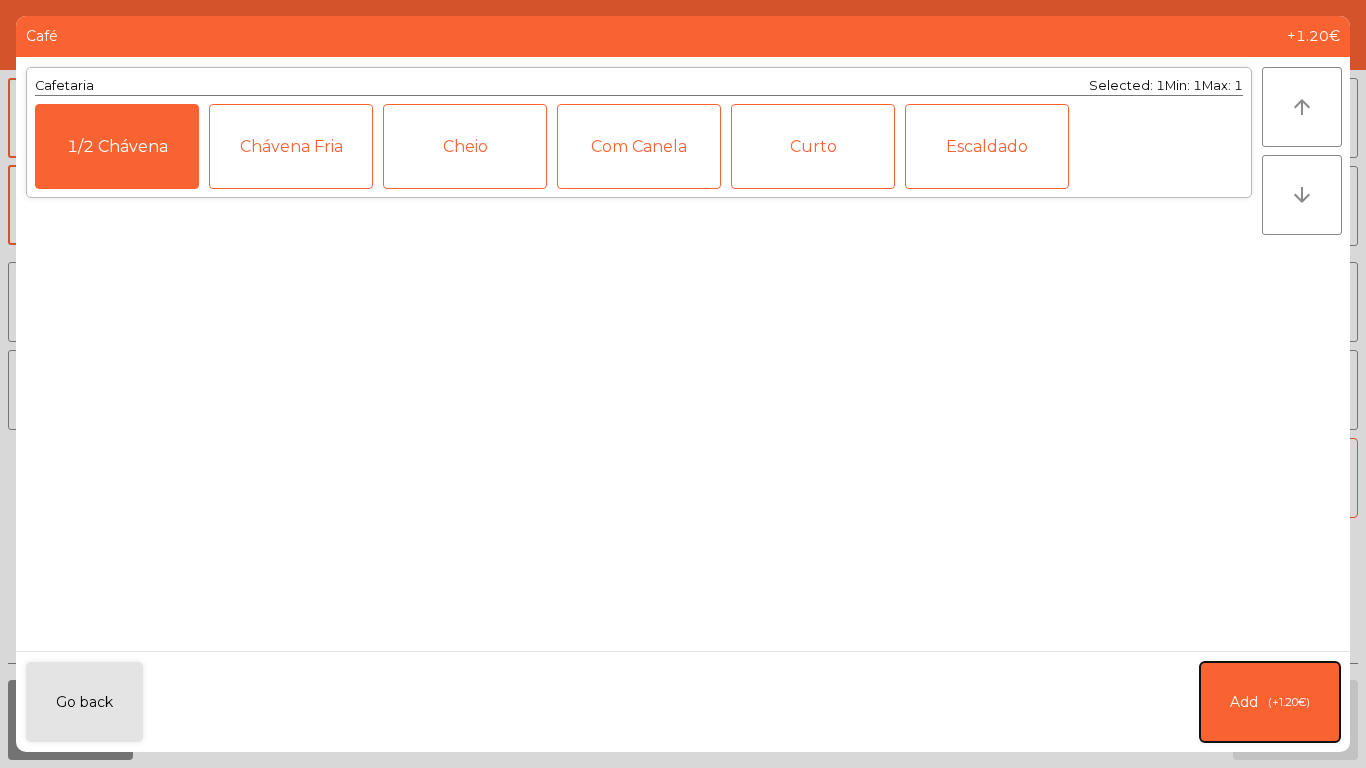 click on "(+1.20€)" 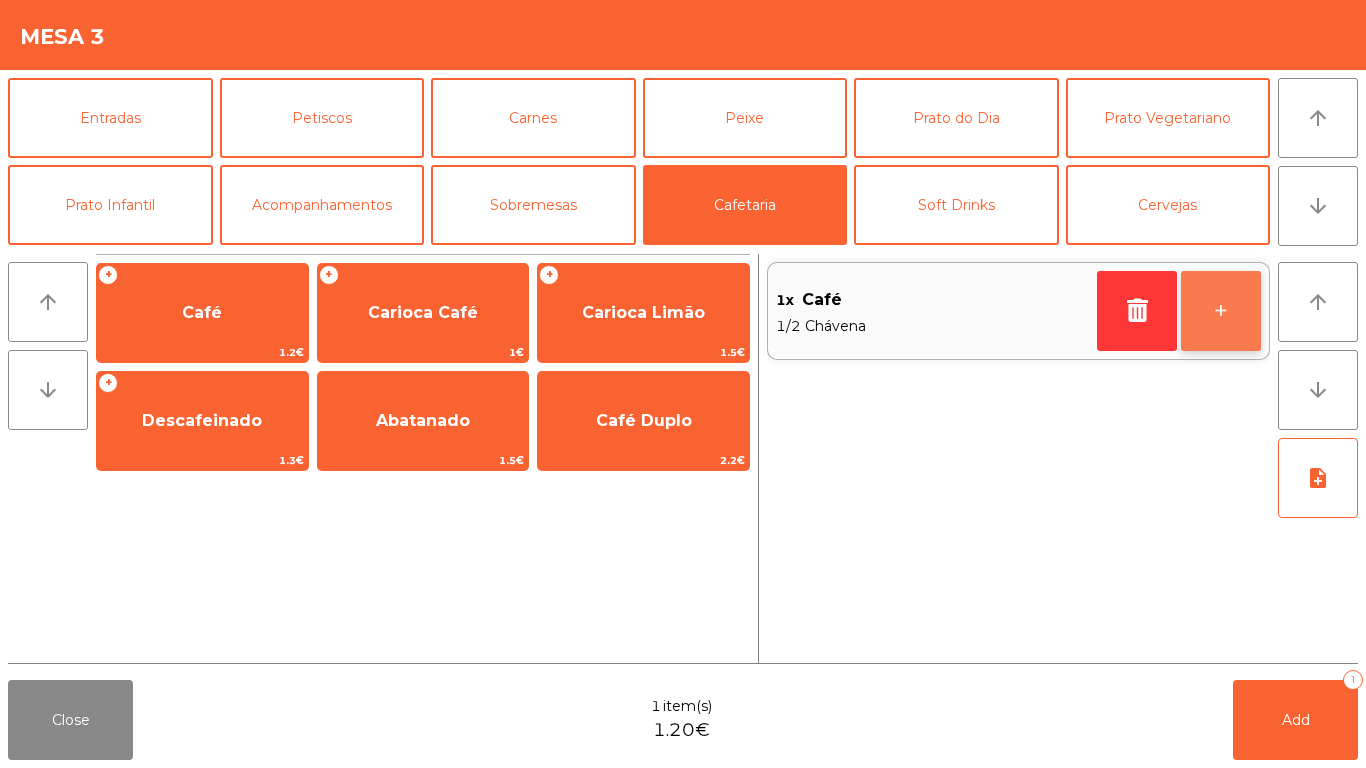 click on "+" 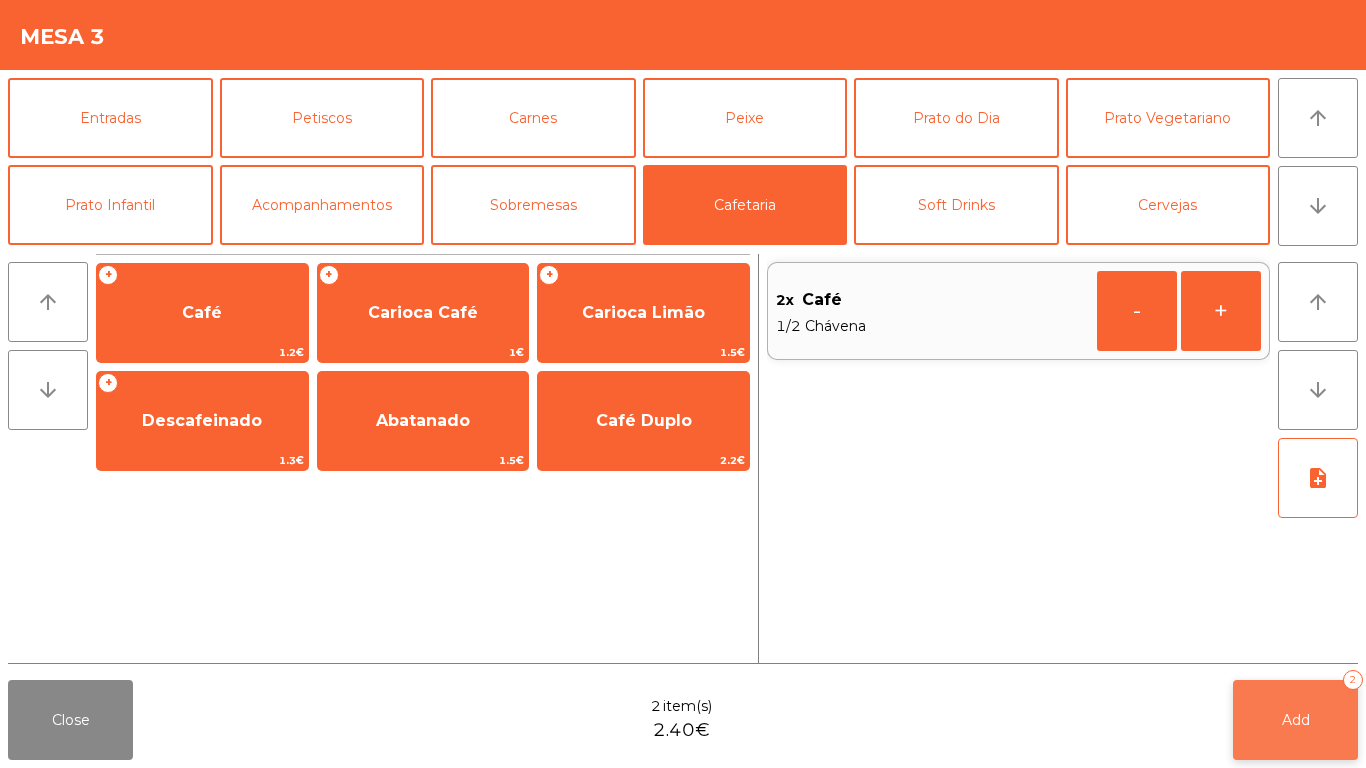 click on "Add   2" 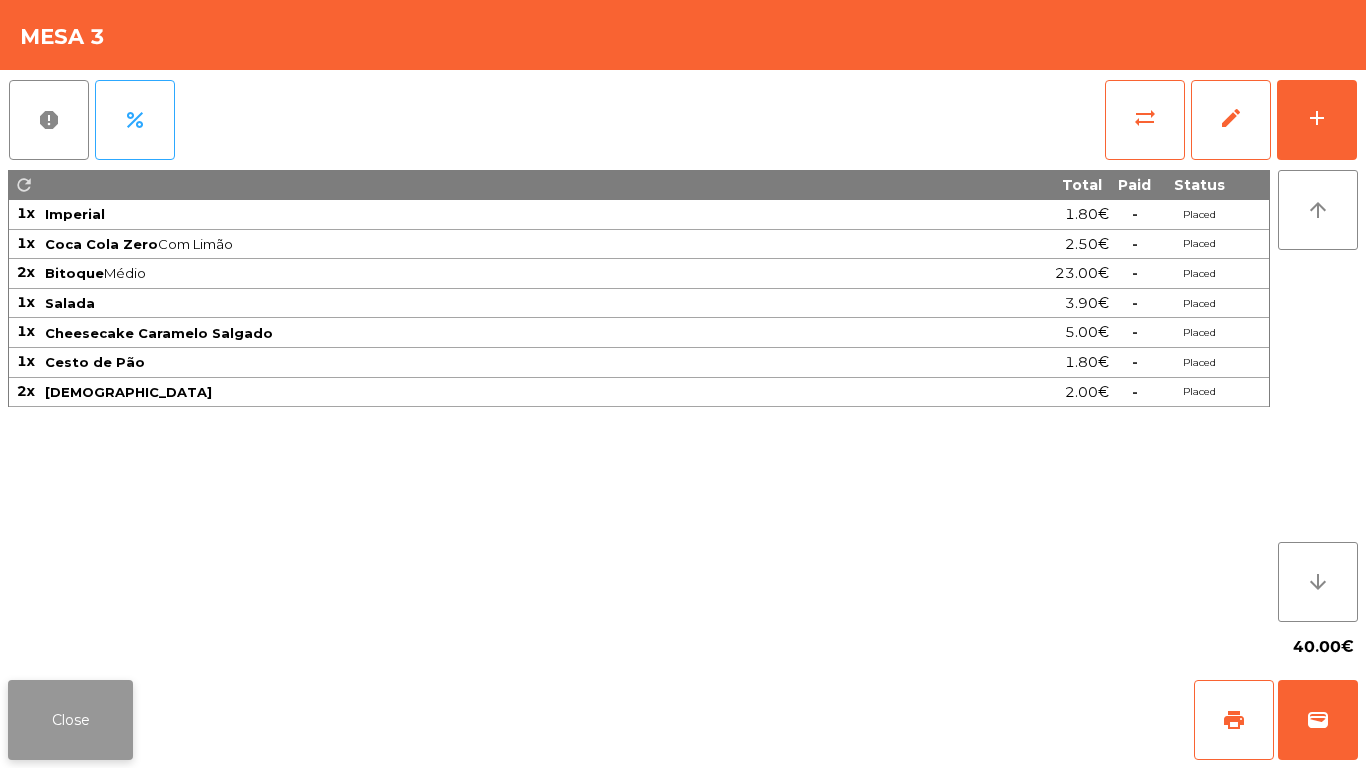 click on "Close" 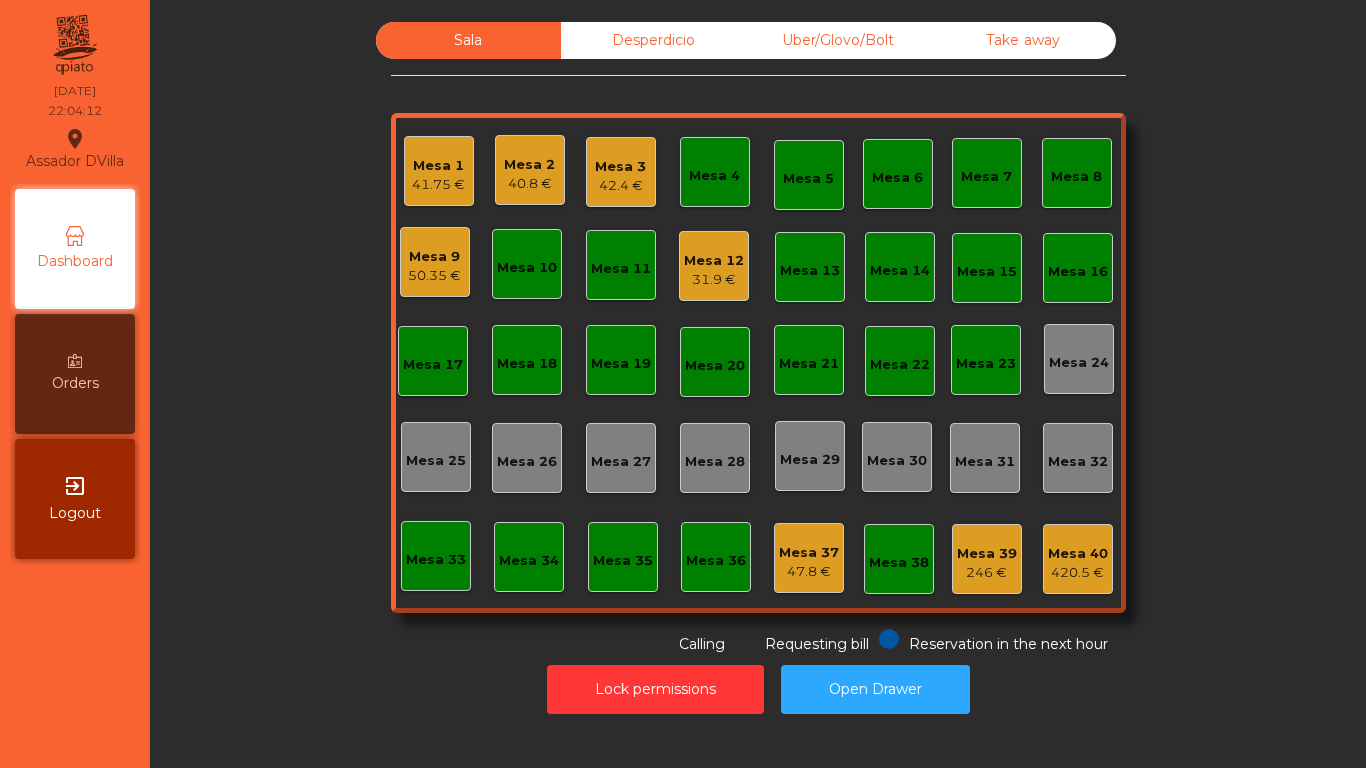 click on "Mesa 36" 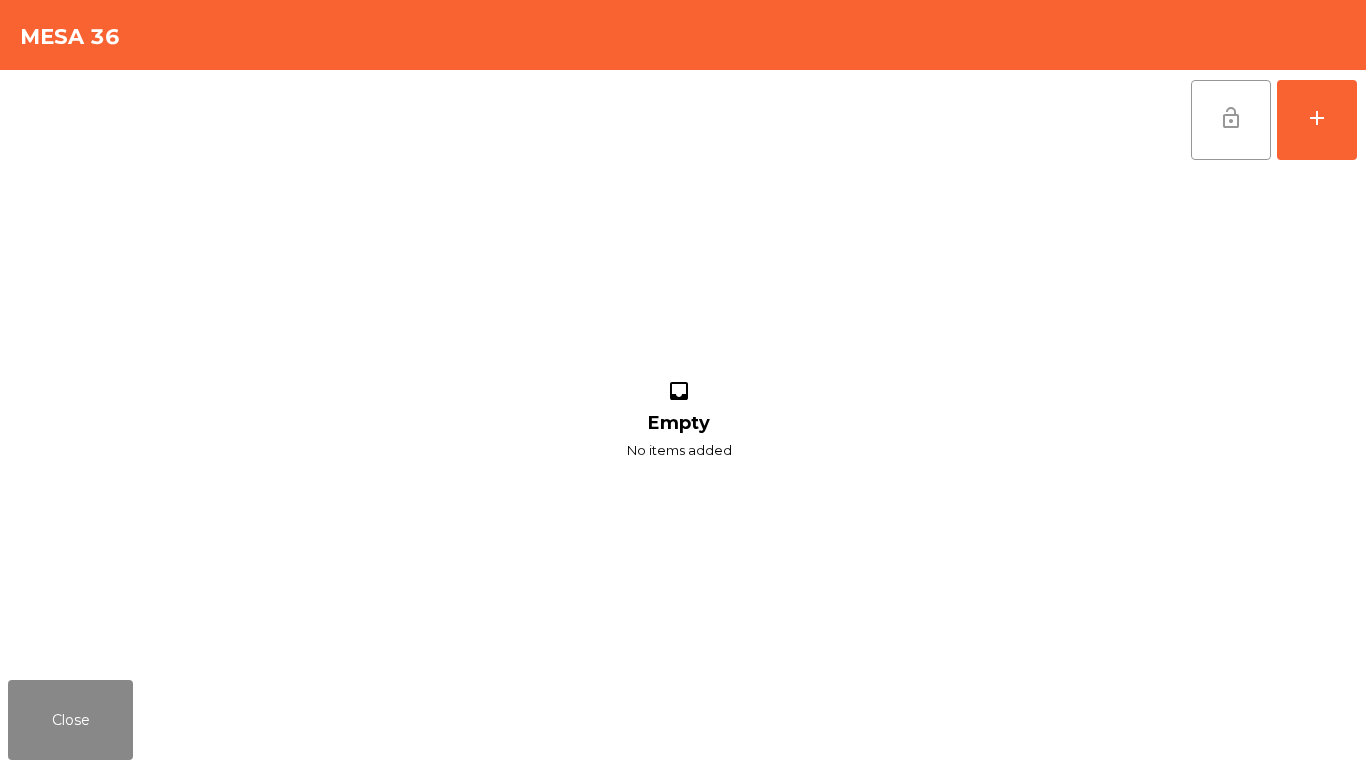 click on "lock_open" 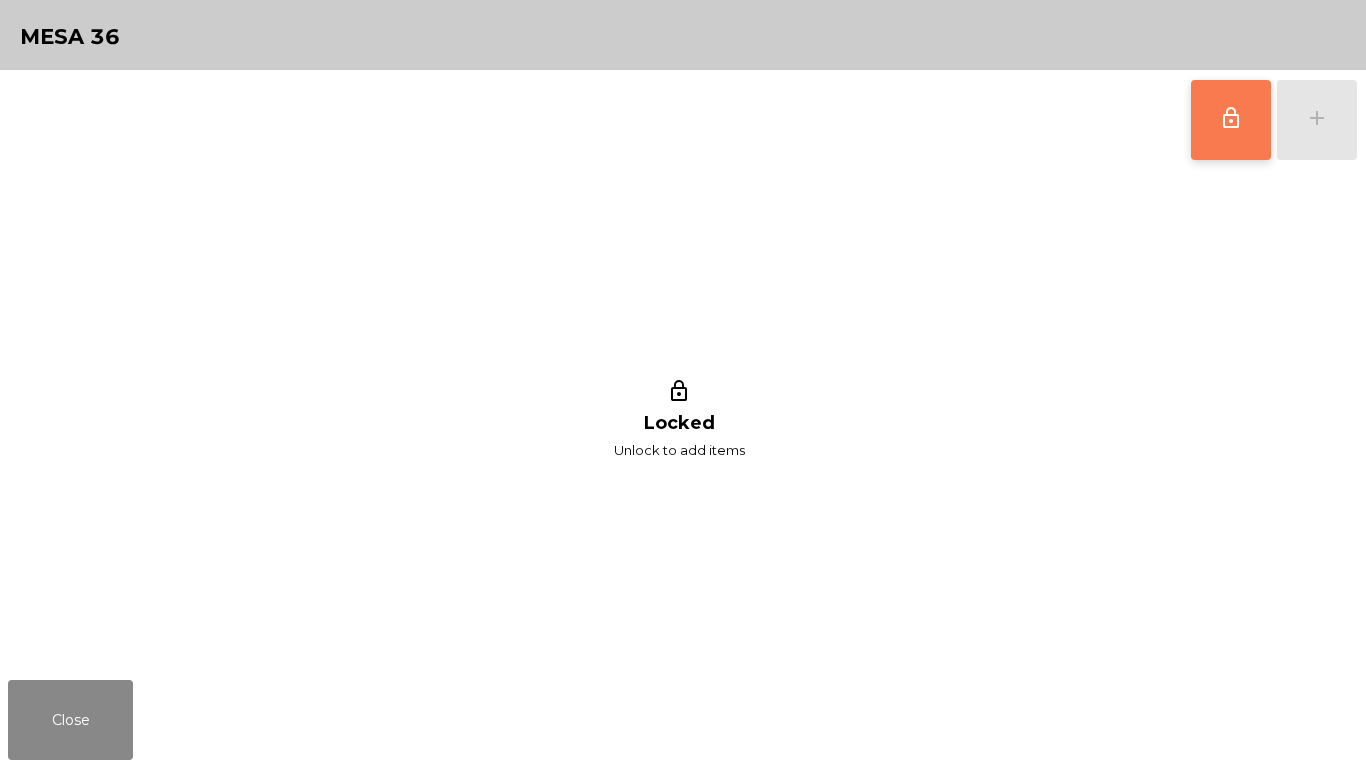 click on "lock_outline" 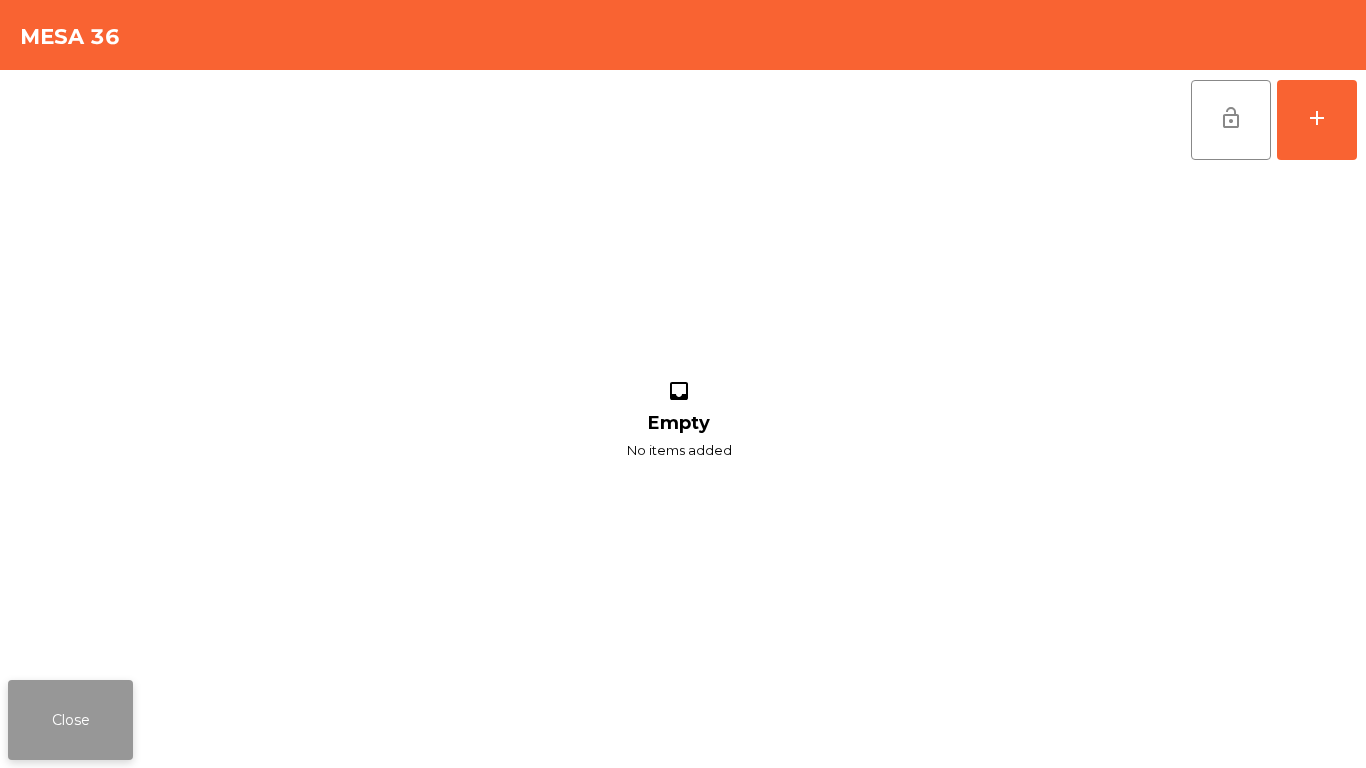 click on "Close" 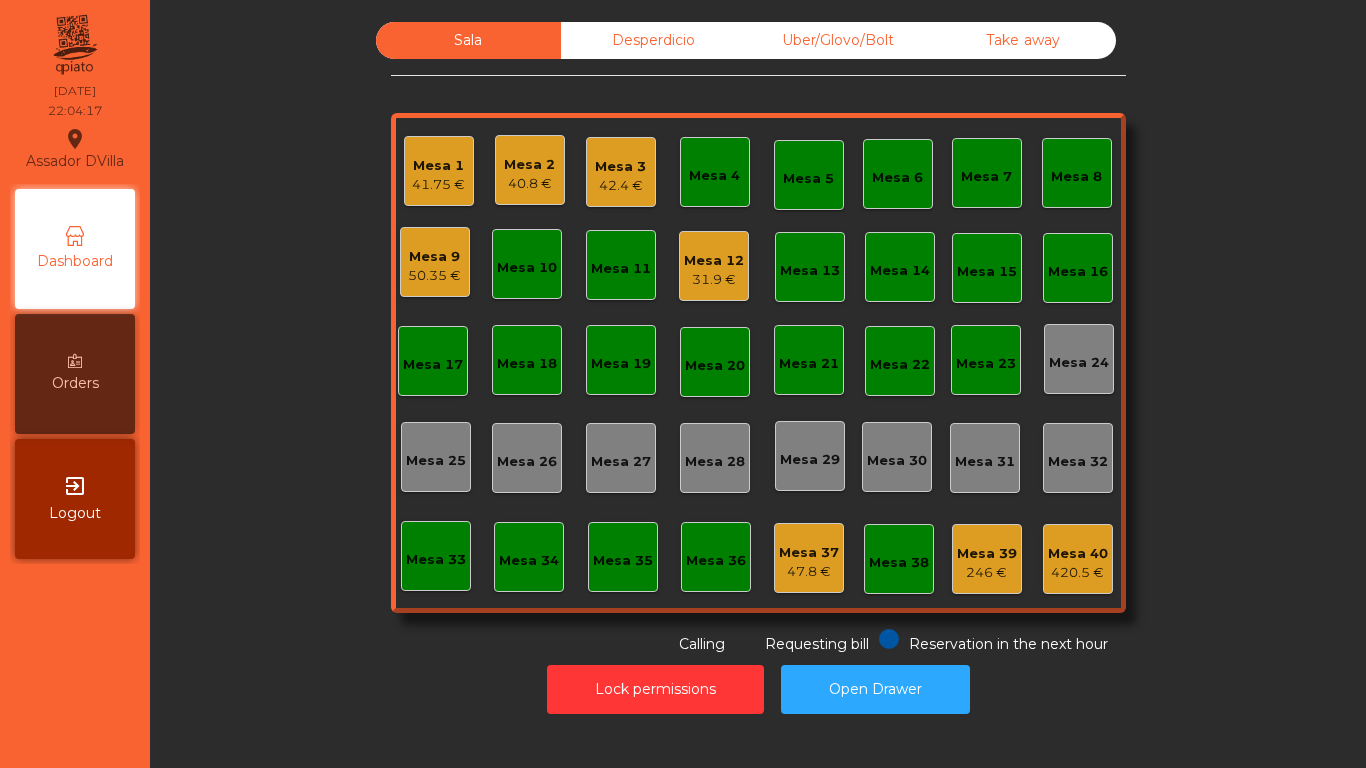 click on "Mesa 37" 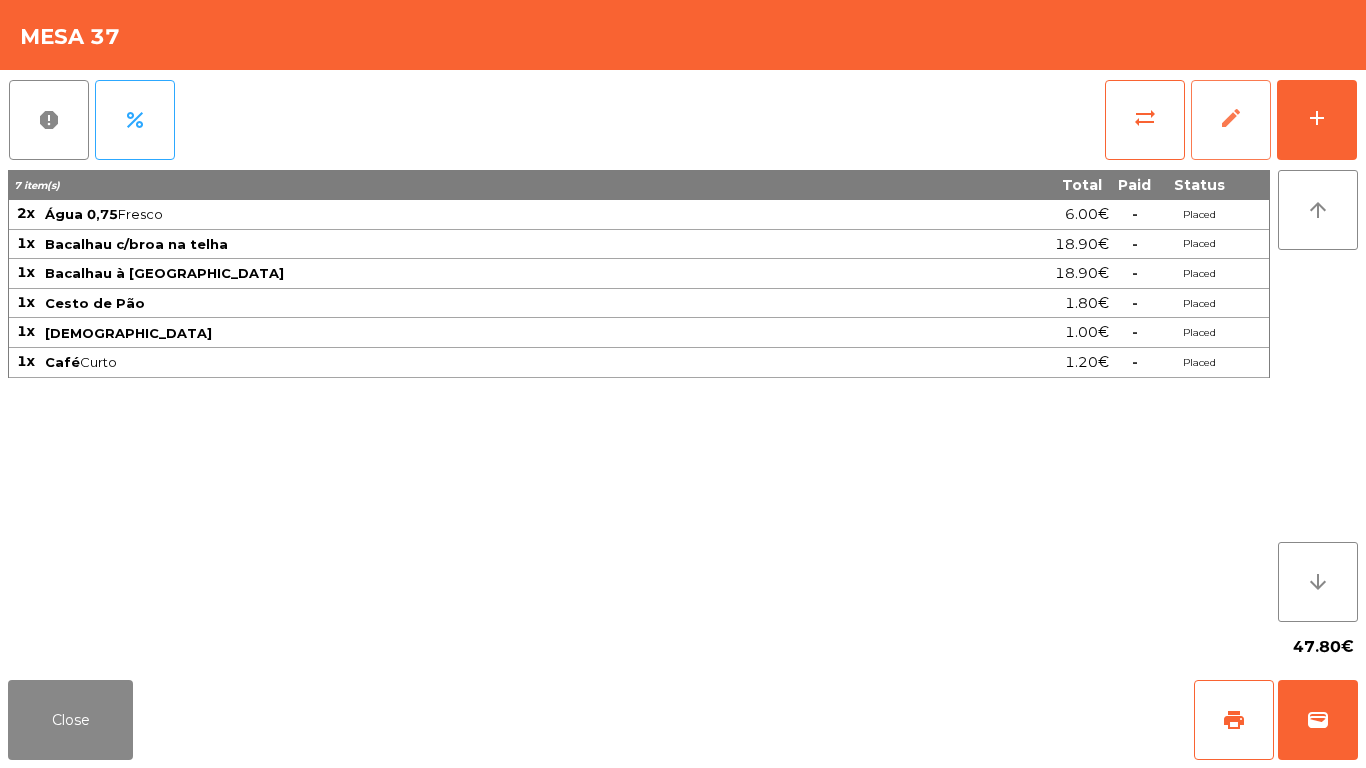 click on "edit" 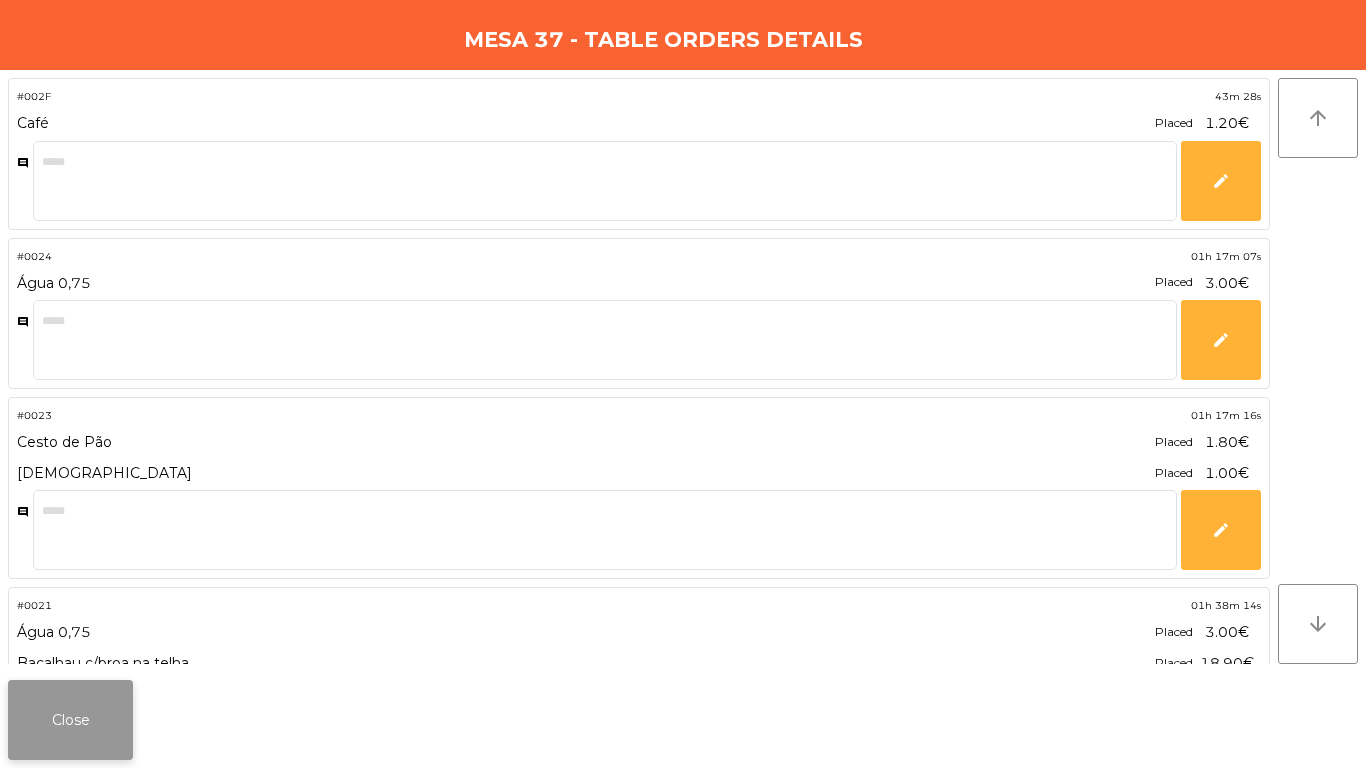 click on "Close" 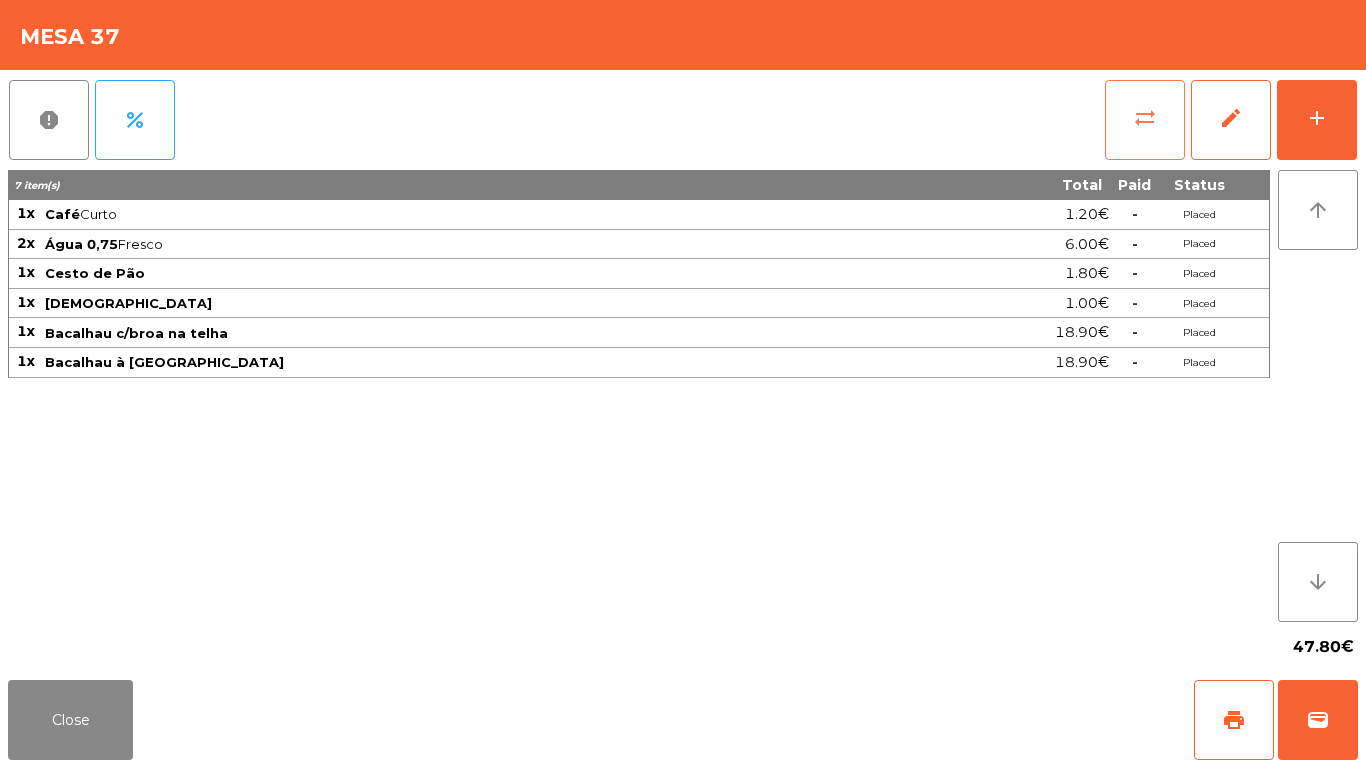click on "sync_alt" 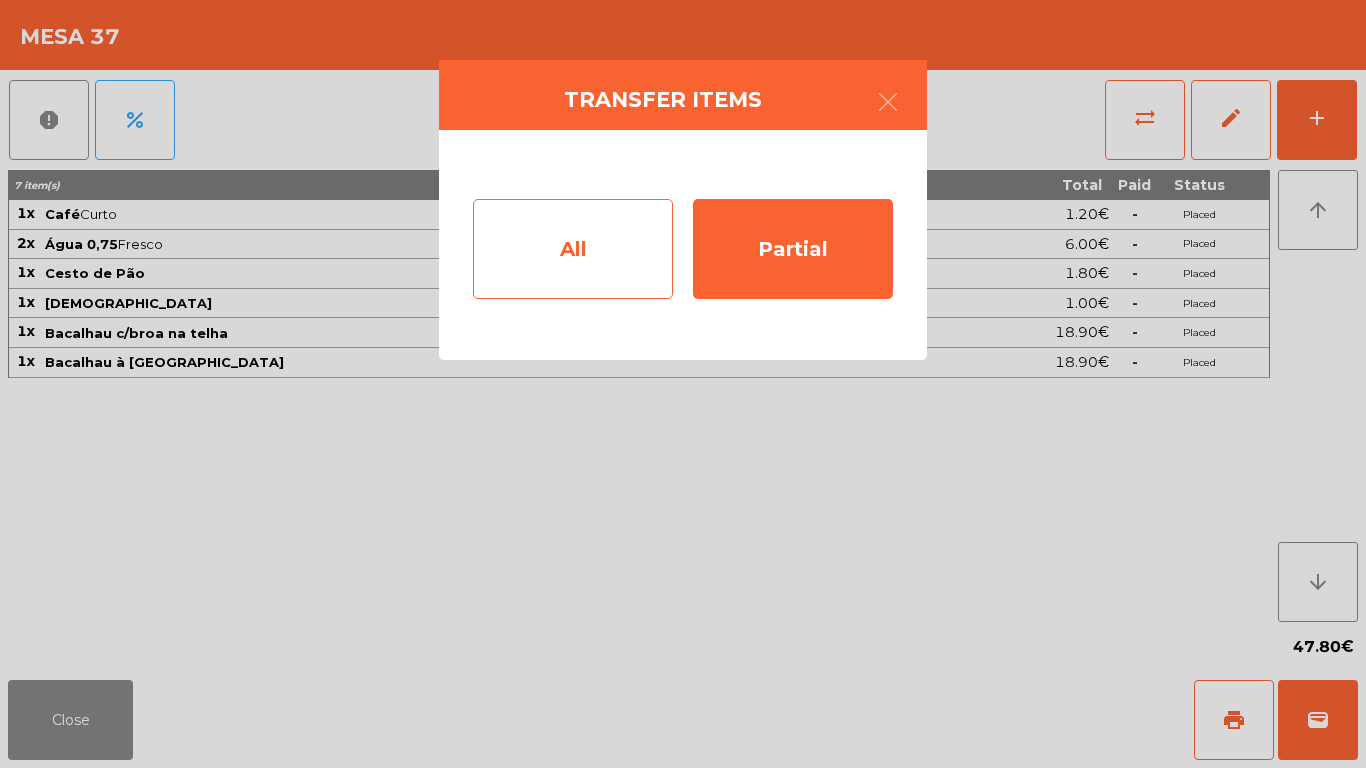click on "All" 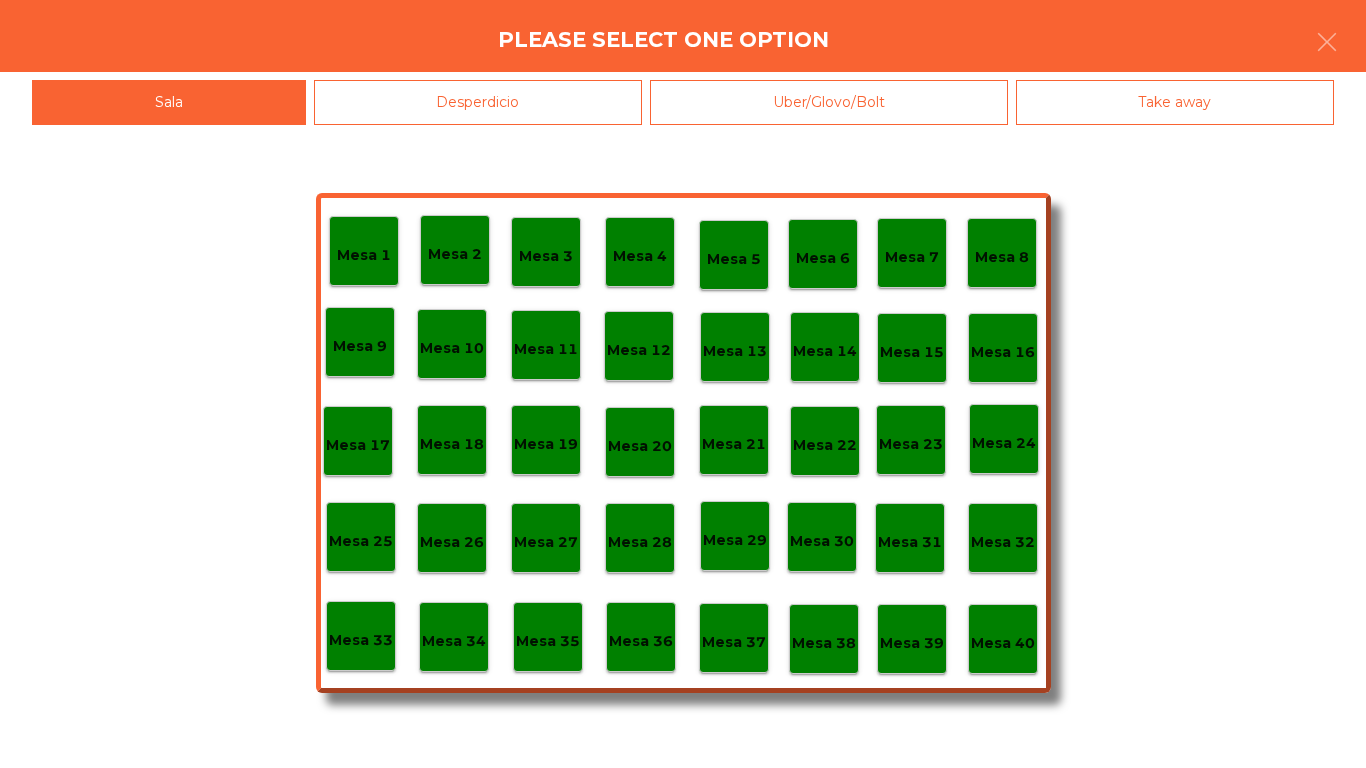 click on "Mesa 40" 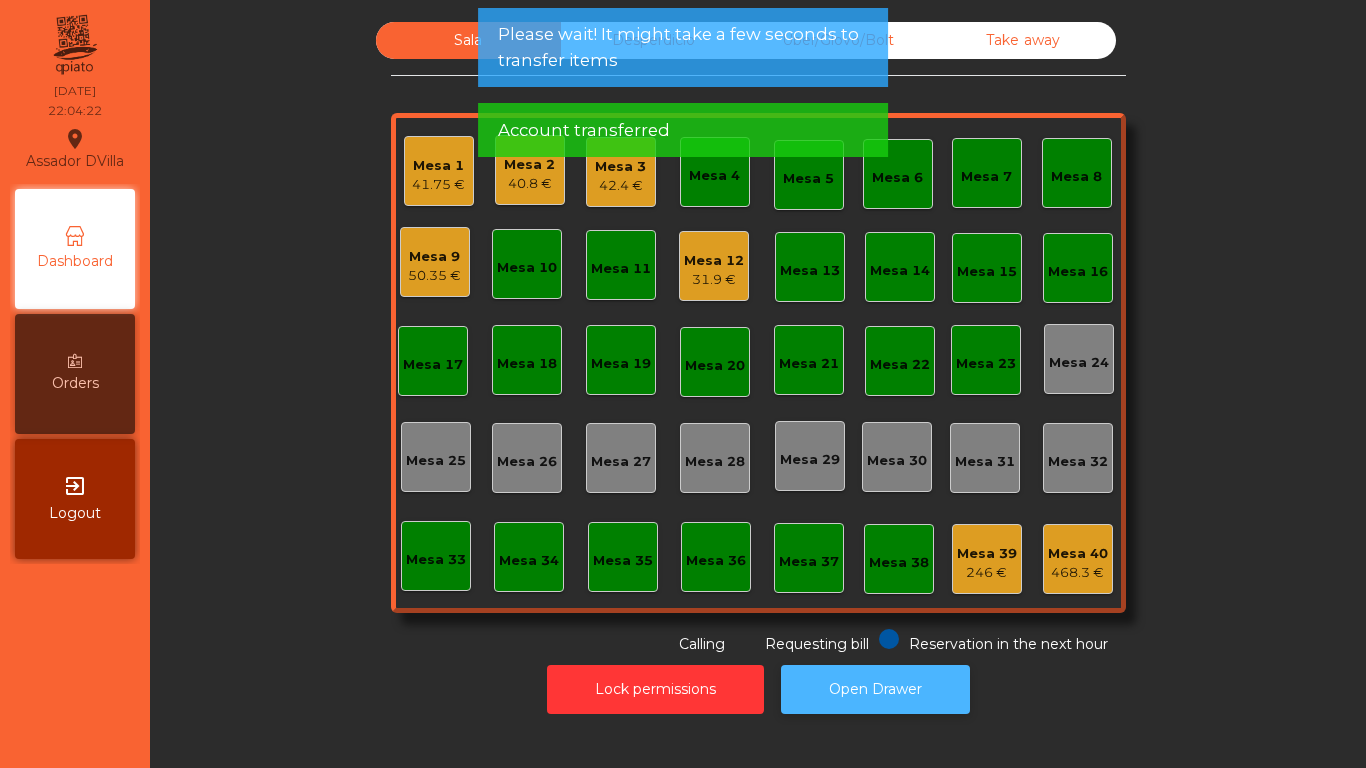 click on "Open Drawer" 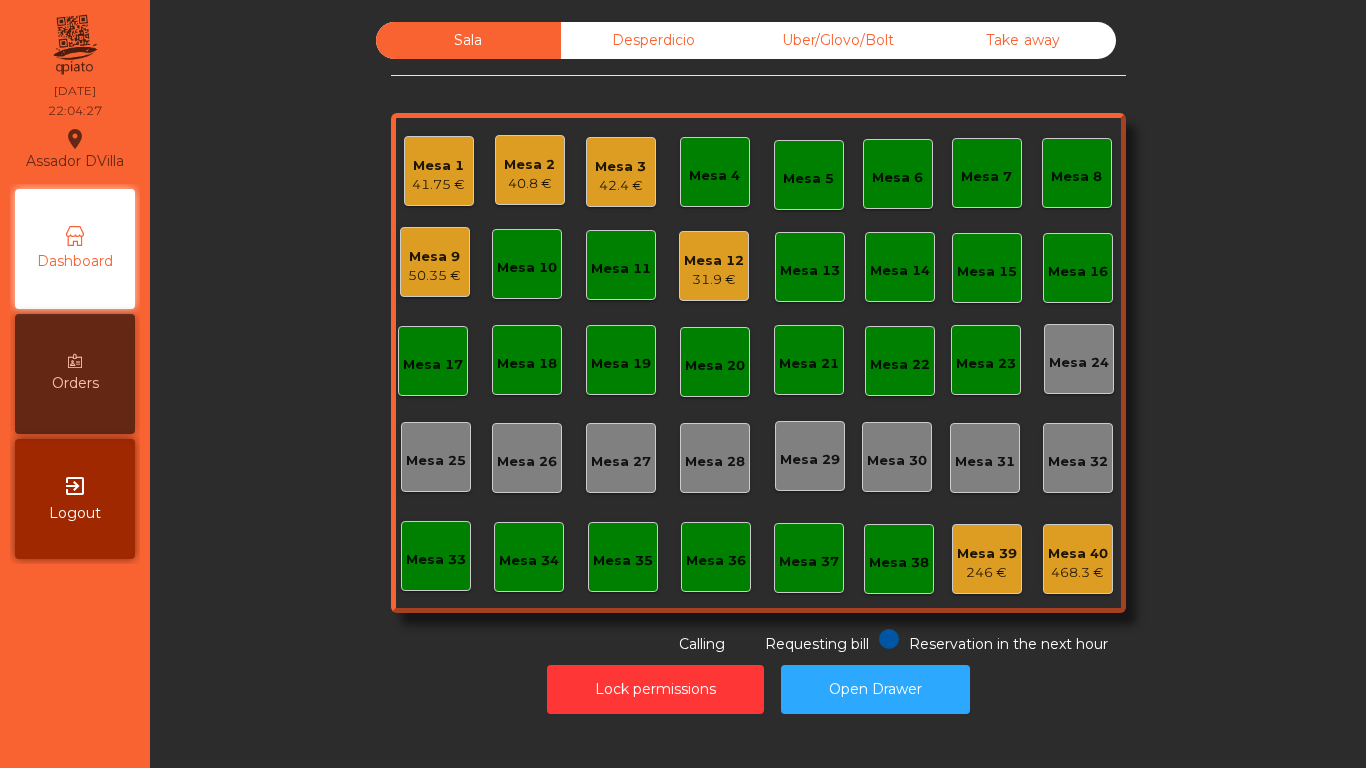 click on "Mesa 12" 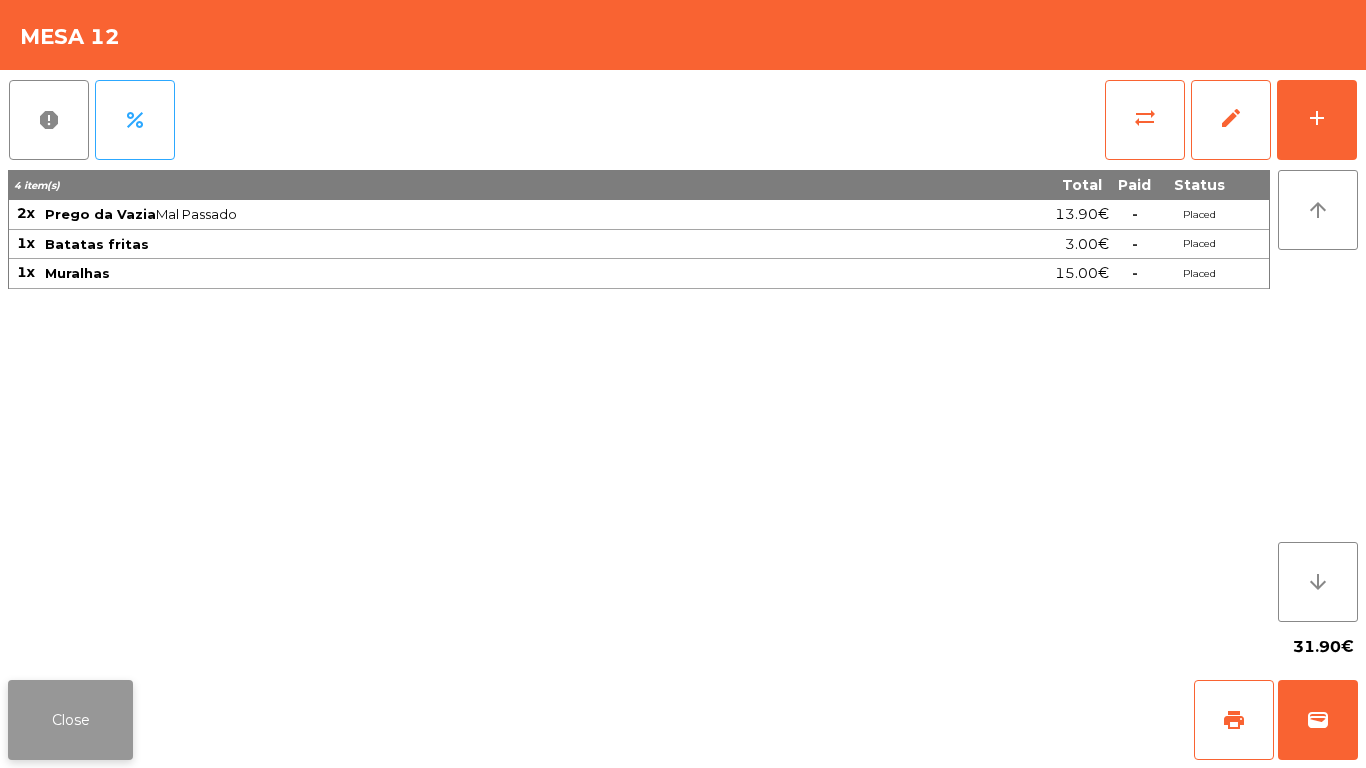 click on "Close" 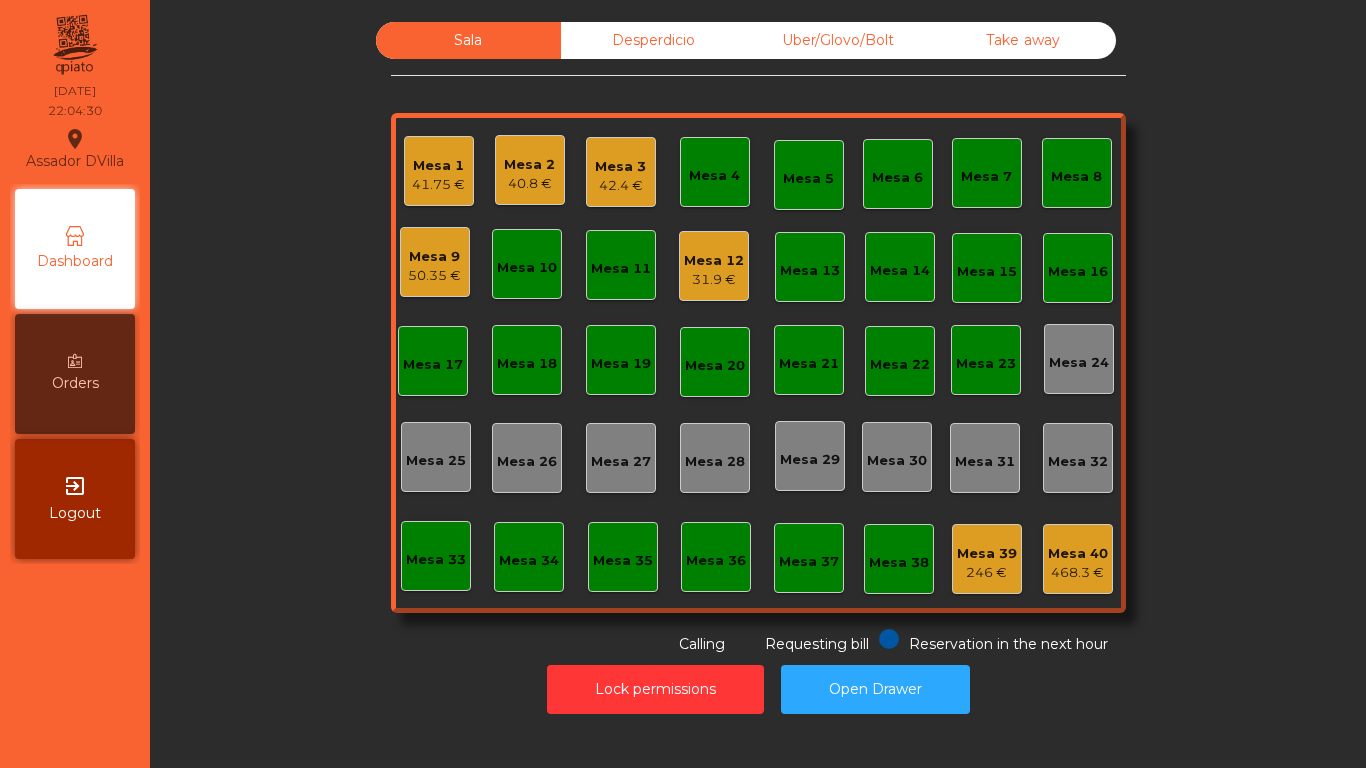 click on "41.75 €" 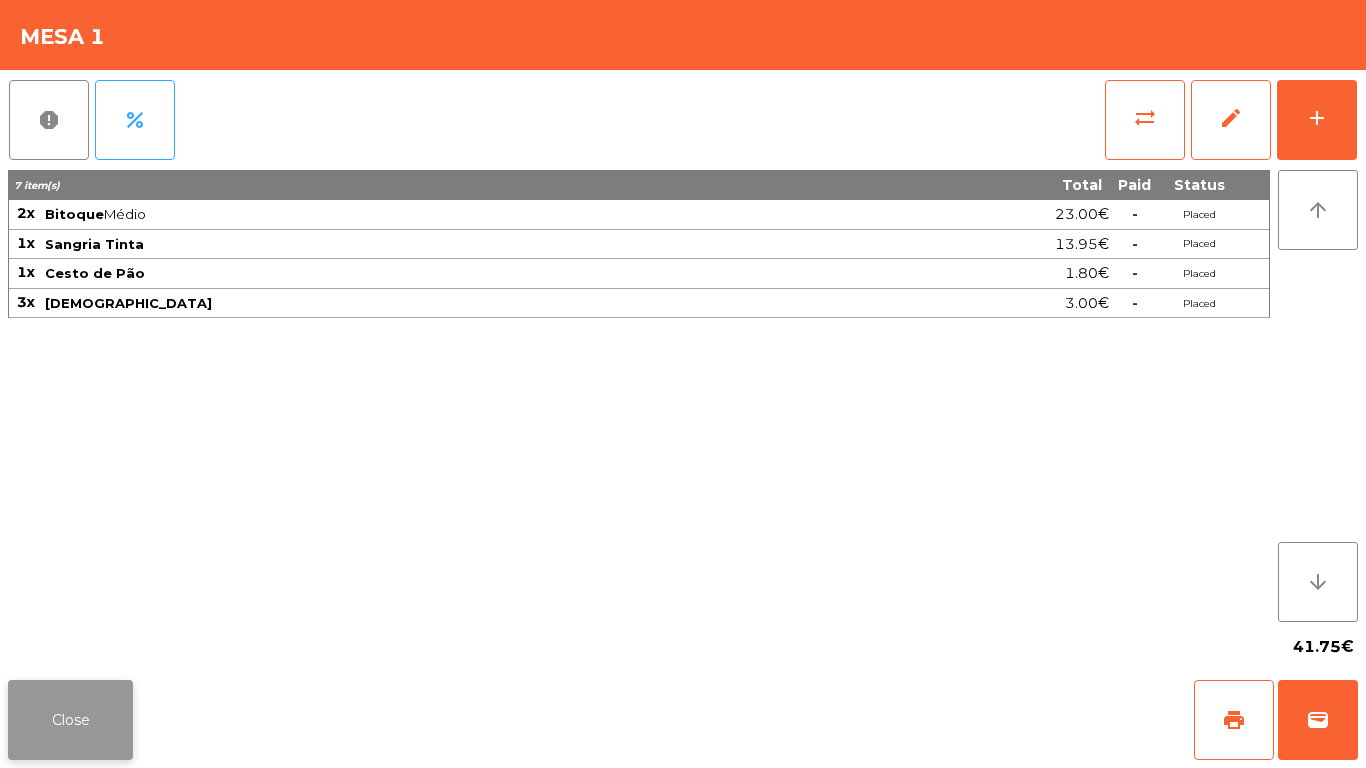 click on "Close" 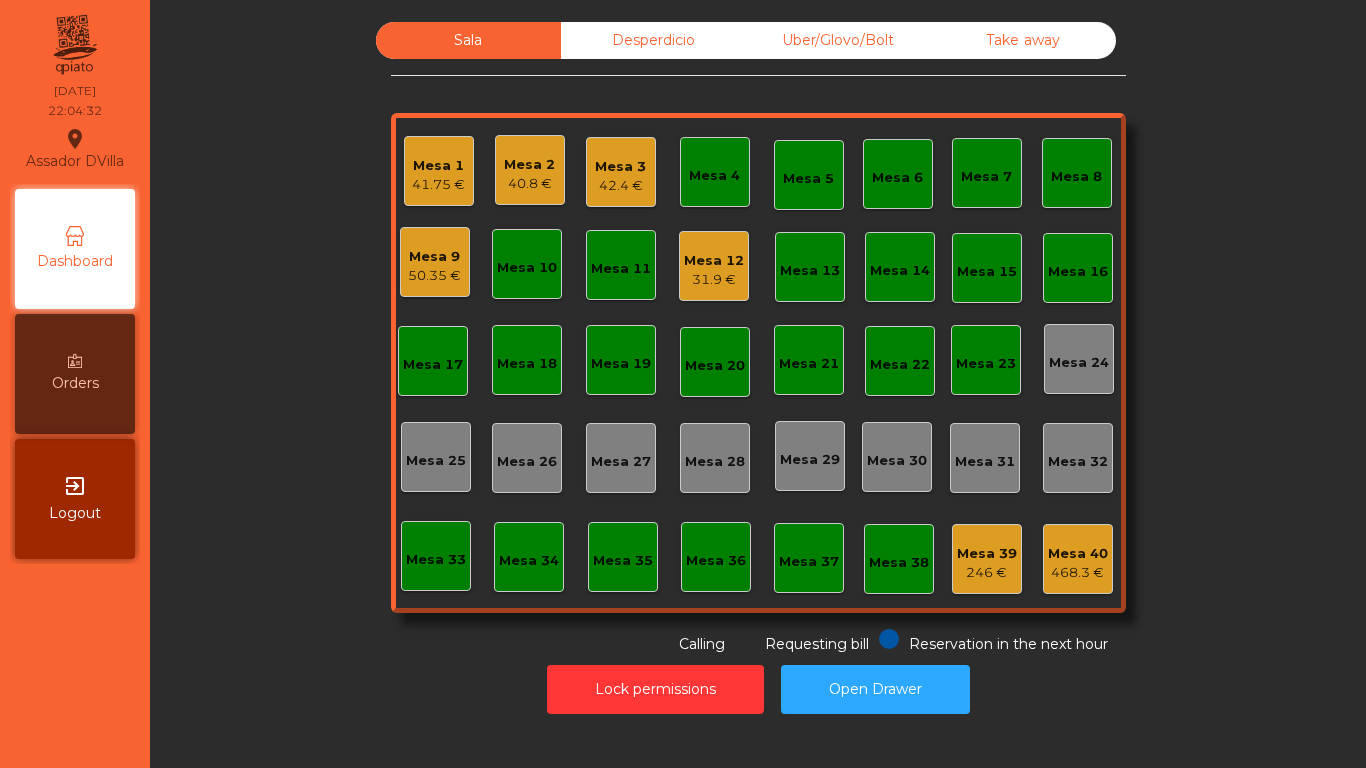 click on "41.75 €" 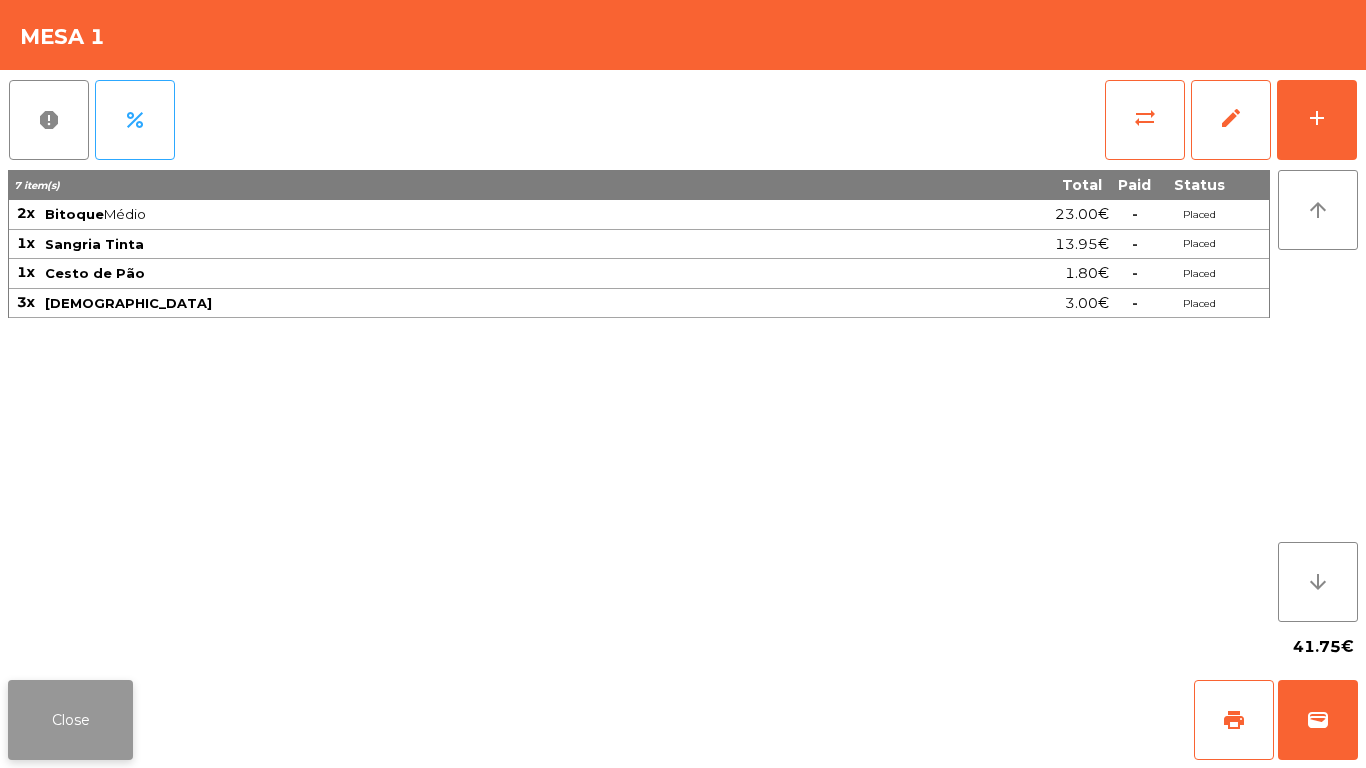 click on "Close" 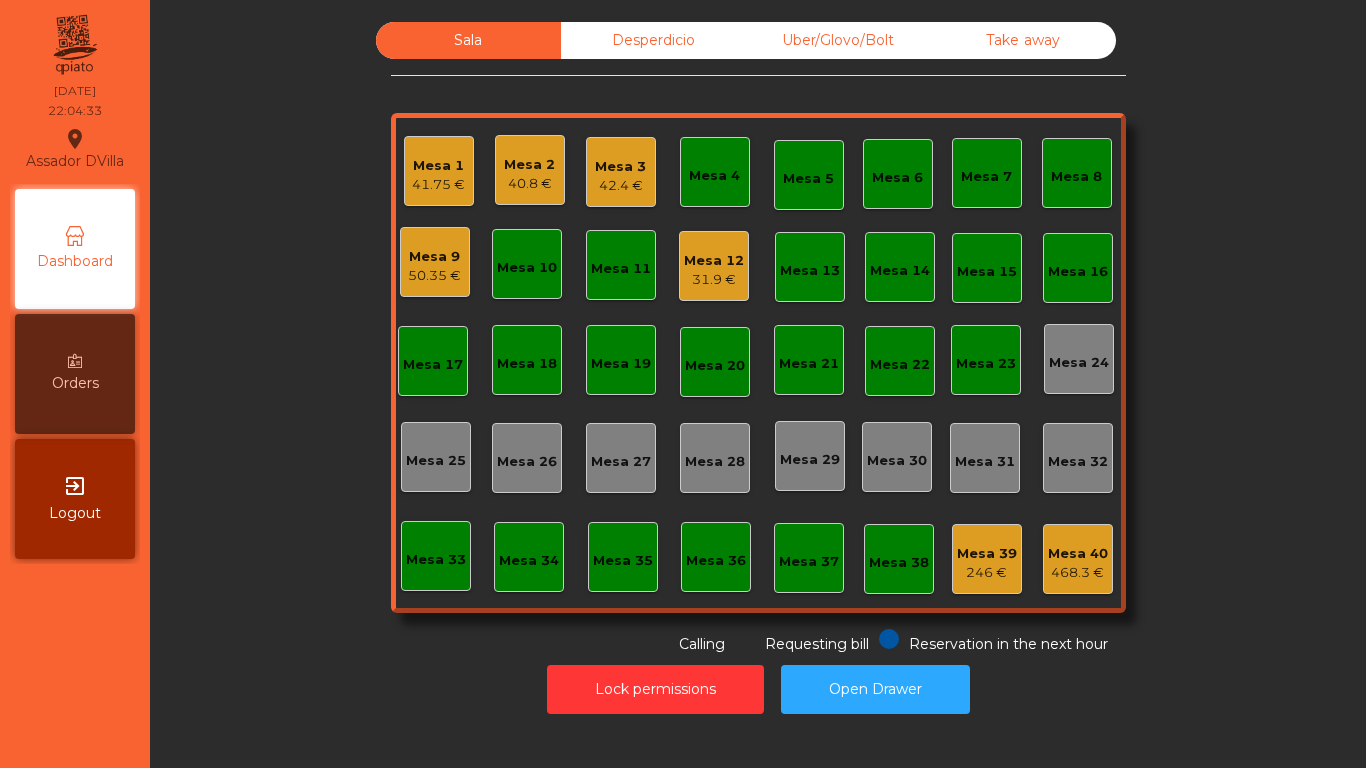 click on "40.8 €" 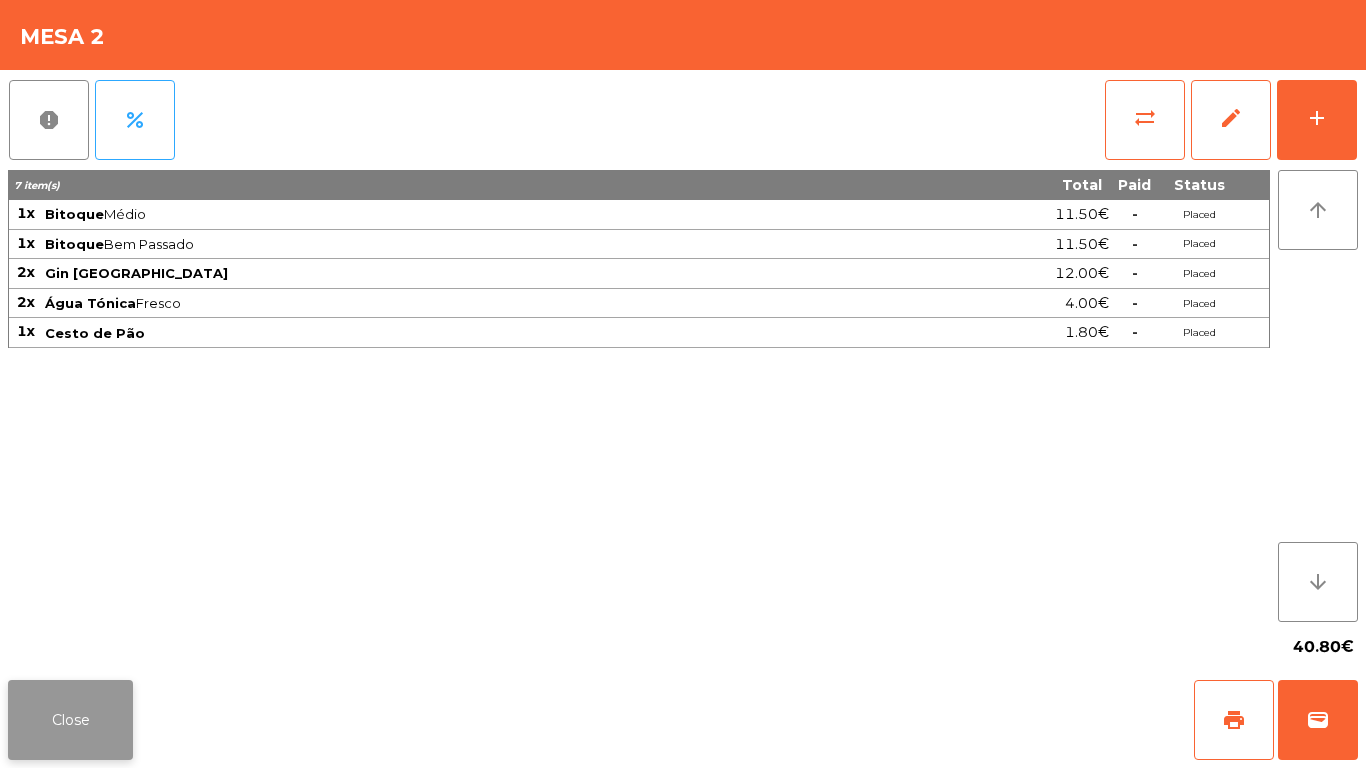 click on "Close" 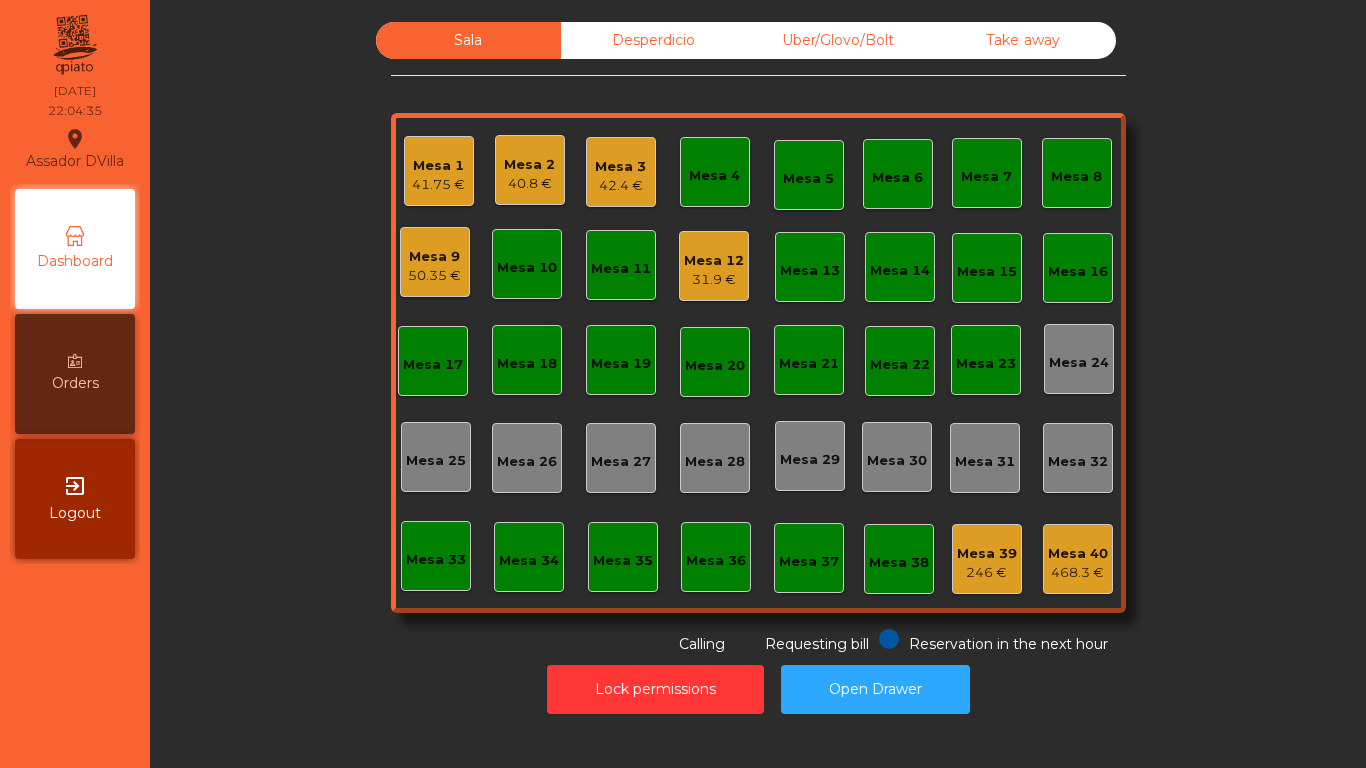 click on "Desperdicio" 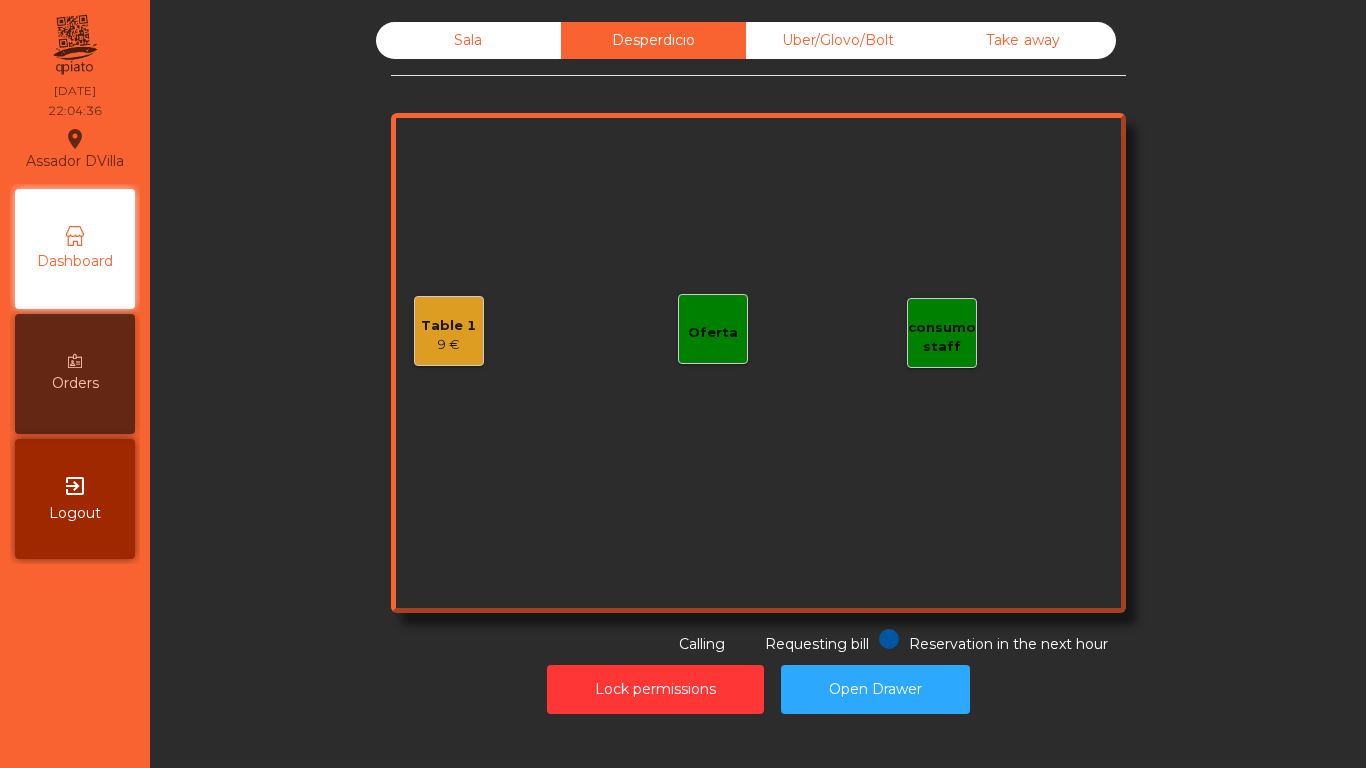 click on "Table 1   9 €" 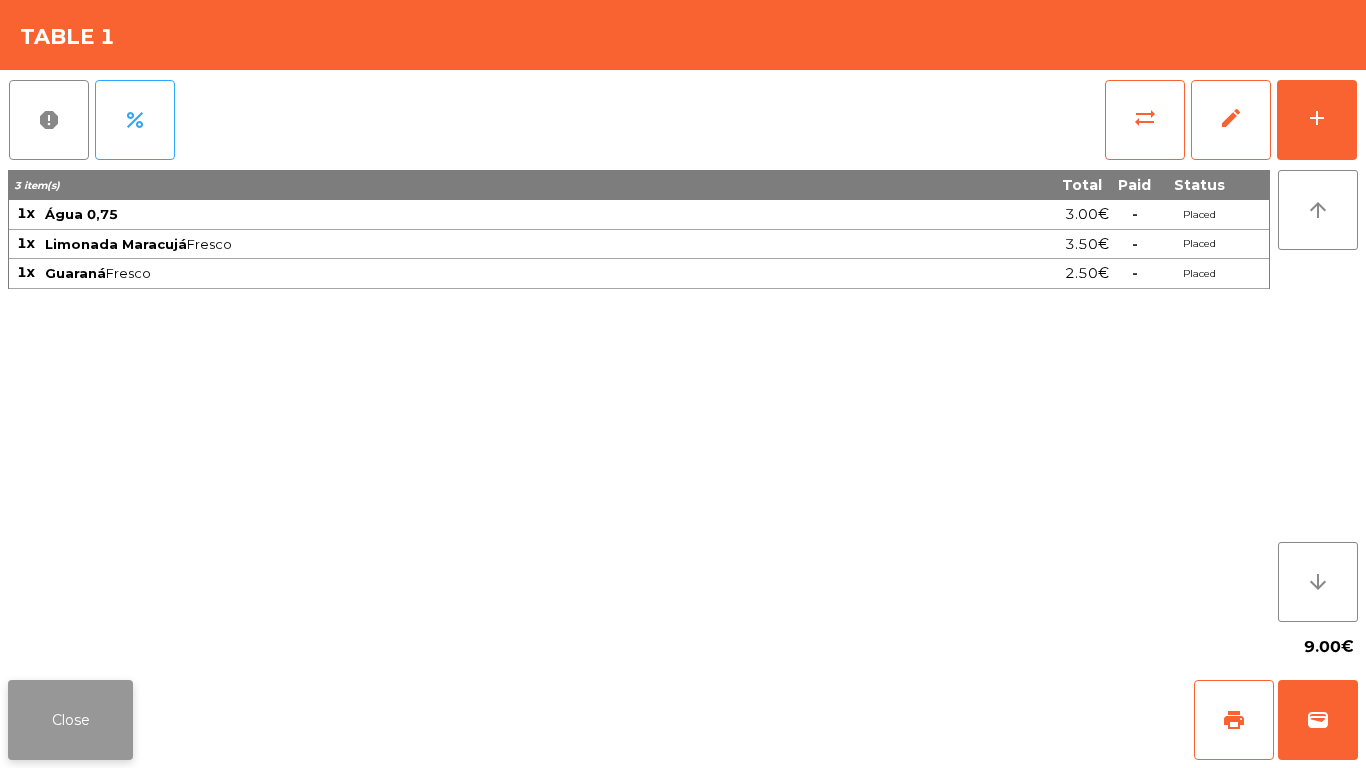 click on "Close" 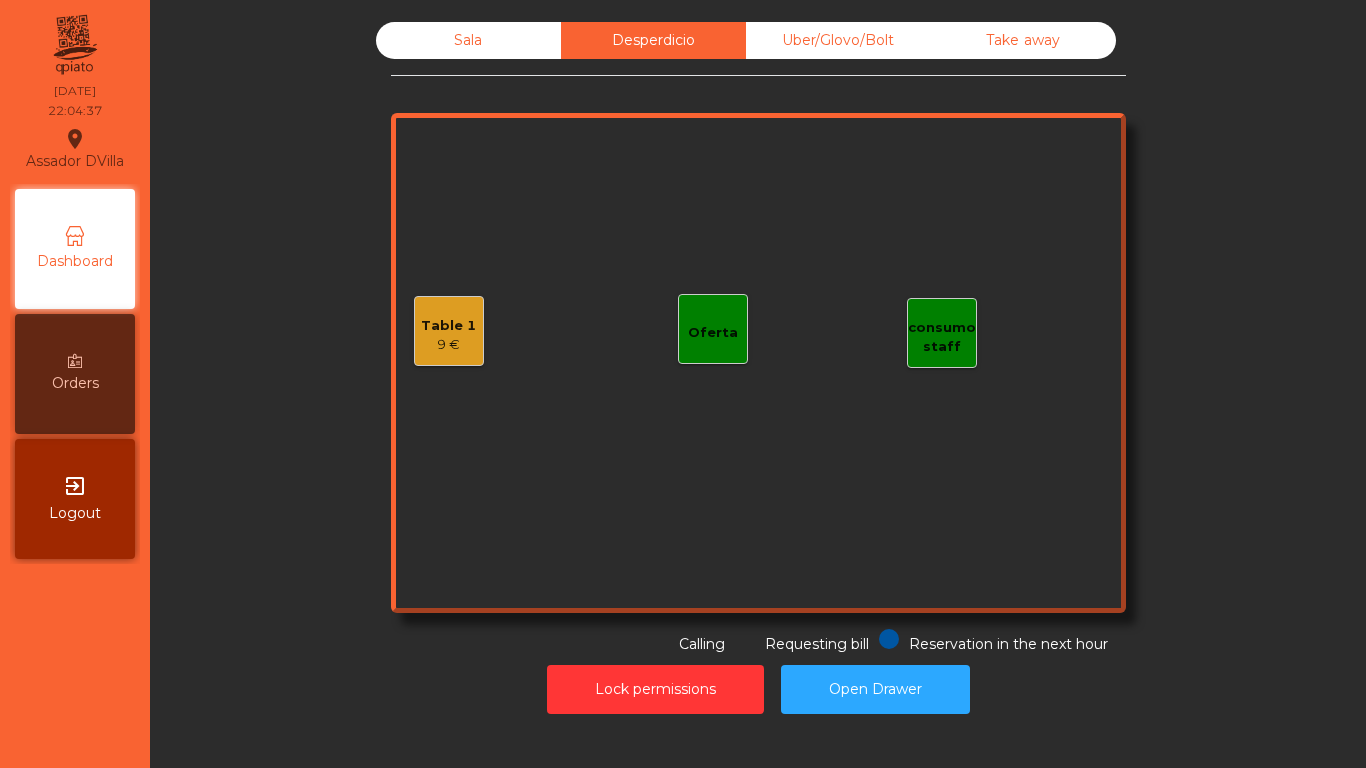 click on "Sala" 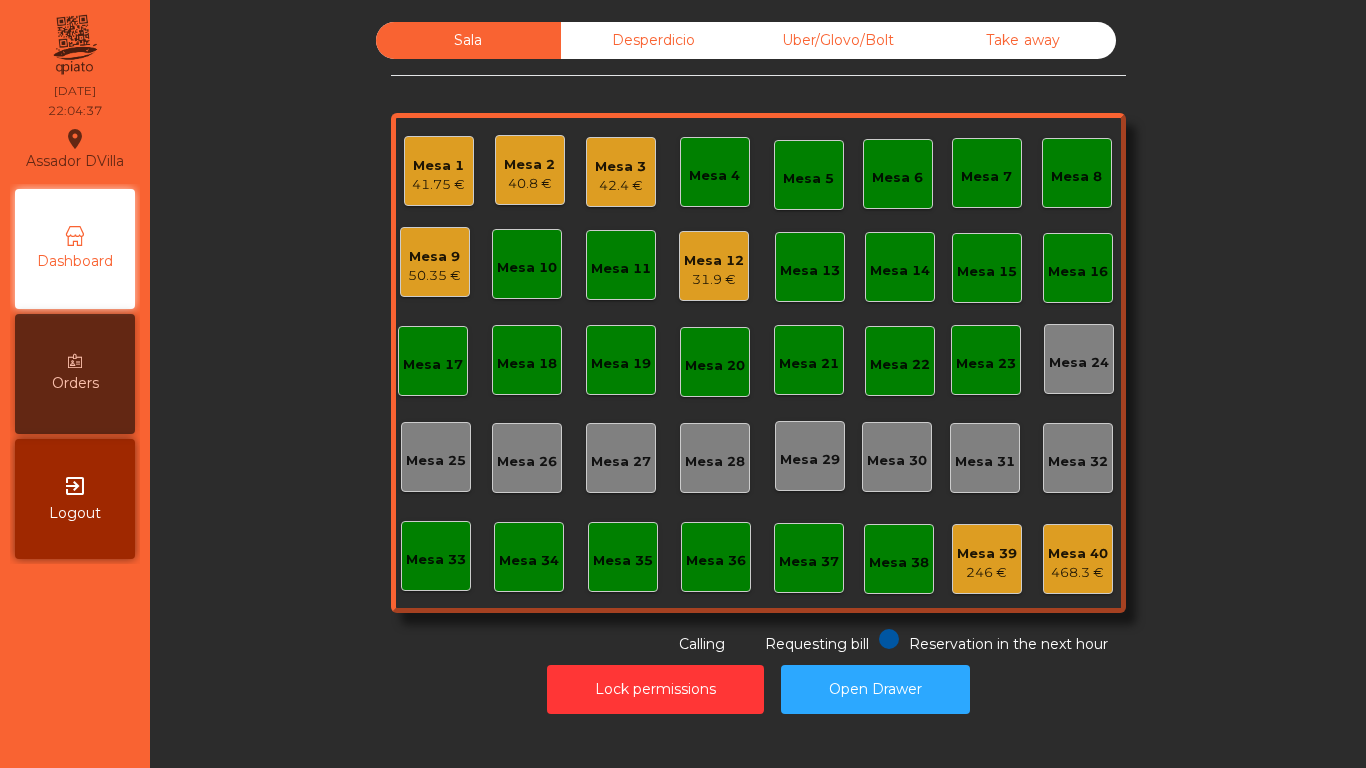 click on "Sala   Desperdicio   Uber/Glovo/Bolt   Take away   Mesa 1   41.75 €   Mesa 2   40.8 €   Mesa 3   42.4 €   Mesa 4   Mesa 5   Mesa 6   Mesa 7   Mesa 8   Mesa 9   50.35 €   [GEOGRAPHIC_DATA] 10   [GEOGRAPHIC_DATA] 11   [GEOGRAPHIC_DATA] 12   31.9 €   [GEOGRAPHIC_DATA] 13   [GEOGRAPHIC_DATA] 14   [GEOGRAPHIC_DATA] 15   [GEOGRAPHIC_DATA] 16   [GEOGRAPHIC_DATA] 17   [GEOGRAPHIC_DATA] 18   [GEOGRAPHIC_DATA] 19   [GEOGRAPHIC_DATA] 20   [GEOGRAPHIC_DATA] 21   [GEOGRAPHIC_DATA] 22   [GEOGRAPHIC_DATA] 23   [GEOGRAPHIC_DATA] 24   [GEOGRAPHIC_DATA] 25   [GEOGRAPHIC_DATA] 26   [GEOGRAPHIC_DATA] 27   [GEOGRAPHIC_DATA] 28   [GEOGRAPHIC_DATA] 29   [GEOGRAPHIC_DATA] 30   [GEOGRAPHIC_DATA] 32   [GEOGRAPHIC_DATA] 33   [GEOGRAPHIC_DATA] 34   [GEOGRAPHIC_DATA] 35   [GEOGRAPHIC_DATA] 37   [GEOGRAPHIC_DATA] 38   [GEOGRAPHIC_DATA] 39   246 €   Mesa 40   468.3 €  Reservation in the next hour Requesting bill Calling" 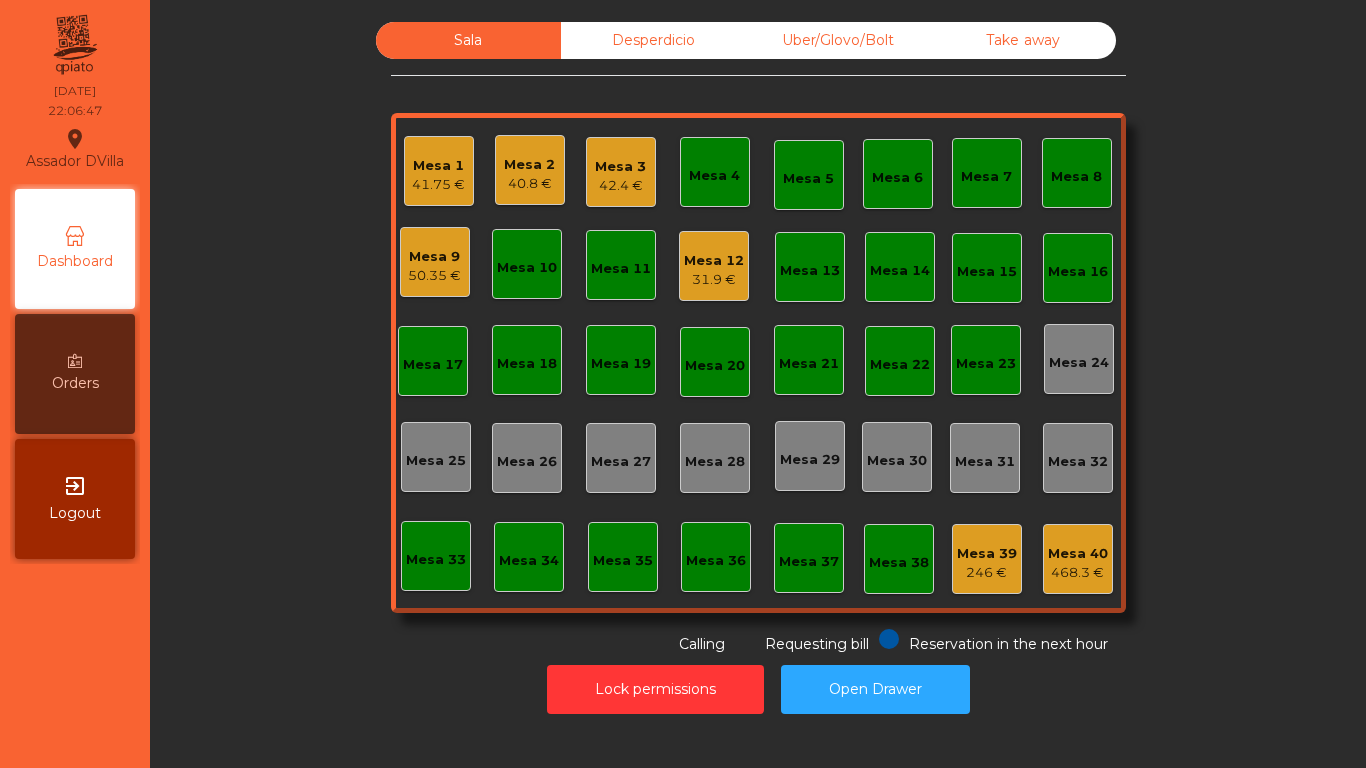 click on "Mesa 3" 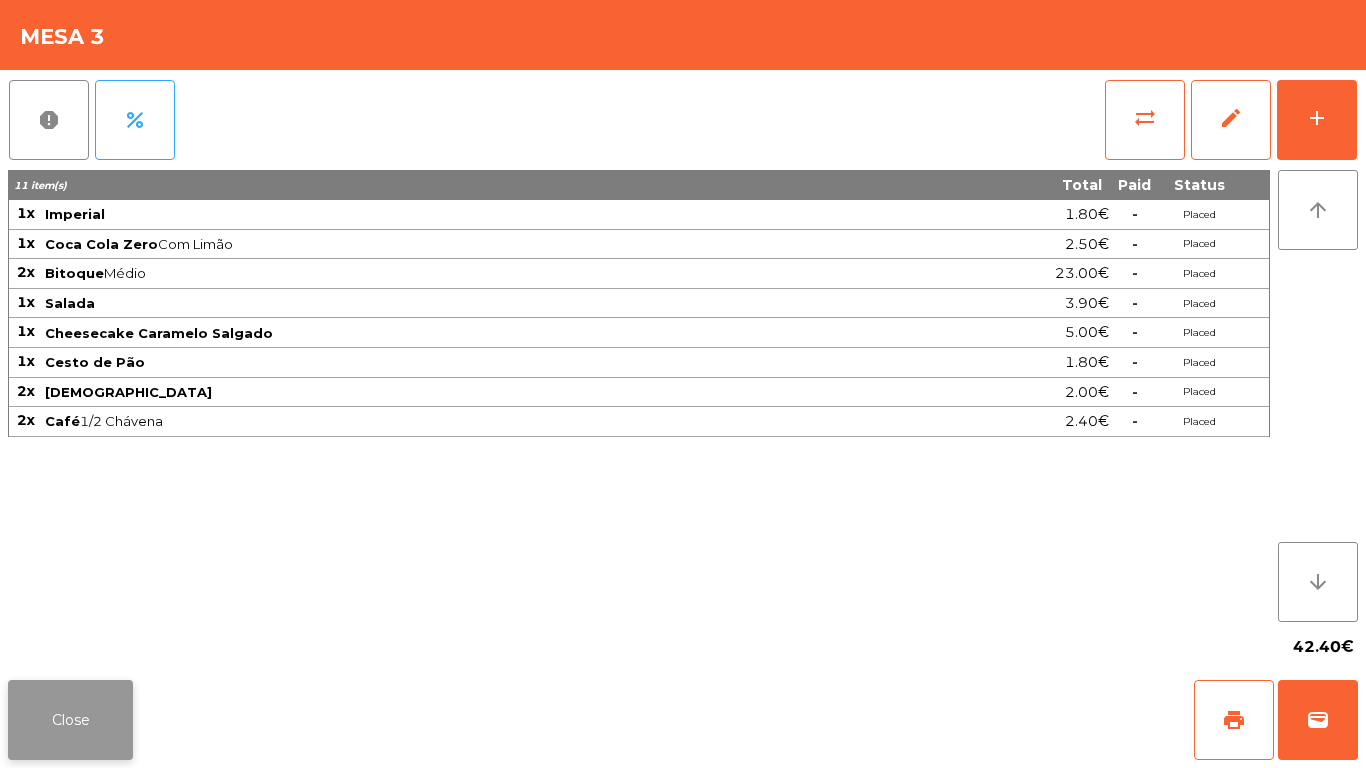 click on "Close" 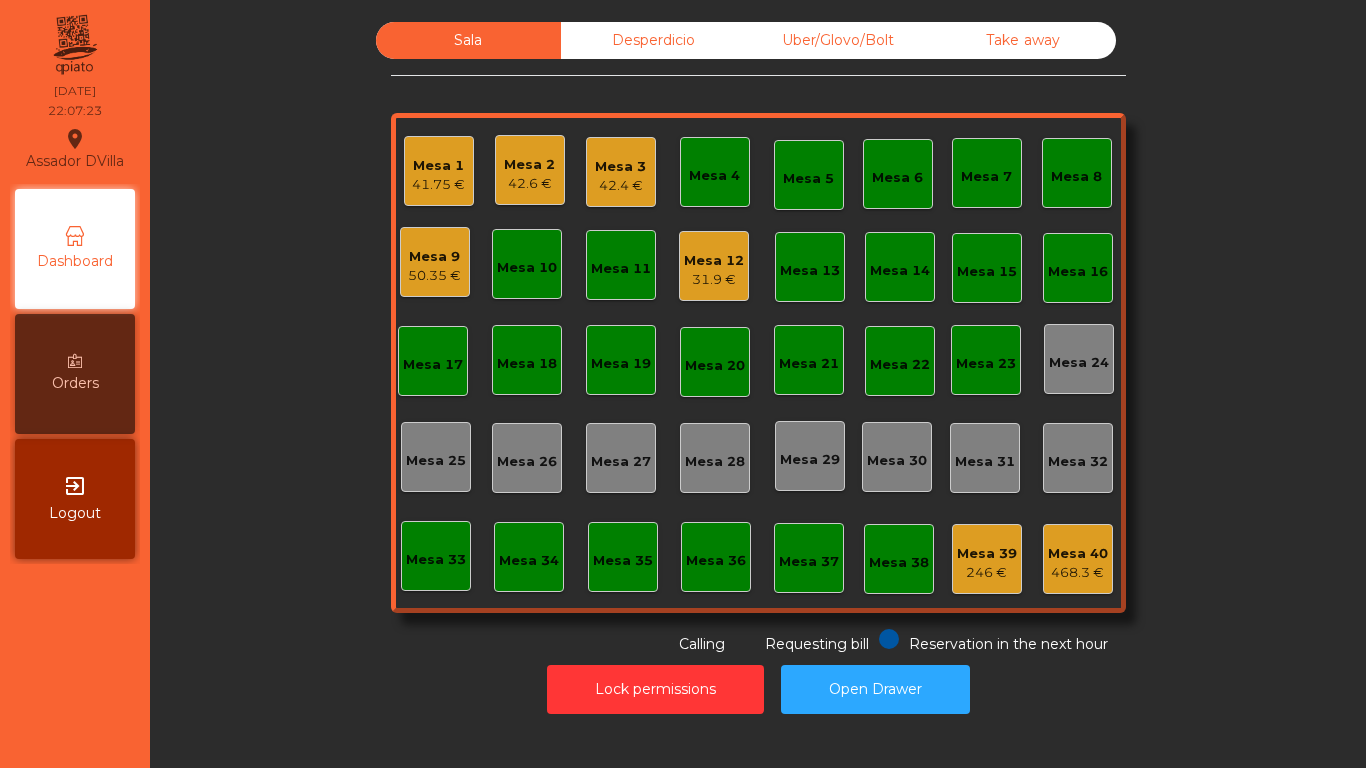 click on "Mesa 2   42.6 €" 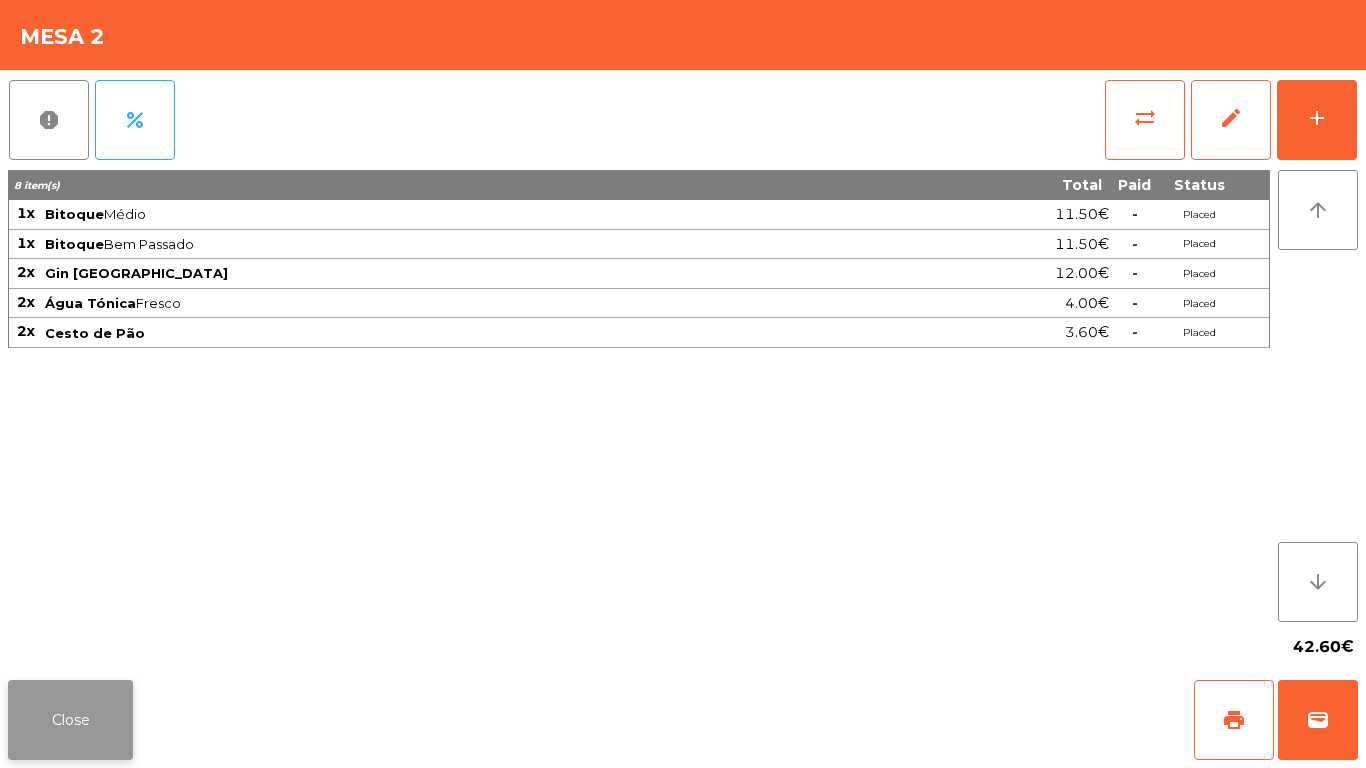 click on "Close" 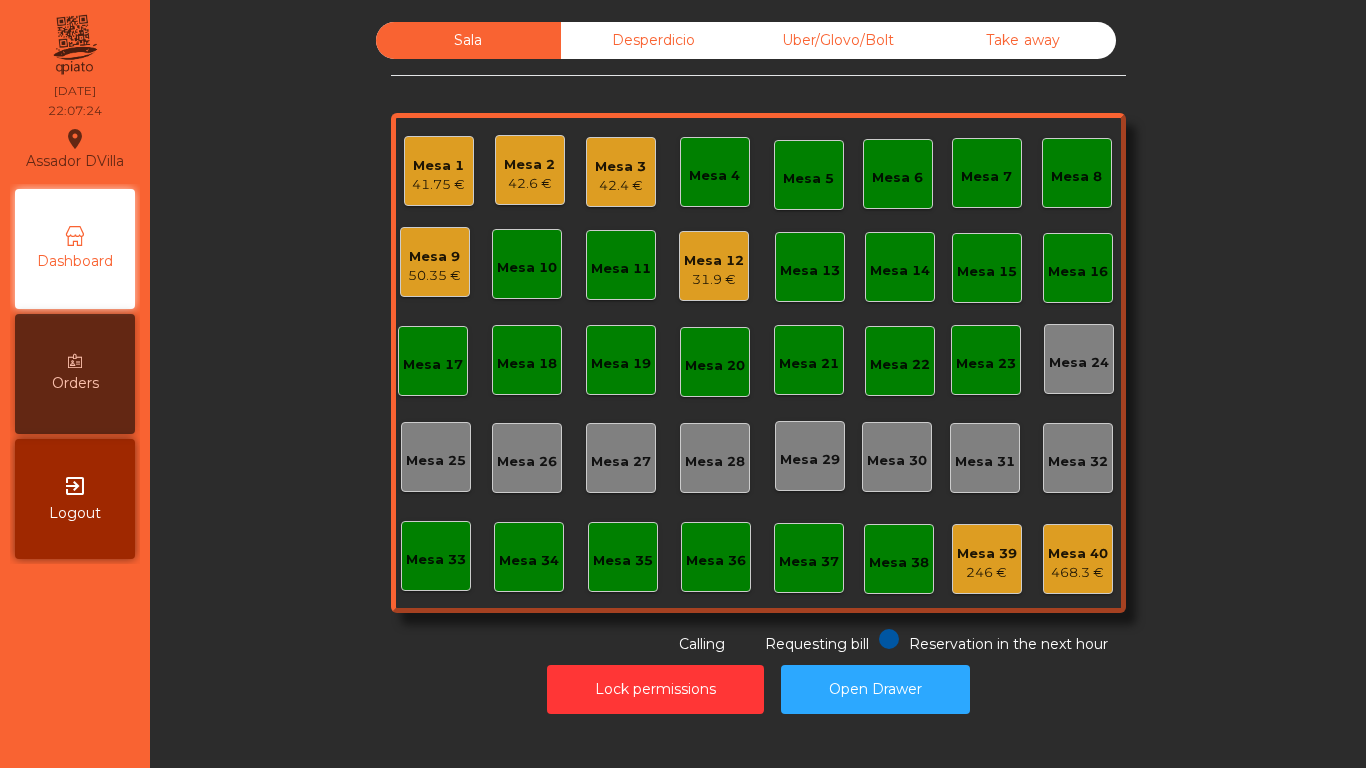 click on "Lock permissions   Open Drawer" 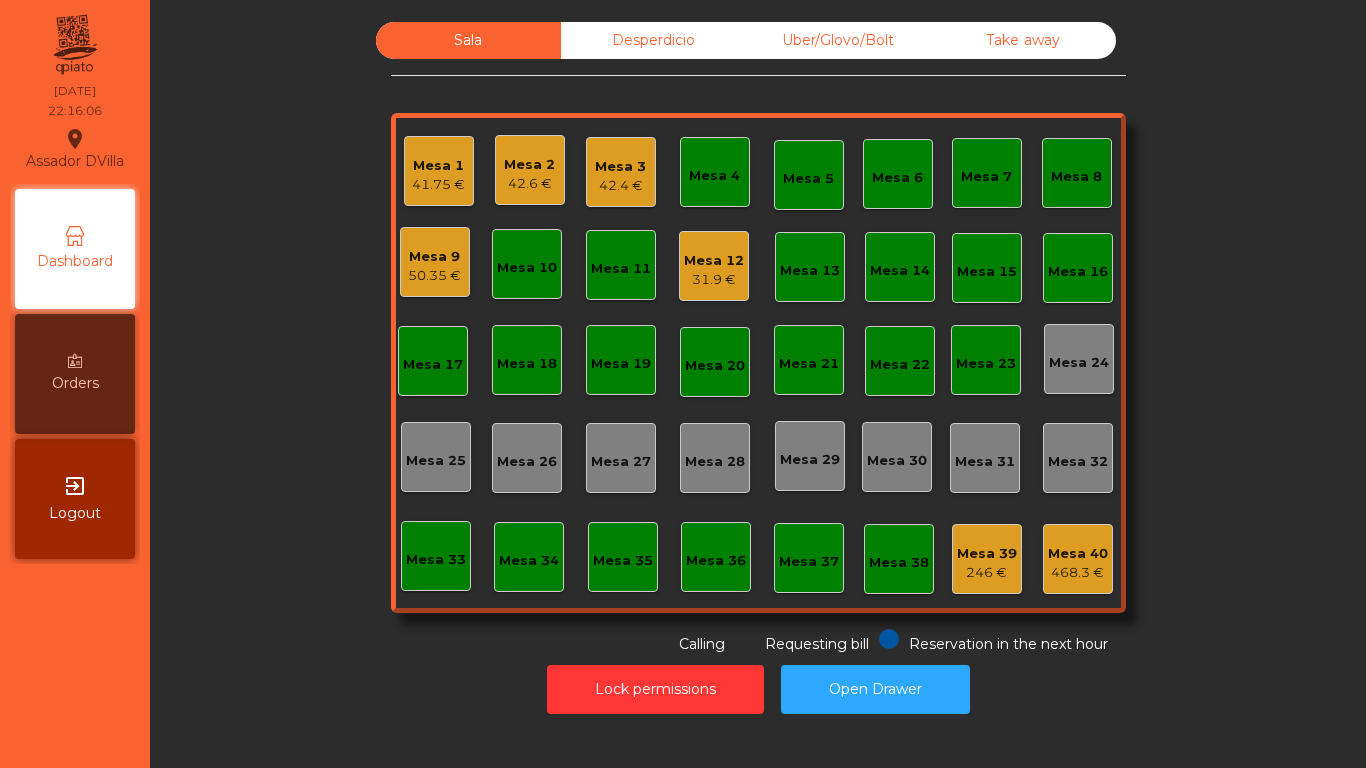 click on "31.9 €" 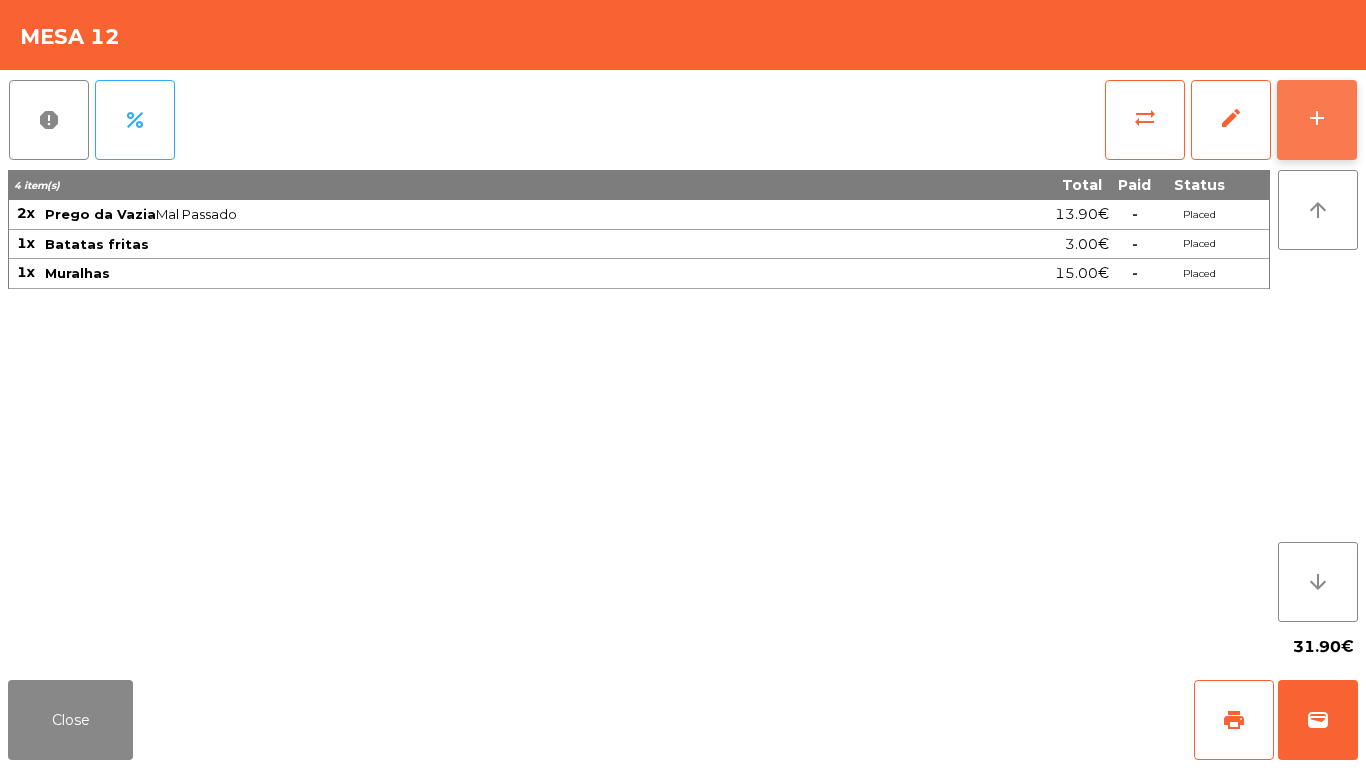 click on "add" 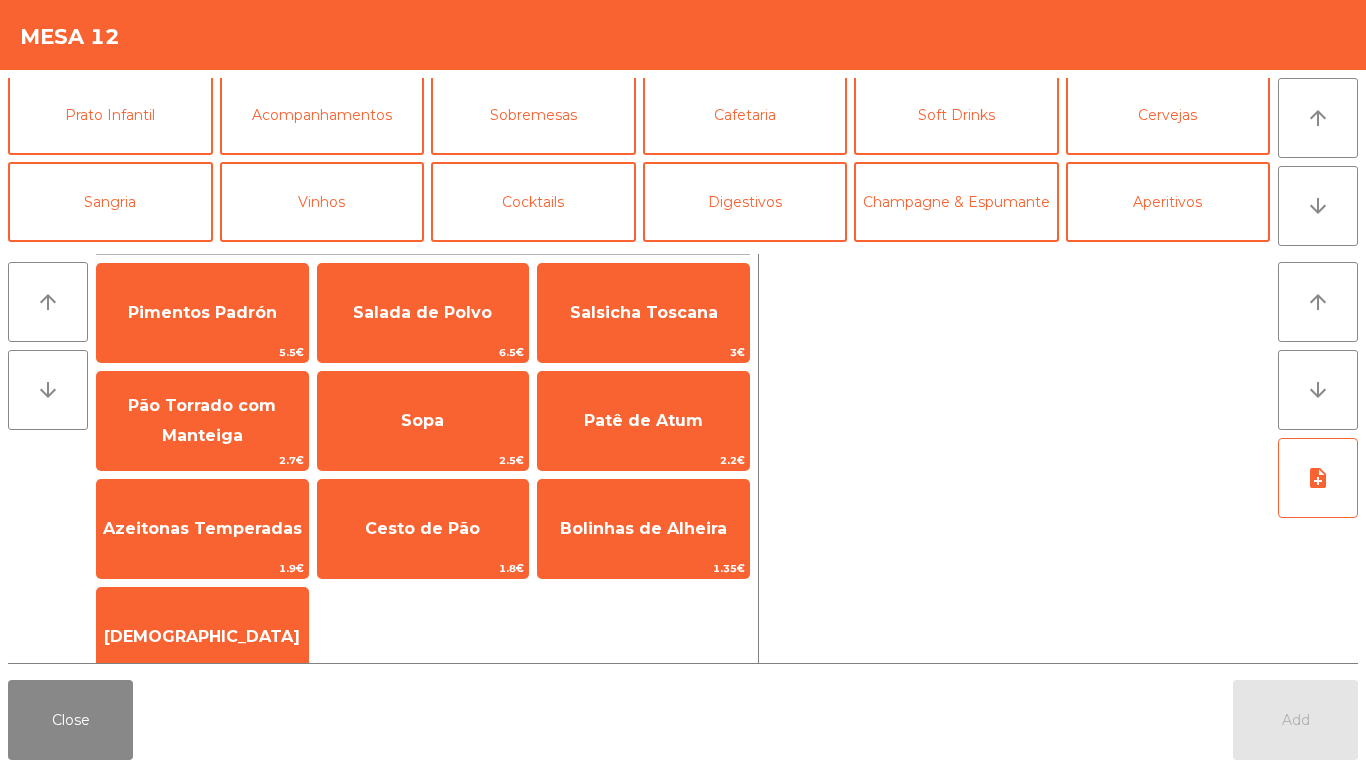 scroll, scrollTop: 118, scrollLeft: 0, axis: vertical 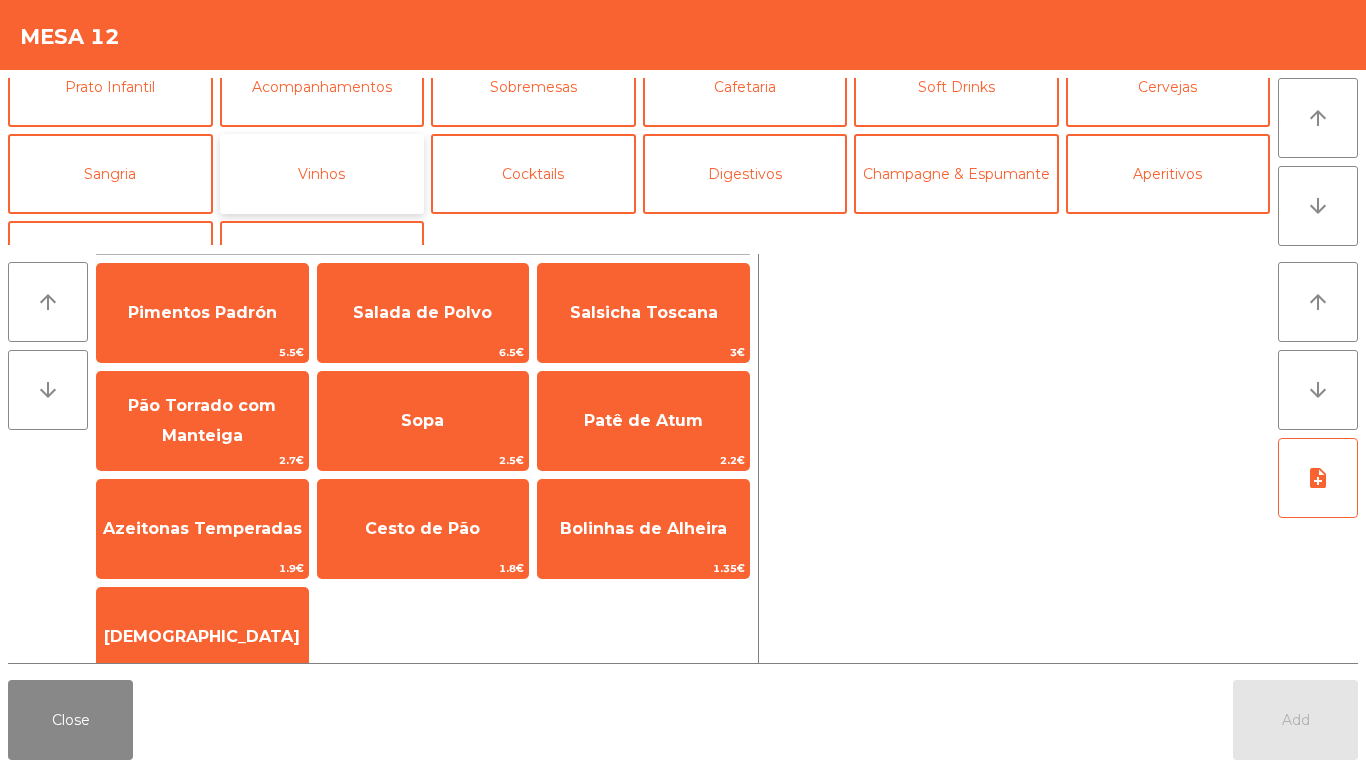 click on "Vinhos" 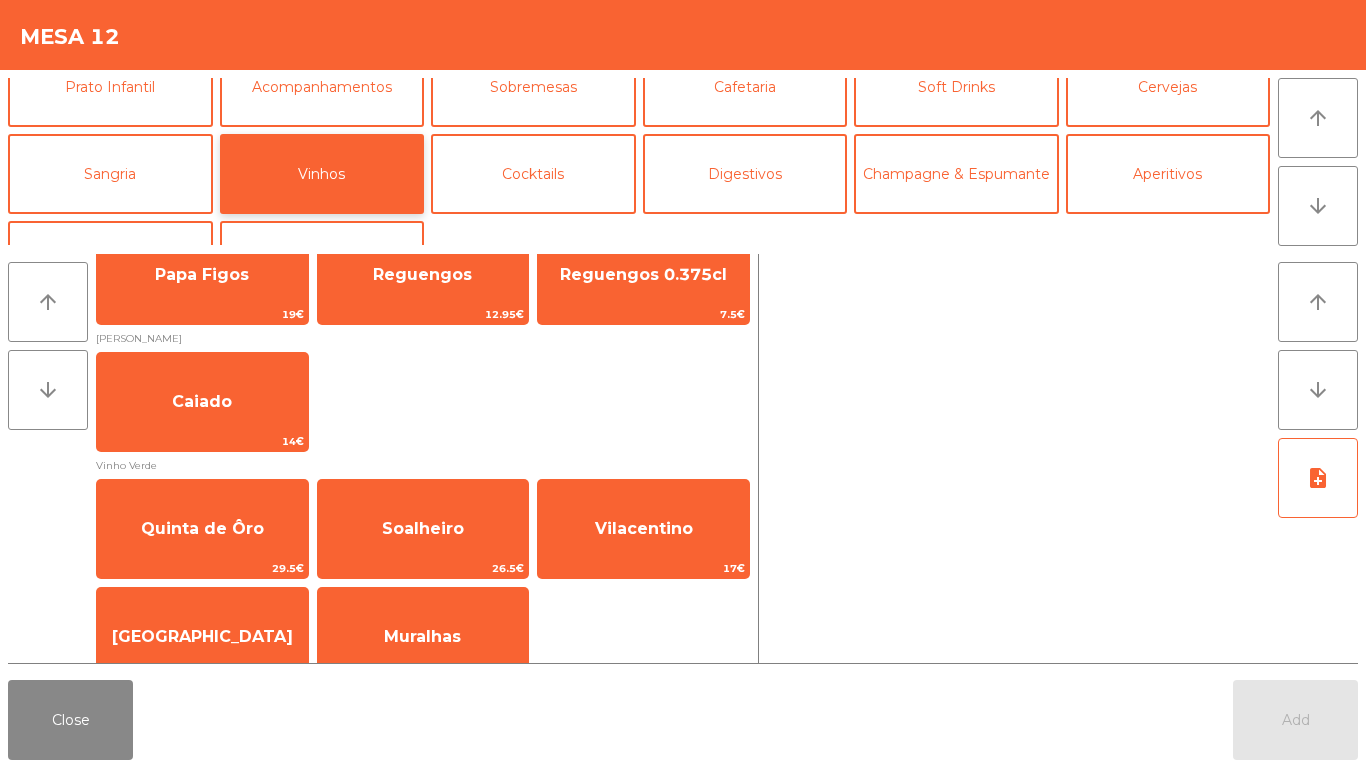 scroll, scrollTop: 760, scrollLeft: 0, axis: vertical 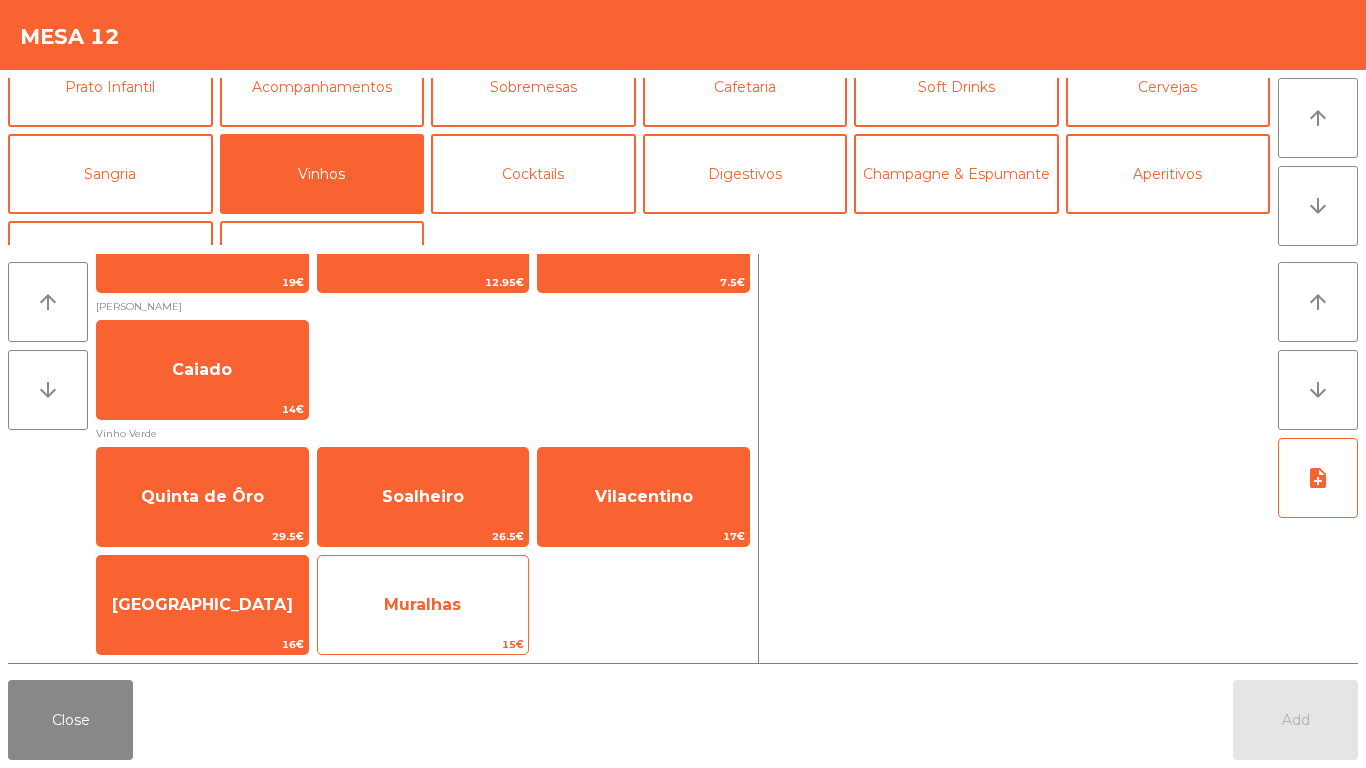 click on "Muralhas" 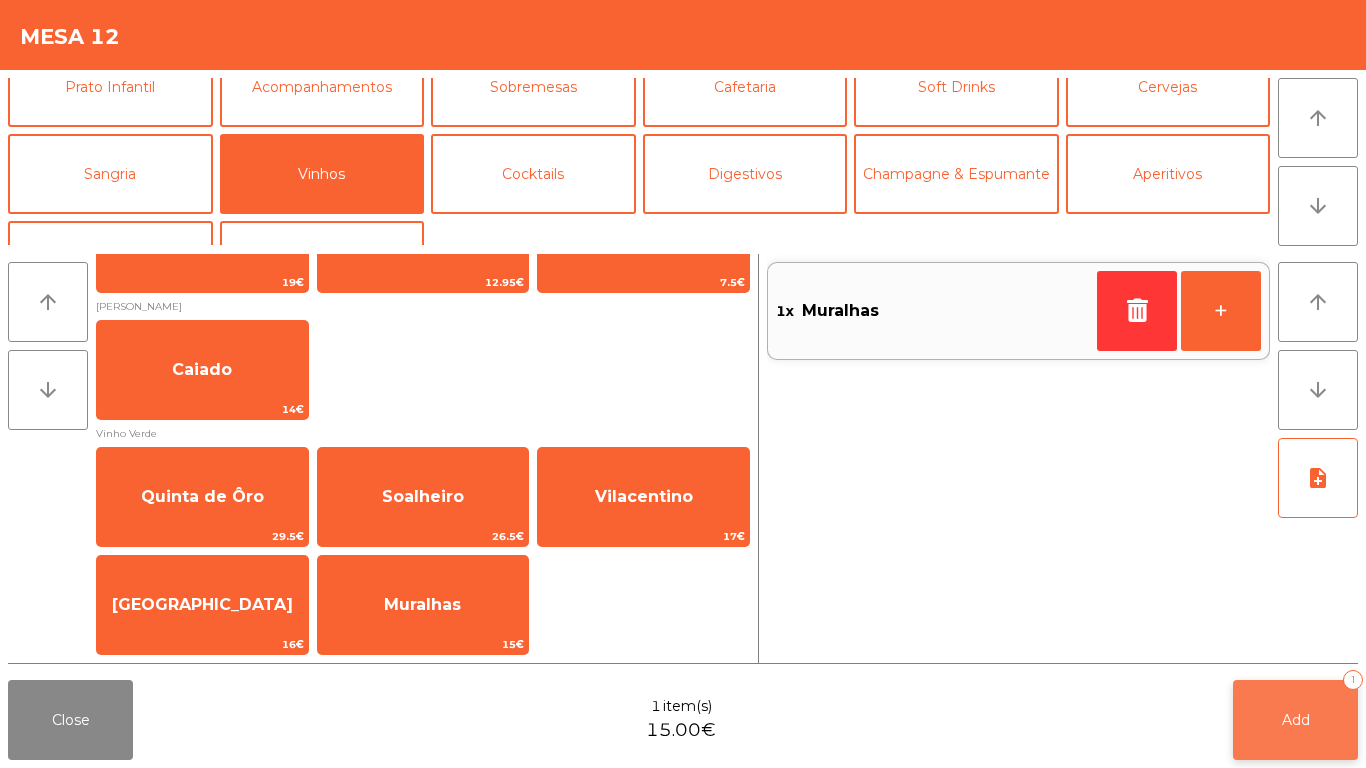 click on "Add   1" 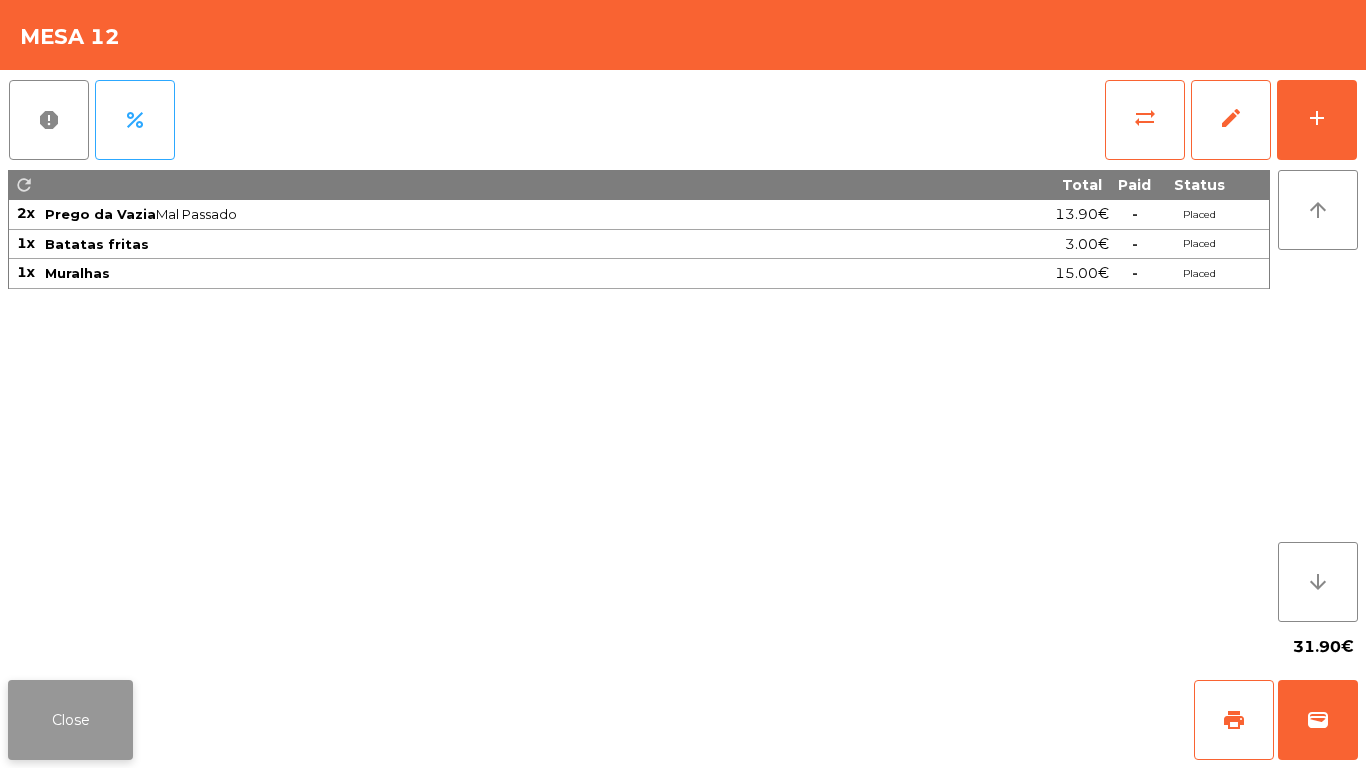 click on "Close" 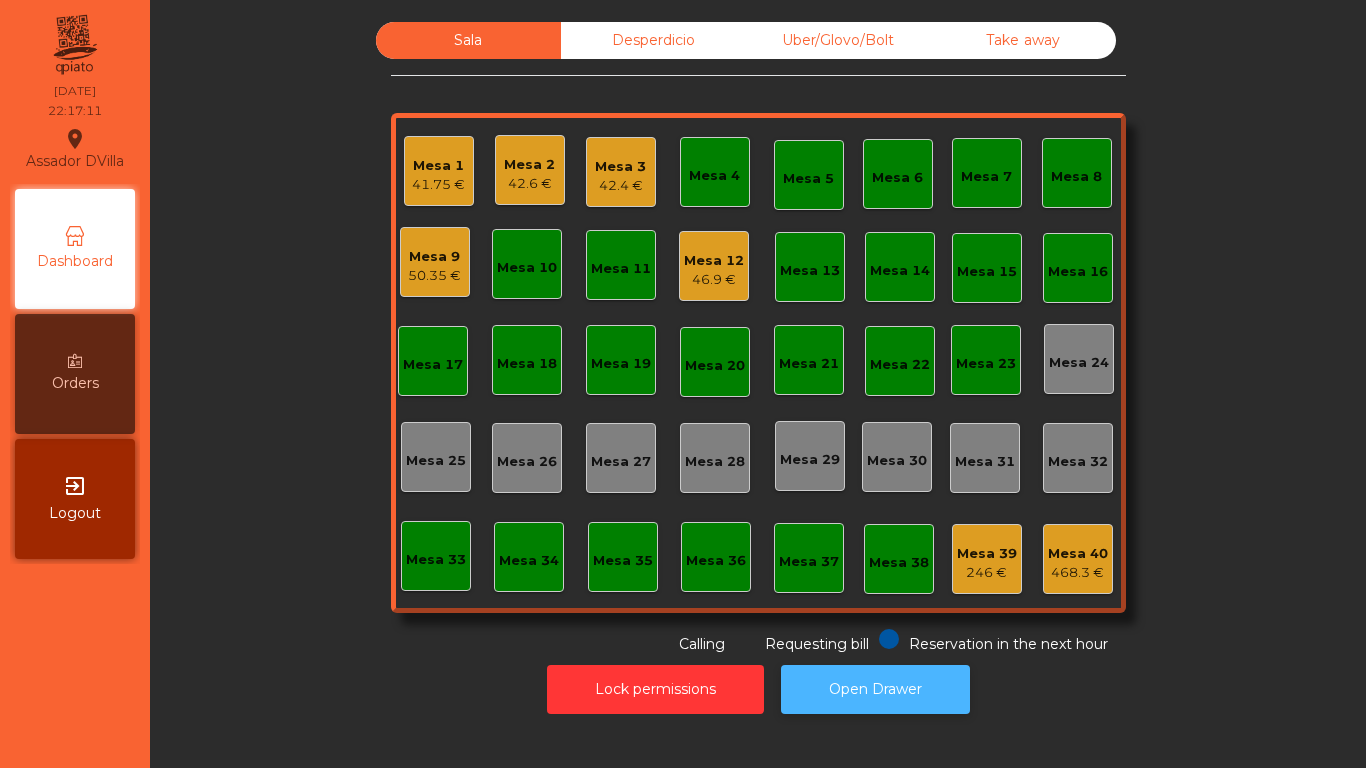 click on "Open Drawer" 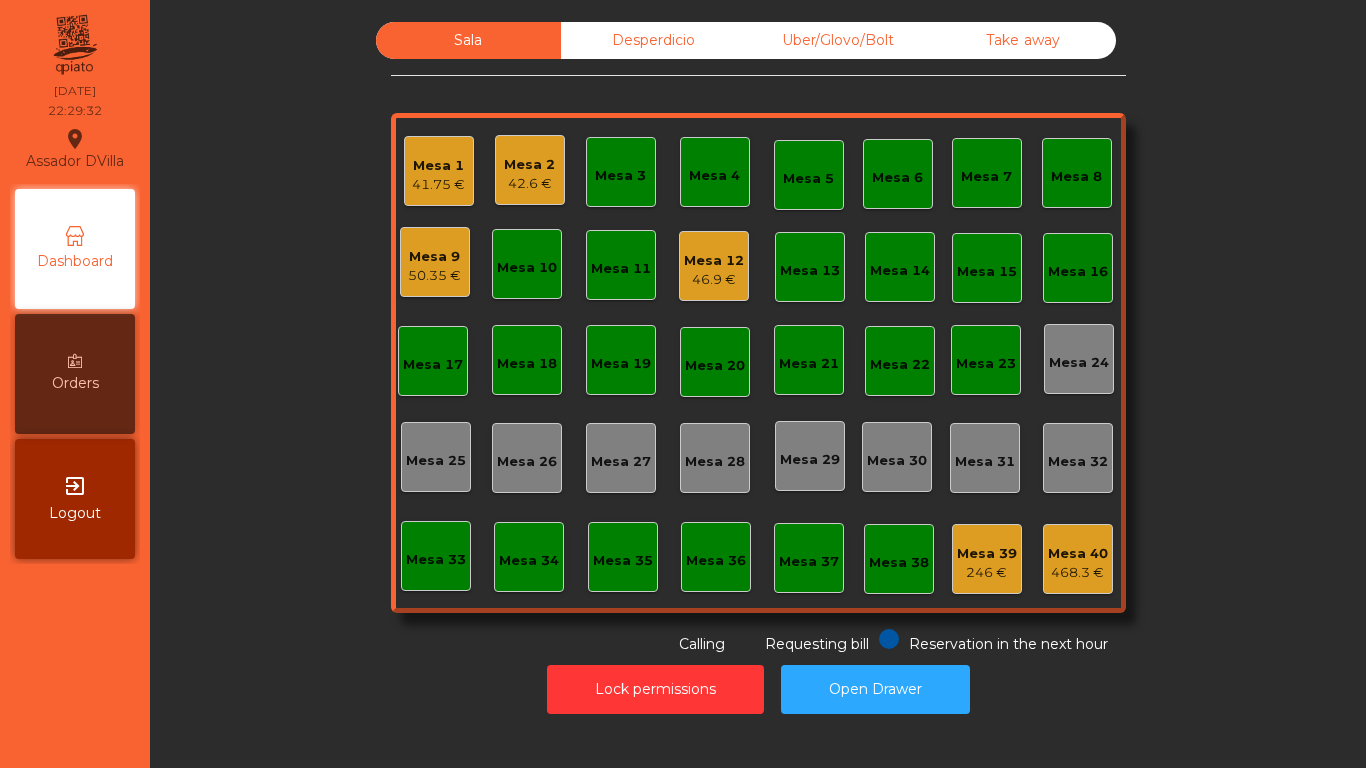 click on "Mesa 2   42.6 €" 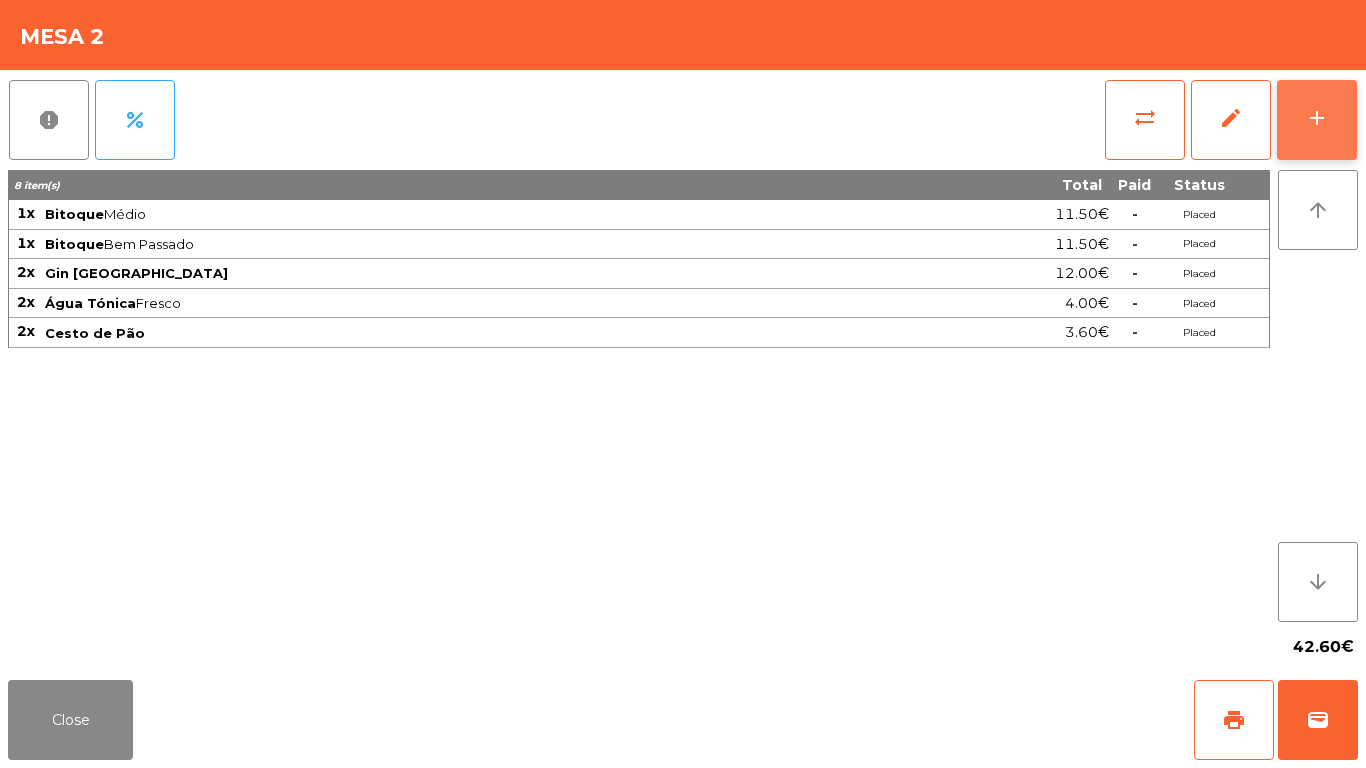 click on "add" 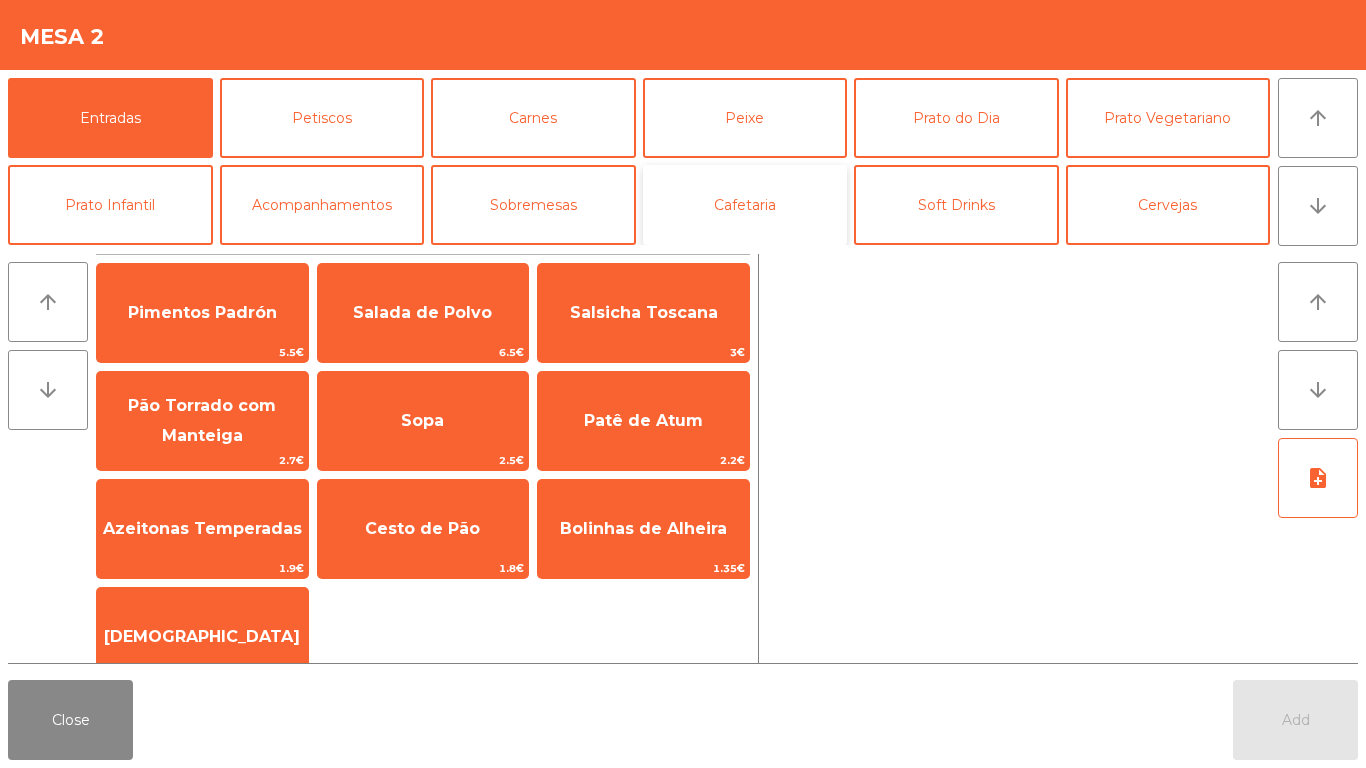 click on "Cafetaria" 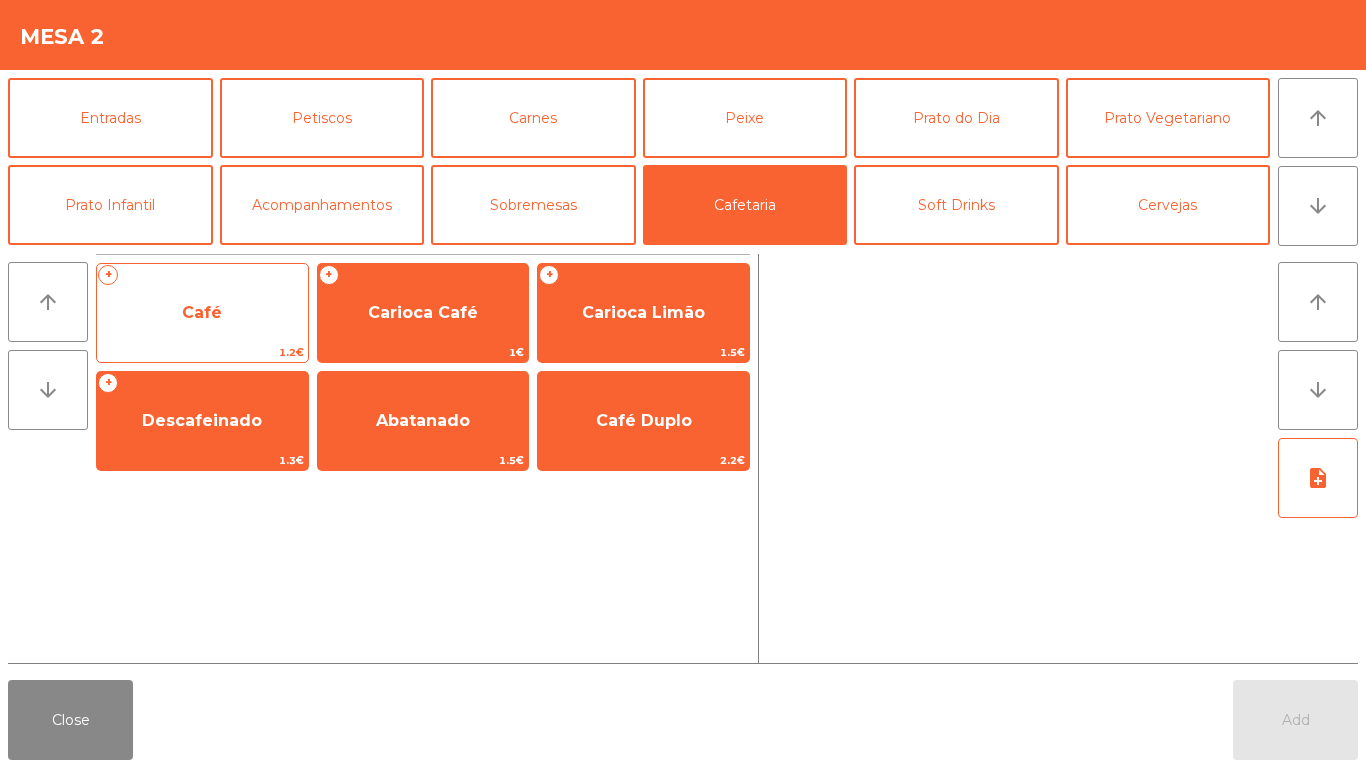 click on "Café" 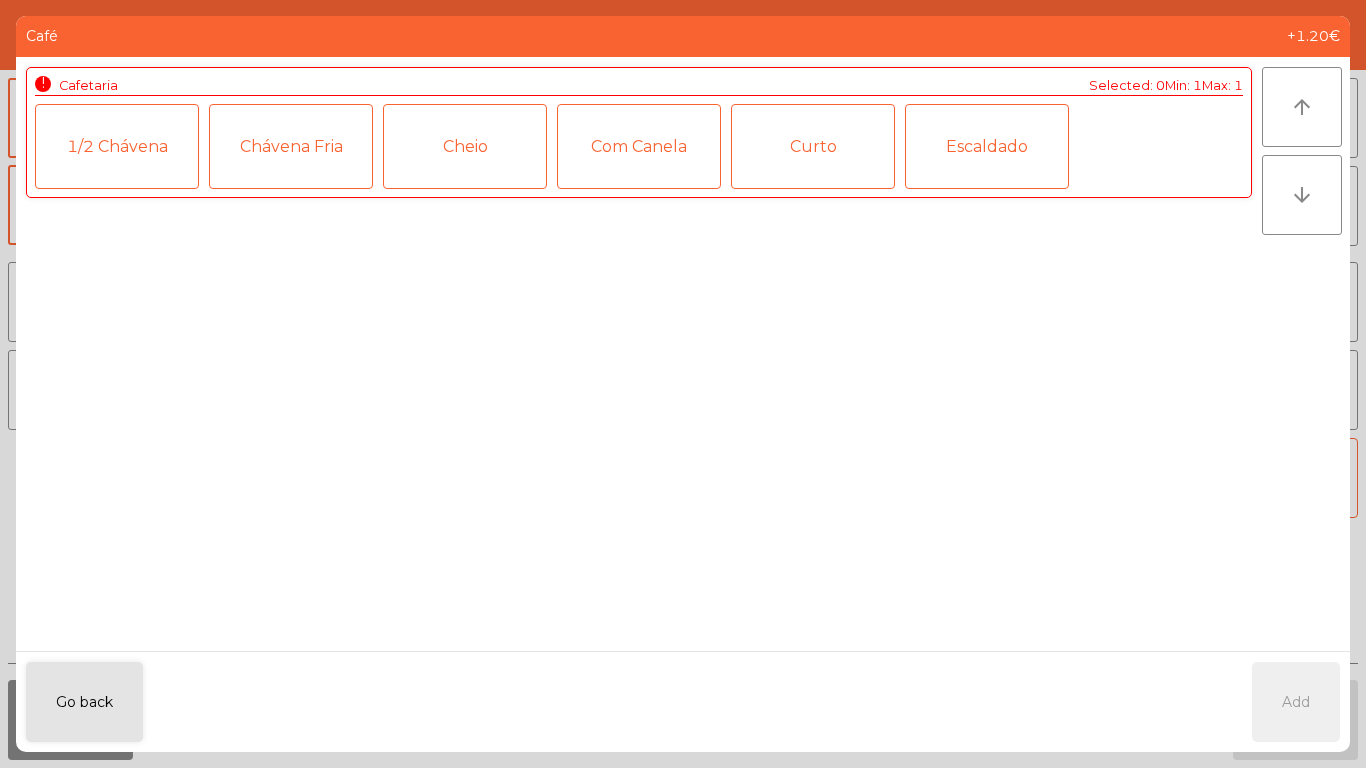 click on "Curto" 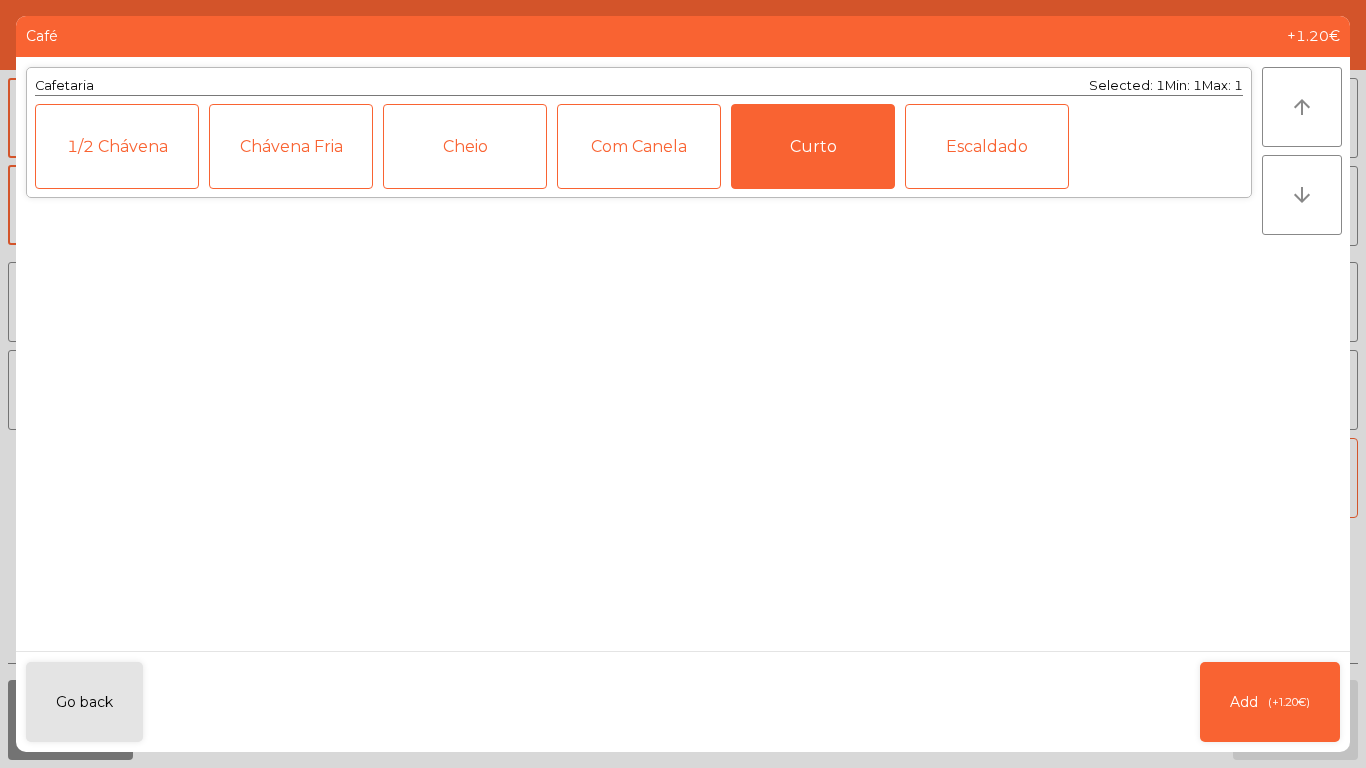 click on "Cheio" 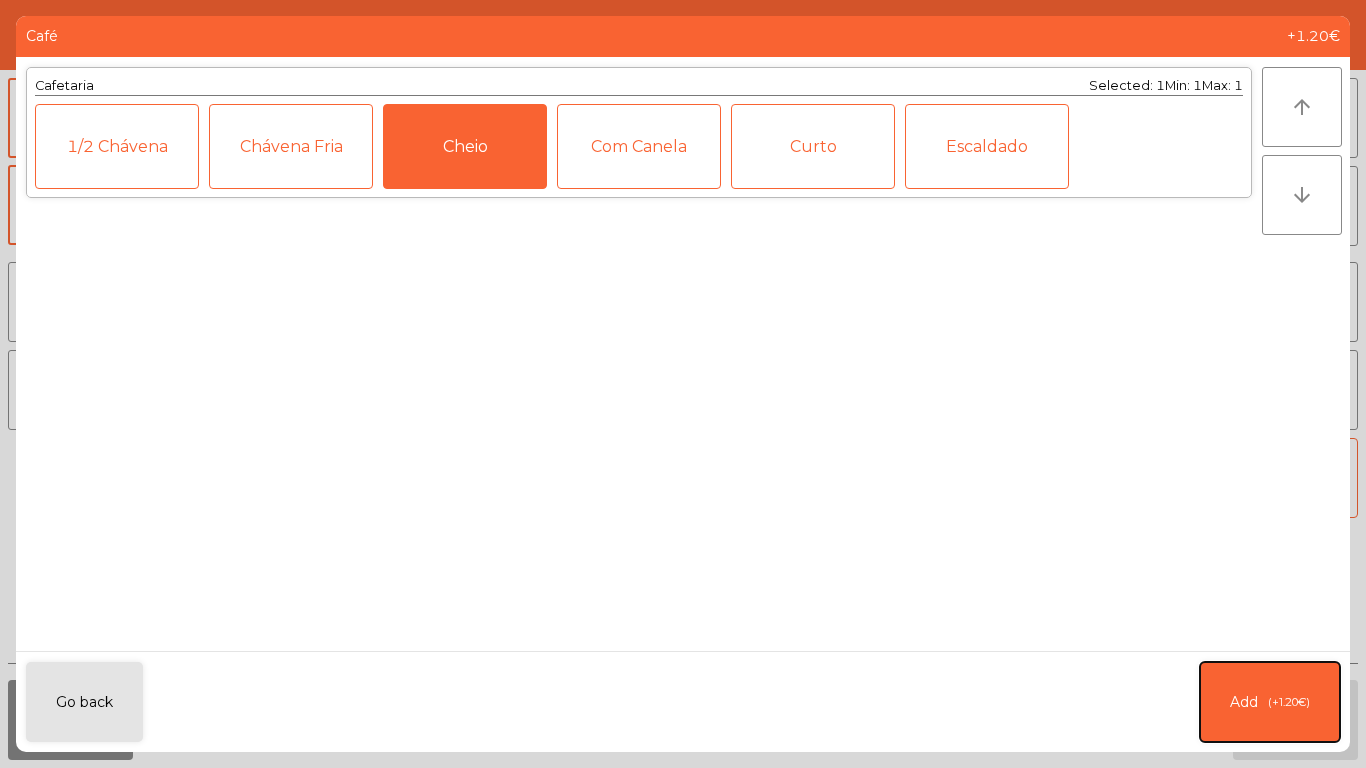 click on "Add   (+1.20€)" 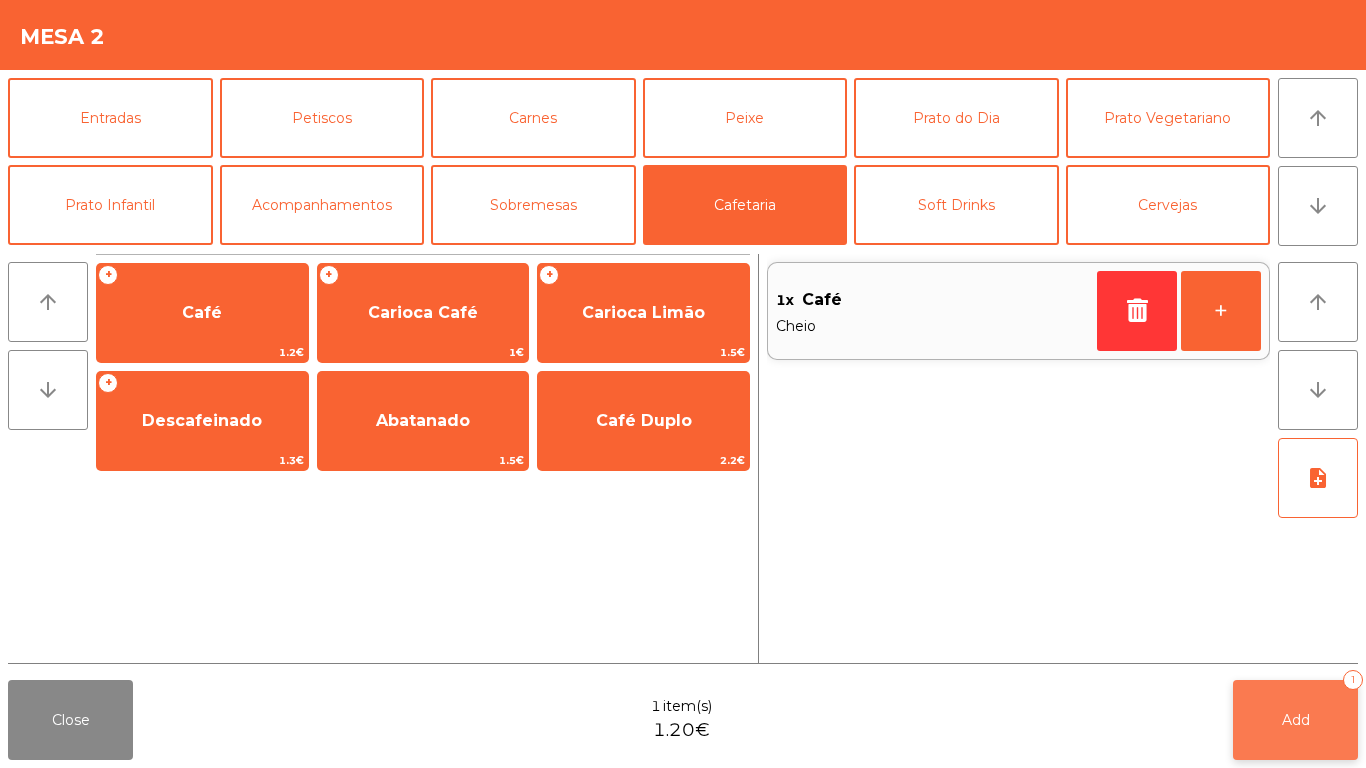 click on "Add   1" 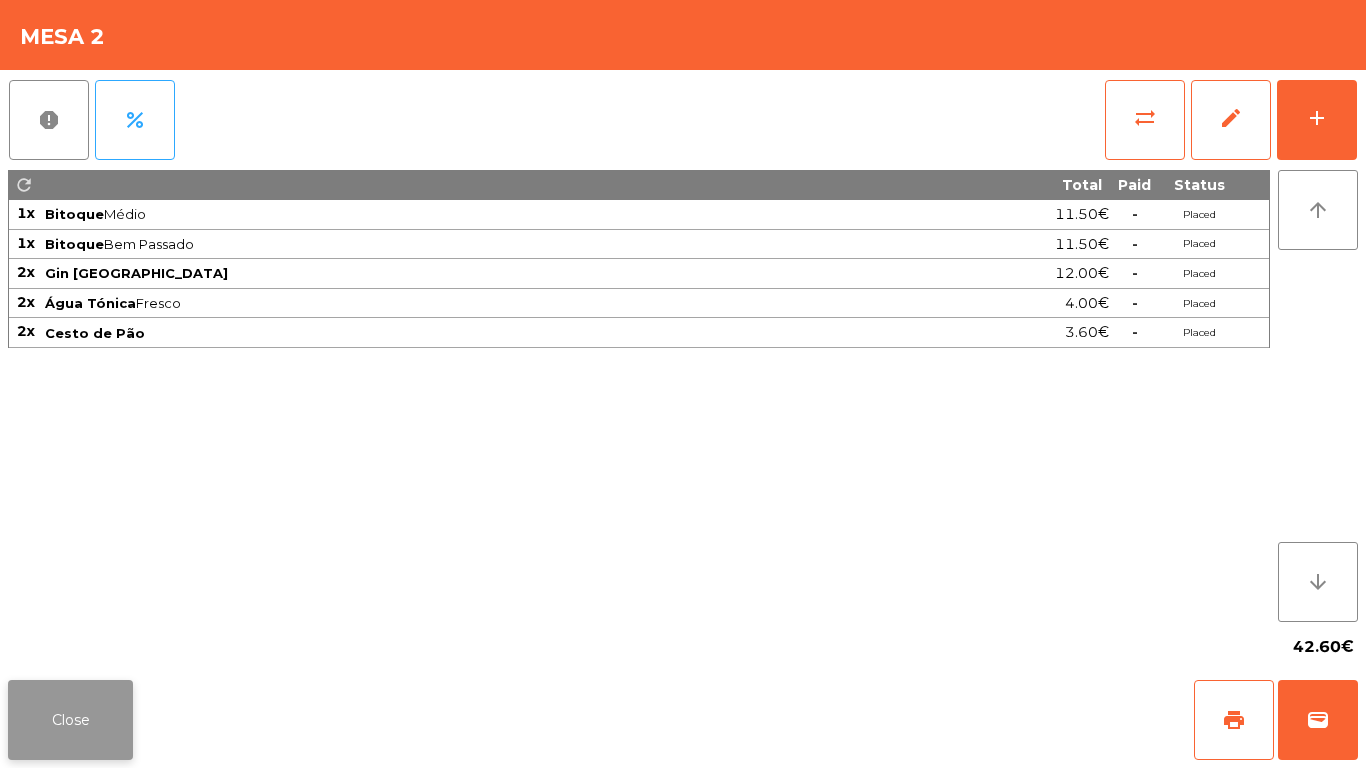 click on "Close" 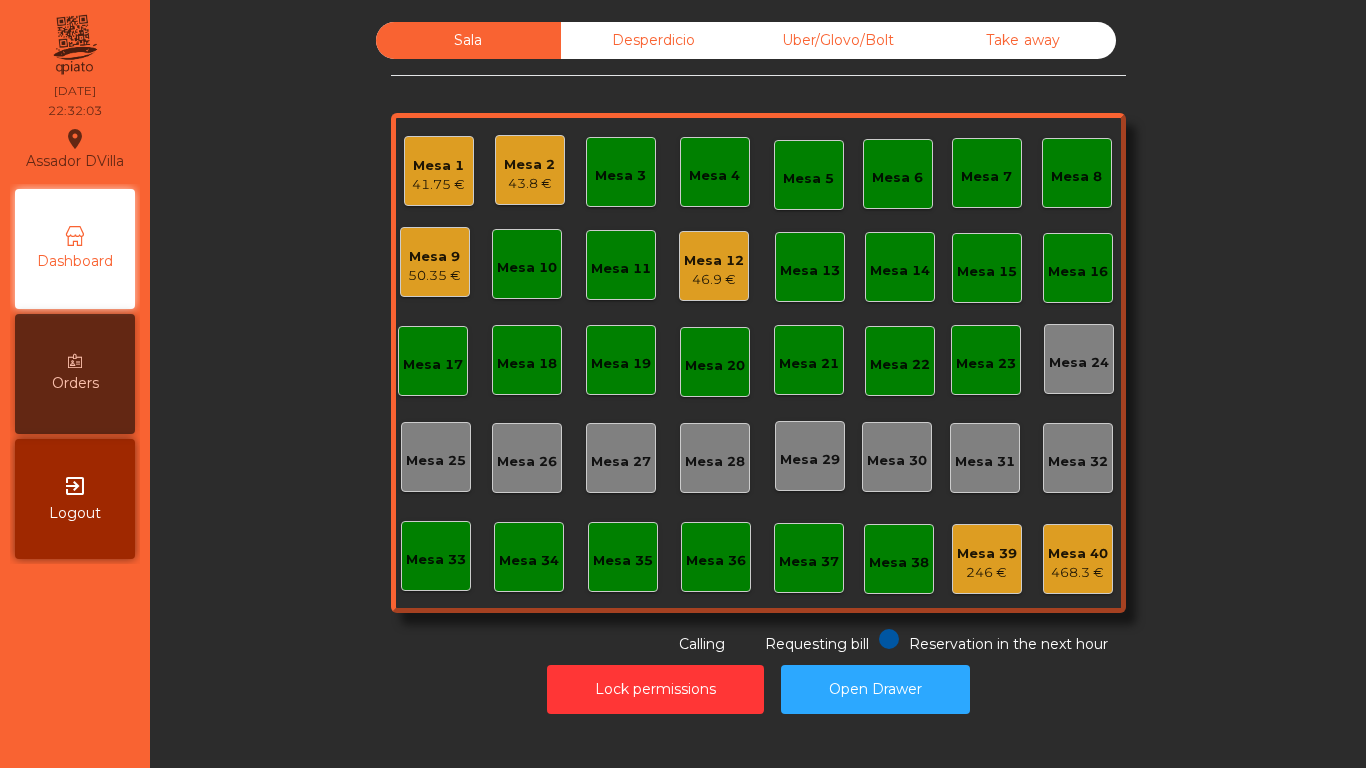 click on "Mesa 1   41.75 €" 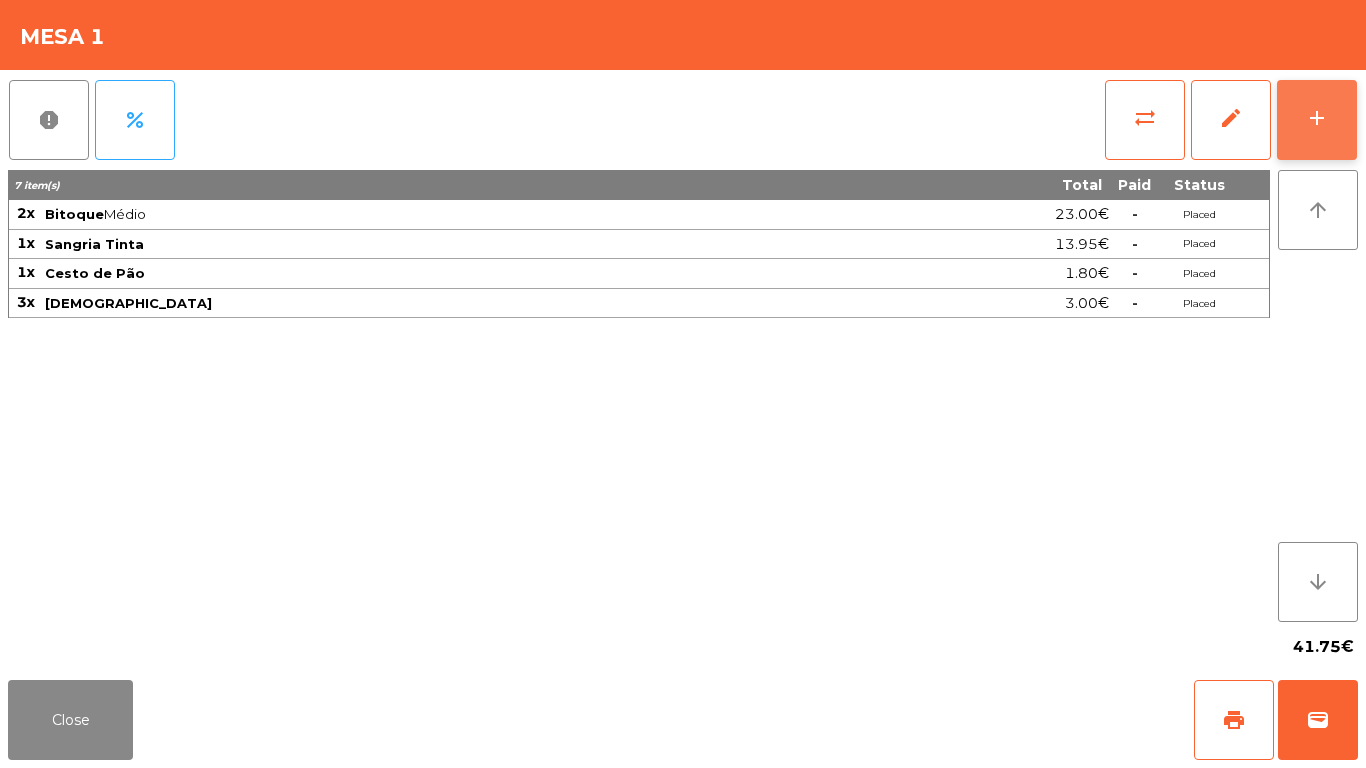 click on "add" 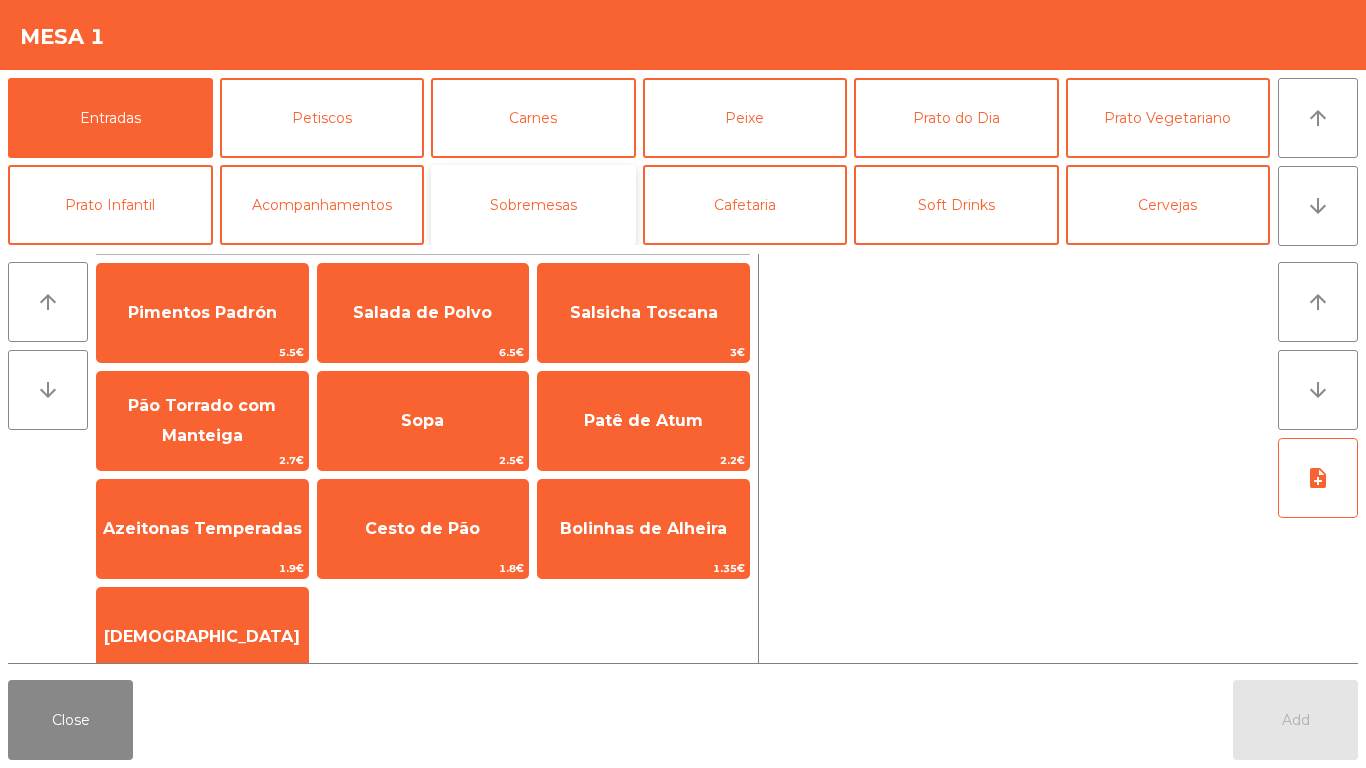 click on "Sobremesas" 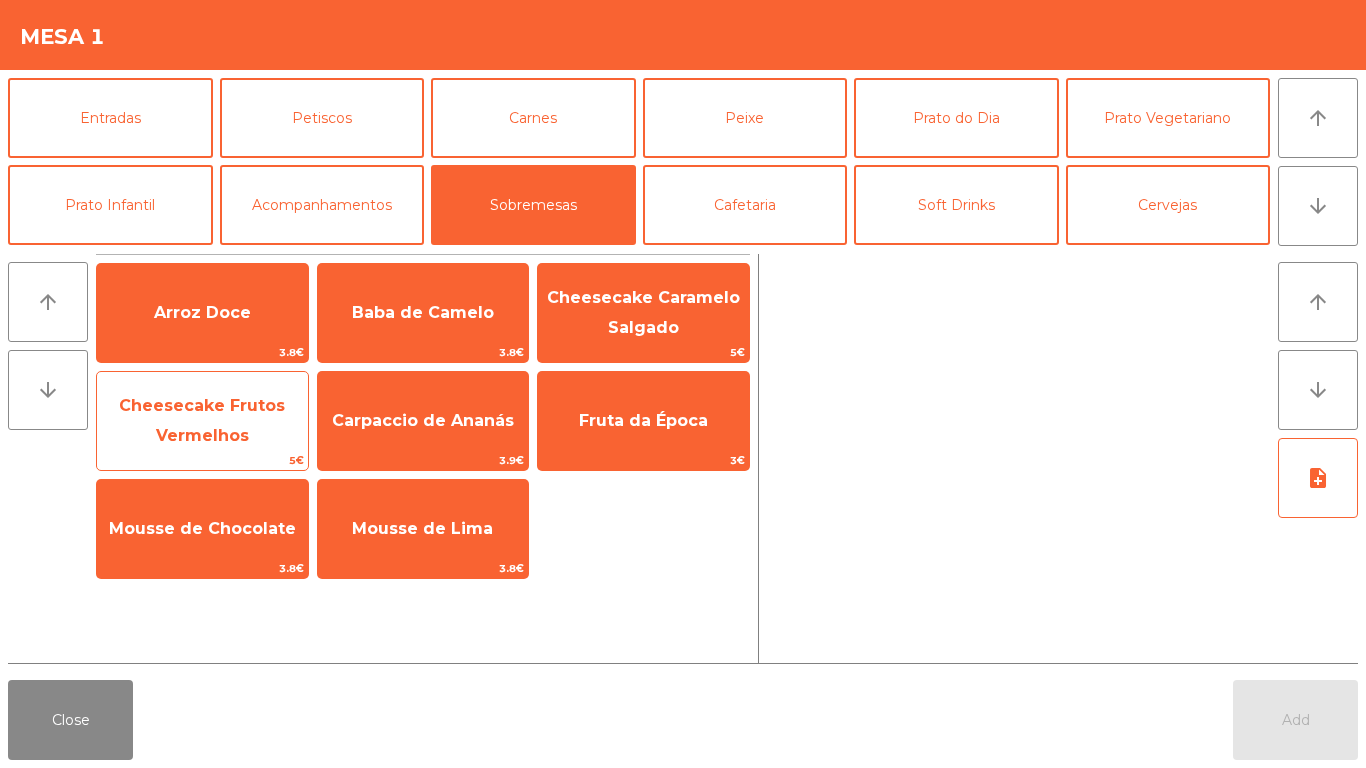click on "Cheesecake Frutos Vermelhos" 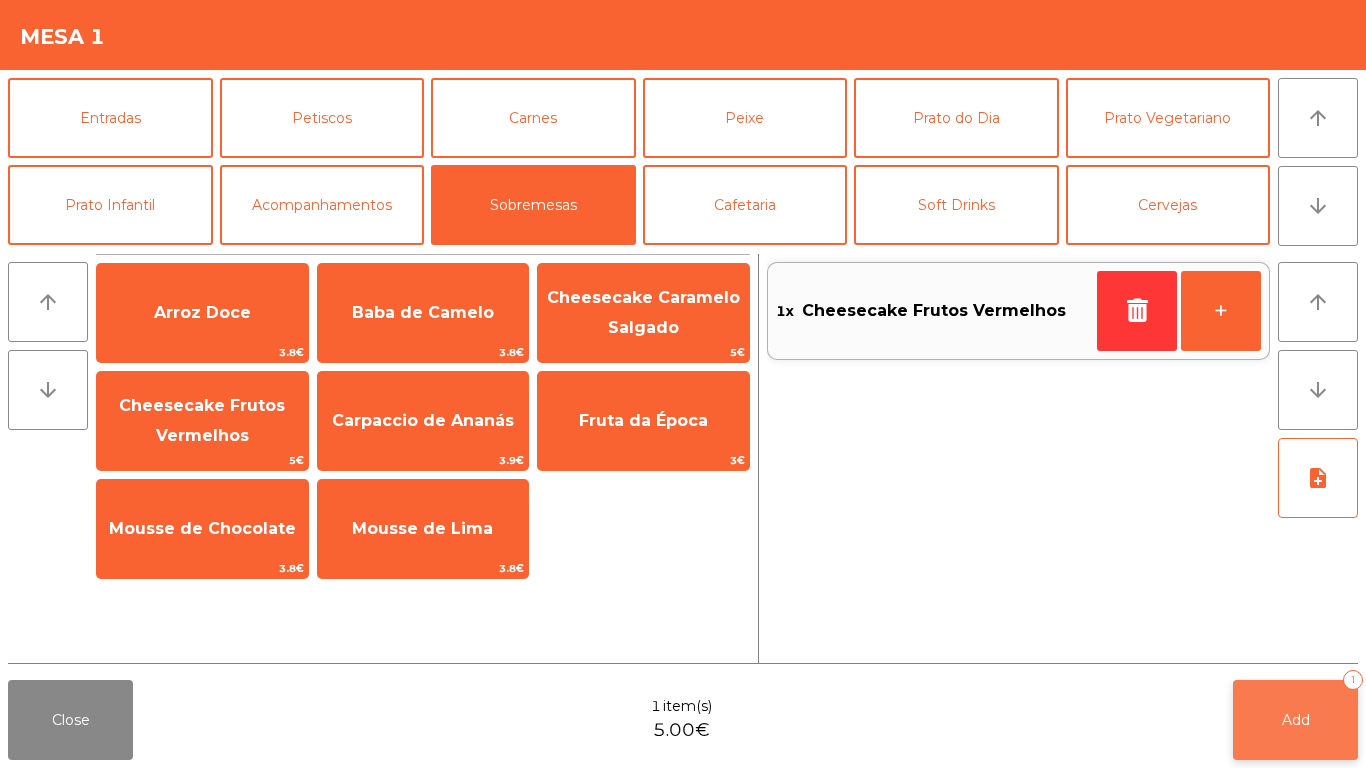 click on "Add   1" 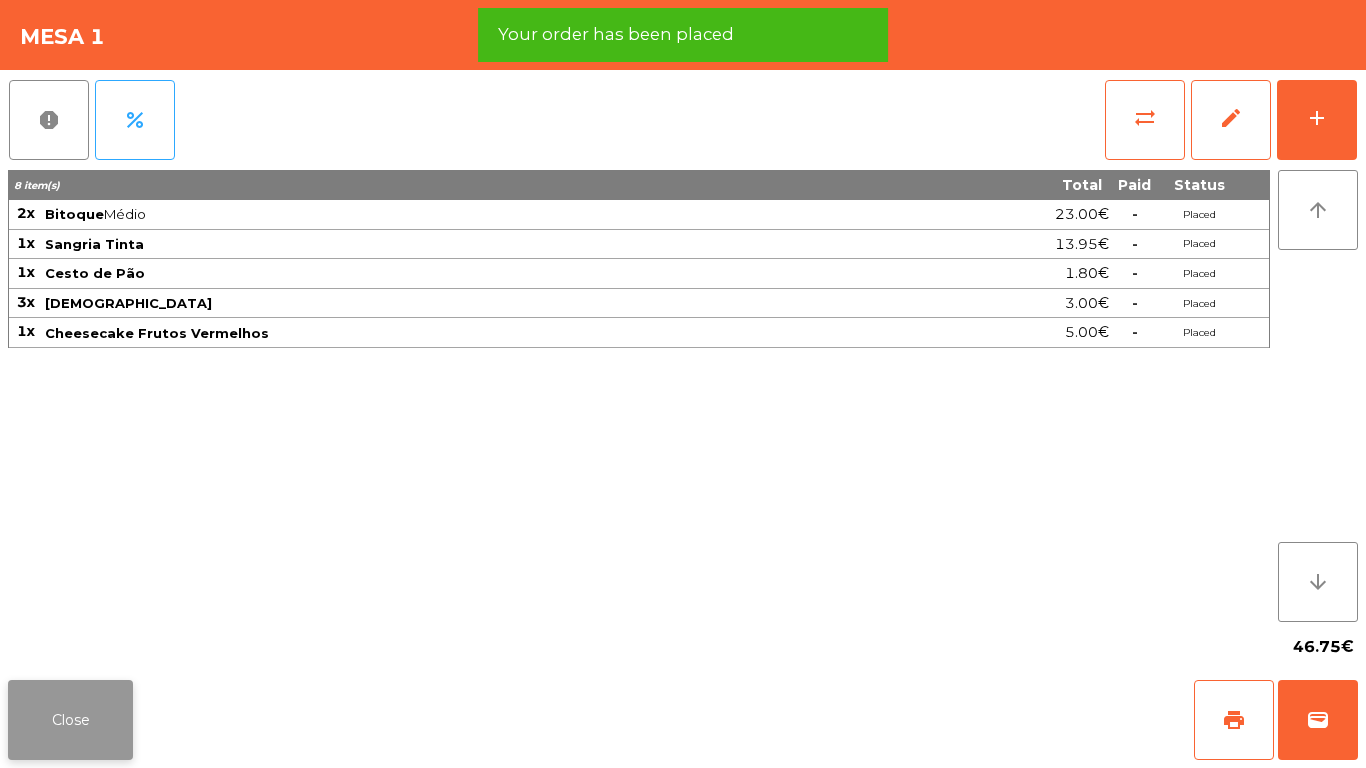 click on "Close" 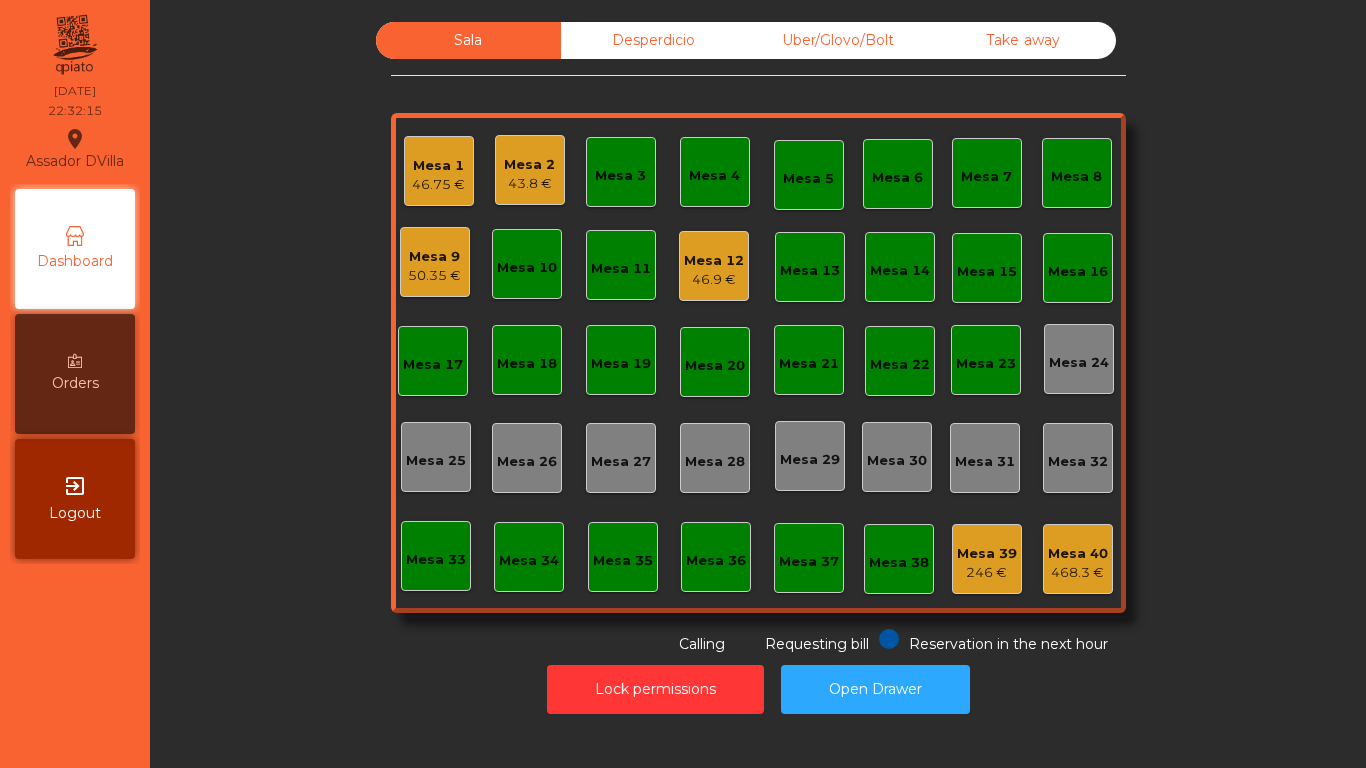 click on "Mesa 12" 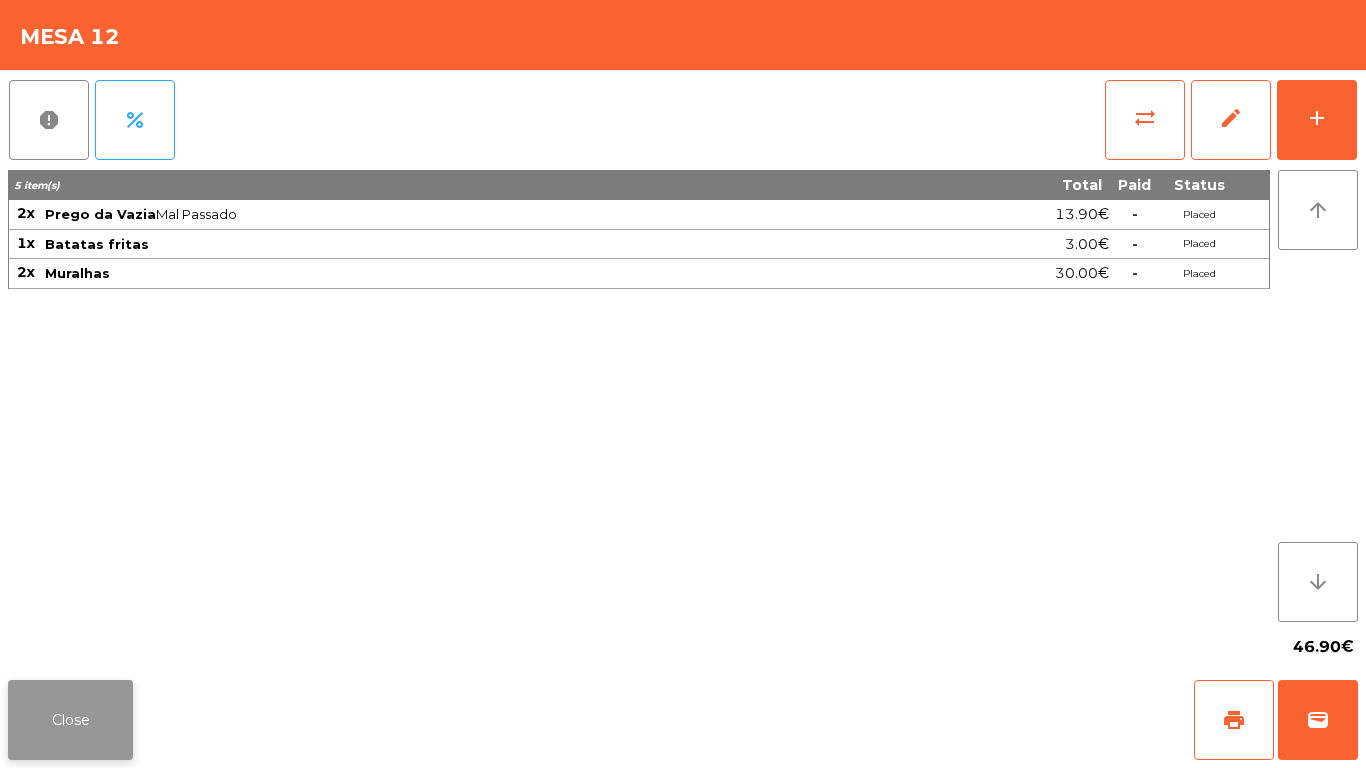 click on "Close" 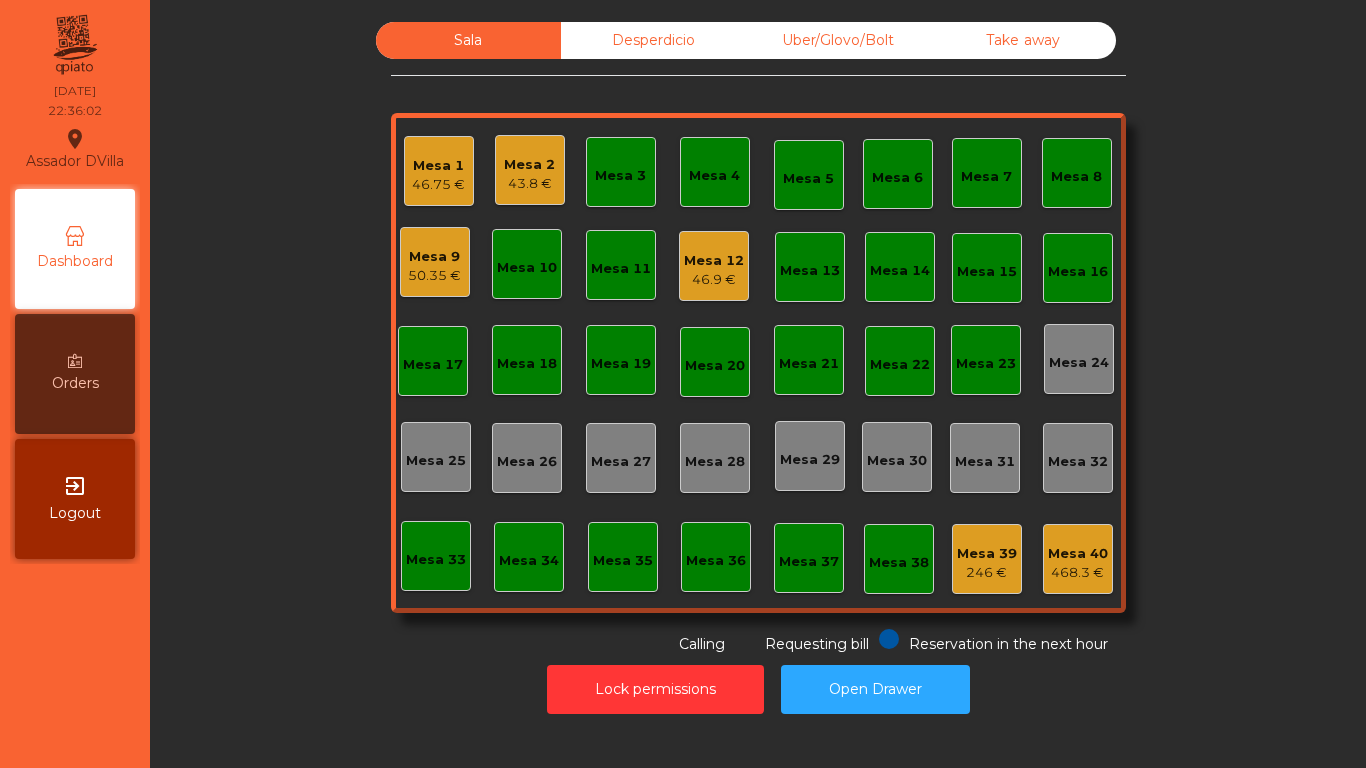 click on "46.75 €" 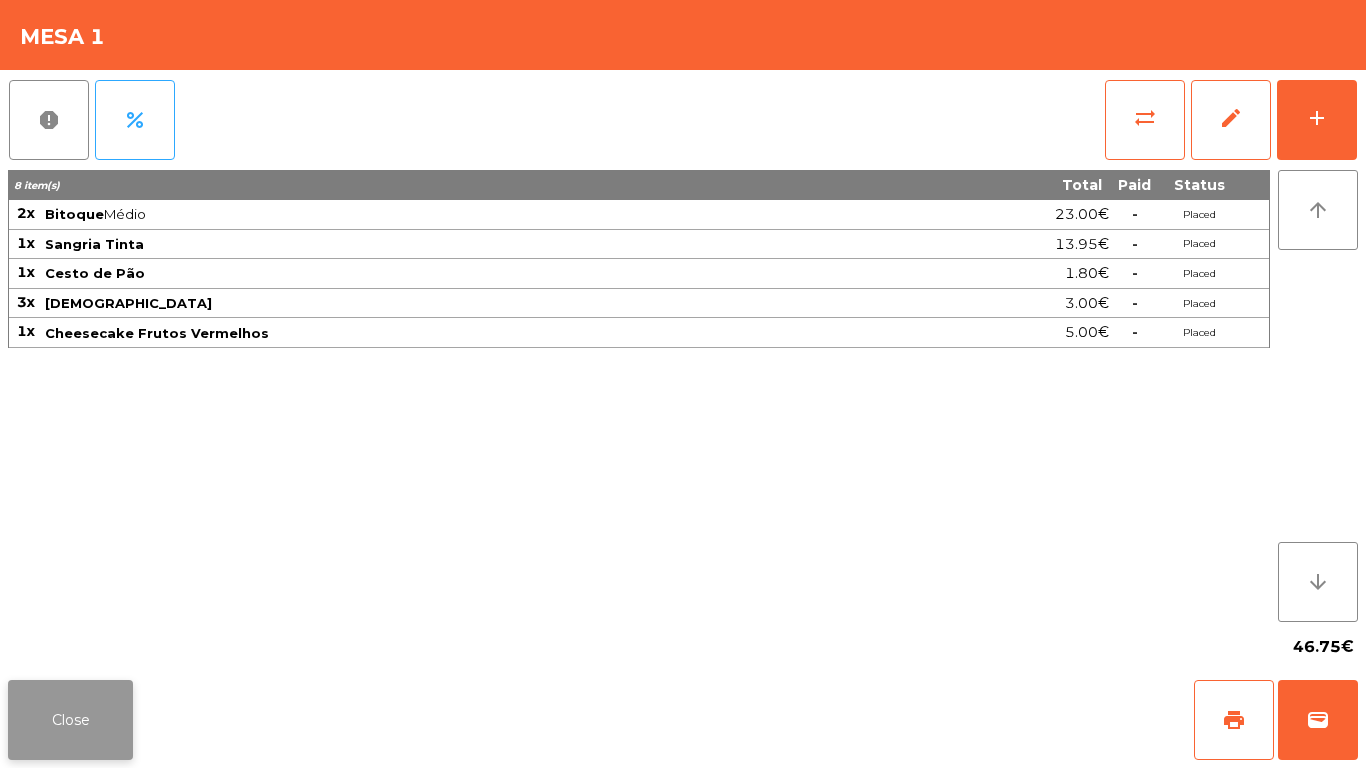 click on "Close" 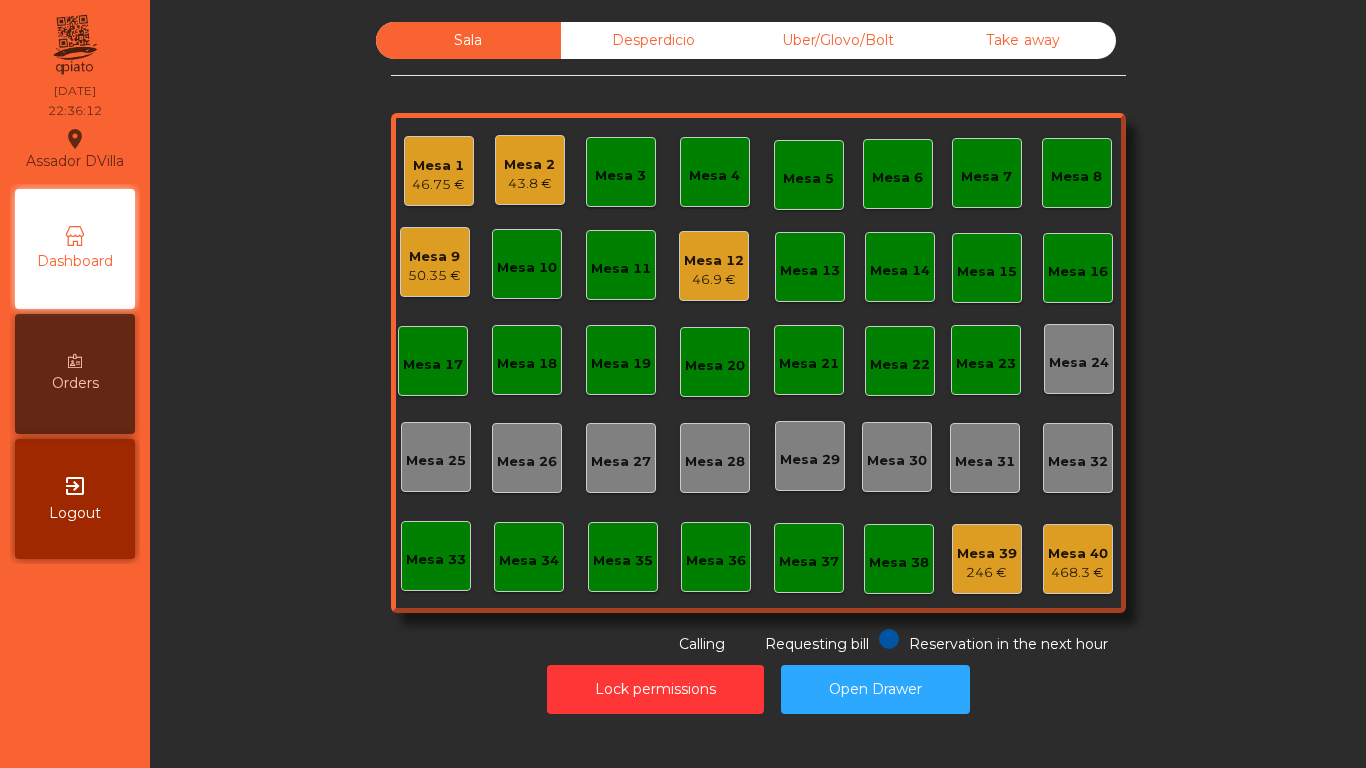 click on "43.8 €" 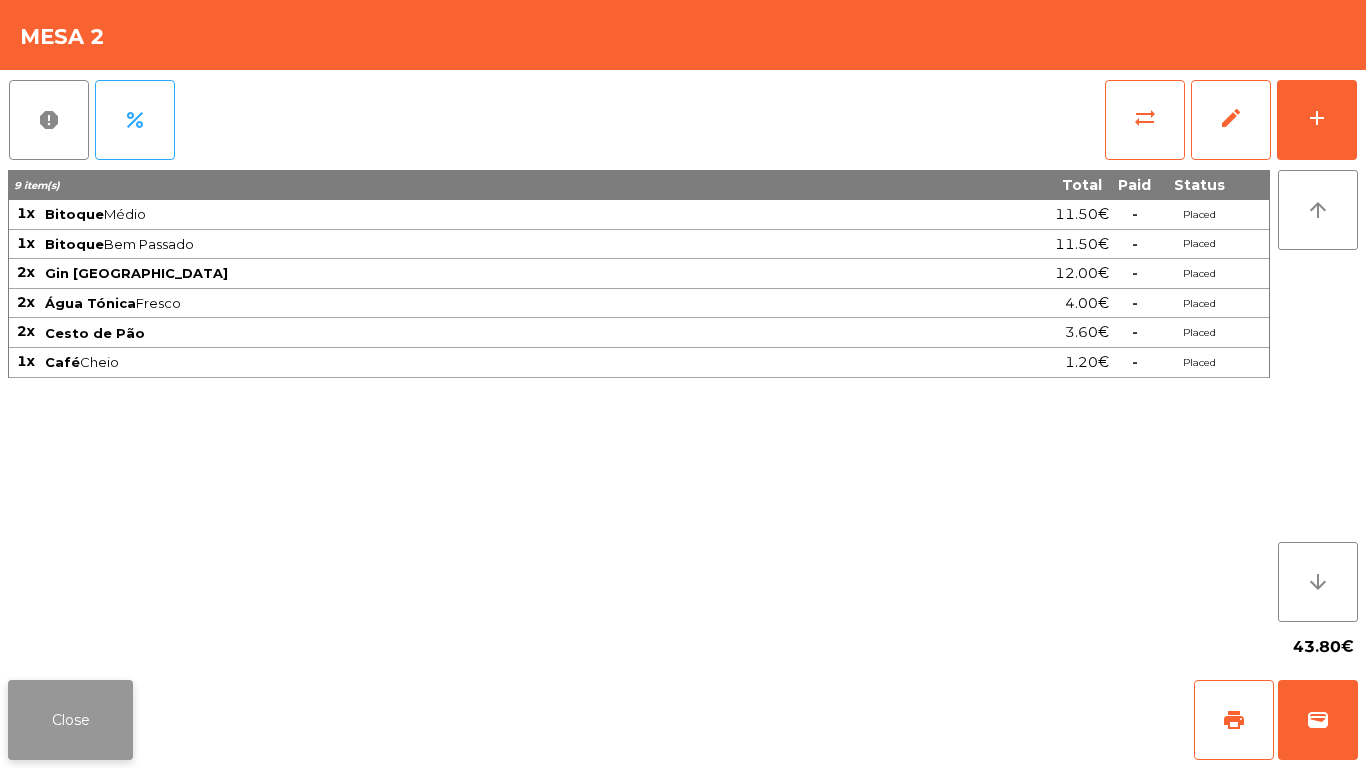 click on "Close" 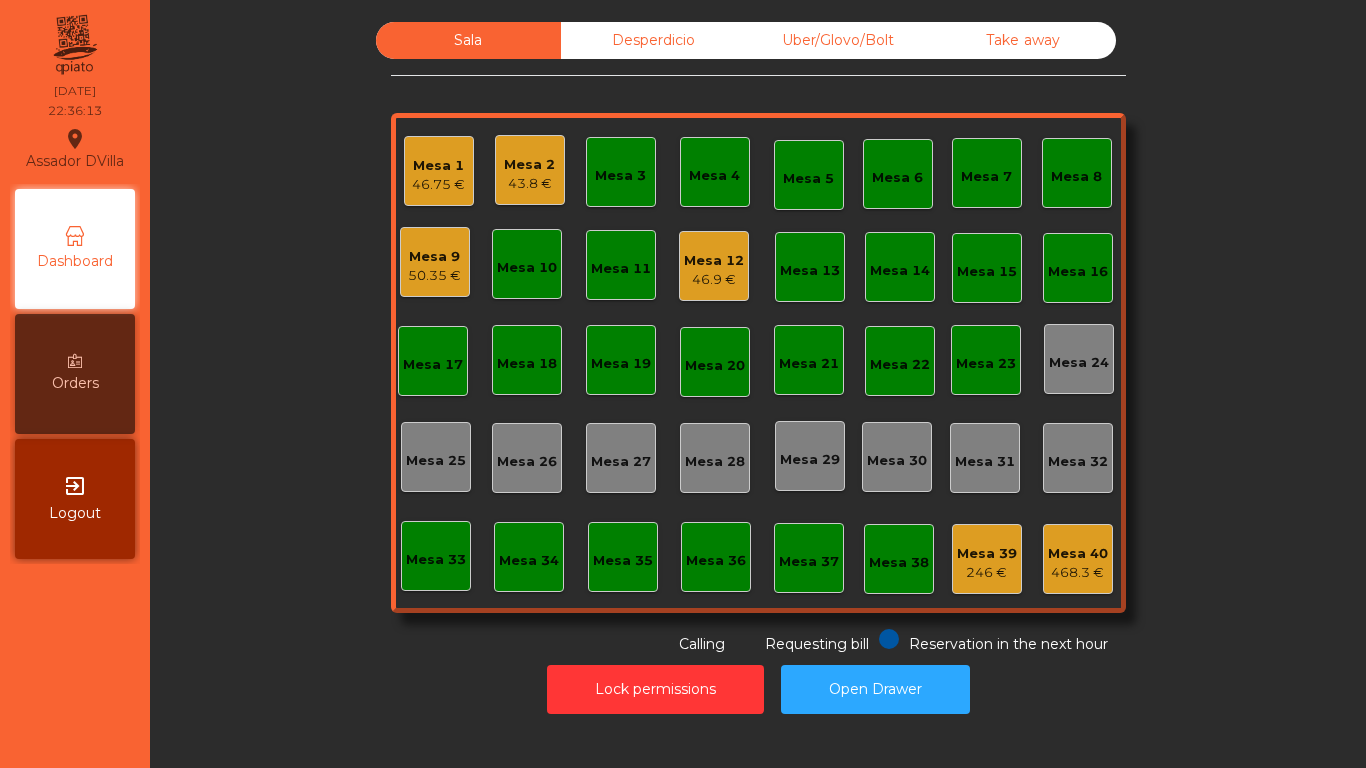 click on "46.75 €" 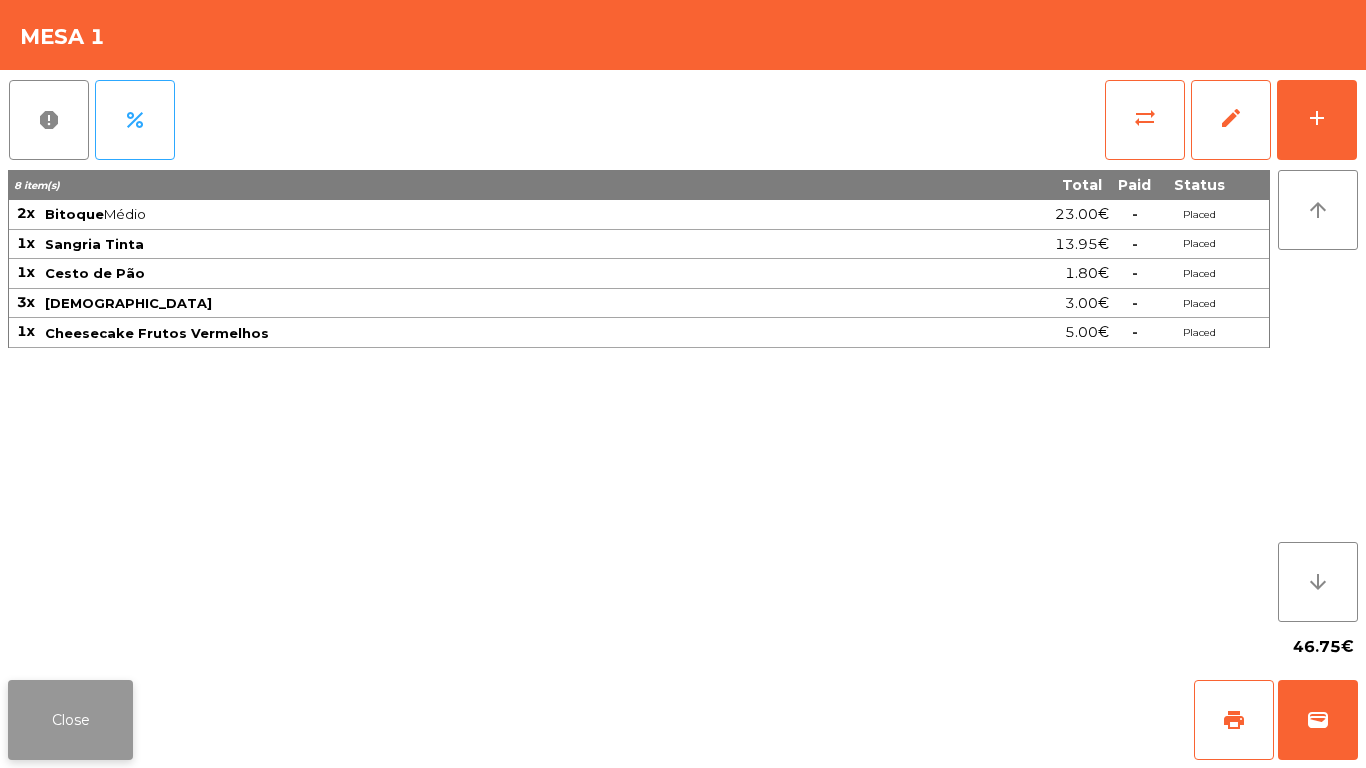 click on "Close" 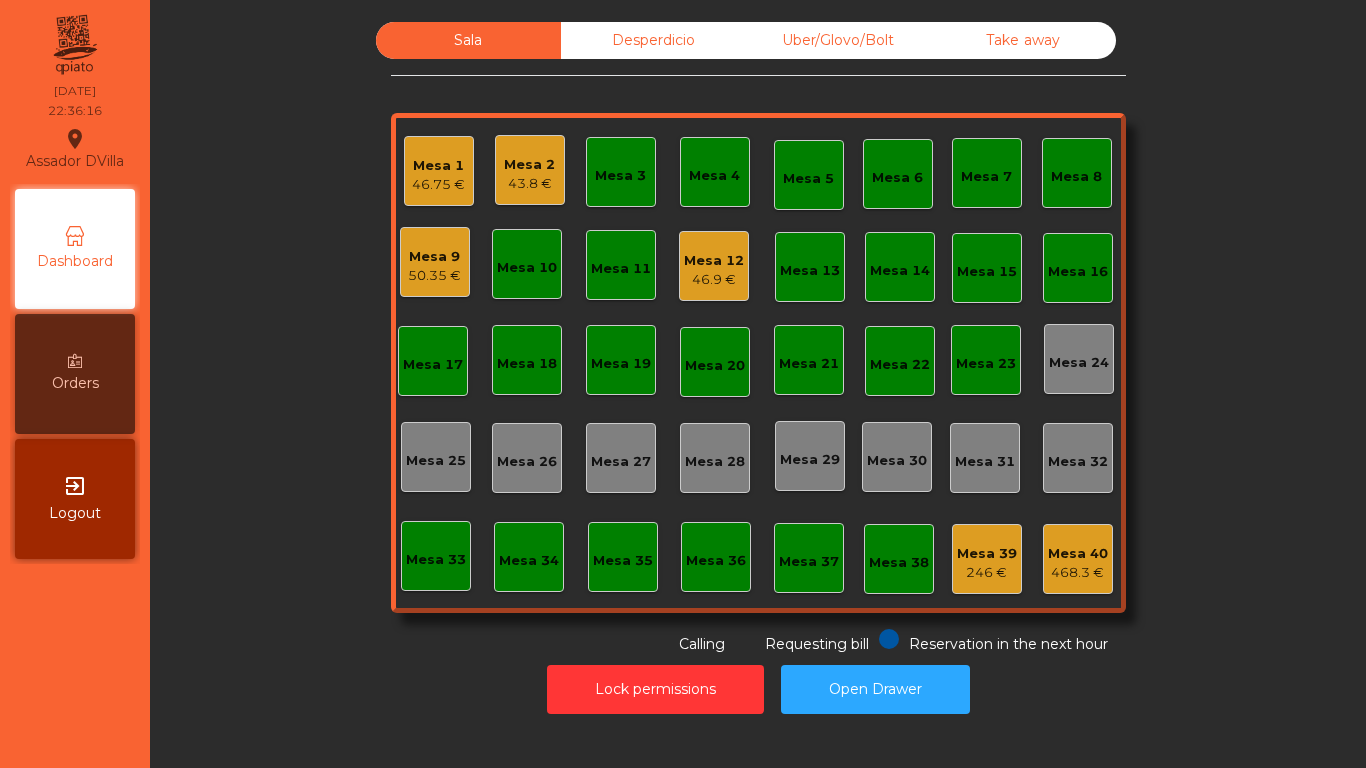 click on "50.35 €" 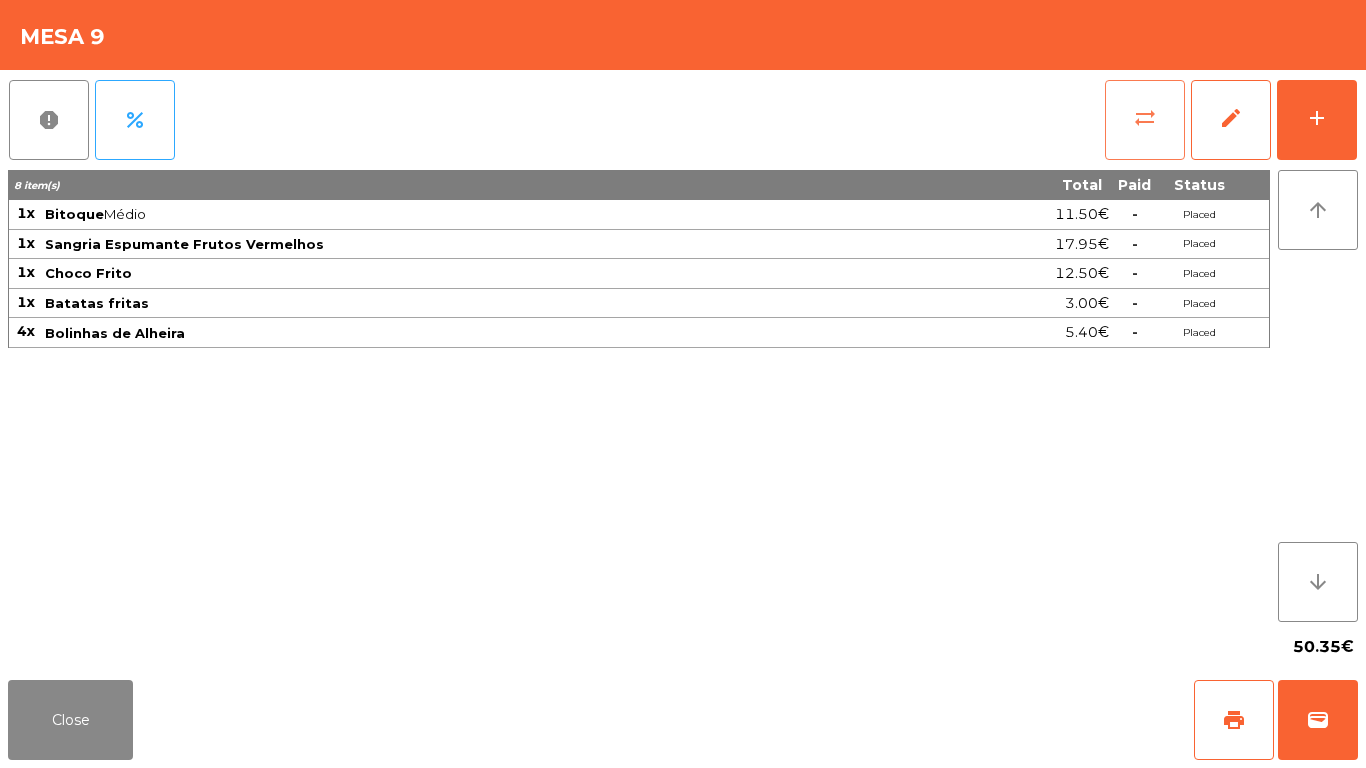 click on "sync_alt" 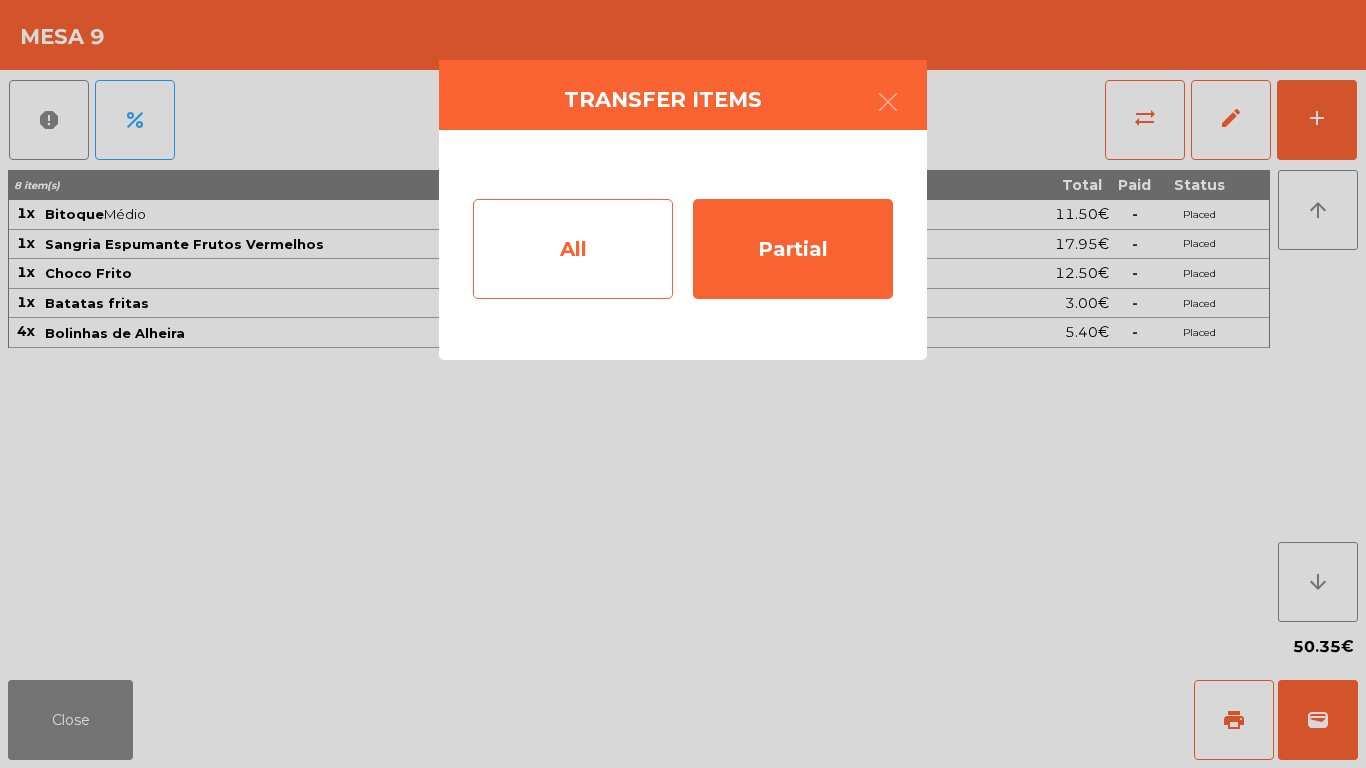 click on "All" 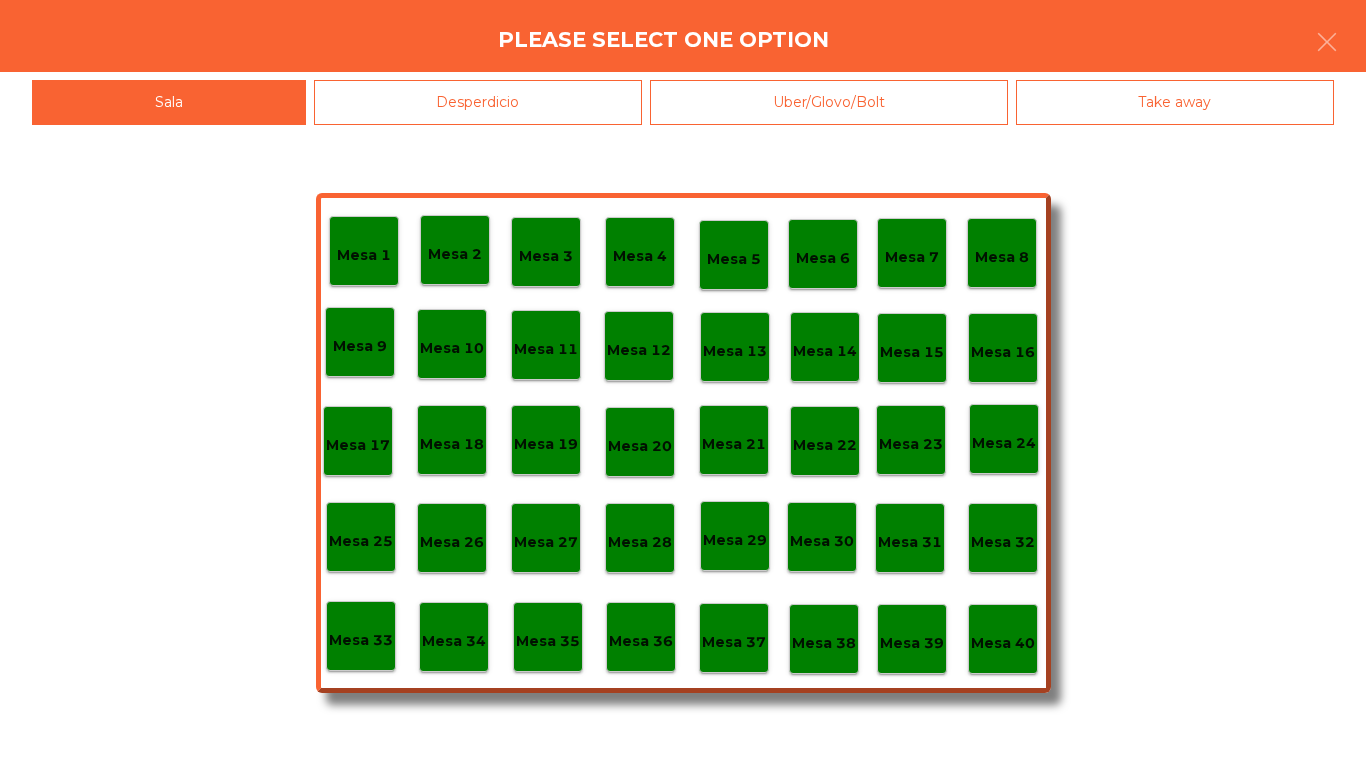 click on "Mesa 40" 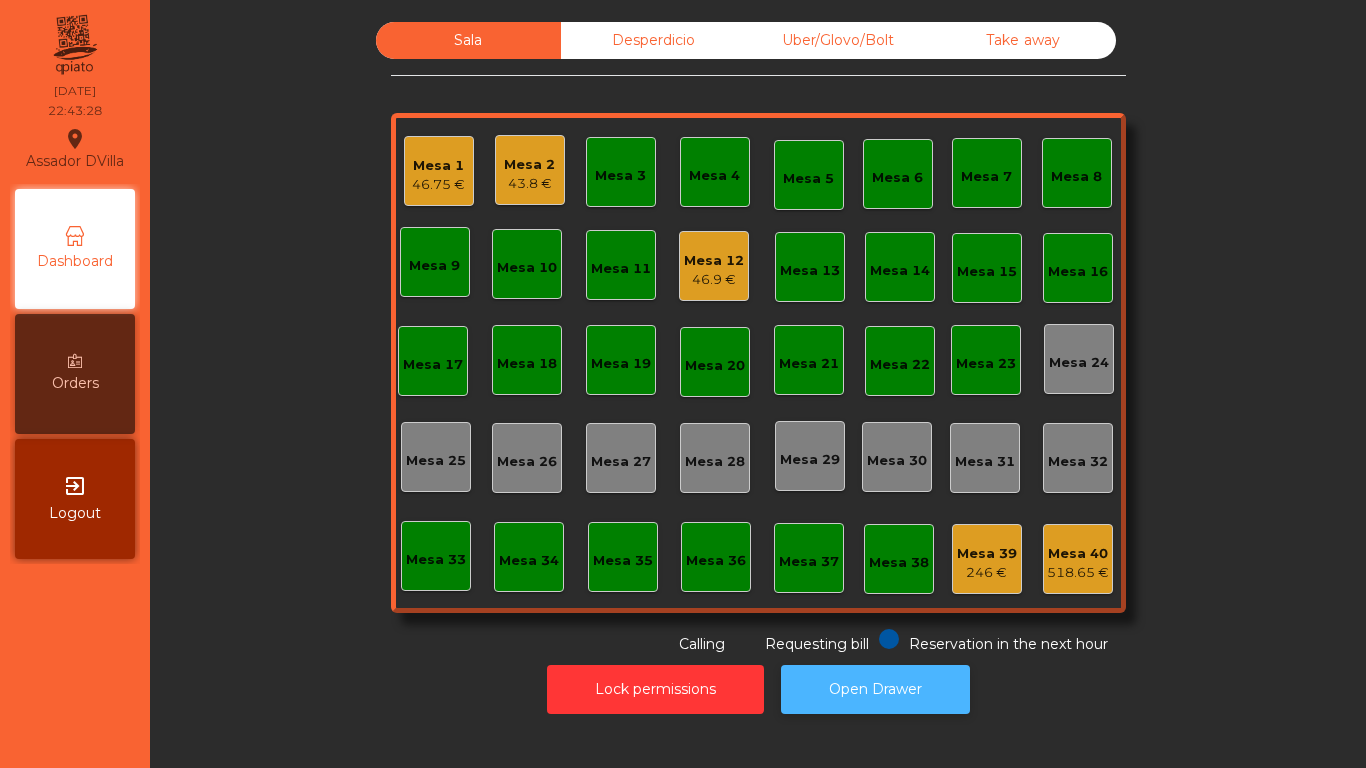 click on "Open Drawer" 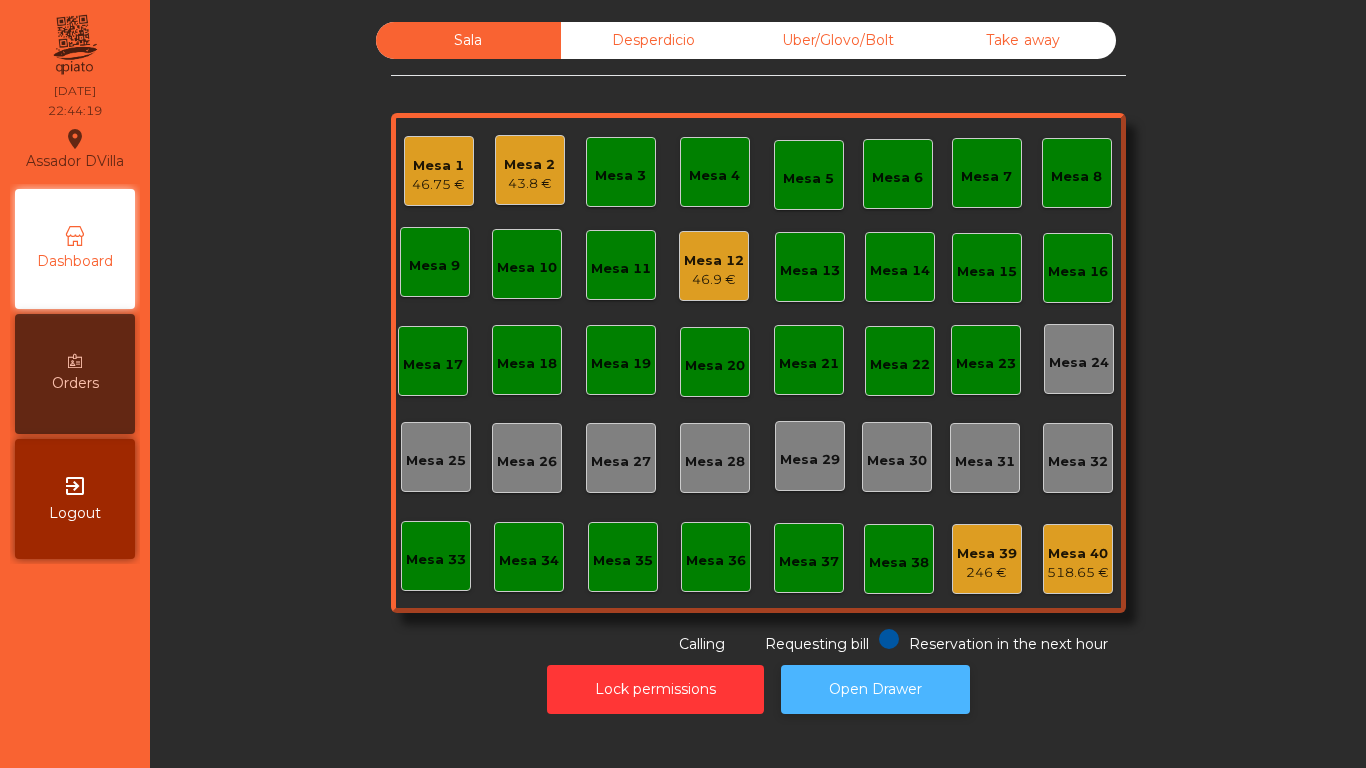 click on "Open Drawer" 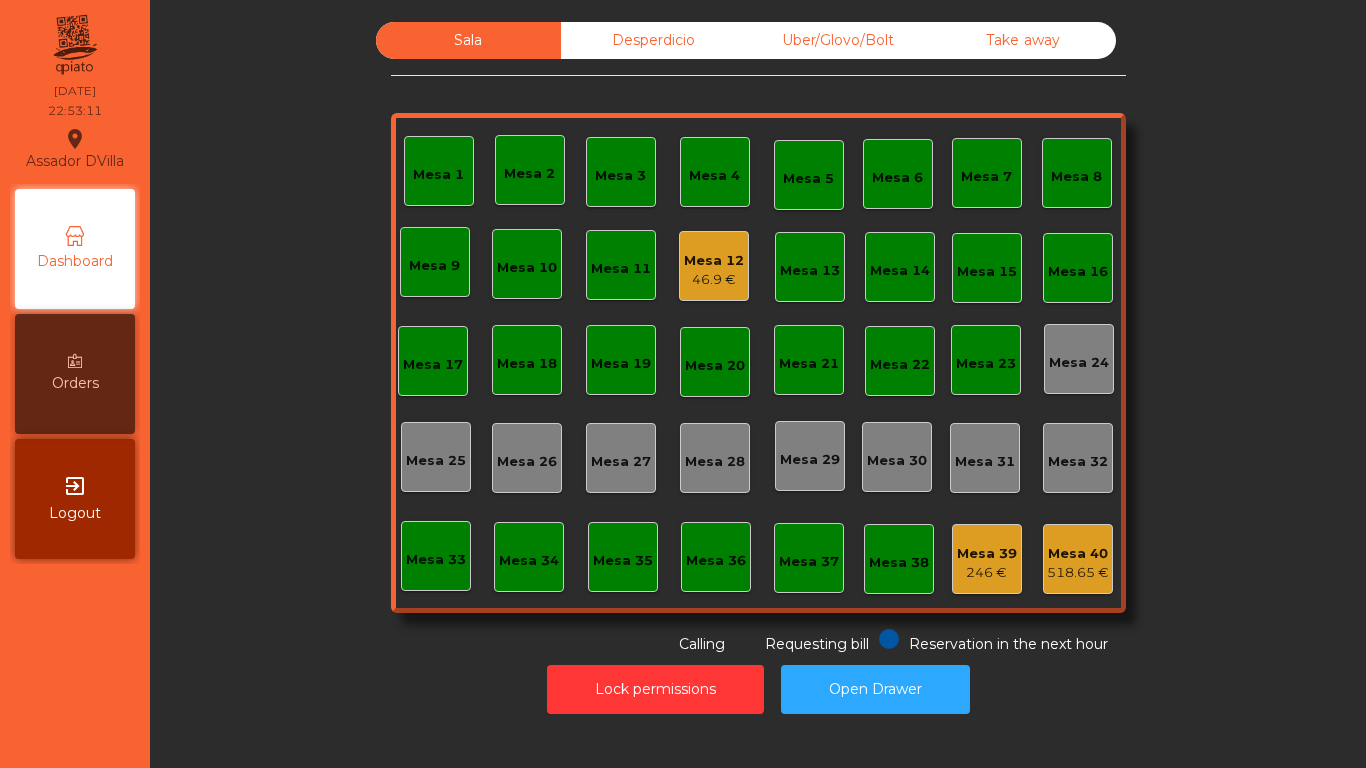 click on "Mesa 12   46.9 €" 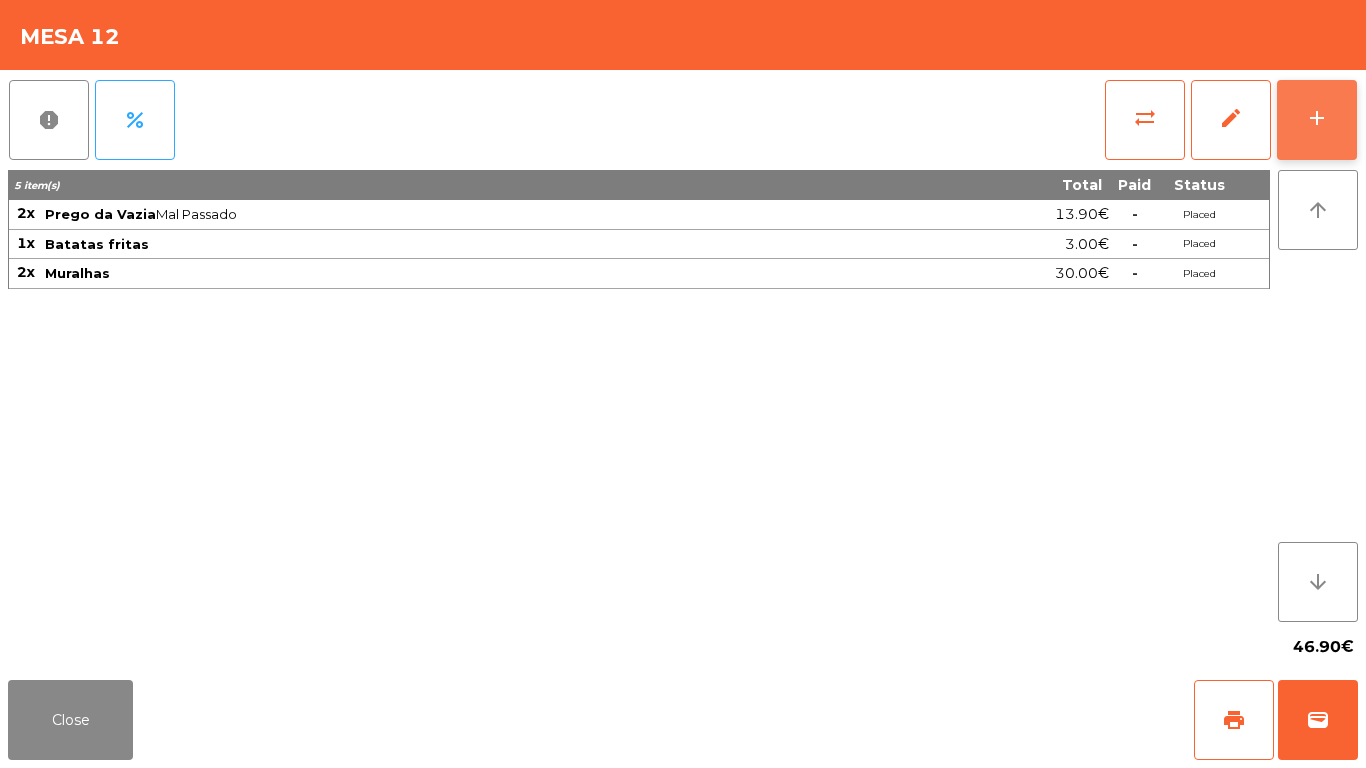 click on "add" 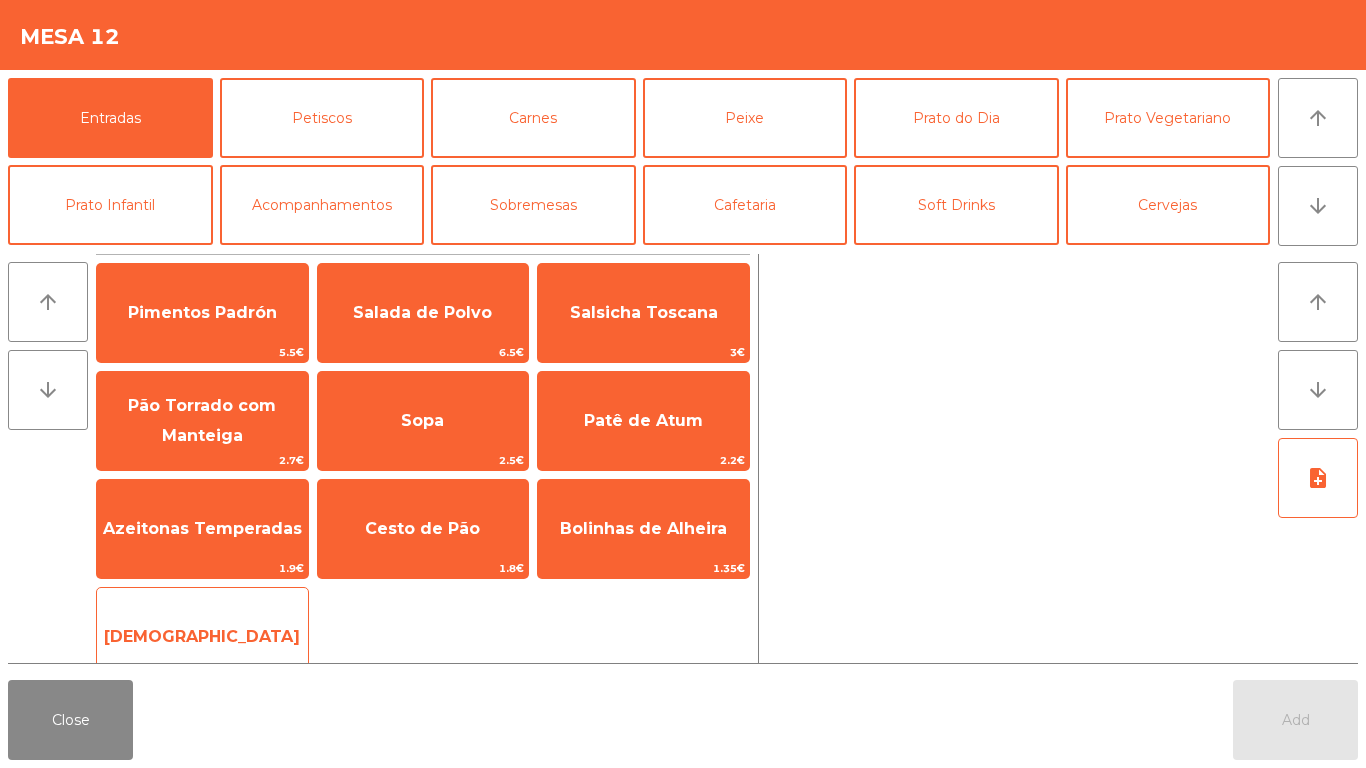 click on "[DEMOGRAPHIC_DATA]" 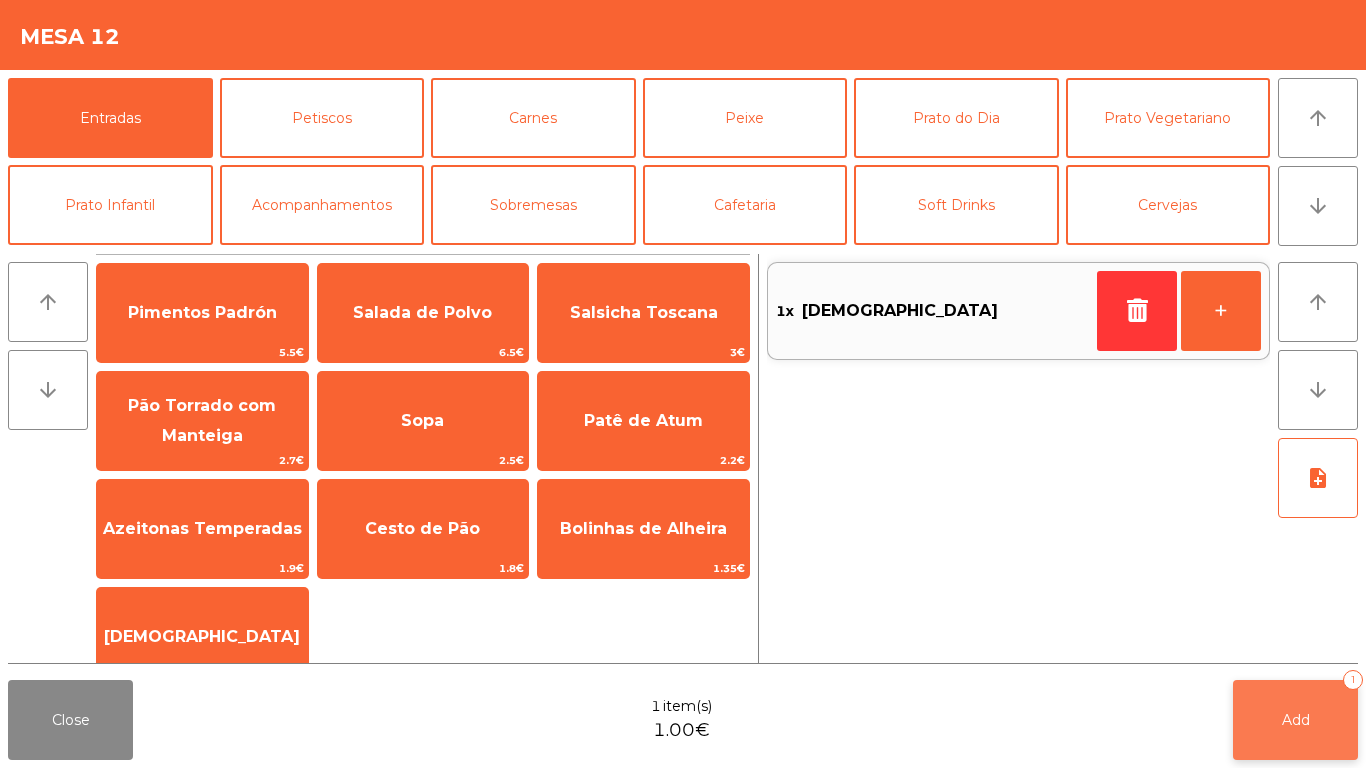 click on "Add   1" 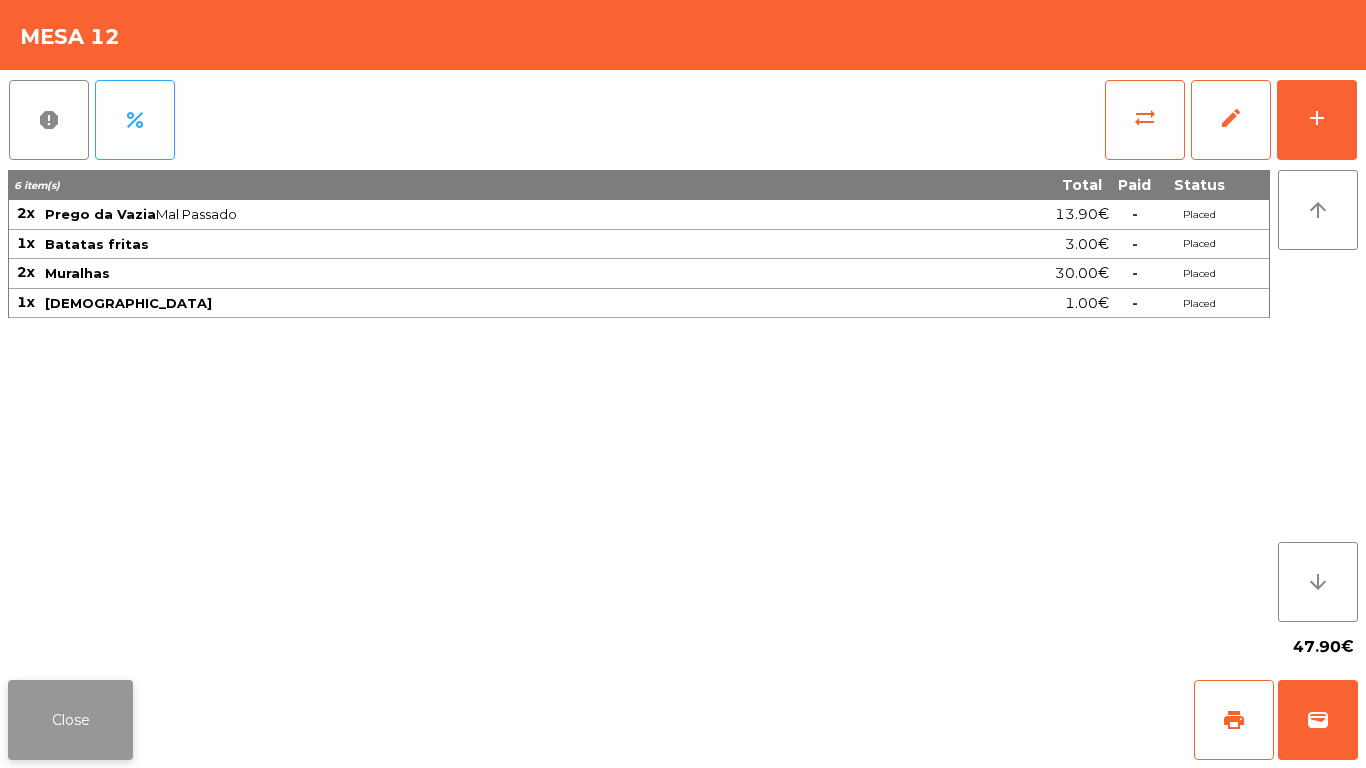click on "Close" 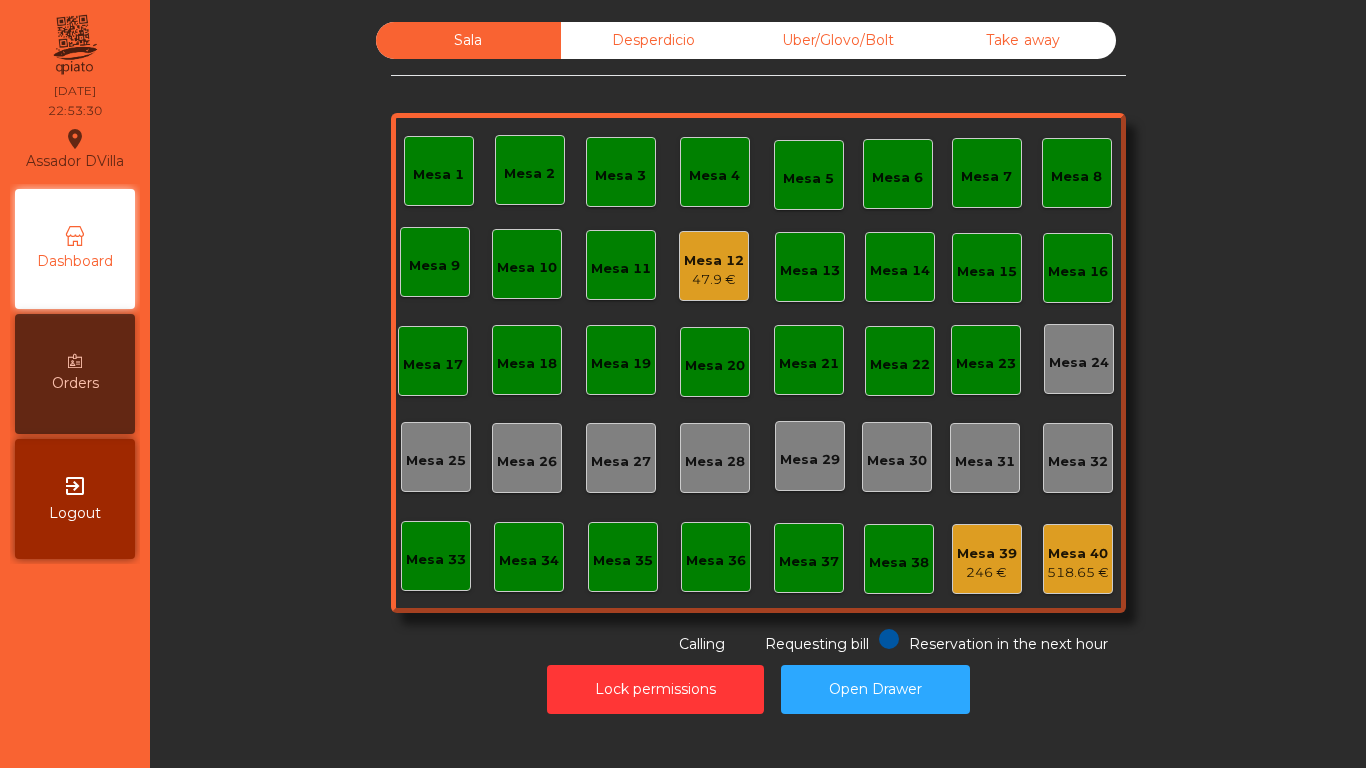 click on "Mesa 12" 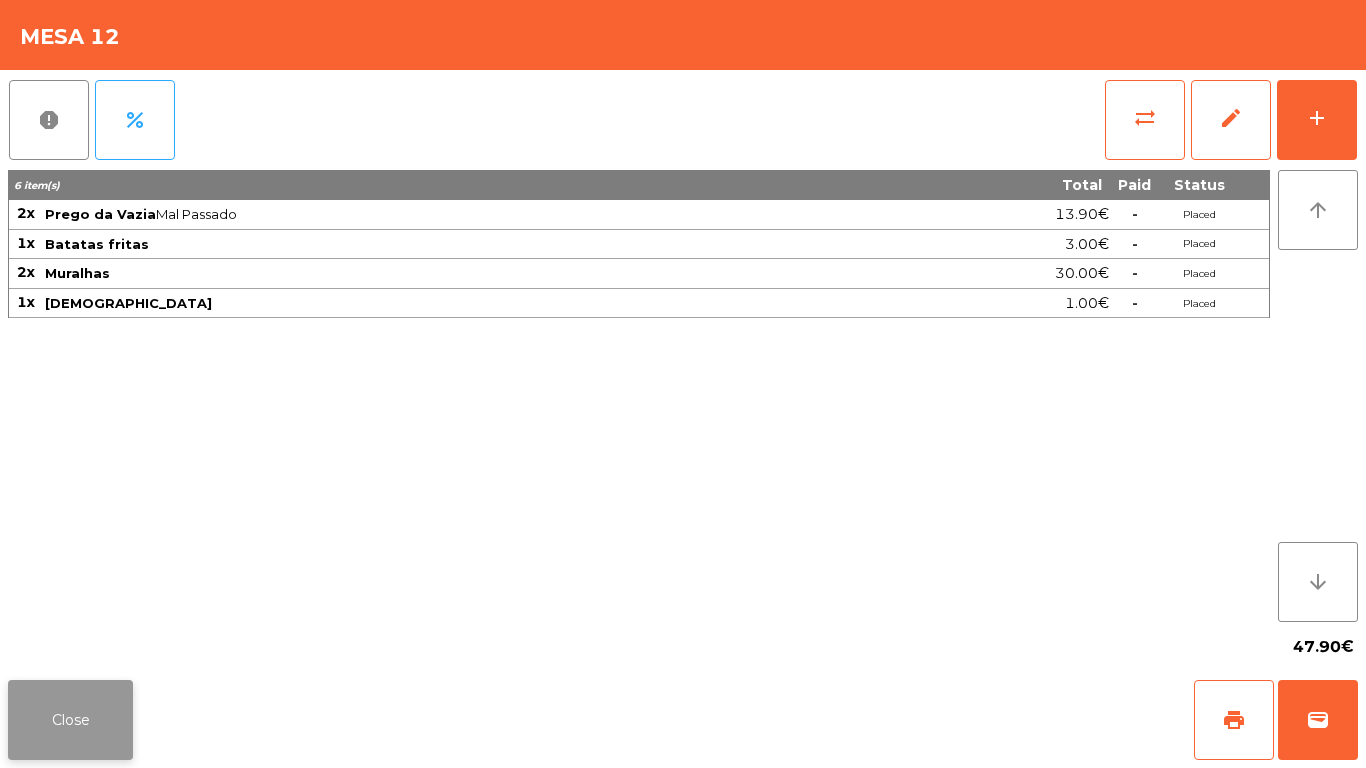 click on "Close" 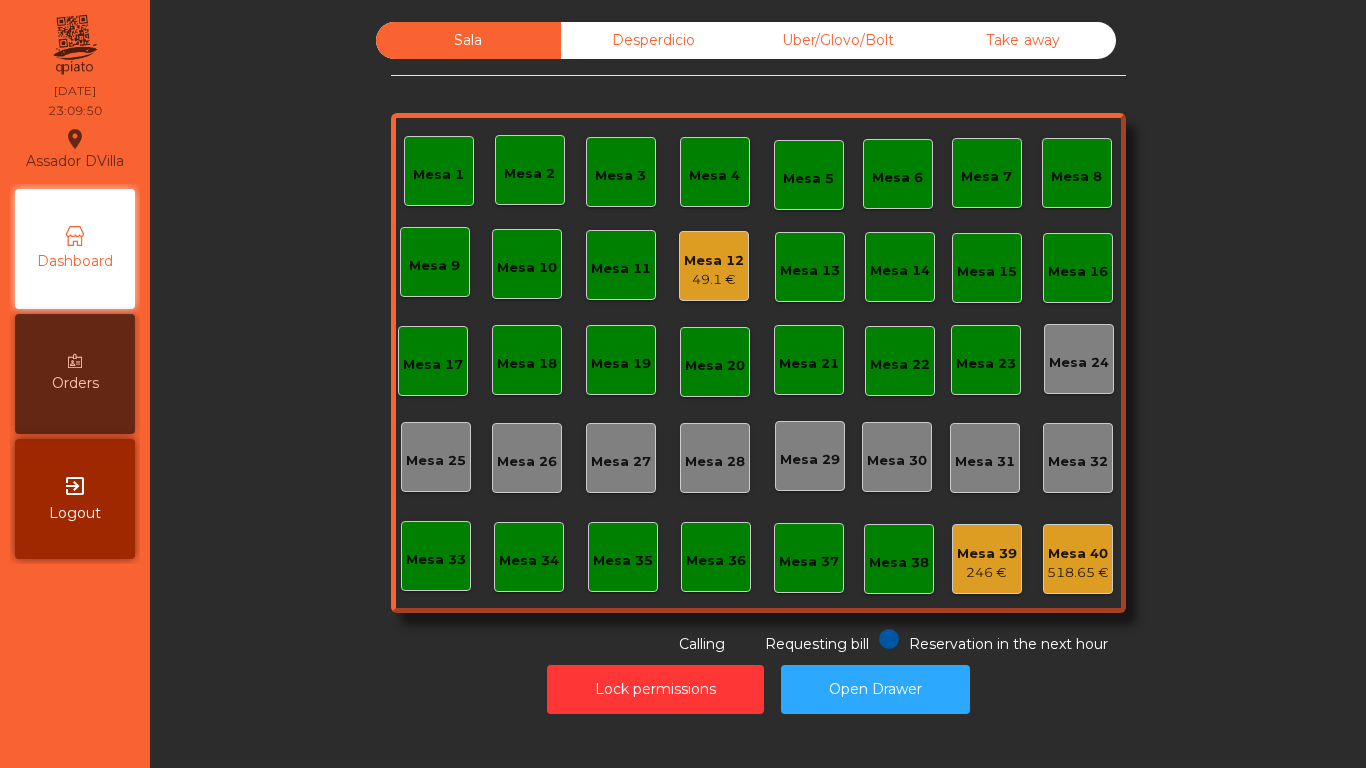 click on "Mesa 40" 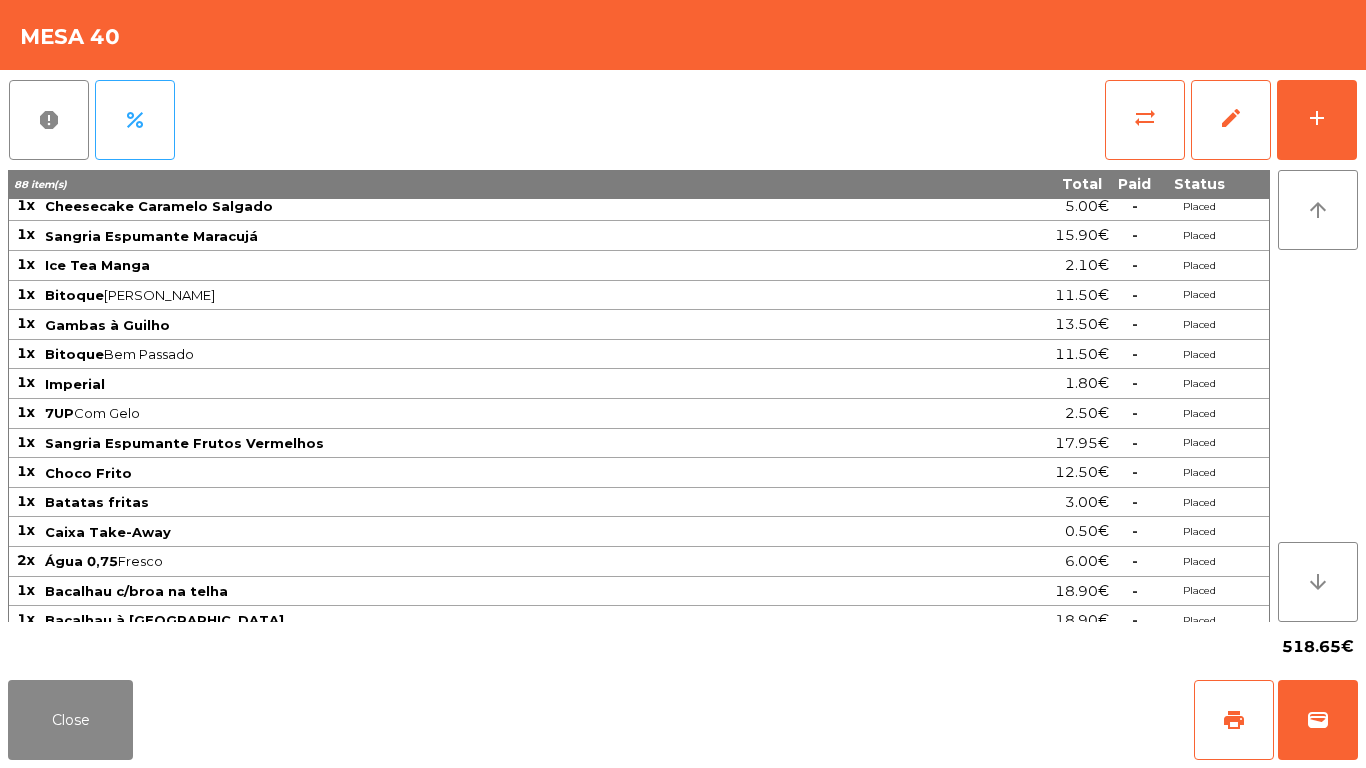 scroll, scrollTop: 669, scrollLeft: 0, axis: vertical 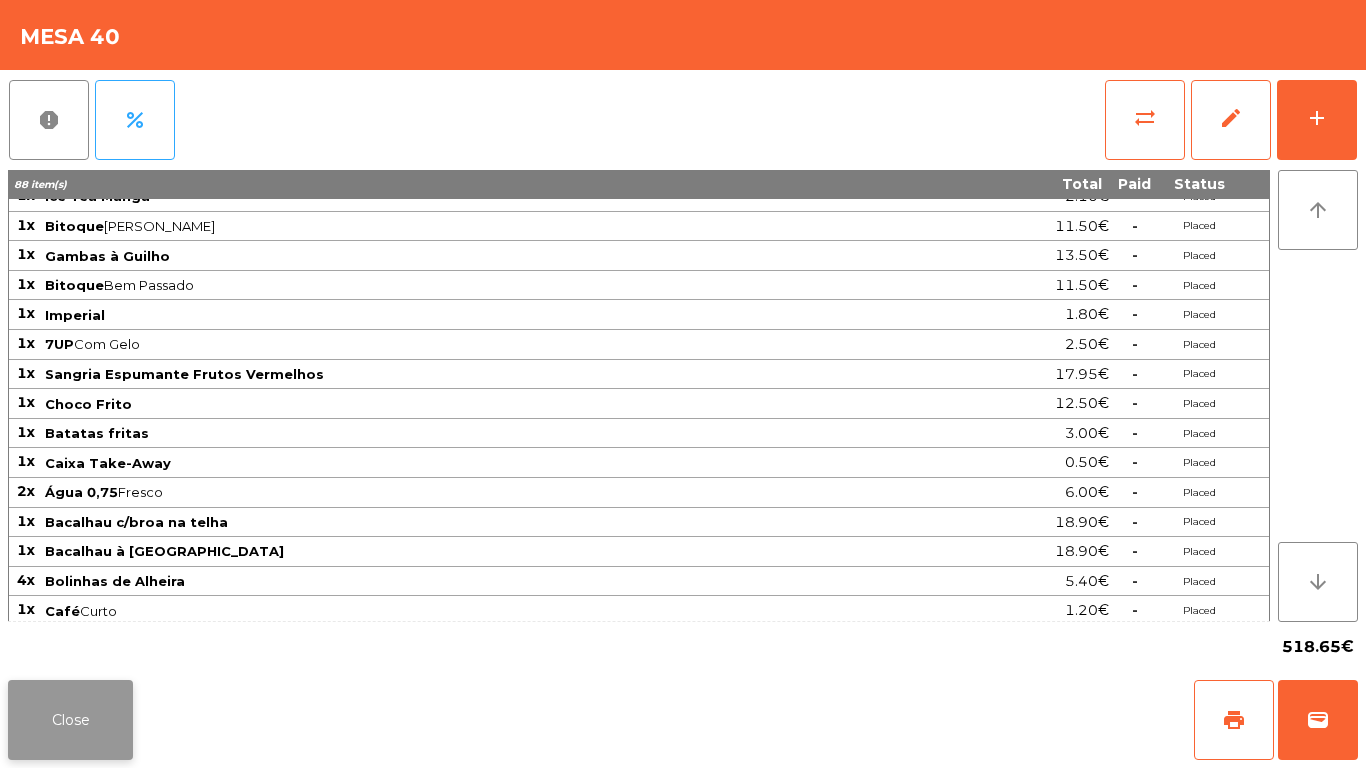 click on "Close" 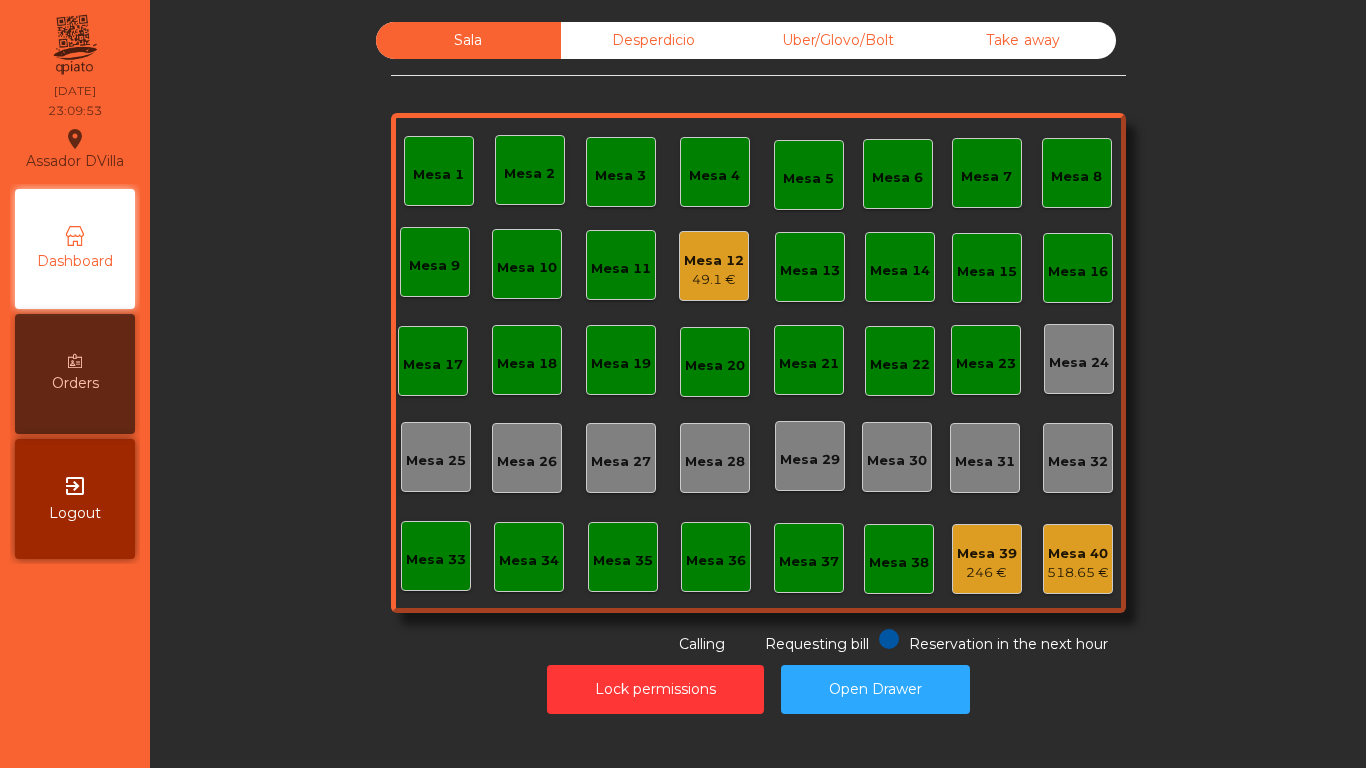 click on "Desperdicio" 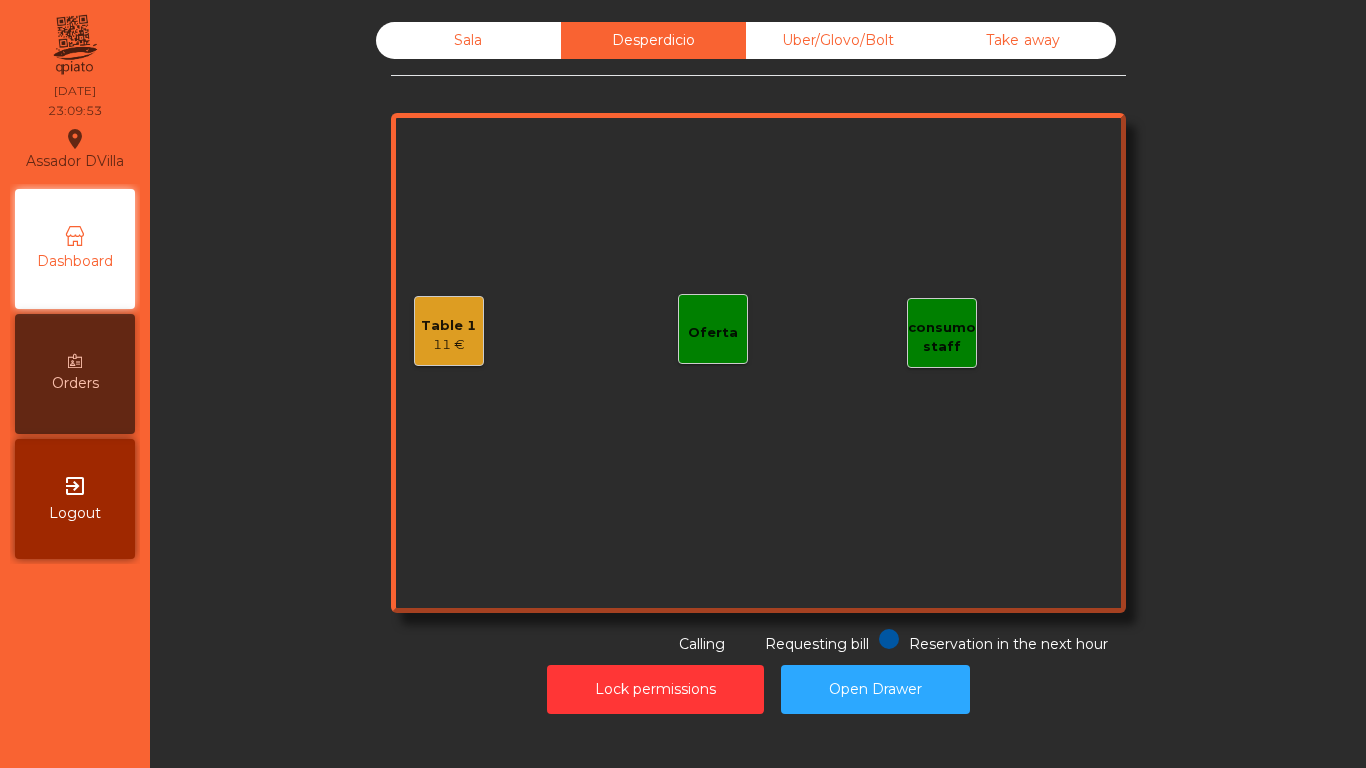 click on "11 €" 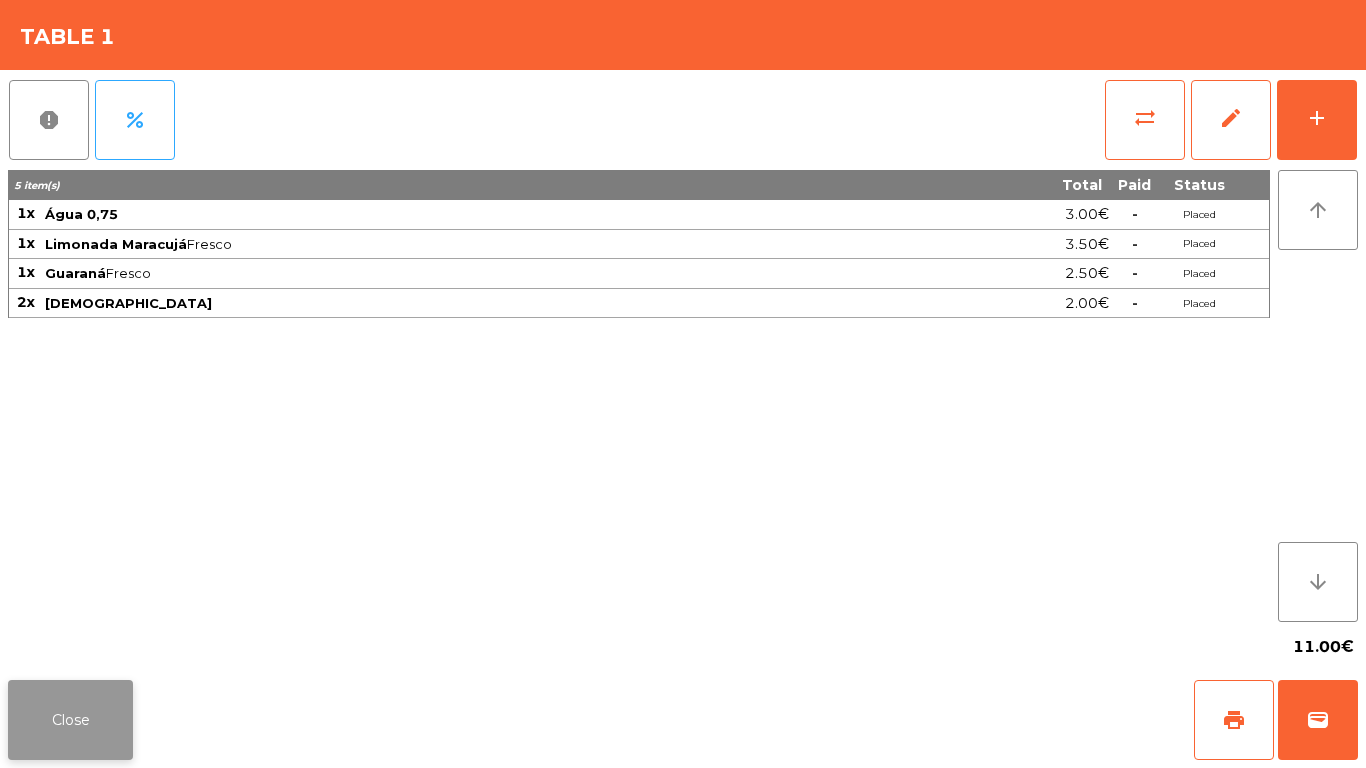 click on "Close" 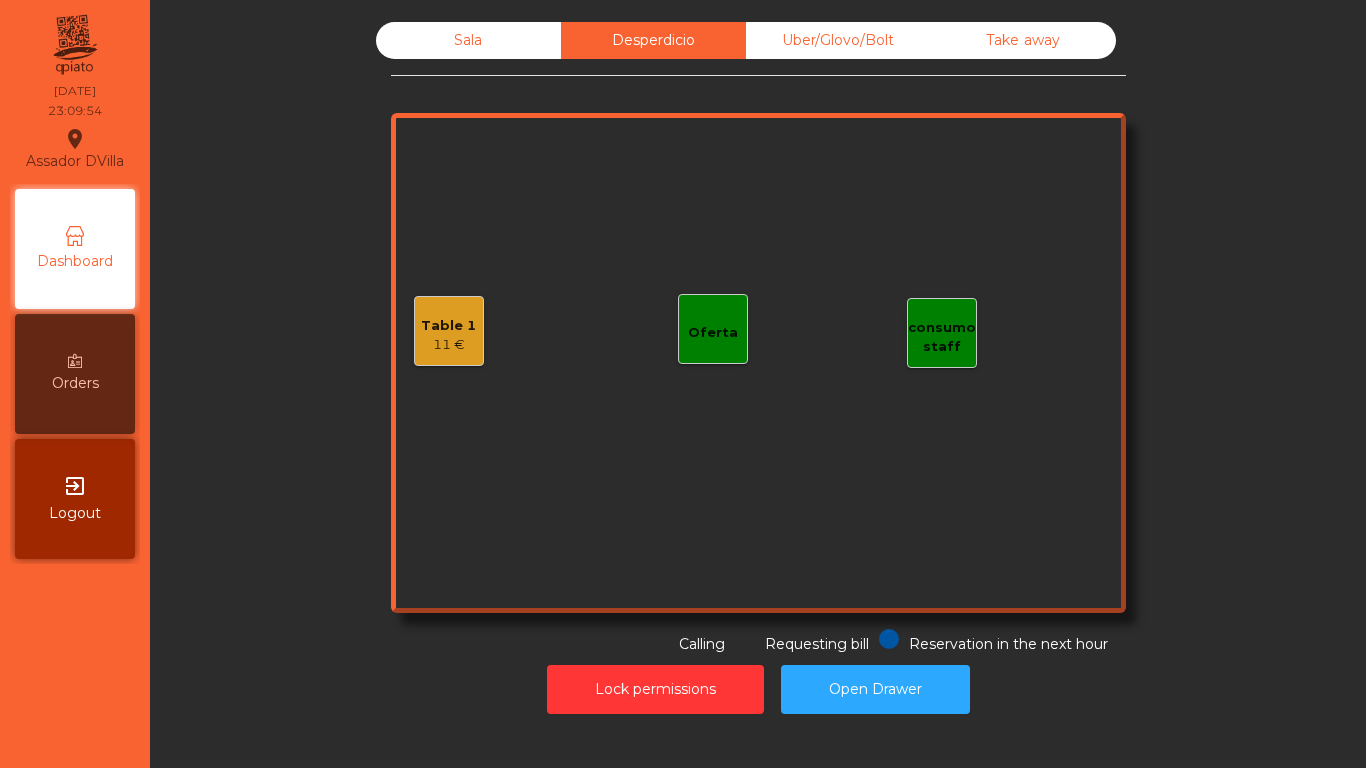 click on "Uber/Glovo/Bolt" 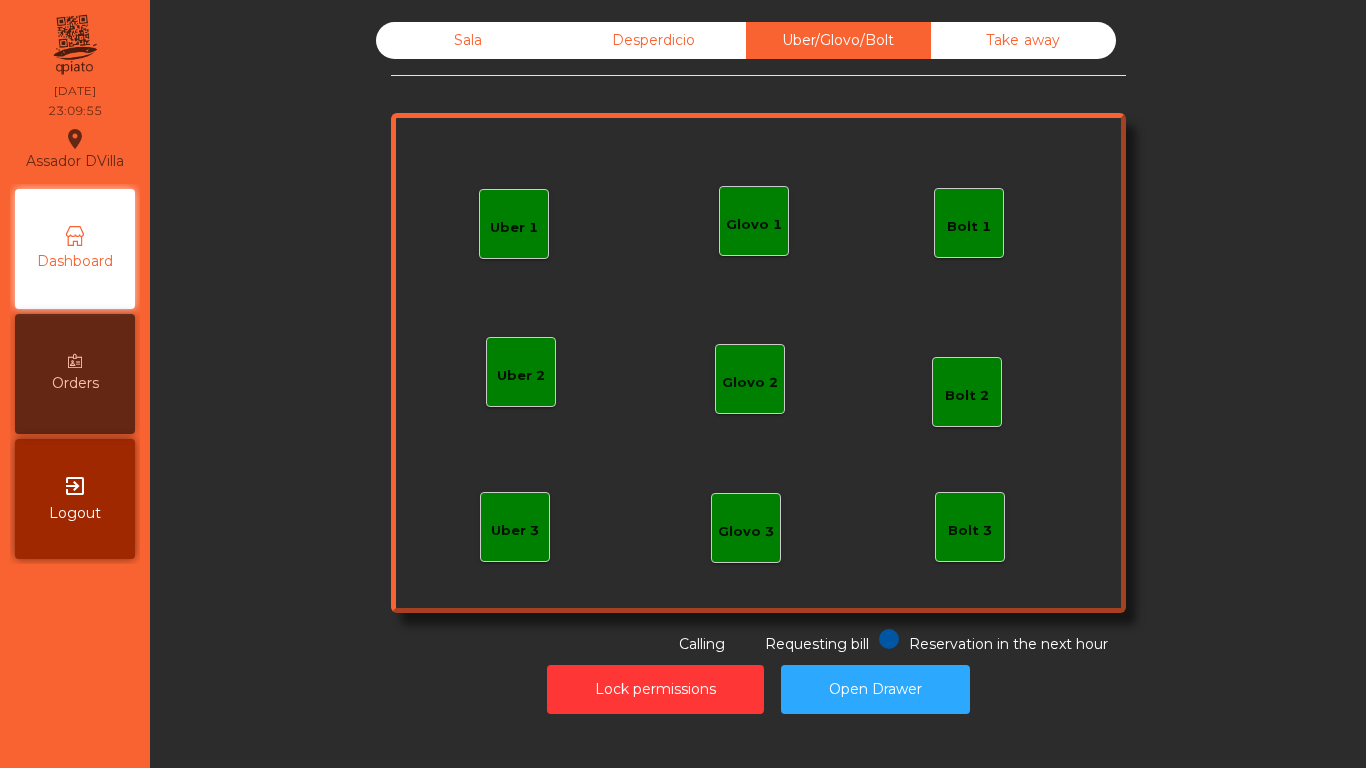 click on "Take away" 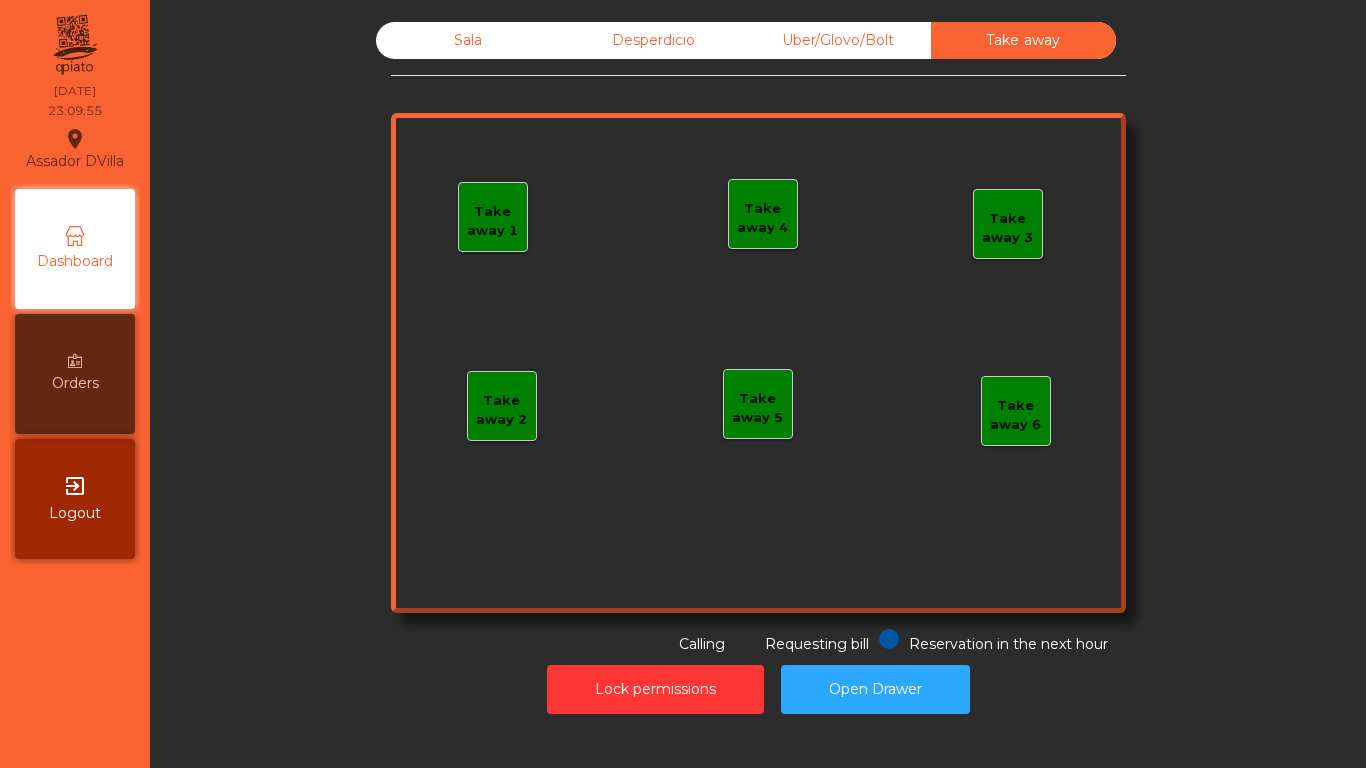 click on "Desperdicio" 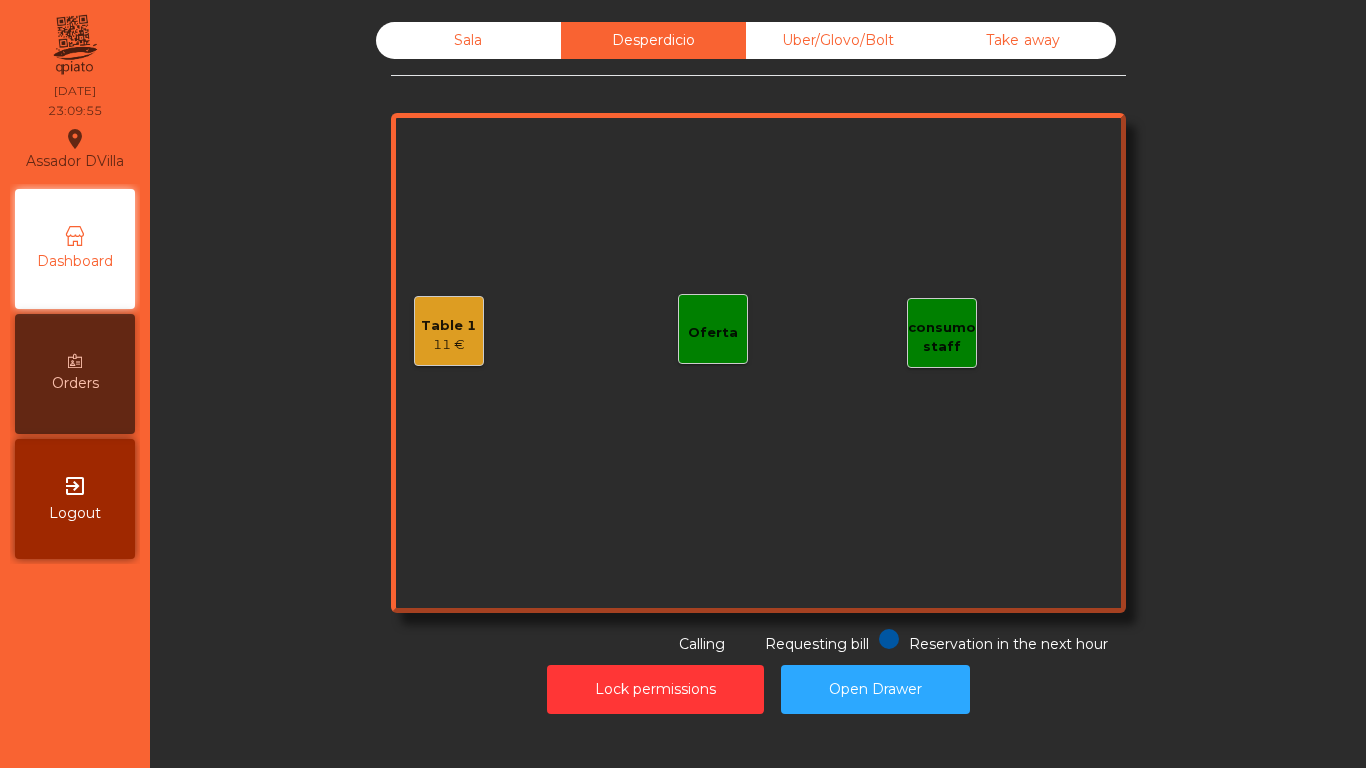 click on "Sala" 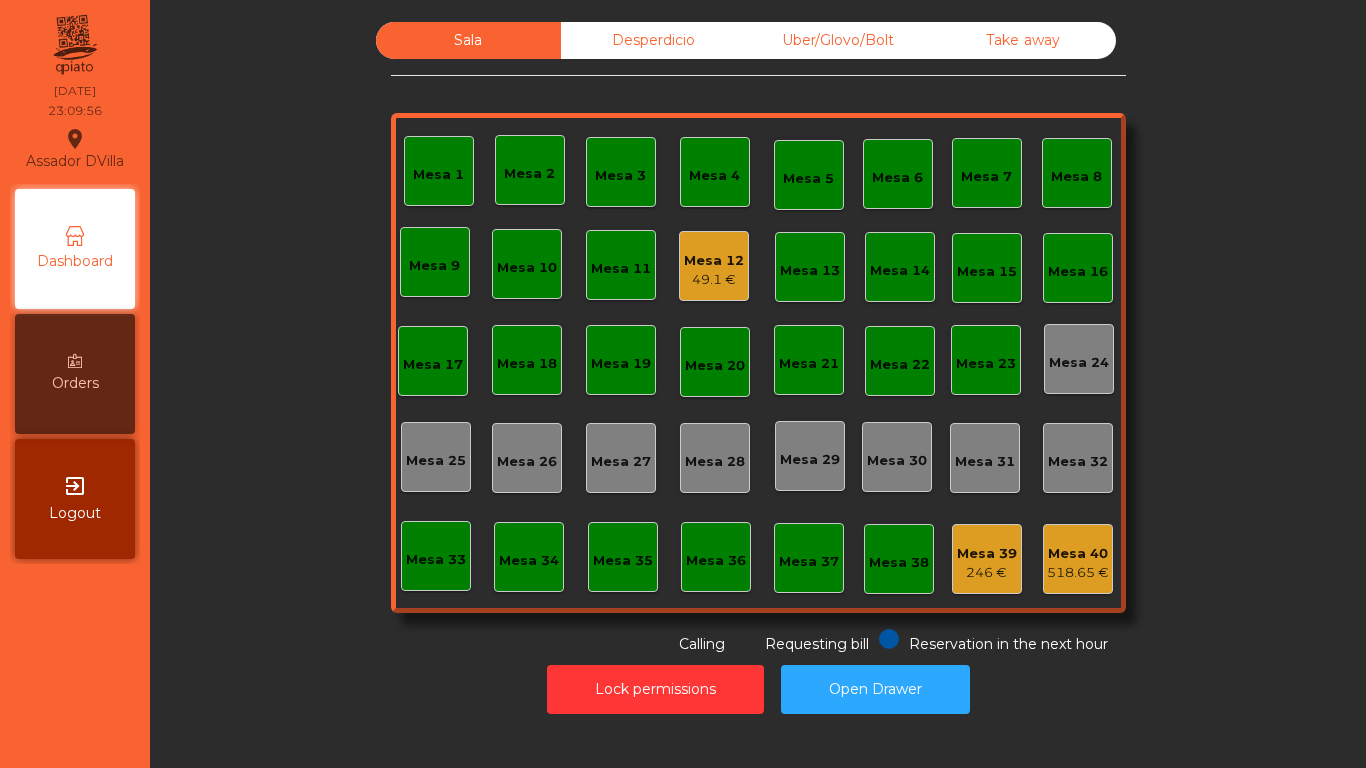 click on "Desperdicio" 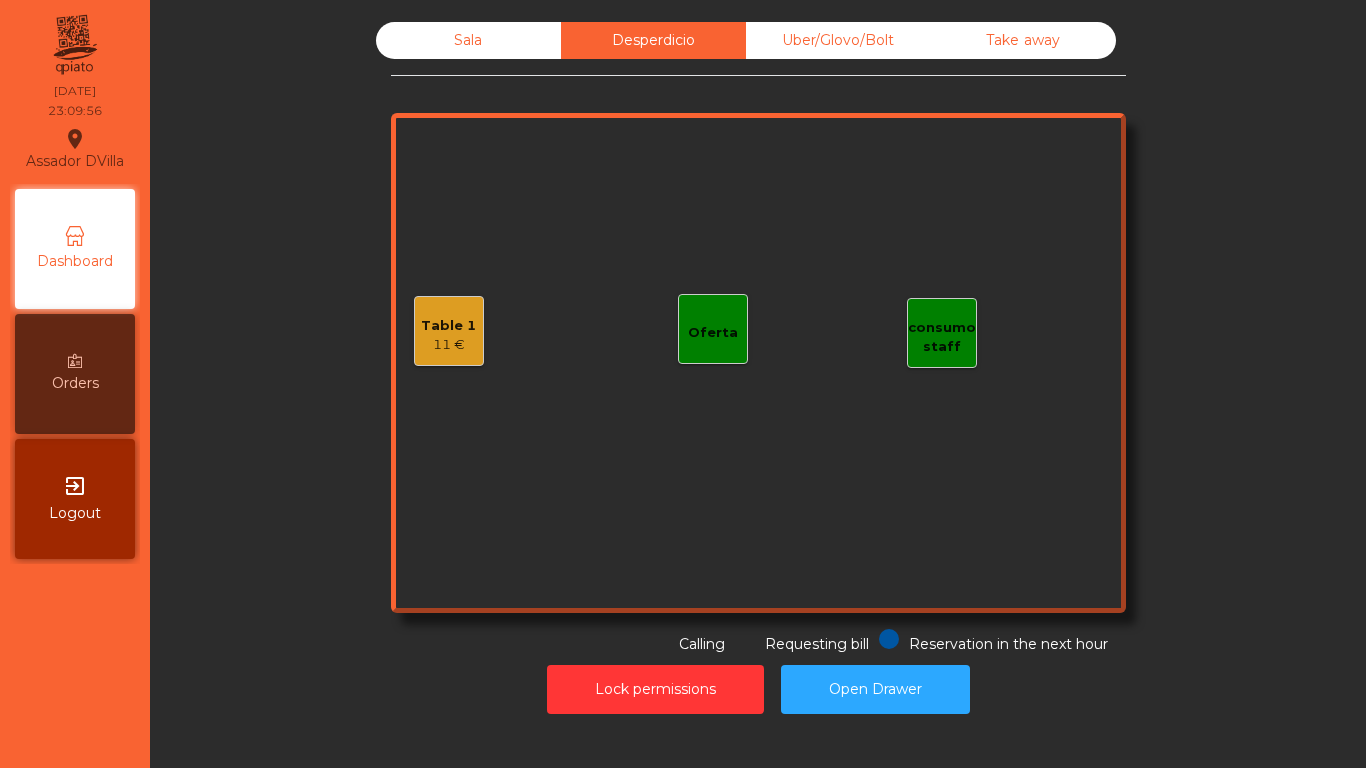 click on "Table 1   11 €" 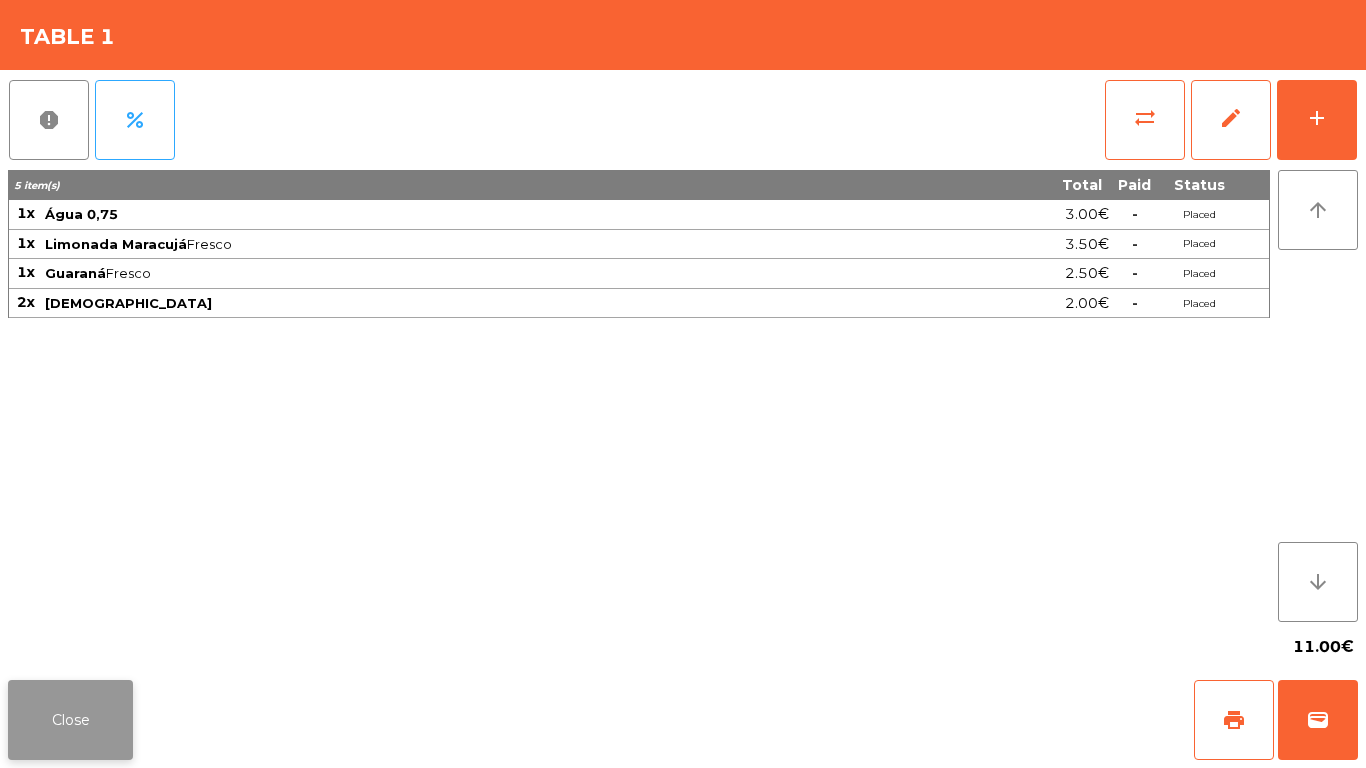 click on "Close" 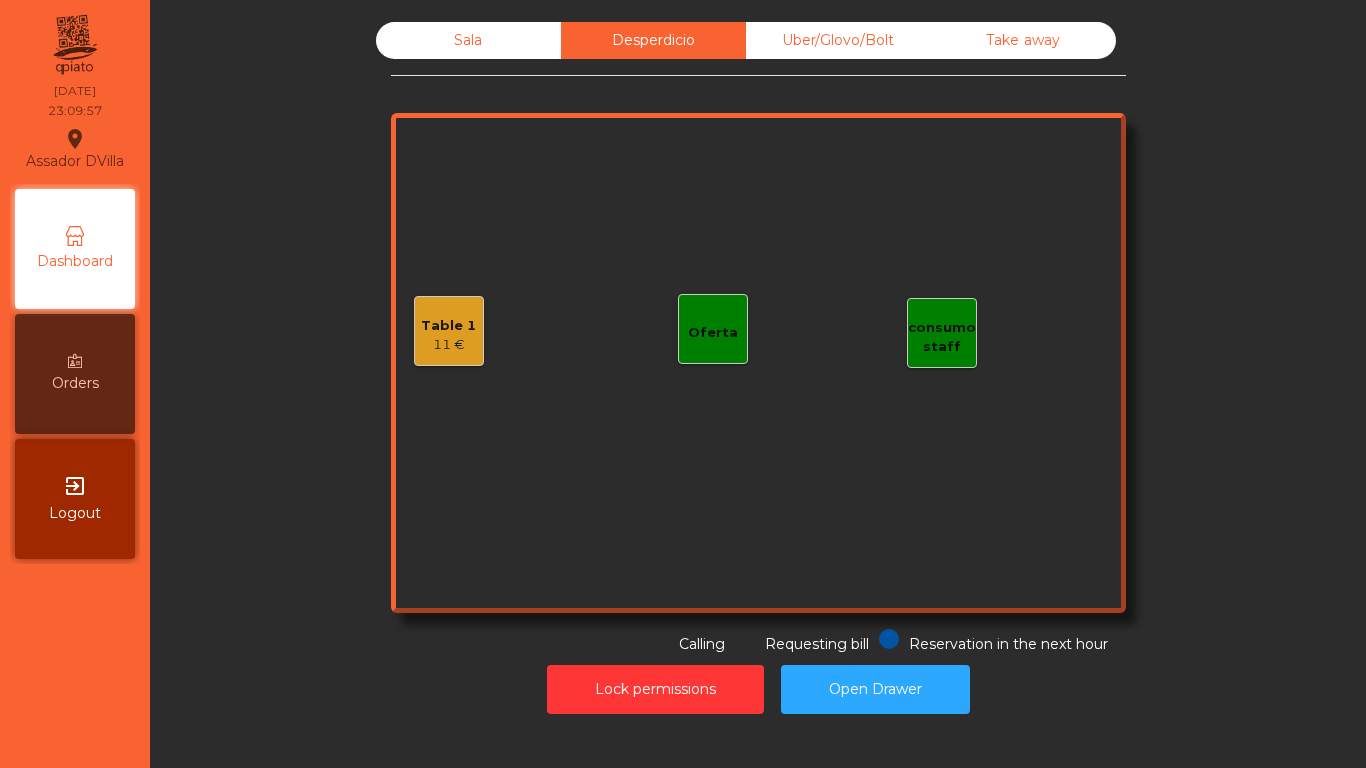 click on "Sala" 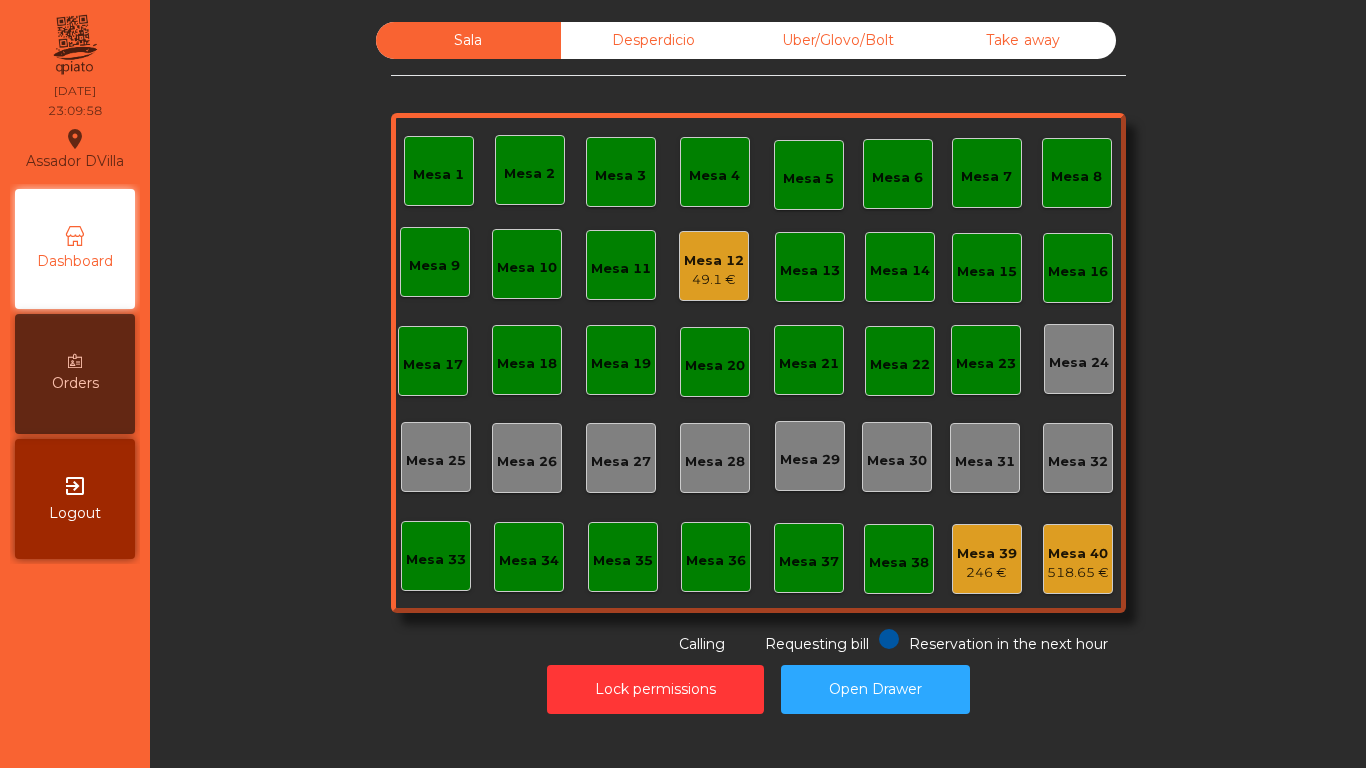 click on "Mesa 39   246 €" 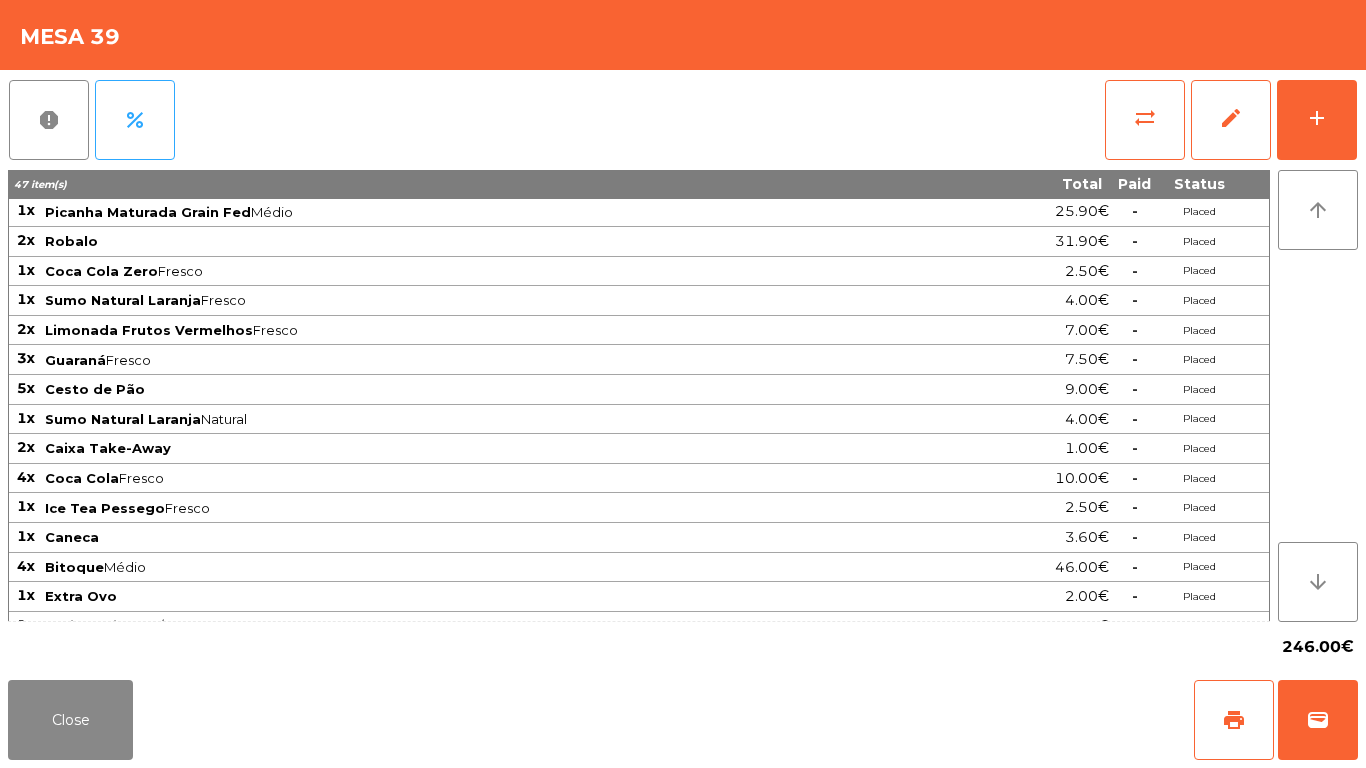 scroll, scrollTop: 0, scrollLeft: 0, axis: both 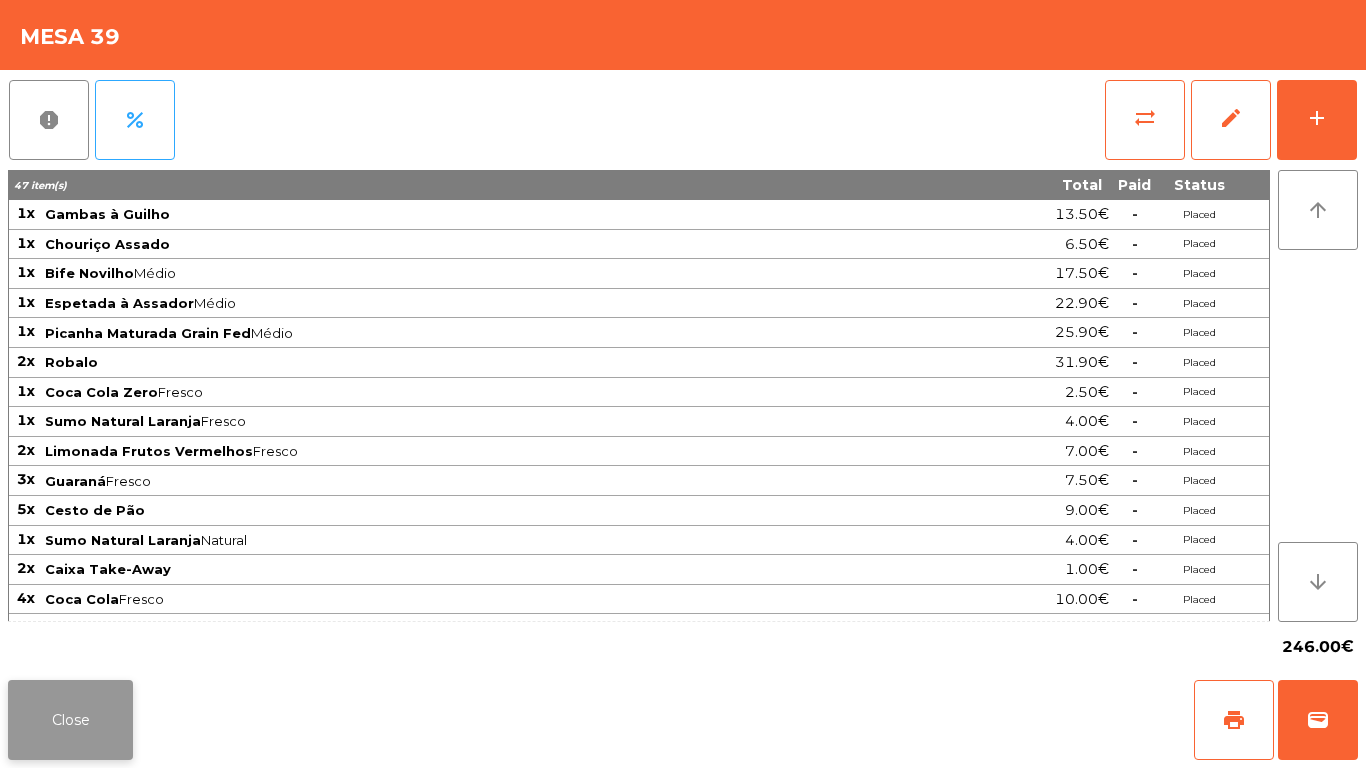 click on "Close" 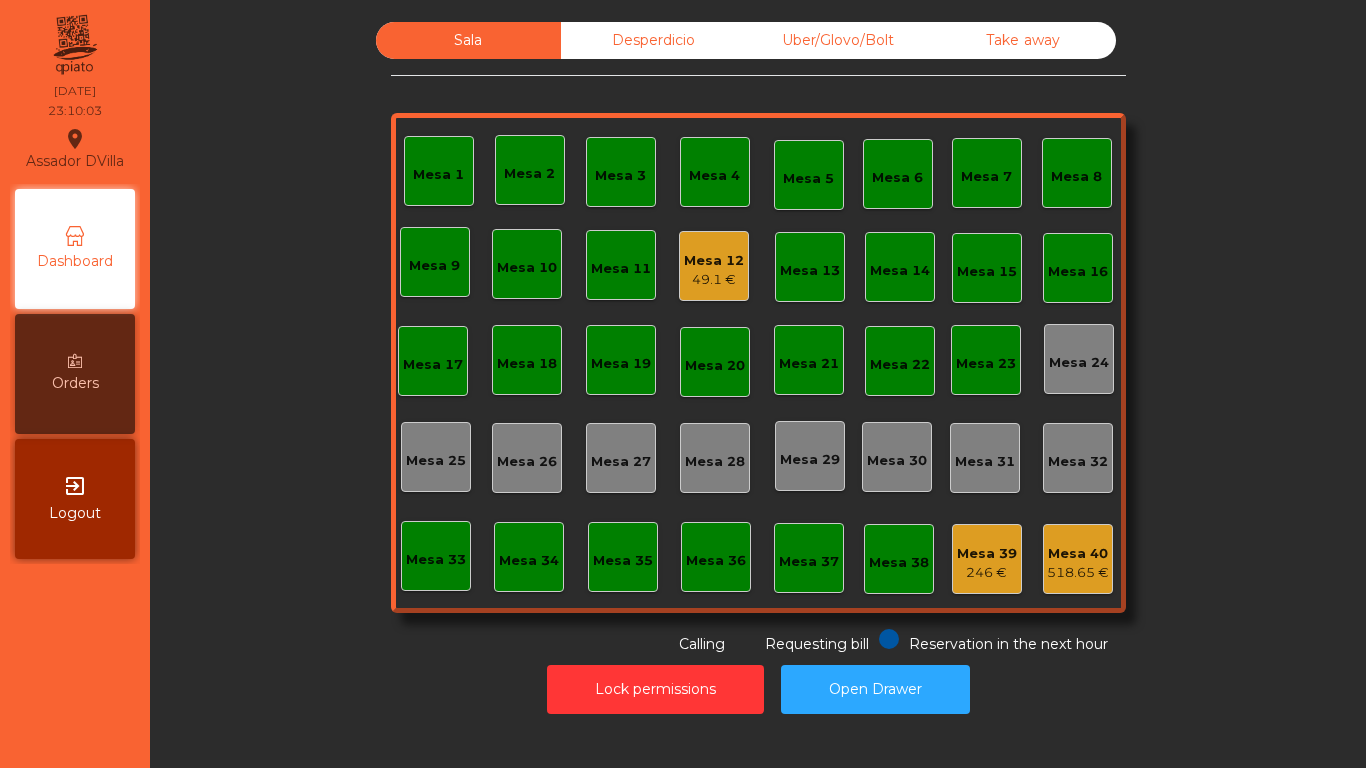 click on "Mesa 12" 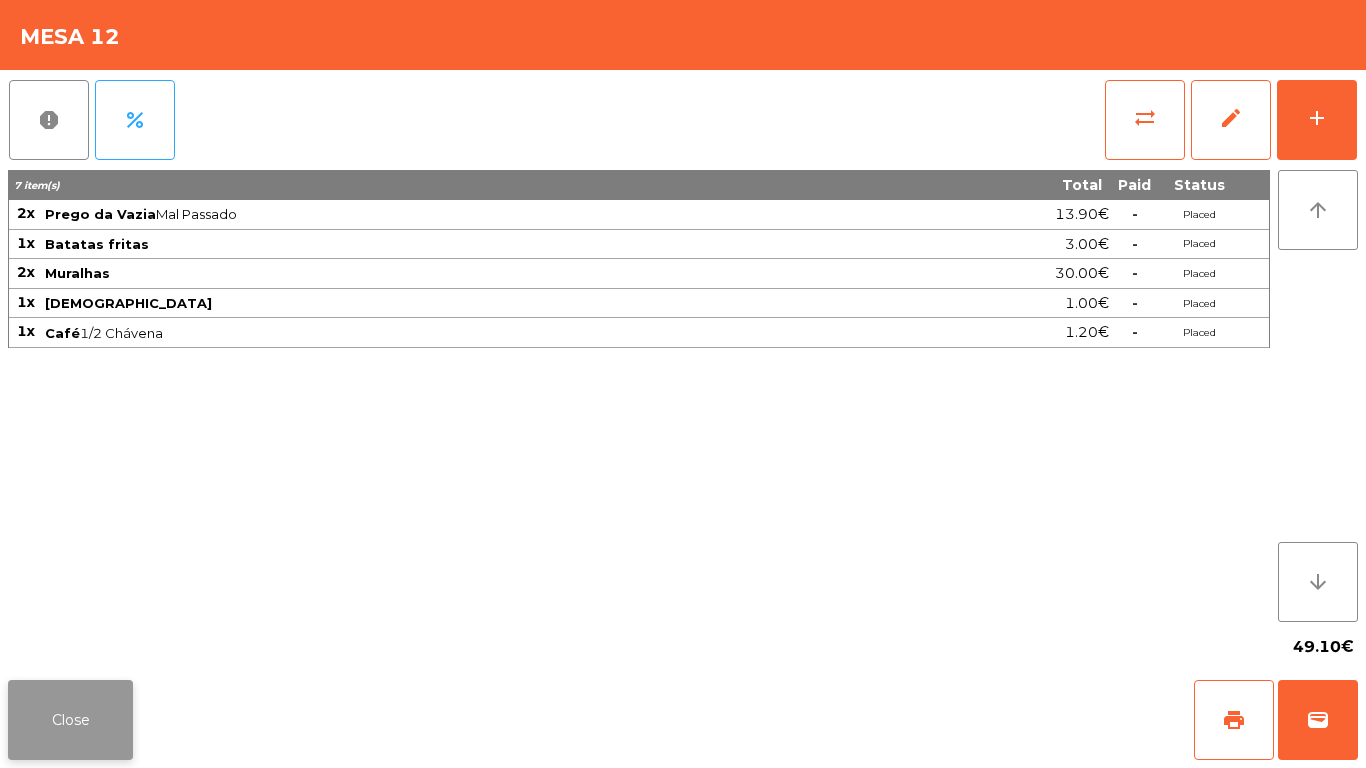 click on "Close" 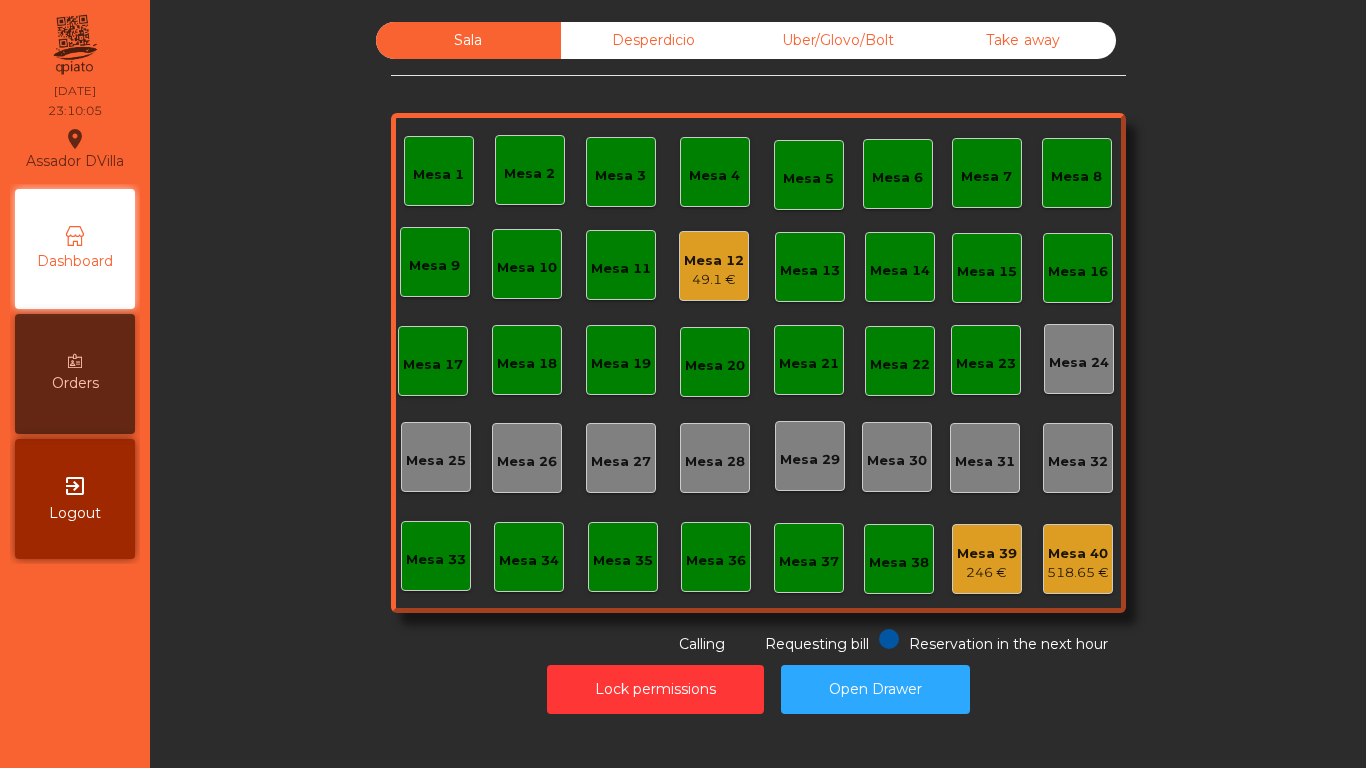 click on "Mesa 40   518.65 €" 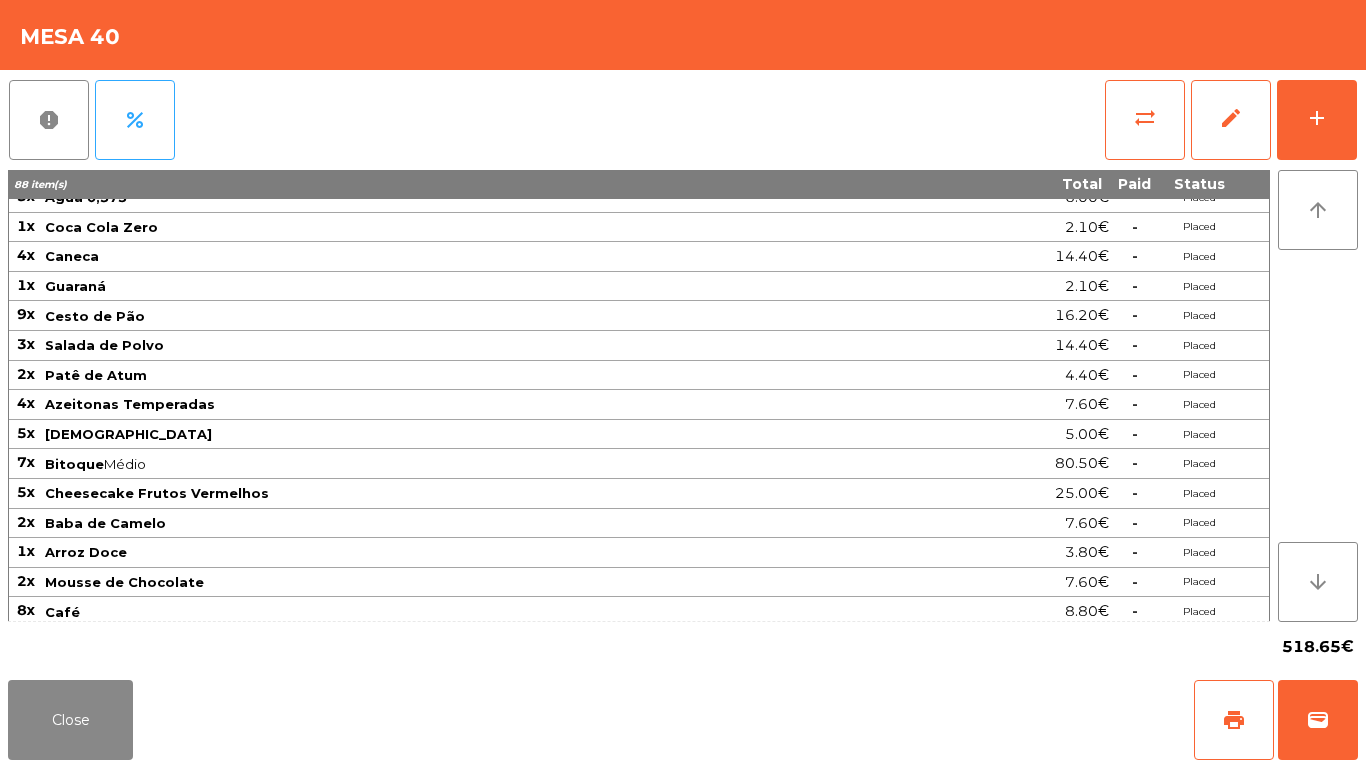 click on "Cheesecake Frutos Vermelhos" 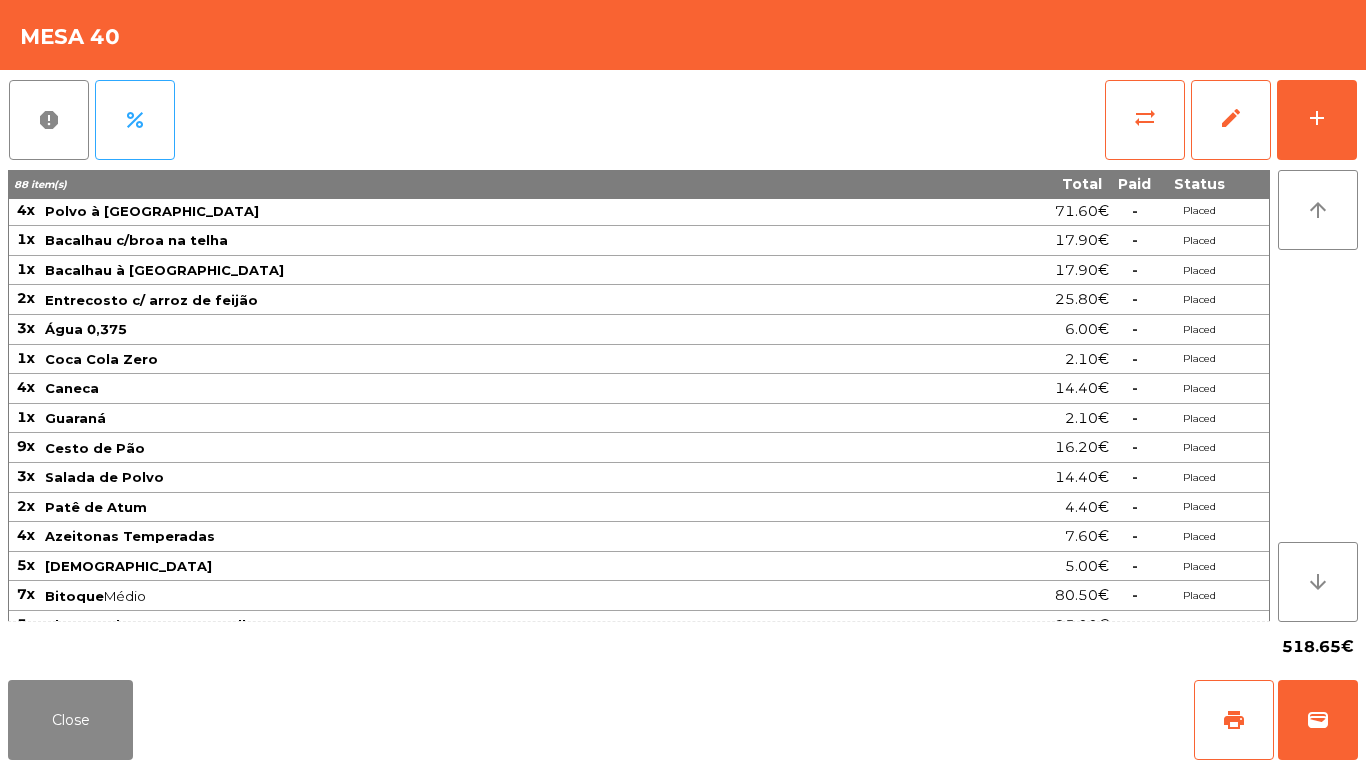 scroll, scrollTop: 0, scrollLeft: 0, axis: both 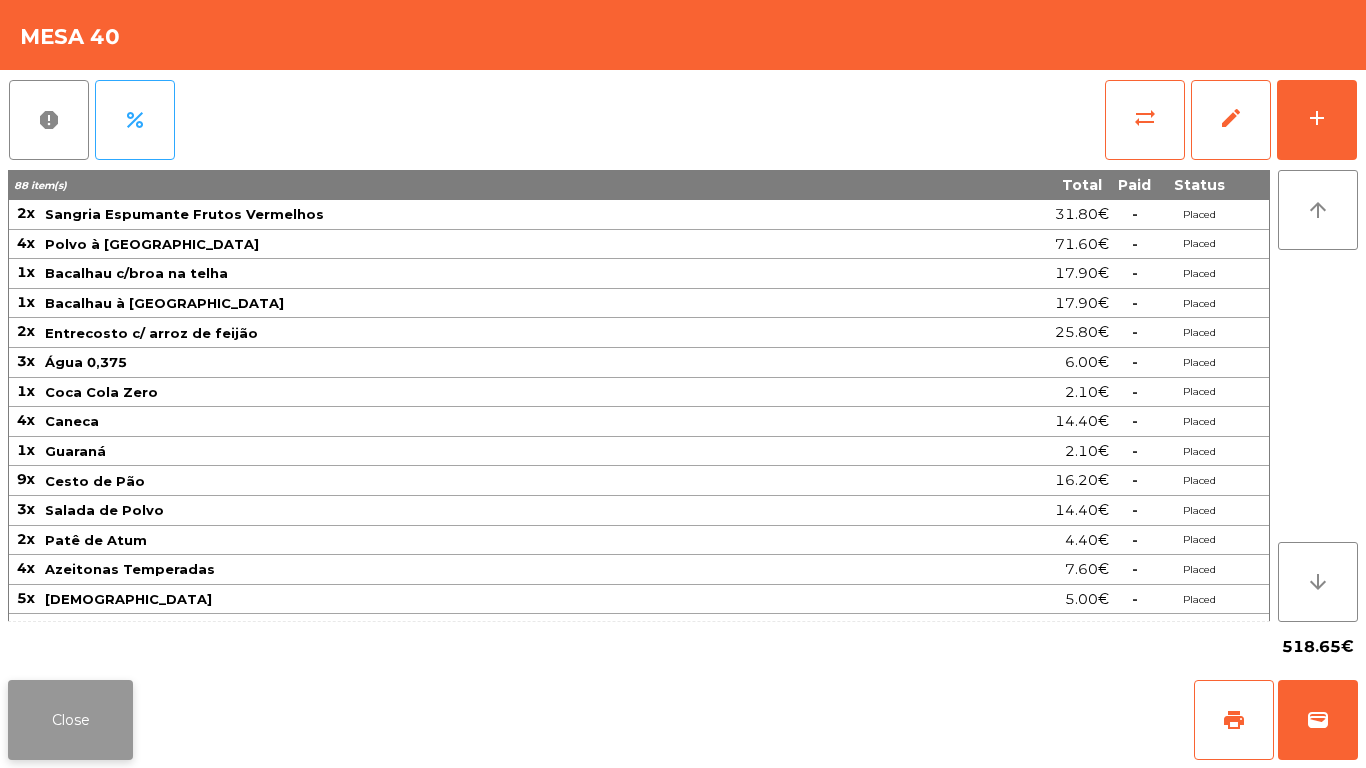 click on "Close" 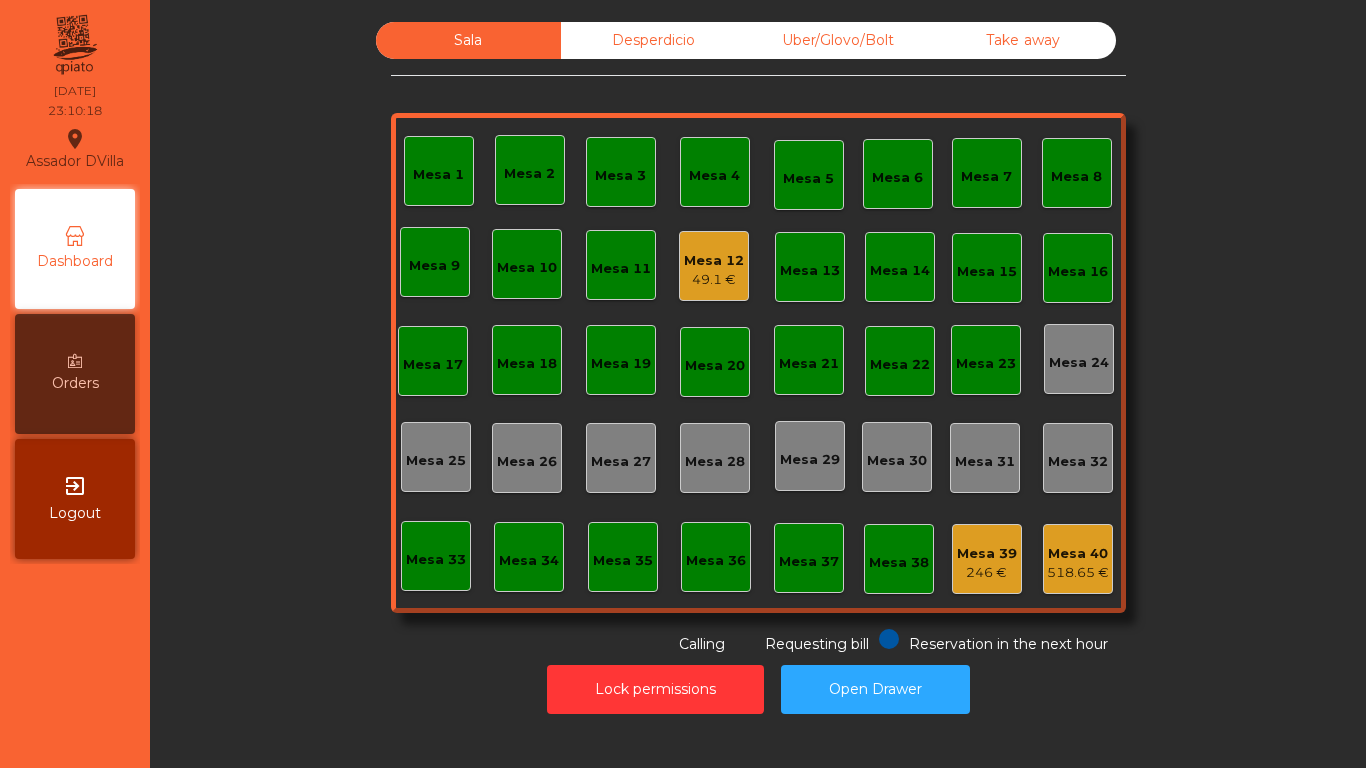 click on "Mesa 12" 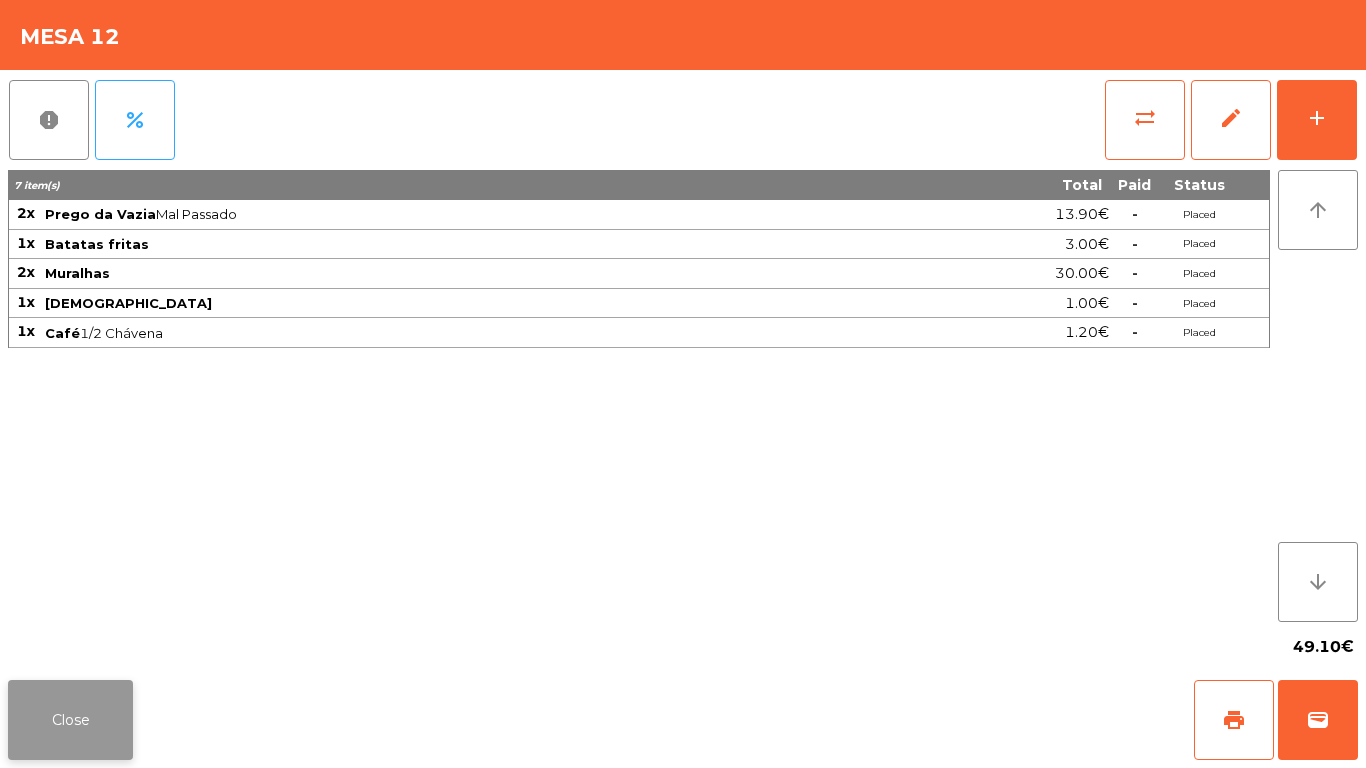 click on "Close" 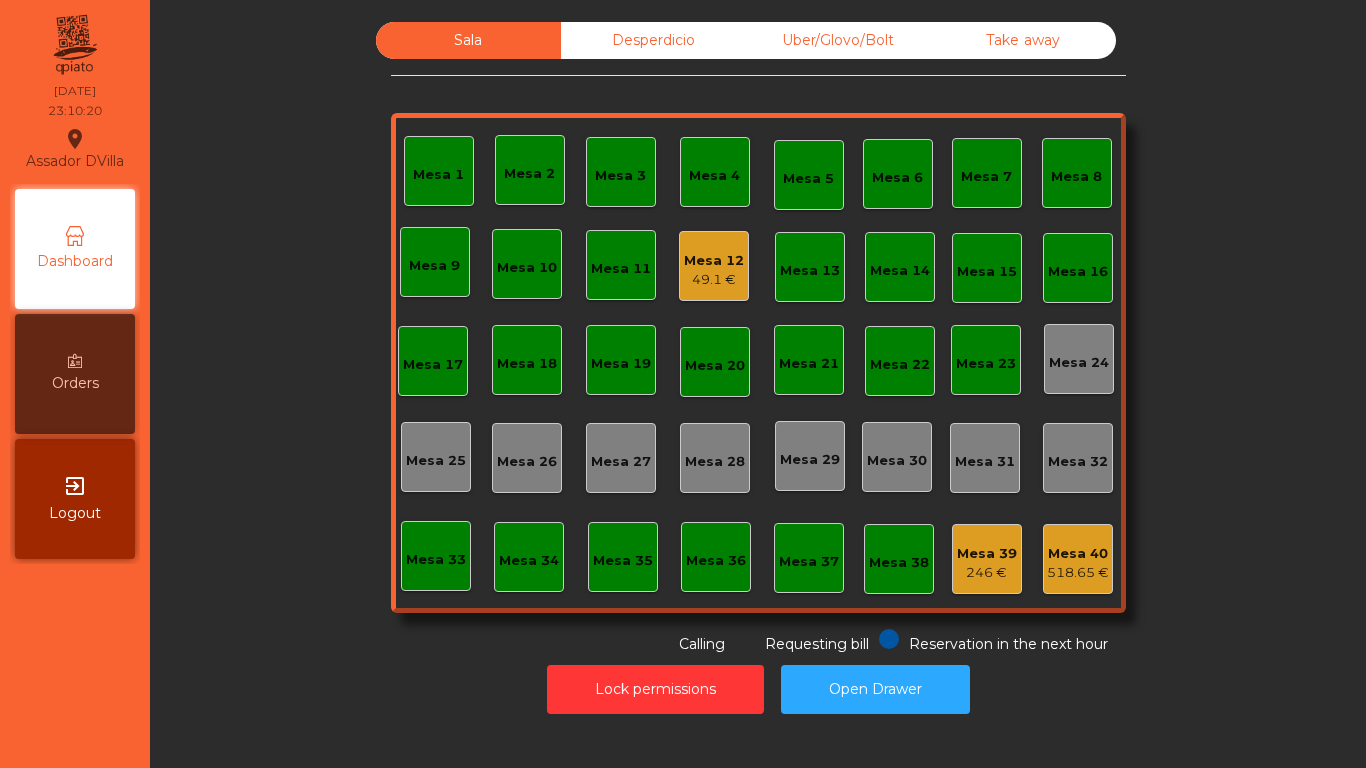 click on "246 €" 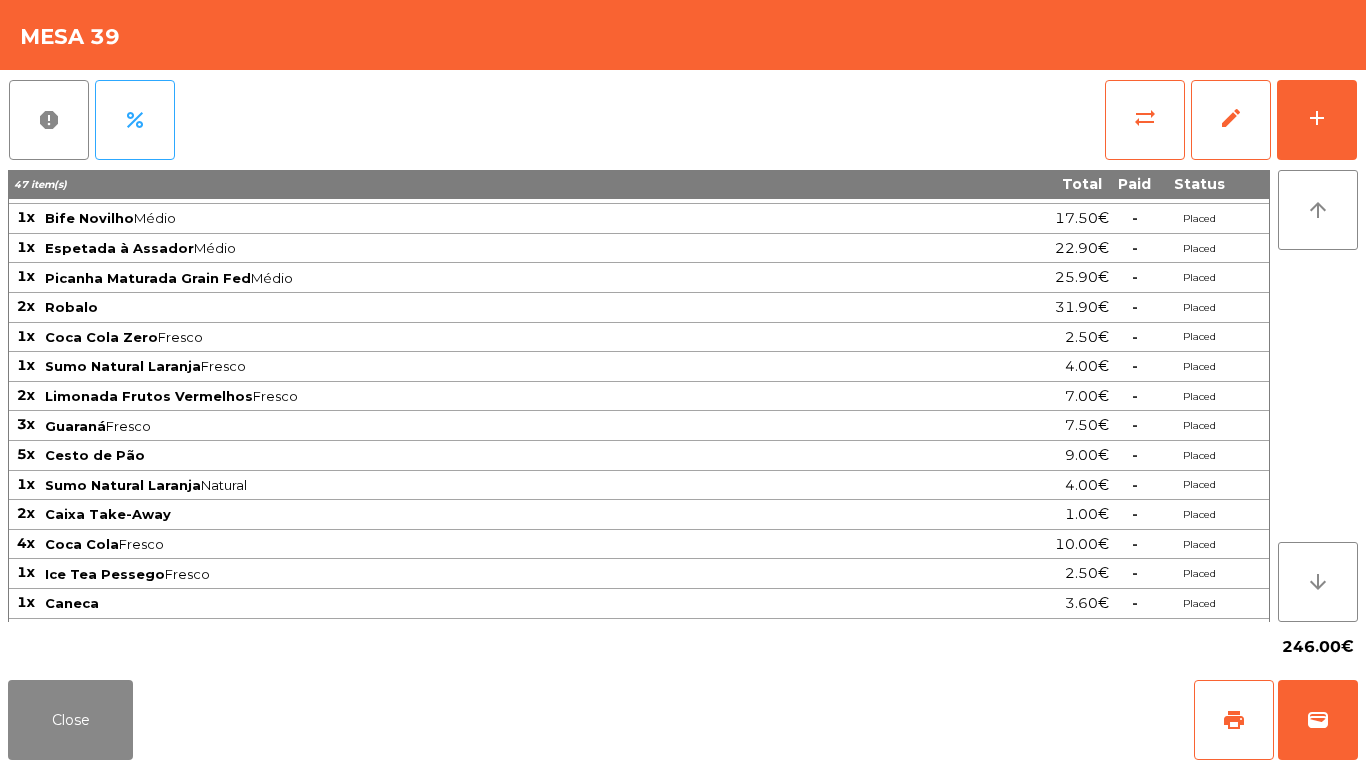 scroll, scrollTop: 259, scrollLeft: 0, axis: vertical 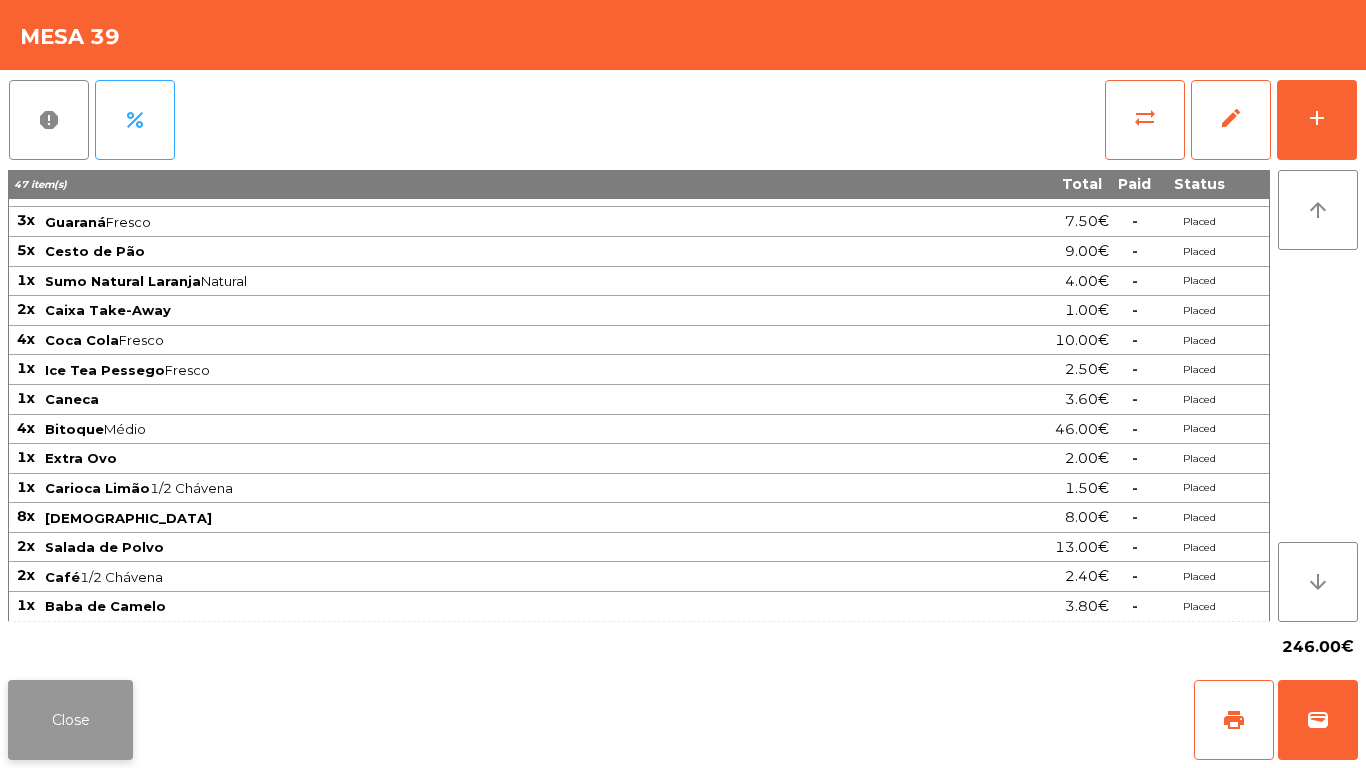 click on "Close" 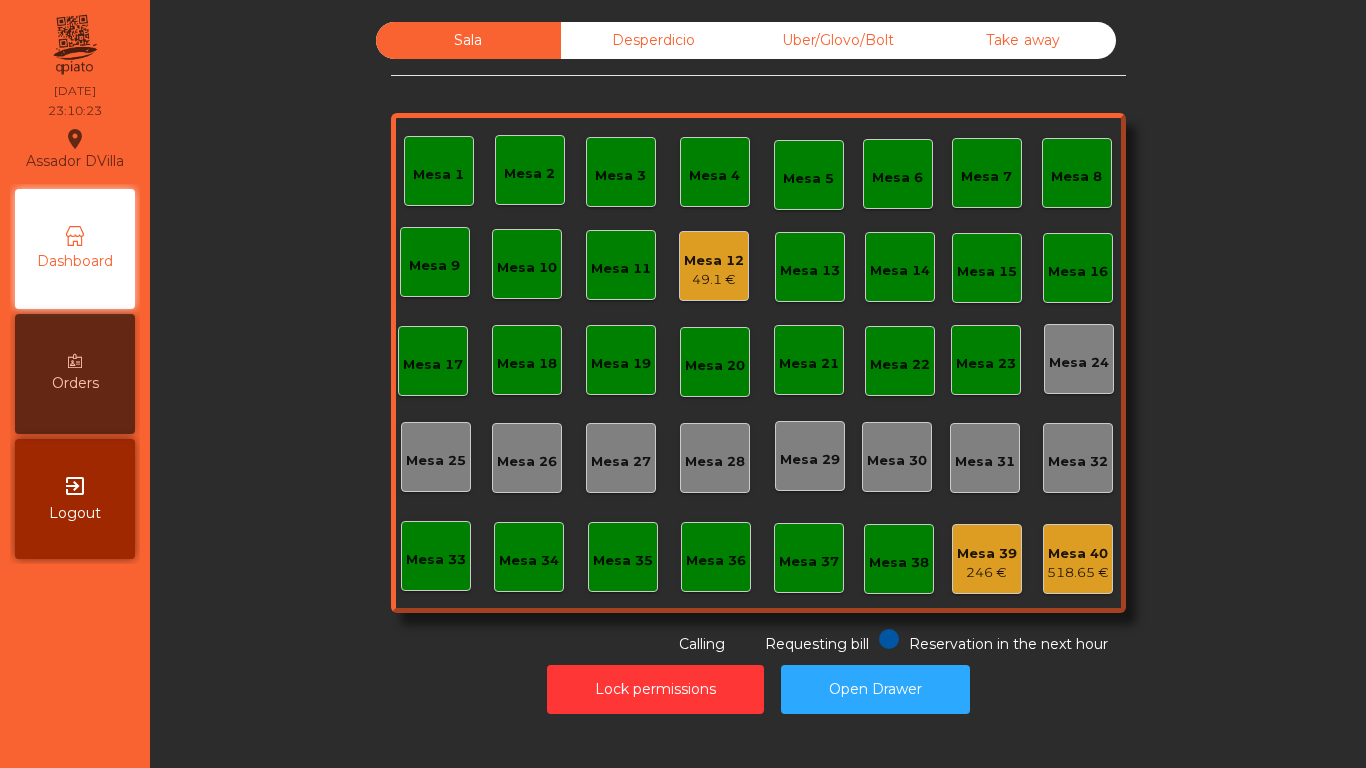 click on "Sala   Desperdicio   Uber/Glovo/Bolt   Take away   Mesa 1   Mesa 2   [GEOGRAPHIC_DATA] 4   [GEOGRAPHIC_DATA] 6   [GEOGRAPHIC_DATA] 9   [GEOGRAPHIC_DATA] 11   Mesa 12   49.1 €   [GEOGRAPHIC_DATA] 13   [GEOGRAPHIC_DATA] 15   [GEOGRAPHIC_DATA] 17   [GEOGRAPHIC_DATA] 18   [GEOGRAPHIC_DATA] 19   [GEOGRAPHIC_DATA] 21   [GEOGRAPHIC_DATA] 22   [GEOGRAPHIC_DATA] 24   [GEOGRAPHIC_DATA] 25   [GEOGRAPHIC_DATA] 27   [GEOGRAPHIC_DATA] 28   [GEOGRAPHIC_DATA] 29   [GEOGRAPHIC_DATA] 30   [GEOGRAPHIC_DATA] 32   [GEOGRAPHIC_DATA] 34   [GEOGRAPHIC_DATA] 35   [GEOGRAPHIC_DATA] 37   [GEOGRAPHIC_DATA] 39   246 €   Mesa 40   518.65 €  Reservation in the next hour Requesting bill Calling" 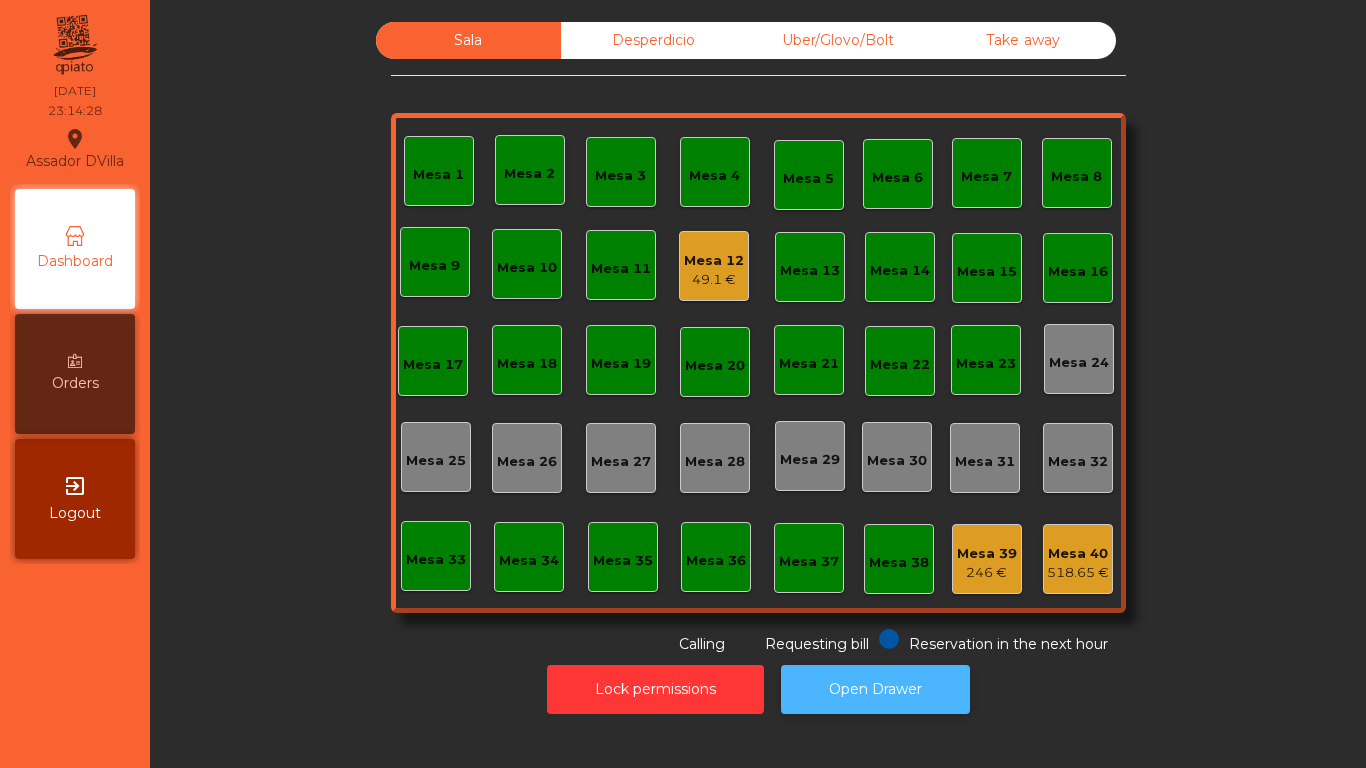 click on "Open Drawer" 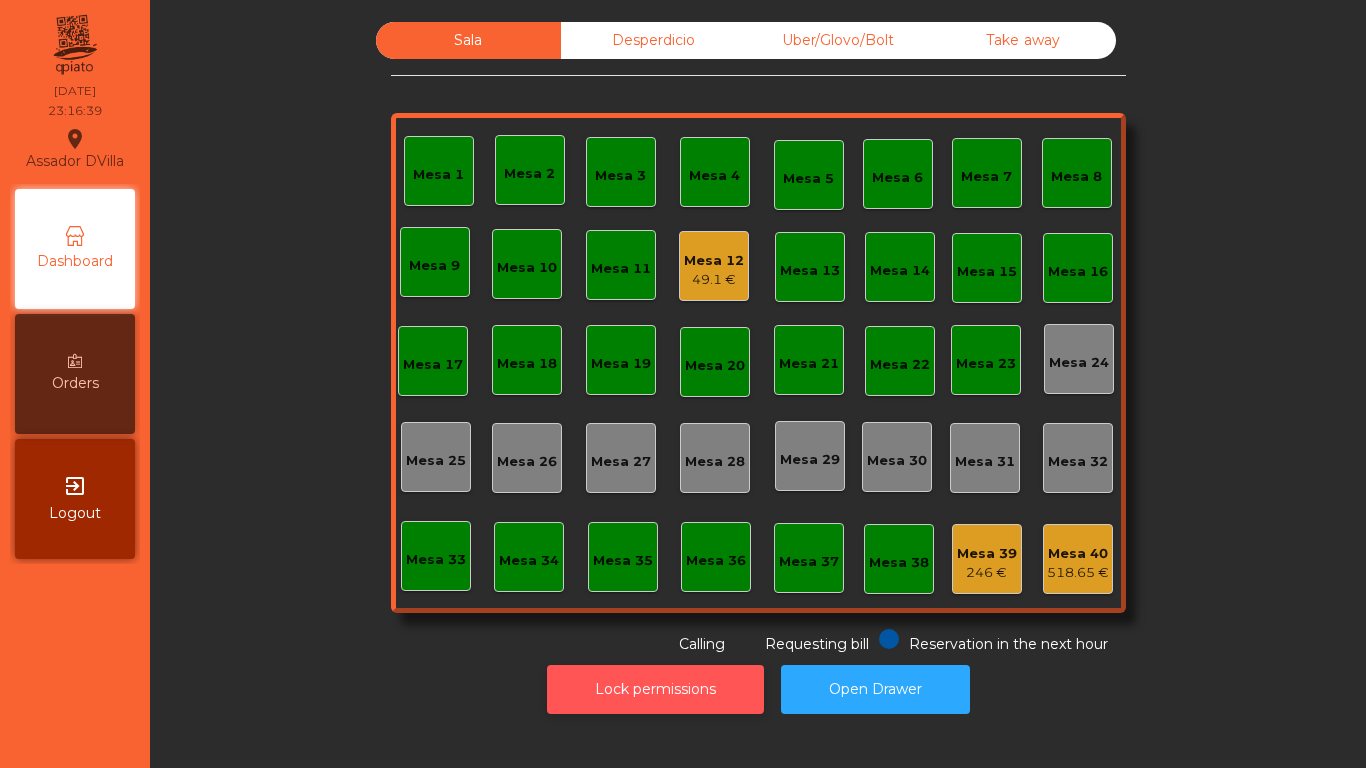 click on "Lock permissions" 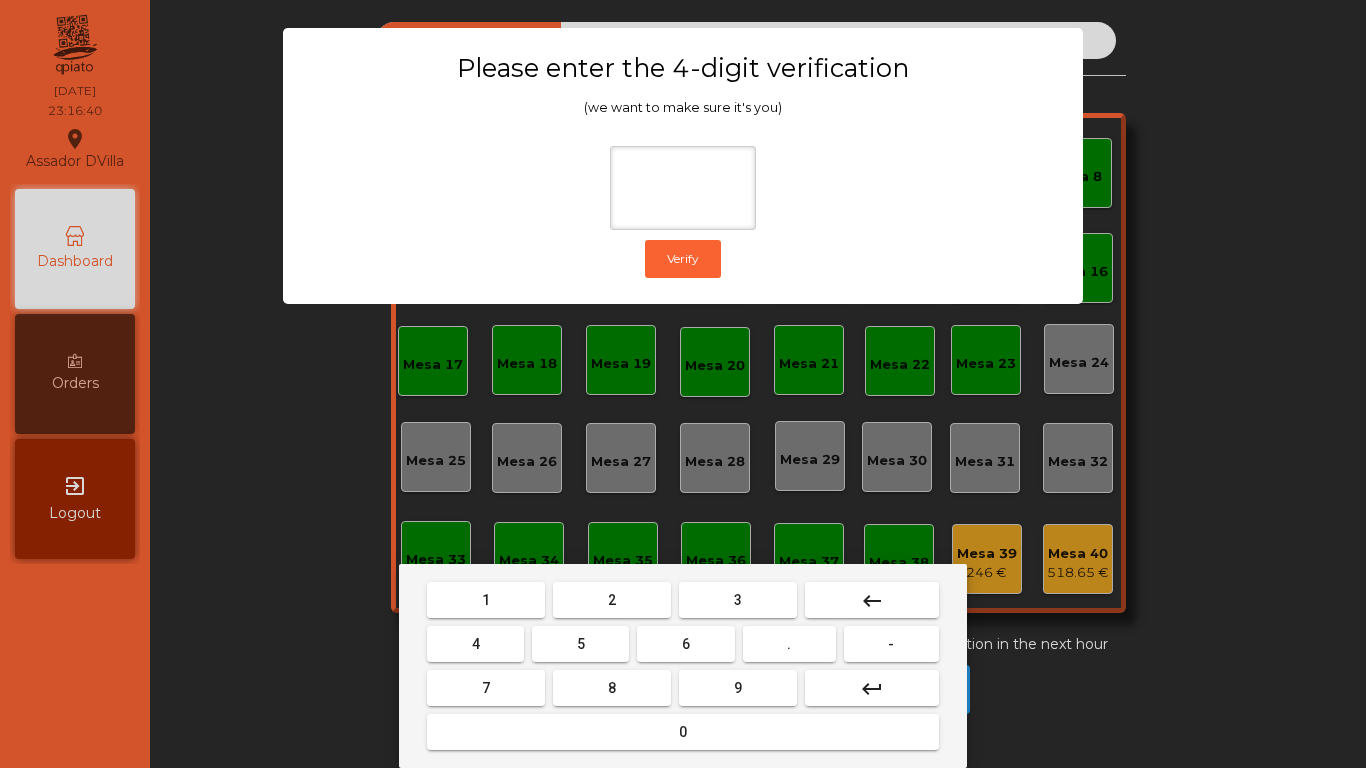 click on "1" at bounding box center (486, 600) 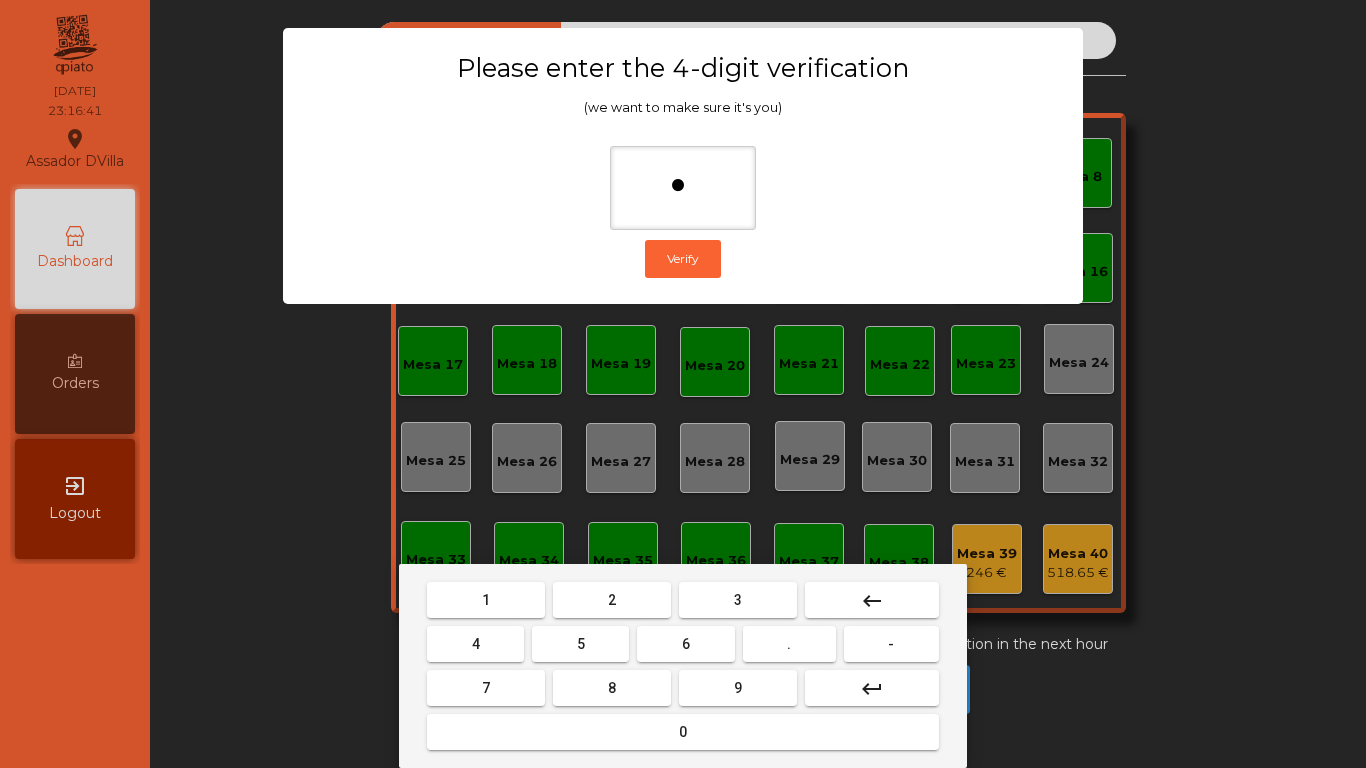 drag, startPoint x: 696, startPoint y: 682, endPoint x: 466, endPoint y: 681, distance: 230.00217 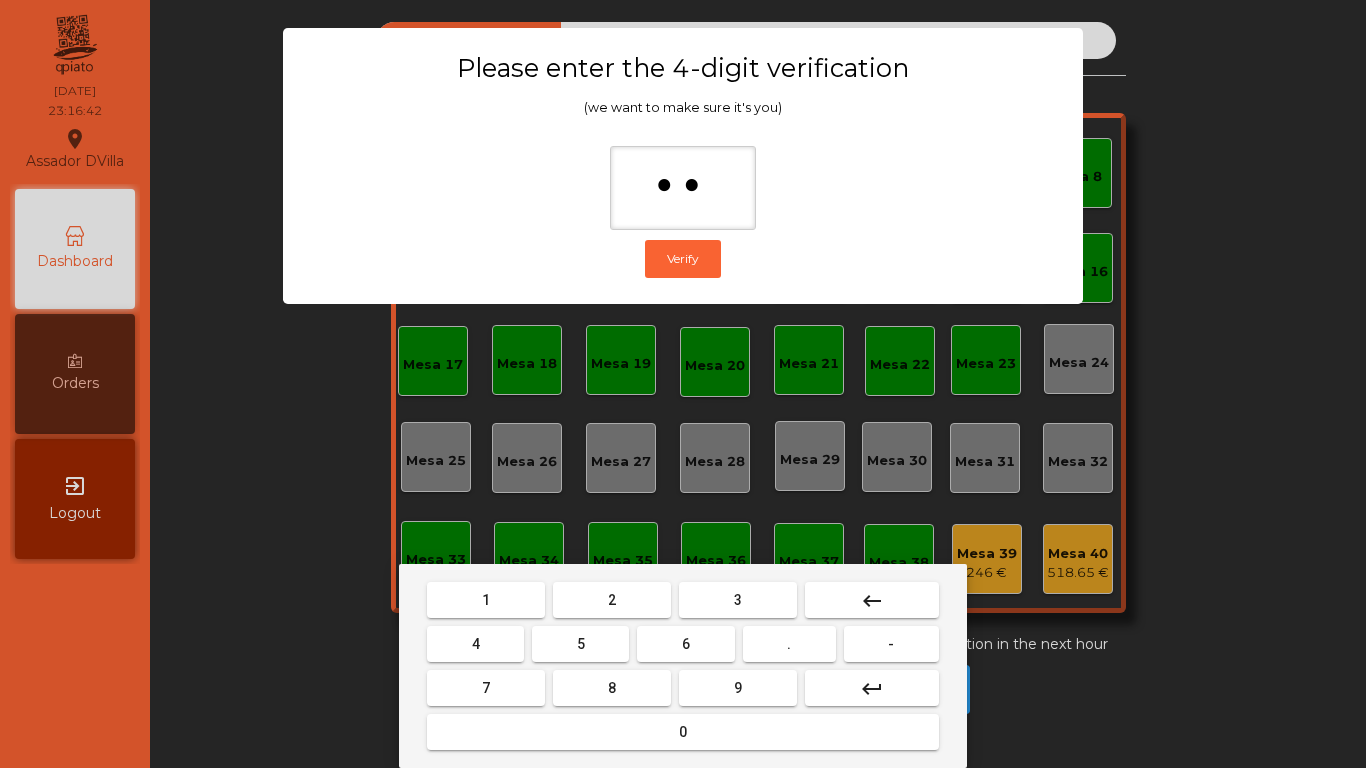 click on "4" at bounding box center (475, 644) 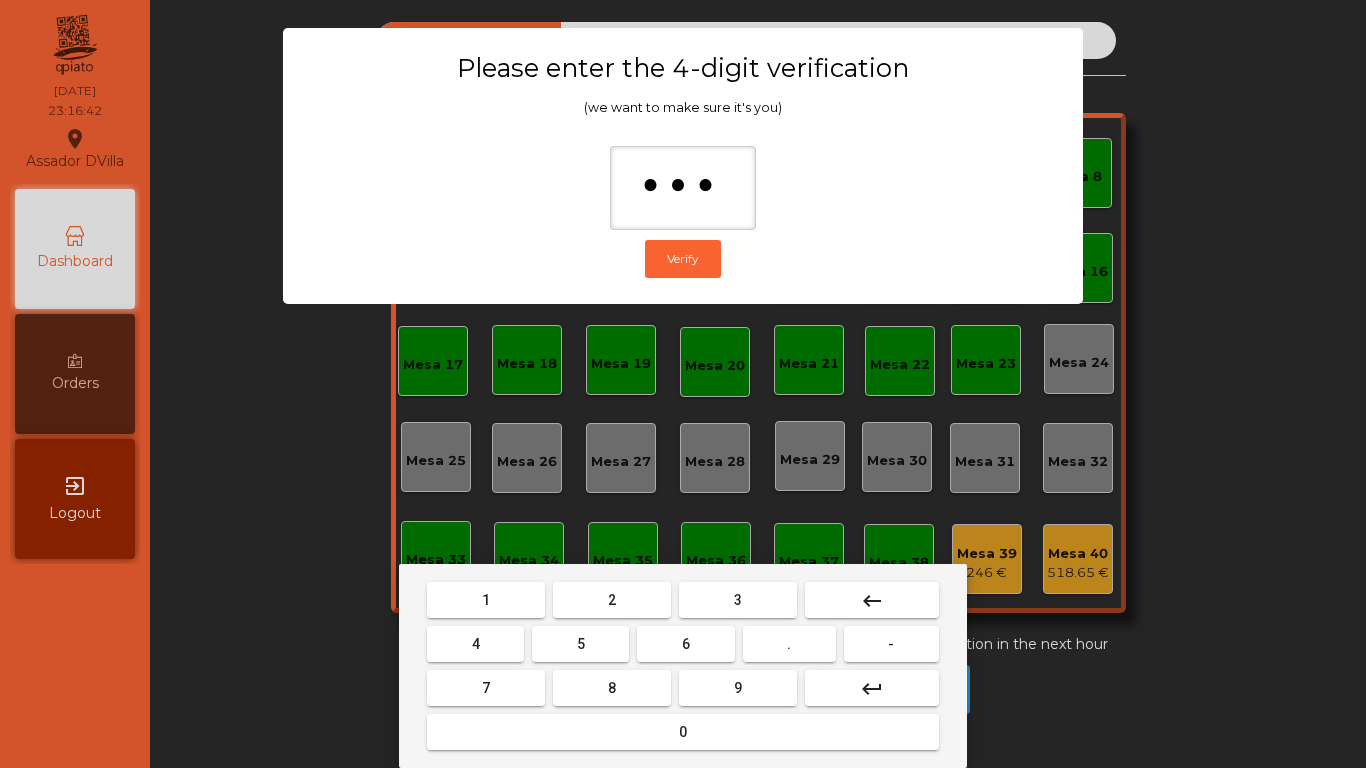 drag, startPoint x: 599, startPoint y: 738, endPoint x: 599, endPoint y: 713, distance: 25 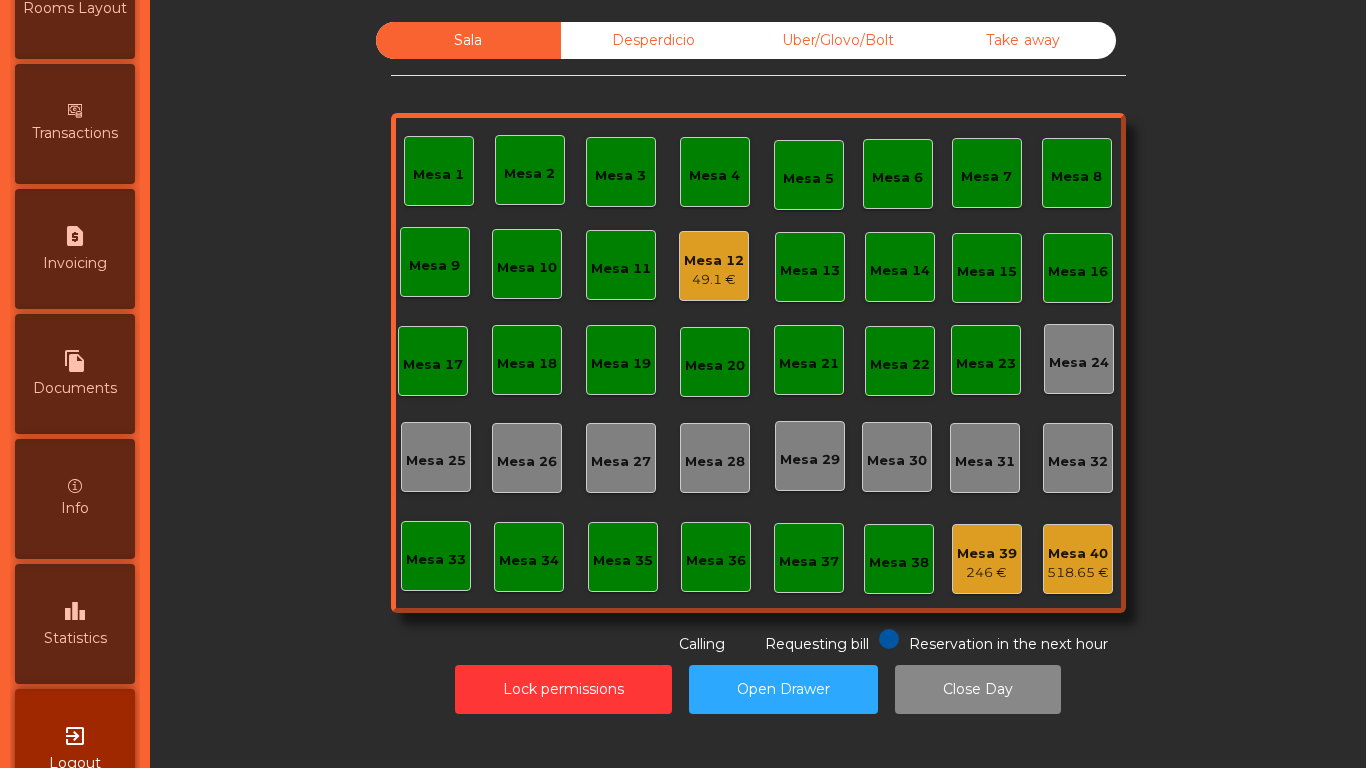 click on "Statistics" at bounding box center [75, 638] 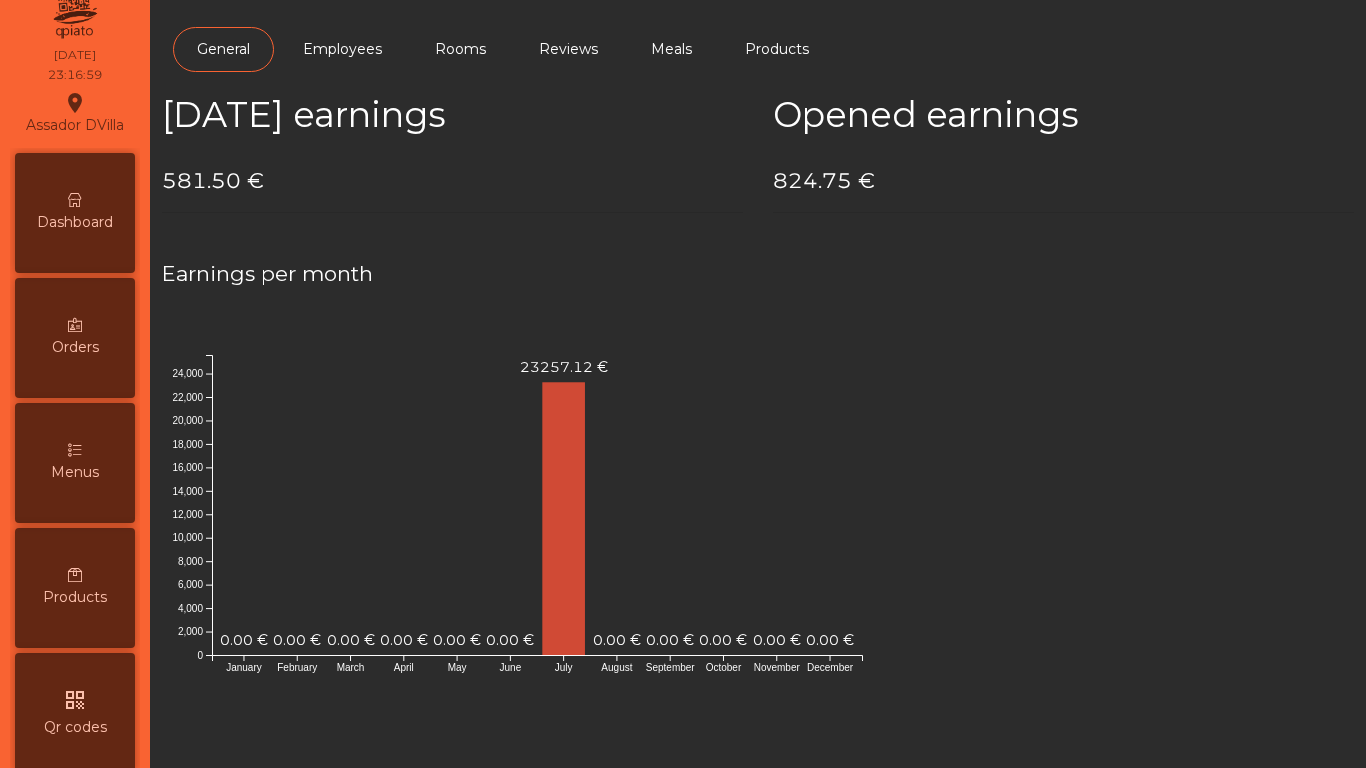 scroll, scrollTop: 0, scrollLeft: 0, axis: both 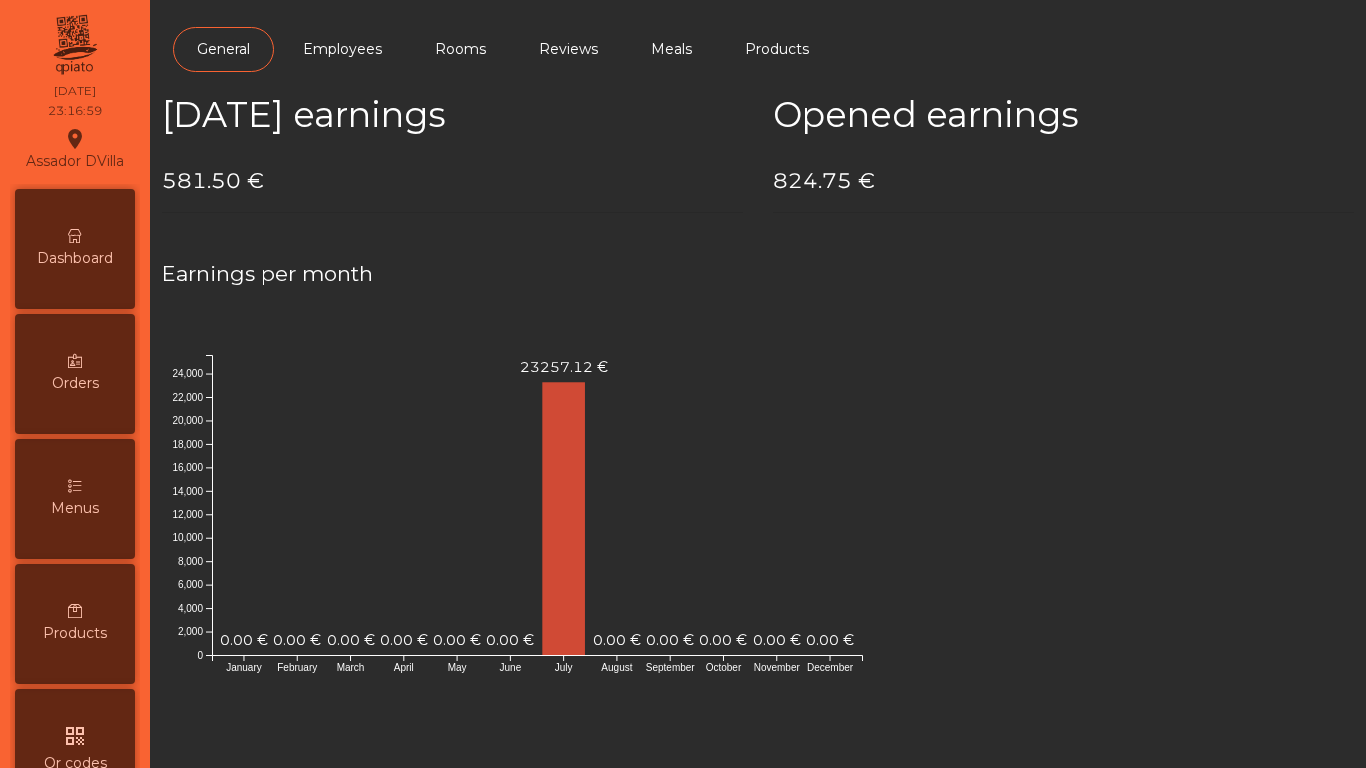 click on "Dashboard" at bounding box center [75, 258] 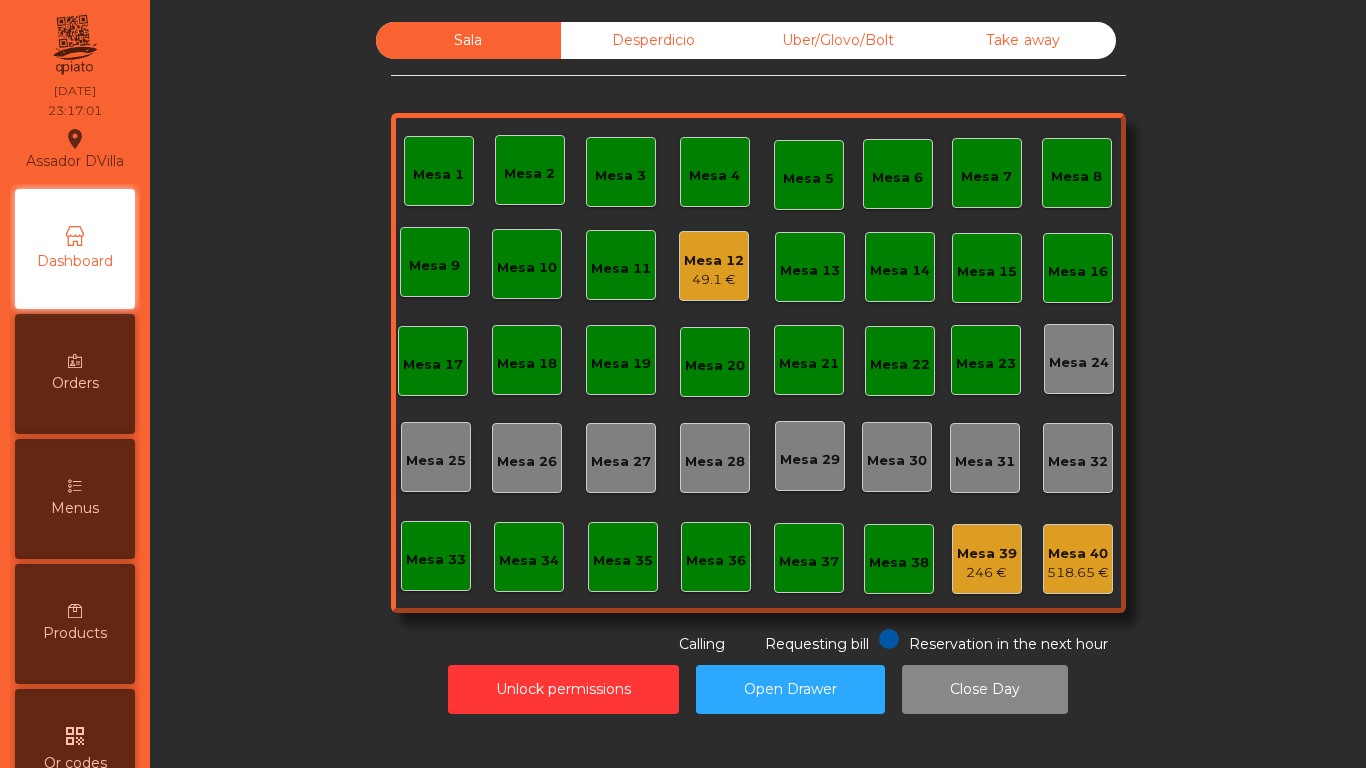 click on "Mesa 12   49.1 €" 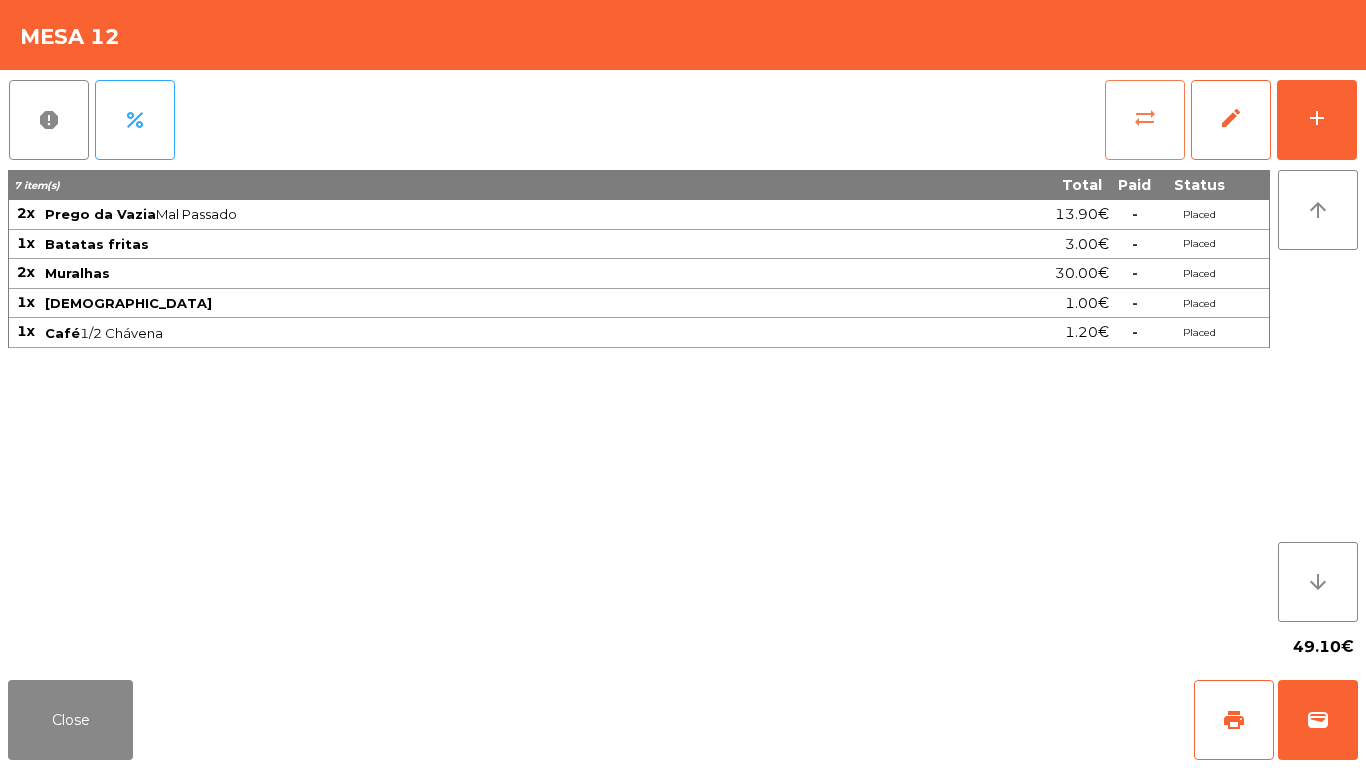 click on "sync_alt" 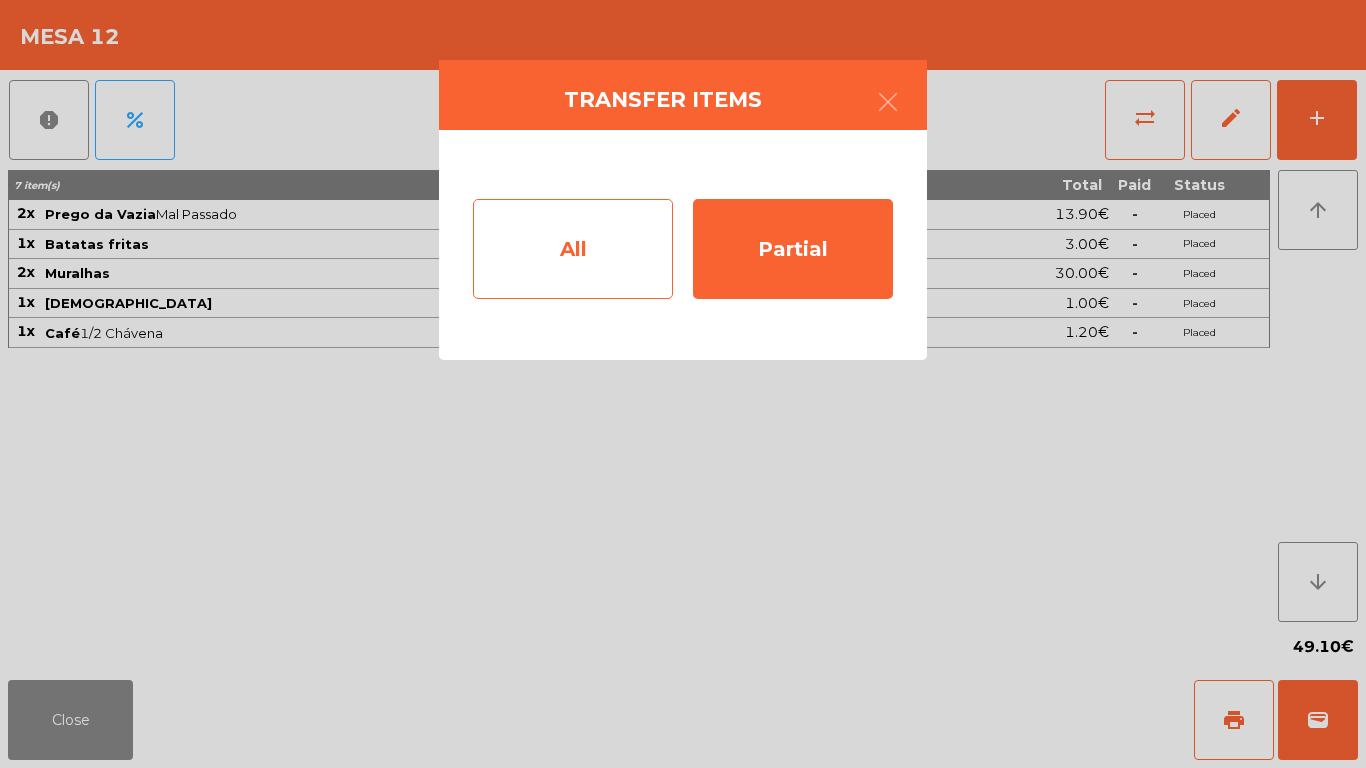 click on "All" 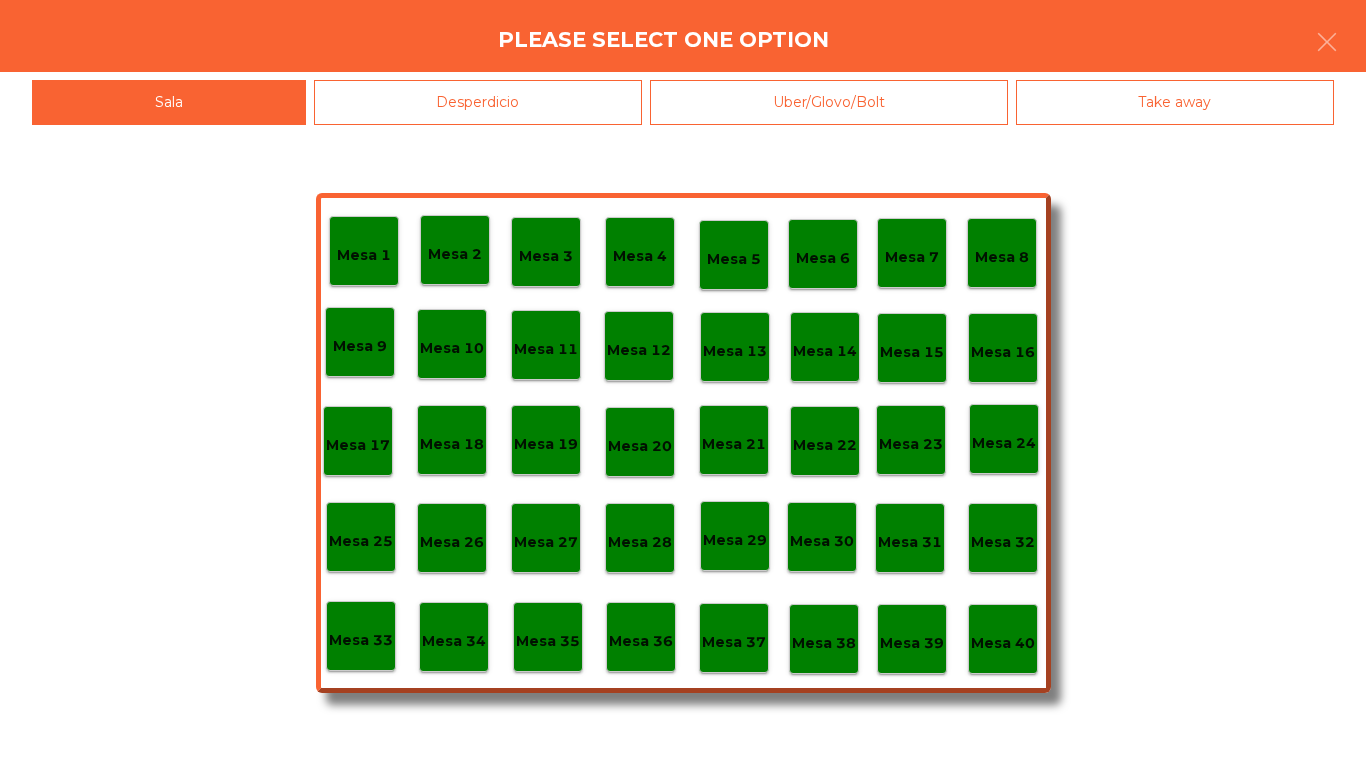 click on "Mesa 39" 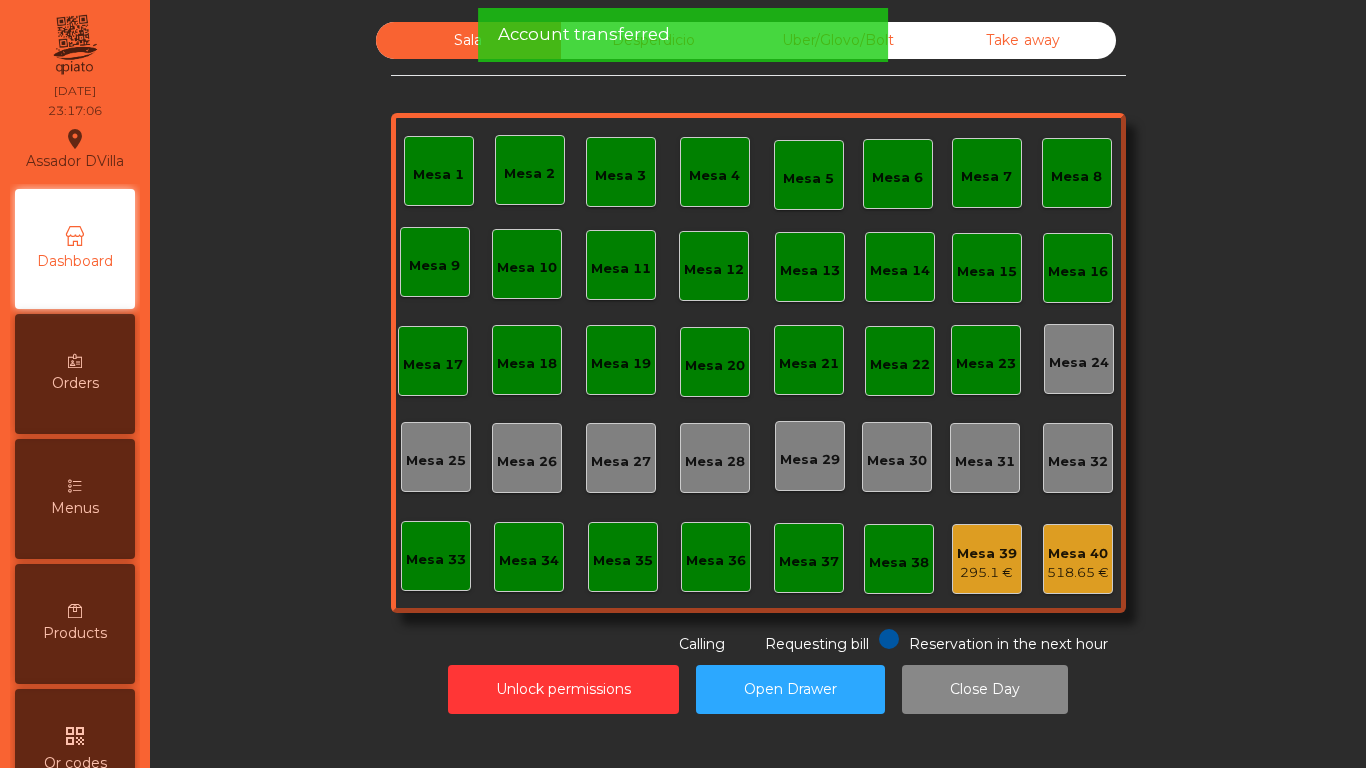 click on "295.1 €" 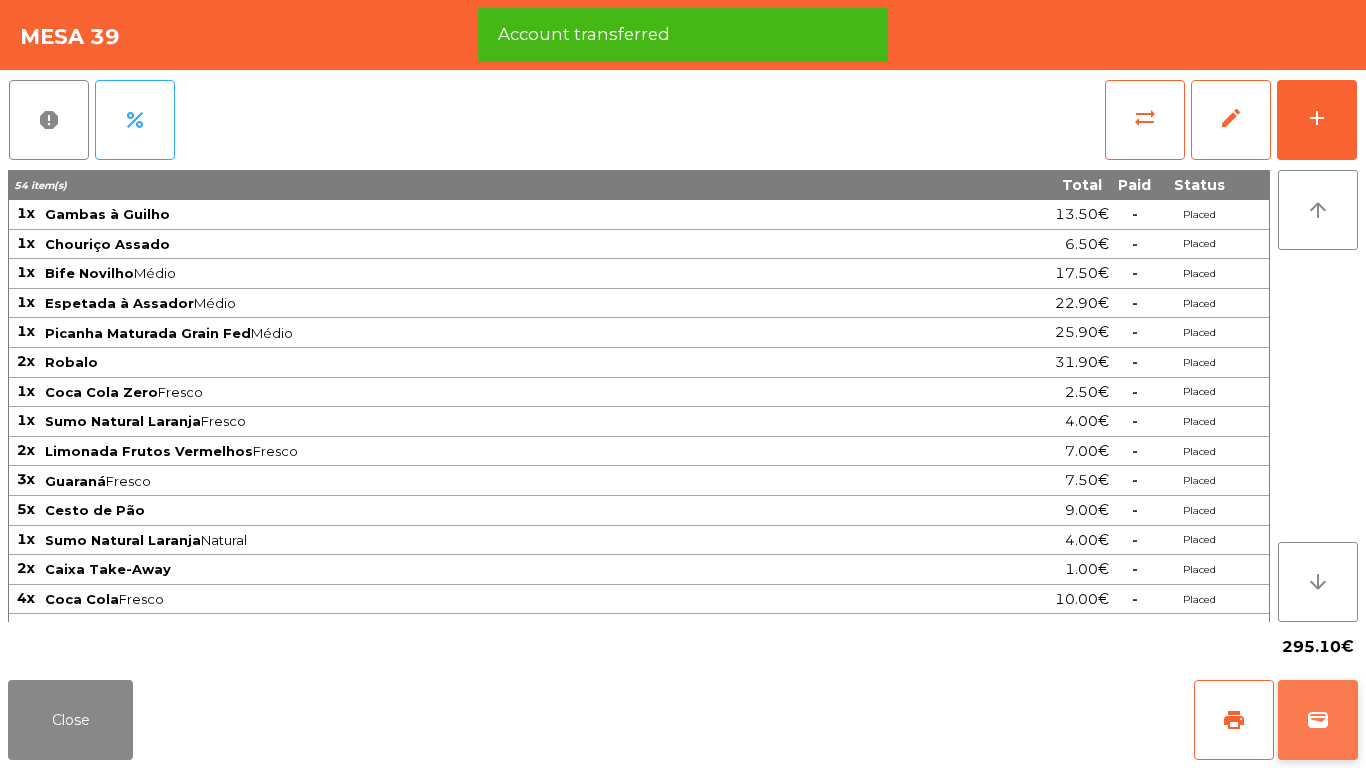 click on "wallet" 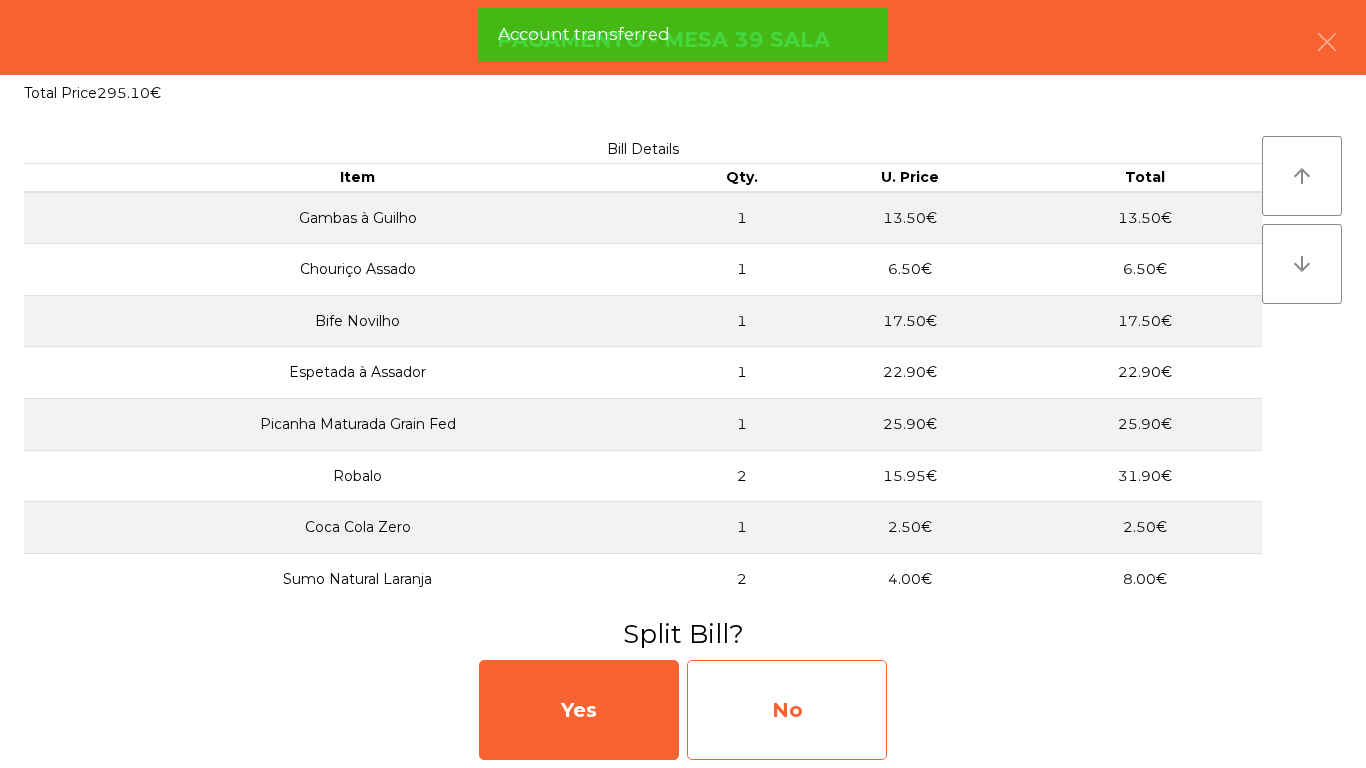 click on "No" 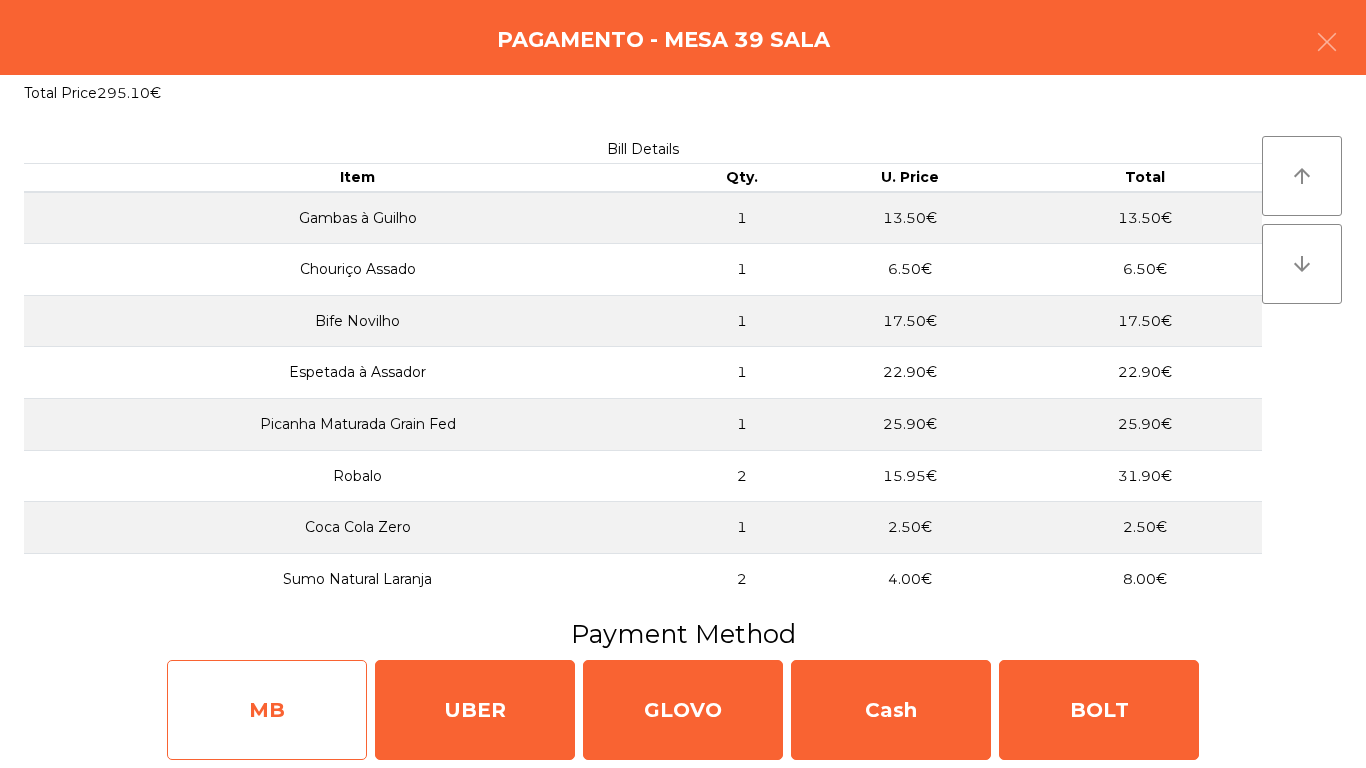 click on "MB" 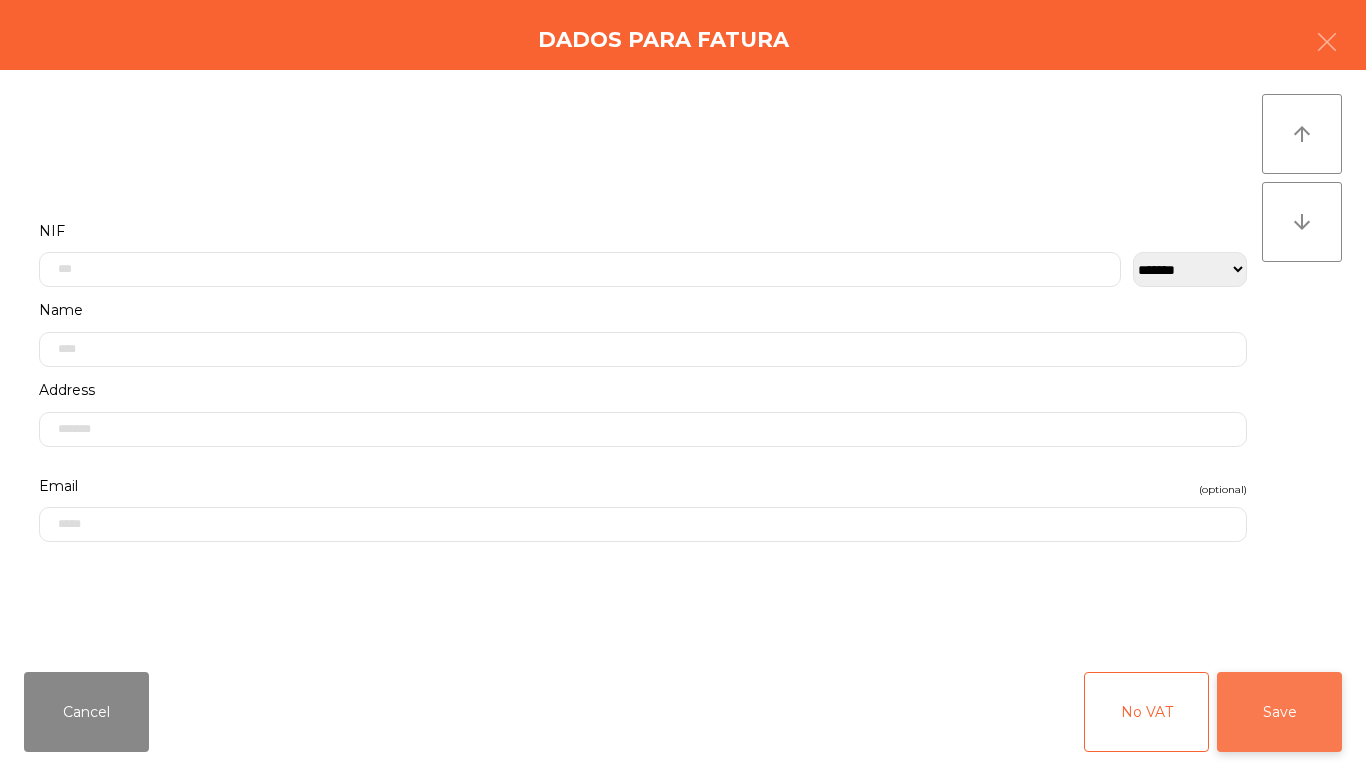 click on "Save" 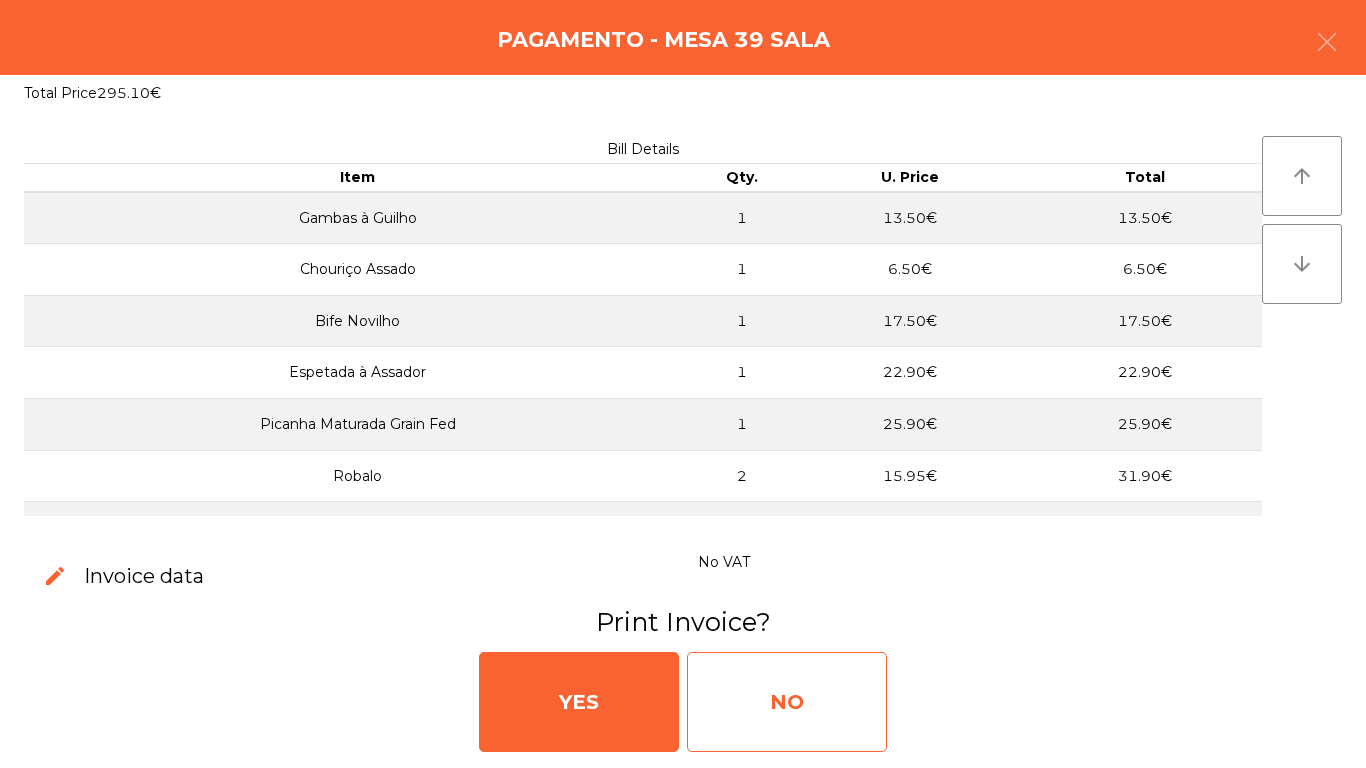 click on "NO" 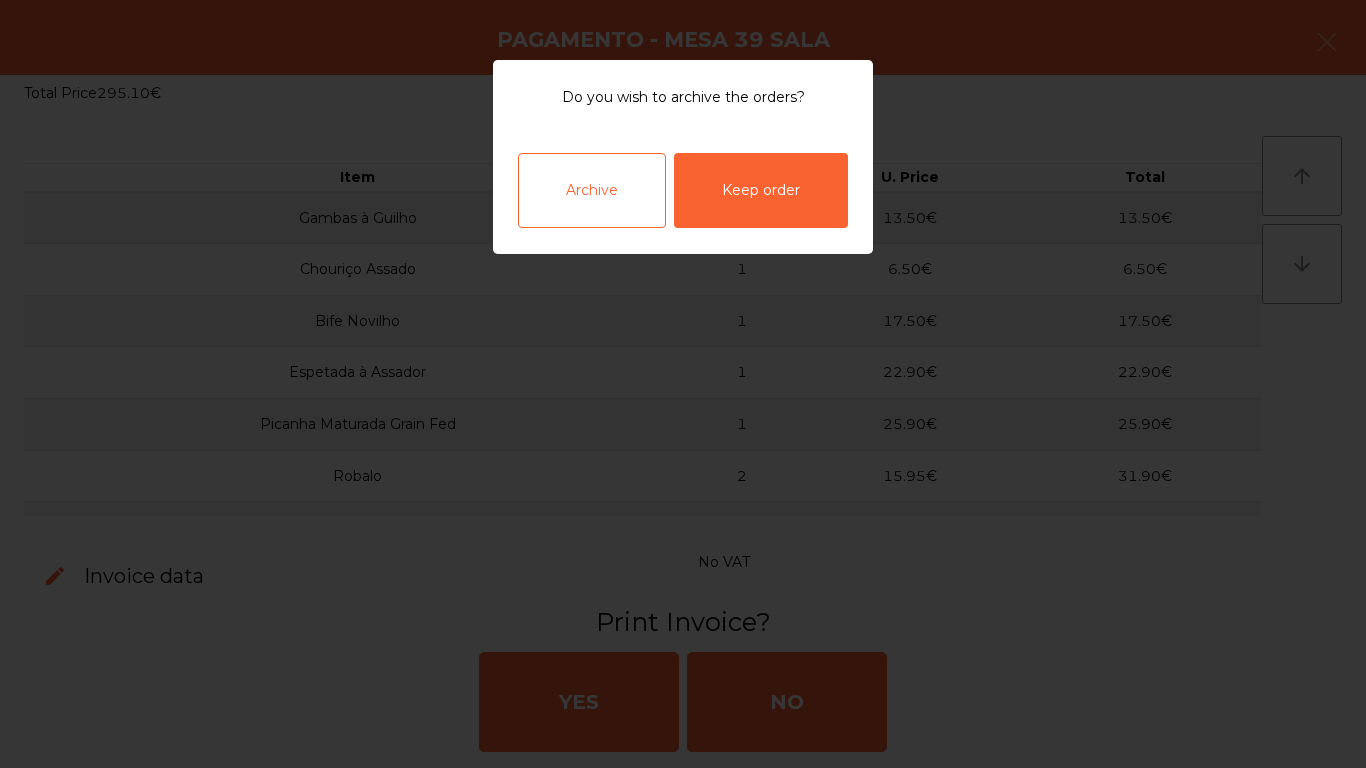 drag, startPoint x: 619, startPoint y: 190, endPoint x: 617, endPoint y: 169, distance: 21.095022 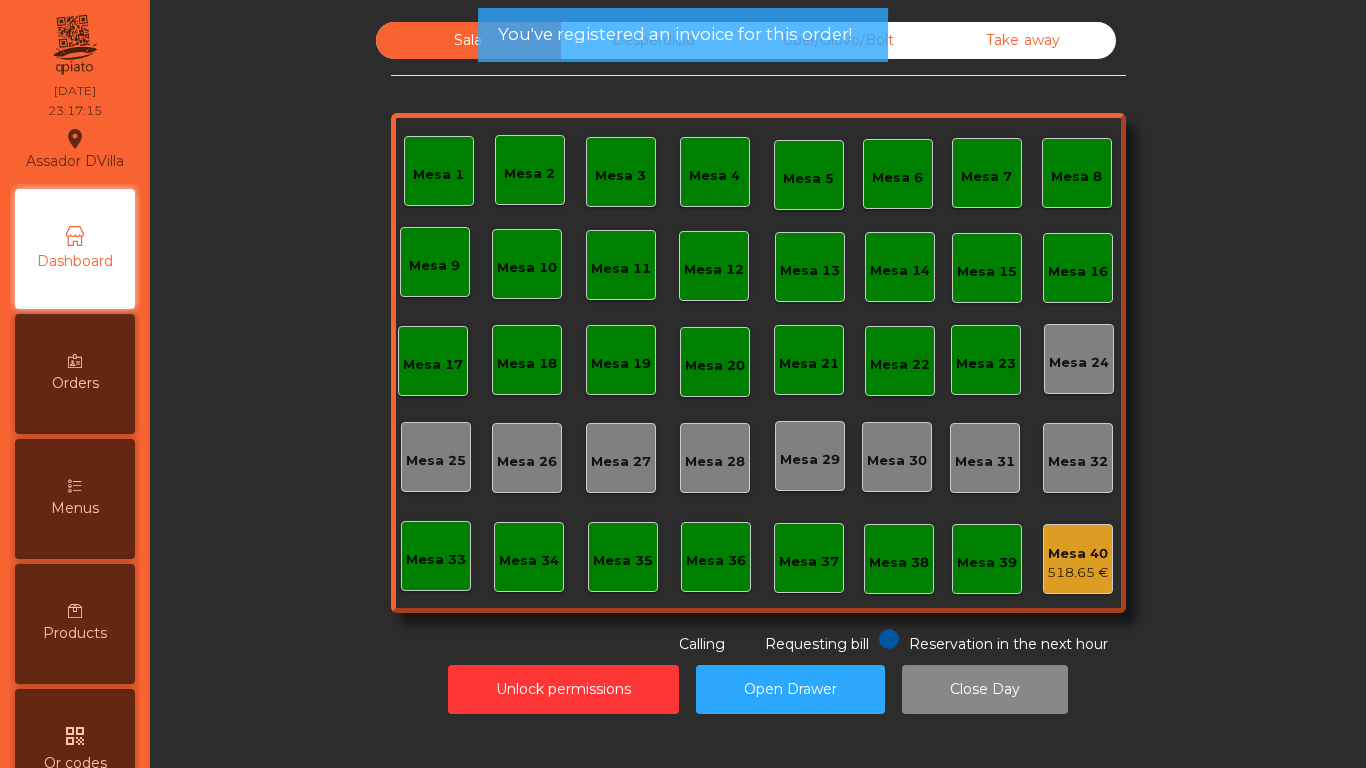 click on "Mesa 40" 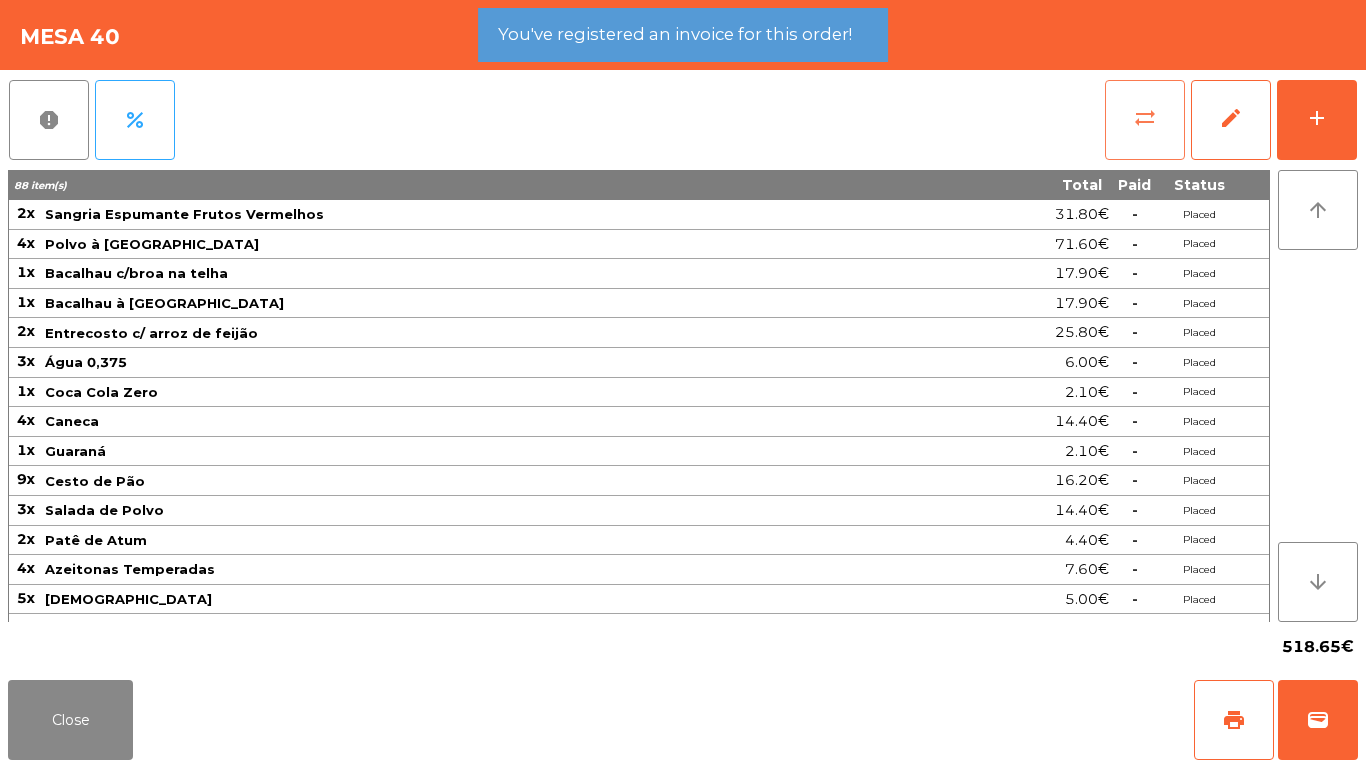 click on "sync_alt" 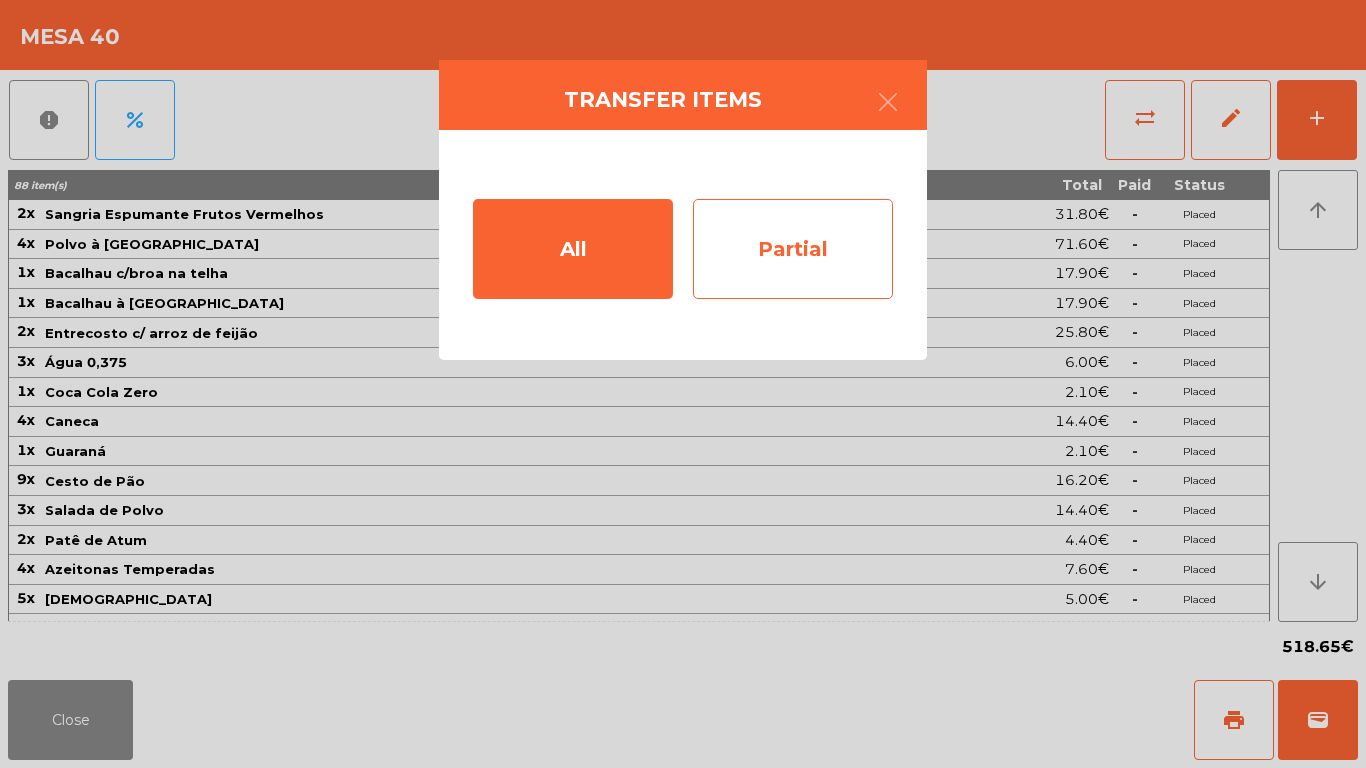 click on "Partial" 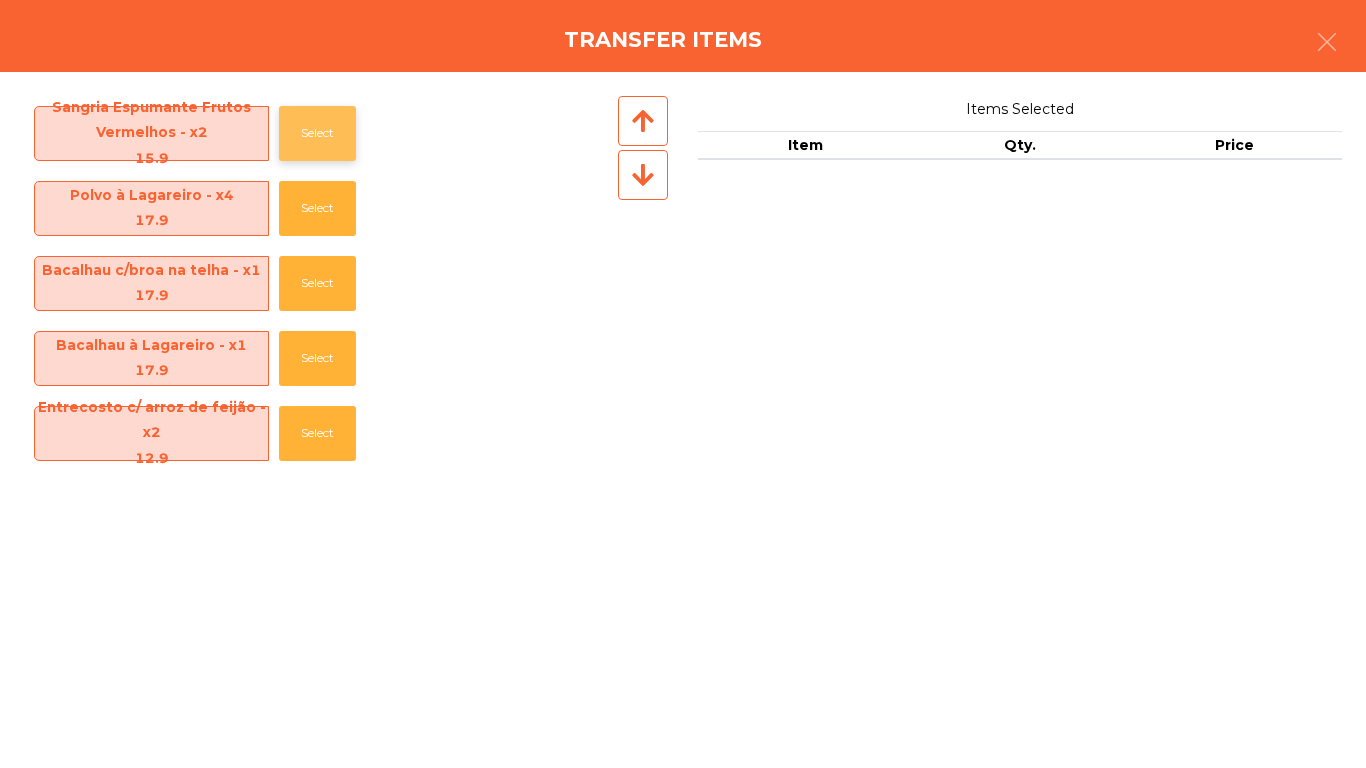 click on "Select" 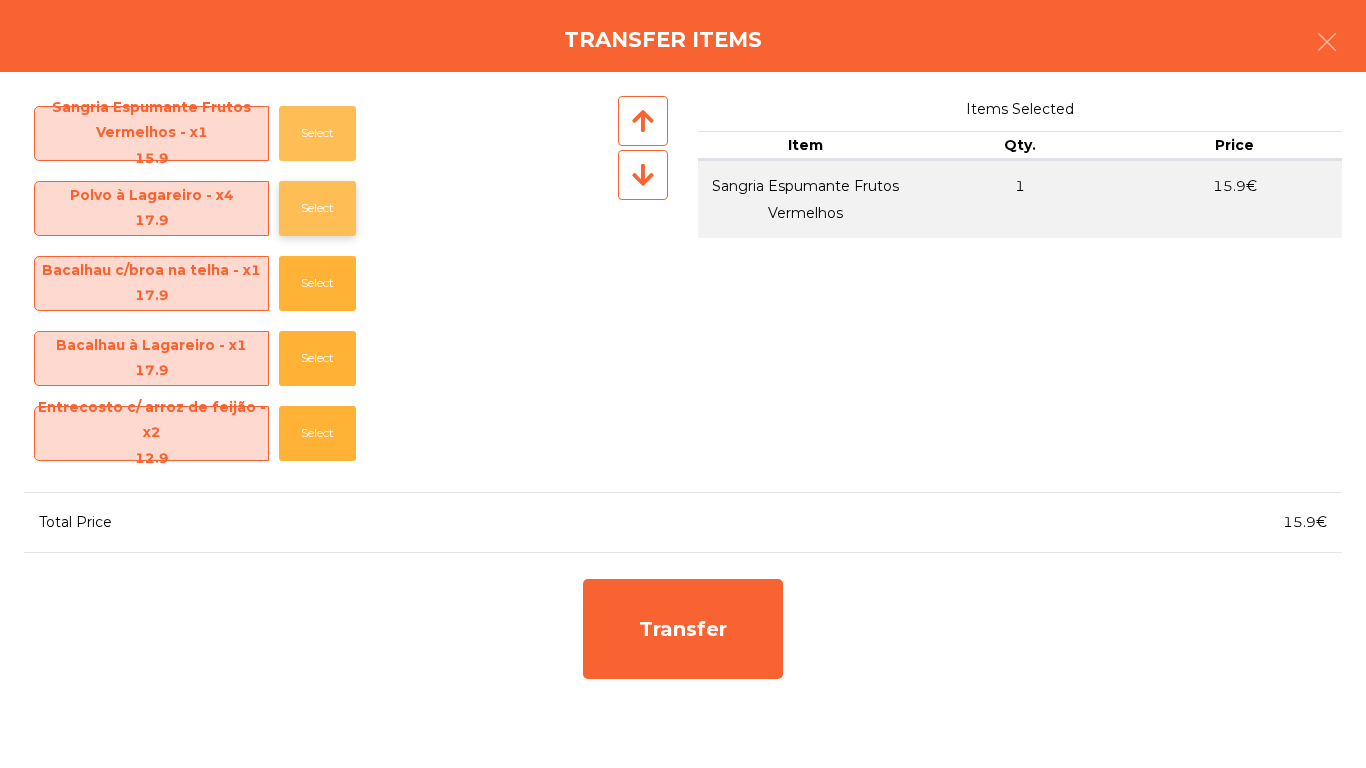 click on "Select" 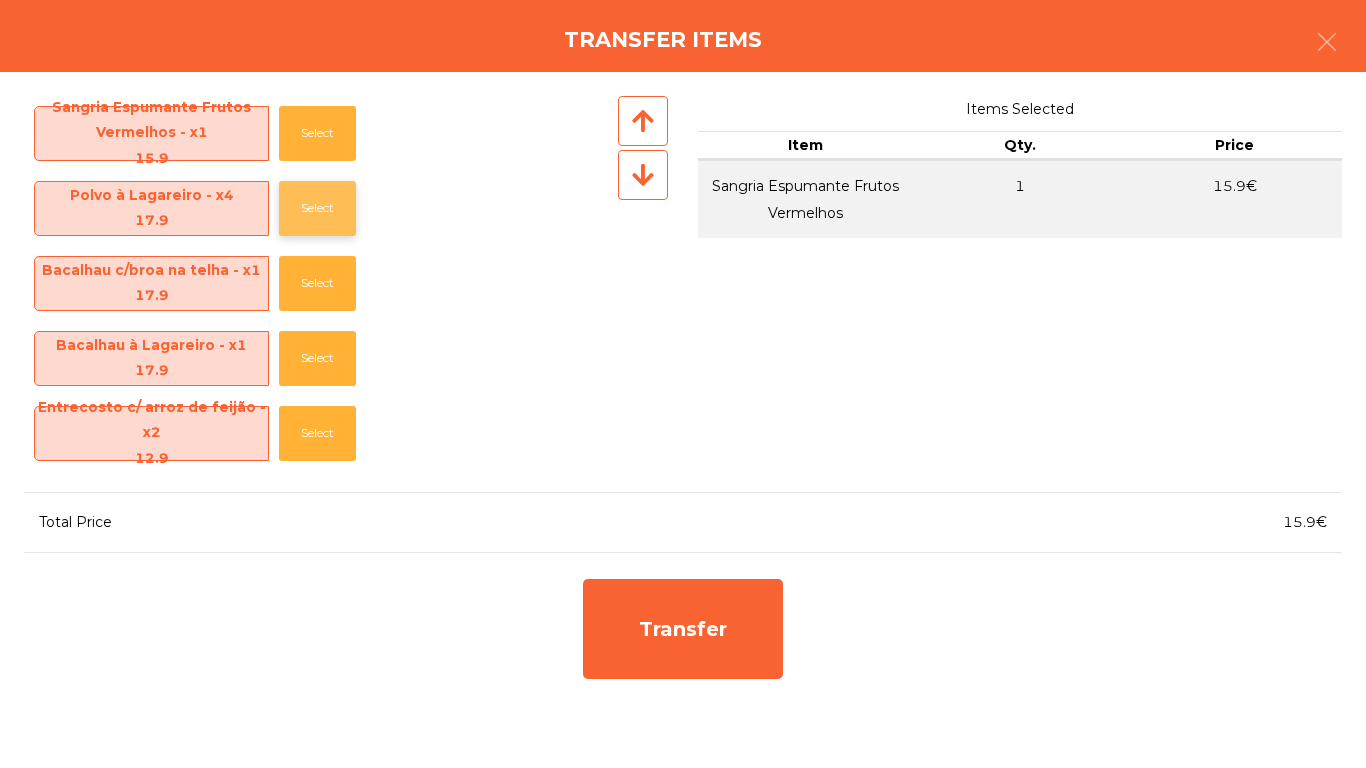 click on "Select" 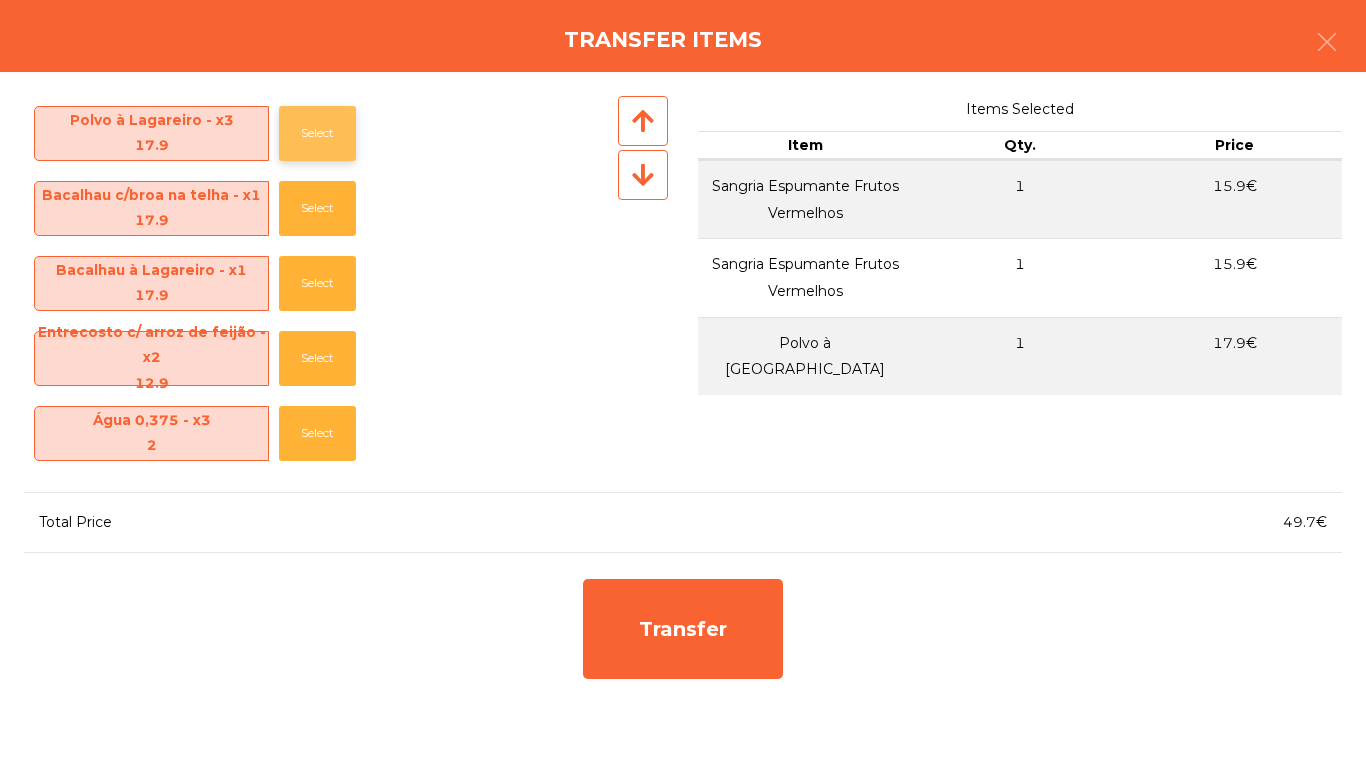 click on "Select" 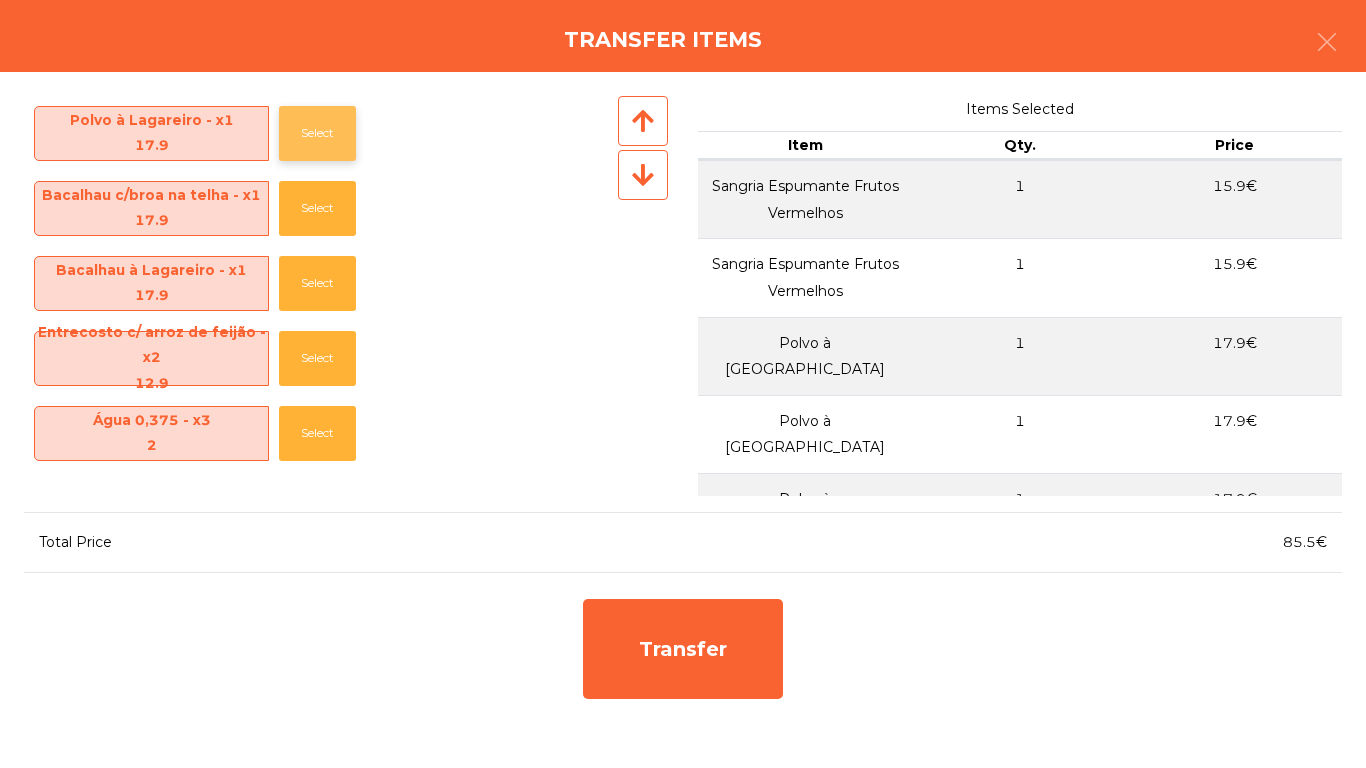 click on "Select" 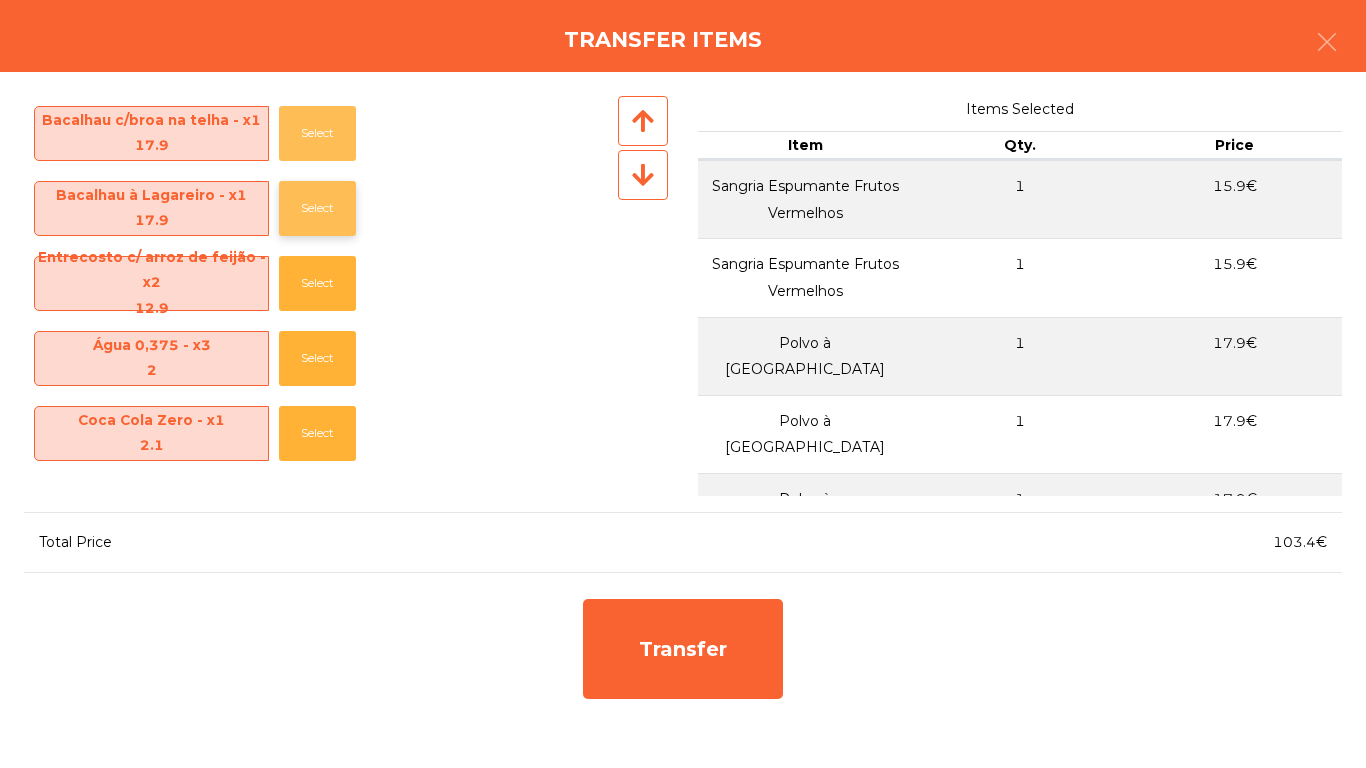 click on "Select" 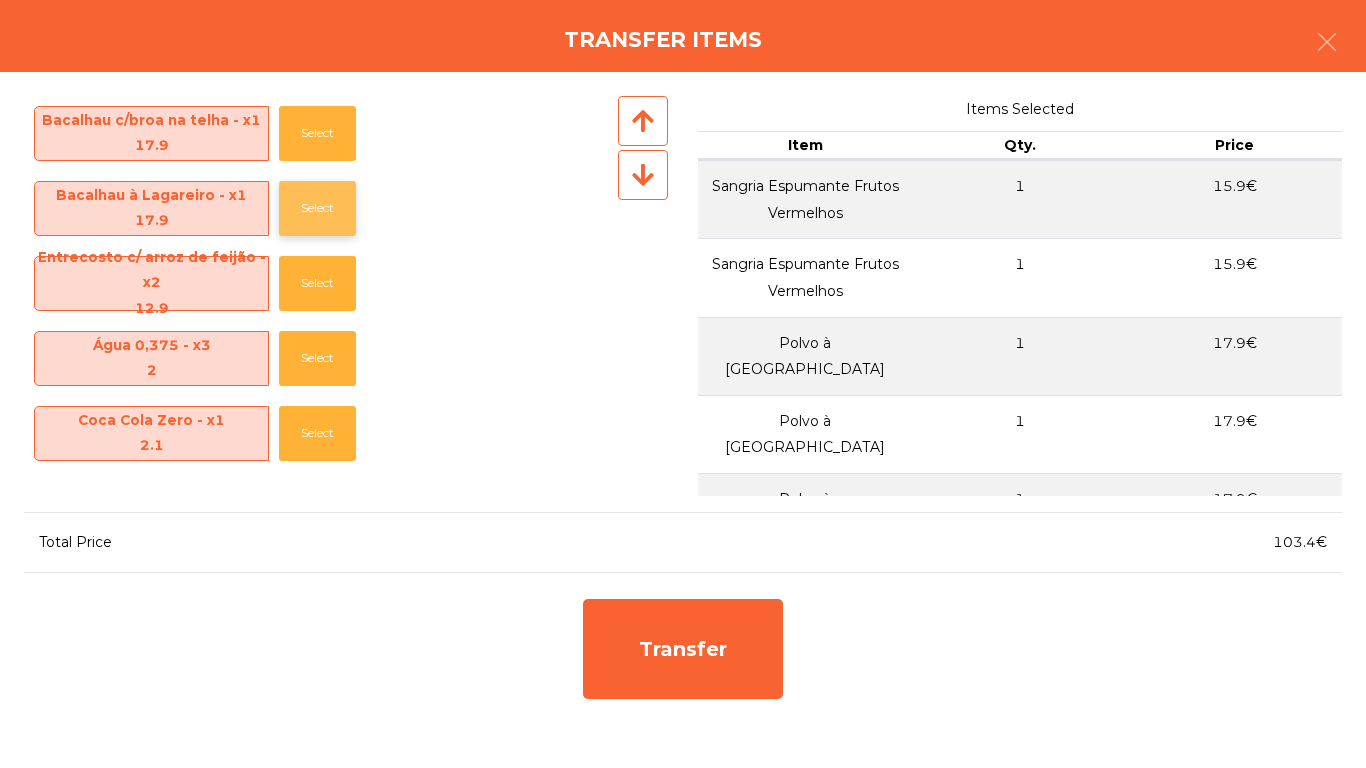 click on "Select" 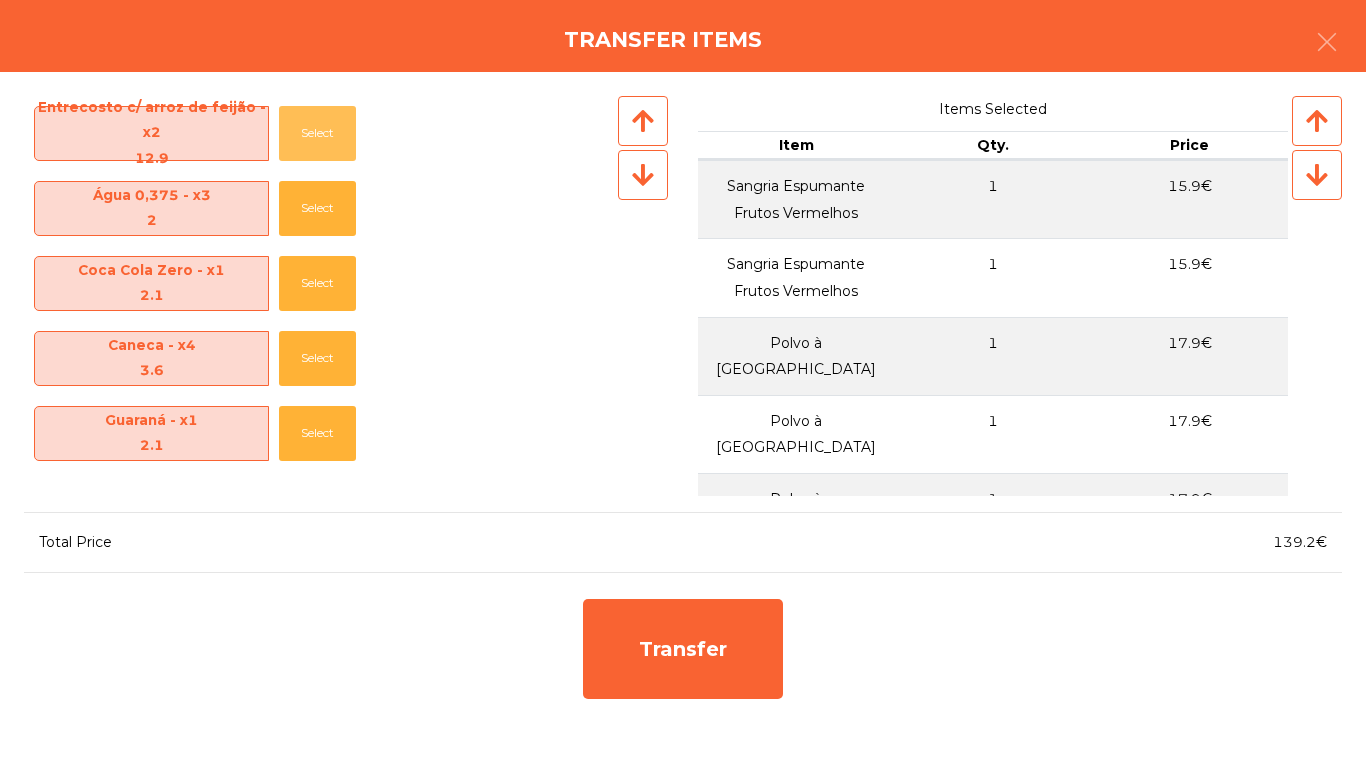 click on "Select" 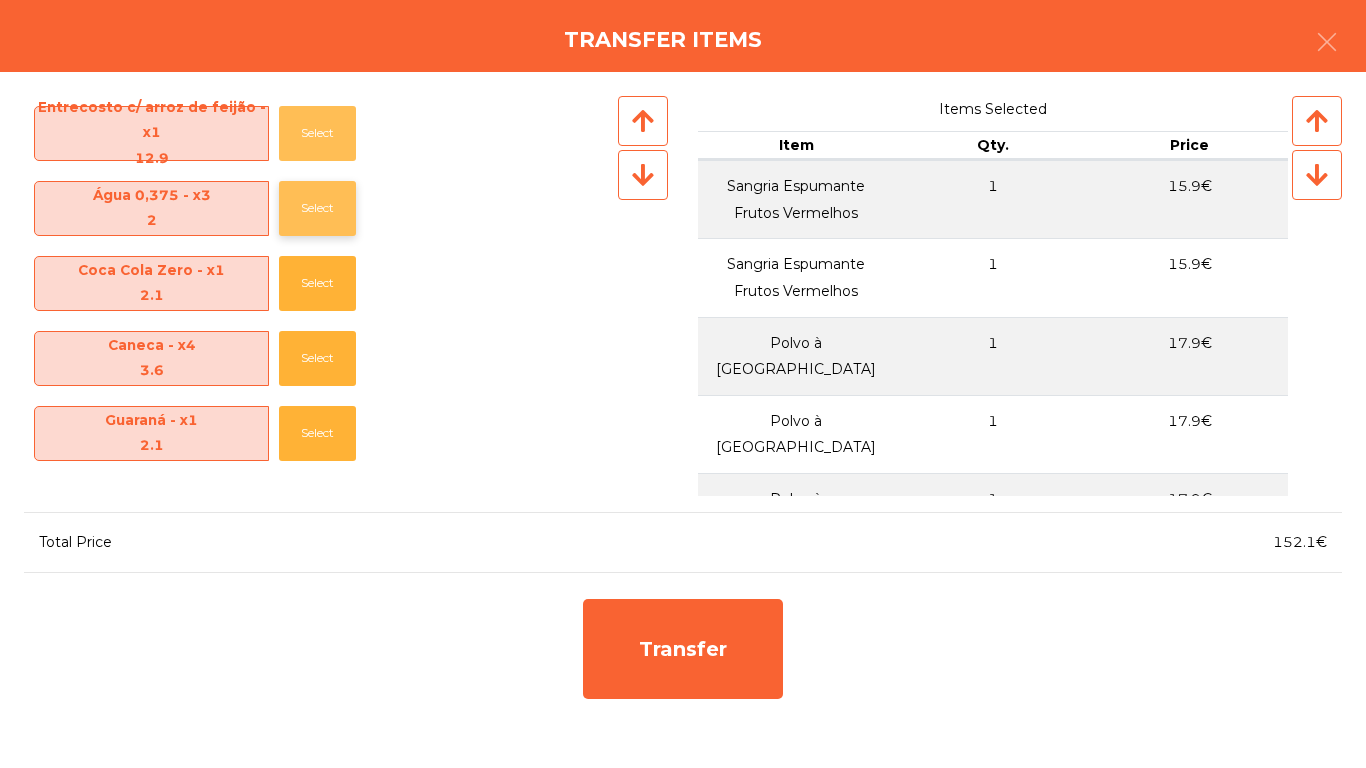 click on "Select" 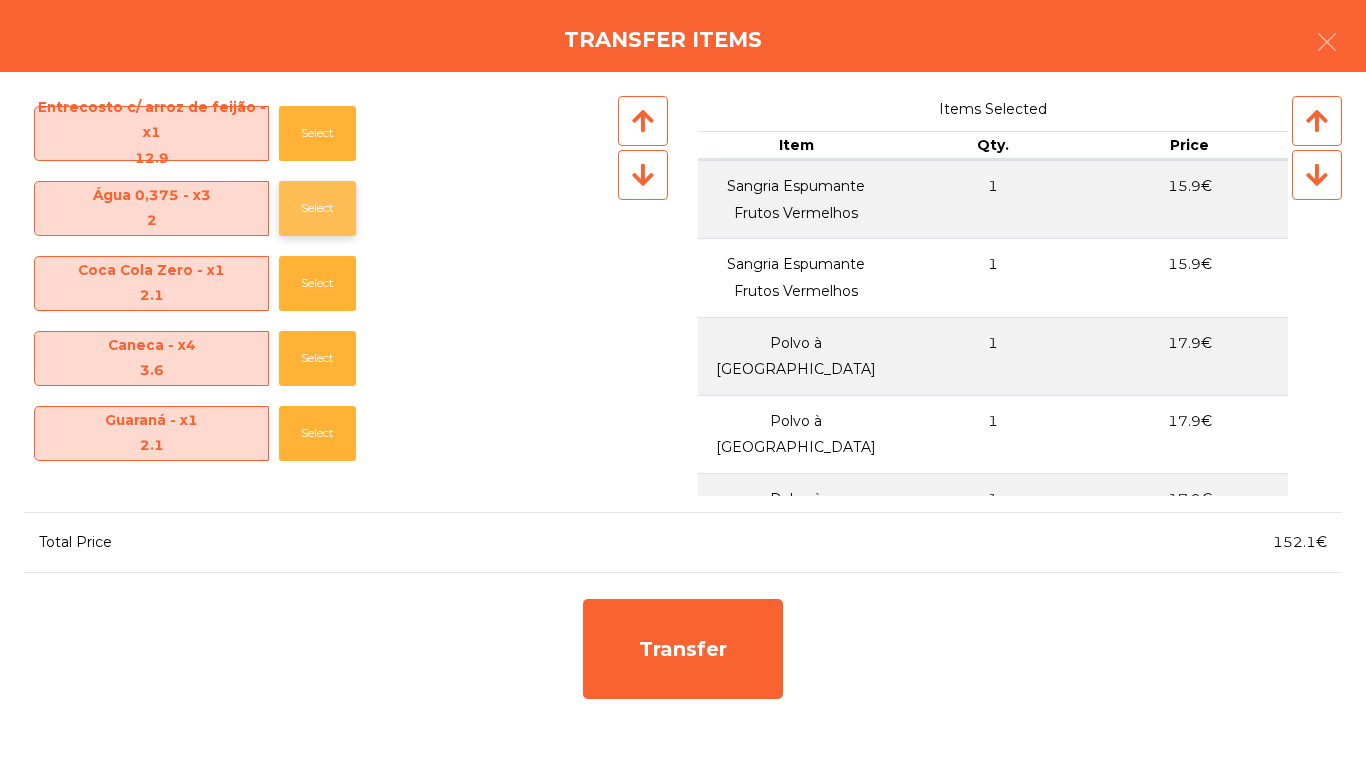 click on "Select" 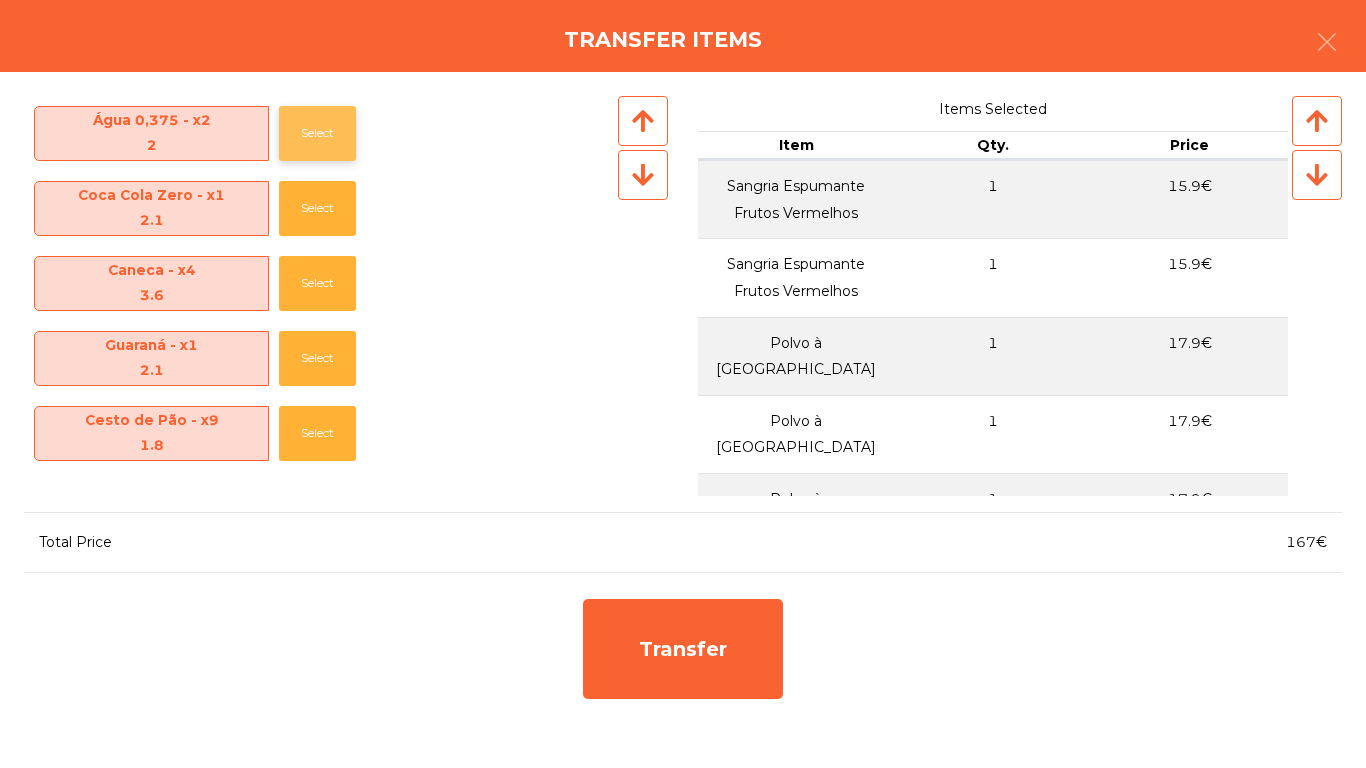 click on "Select" 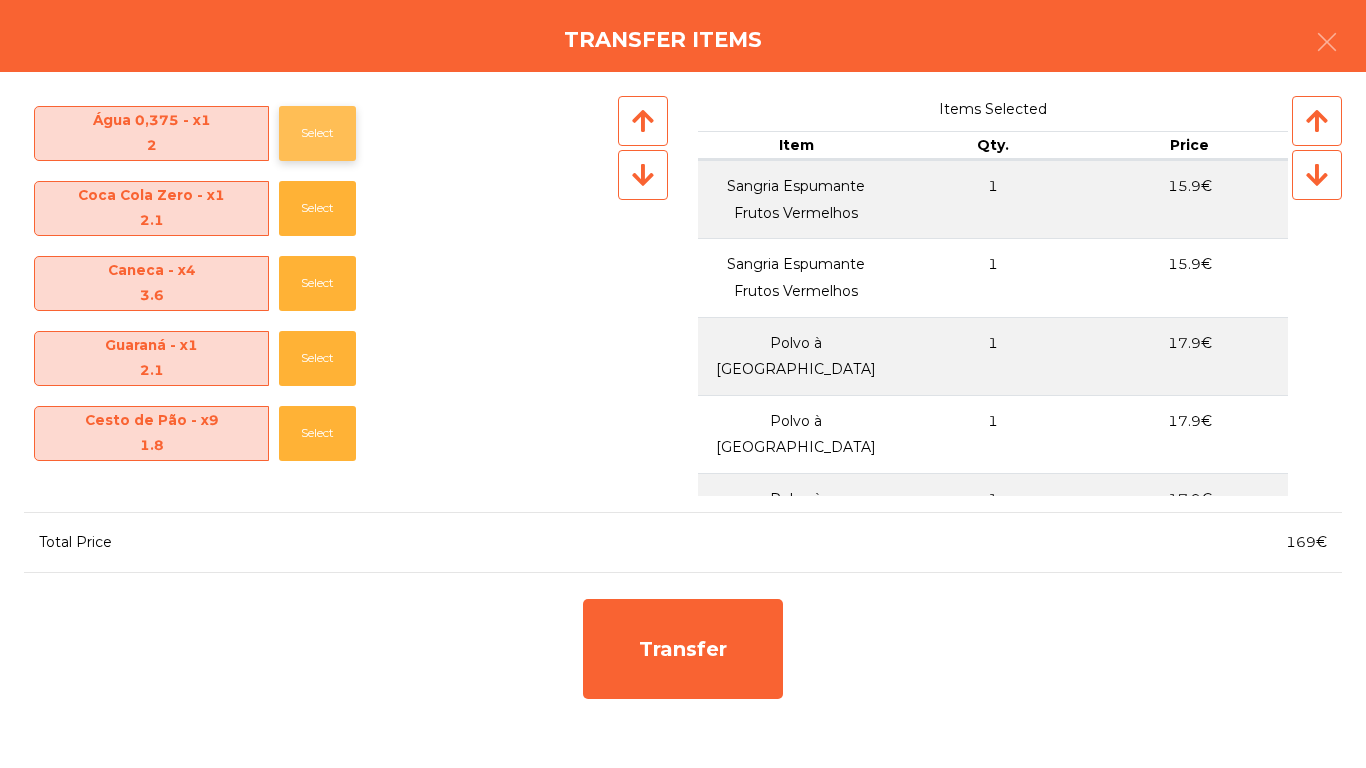 click on "Select" 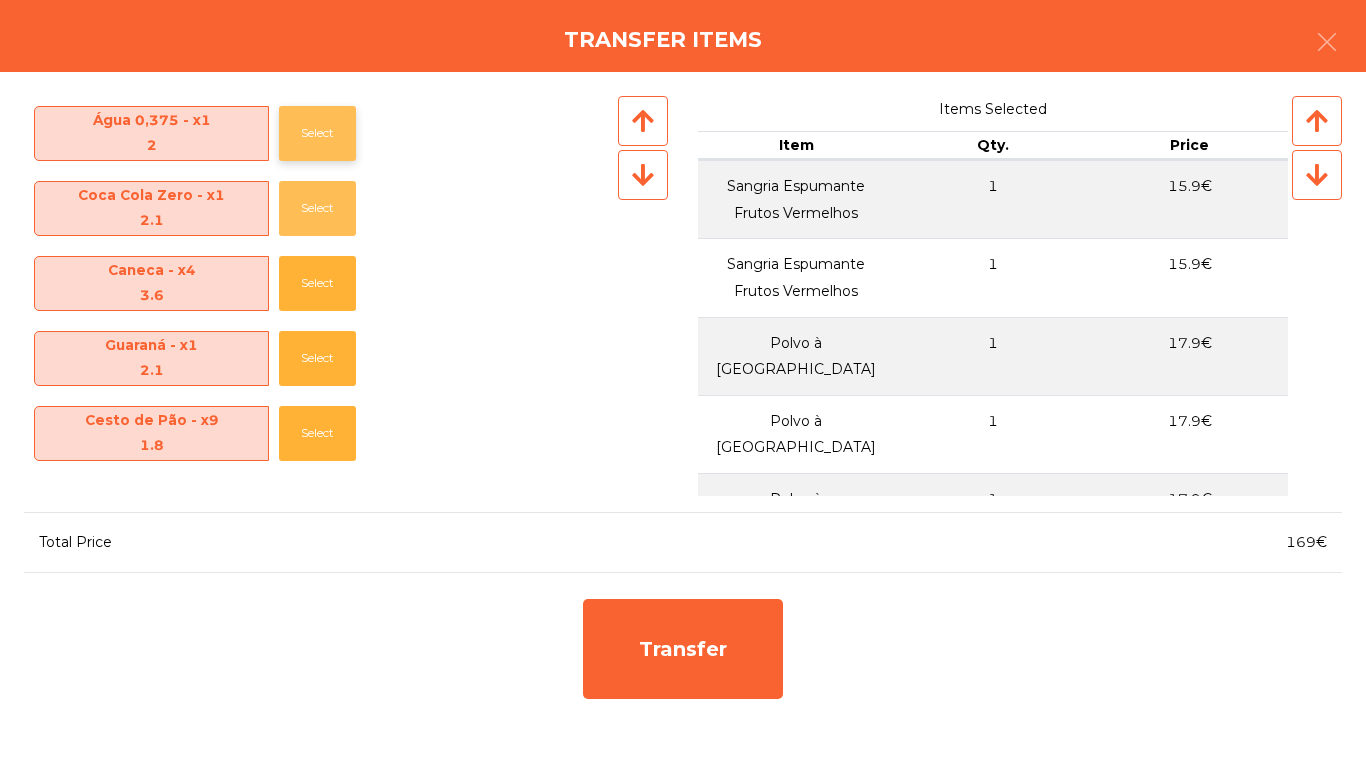 click on "Select" 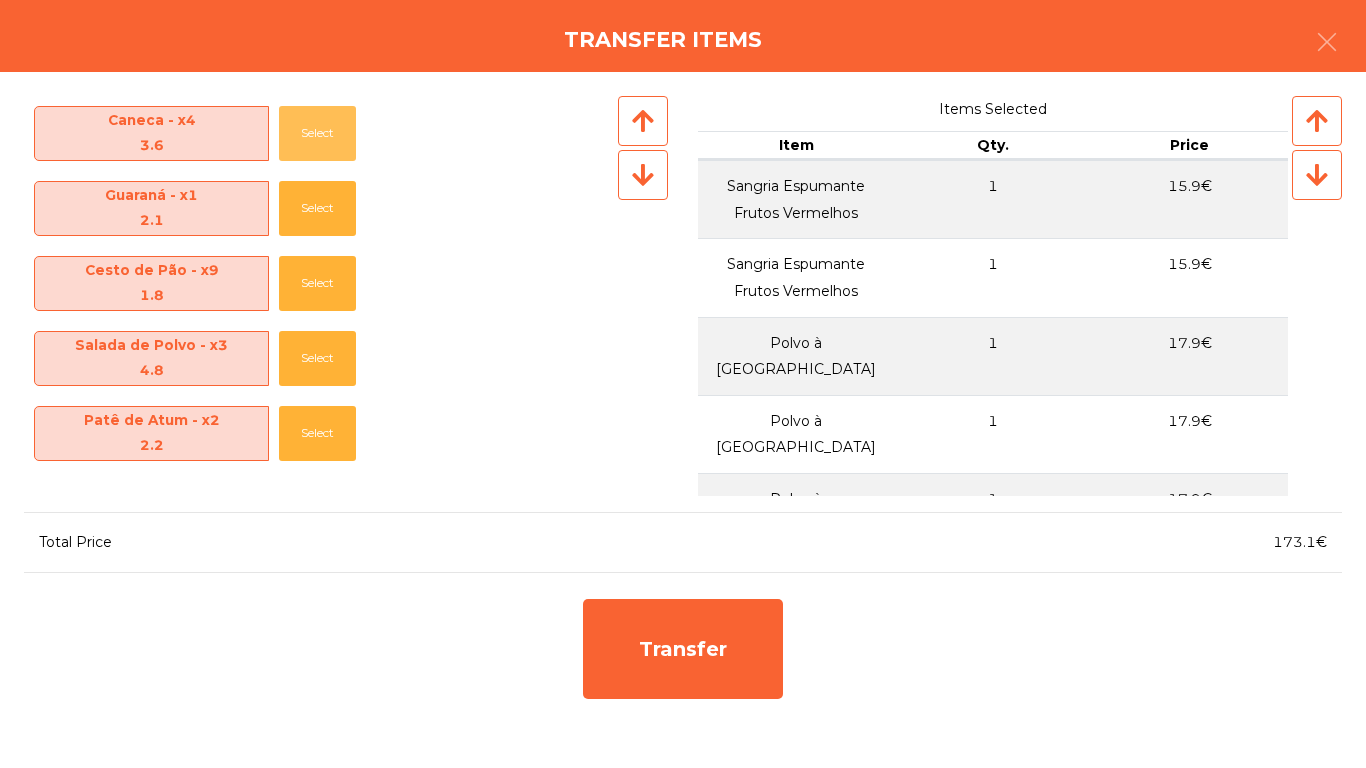 click on "Select" 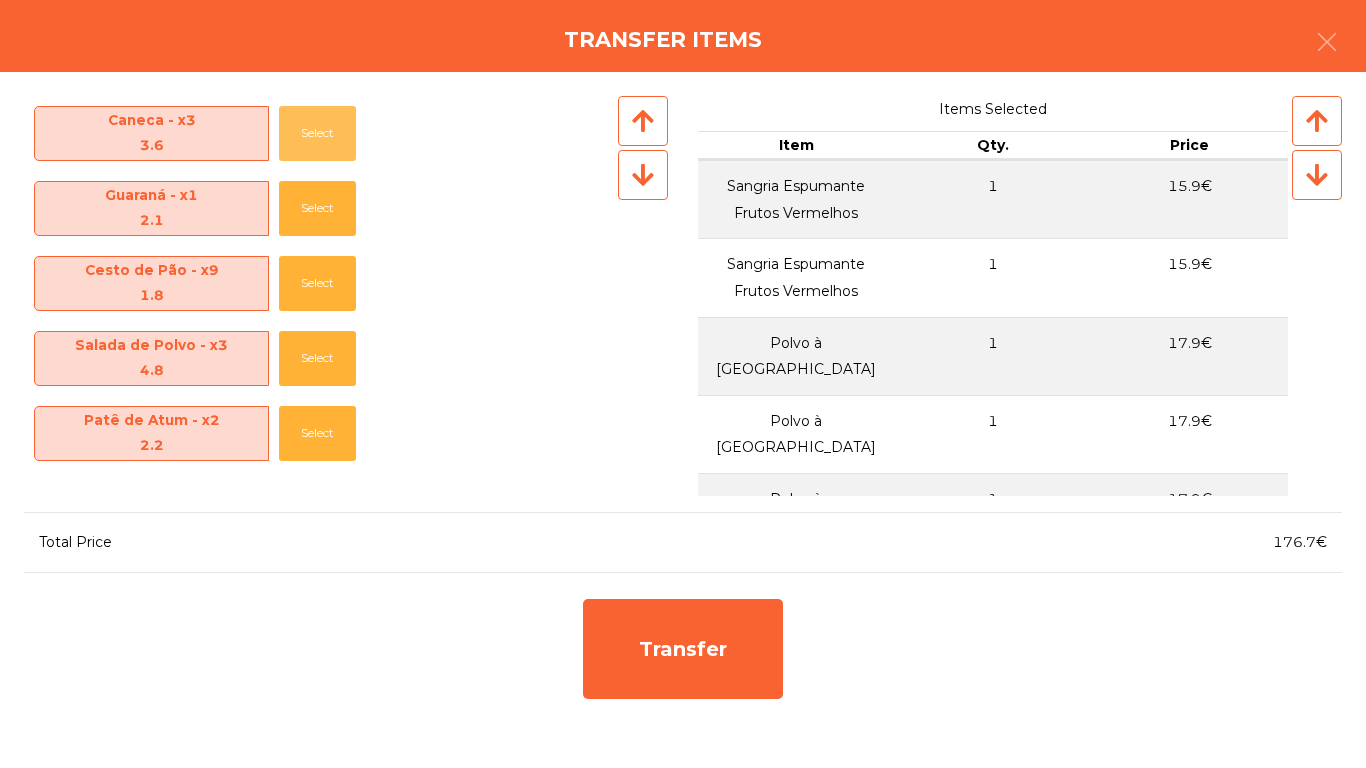 click on "Select" 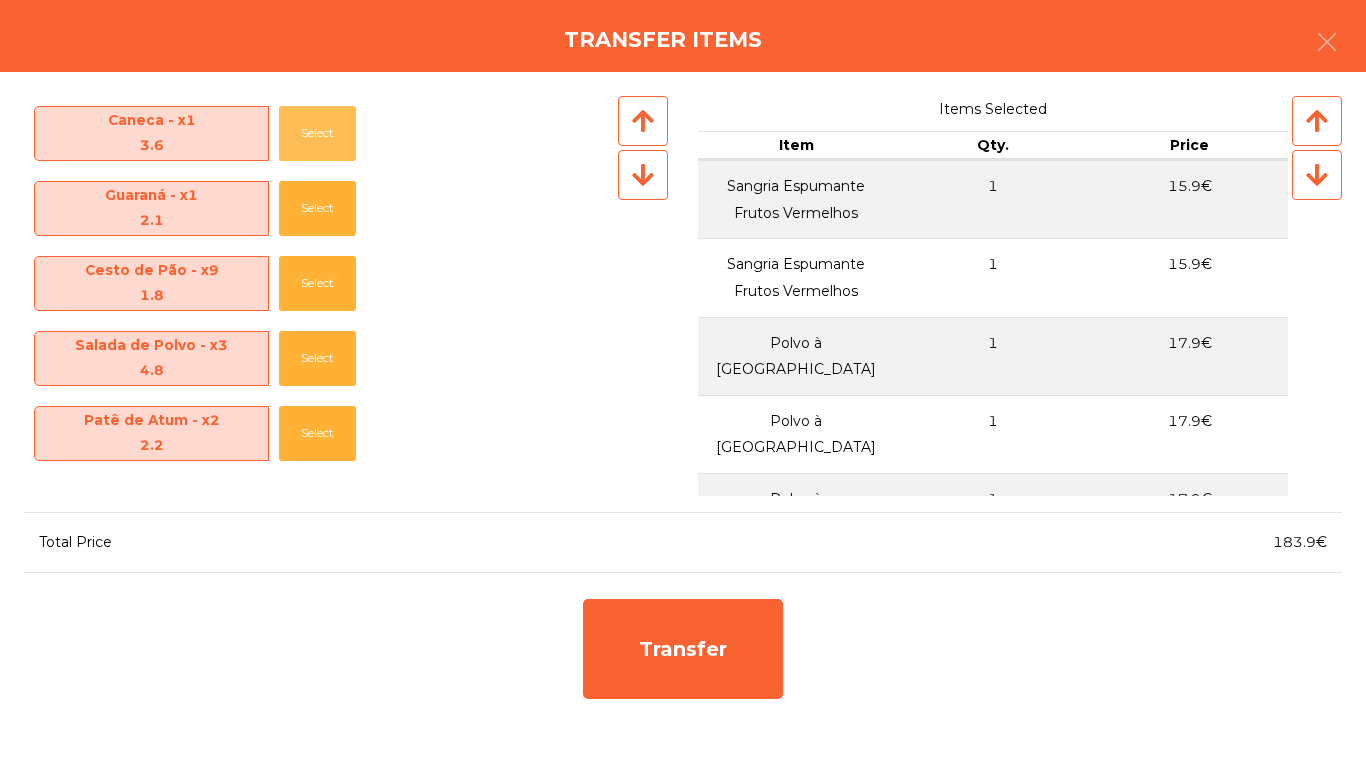 click on "Select" 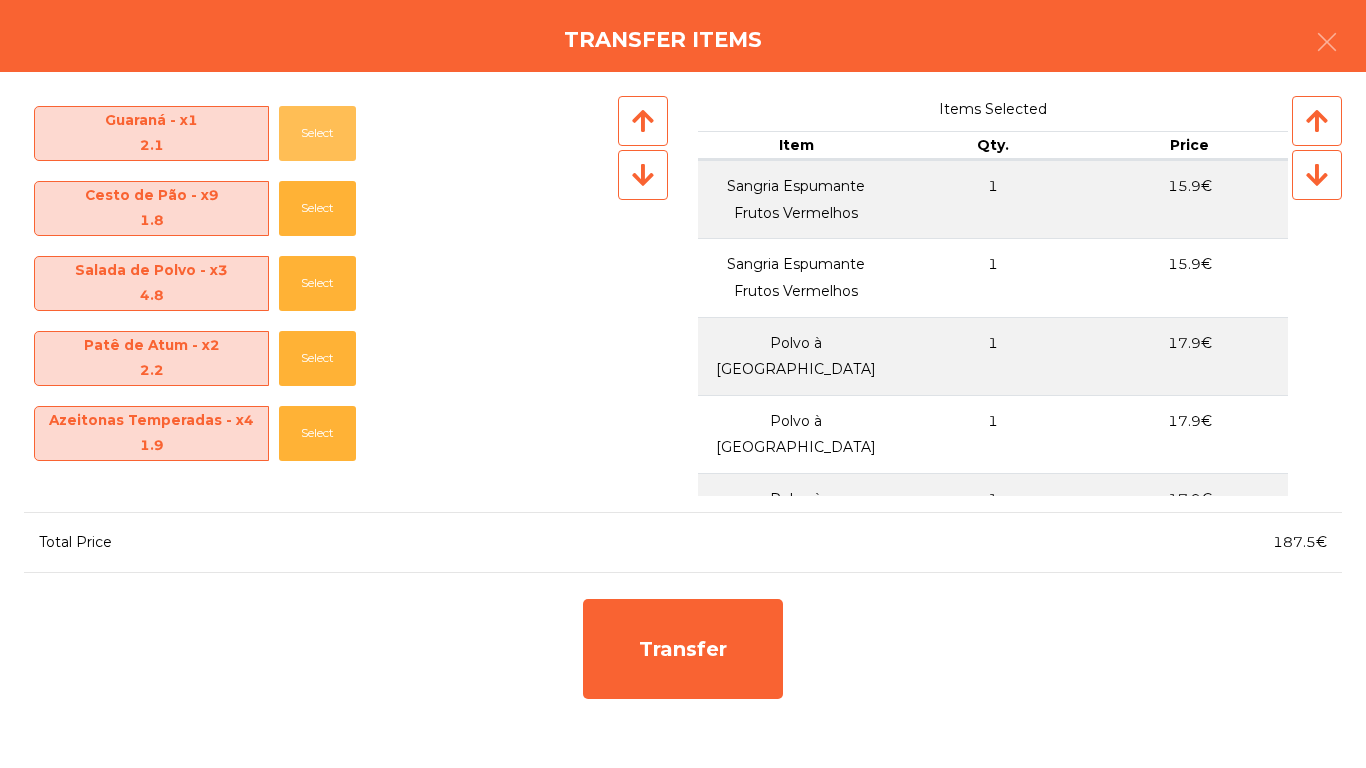 click on "Select" 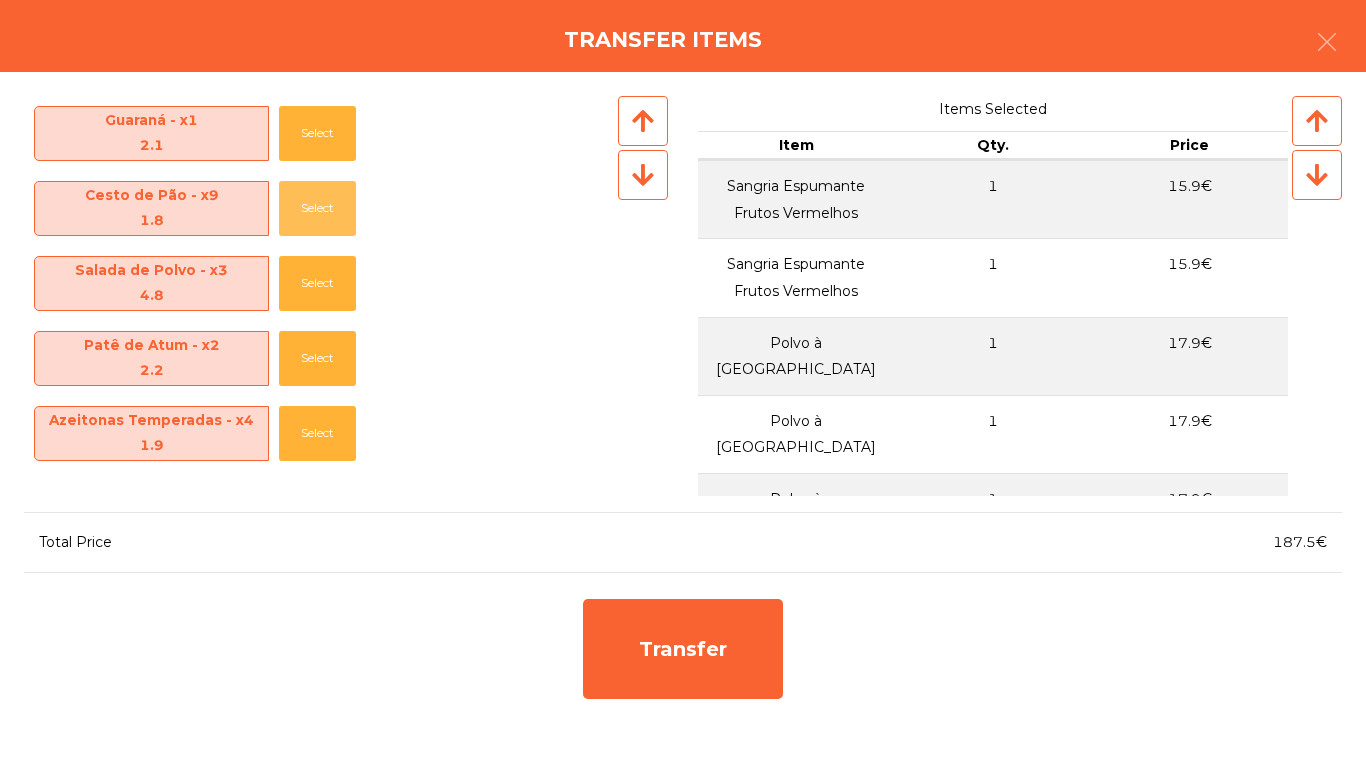 click on "Select" 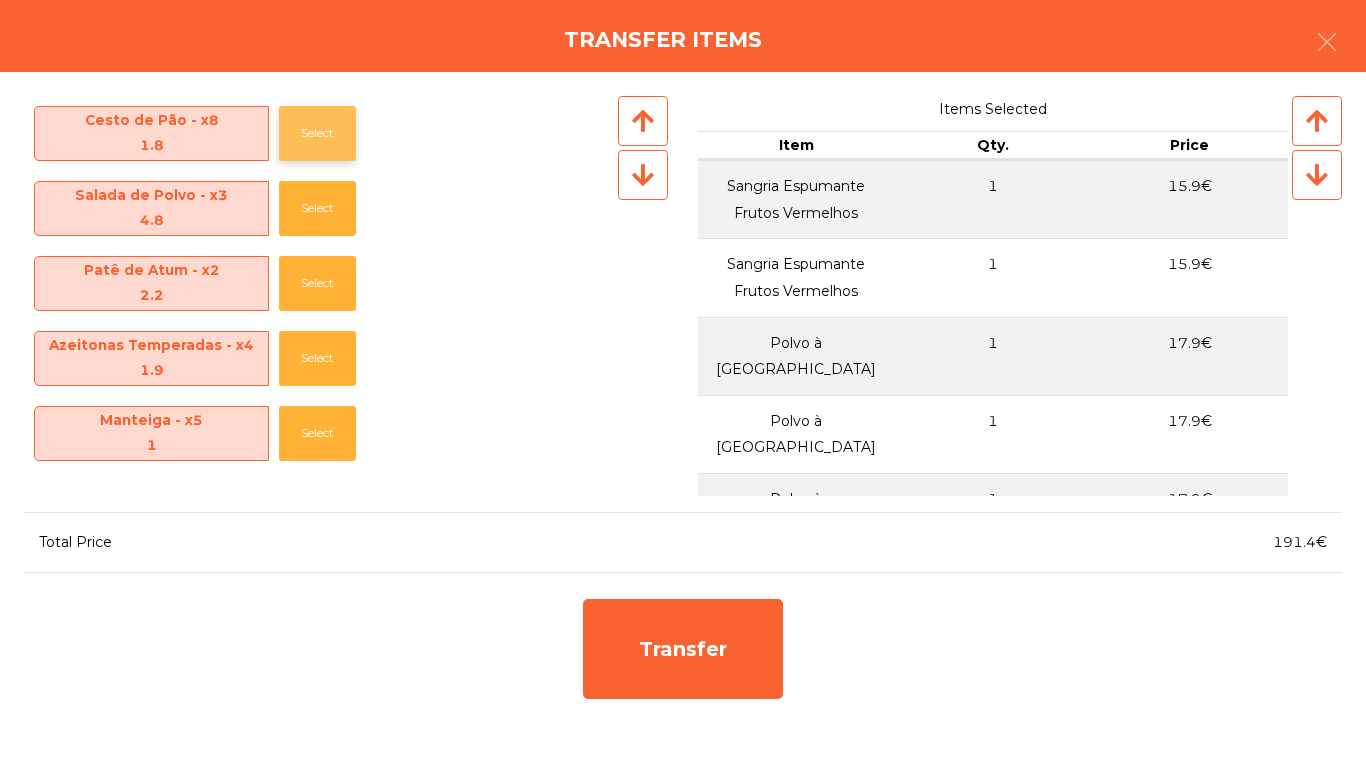 click on "Select" 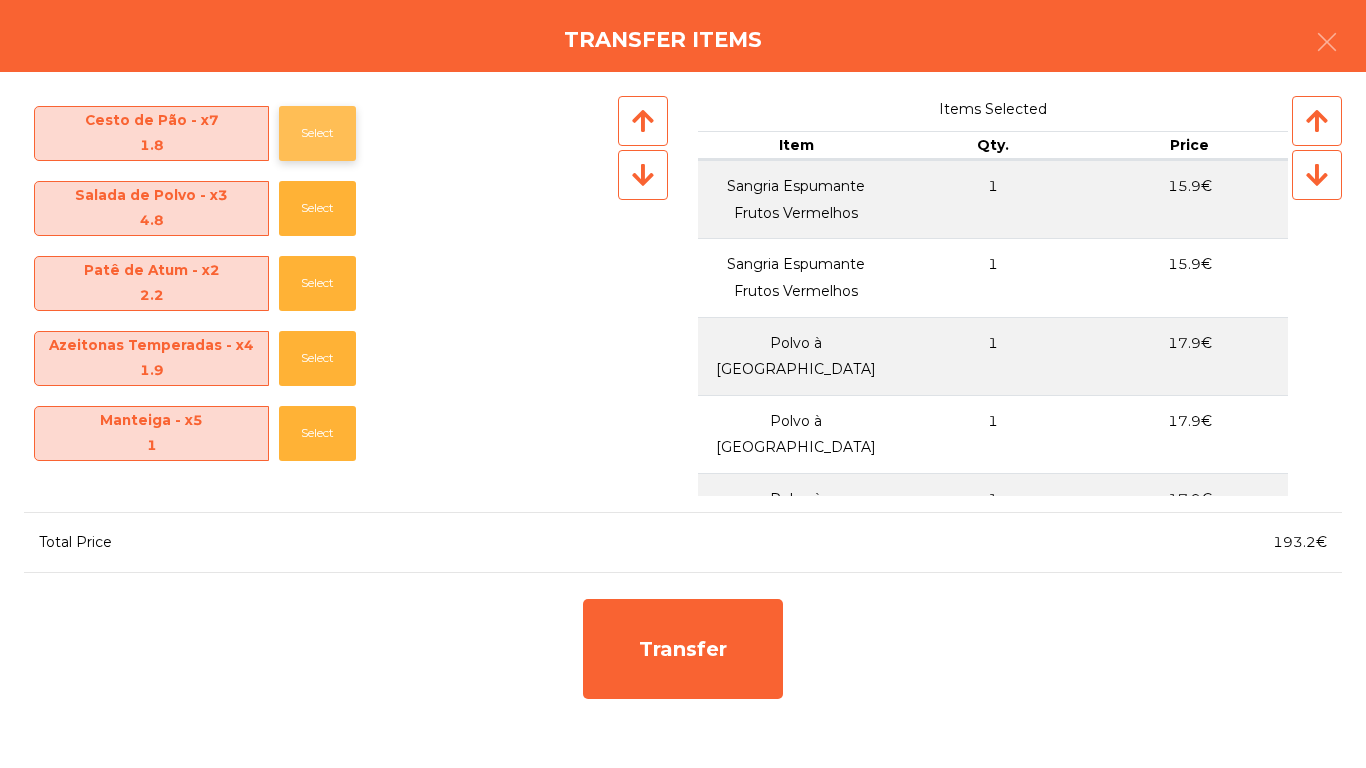 click on "Select" 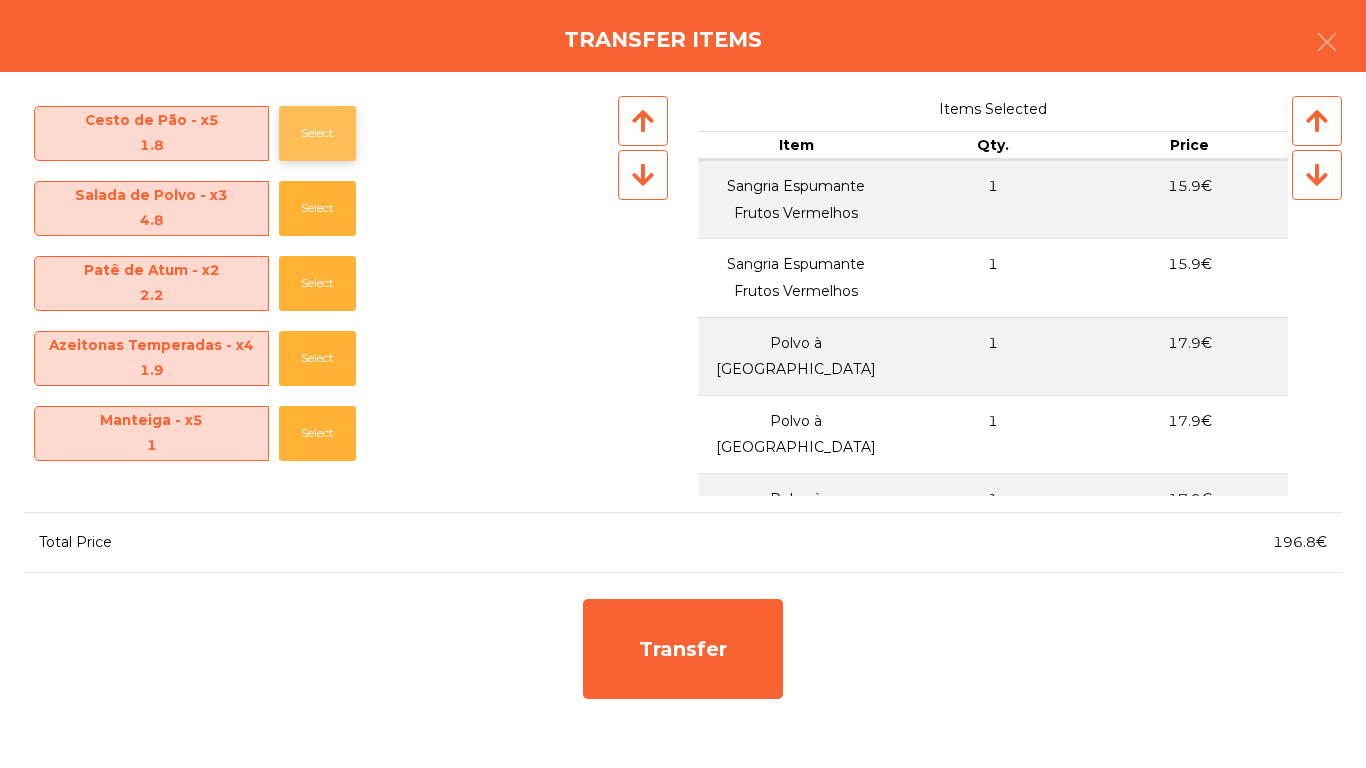 click on "Select" 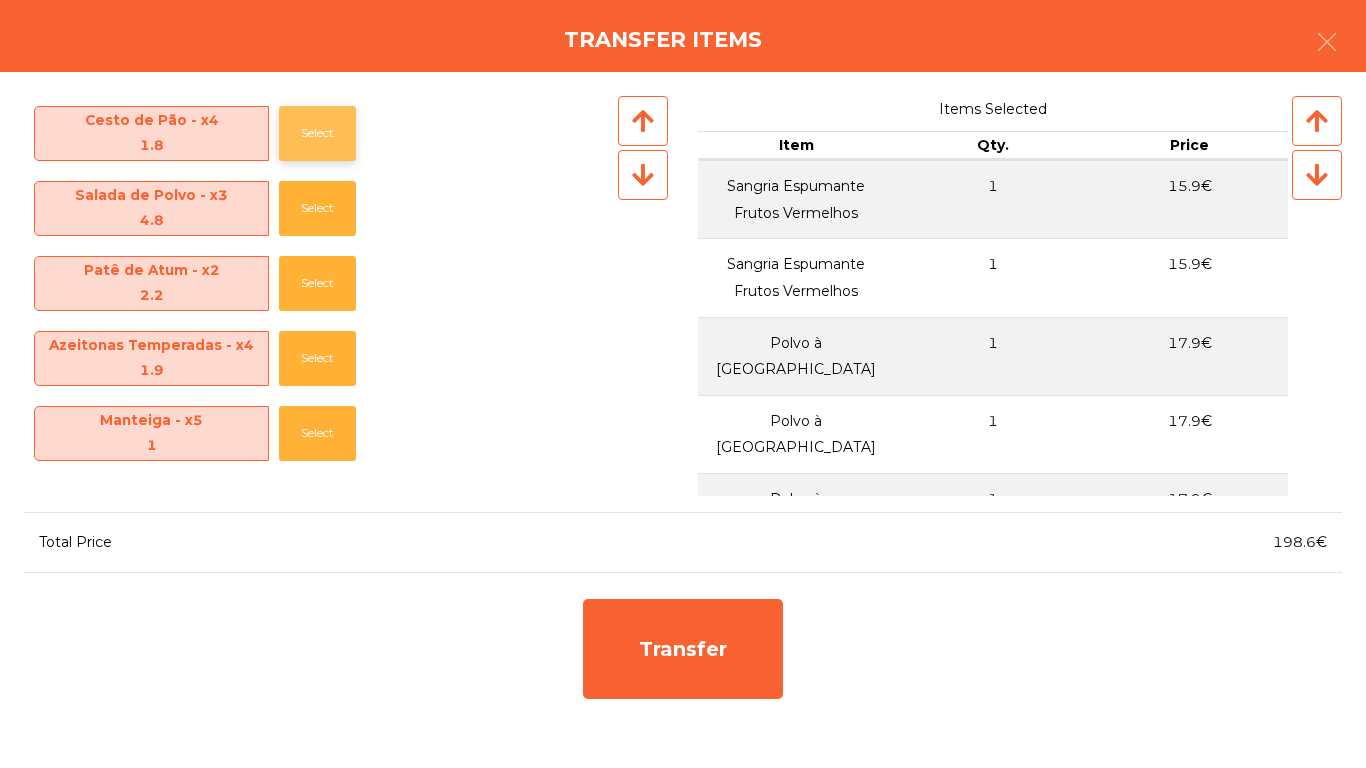 click on "Select" 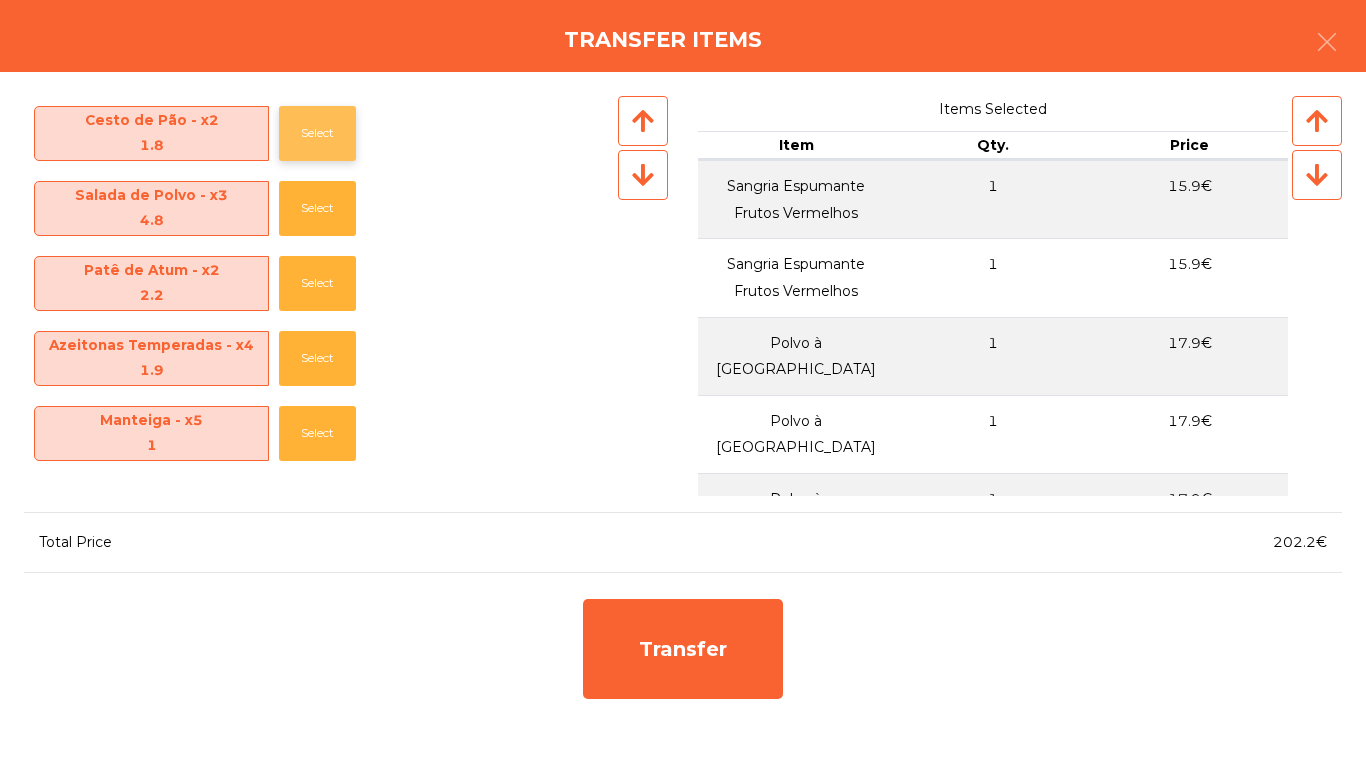 click on "Select" 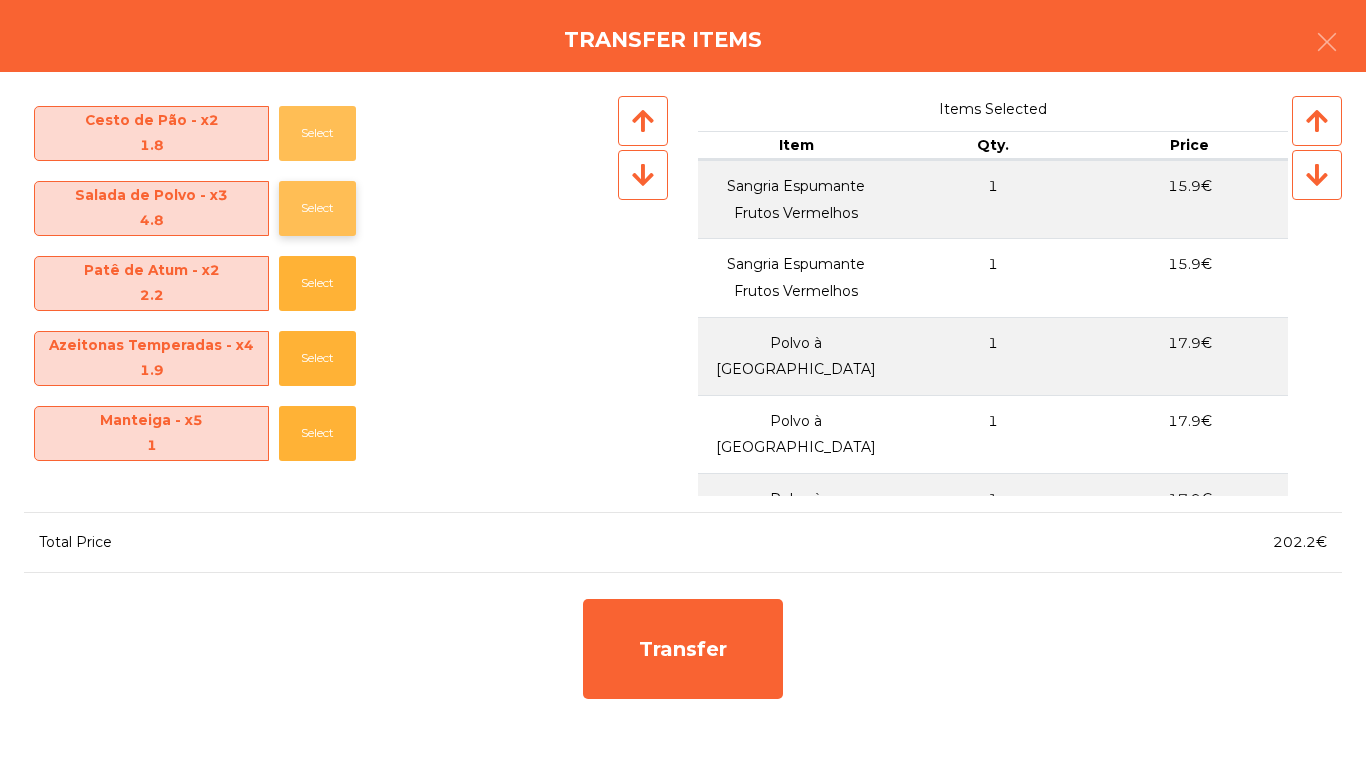 click on "Select" 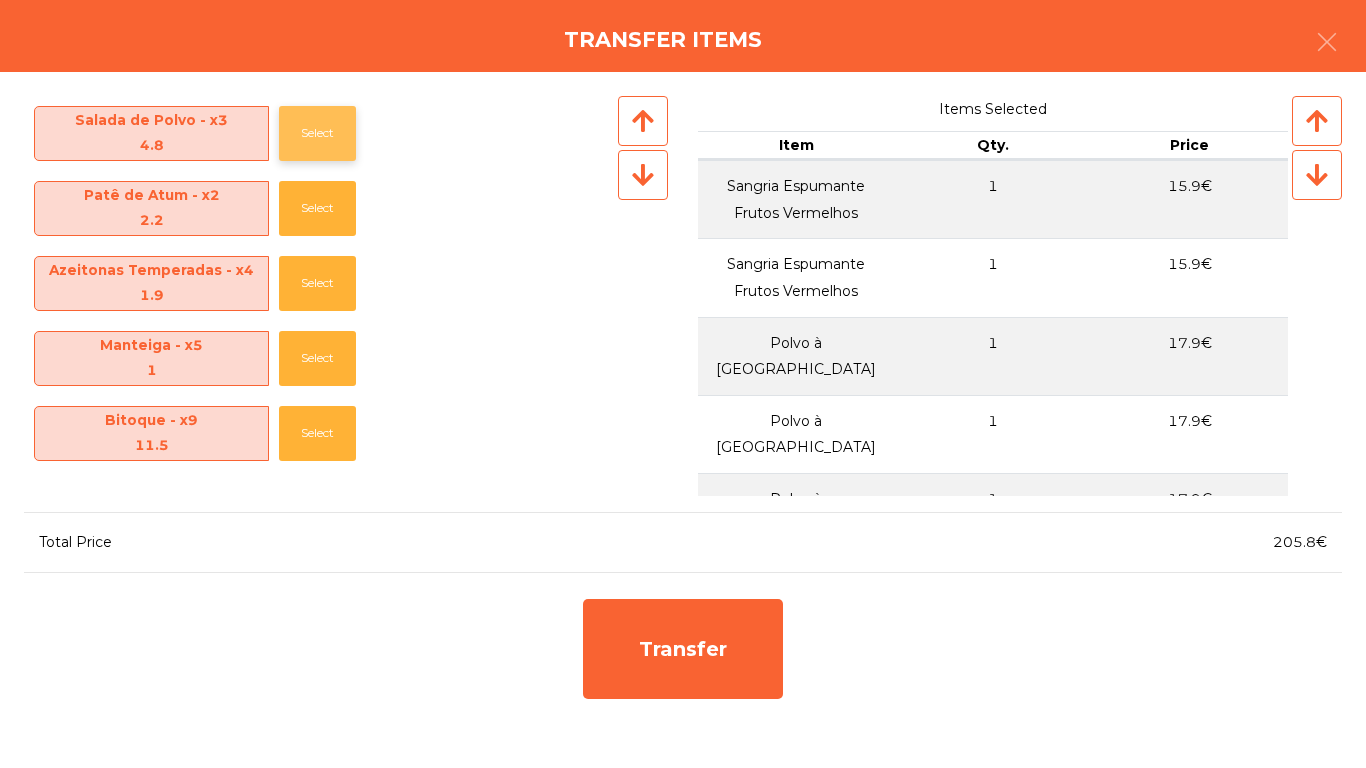 click on "Select" 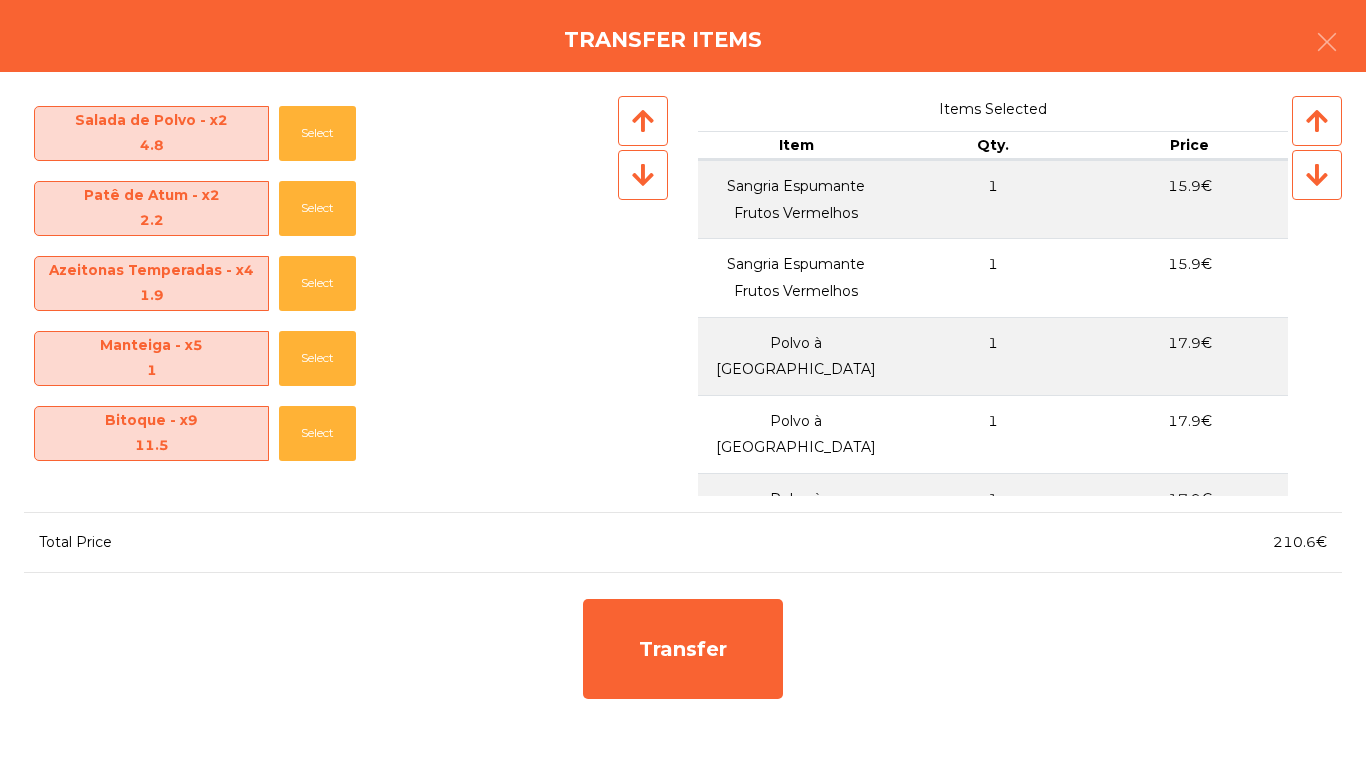 click on "Patê de Atum - x2   2.2   Select" 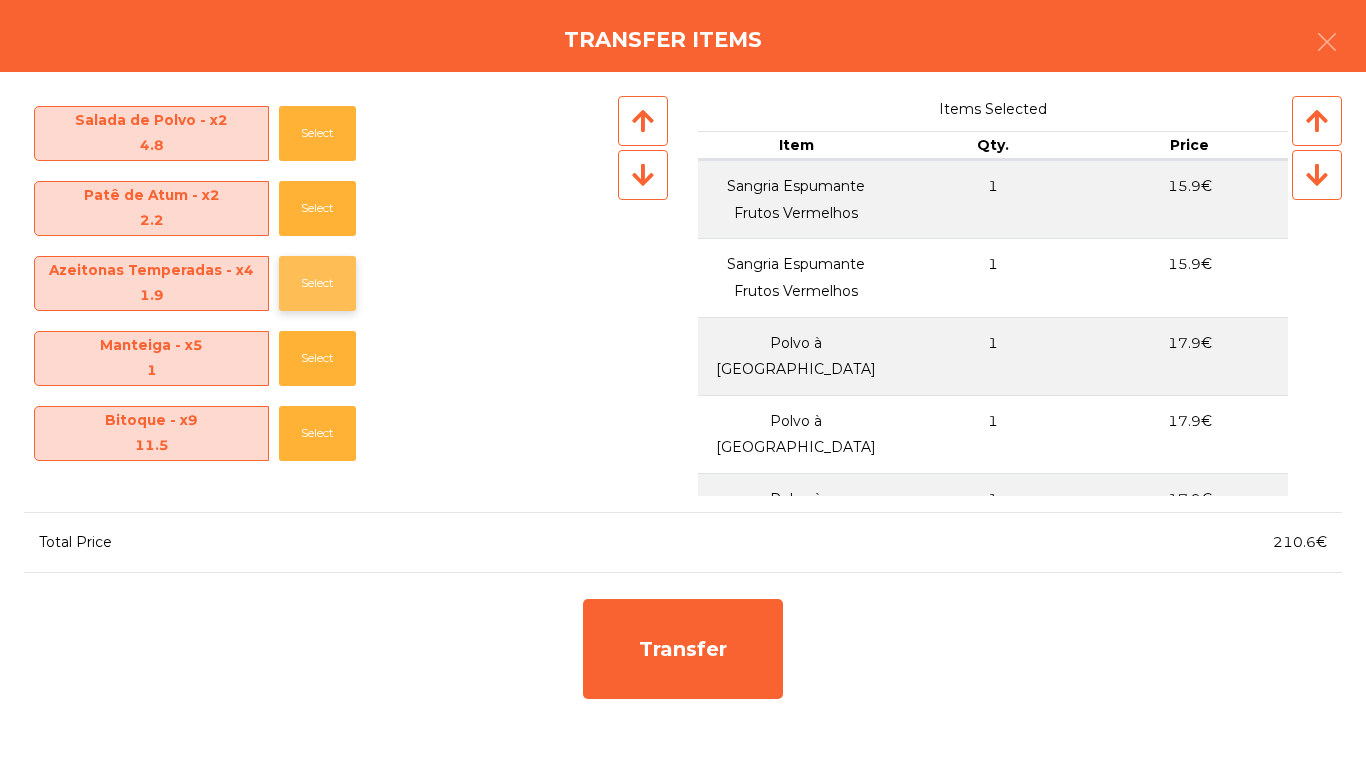 drag, startPoint x: 304, startPoint y: 171, endPoint x: 345, endPoint y: 300, distance: 135.35878 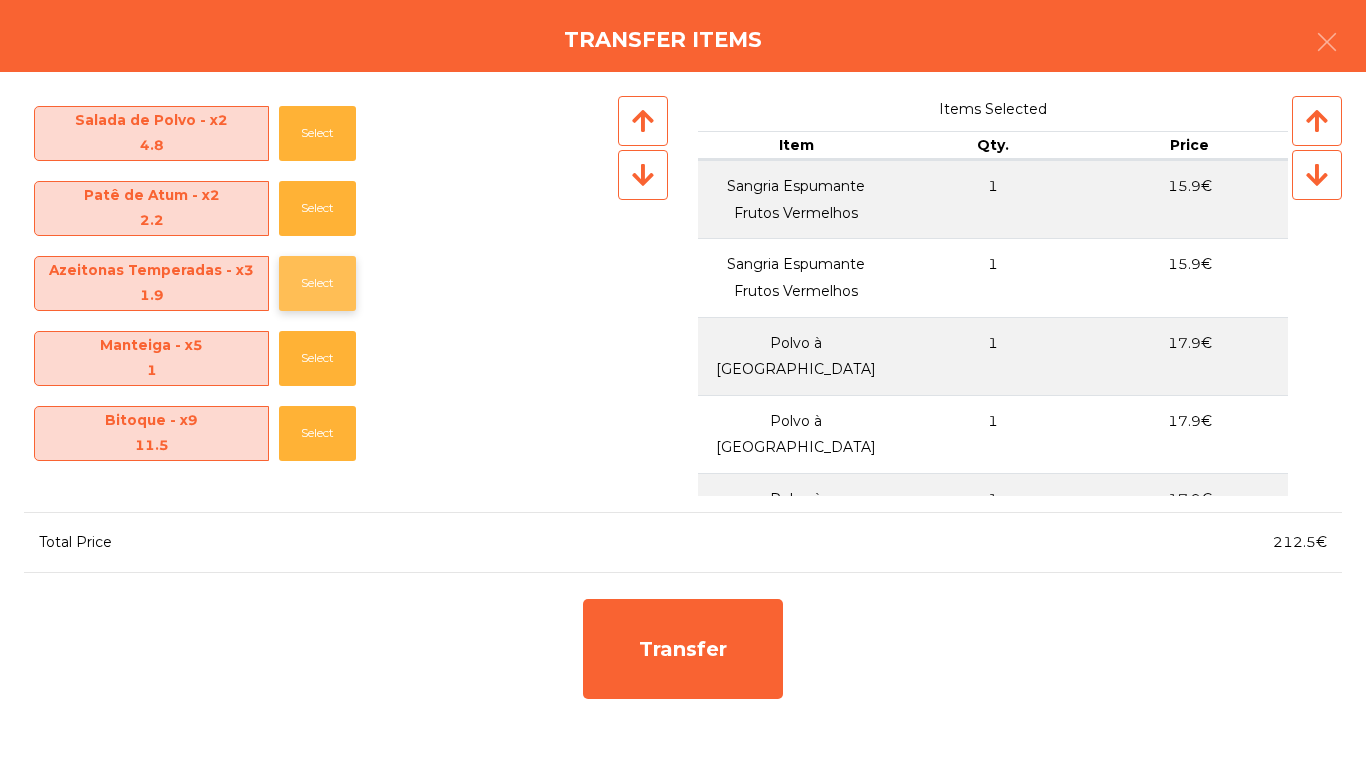 click on "Select" 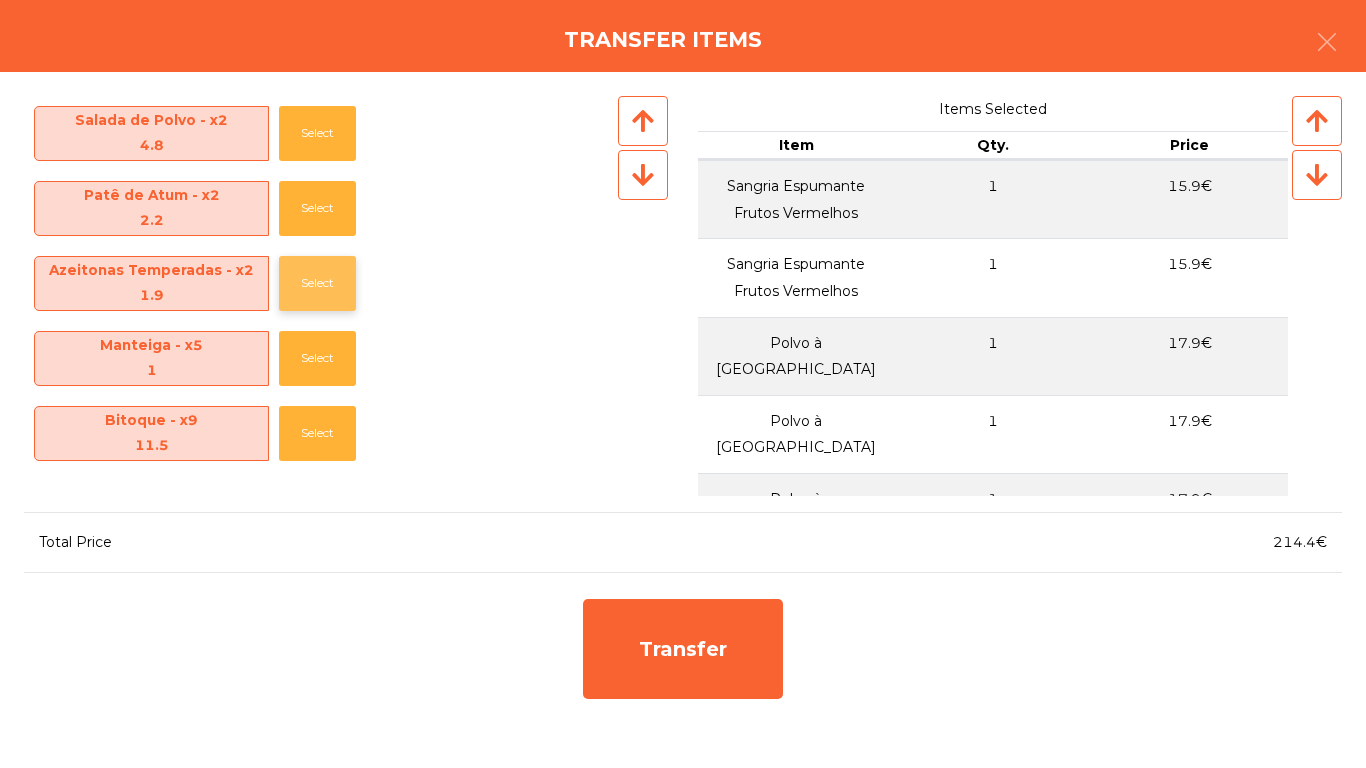 click on "Select" 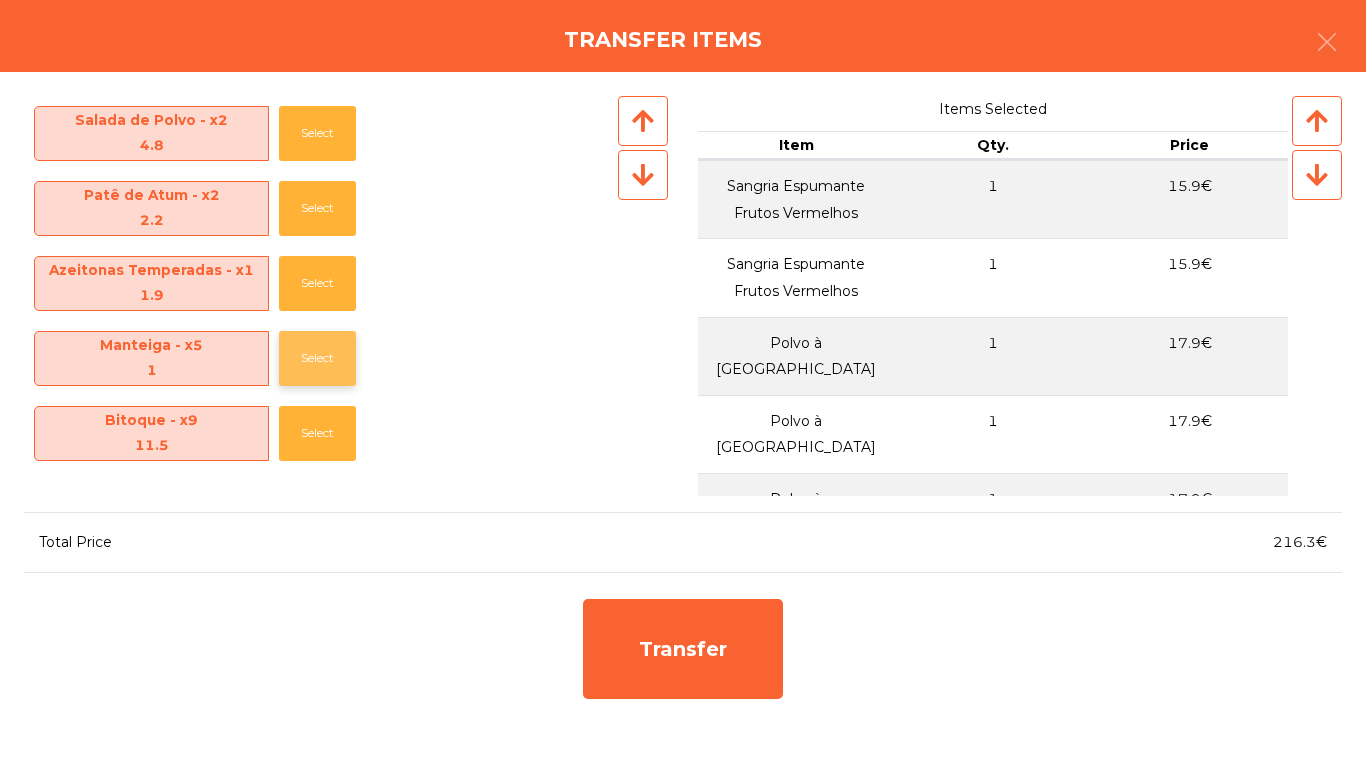 click on "Select" 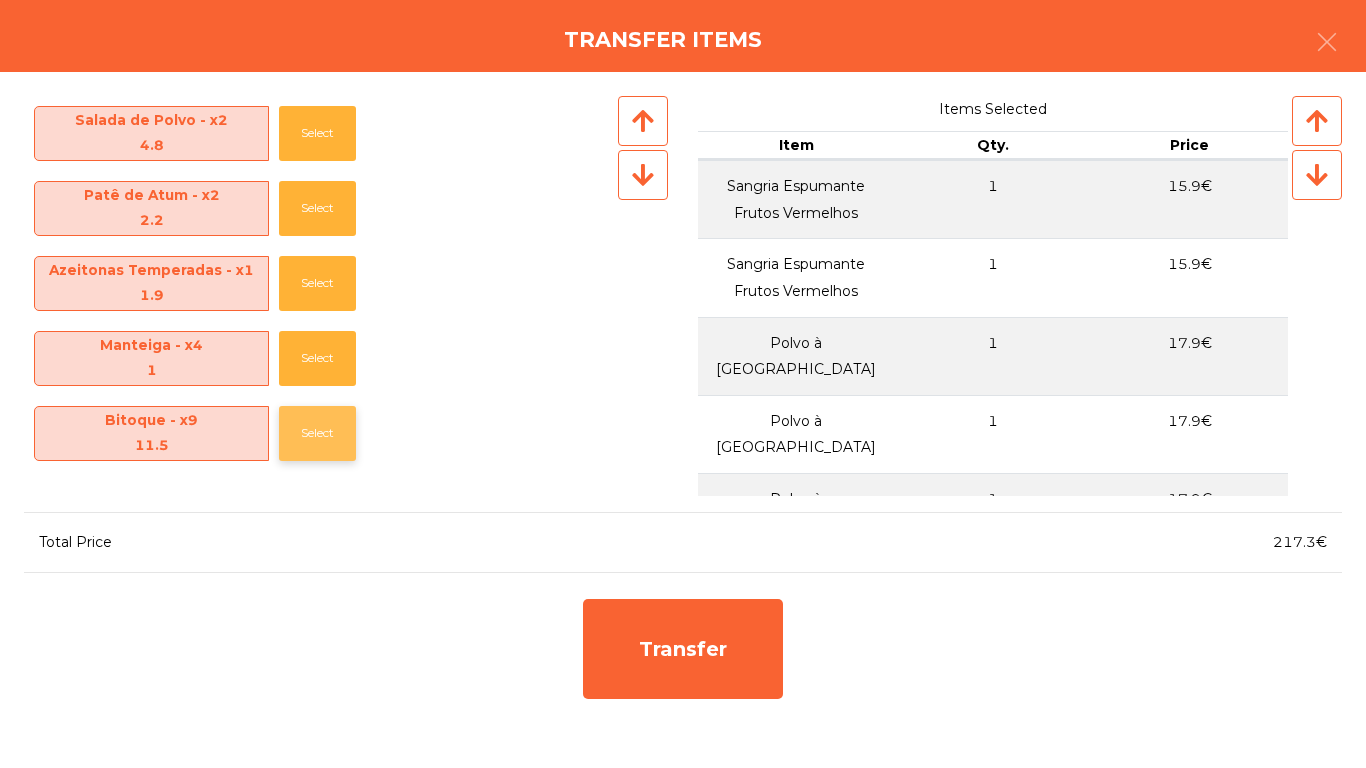 click on "Select" 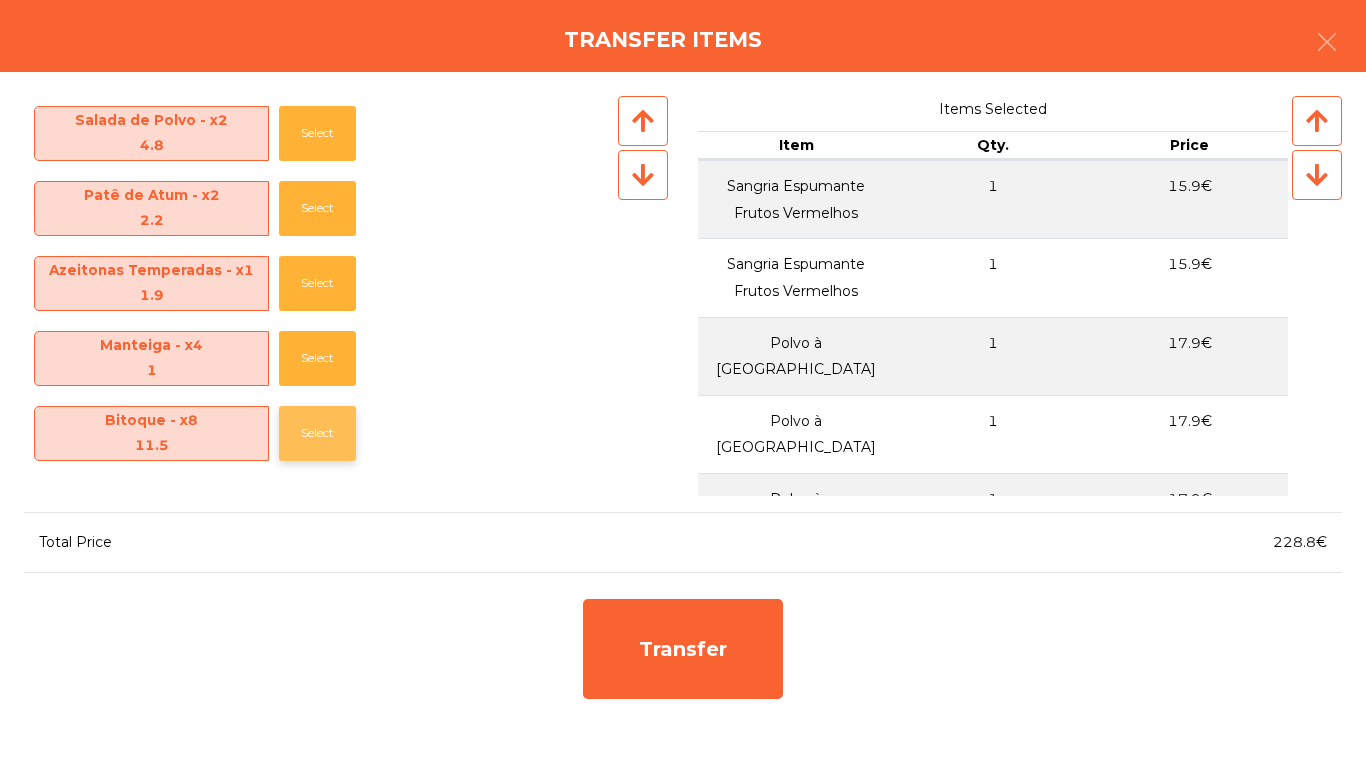 click on "Select" 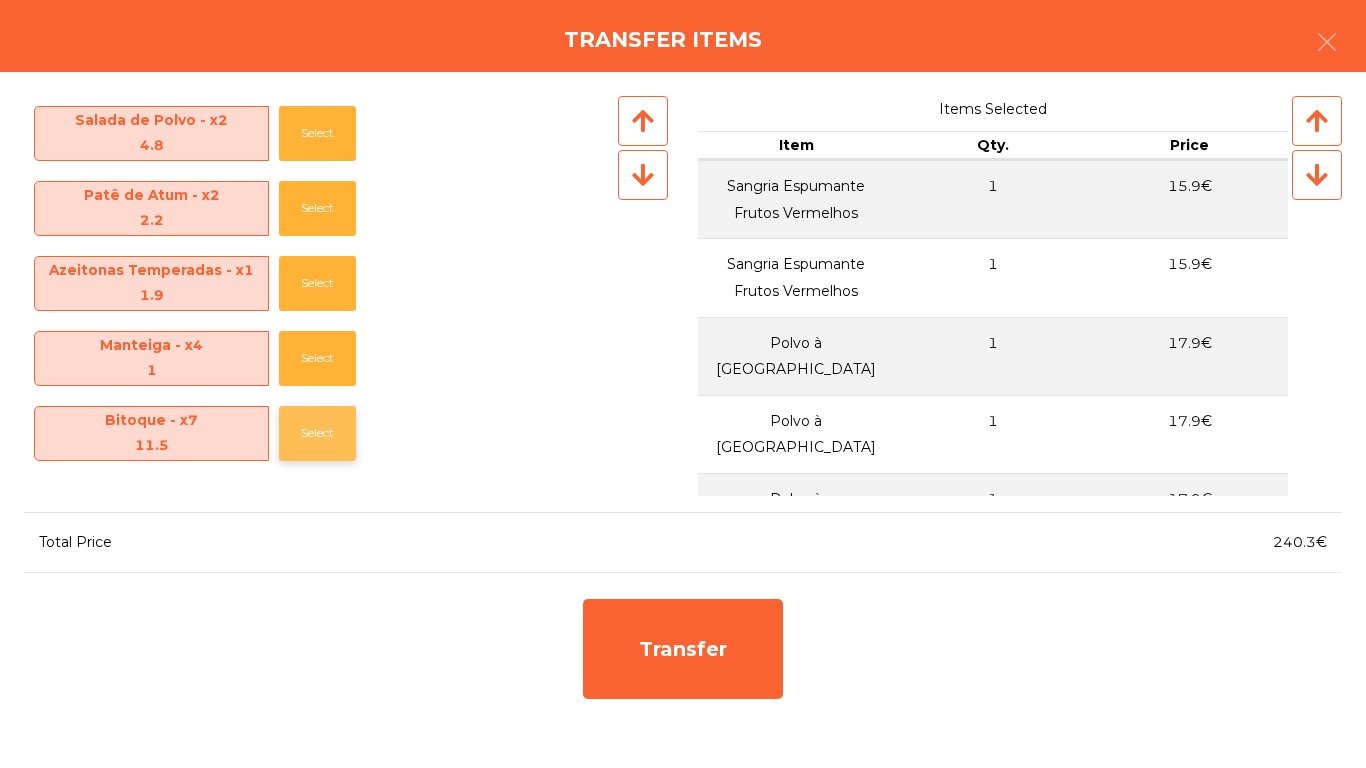 click on "Select" 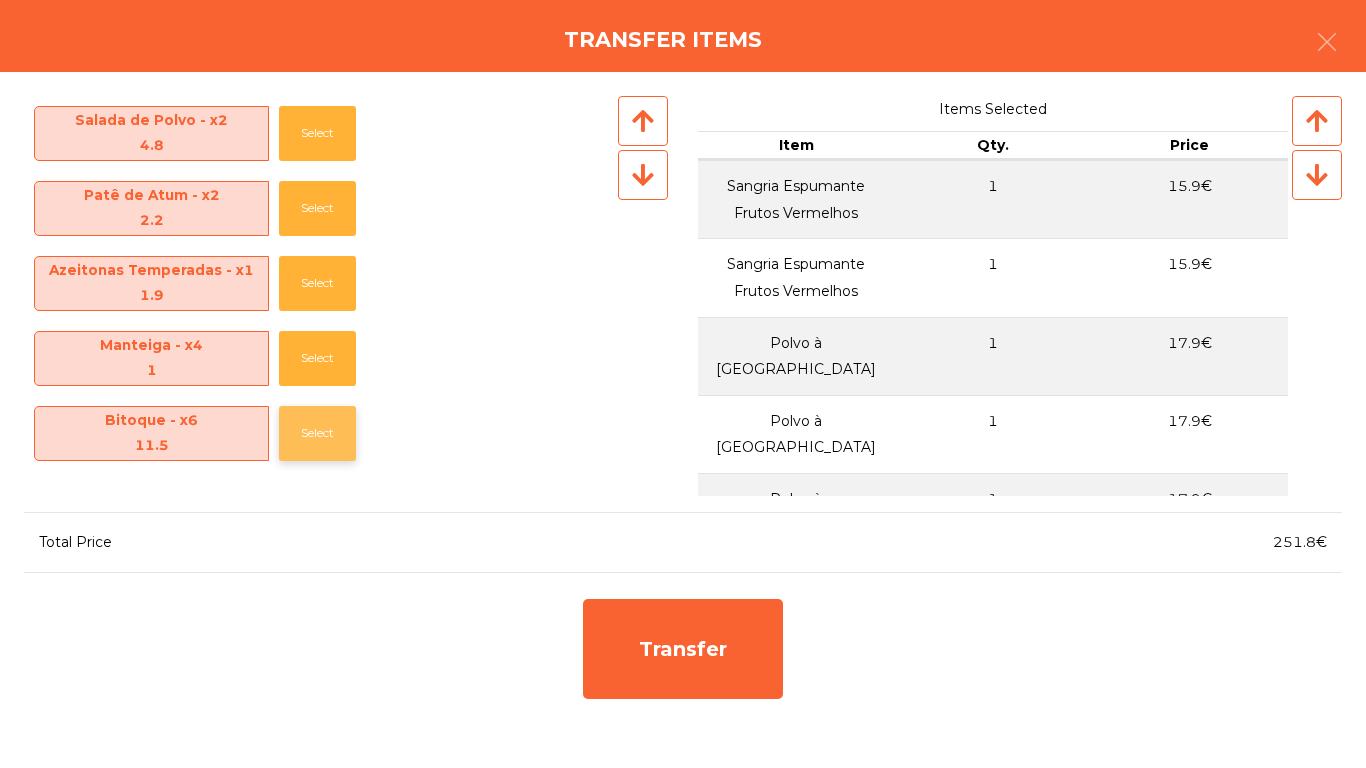 click on "Select" 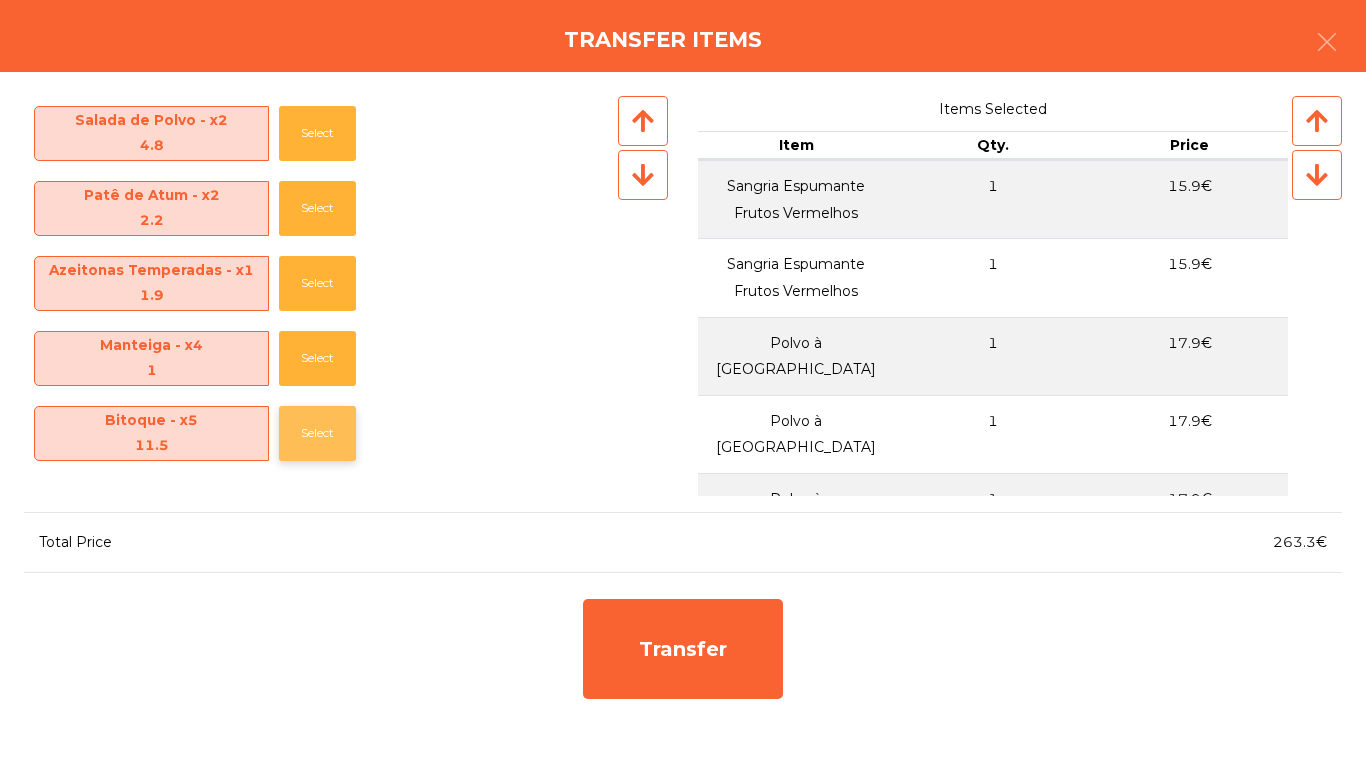 click on "Select" 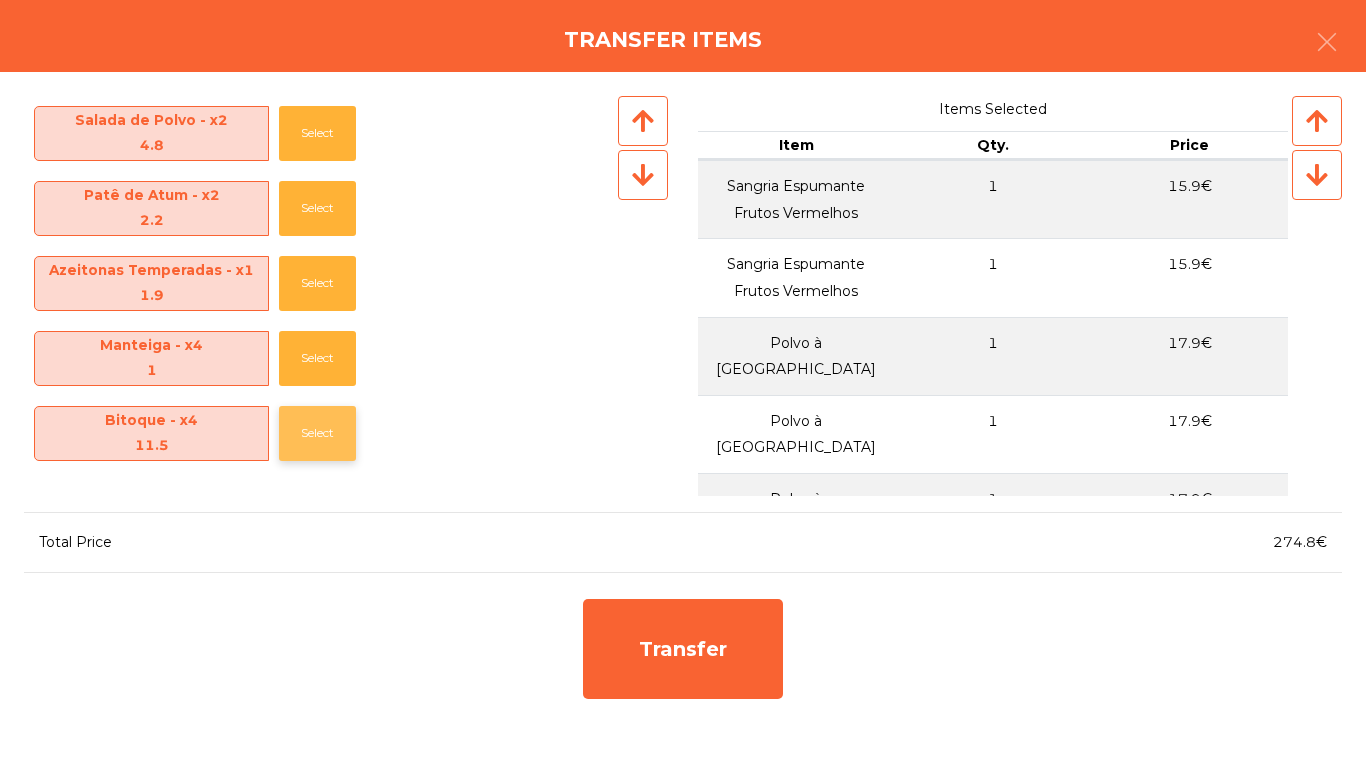 click on "Select" 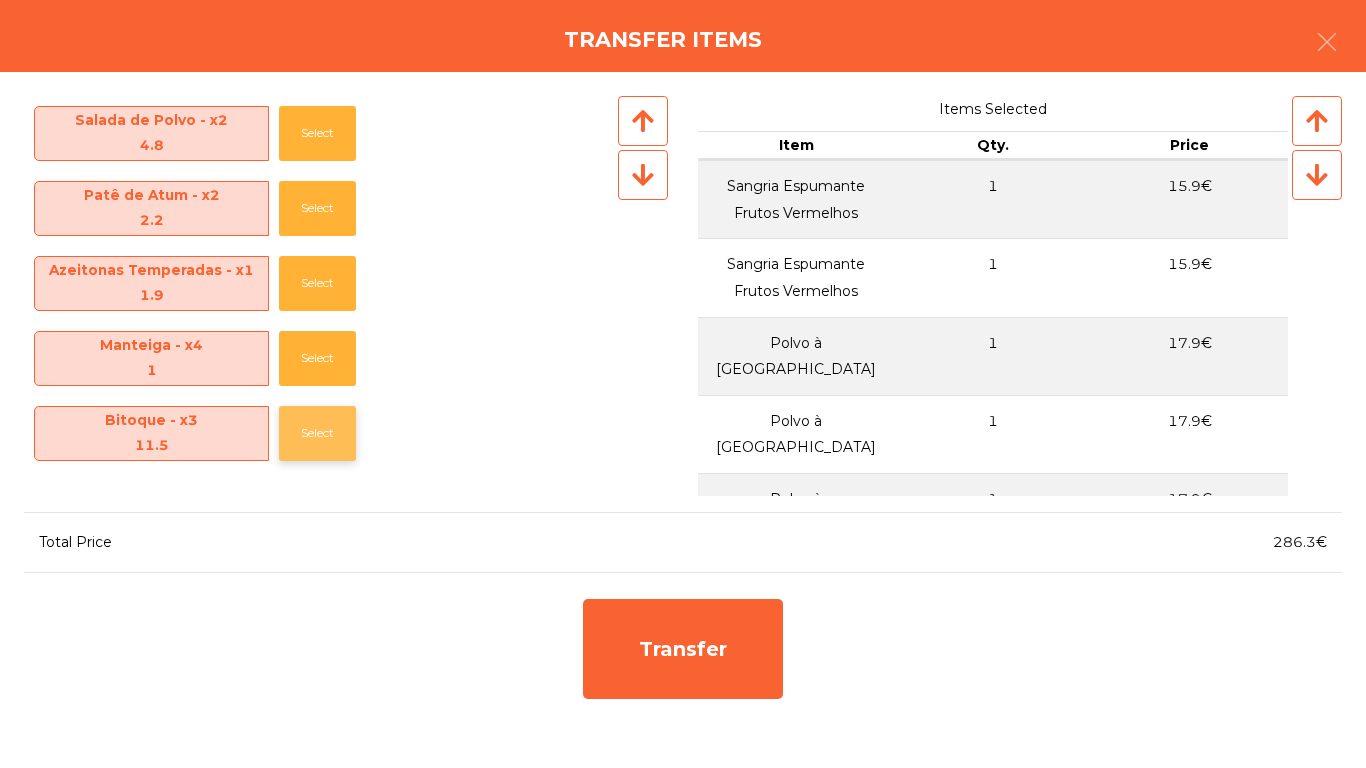click on "Select" 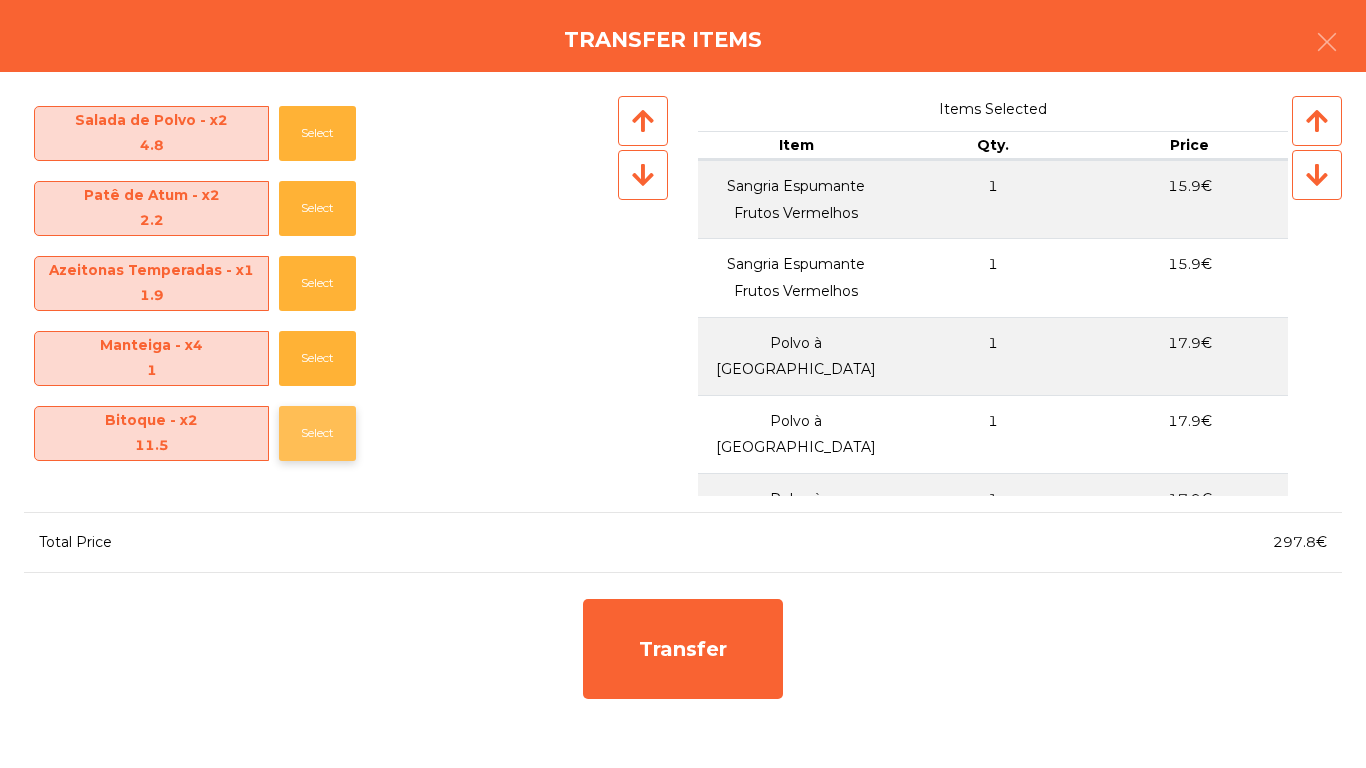 click on "Select" 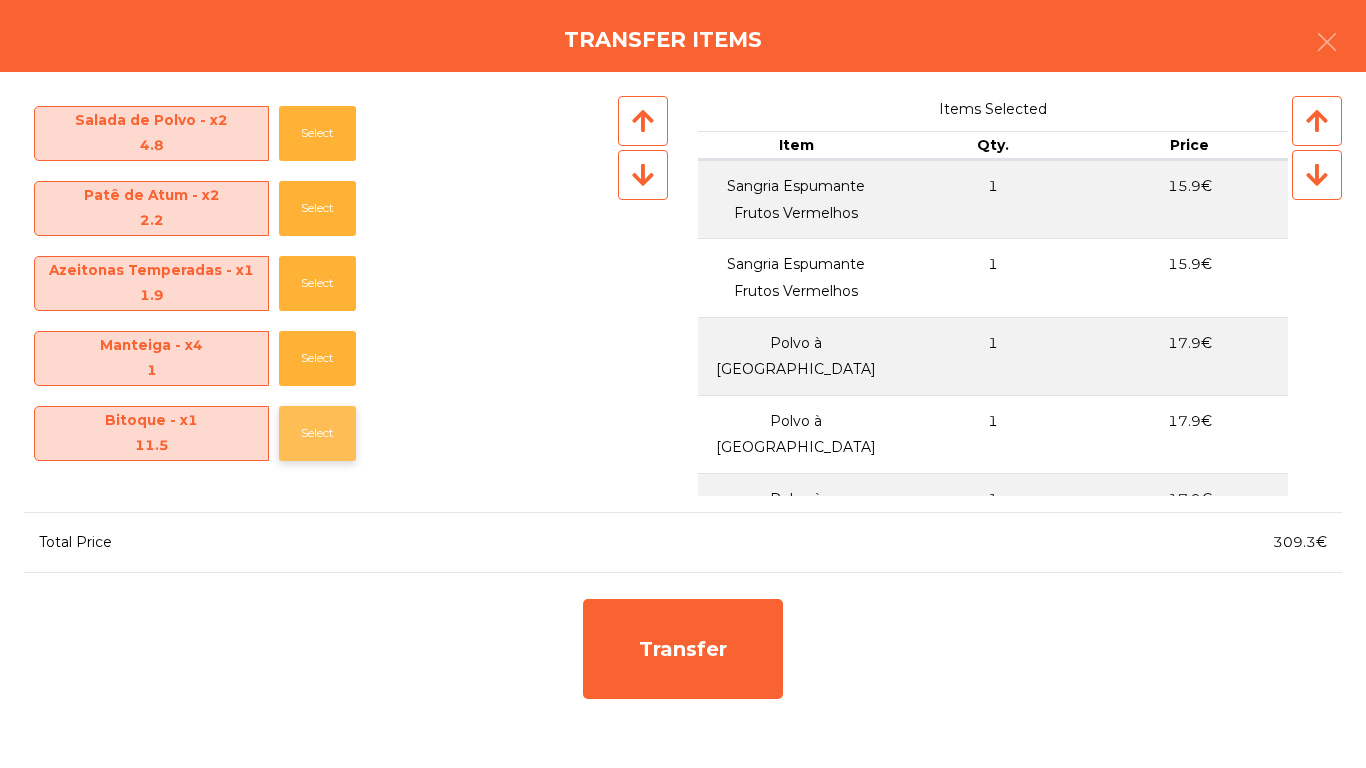 click on "Select" 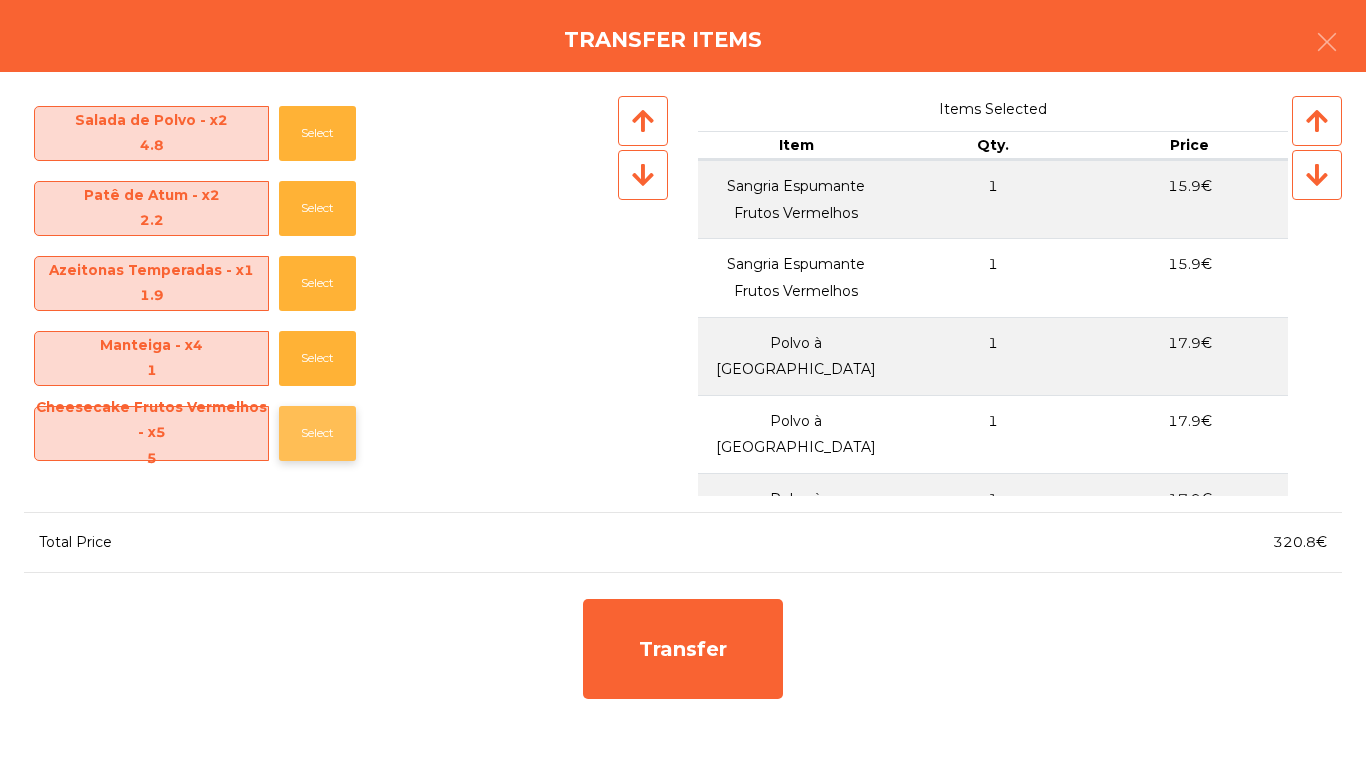click on "Select" 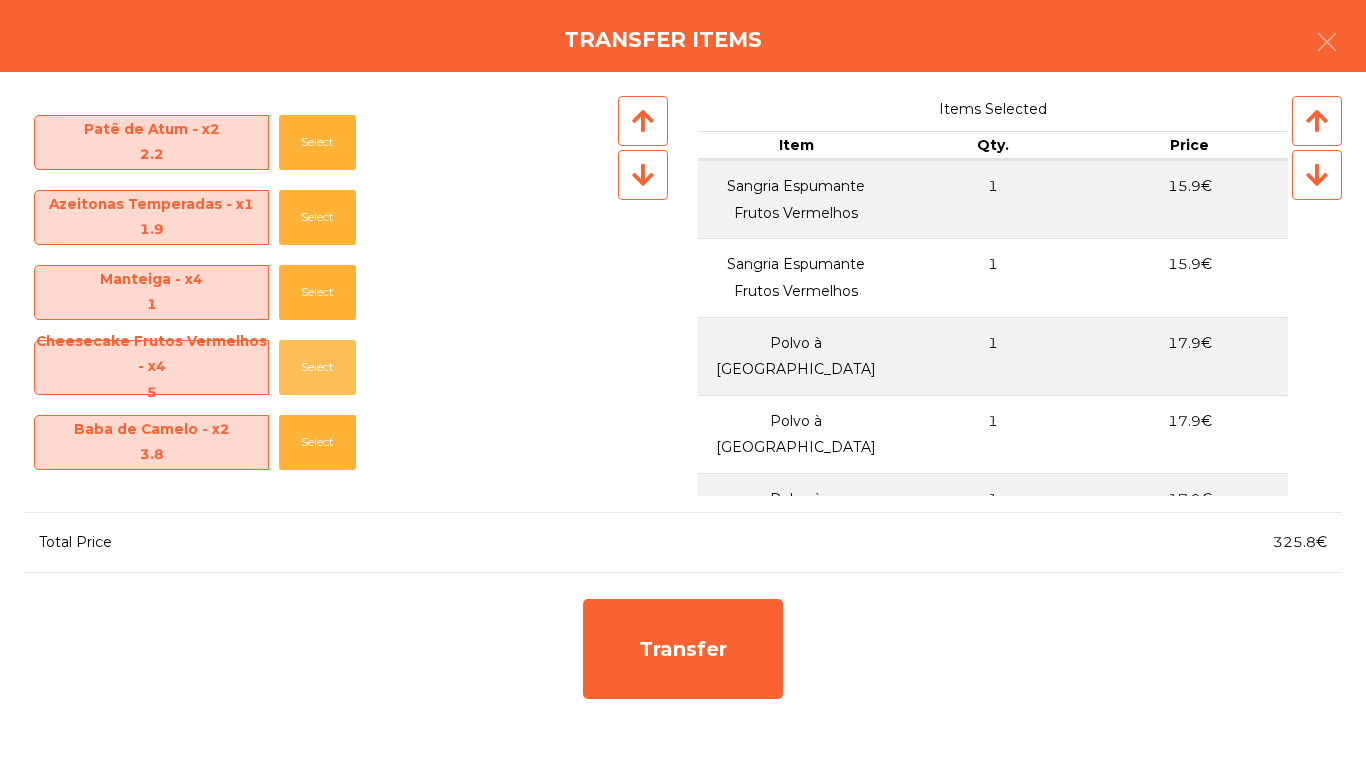 scroll, scrollTop: 200, scrollLeft: 0, axis: vertical 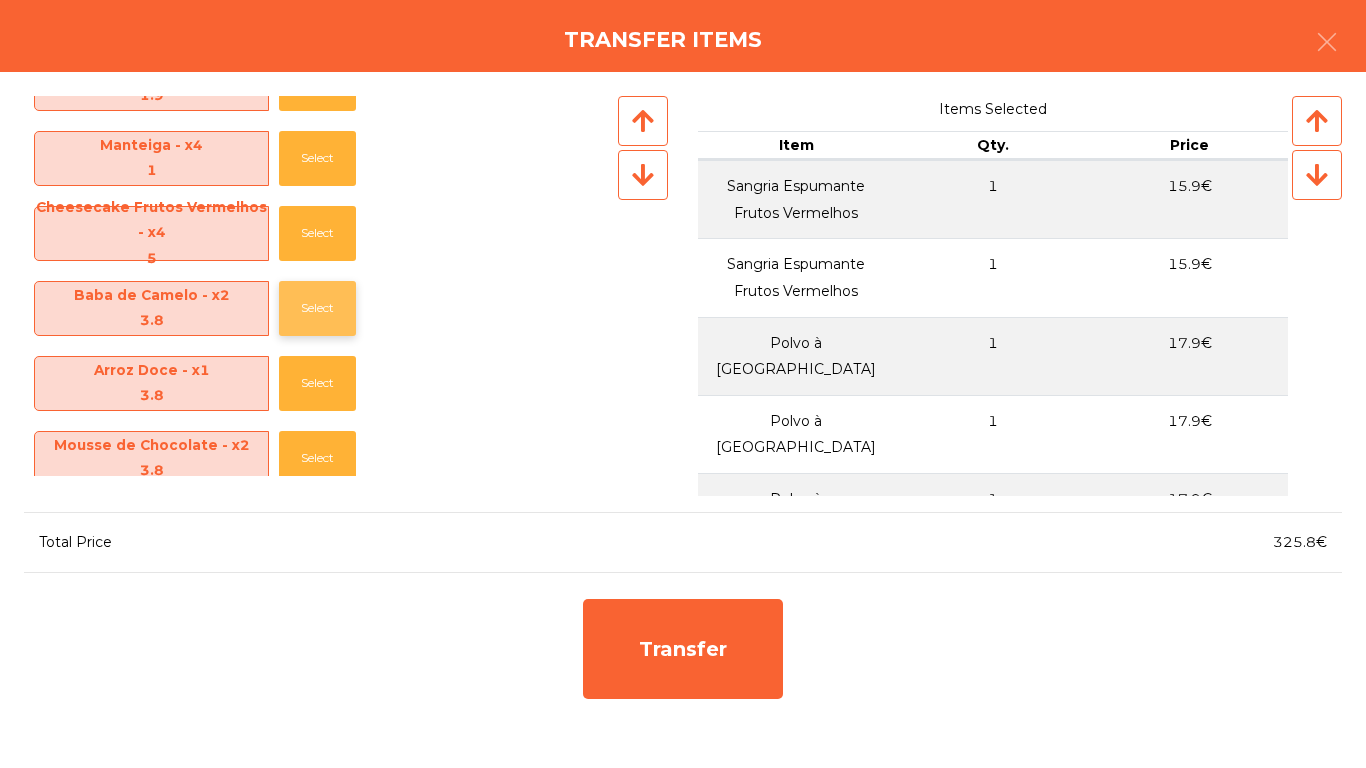 click on "Select" 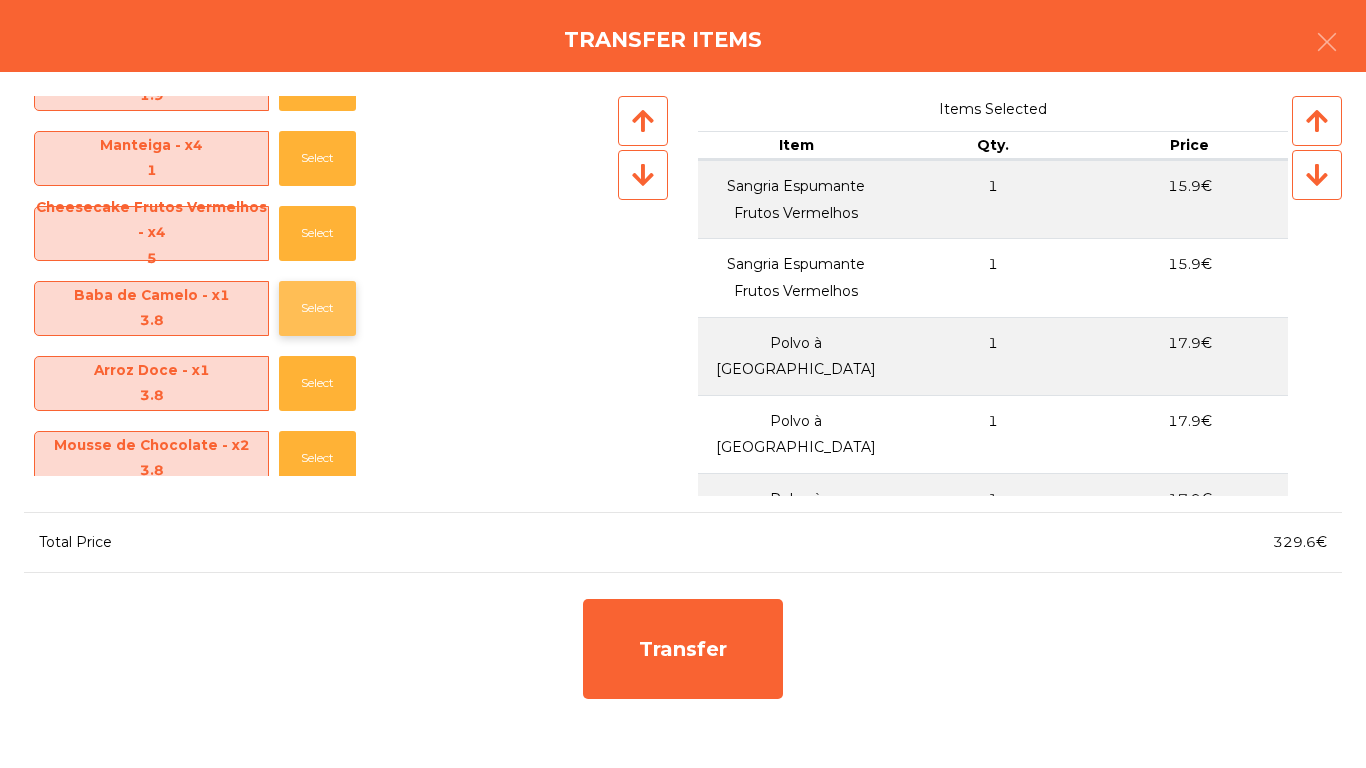 click on "Select" 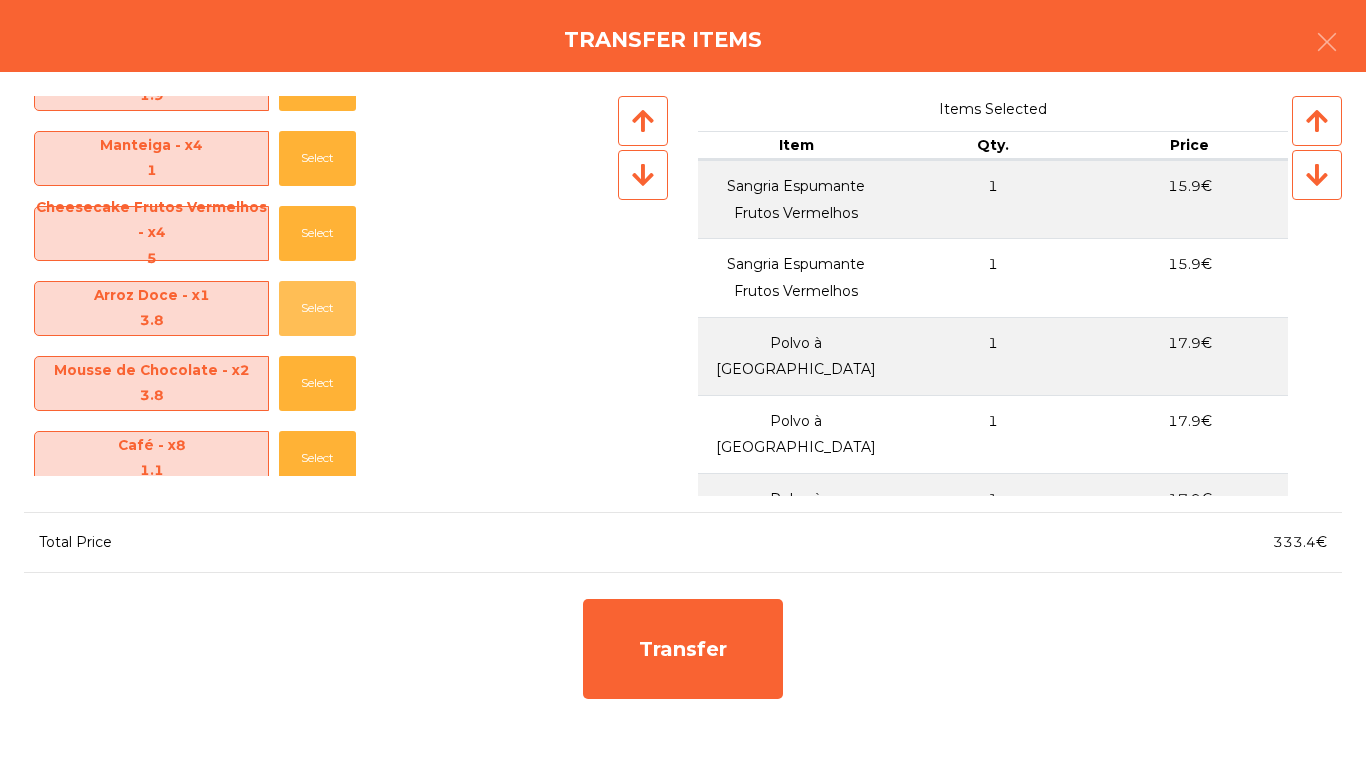 click on "Select" 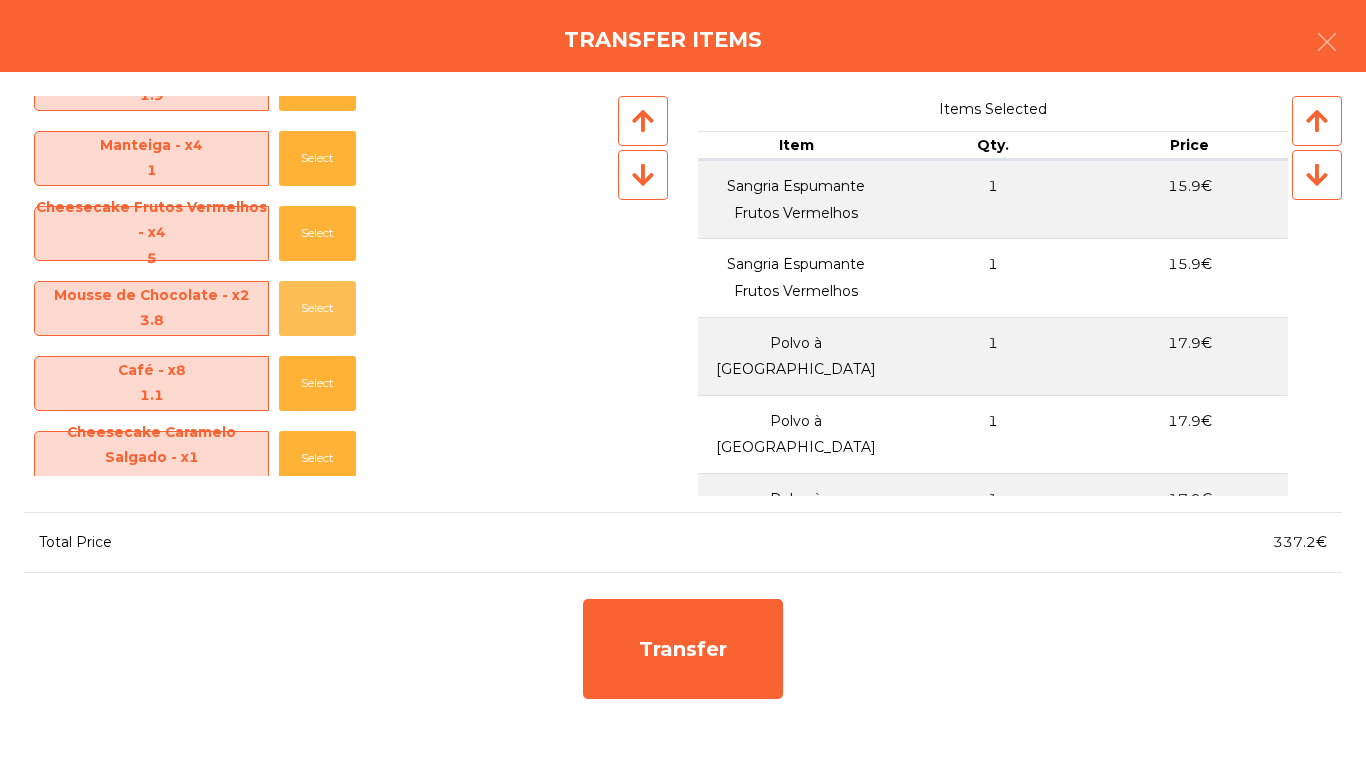 click on "Select" 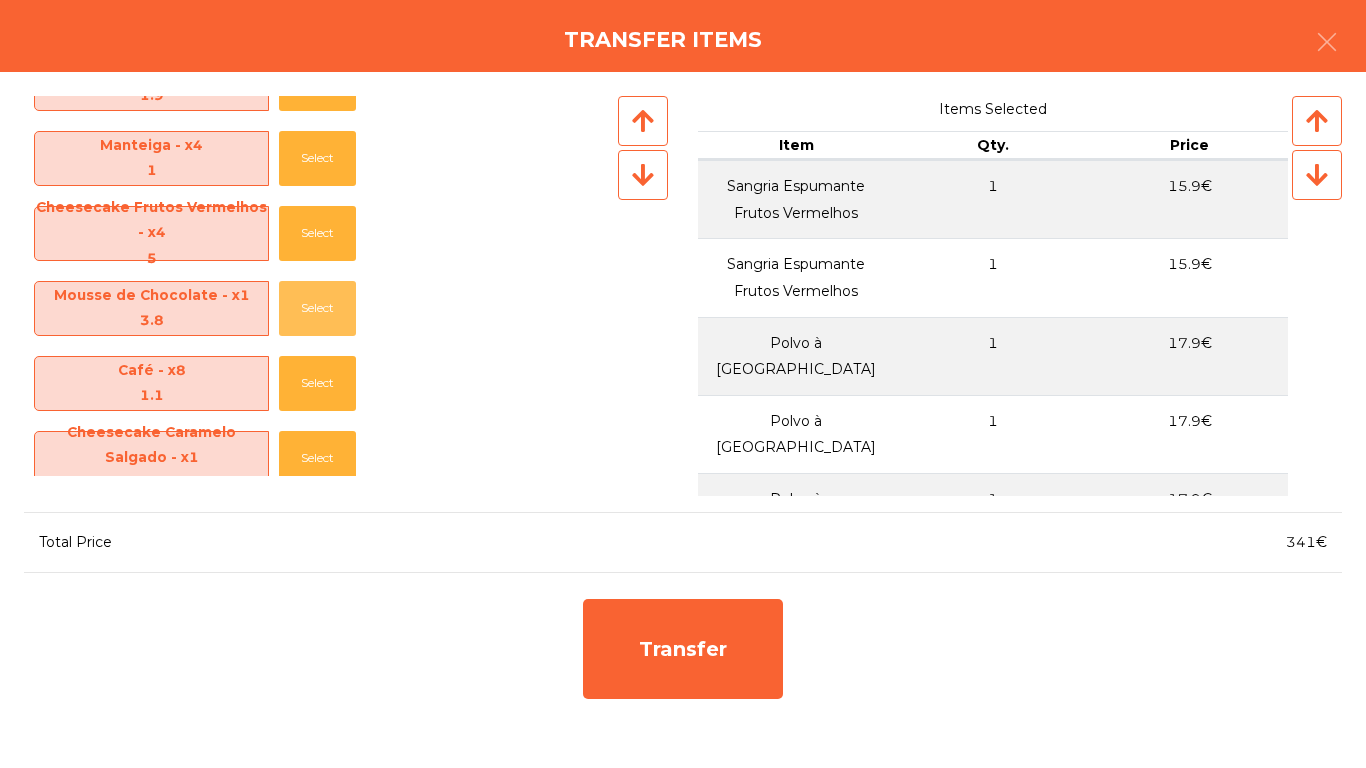 click on "Select" 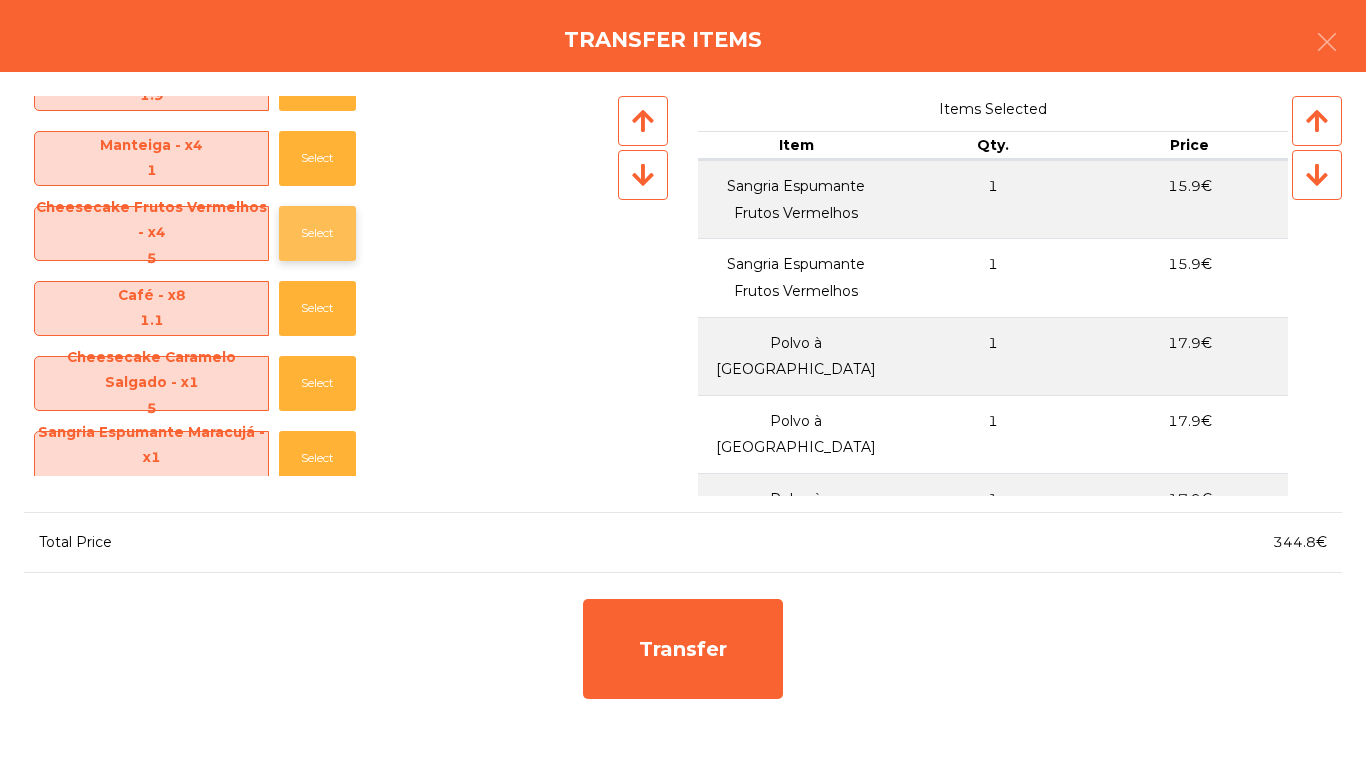 click on "Select" 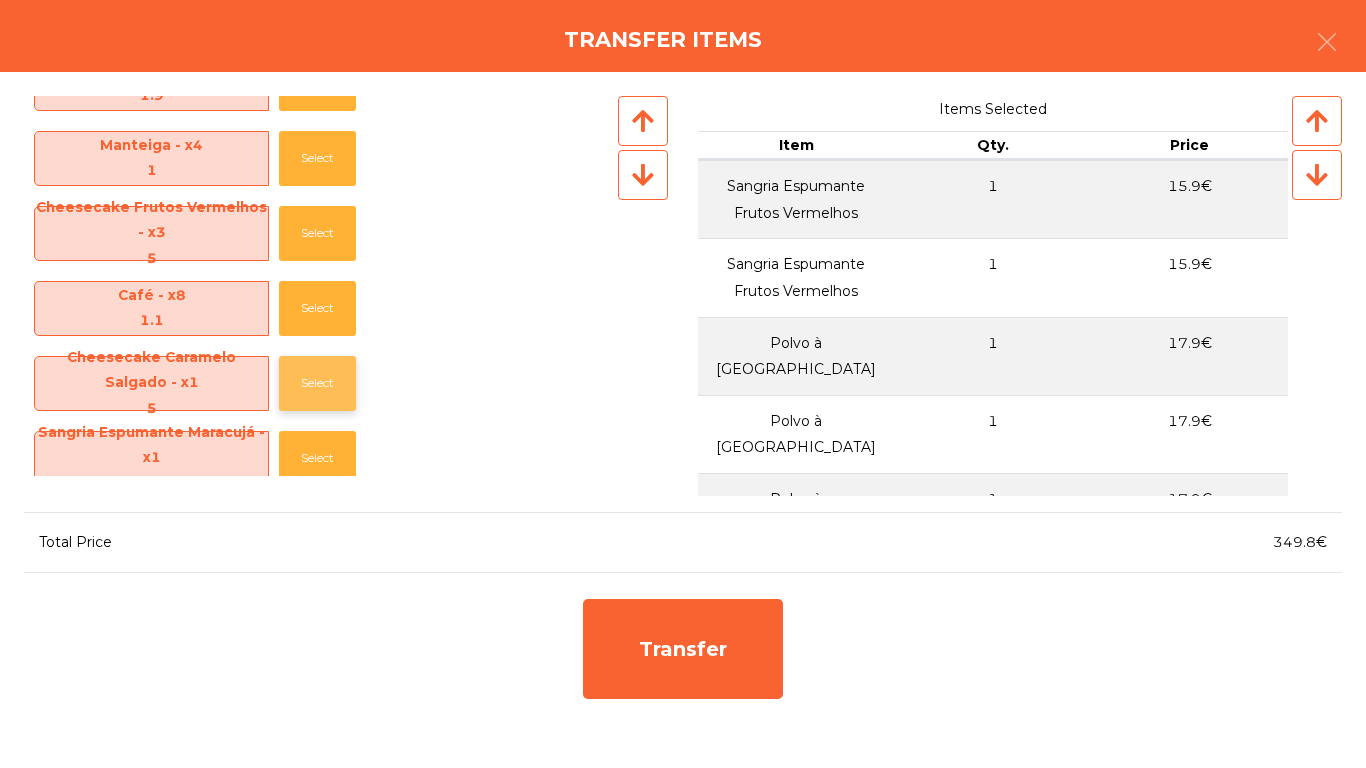 click on "Select" 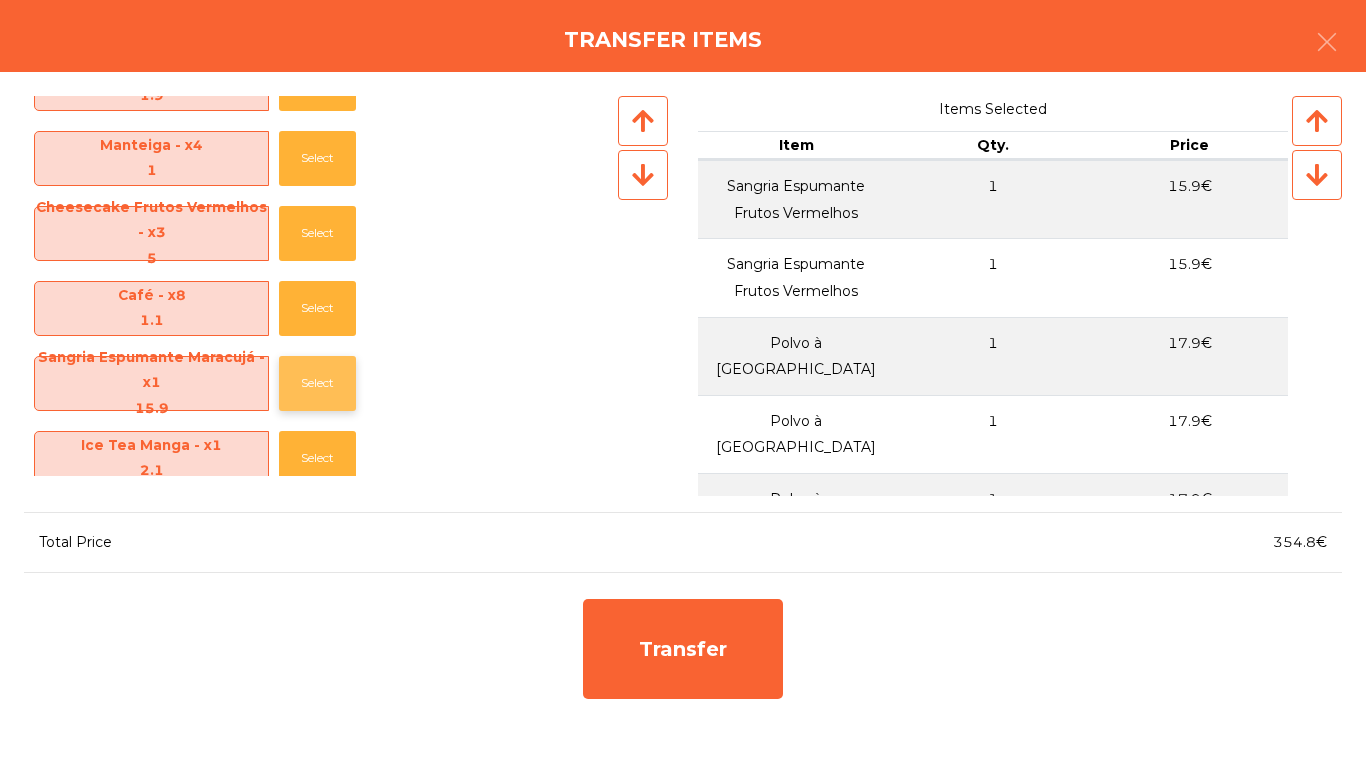 click on "Select" 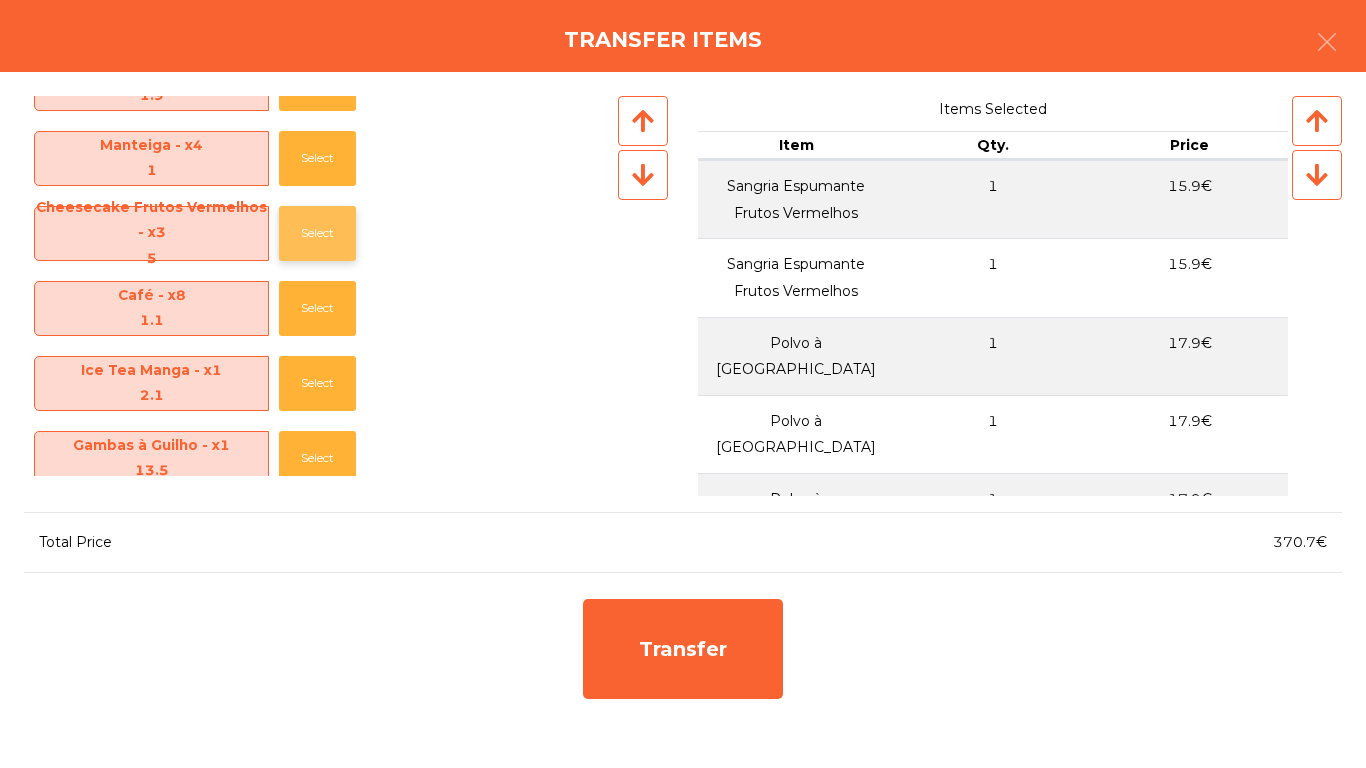 click on "Select" 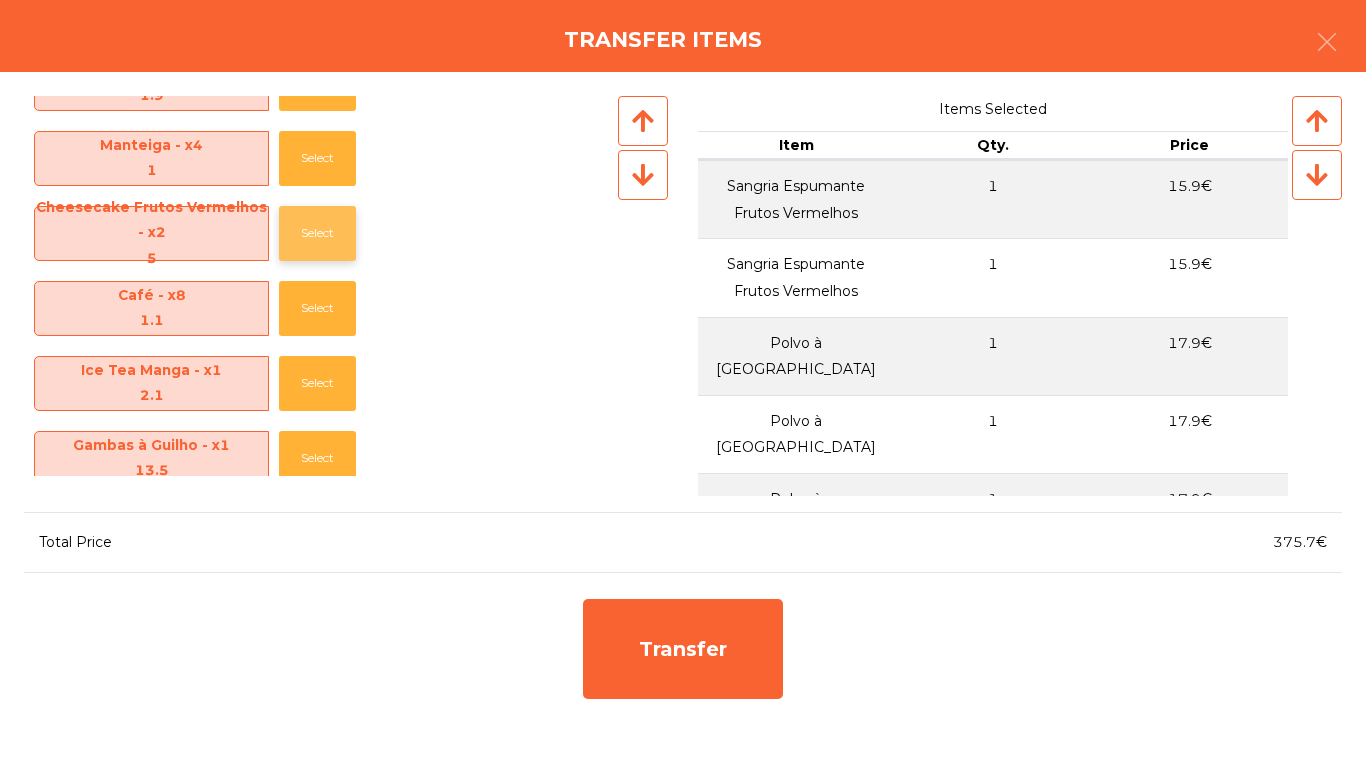 click on "Select" 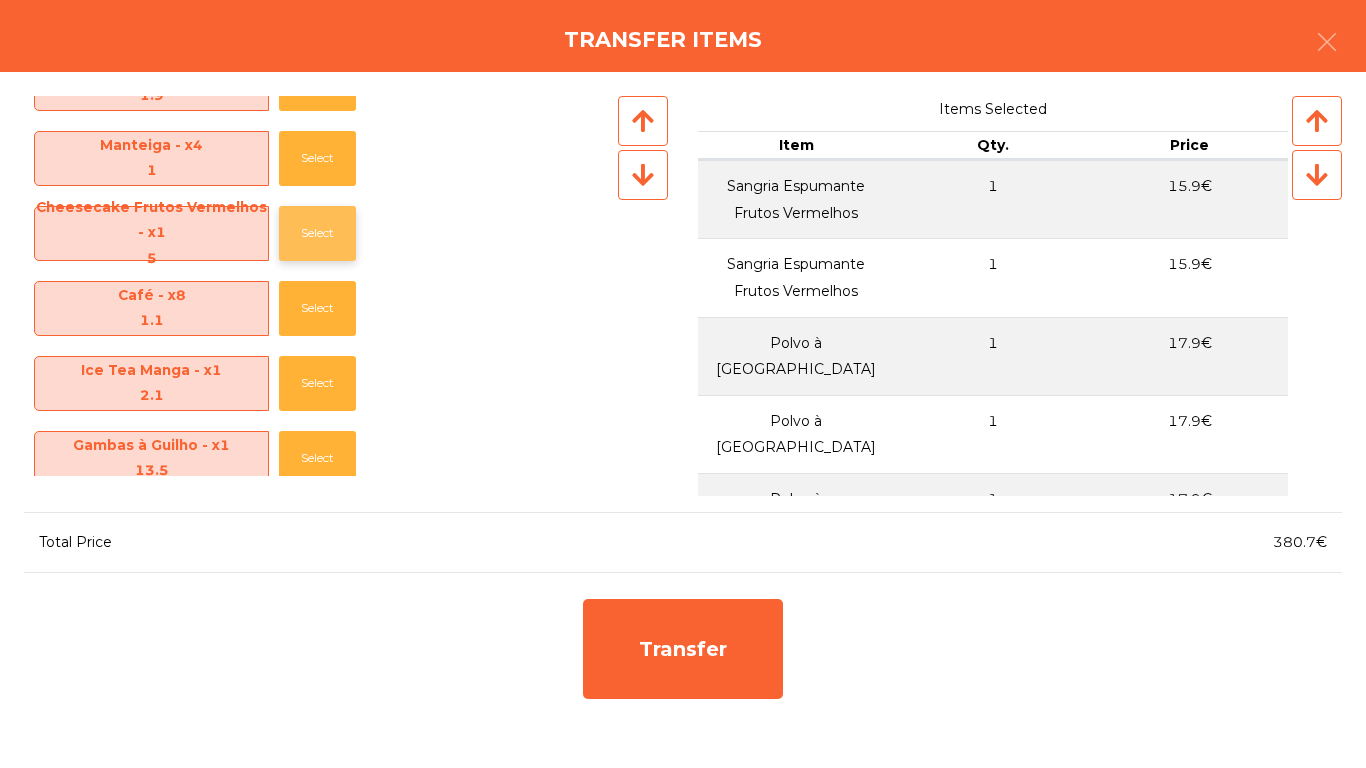 click on "Select" 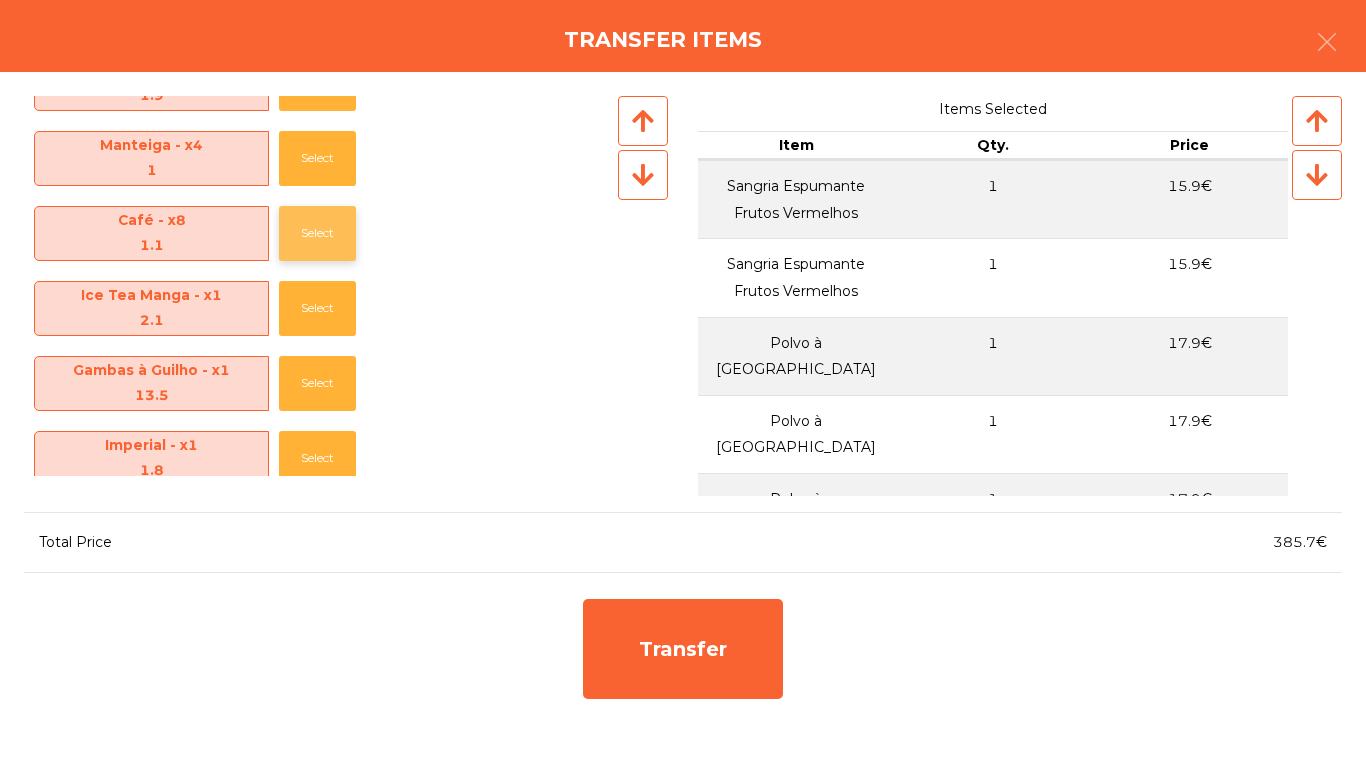 click on "Select" 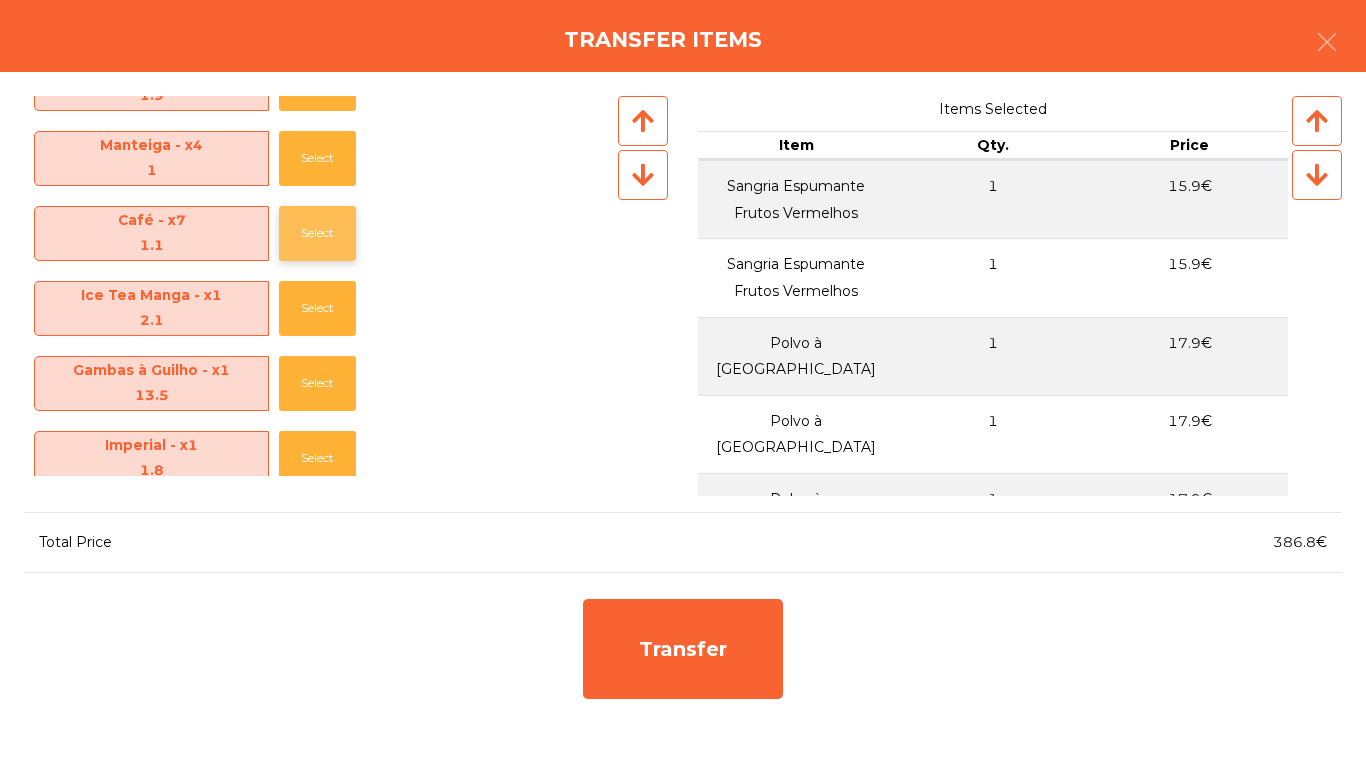 click on "Select" 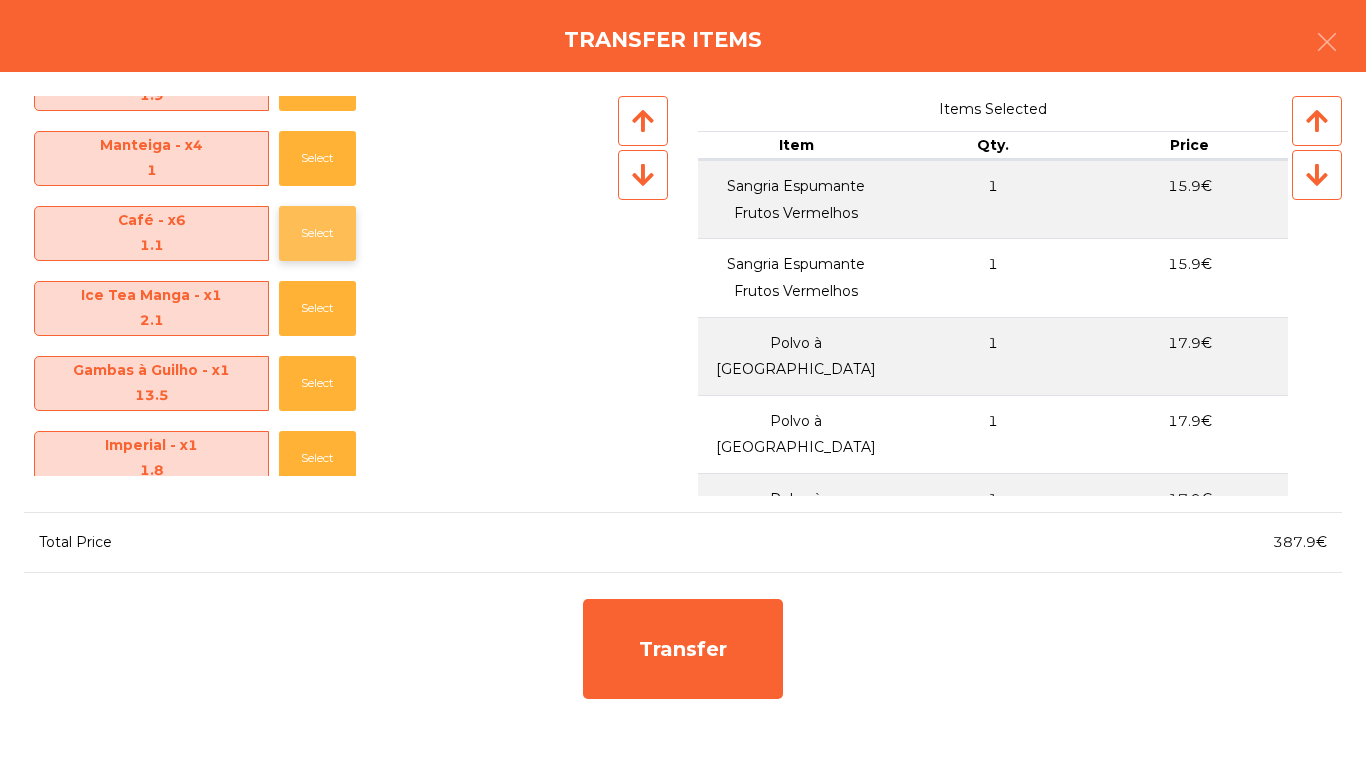 click on "Select" 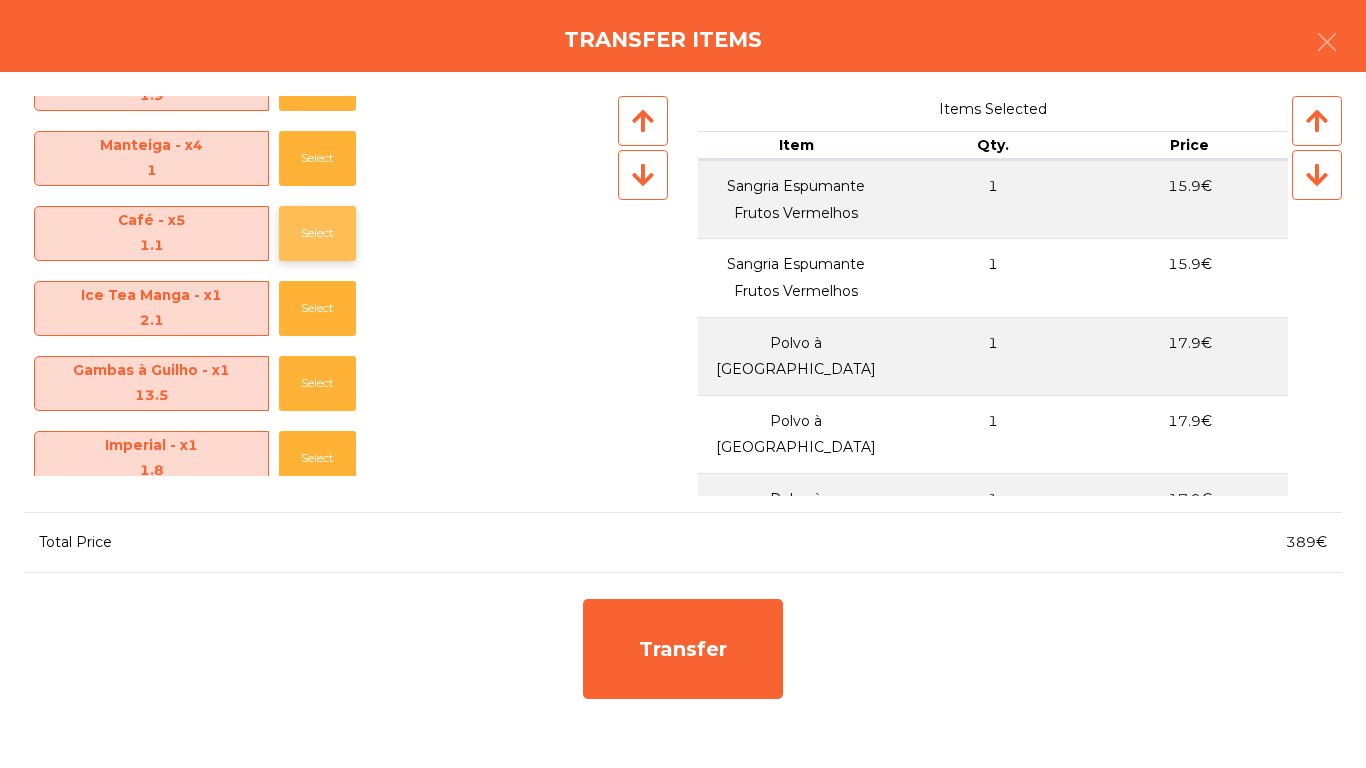 click on "Select" 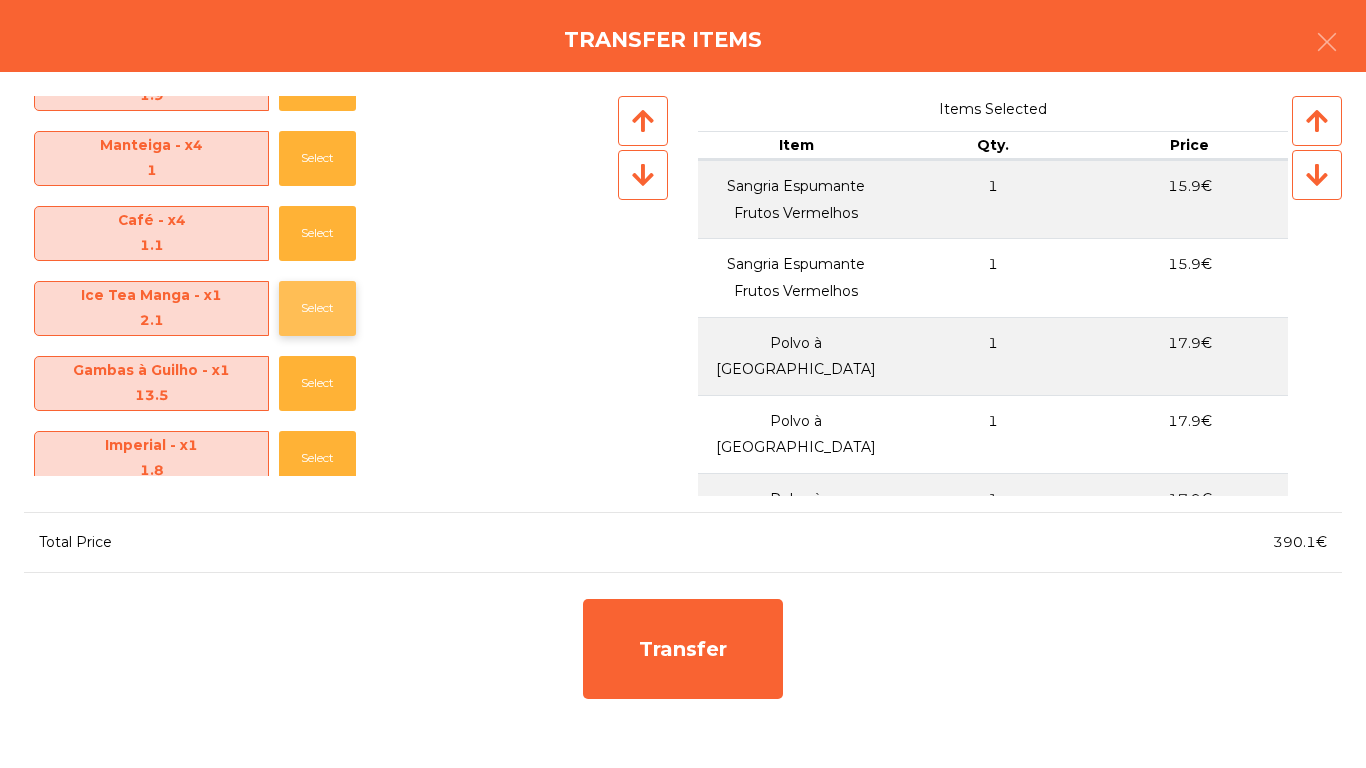 click on "Select" 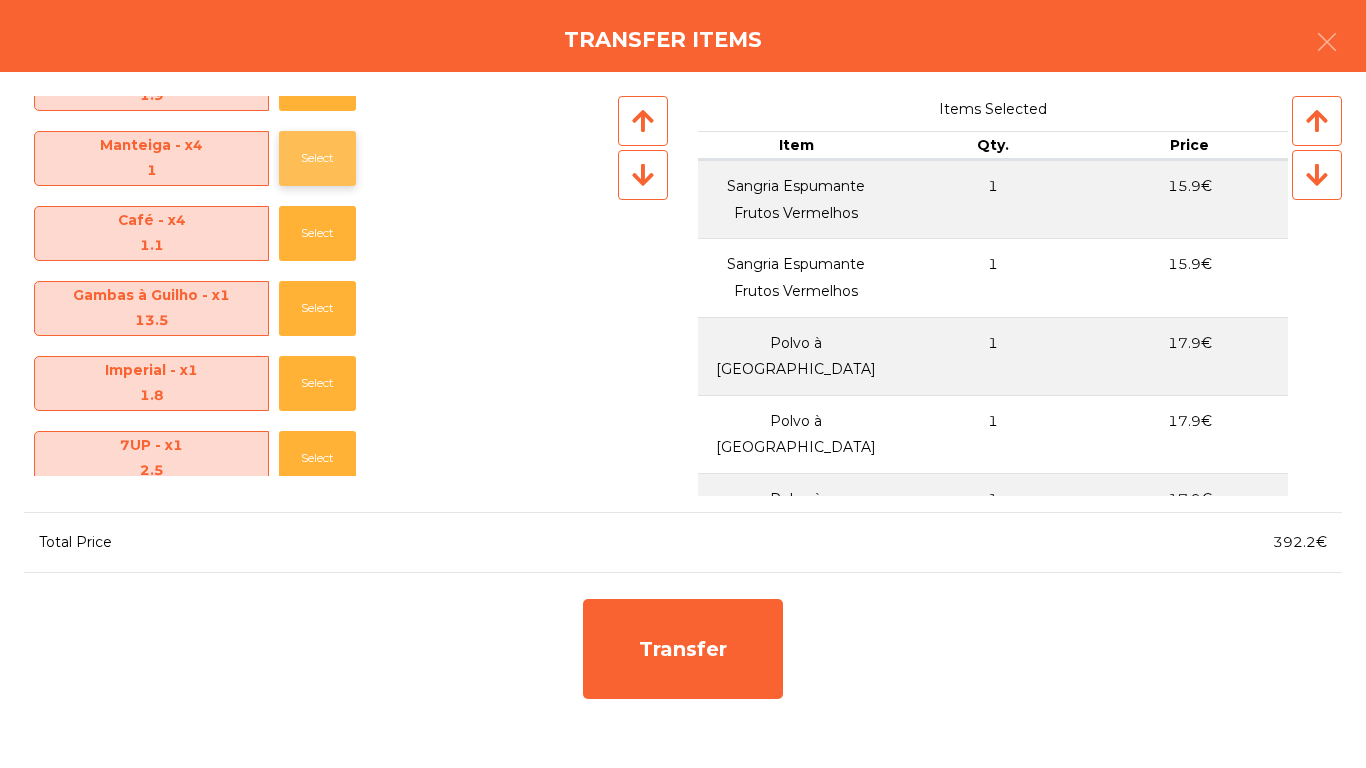 click on "Select" 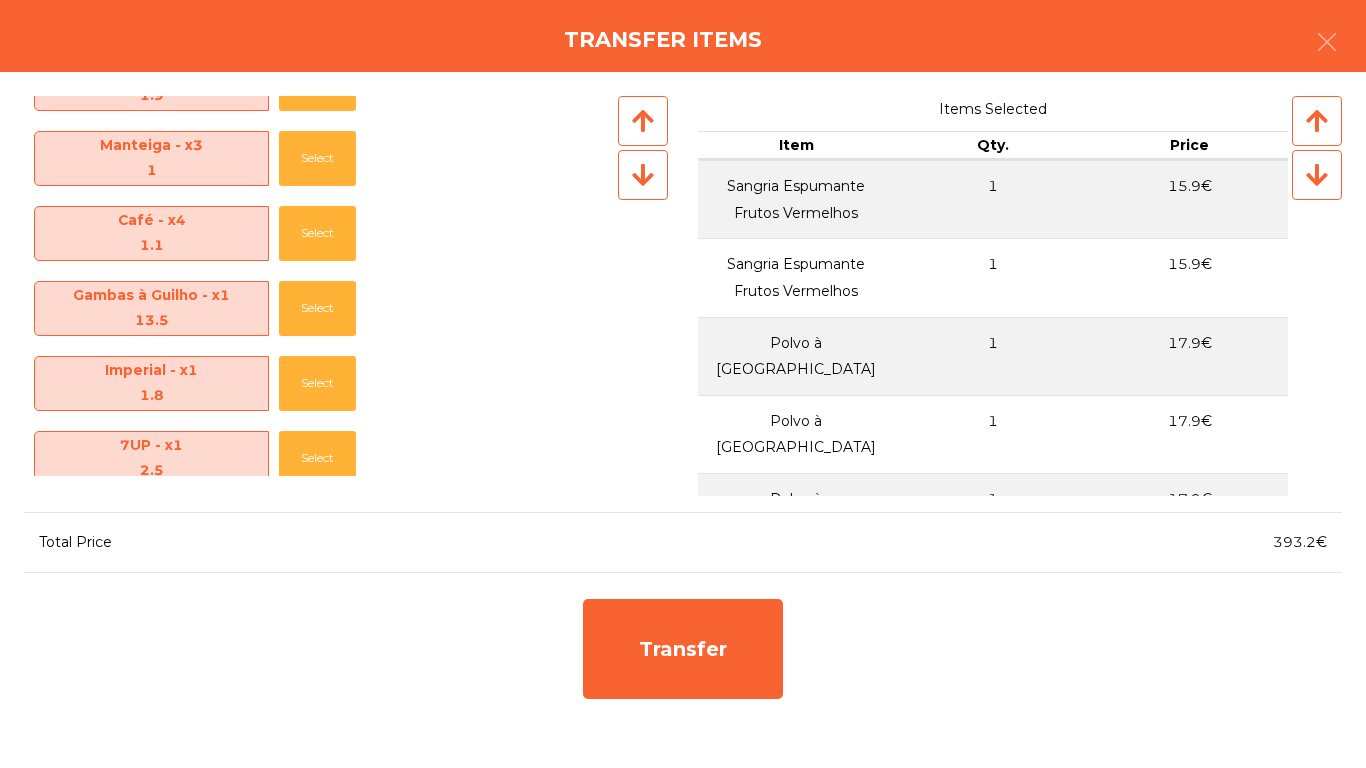 click on "Salada de Polvo - x2   4.8   Select   Patê de Atum - x2   2.2   Select   Azeitonas Temperadas - x1   1.9   Select   Manteiga - x3   1   Select   Café - x4   1.1   Select   Gambas à Guilho - x1   13.5   Select   Imperial - x1   1.8   Select   7UP - x1   2.5   Select   Sangria Espumante Frutos Vermelhos - x1   17.95   Select   Choco Frito - x1   12.5   Select   Batatas fritas - x1   3   Select   Caixa Take-Away - x1   0.5   Select   Água 0,75 - x2   3   Select   Bacalhau c/broa na telha - x1   18.9   Select   Bacalhau à Lagareiro - x1   18.9   Select   Bolinhas de Alheira - x4   1.35   Select   Café - x1   1.2   Select  Items Selected Item Qty. Price  Sangria Espumante Frutos Vermelhos   1   15.9€   Sangria Espumante Frutos Vermelhos   1   15.9€   Polvo à Lagareiro   1   17.9€   Polvo à Lagareiro   1   17.9€   Polvo à Lagareiro   1   17.9€   Polvo à Lagareiro   1   17.9€   Bacalhau c/broa na telha   1   17.9€   Bacalhau à Lagareiro   1   17.9€   Entrecosto c/ arroz de feijão   1" 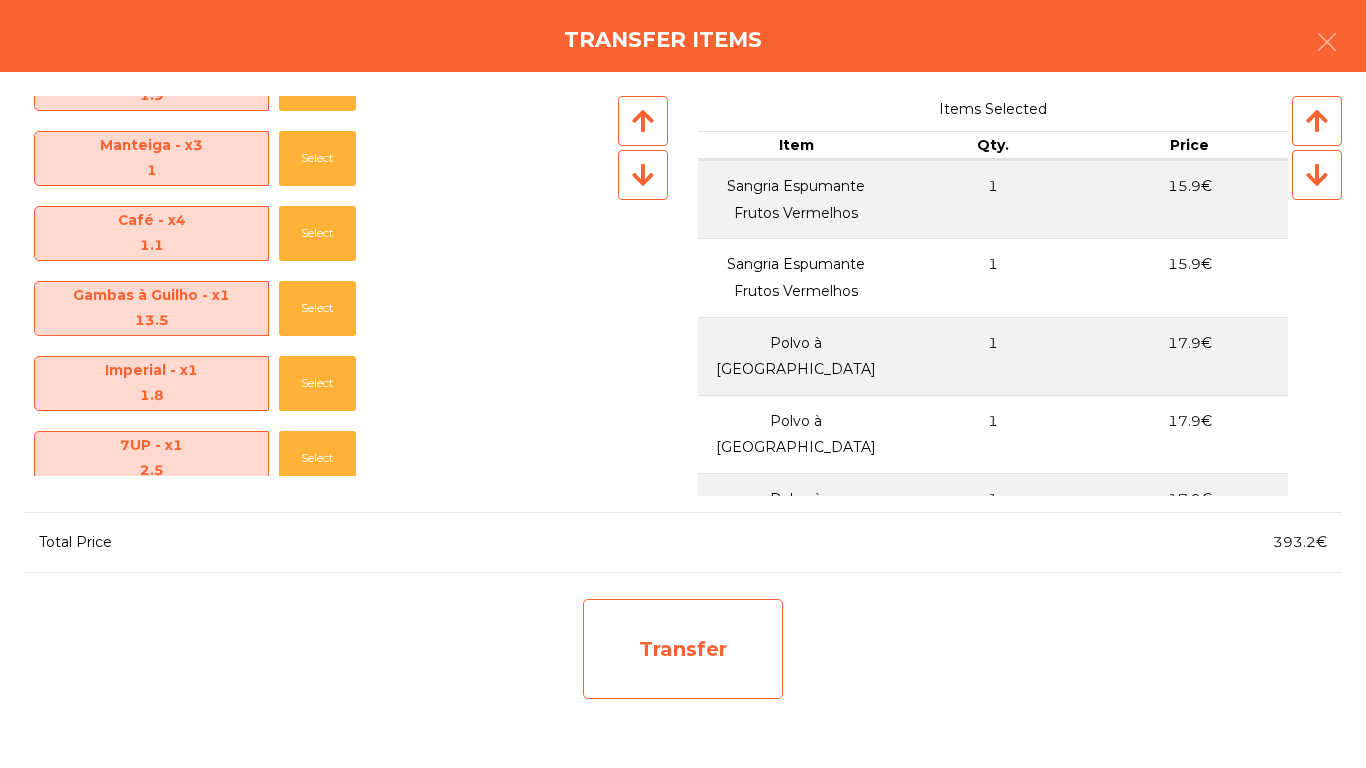 click on "Transfer" 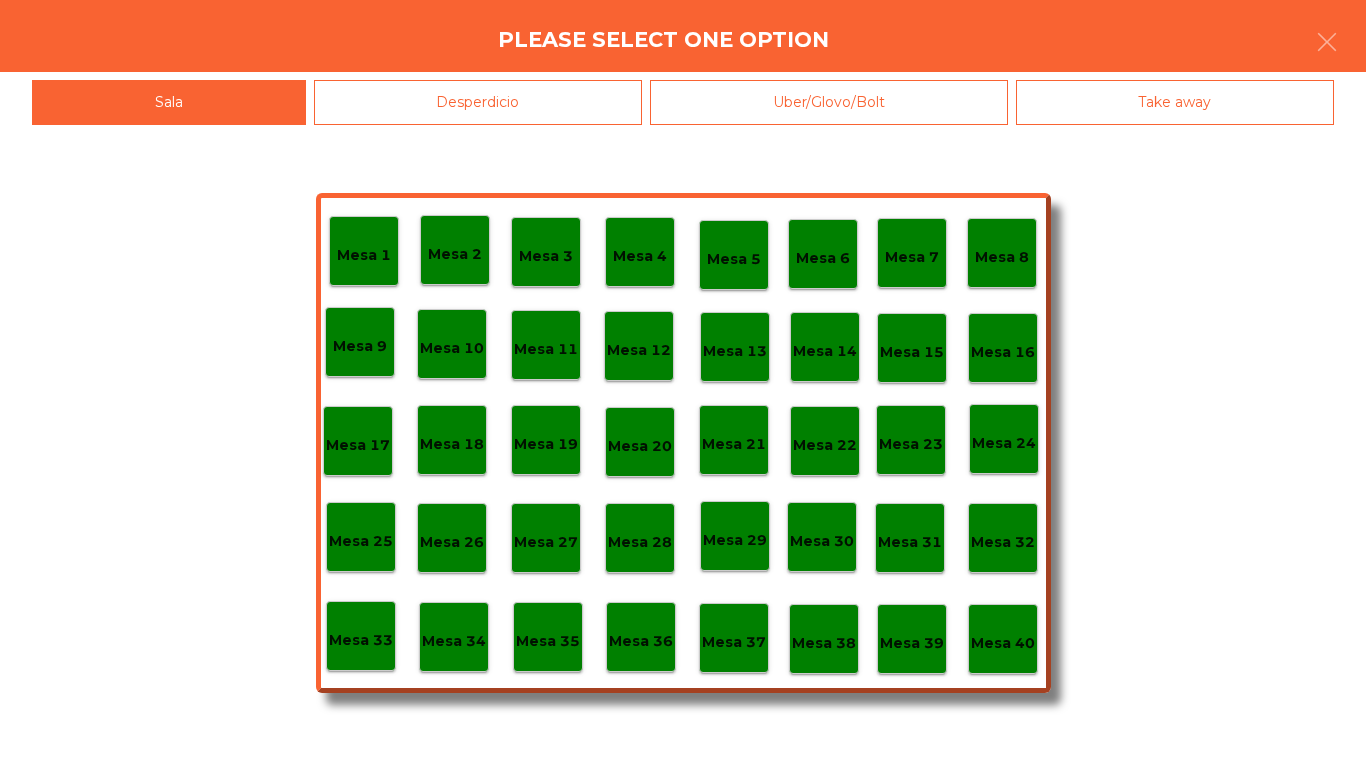 click on "Mesa 36" 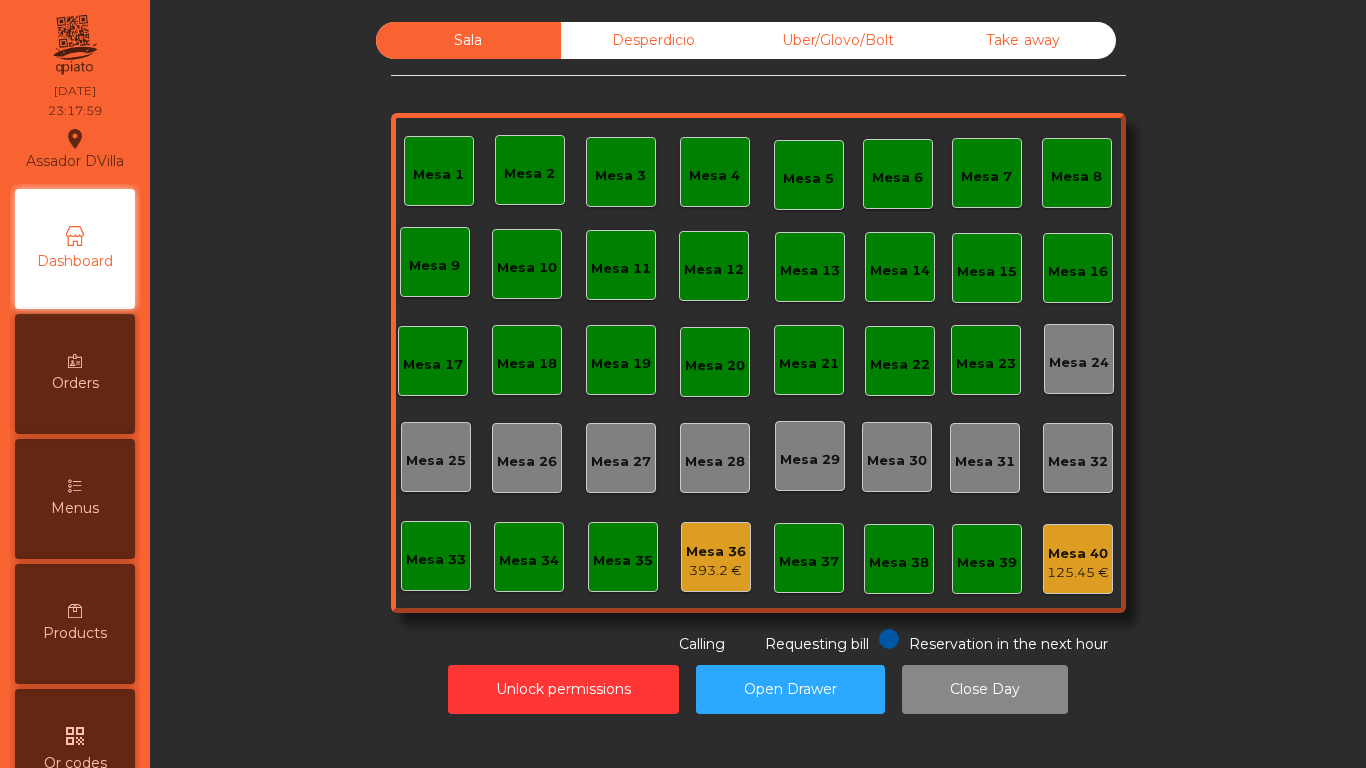 drag, startPoint x: 803, startPoint y: 36, endPoint x: 953, endPoint y: 64, distance: 152.59096 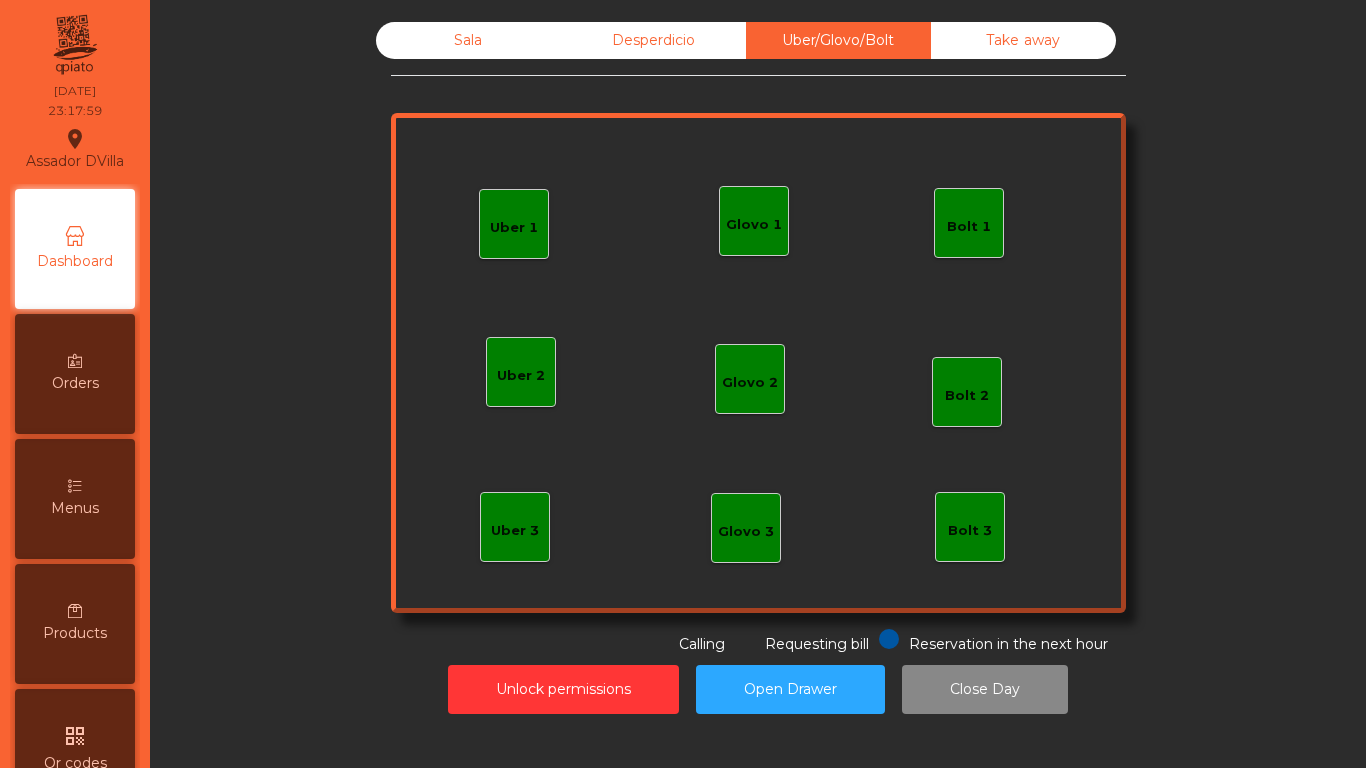 click on "Sala   Desperdicio   Uber/Glovo/Bolt   Take away   Uber 1   Uber 3   Bolt 2   Glovo 2   Uber 2   Glovo 1   Bolt 1   Bolt 3   Glovo 3  Reservation in the next hour Requesting bill Calling" 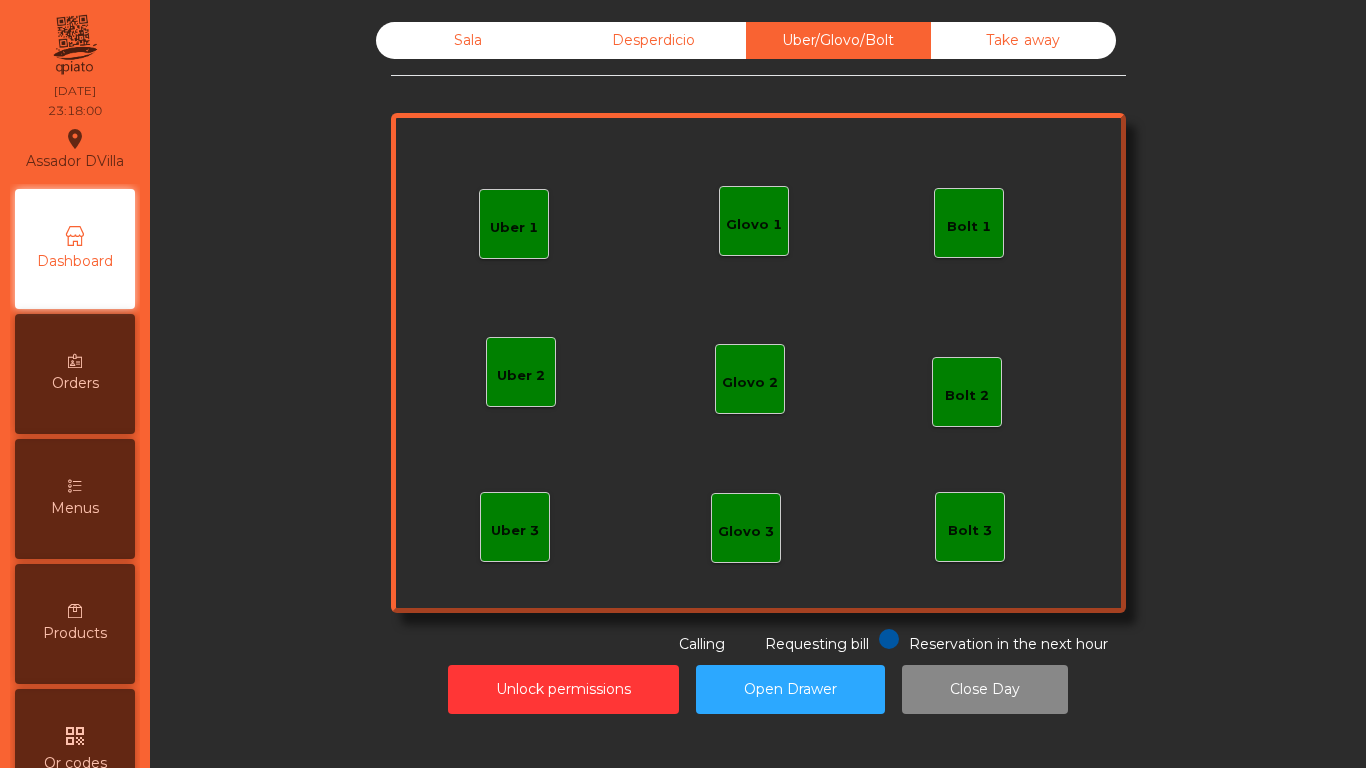 click on "Take away" 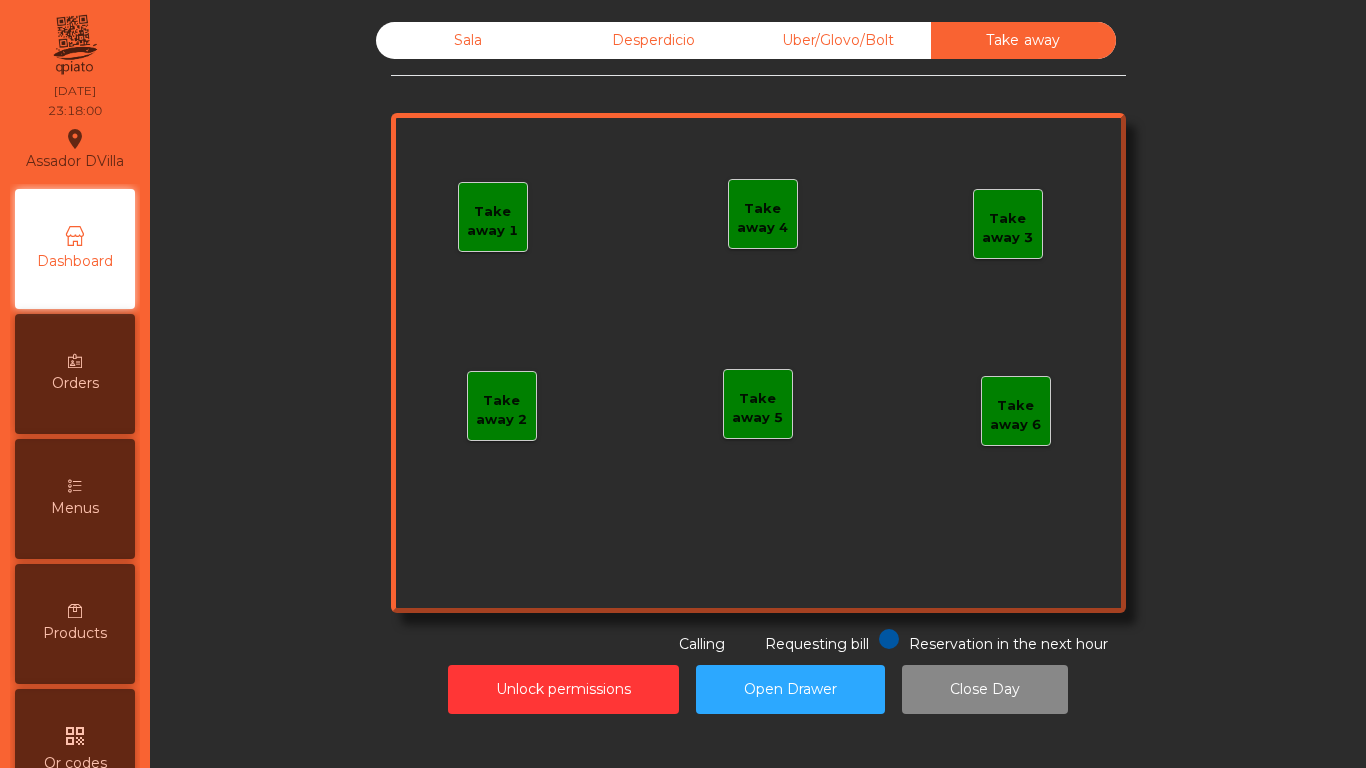 click on "Desperdicio" 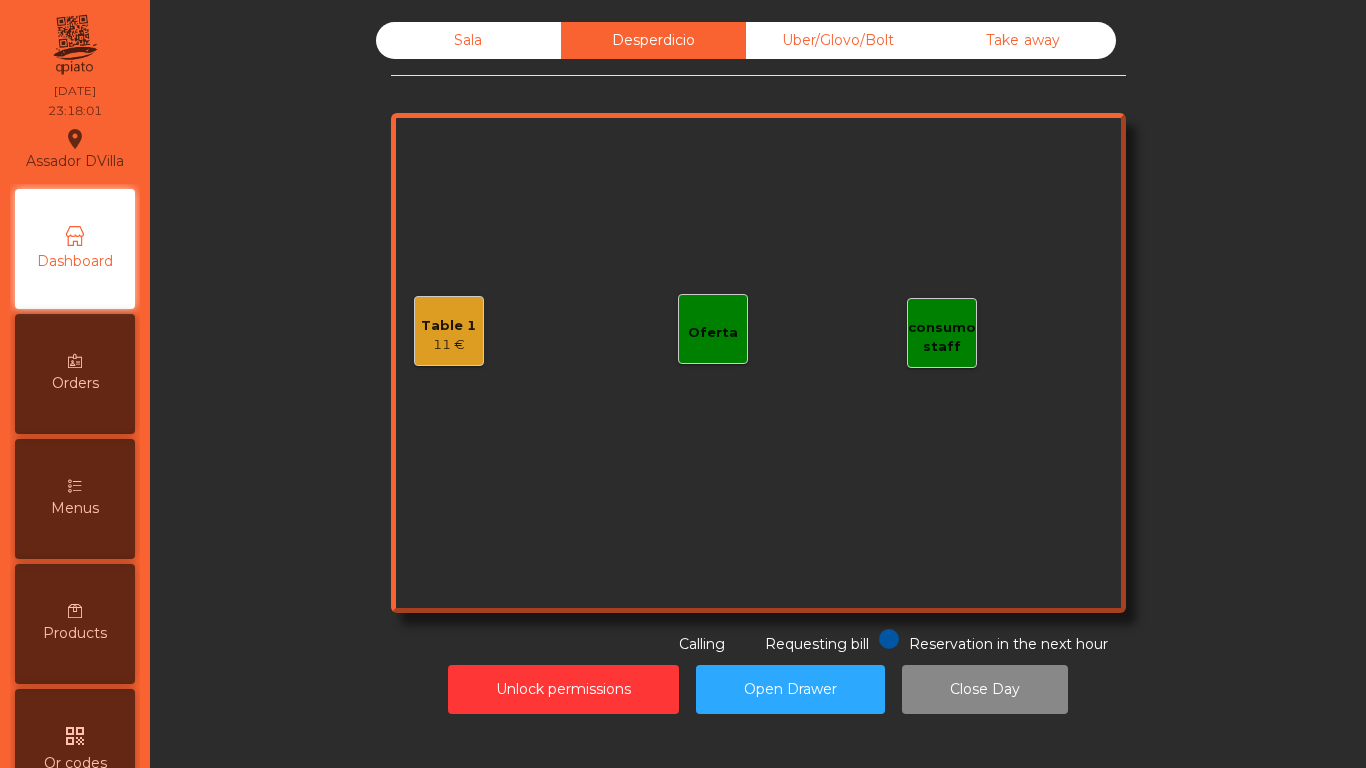 click on "Sala" 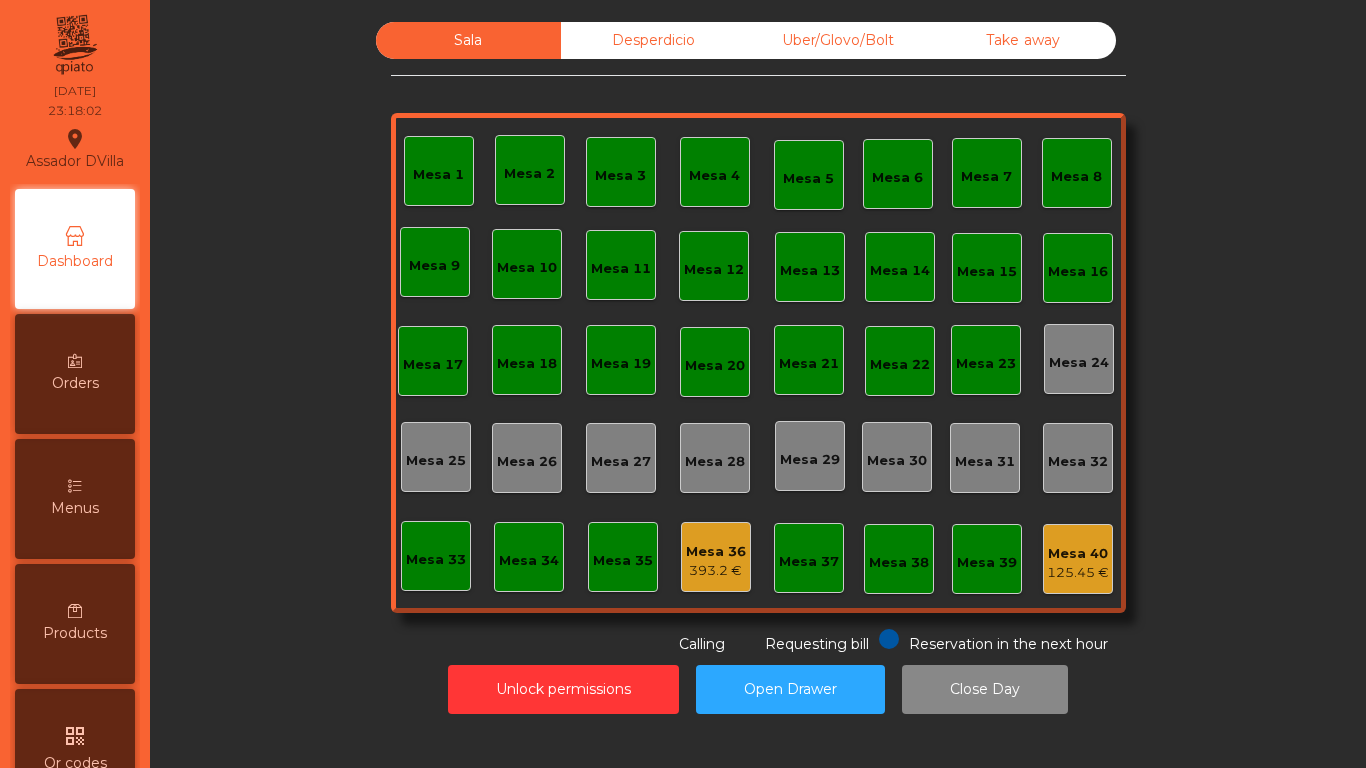 click on "Mesa 40" 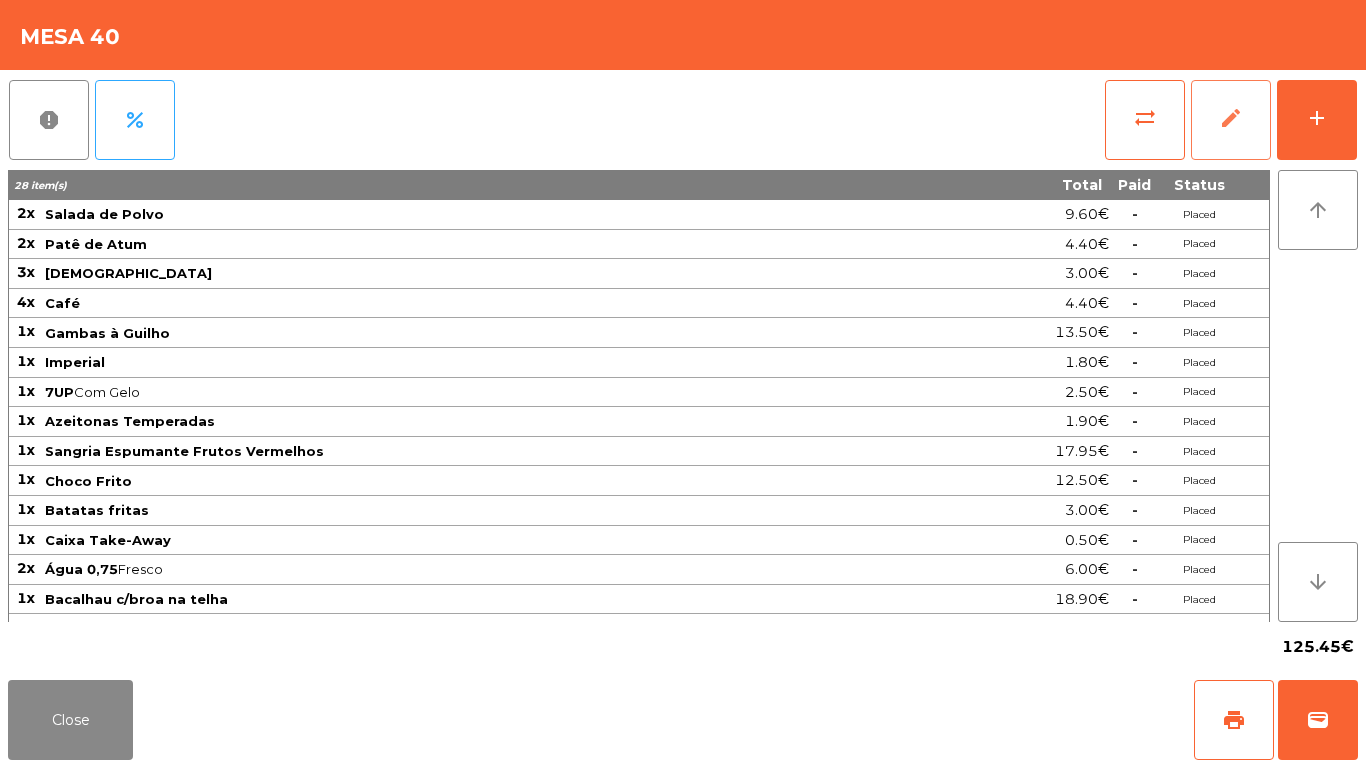 click on "edit" 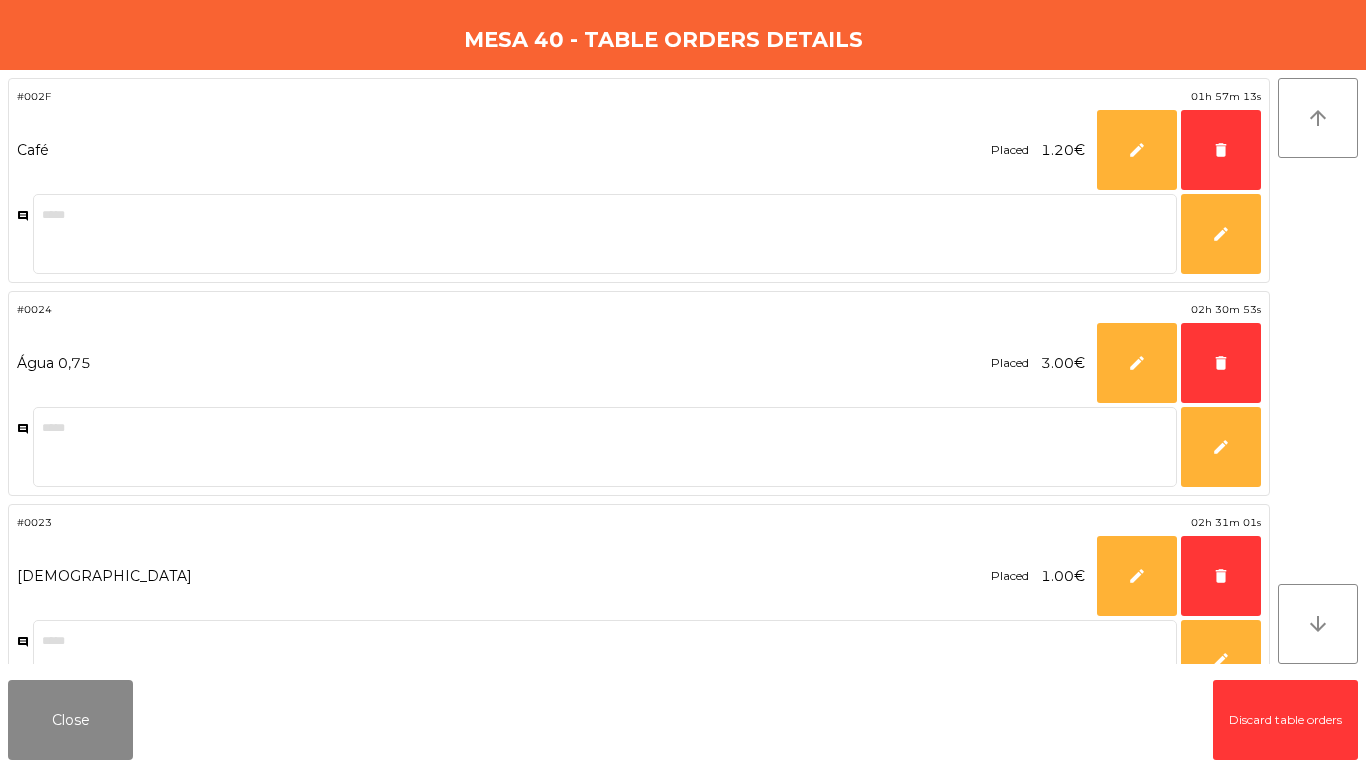 click on "Discard table orders" 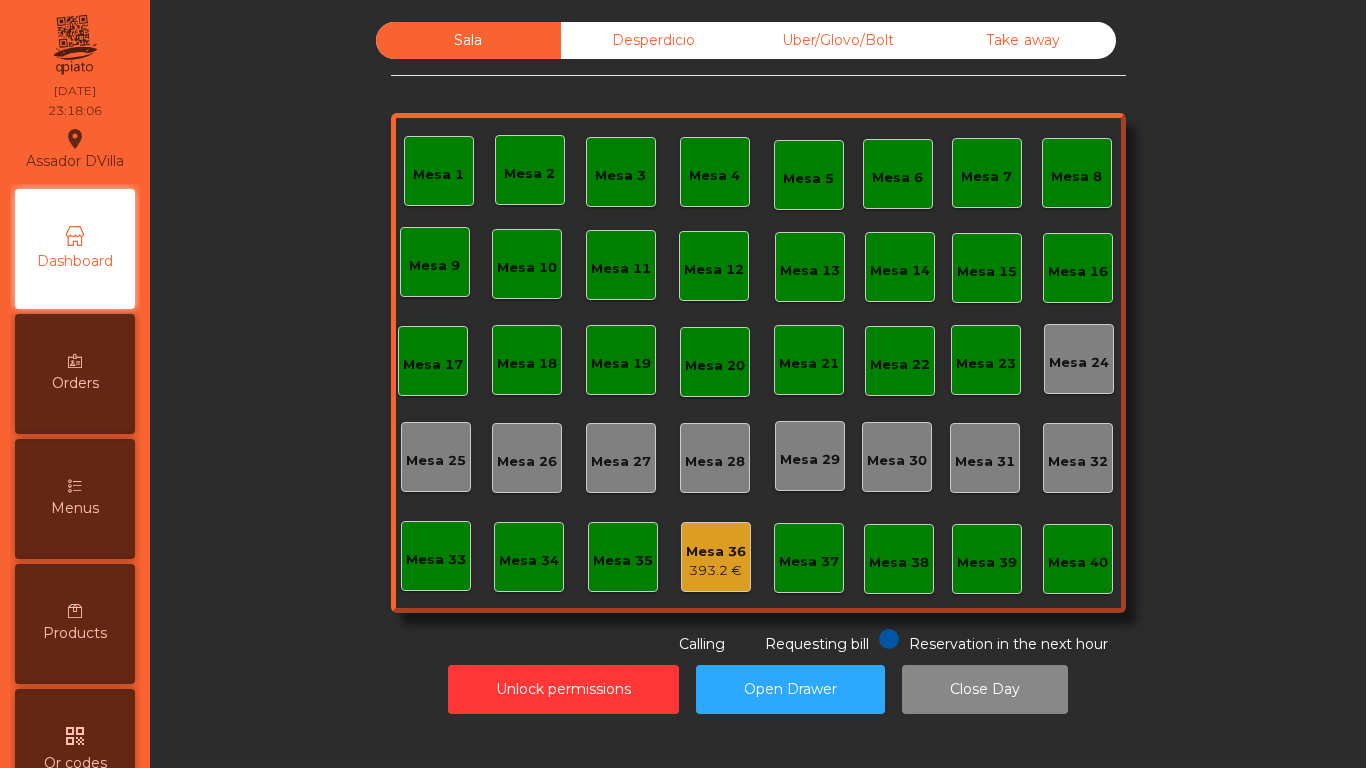 click on "Desperdicio" 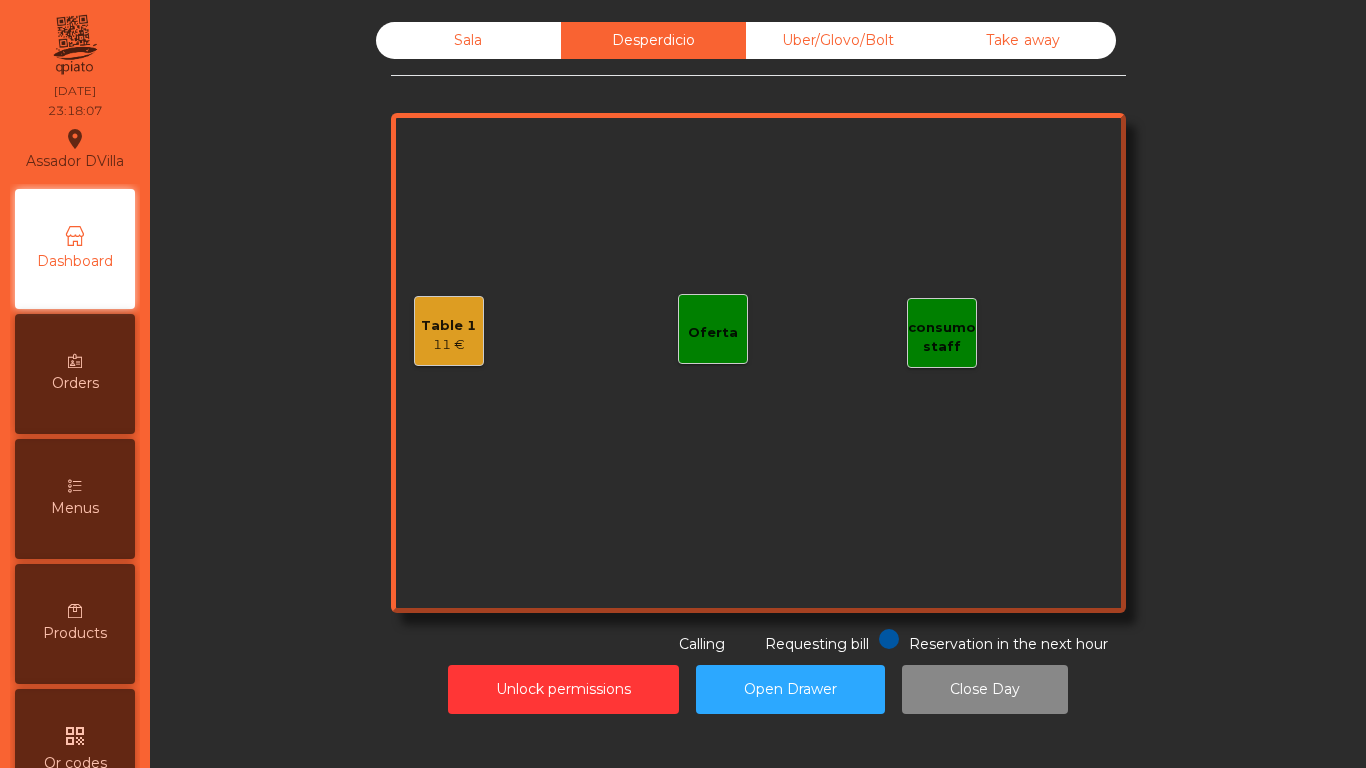 click on "Table 1   11 €" 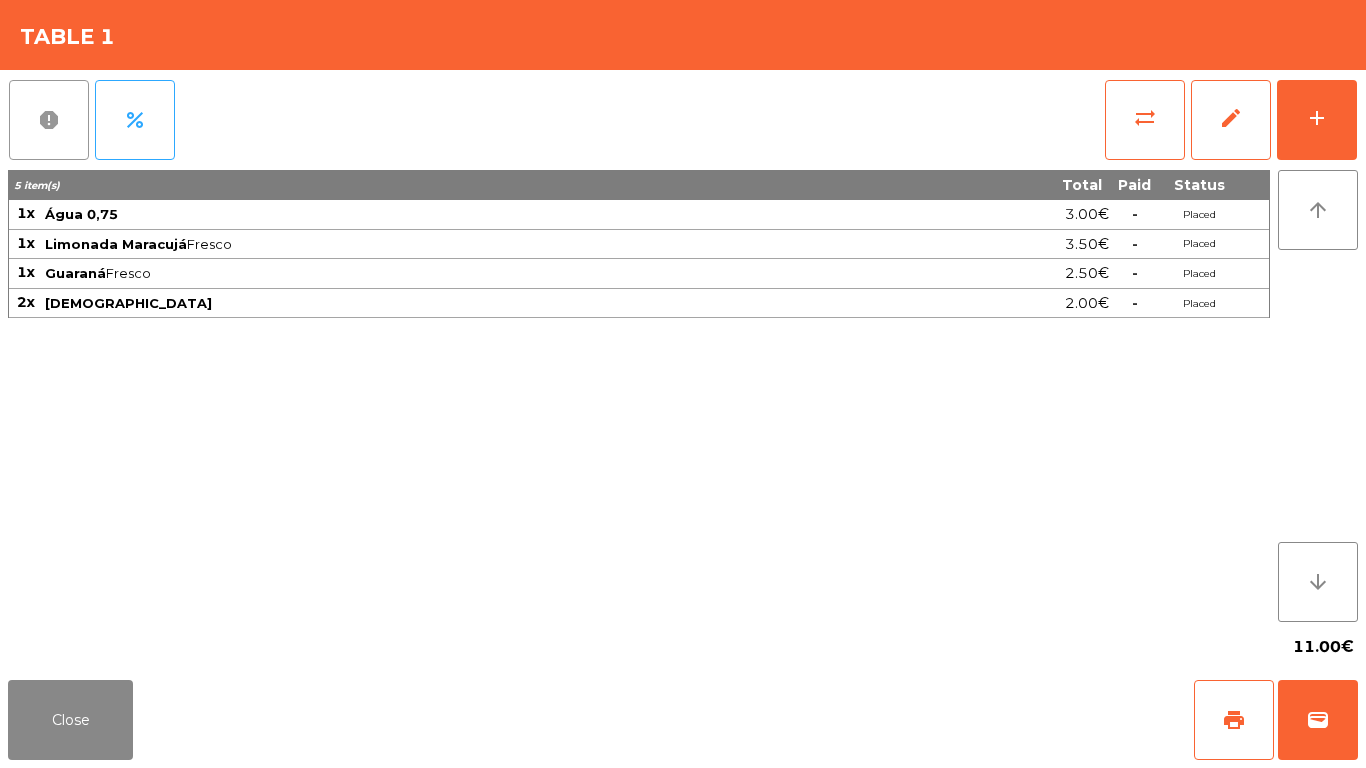 click on "report" 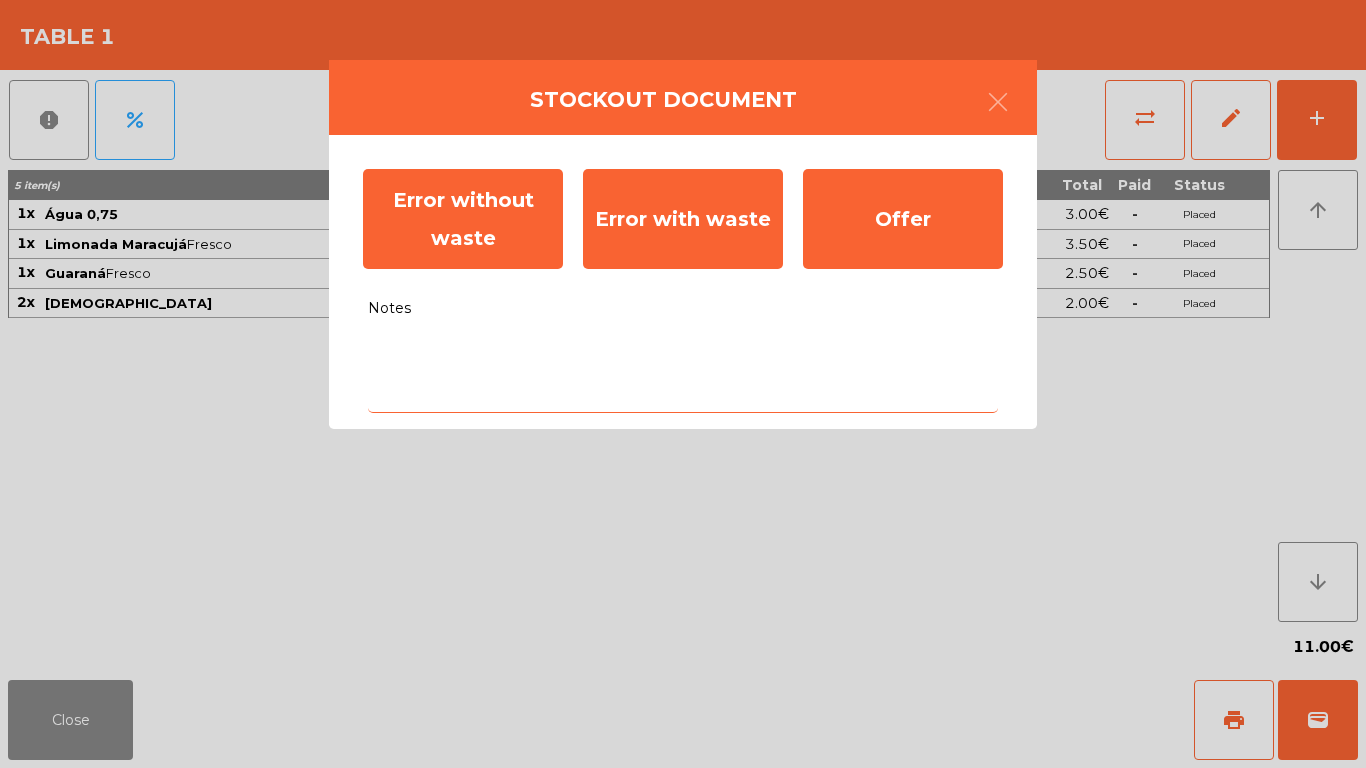 click on "Notes" at bounding box center [683, 371] 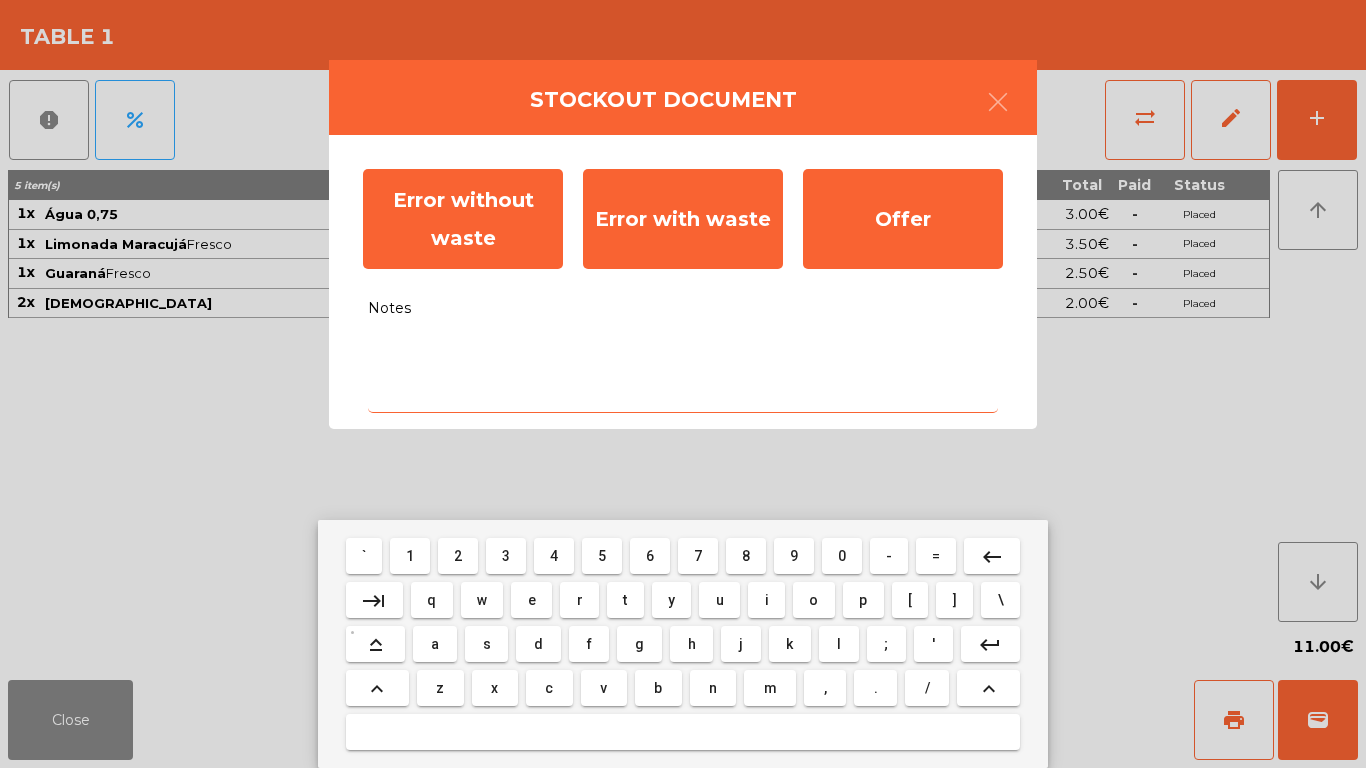 click on "j" at bounding box center (740, 644) 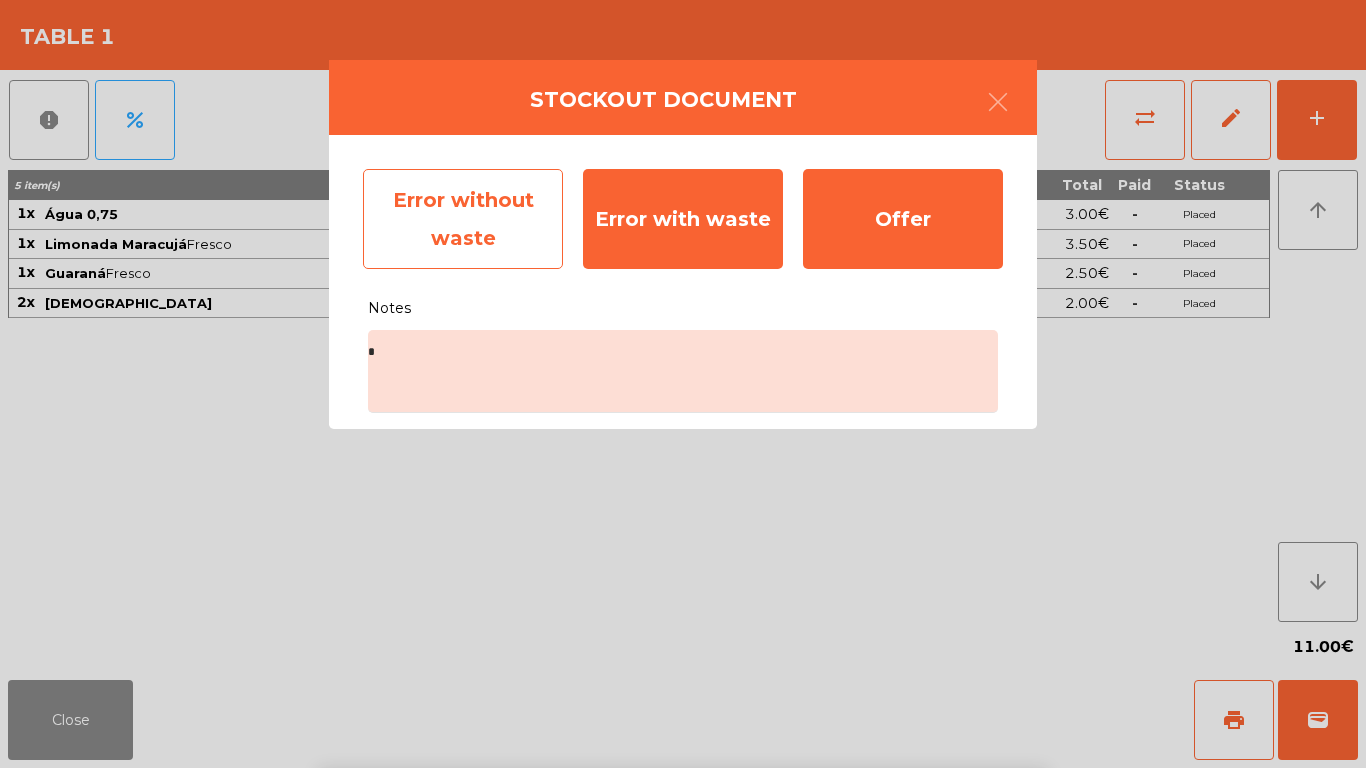 click on "Error without waste" 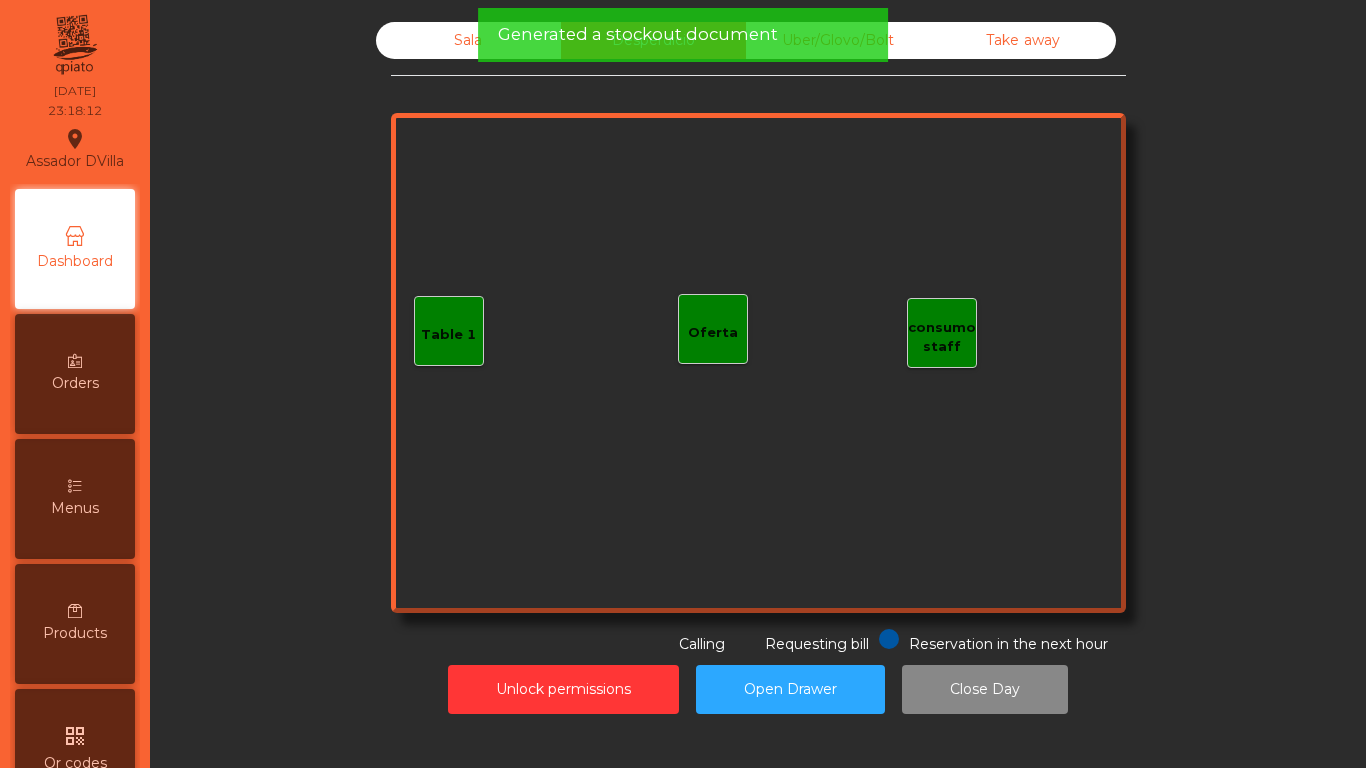 click on "Sala" 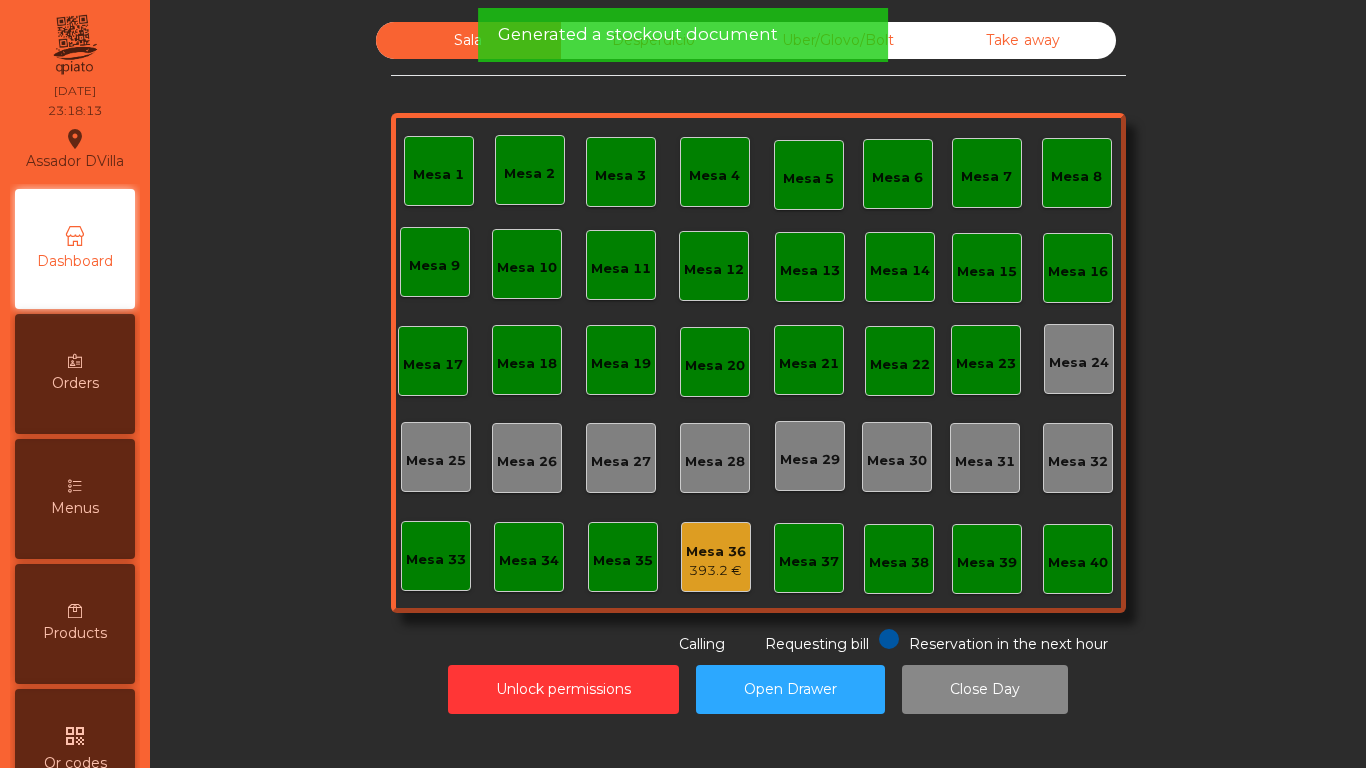 click on "Mesa 36" 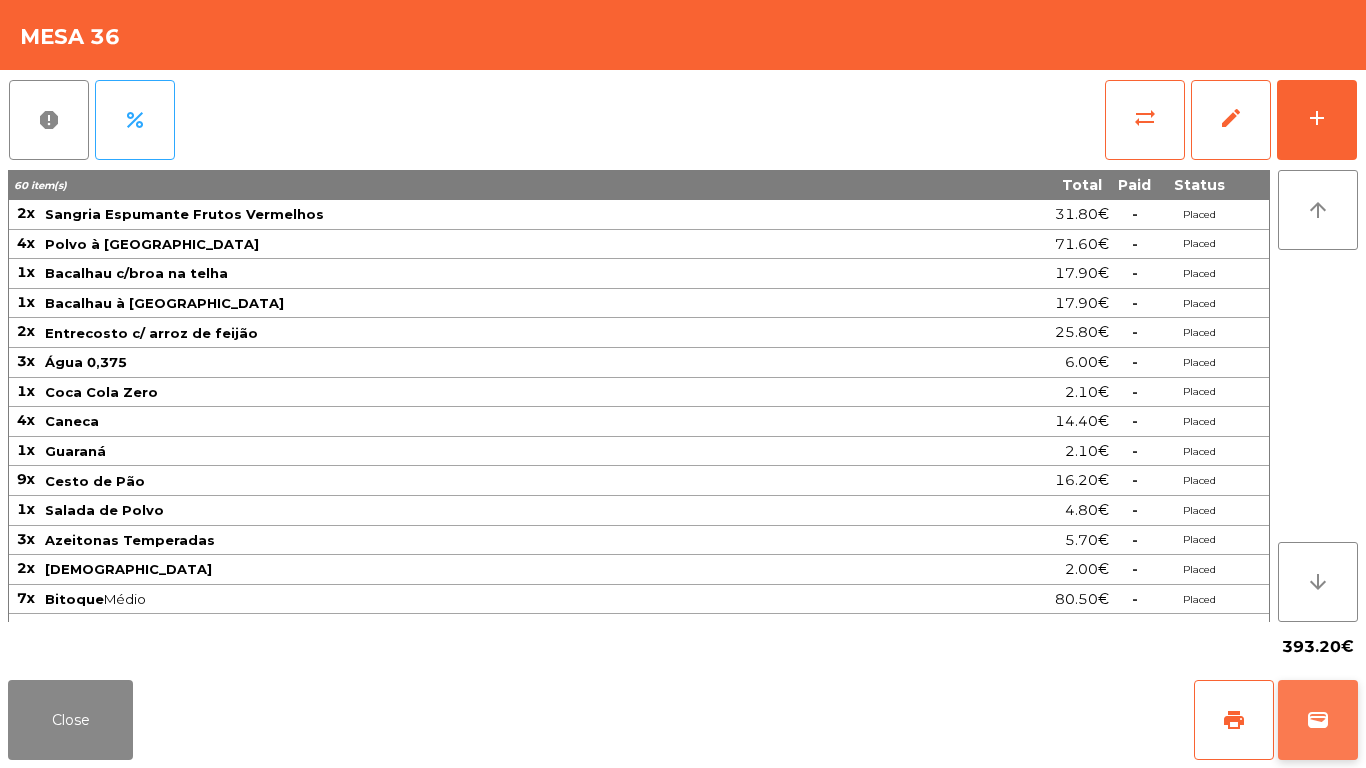 click on "wallet" 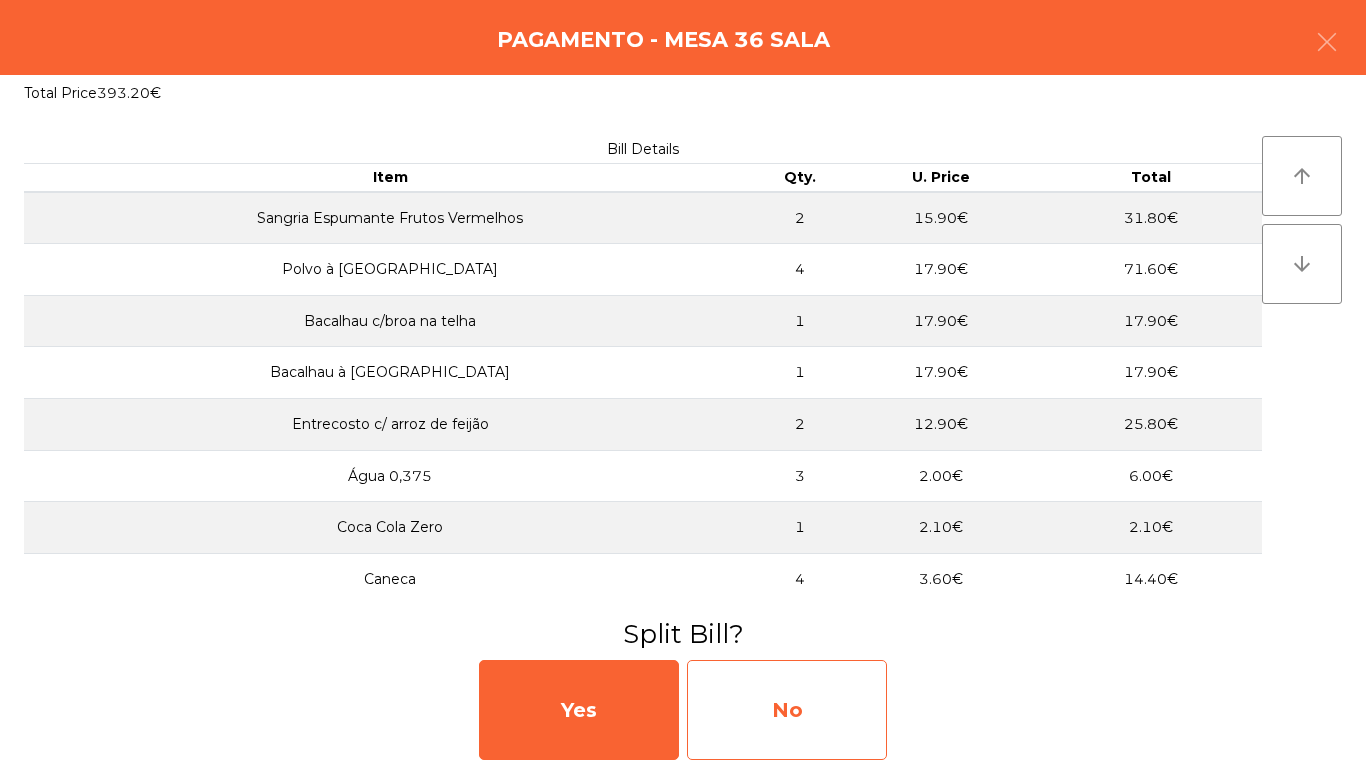 click on "No" 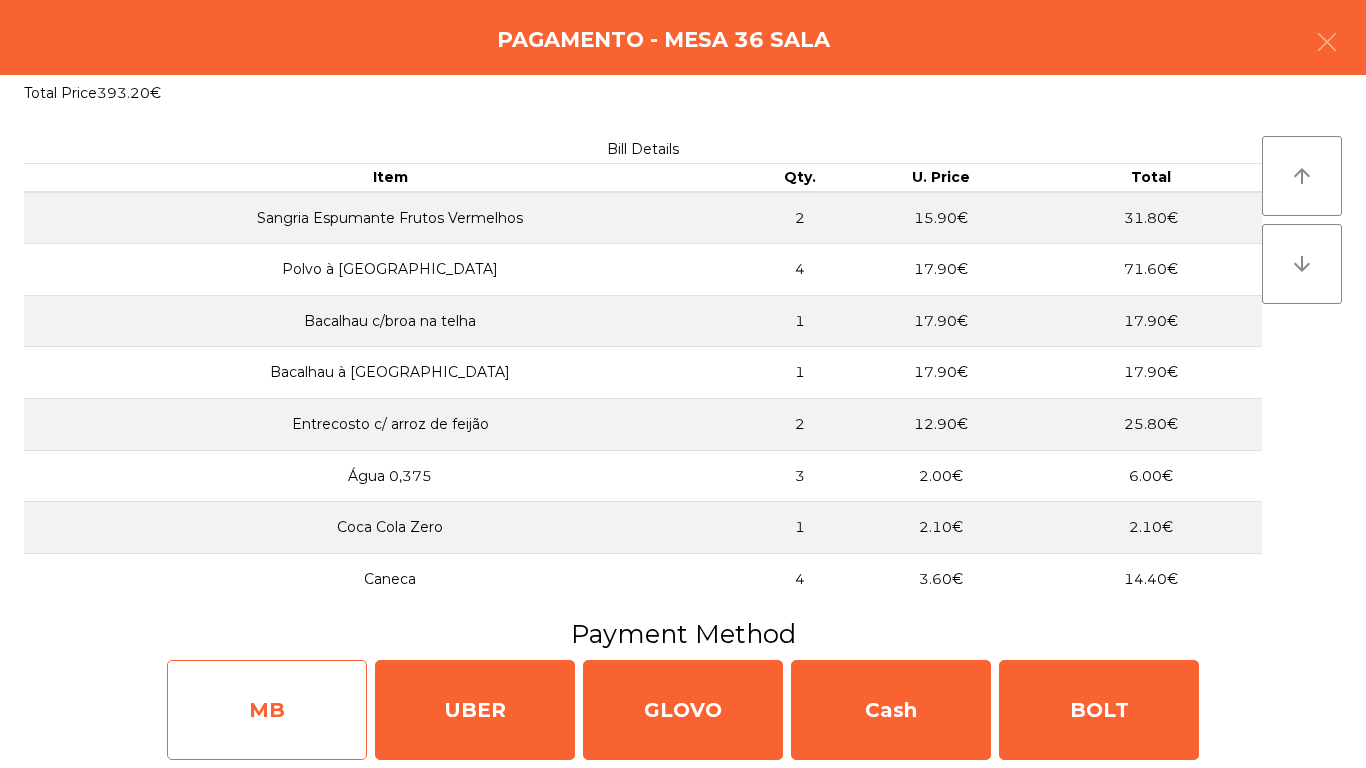 click on "MB" 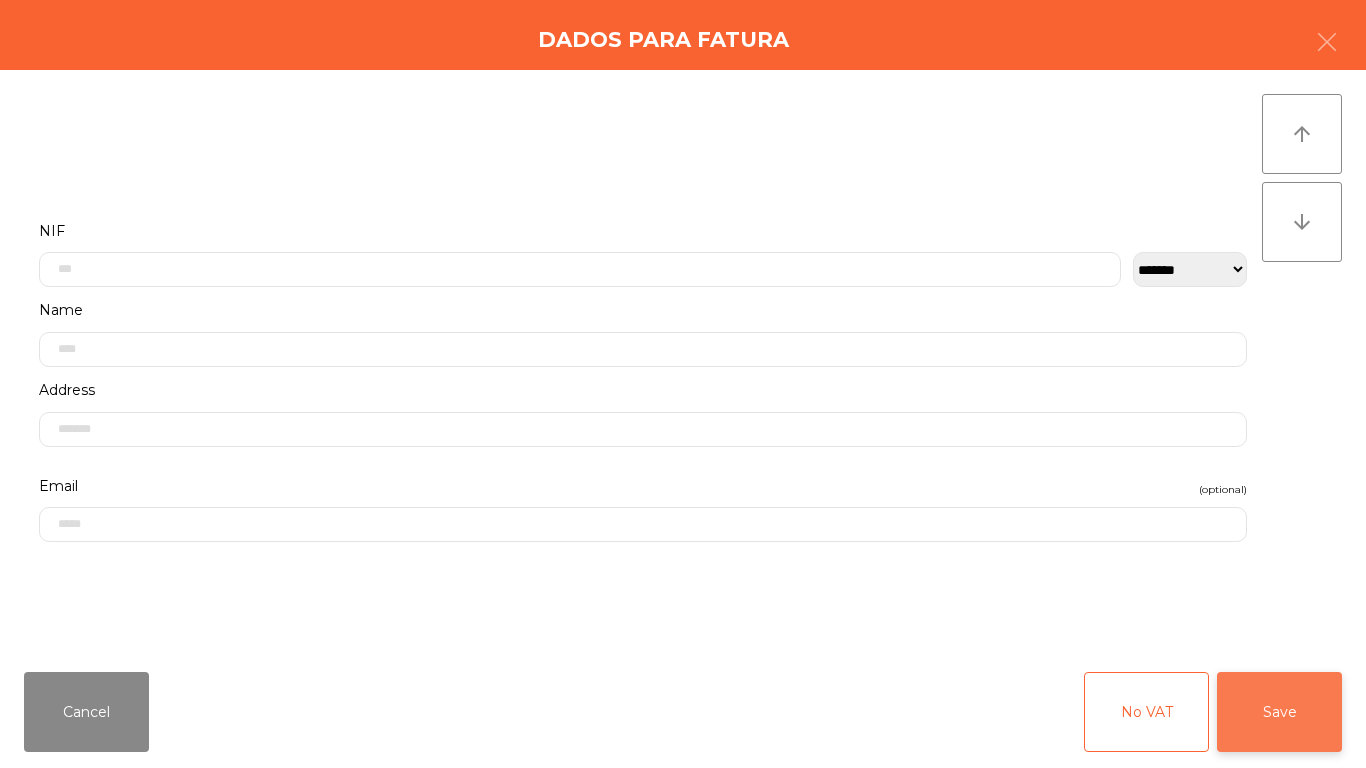 click on "Save" 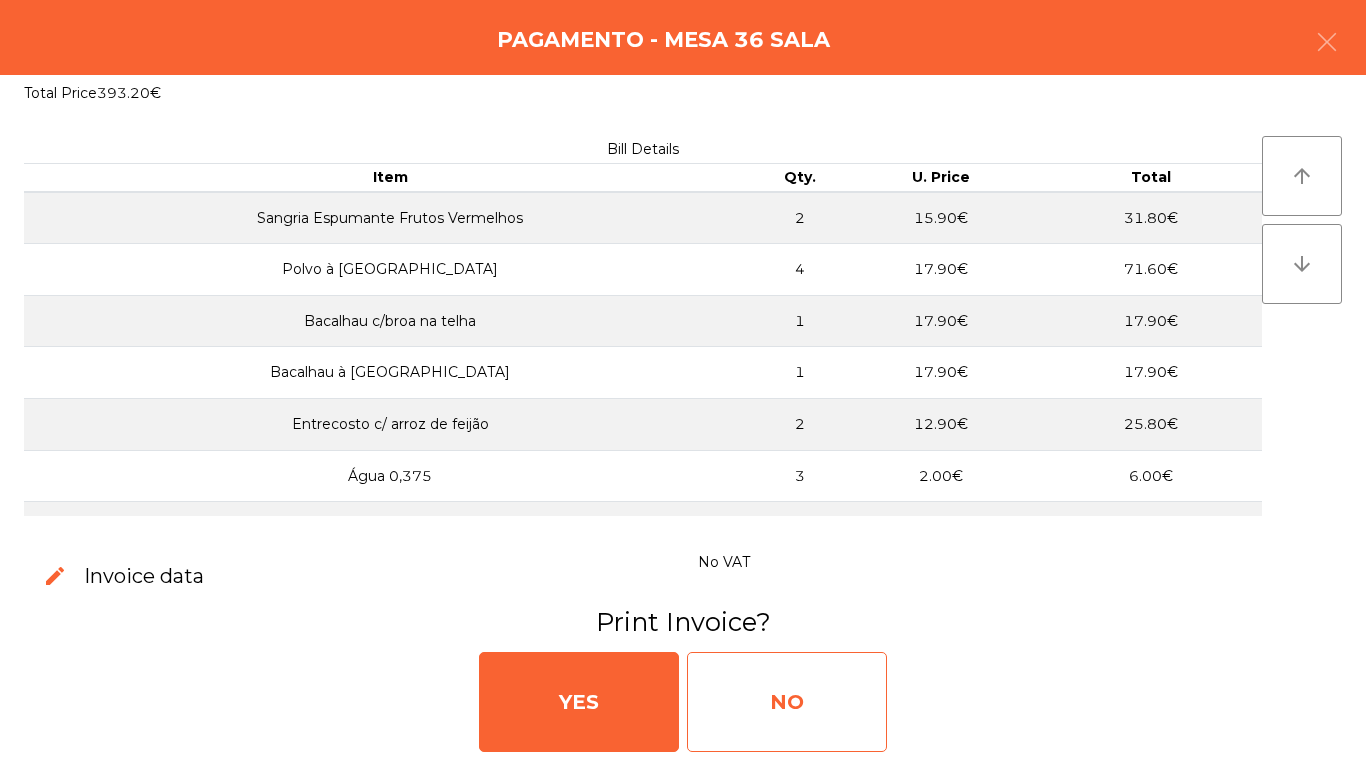 click on "NO" 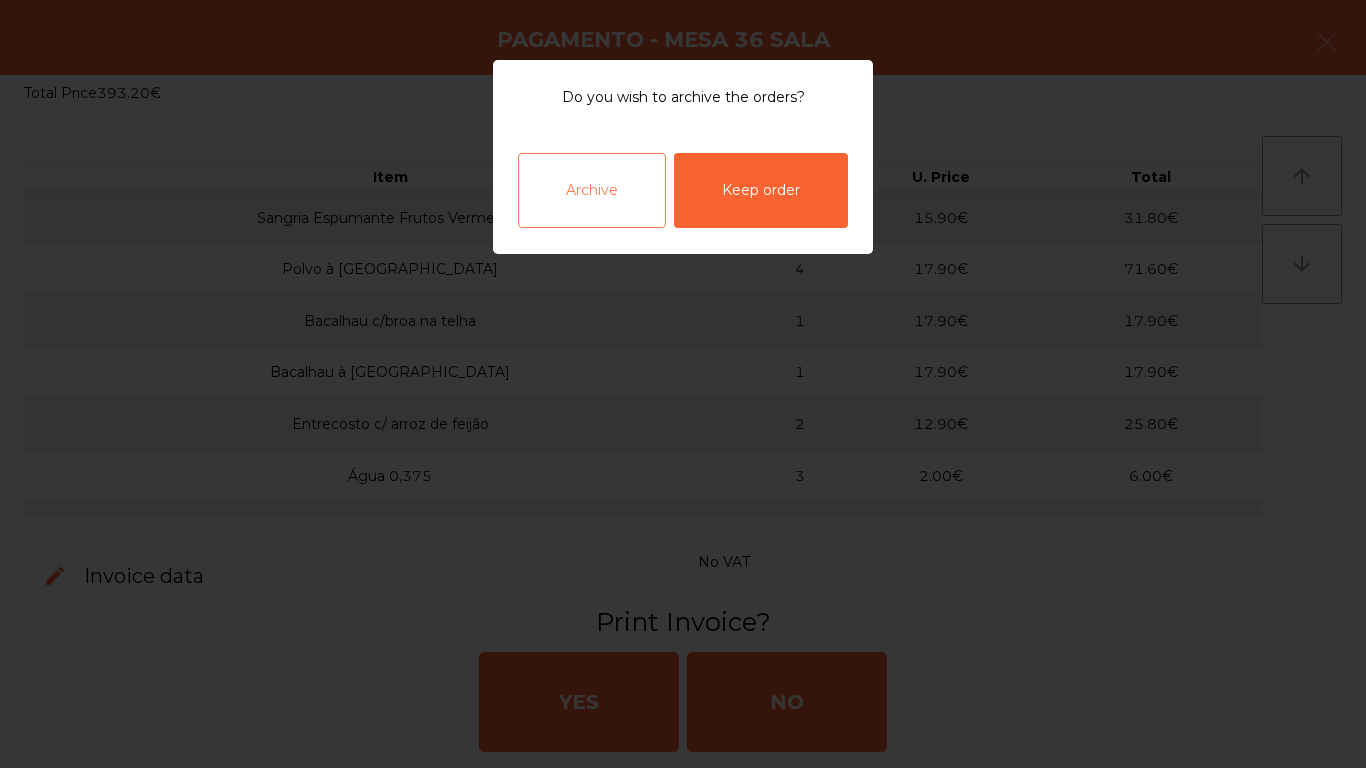 click on "Archive" 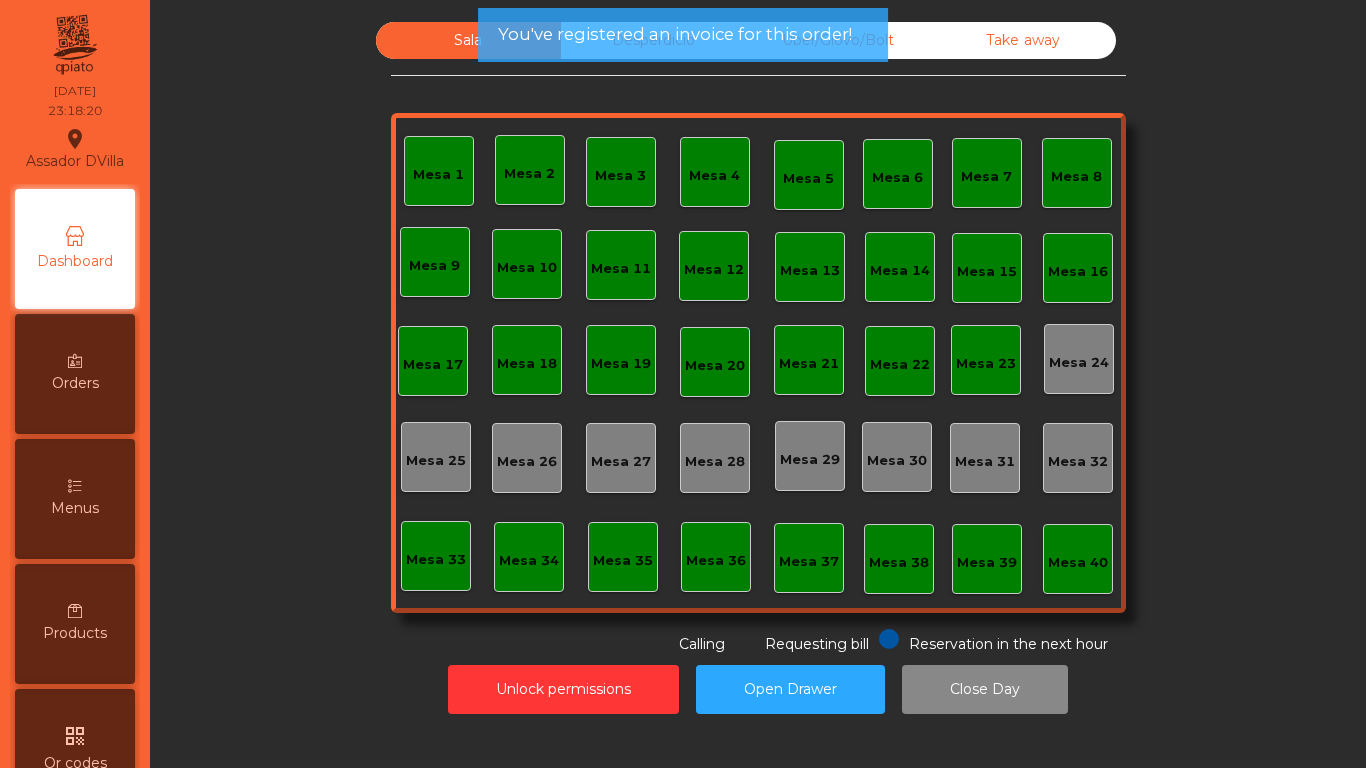 click on "You've registered an invoice for this order!" 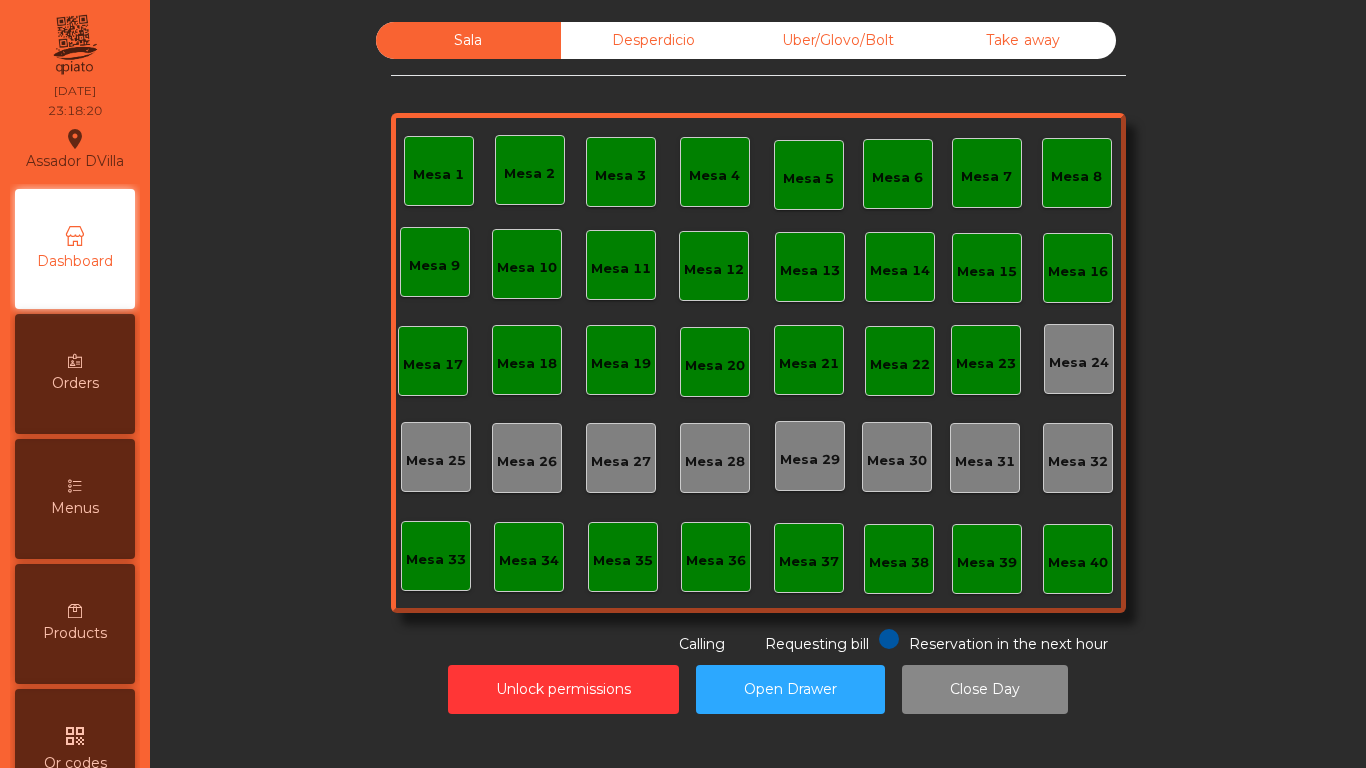 click on "Desperdicio" 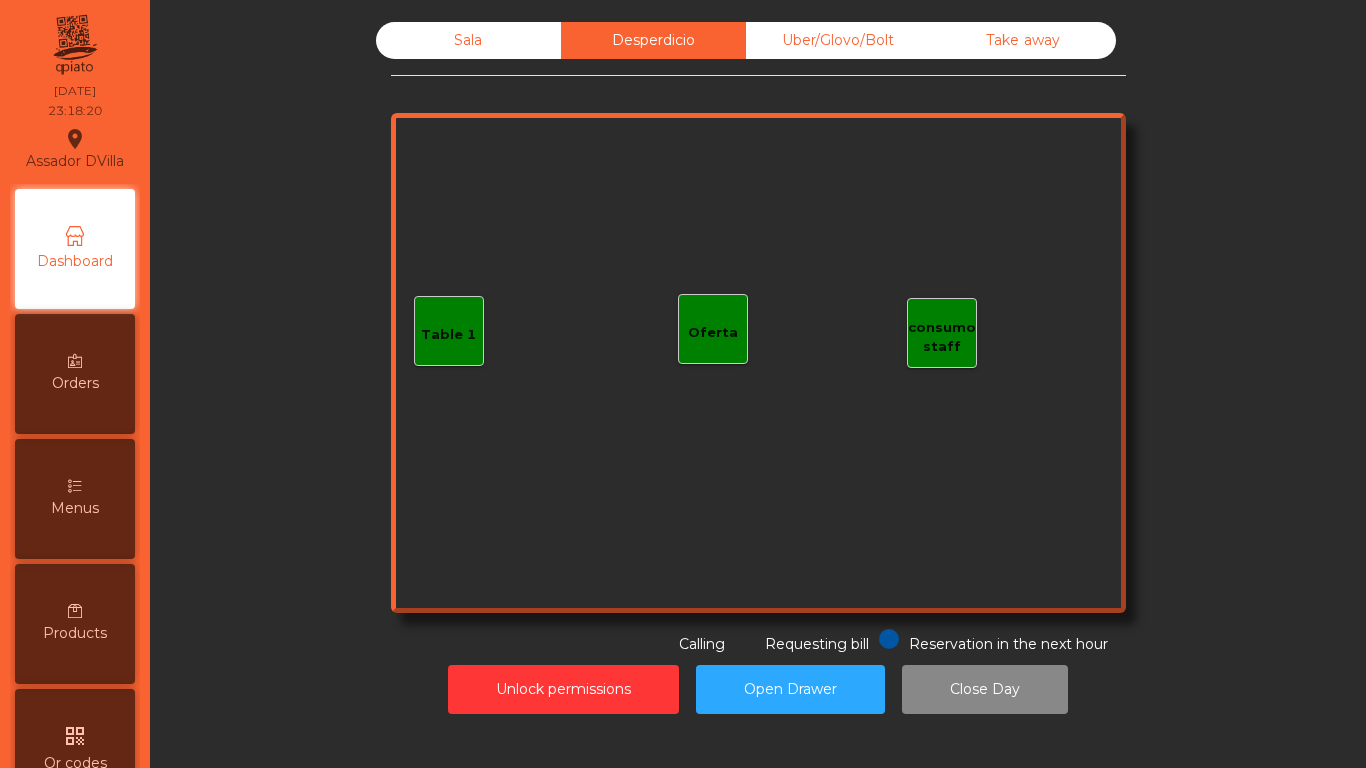 click on "Uber/Glovo/Bolt" 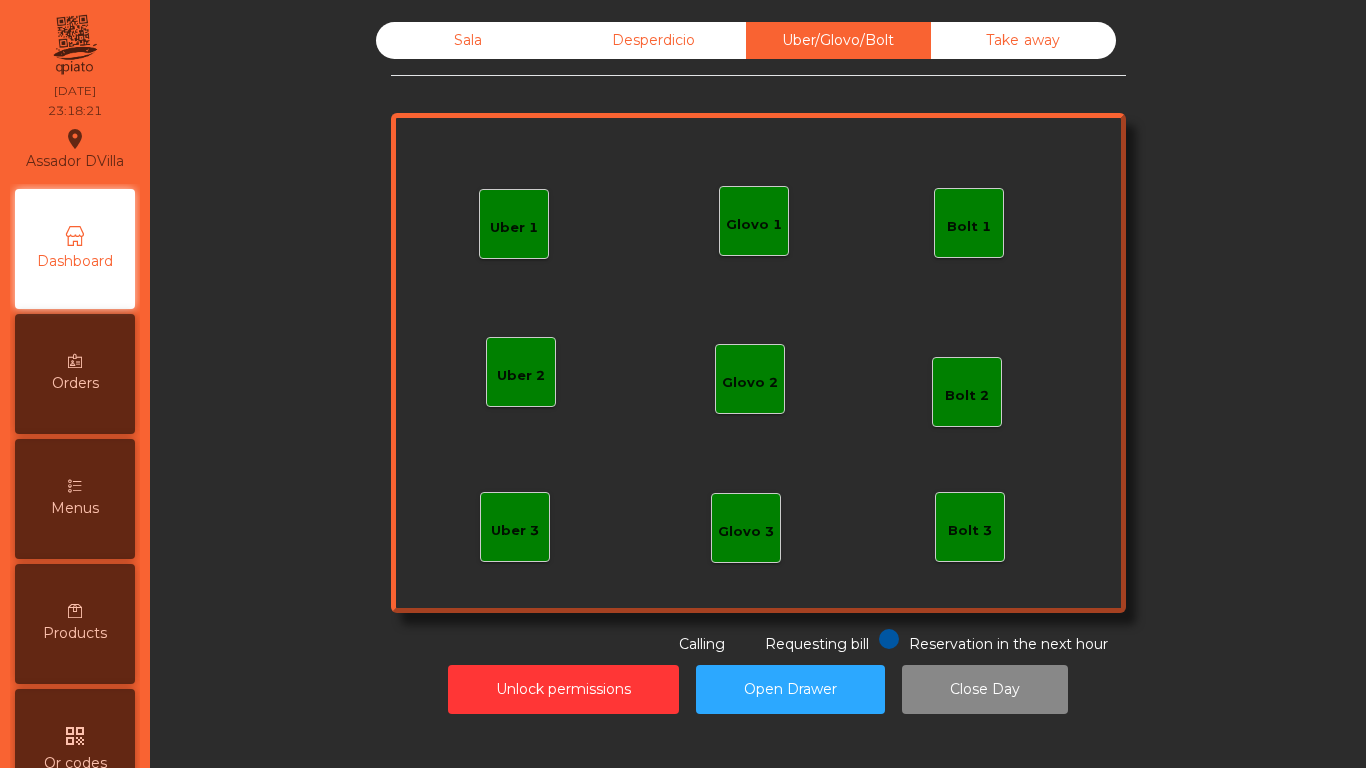 click on "Take away" 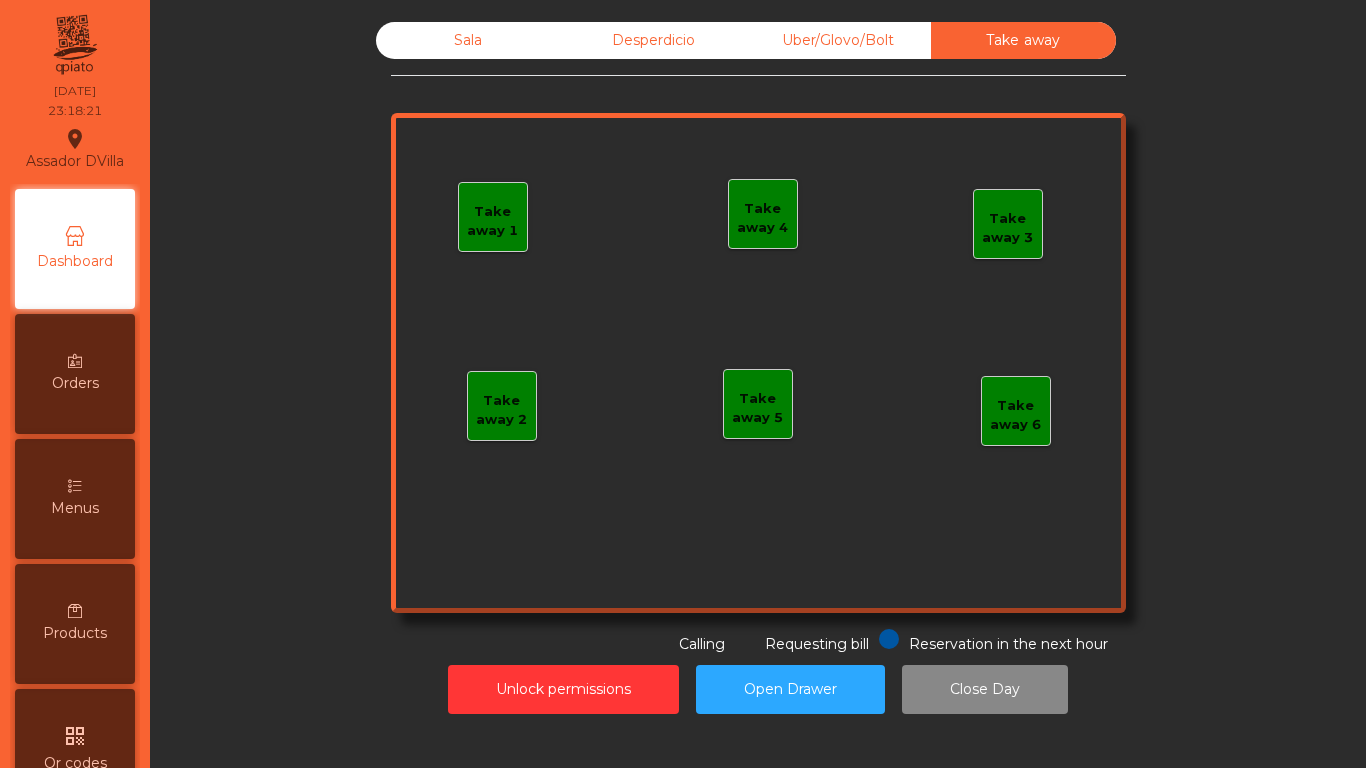 click on "Sala" 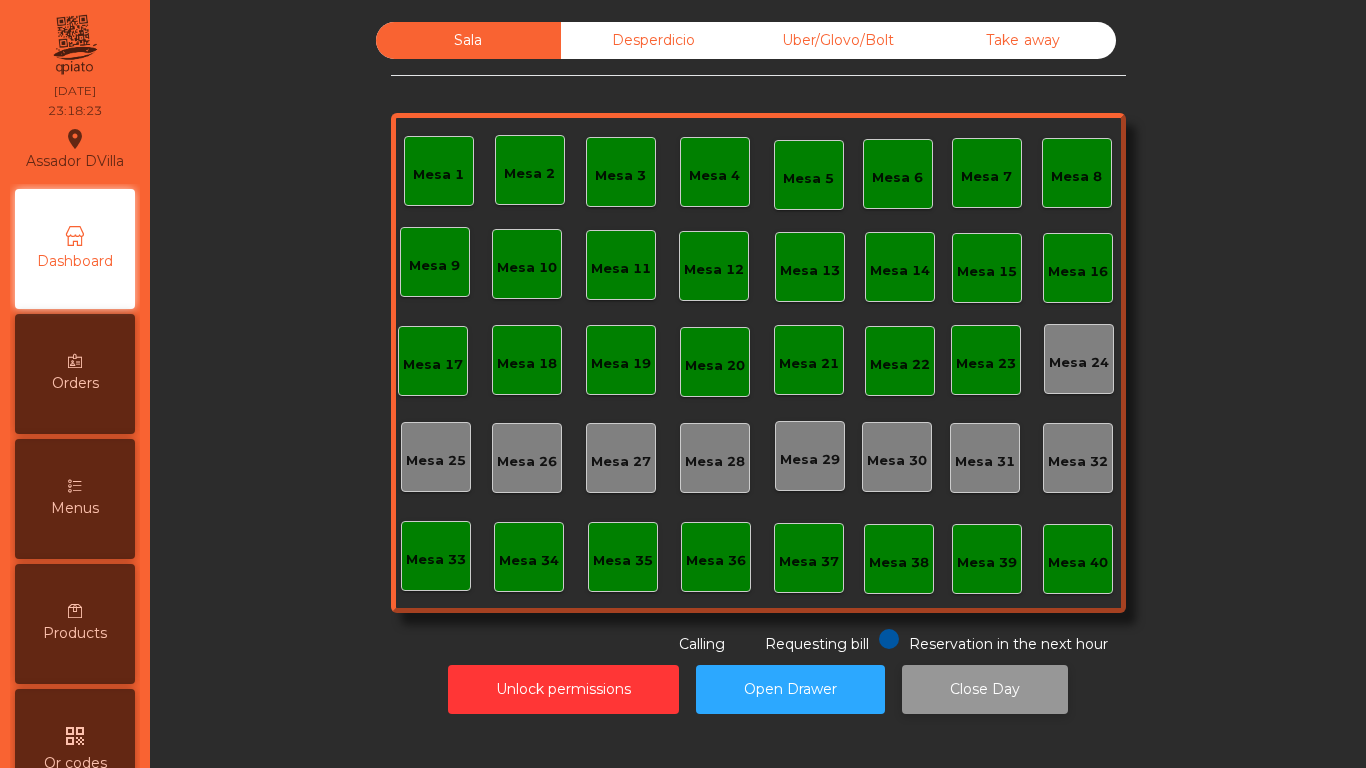 click on "Close Day" 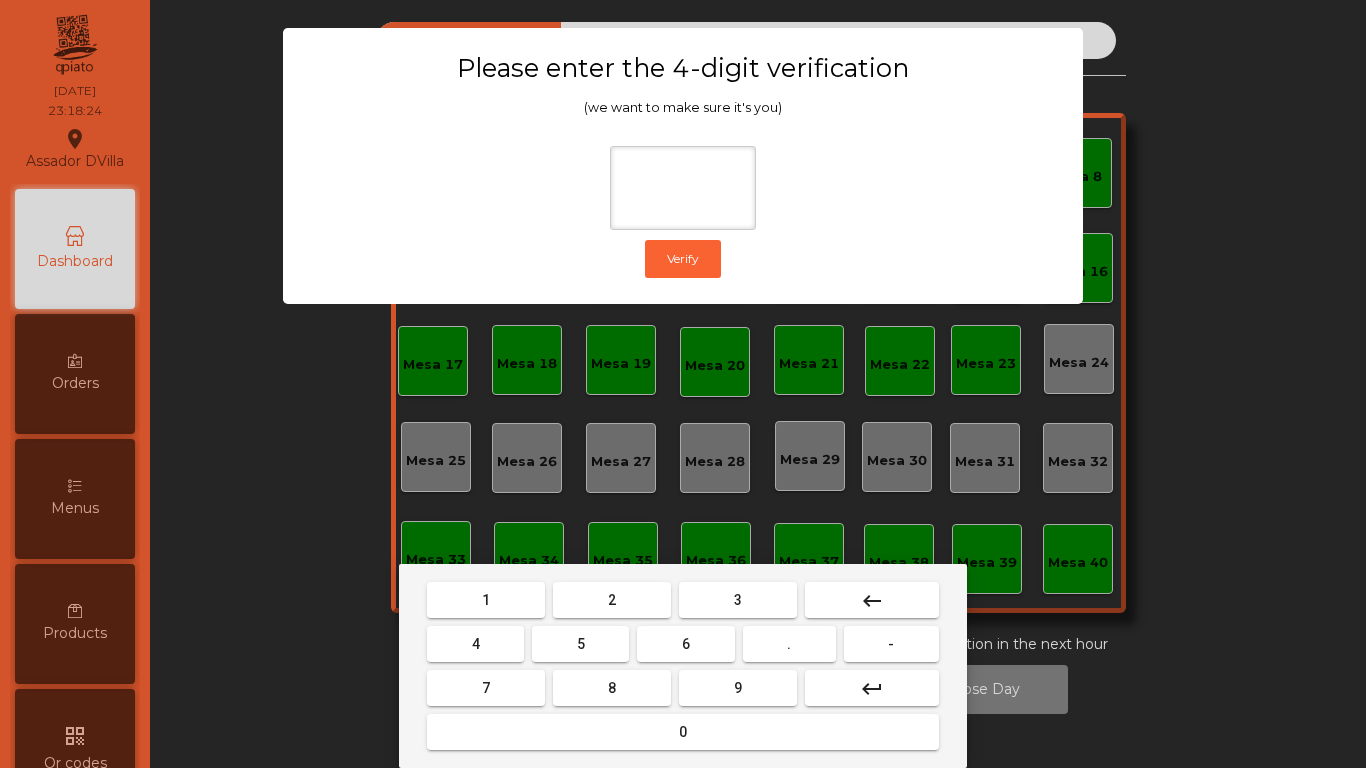 click on "1" at bounding box center (486, 600) 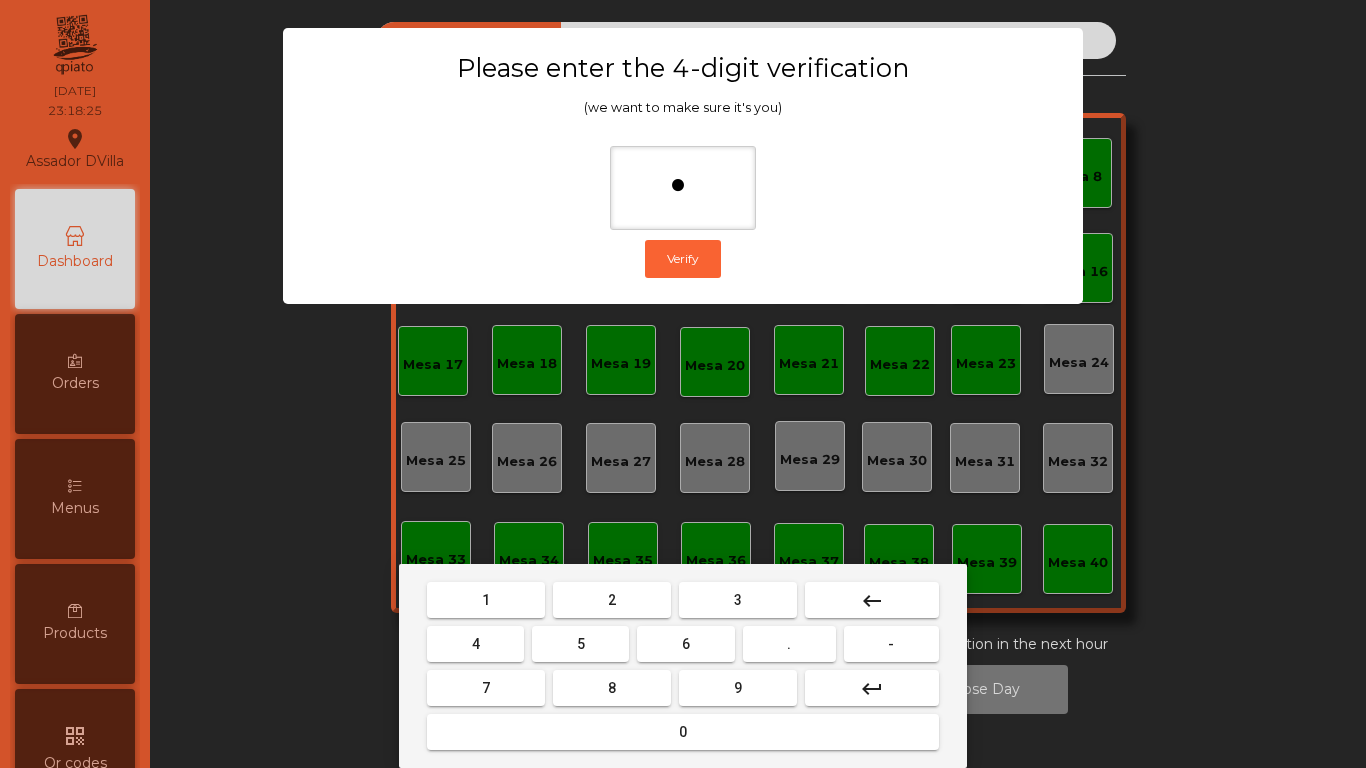 click on "9" at bounding box center (738, 688) 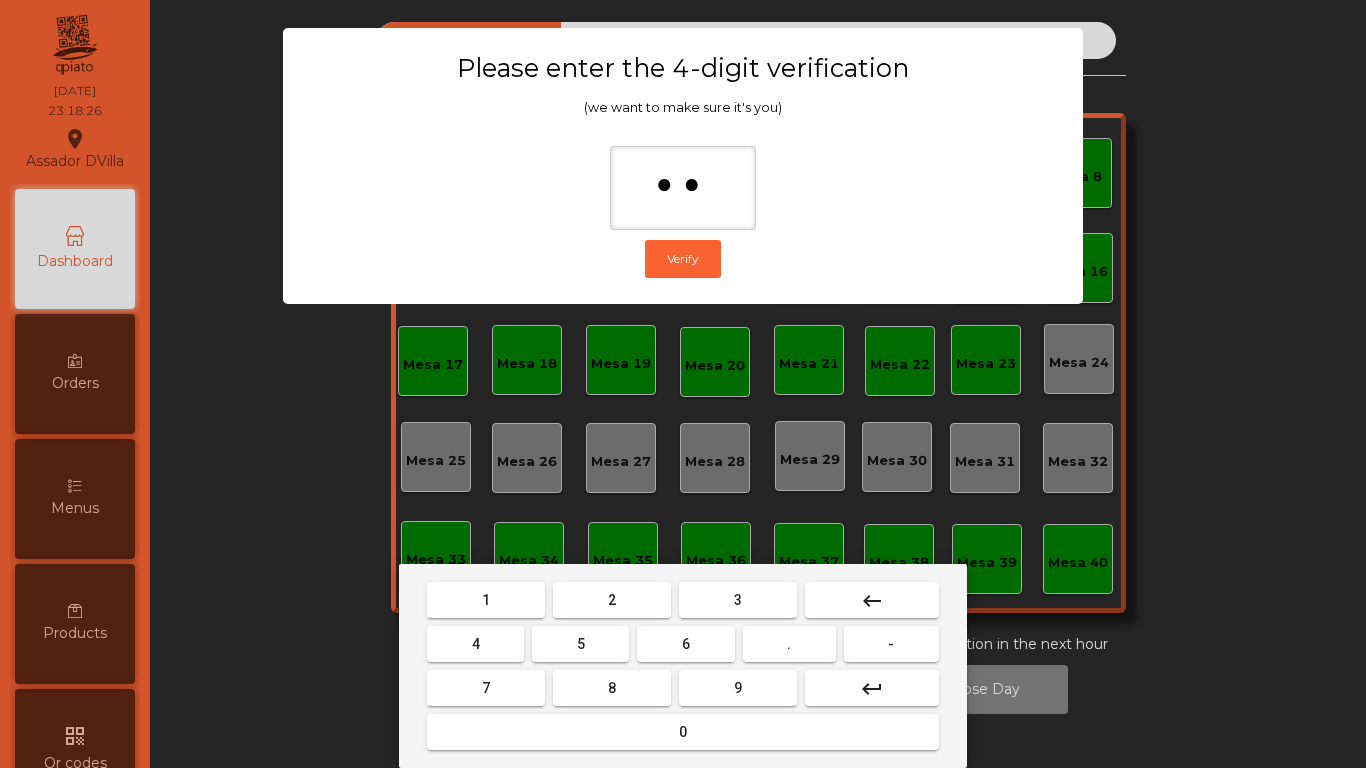 click on "4" at bounding box center (475, 644) 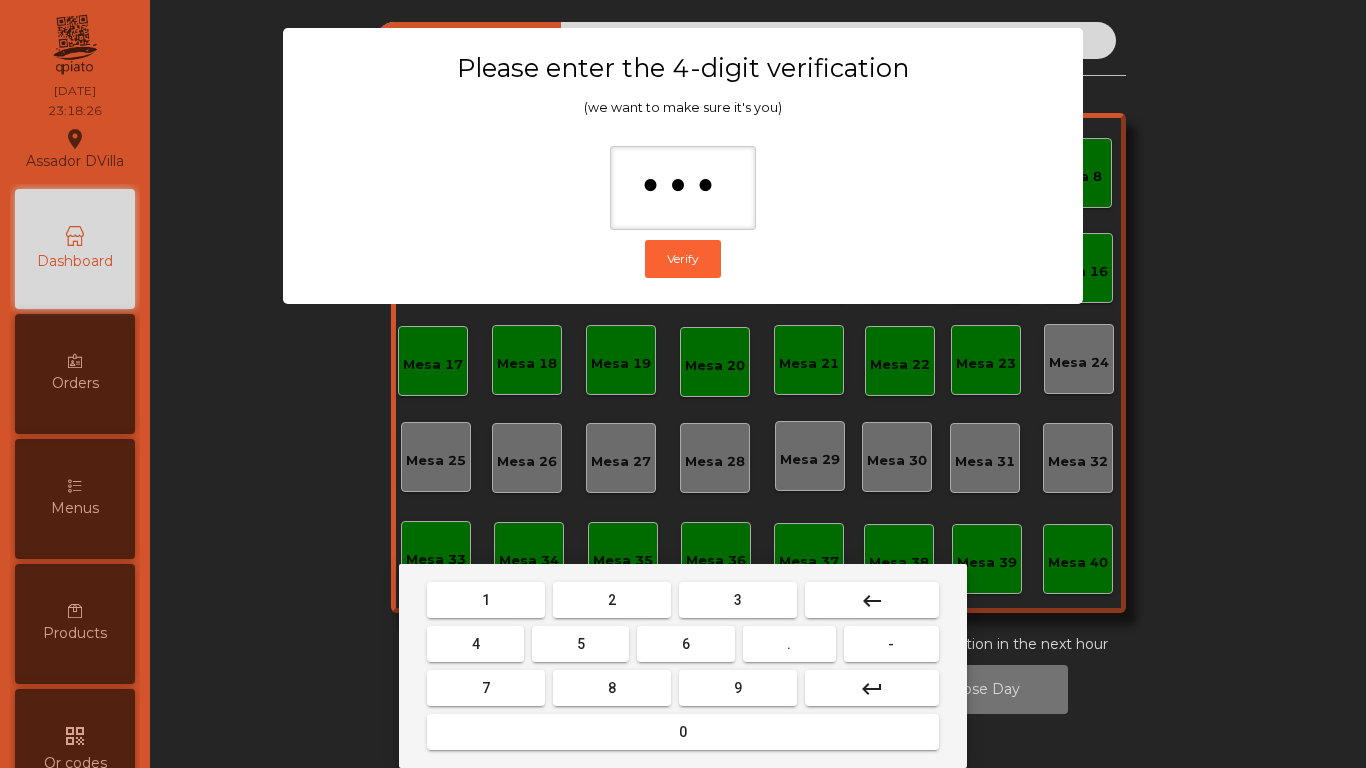 click on "0" at bounding box center (683, 732) 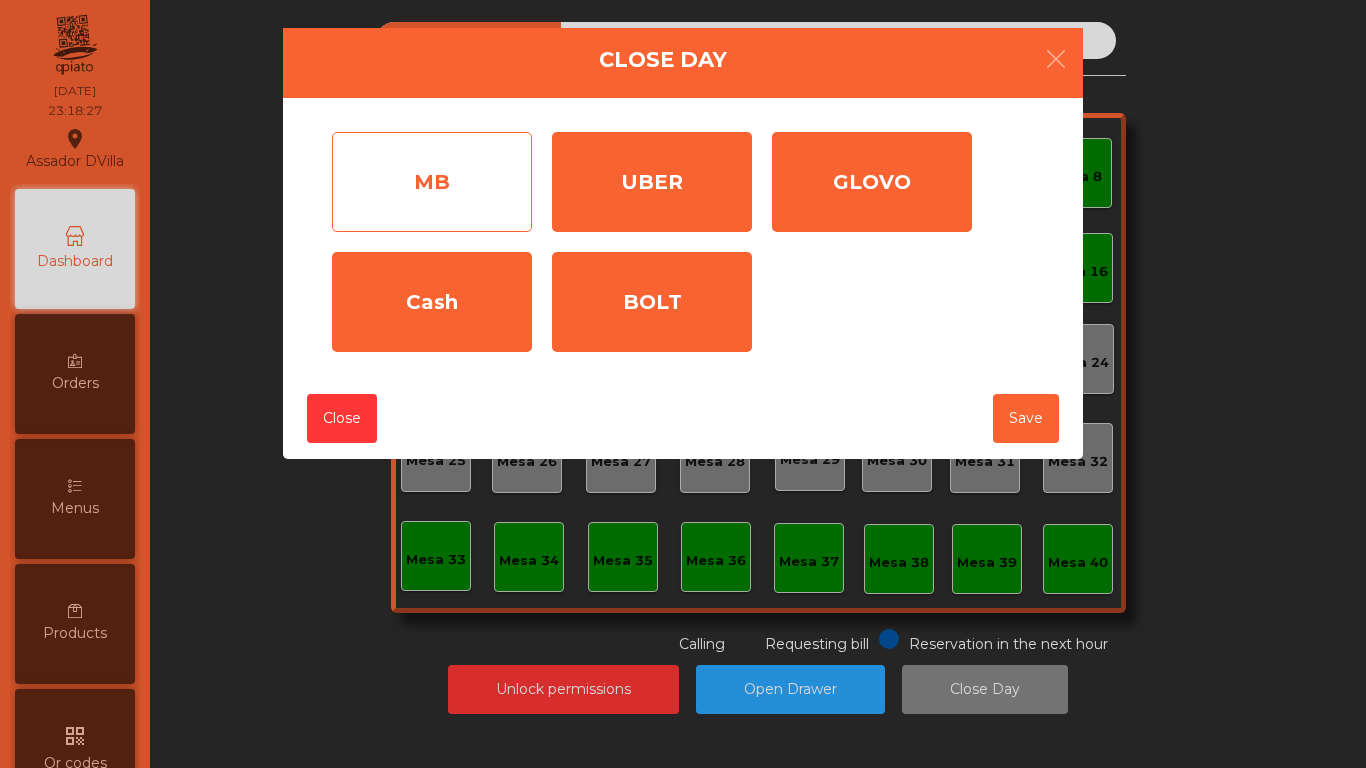 click on "MB" 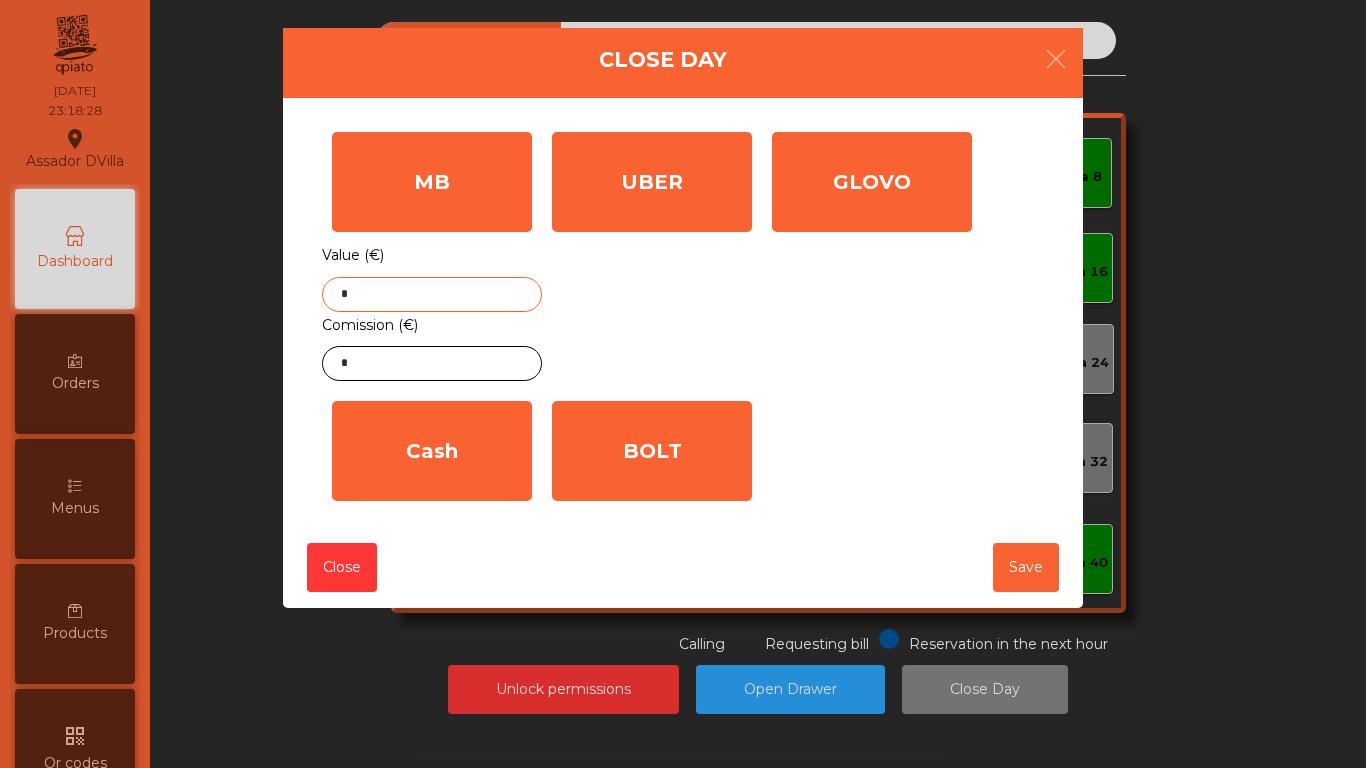 drag, startPoint x: 458, startPoint y: 281, endPoint x: 454, endPoint y: 303, distance: 22.36068 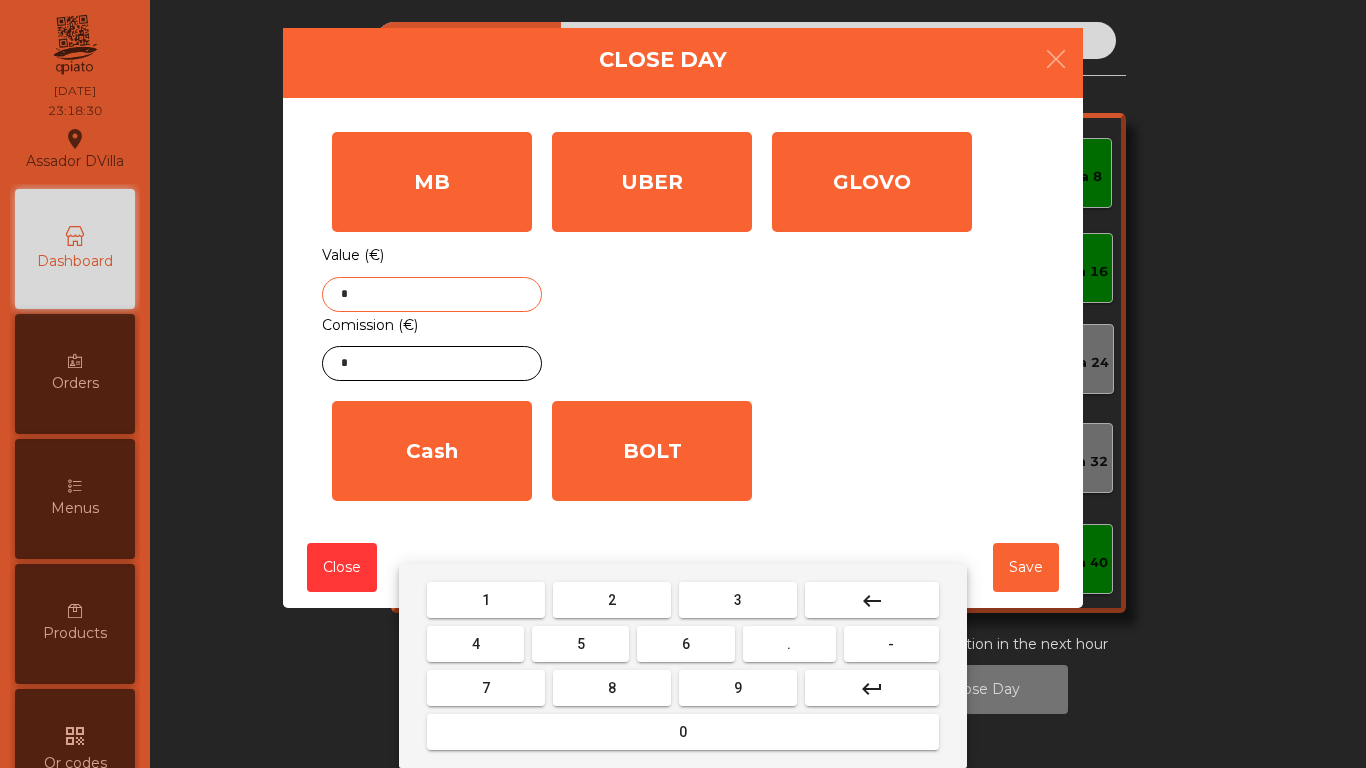 drag, startPoint x: 497, startPoint y: 605, endPoint x: 570, endPoint y: 604, distance: 73.00685 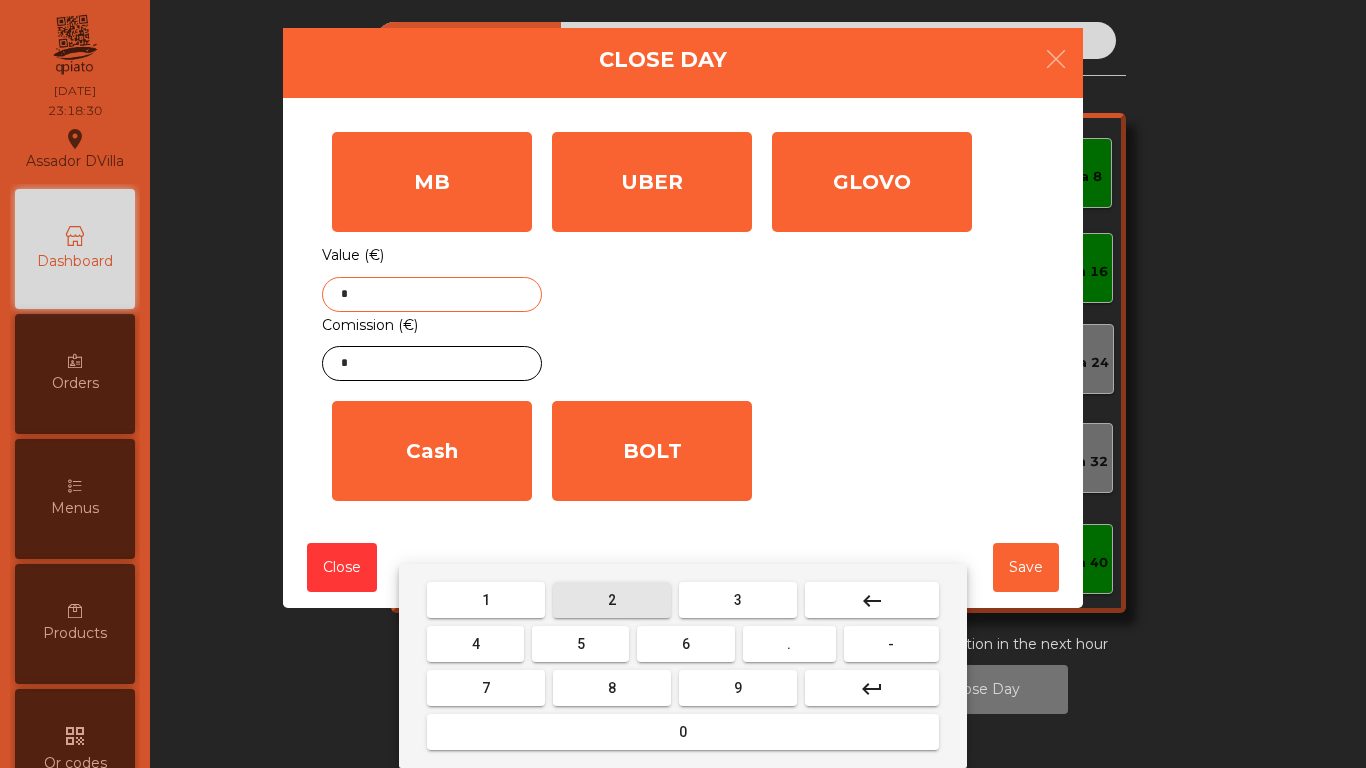 drag, startPoint x: 627, startPoint y: 600, endPoint x: 688, endPoint y: 641, distance: 73.4983 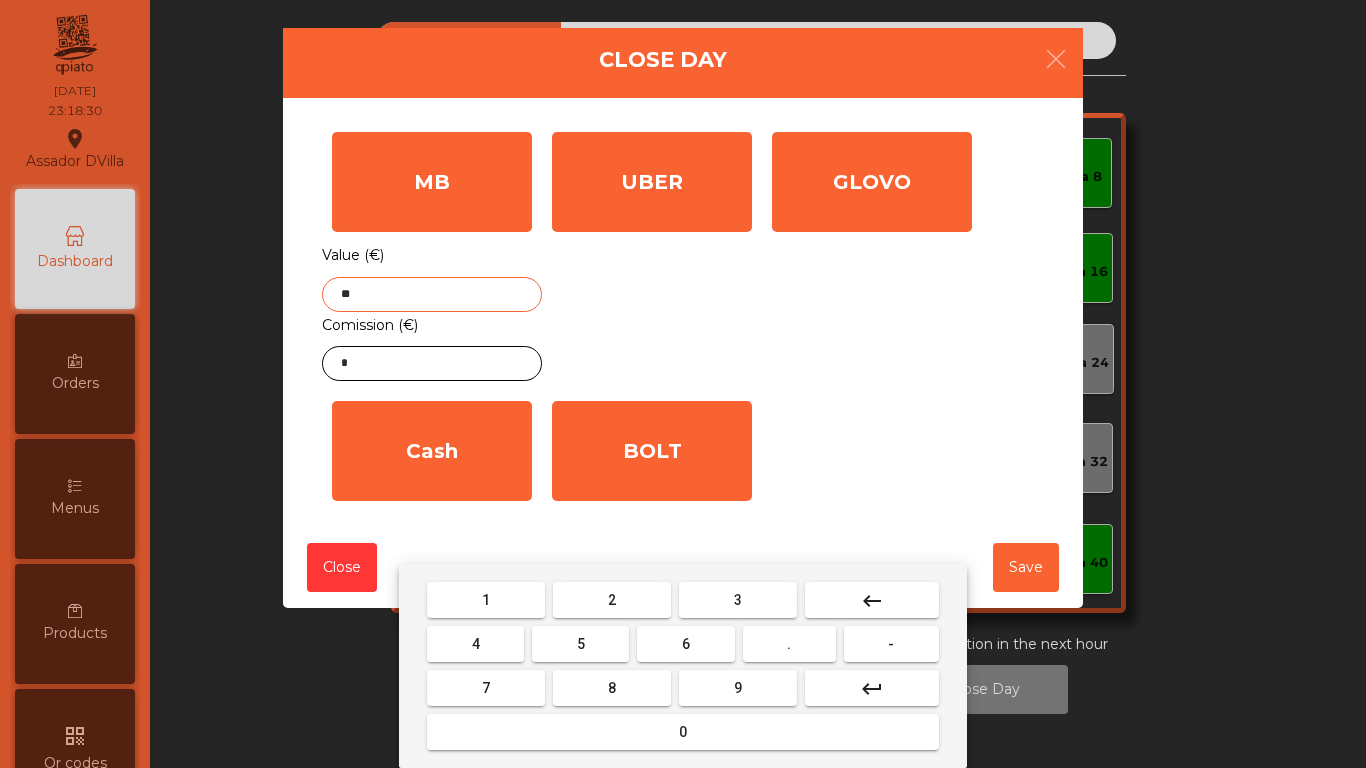 drag, startPoint x: 688, startPoint y: 641, endPoint x: 719, endPoint y: 687, distance: 55.470715 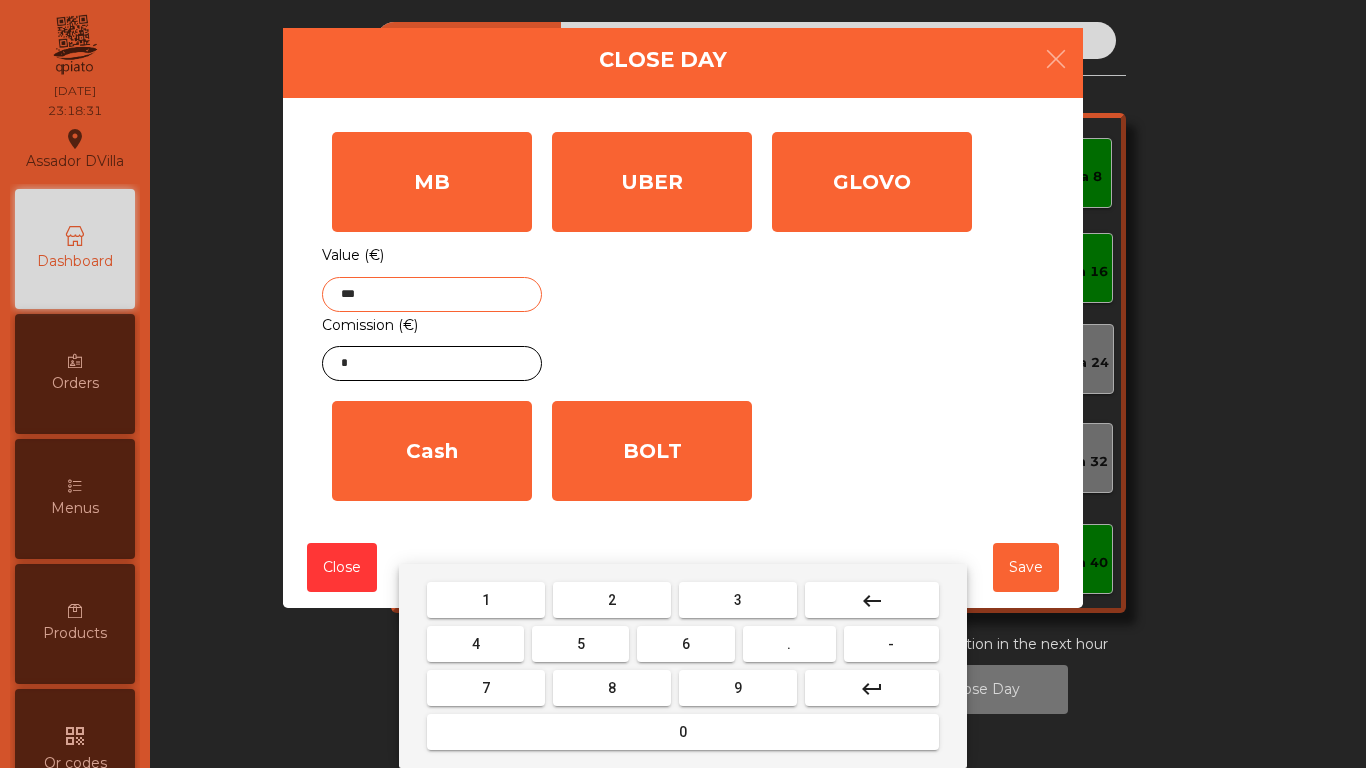 click on "9" at bounding box center (738, 688) 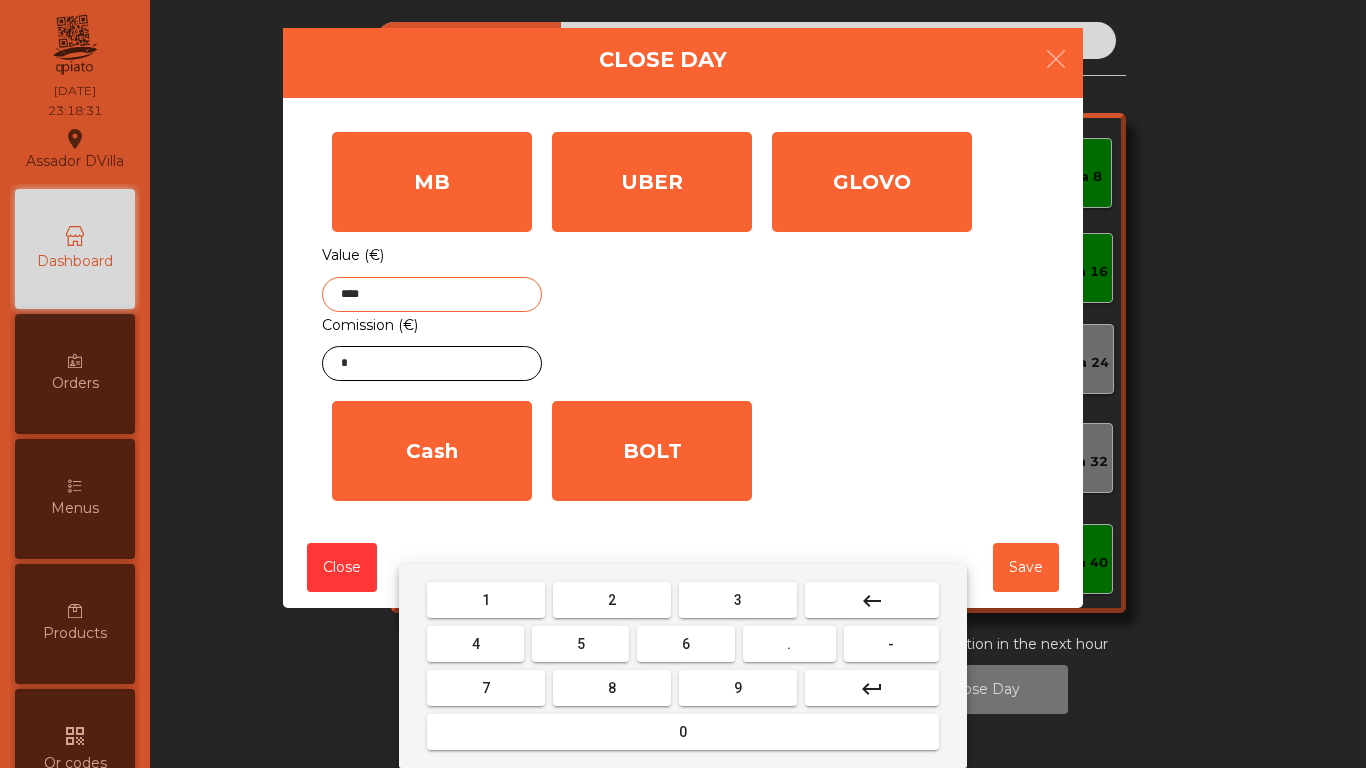 click on "." at bounding box center [789, 644] 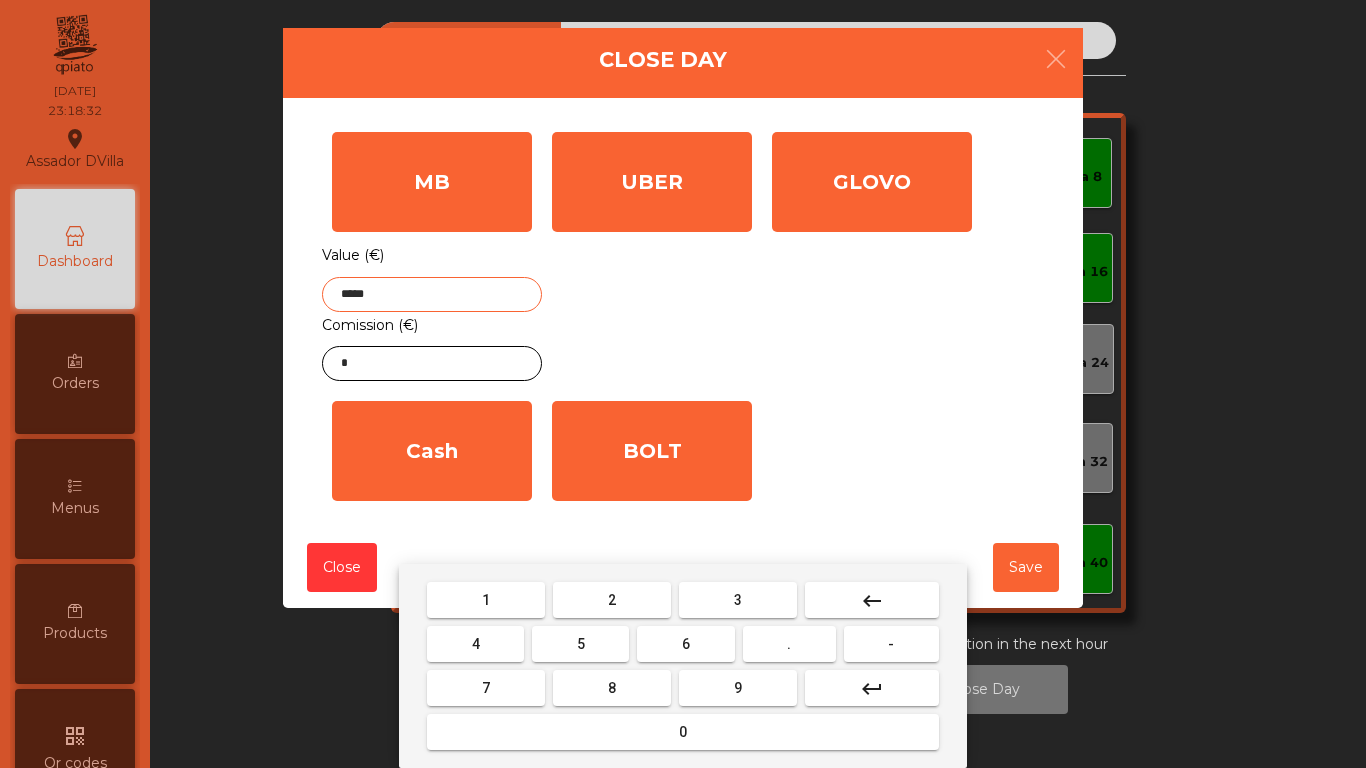 click on "7" at bounding box center [486, 688] 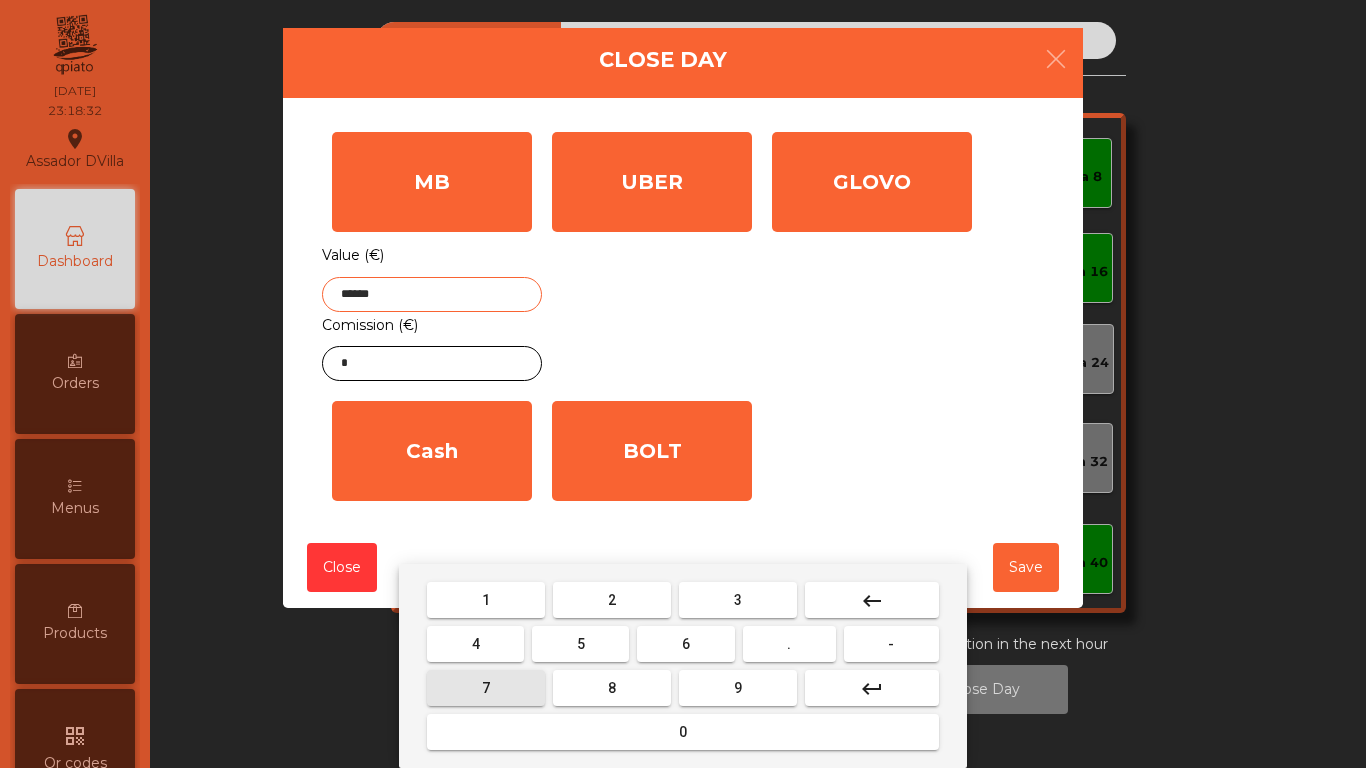 click on "5" at bounding box center [580, 644] 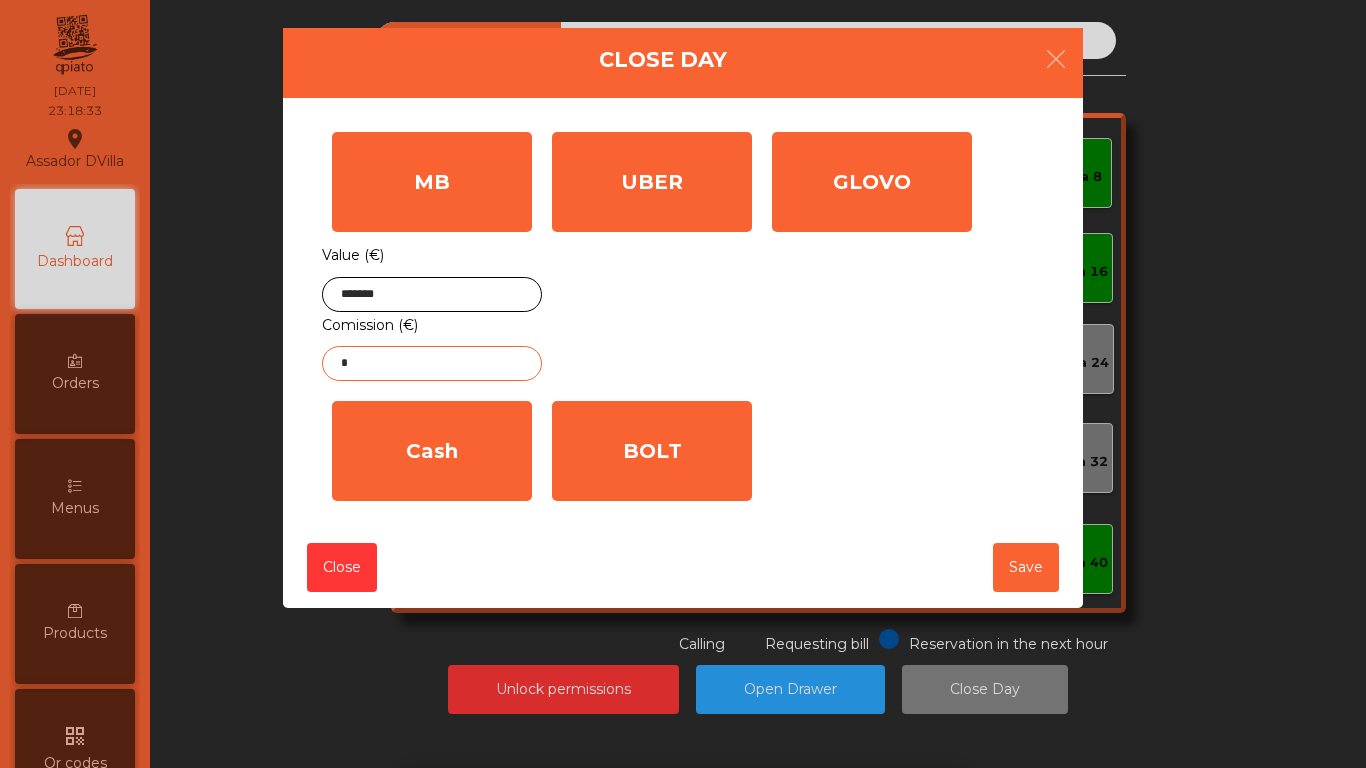 click on "*" 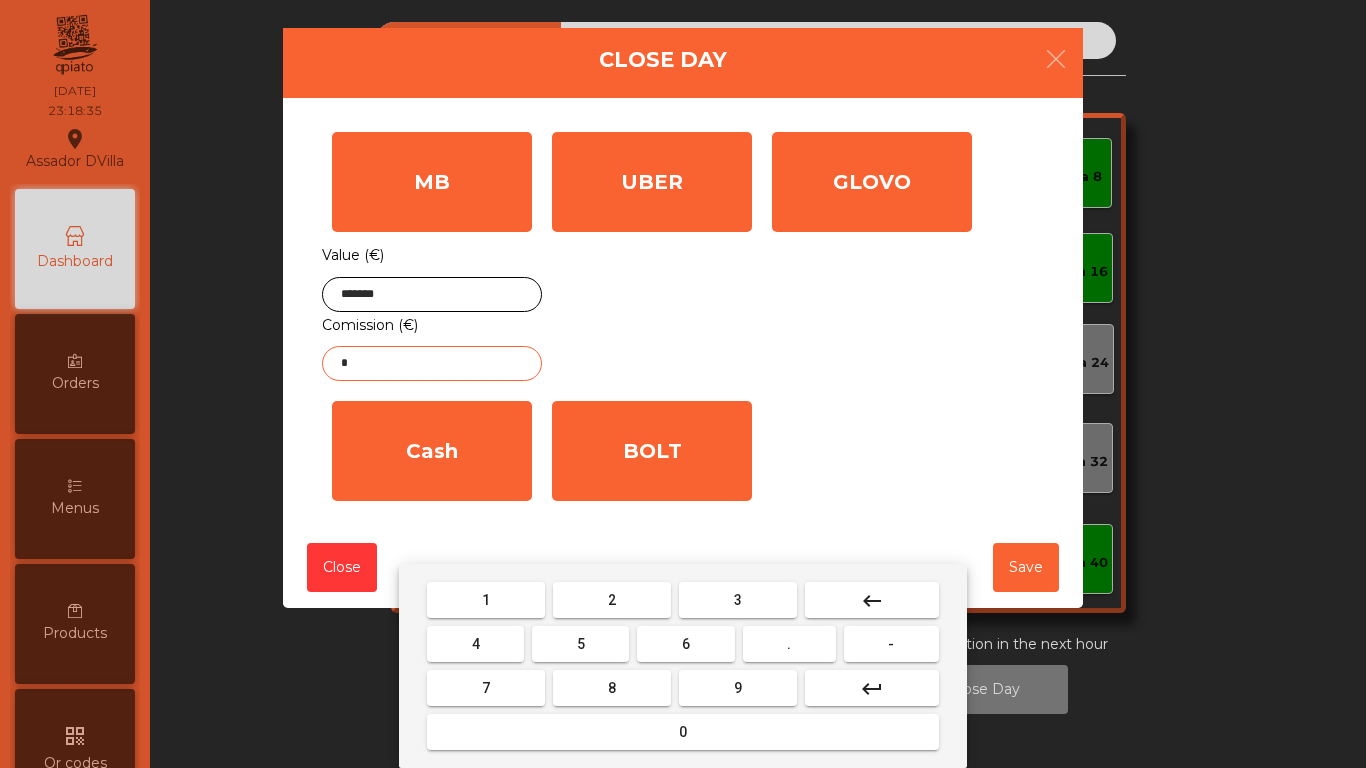 click on "2" at bounding box center [612, 600] 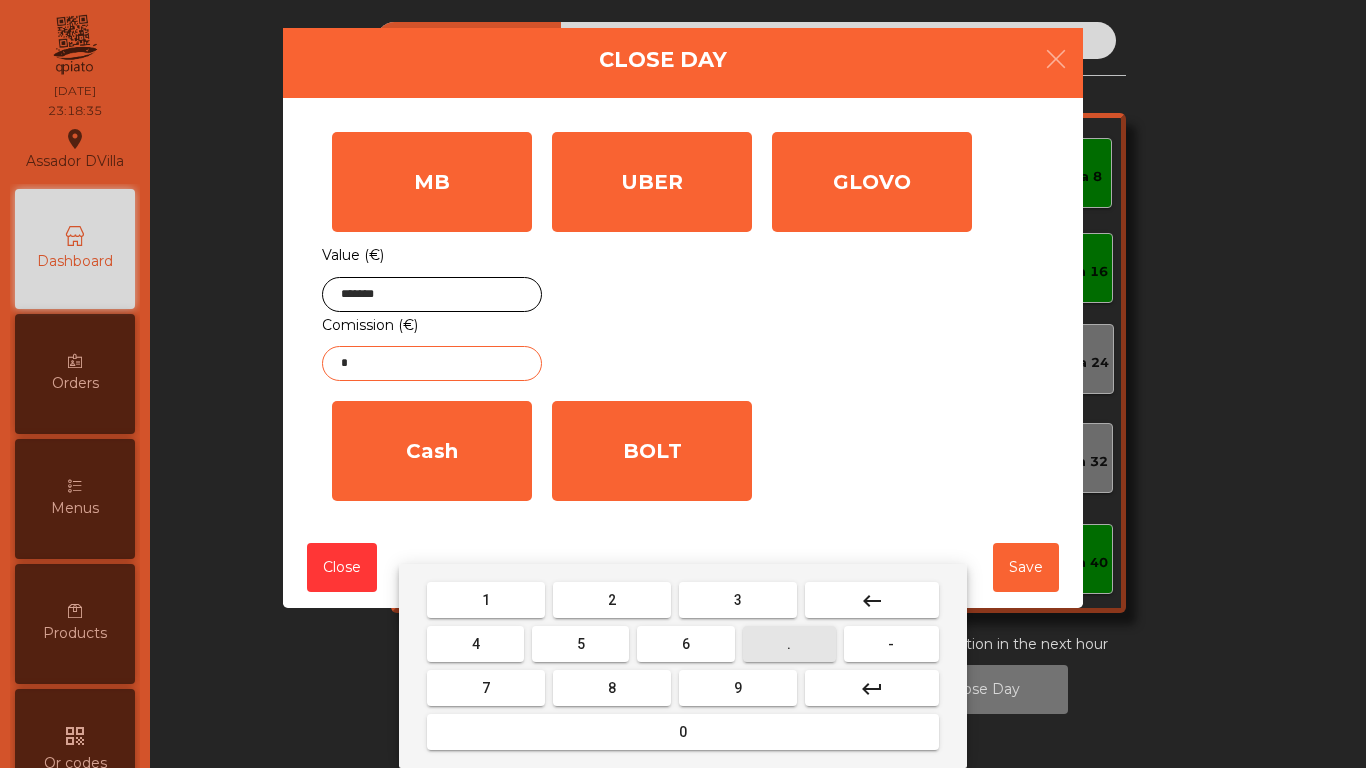 click on "." at bounding box center [789, 644] 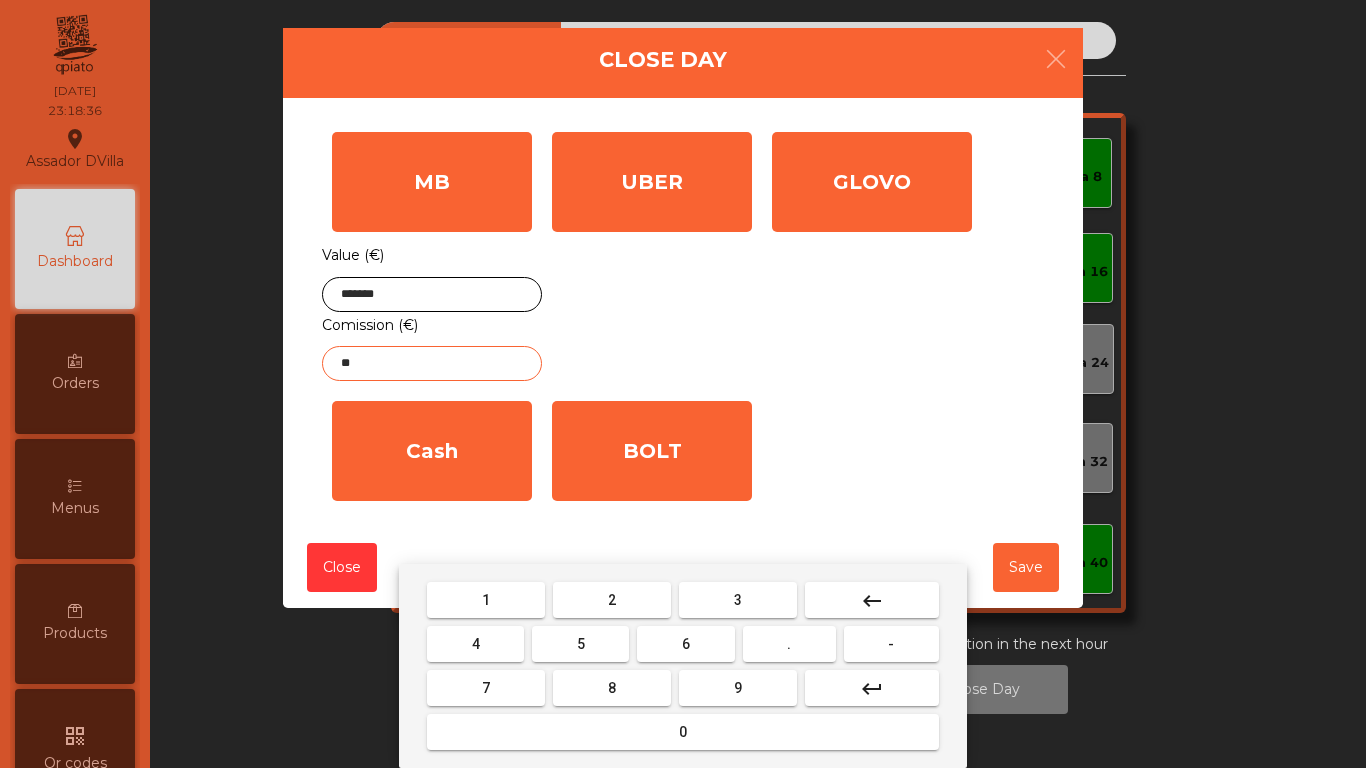 drag, startPoint x: 750, startPoint y: 677, endPoint x: 535, endPoint y: 625, distance: 221.199 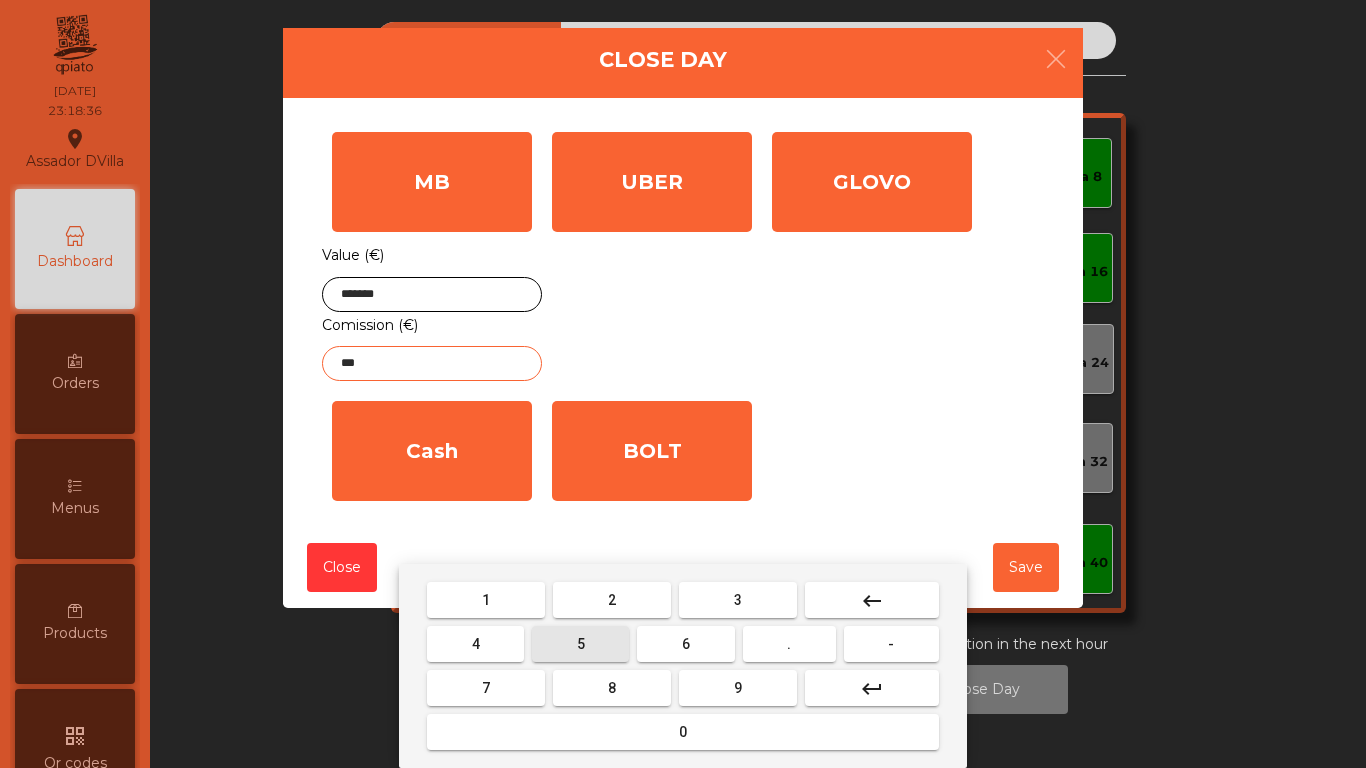 click on "5" at bounding box center (580, 644) 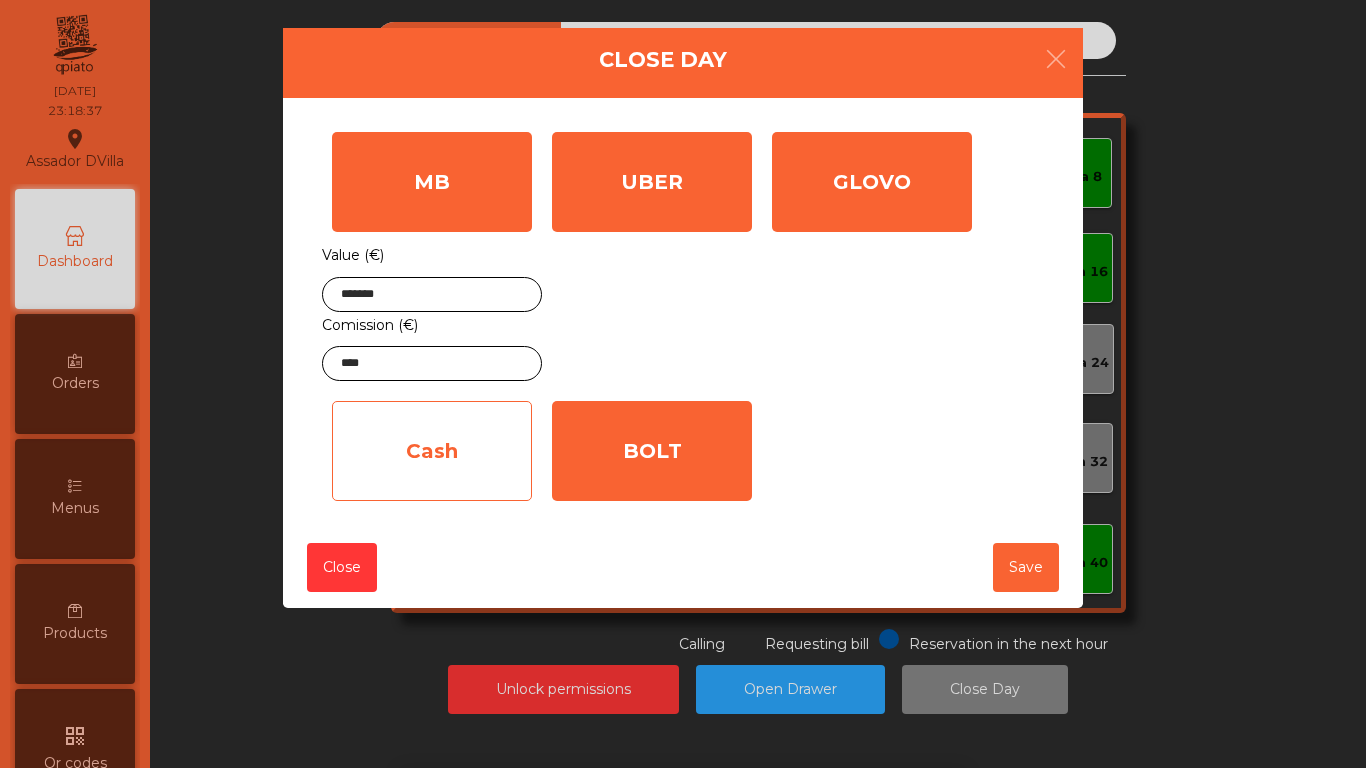 click on "Cash" 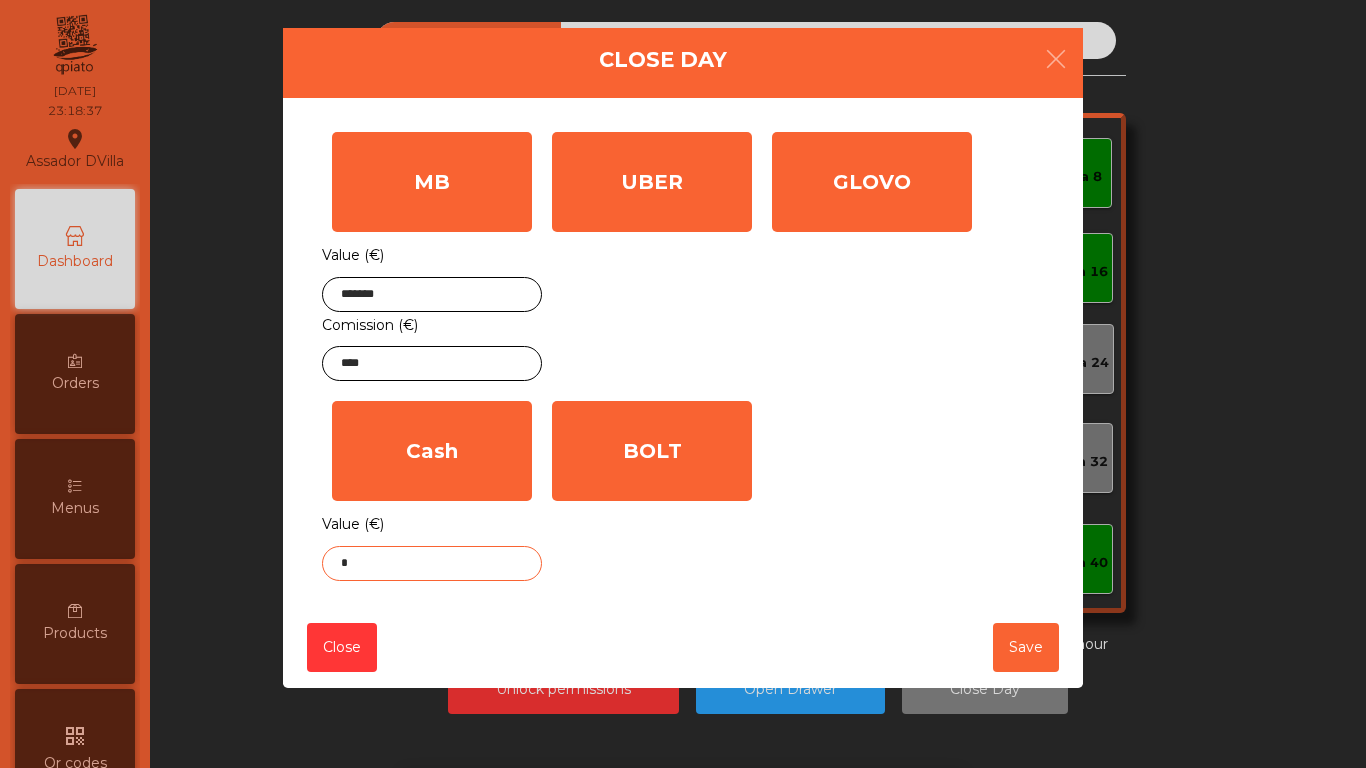 click on "*" 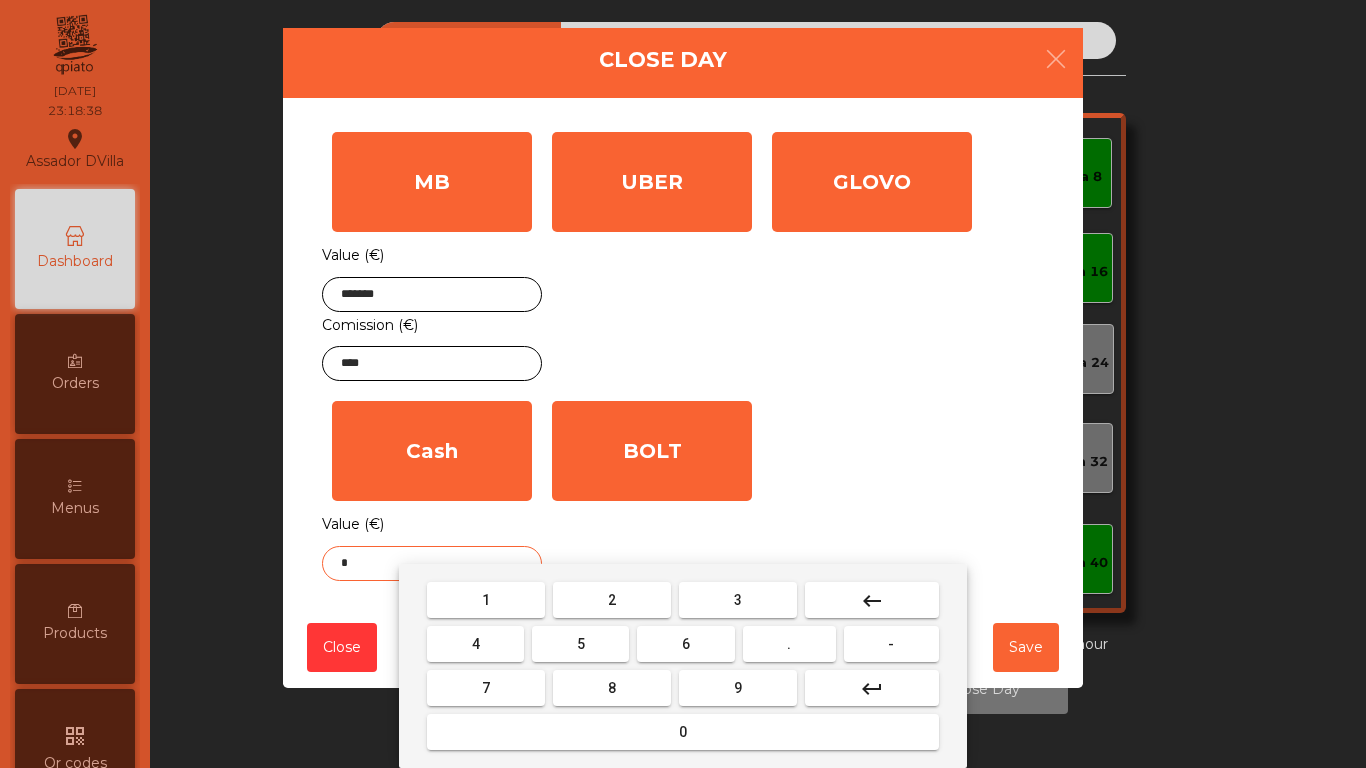 click on "." at bounding box center [789, 644] 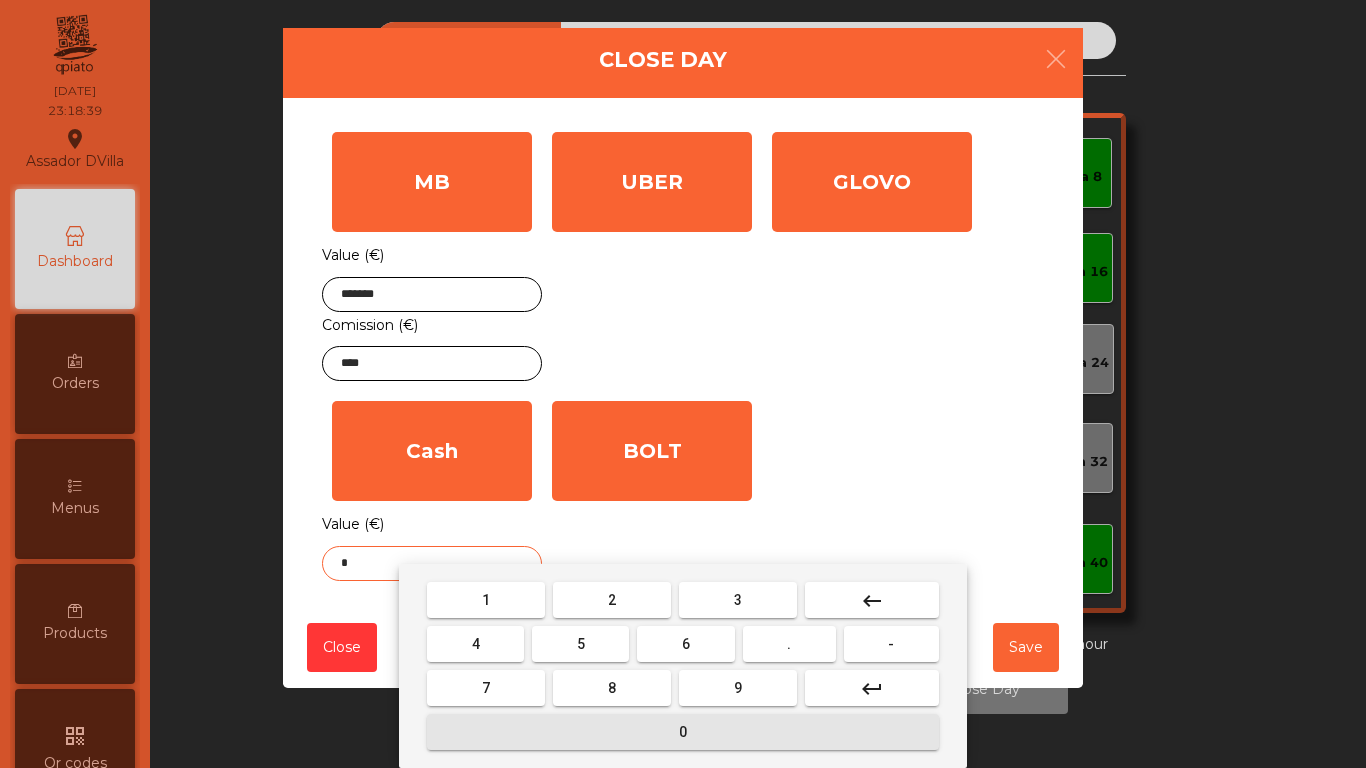 click on "0" at bounding box center [683, 732] 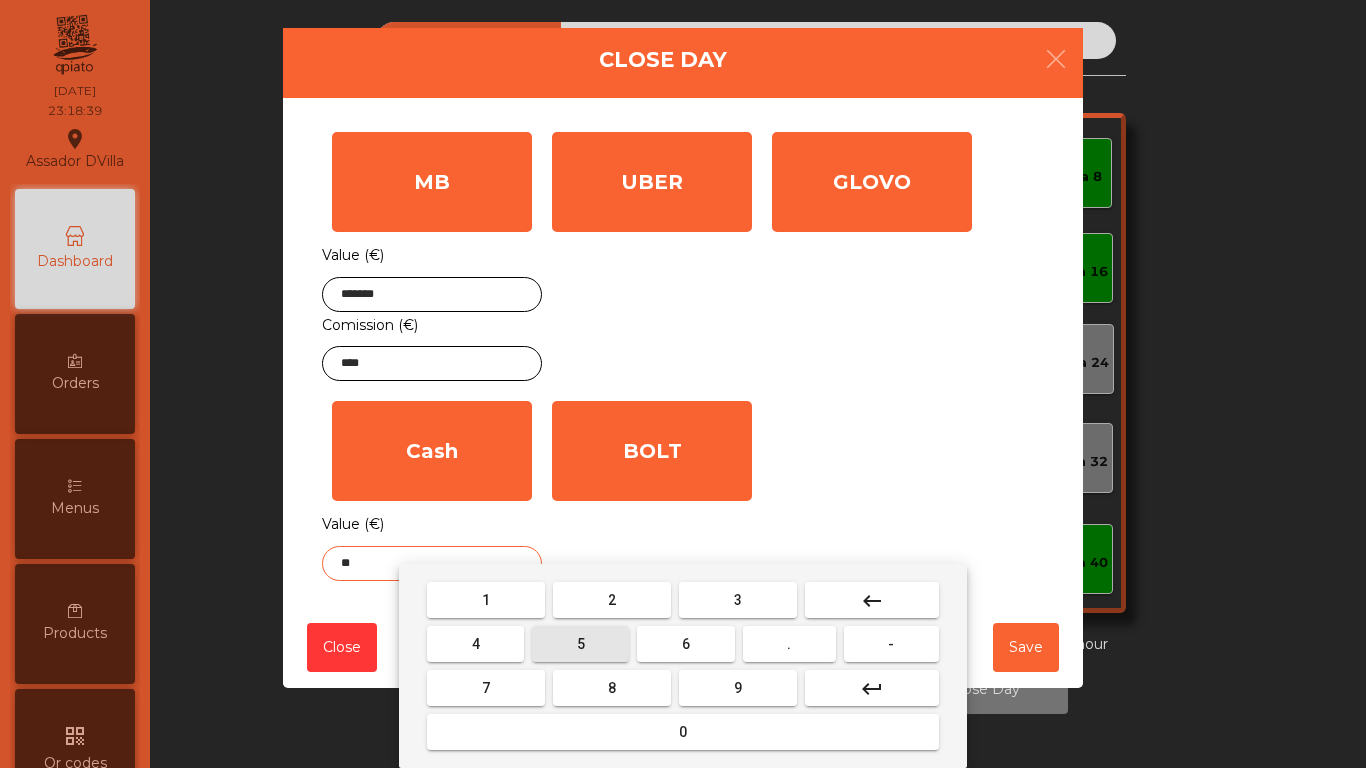 click on "5" at bounding box center (580, 644) 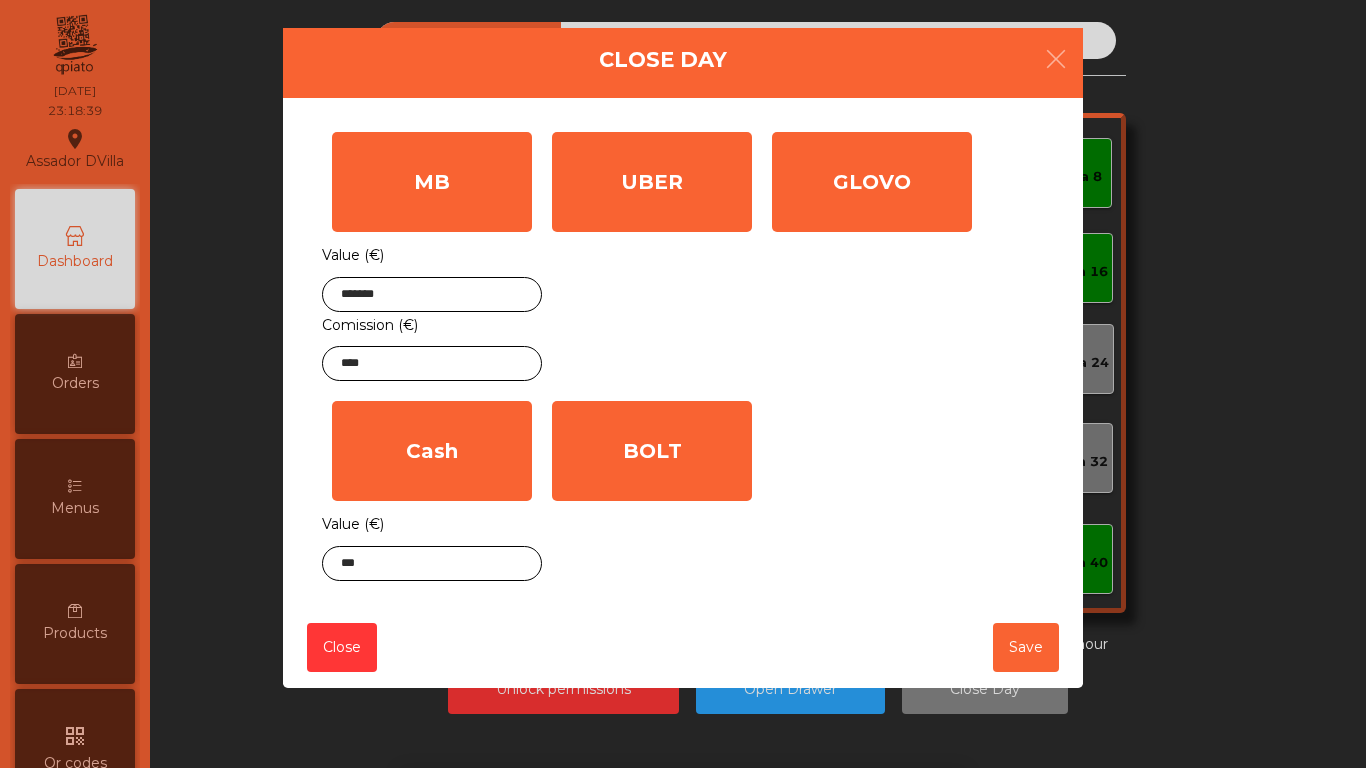 click on "MB  Value (€) ******* Comission (€) ****  UBER  Value (€) *  GLOVO  Value (€) *  Cash  Value (€) ***  BOLT  Value (€) *" 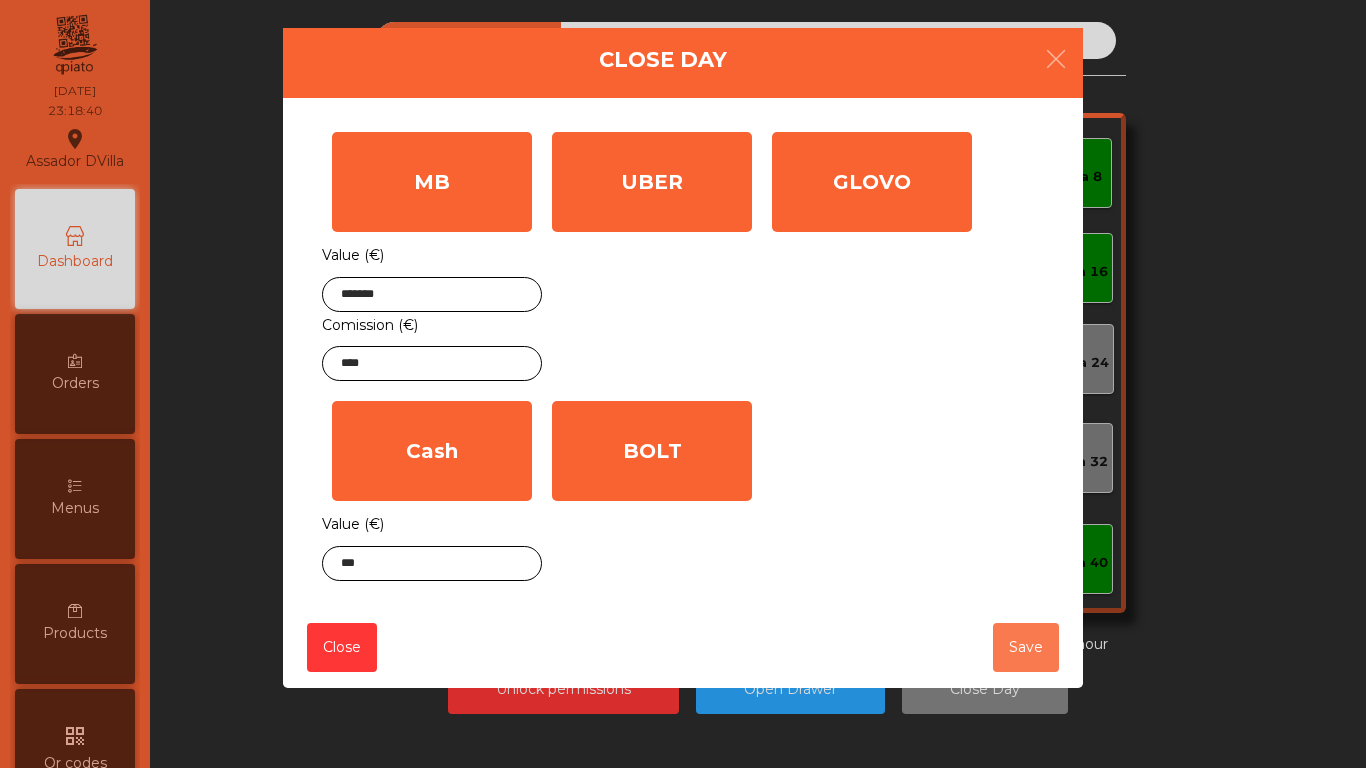 click on "Save" 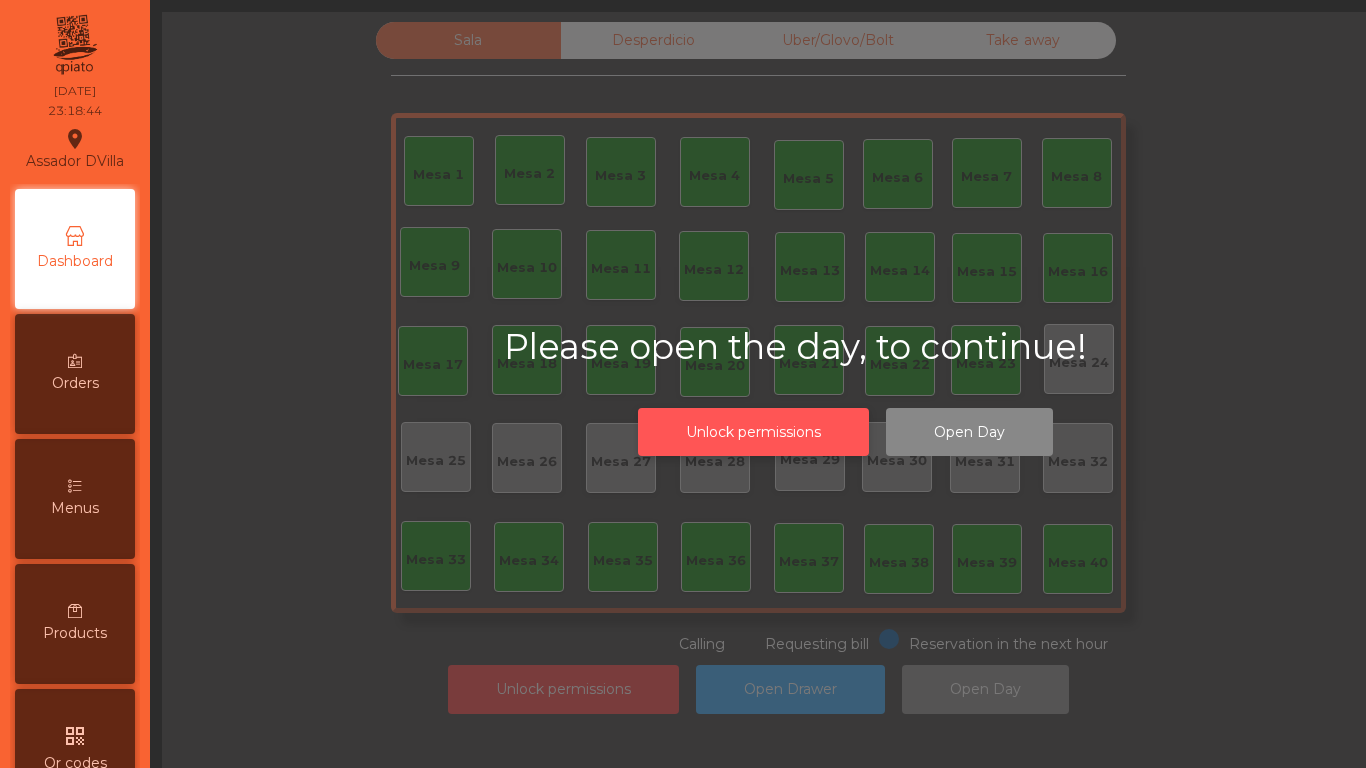 click on "Unlock permissions" 